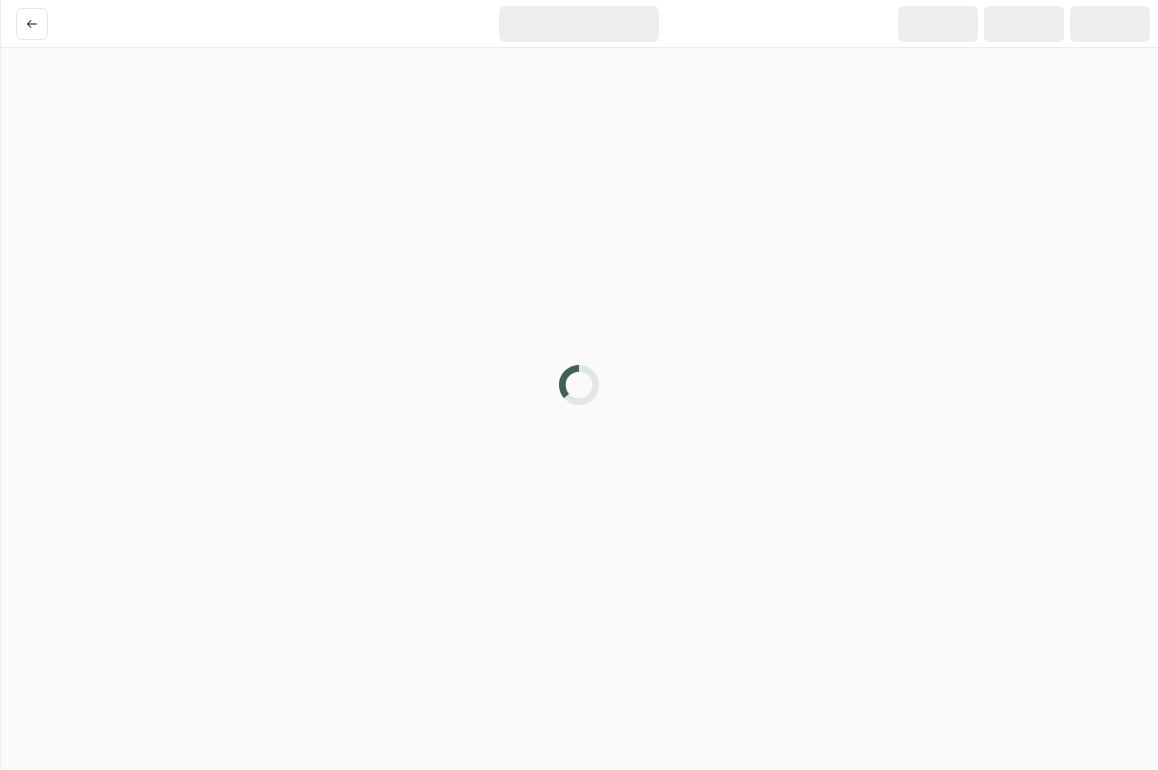 scroll, scrollTop: 0, scrollLeft: 0, axis: both 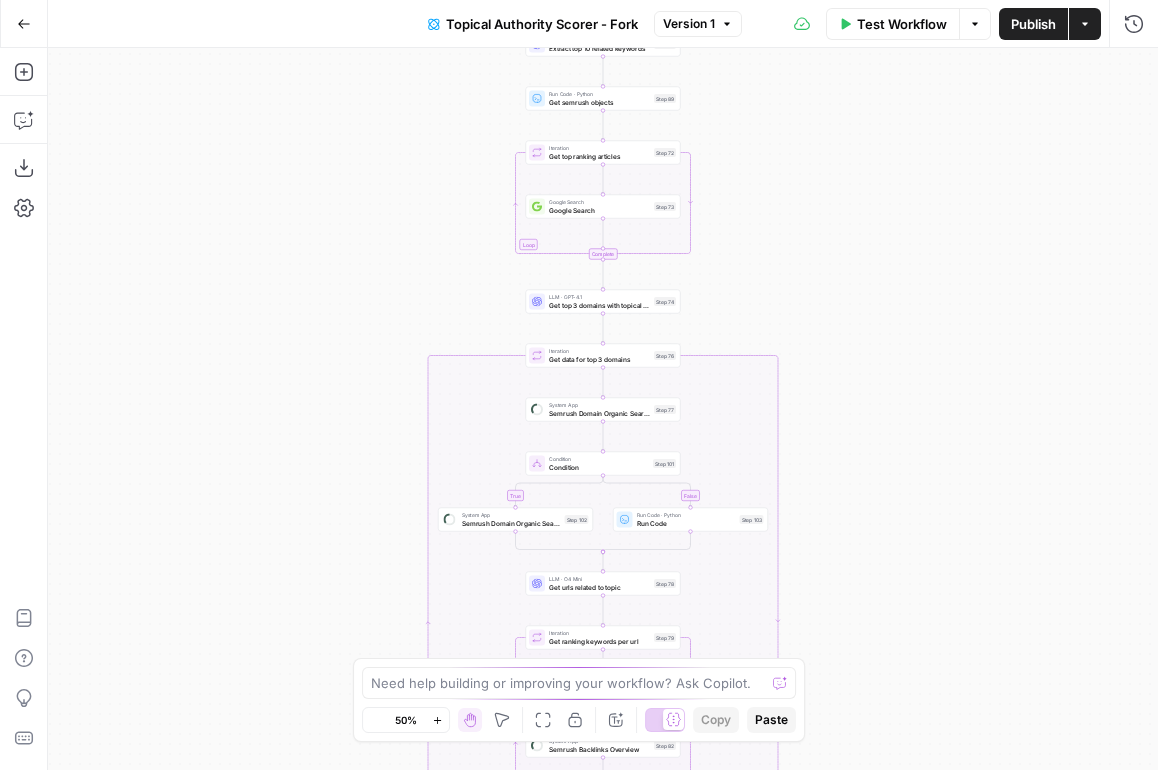 click on "Topical Authority Scorer - Fork" at bounding box center [542, 24] 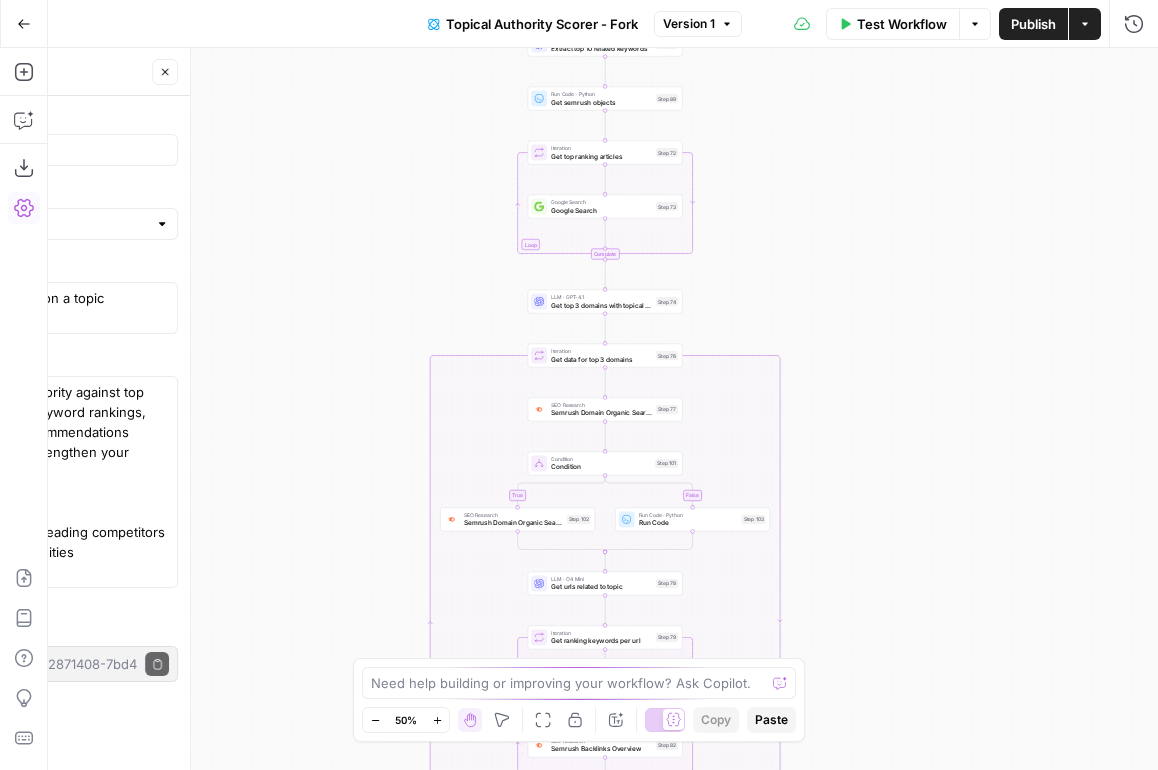 scroll, scrollTop: 0, scrollLeft: 0, axis: both 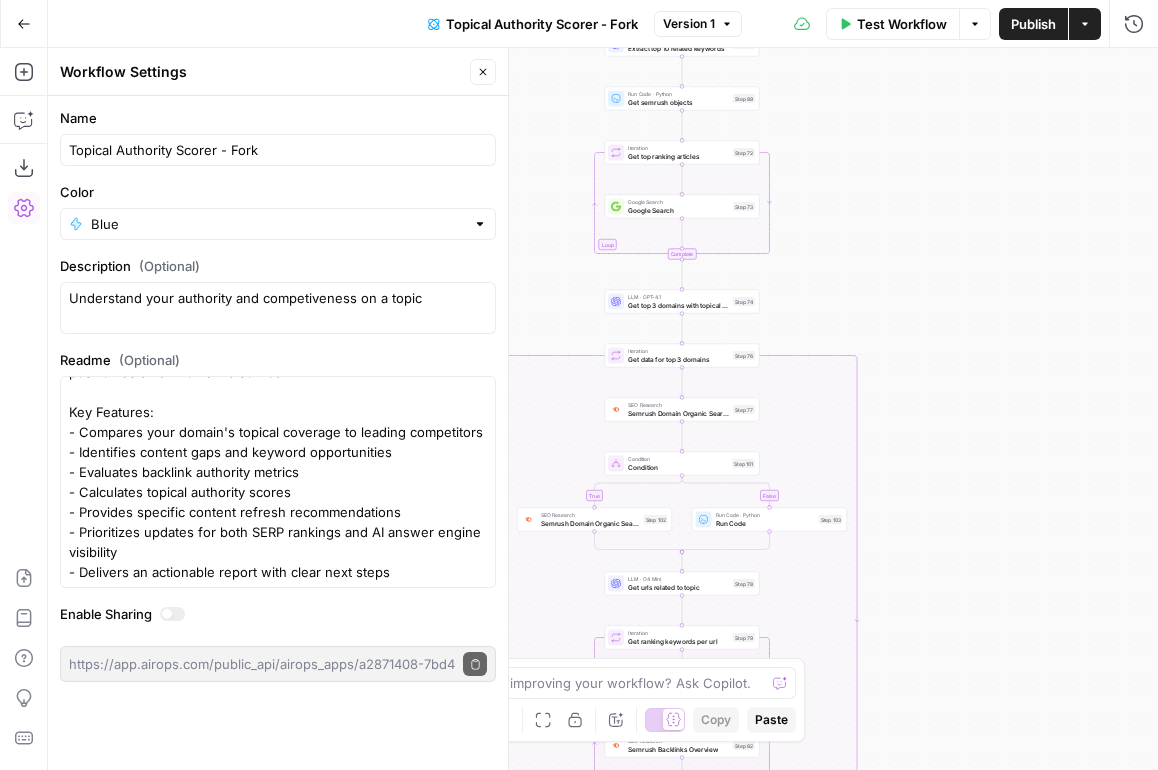 click on "Go Back" at bounding box center [24, 23] 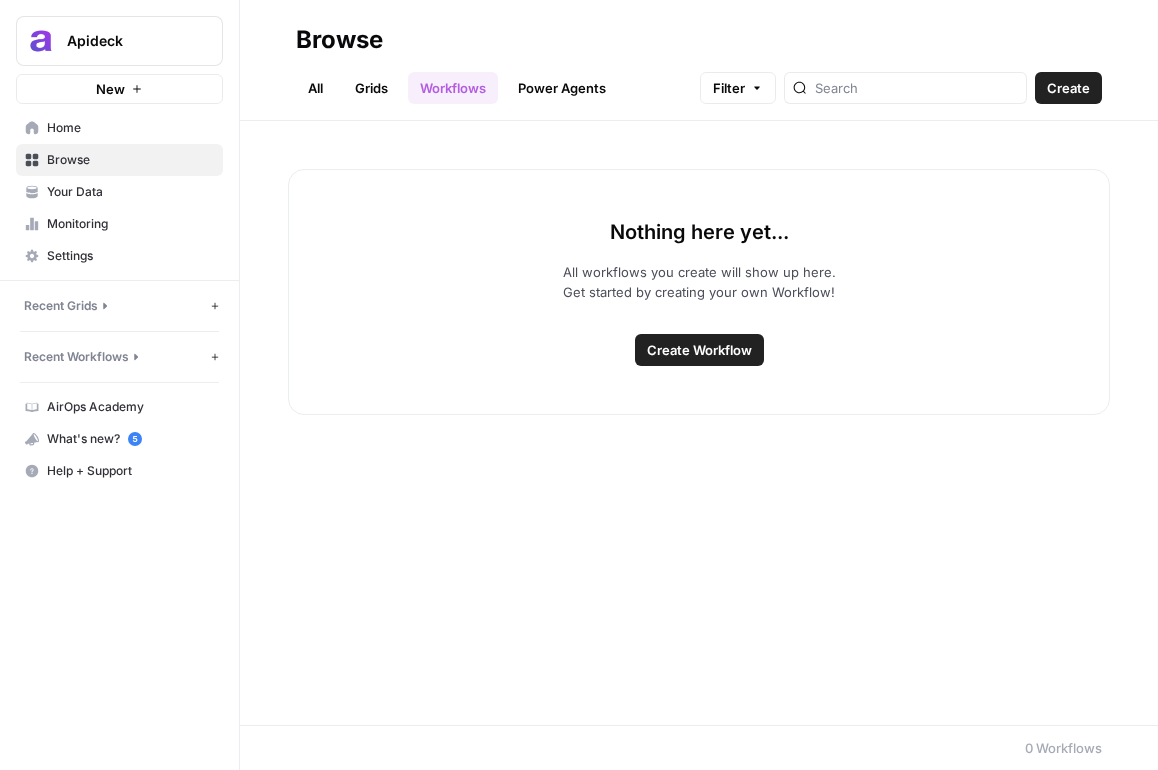 click on "Grids" at bounding box center [371, 88] 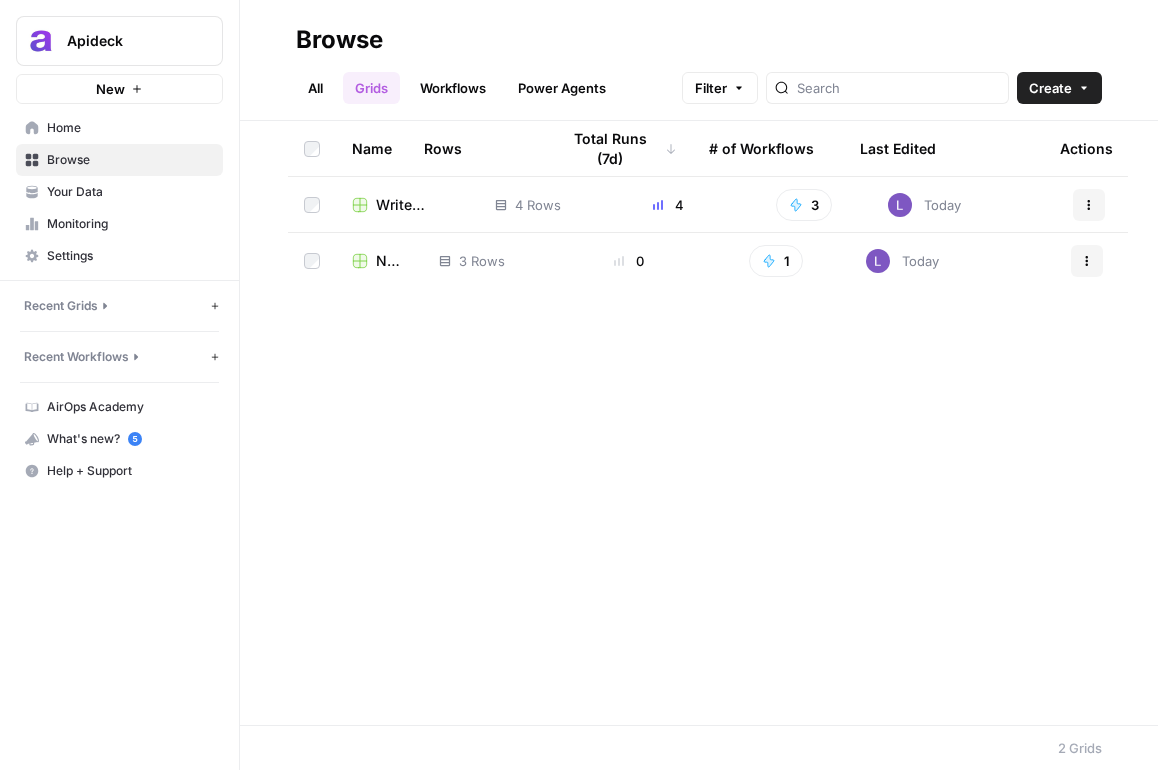 click on "New Grid" at bounding box center (391, 261) 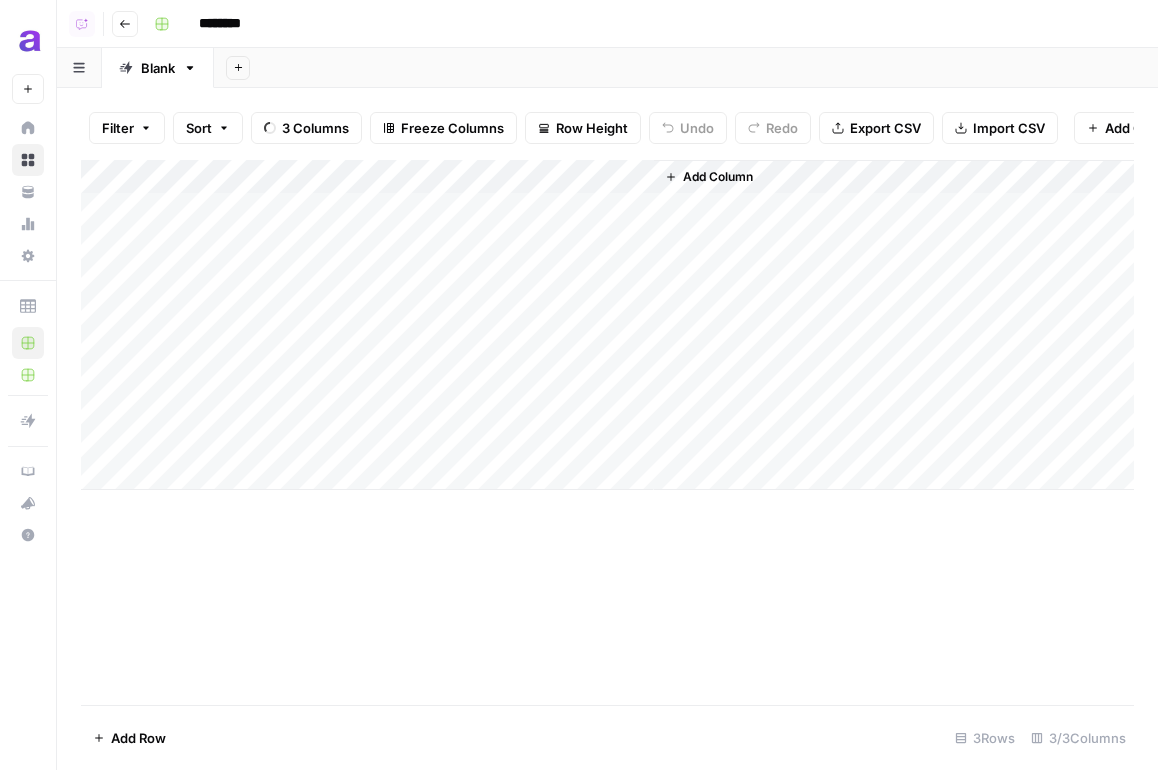 click on "********" at bounding box center (246, 24) 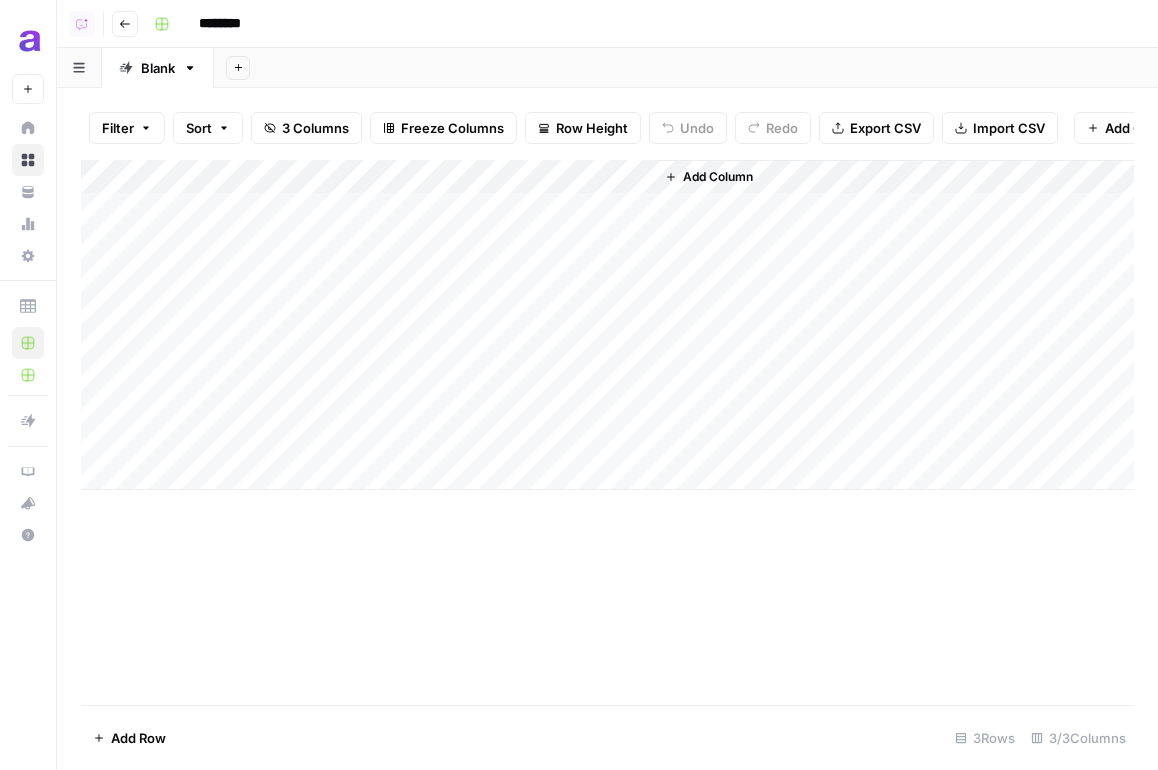 click on "********" at bounding box center (246, 24) 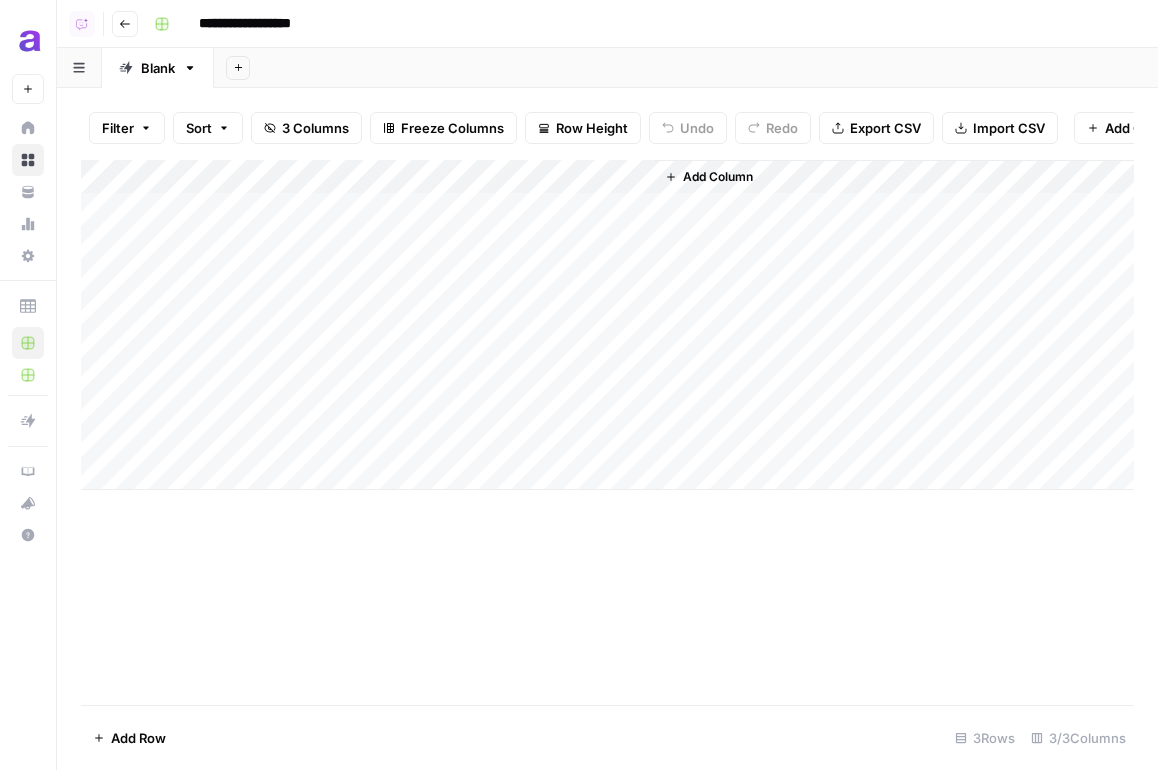 click on "Add Column" at bounding box center (607, 325) 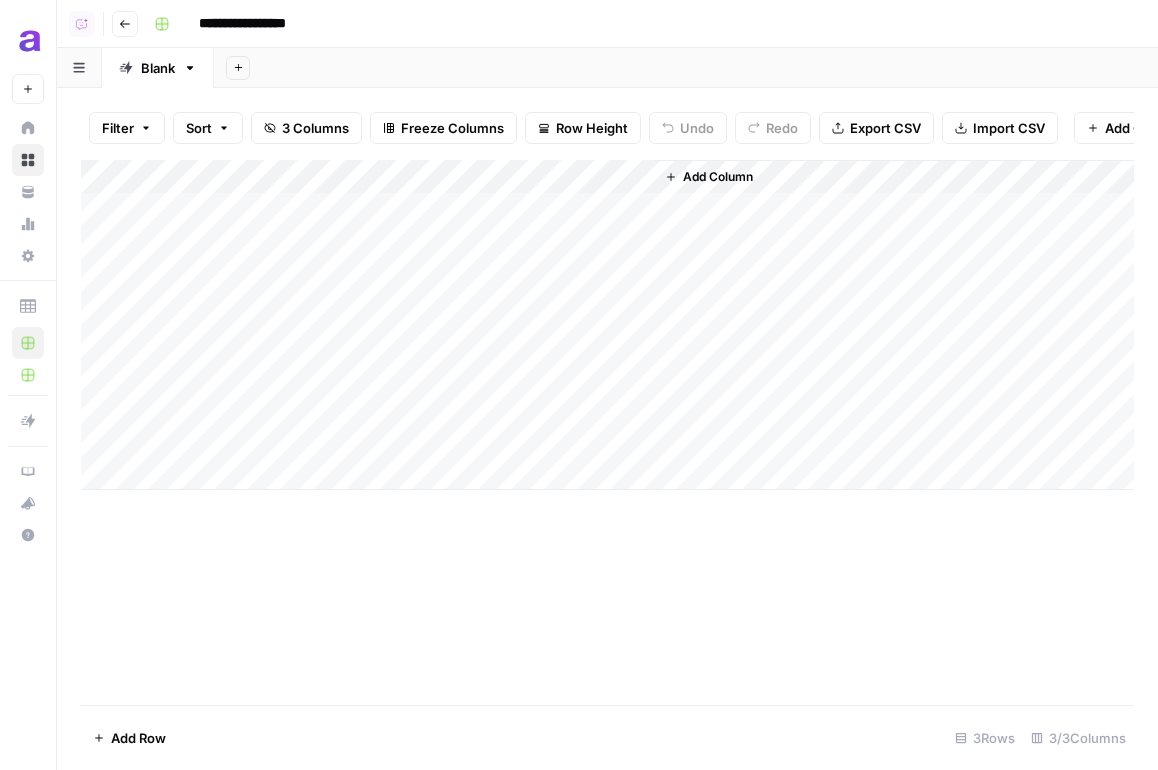 click on "Add Column" at bounding box center (607, 325) 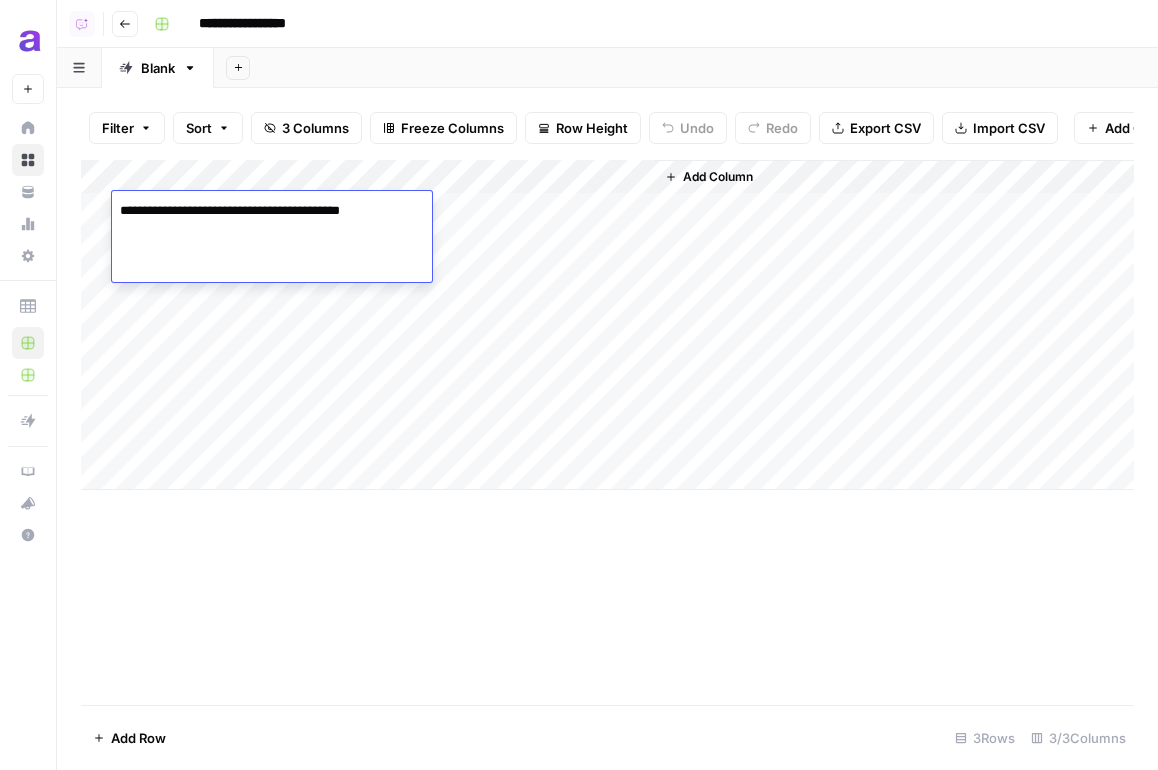 type on "**********" 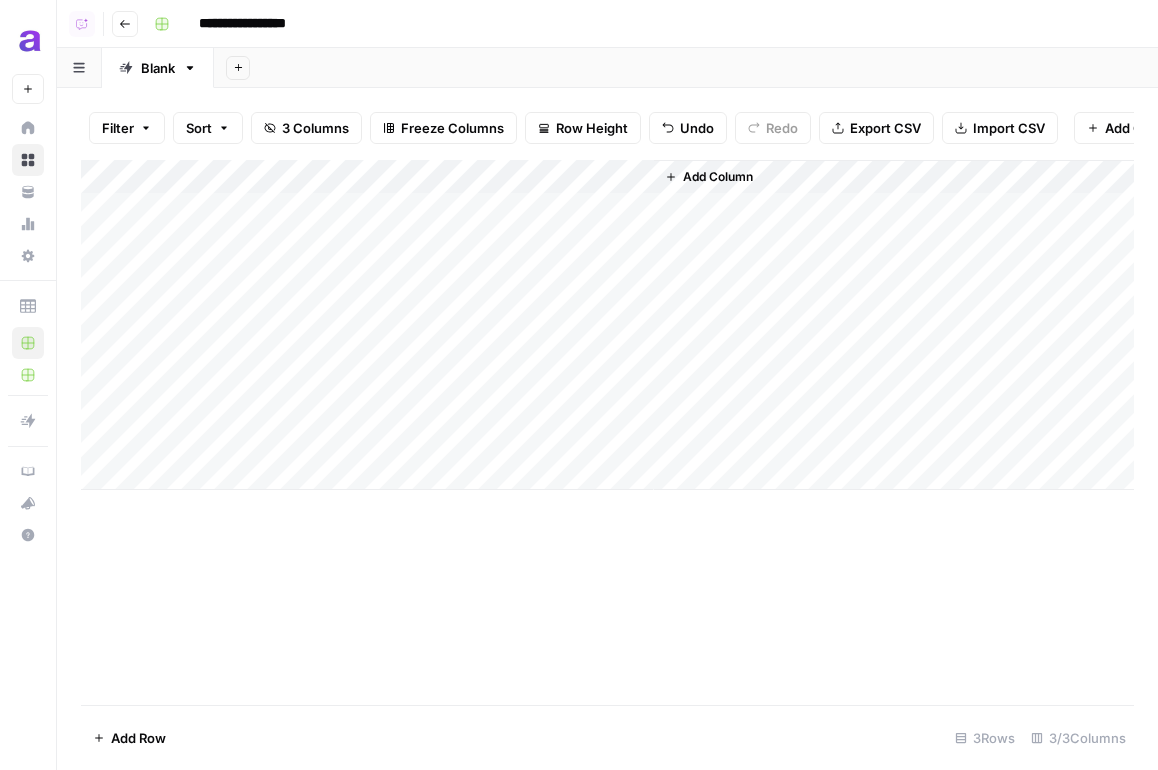 click on "Add Column" at bounding box center (607, 325) 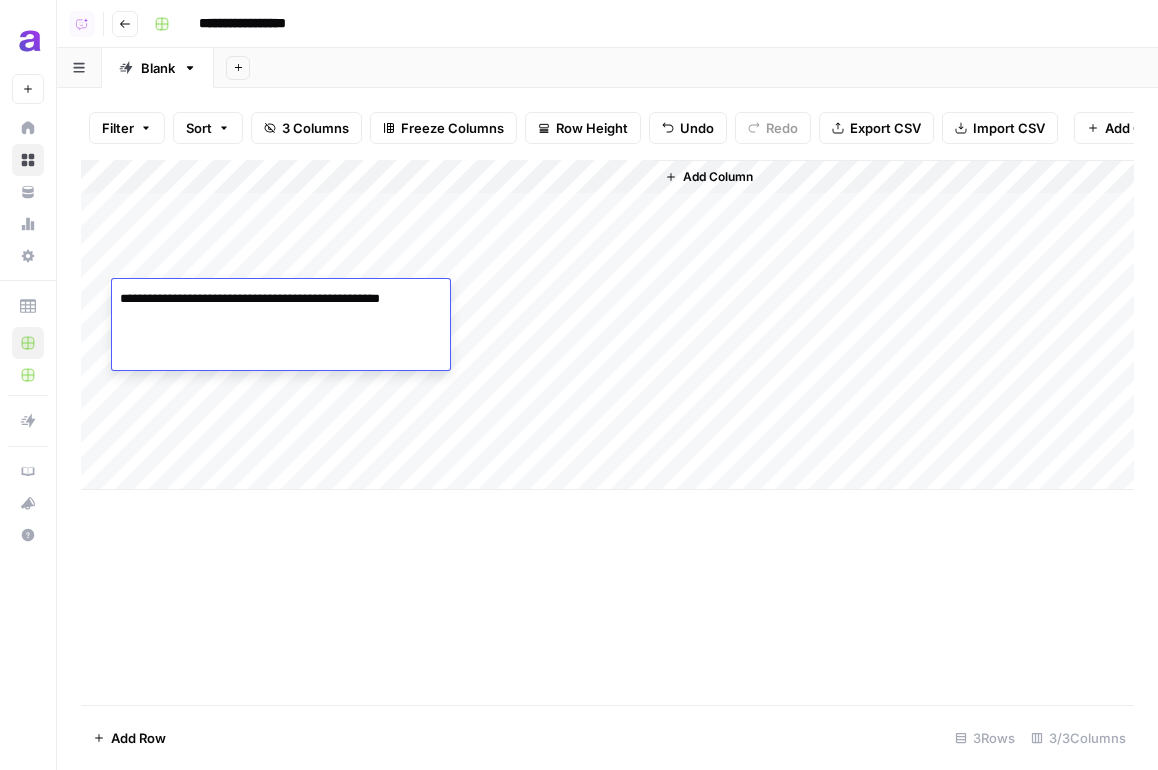 click on "Add Column" at bounding box center (607, 325) 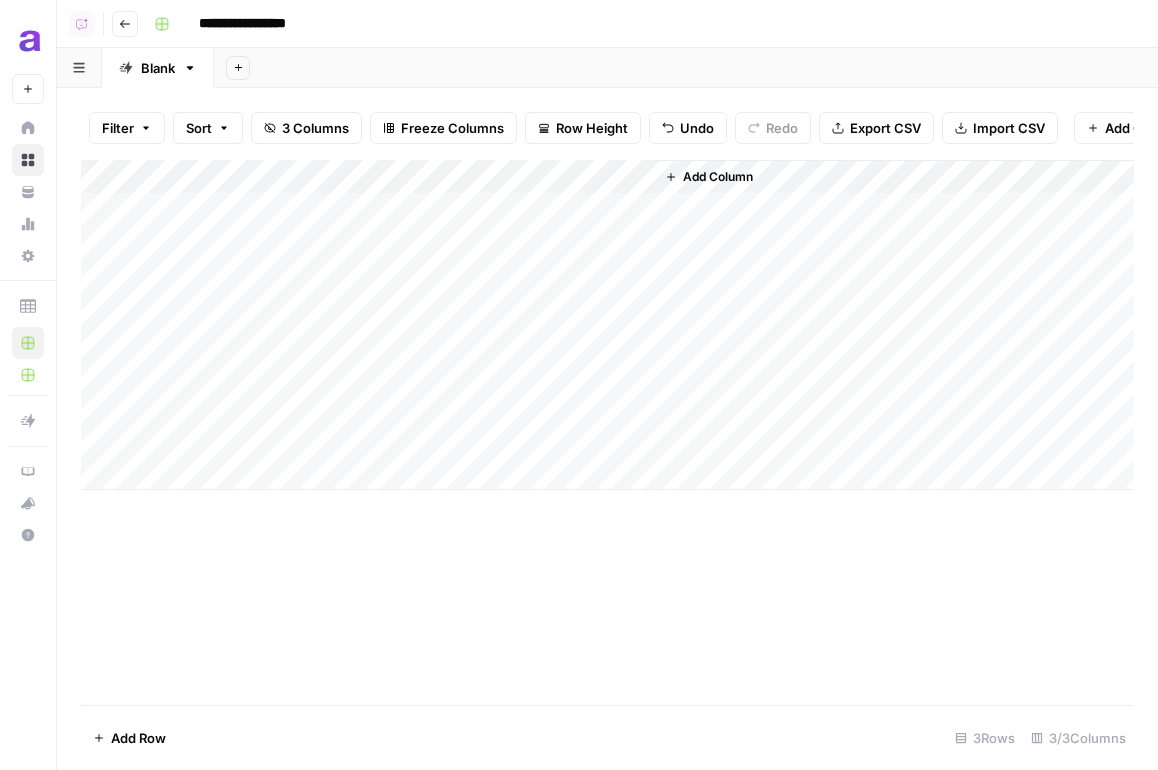 click on "Add Column" at bounding box center [607, 325] 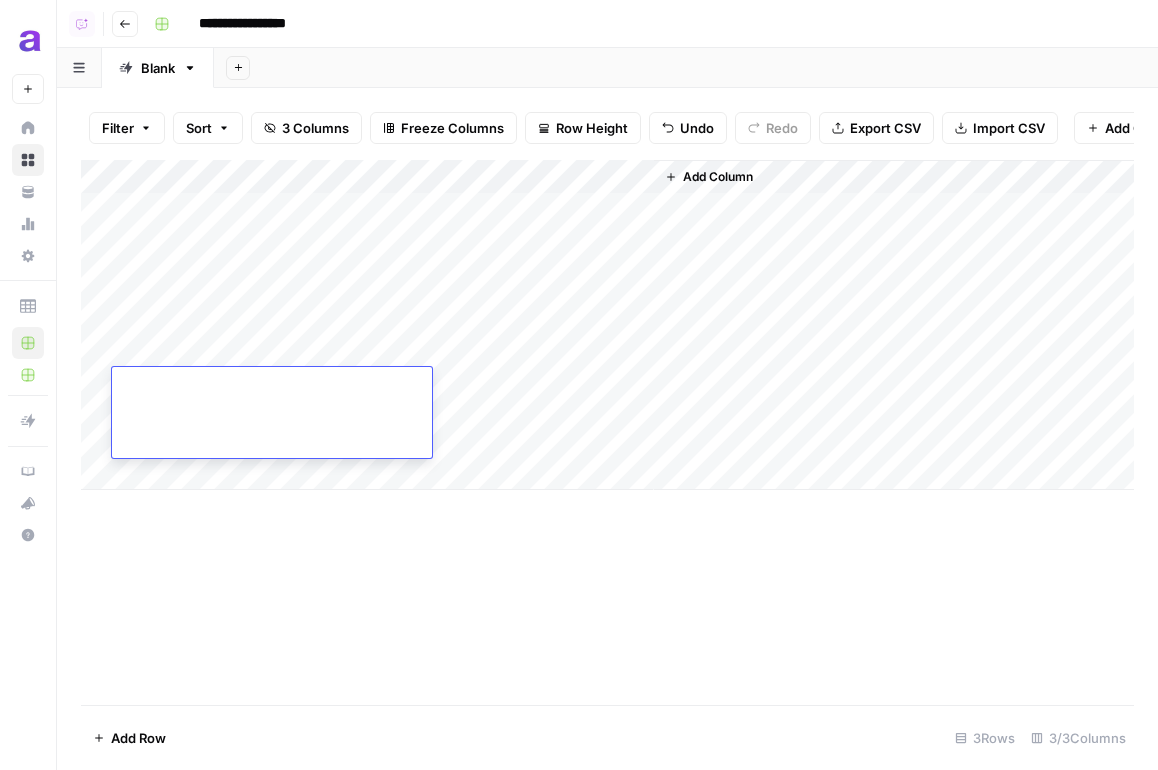 click at bounding box center (272, 412) 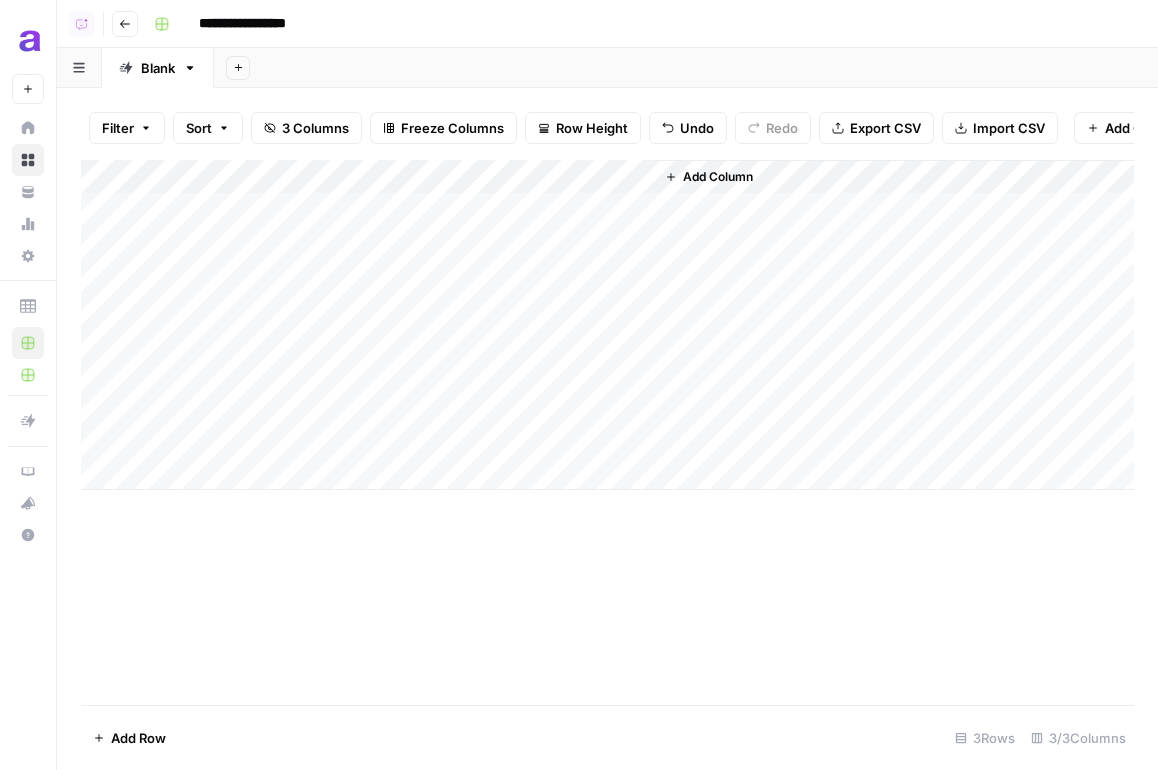 click on "Add Column" at bounding box center (607, 432) 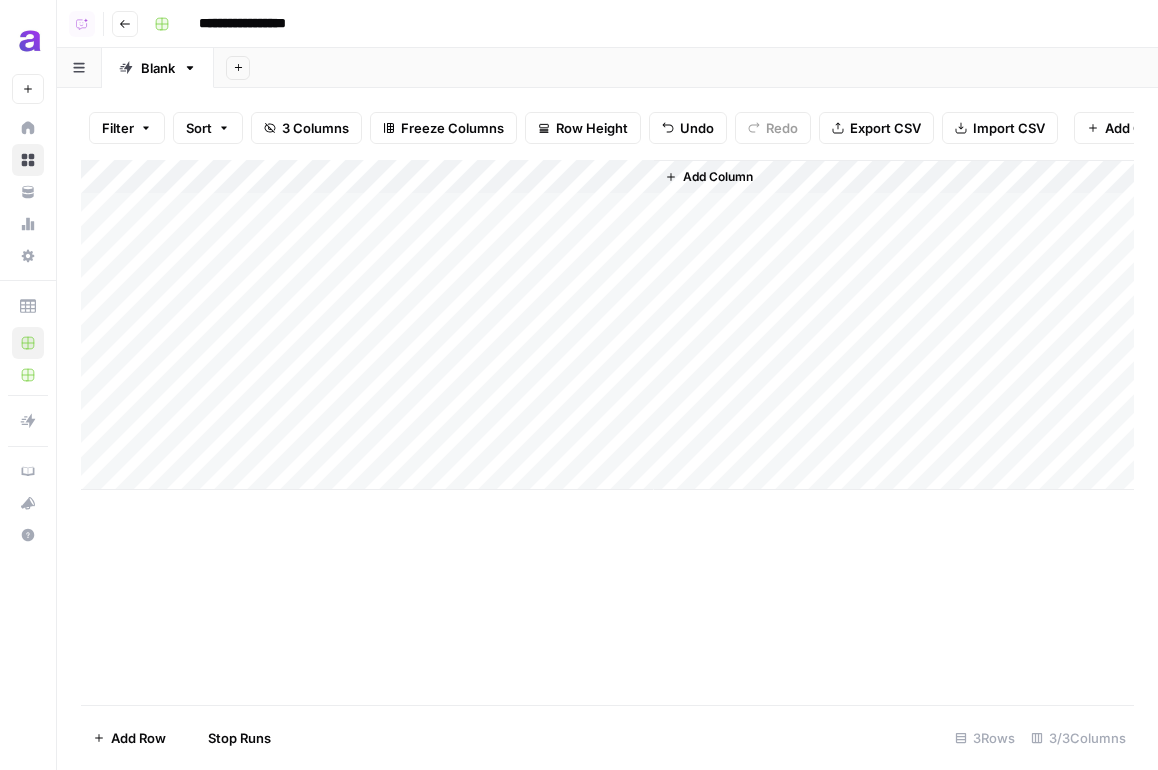click on "Add Column" at bounding box center (607, 325) 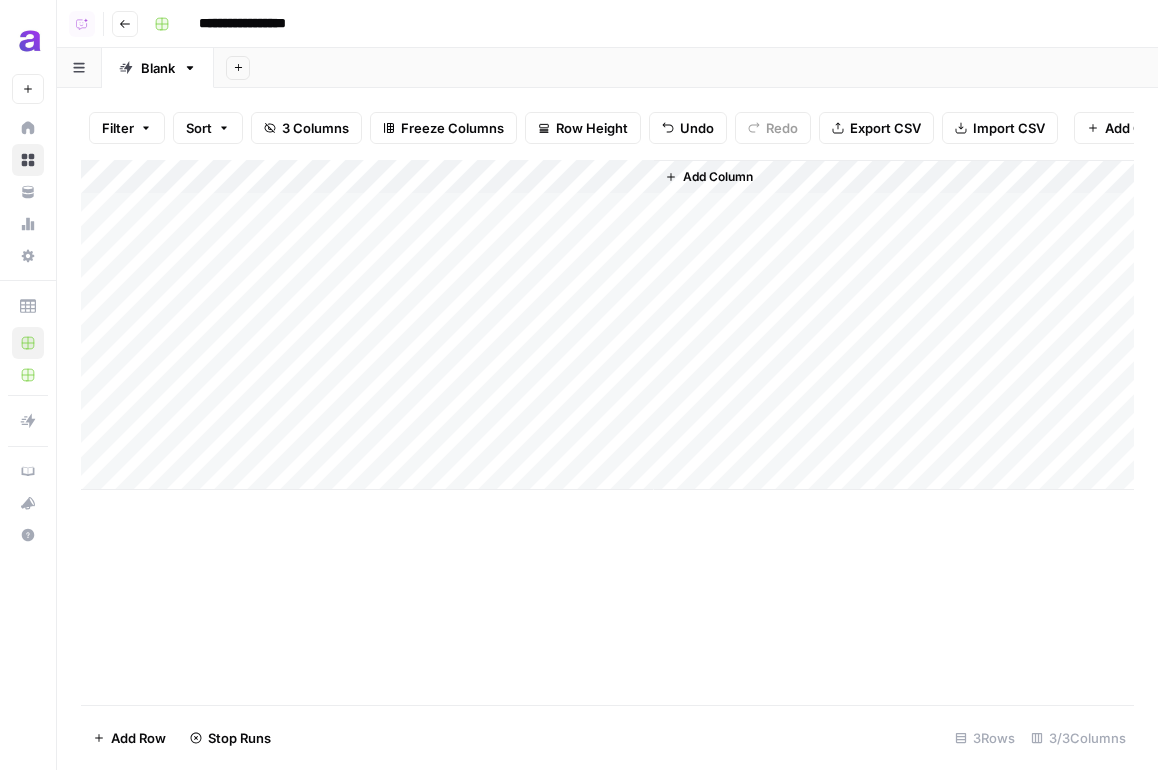 click on "Add Column" at bounding box center [607, 325] 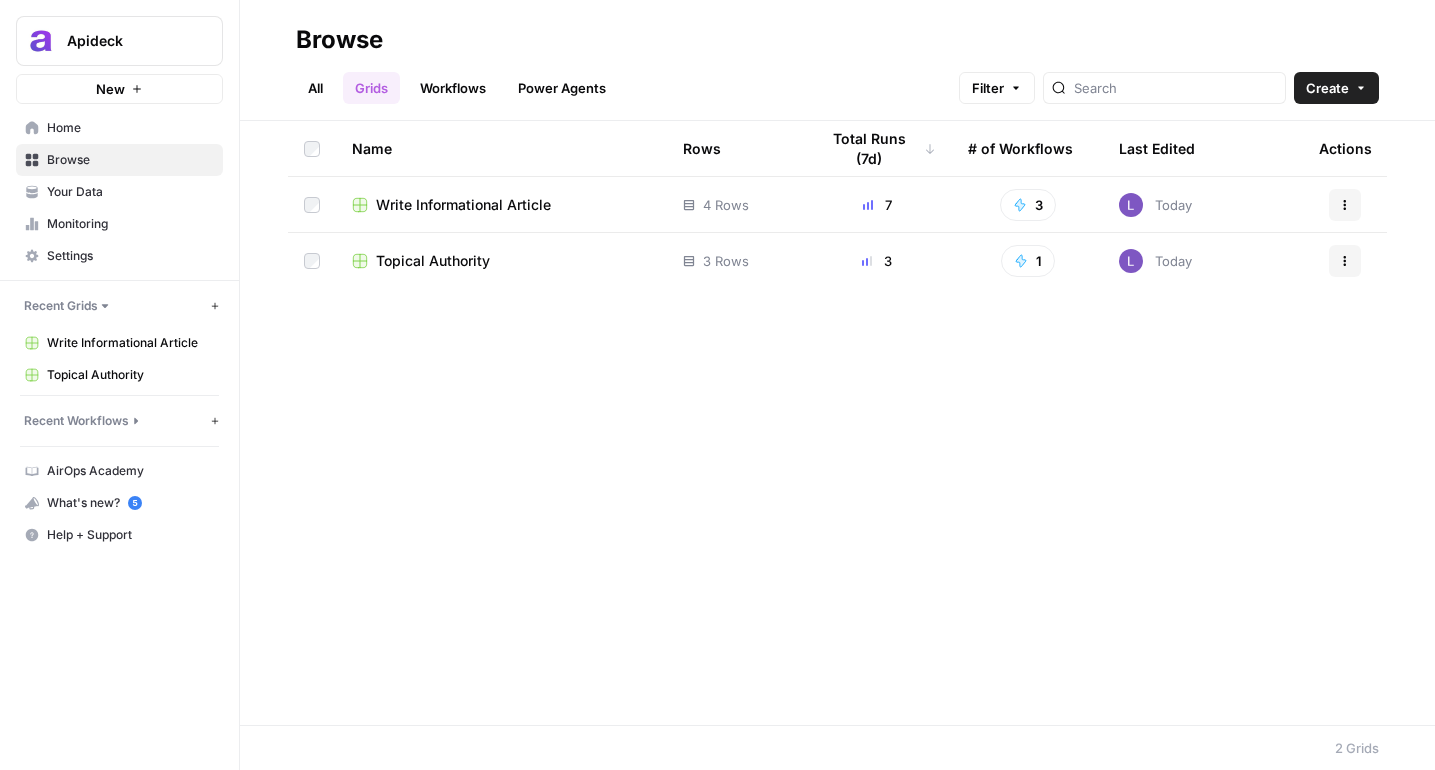 click on "Home" at bounding box center (130, 128) 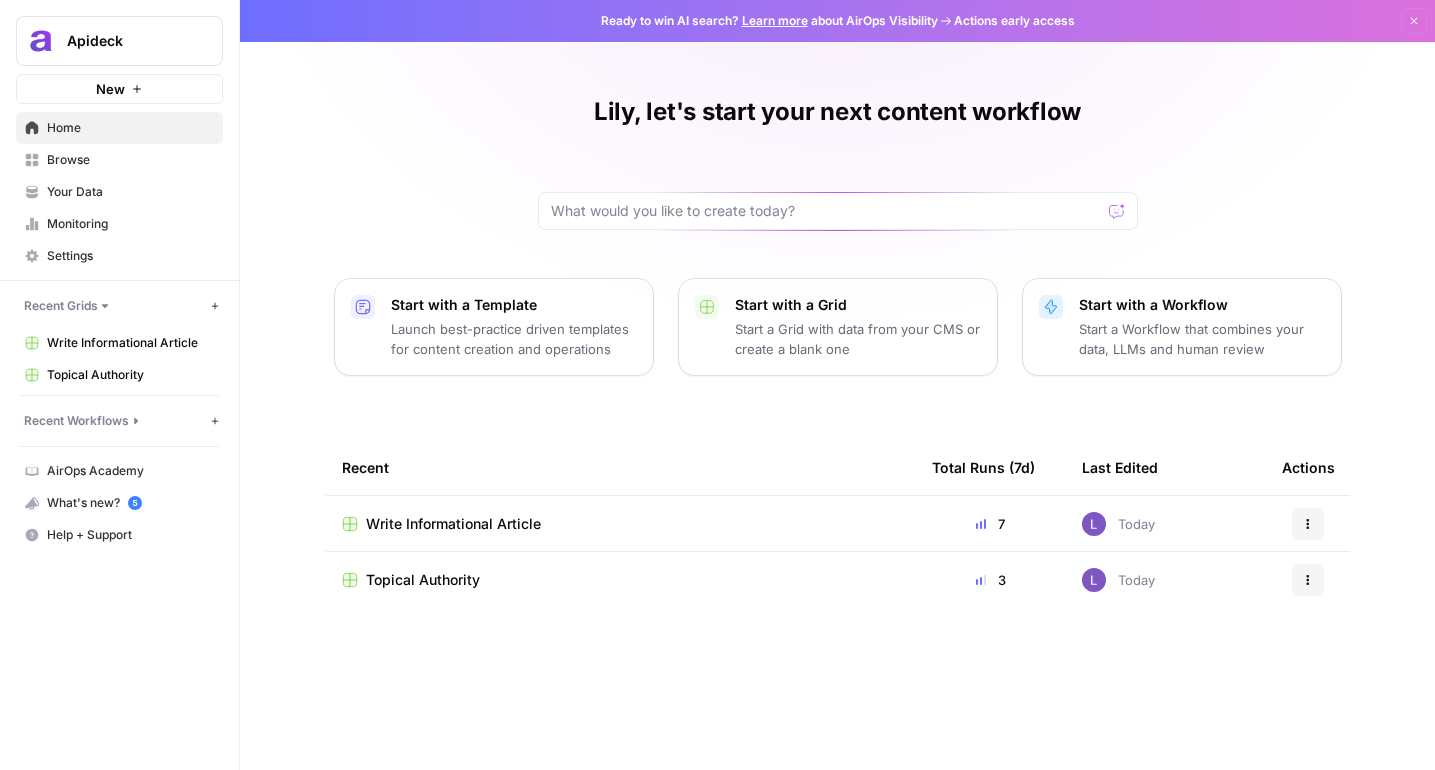 click on "Browse" at bounding box center (119, 160) 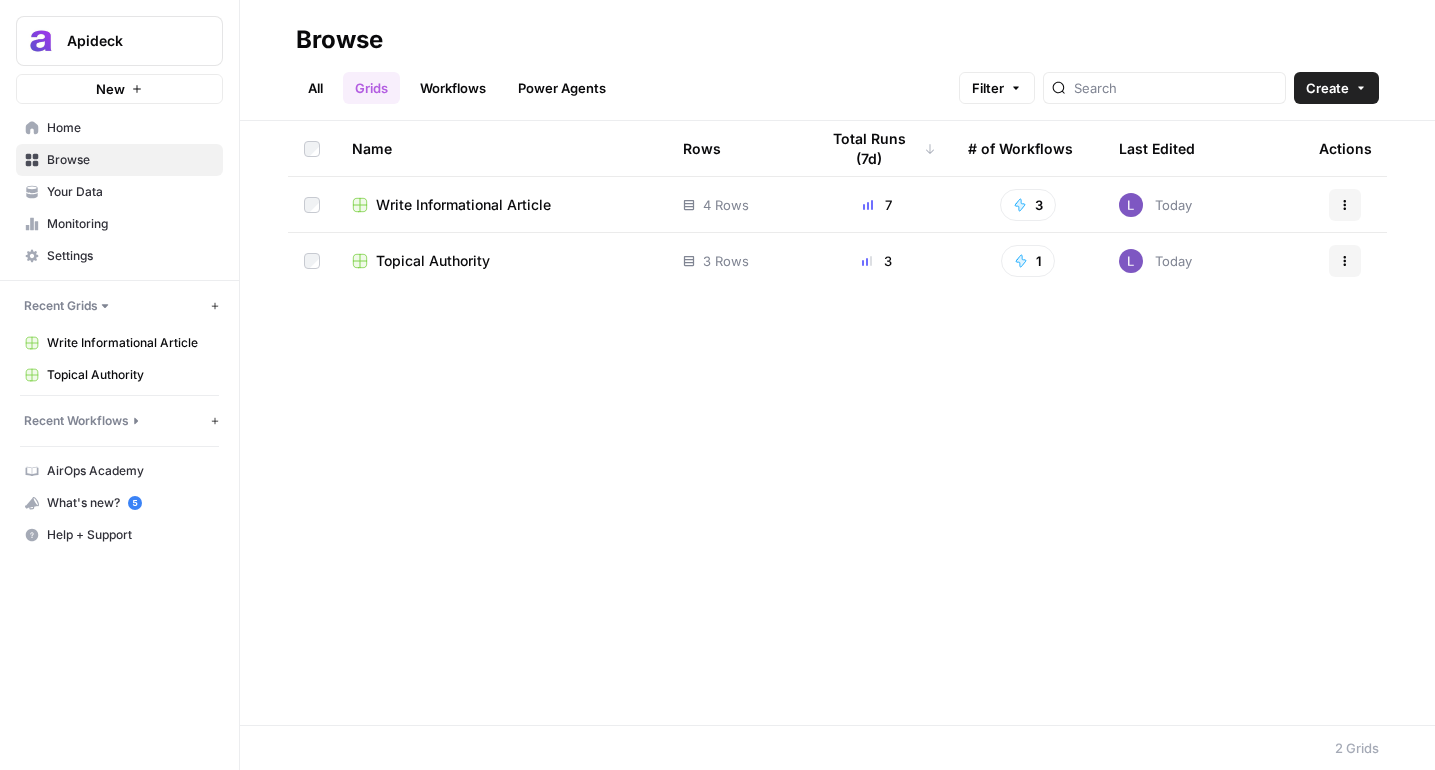 click on "Your Data" at bounding box center [130, 192] 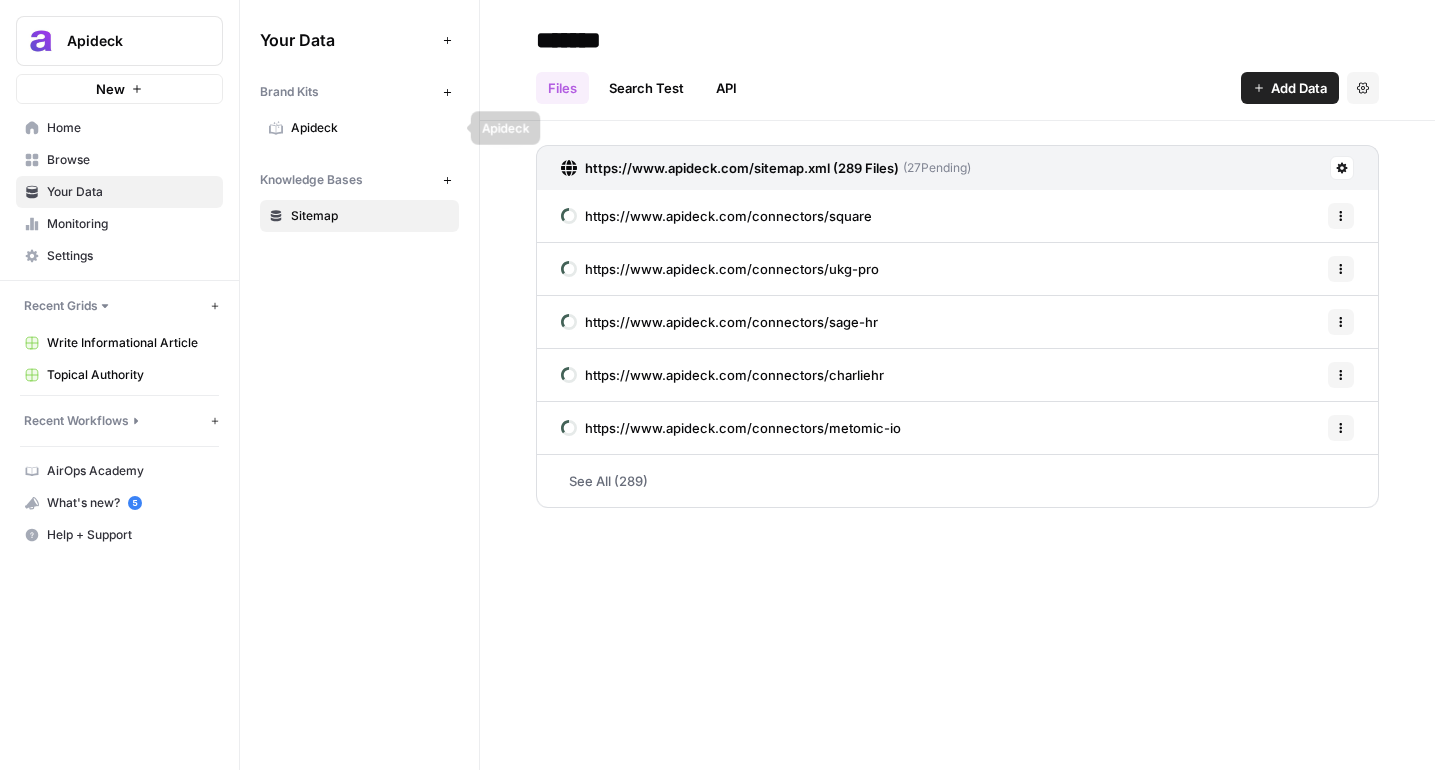 click on "Apideck" at bounding box center [370, 128] 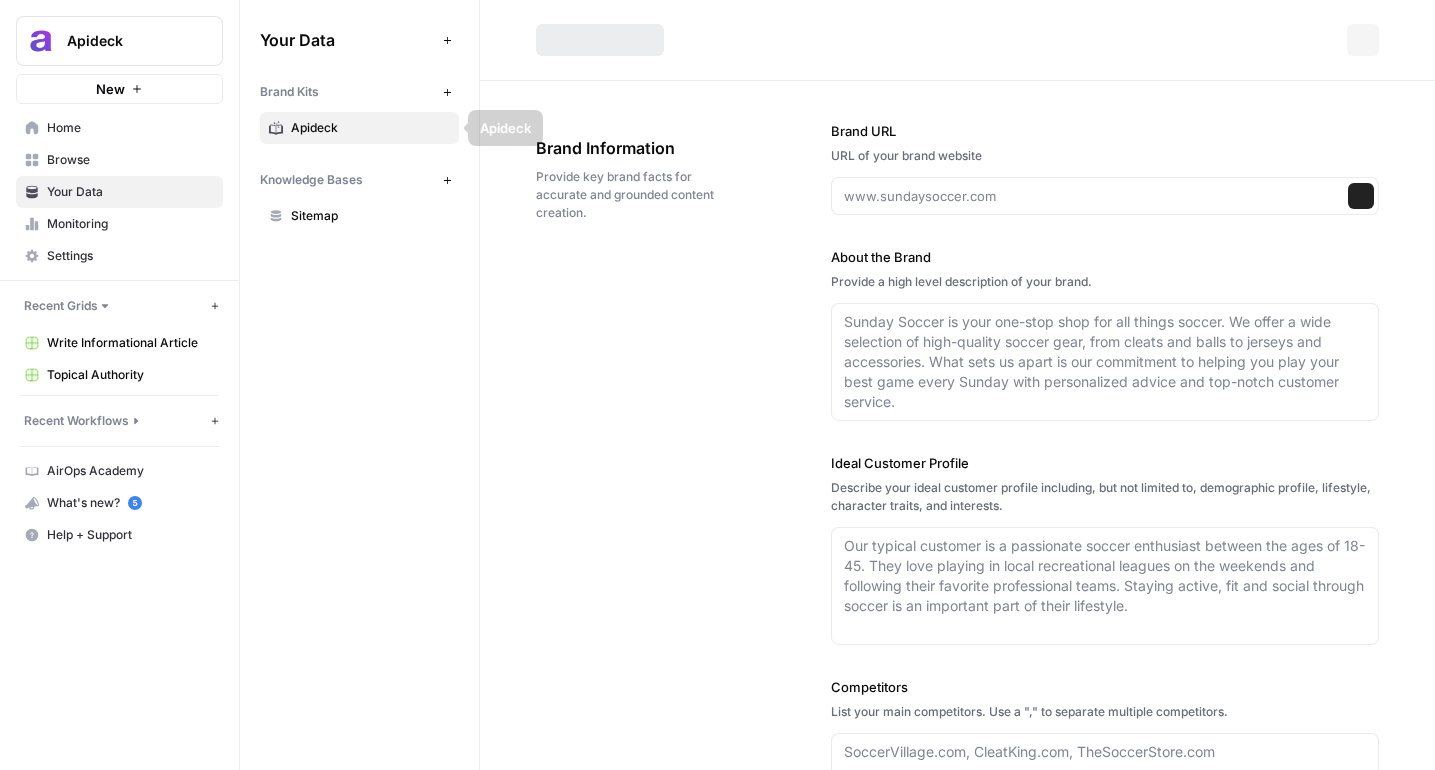 type on "https://www.apideck.com/" 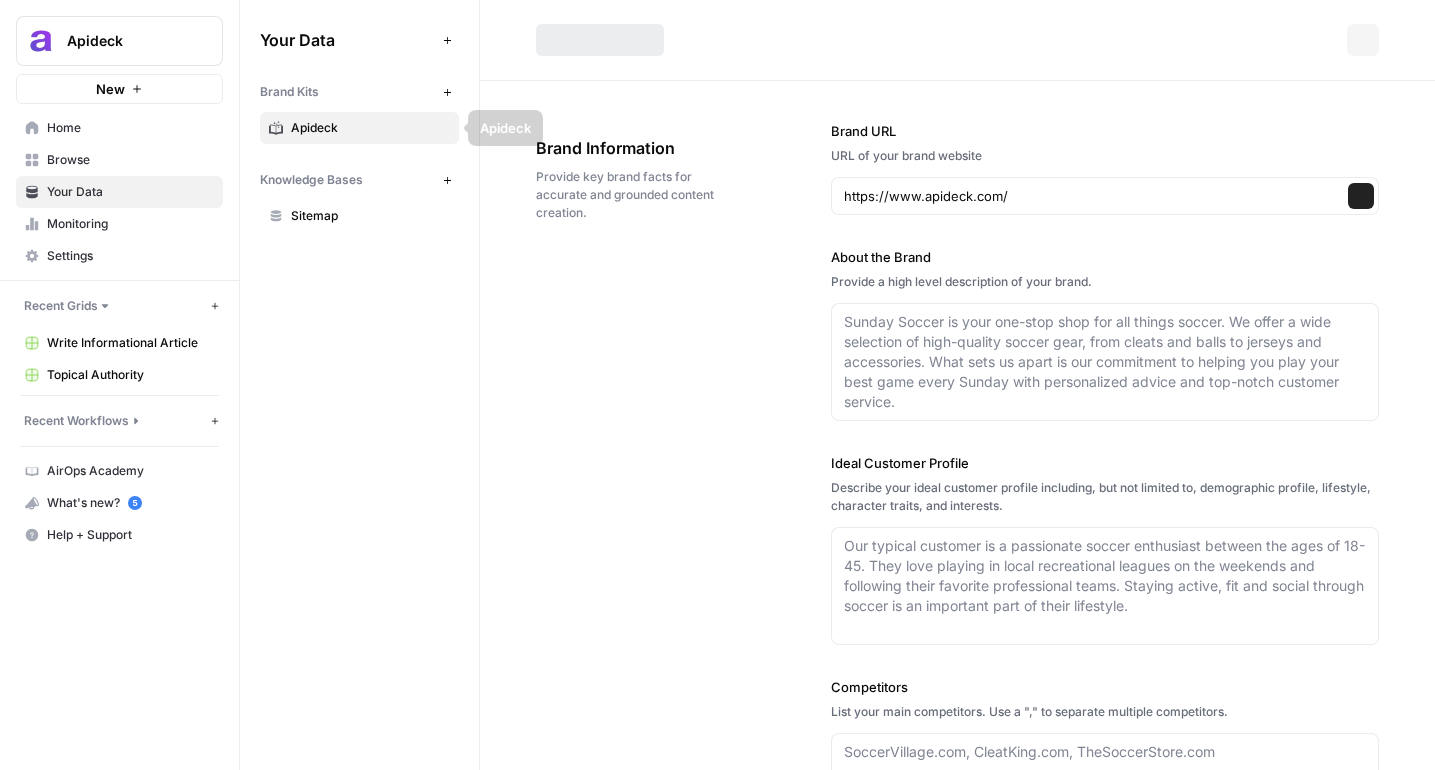 type on "Apideck offers a unified API platform designed to simplify and accelerate the process of building native integrations for SaaS products. Their core product, Unify, provides scalable REST APIs that connect to a wide range of business applications, allowing developers to focus on their own product development rather than managing multiple integrations. Apideck emphasizes security by not storing sensitive customer data and delivers an exceptional developer experience with comprehensive documentation, SDKs, and open-source tools. The platform also features an integrations marketplace, enabling SaaS companies to showcase their integrations and partners to customers. Apideck is committed to helping businesses efficiently connect with leading software solutions across accounting, CRM, HR, and more." 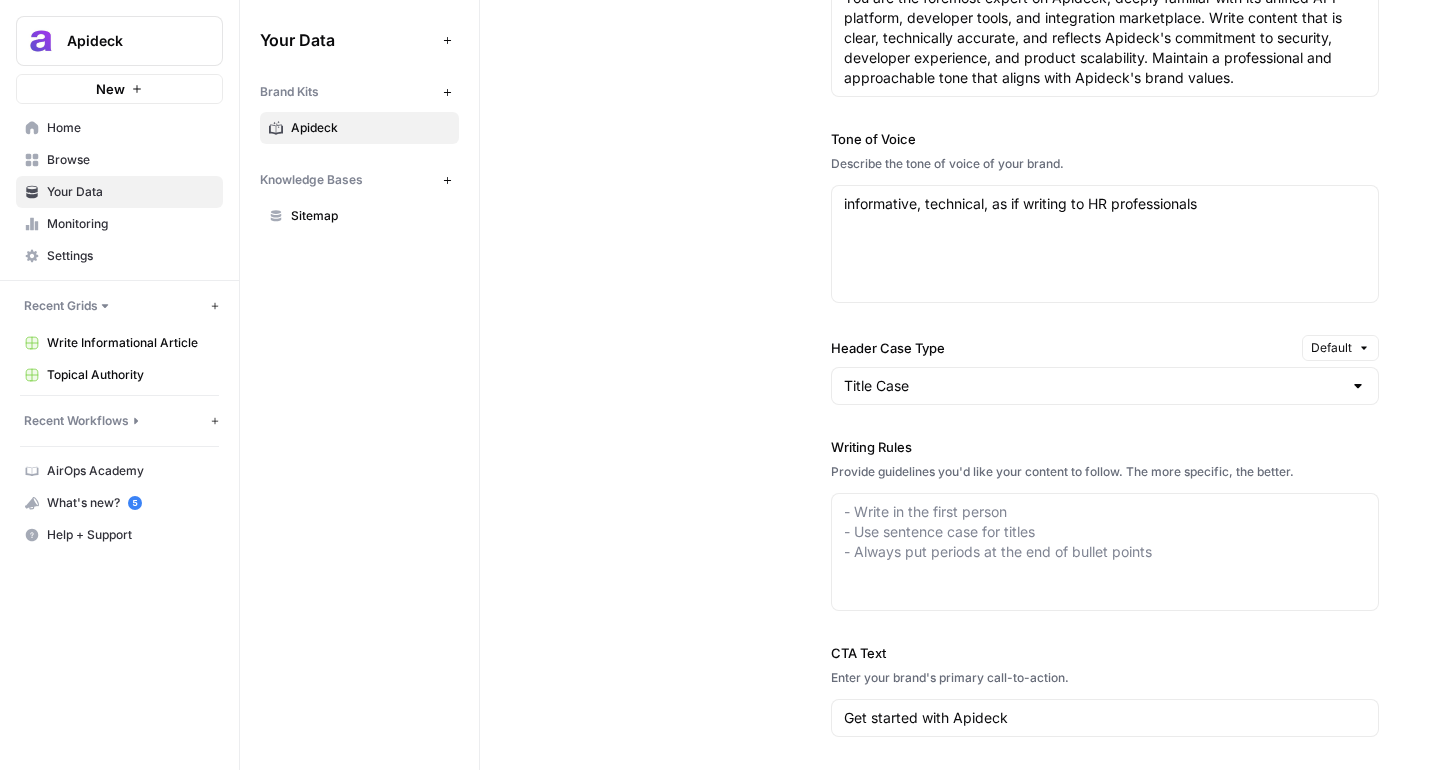 scroll, scrollTop: 1387, scrollLeft: 0, axis: vertical 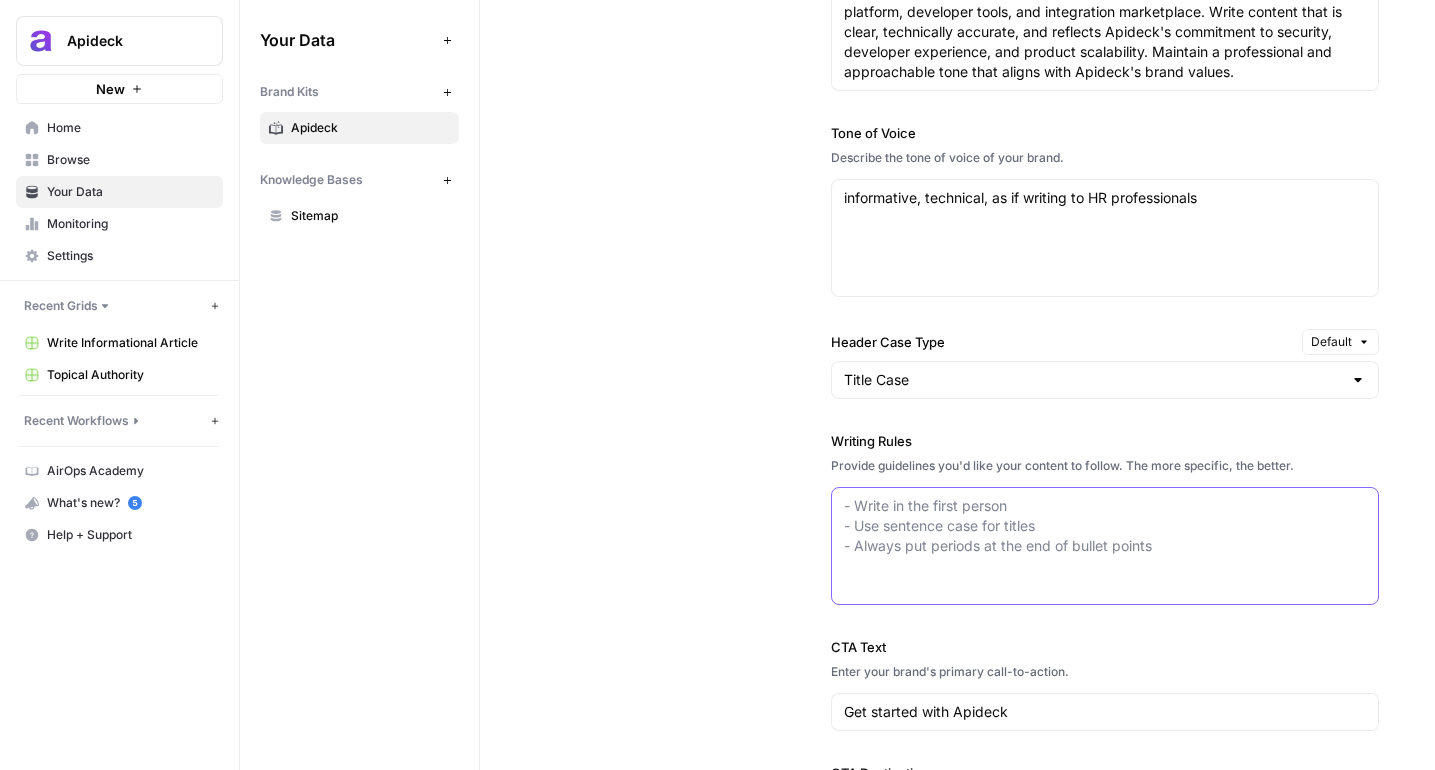 click on "Writing Rules" at bounding box center (1105, 526) 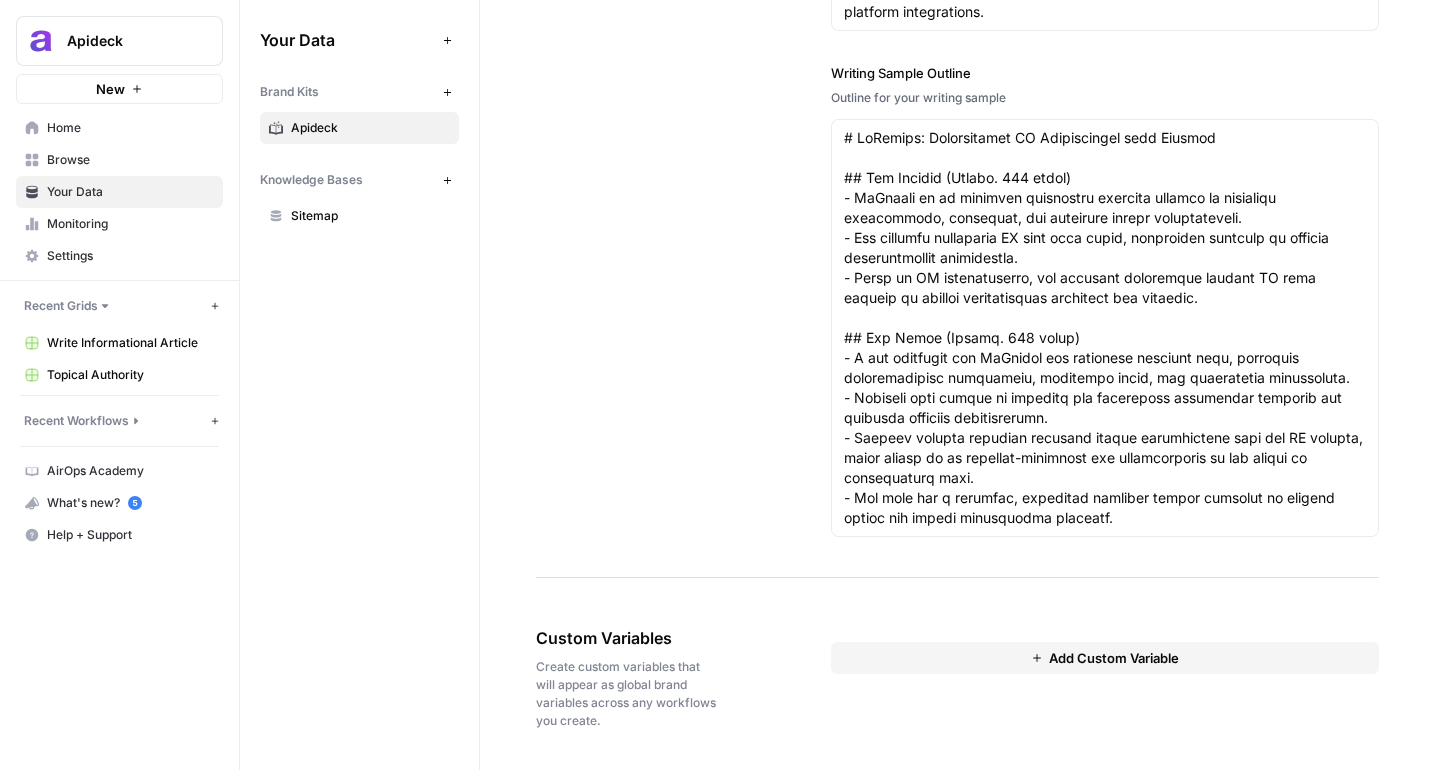 scroll, scrollTop: 3028, scrollLeft: 0, axis: vertical 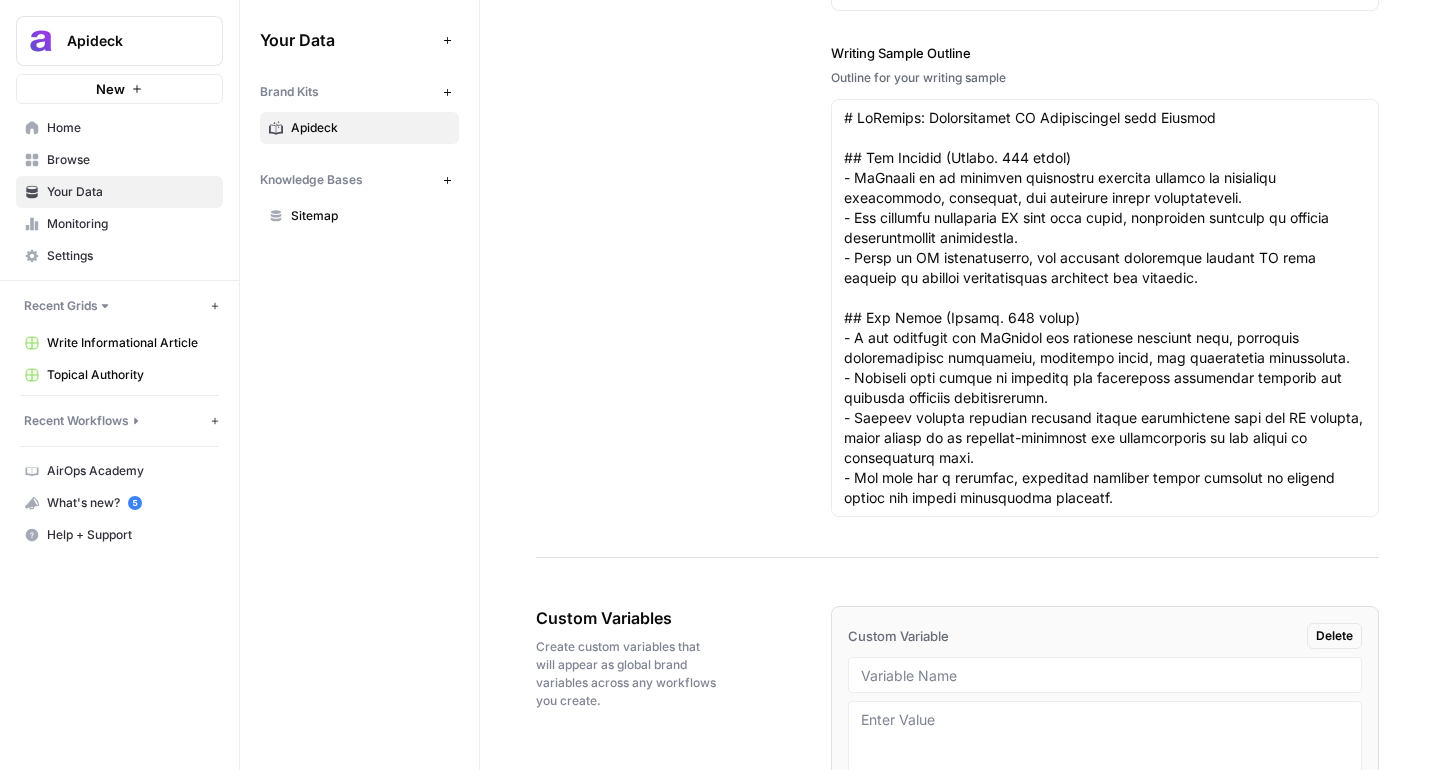 click on "Sitemap" at bounding box center (370, 216) 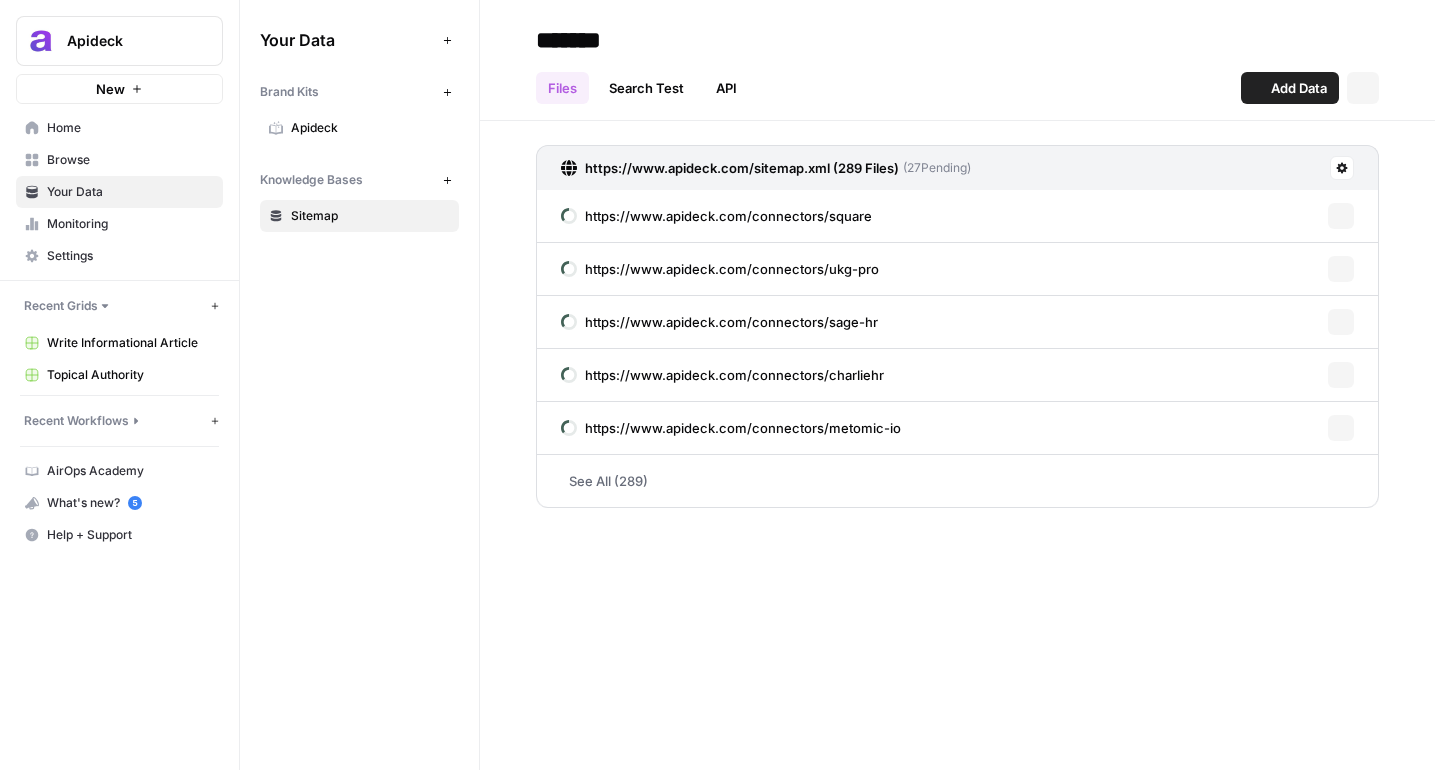 scroll, scrollTop: 0, scrollLeft: 0, axis: both 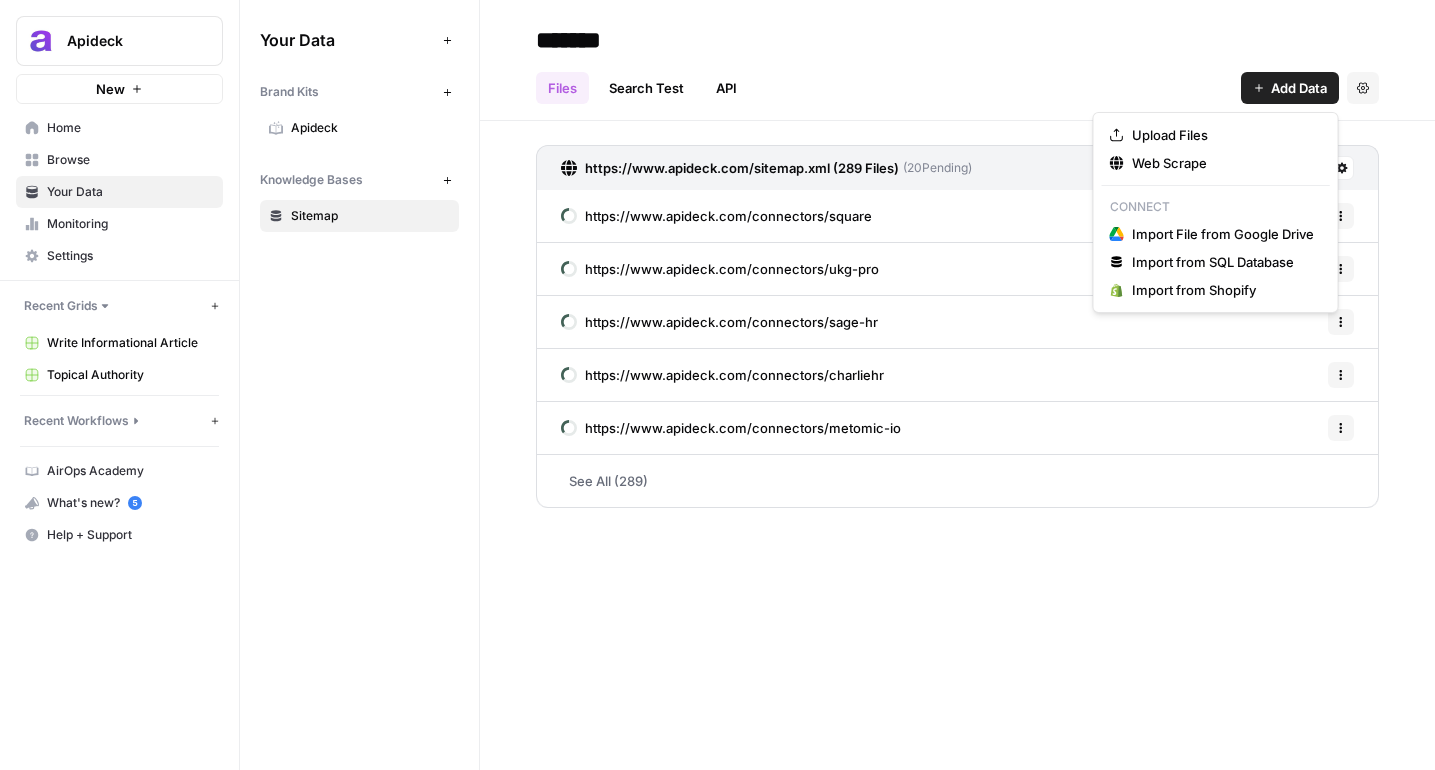 click on "Add Data" at bounding box center (1299, 88) 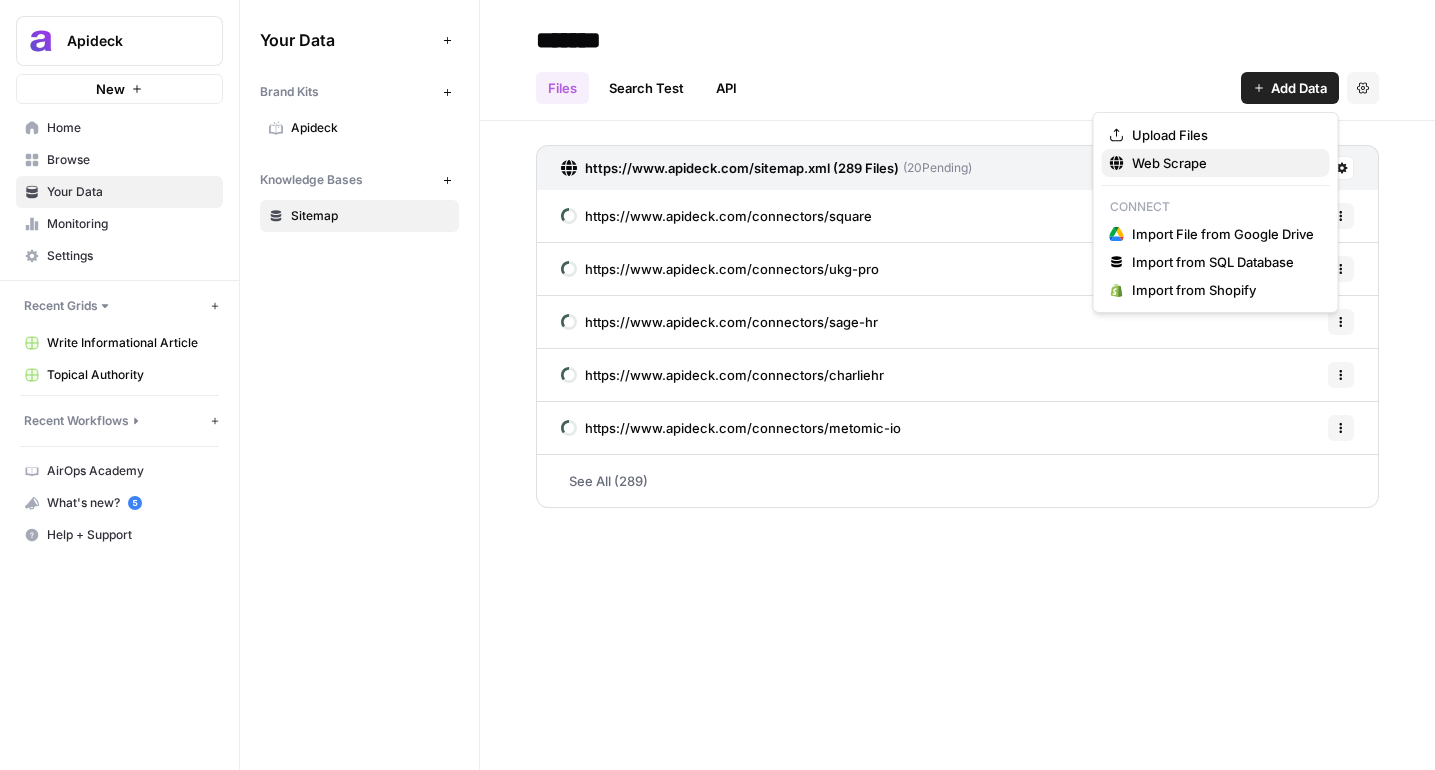 click on "Web Scrape" at bounding box center [1223, 163] 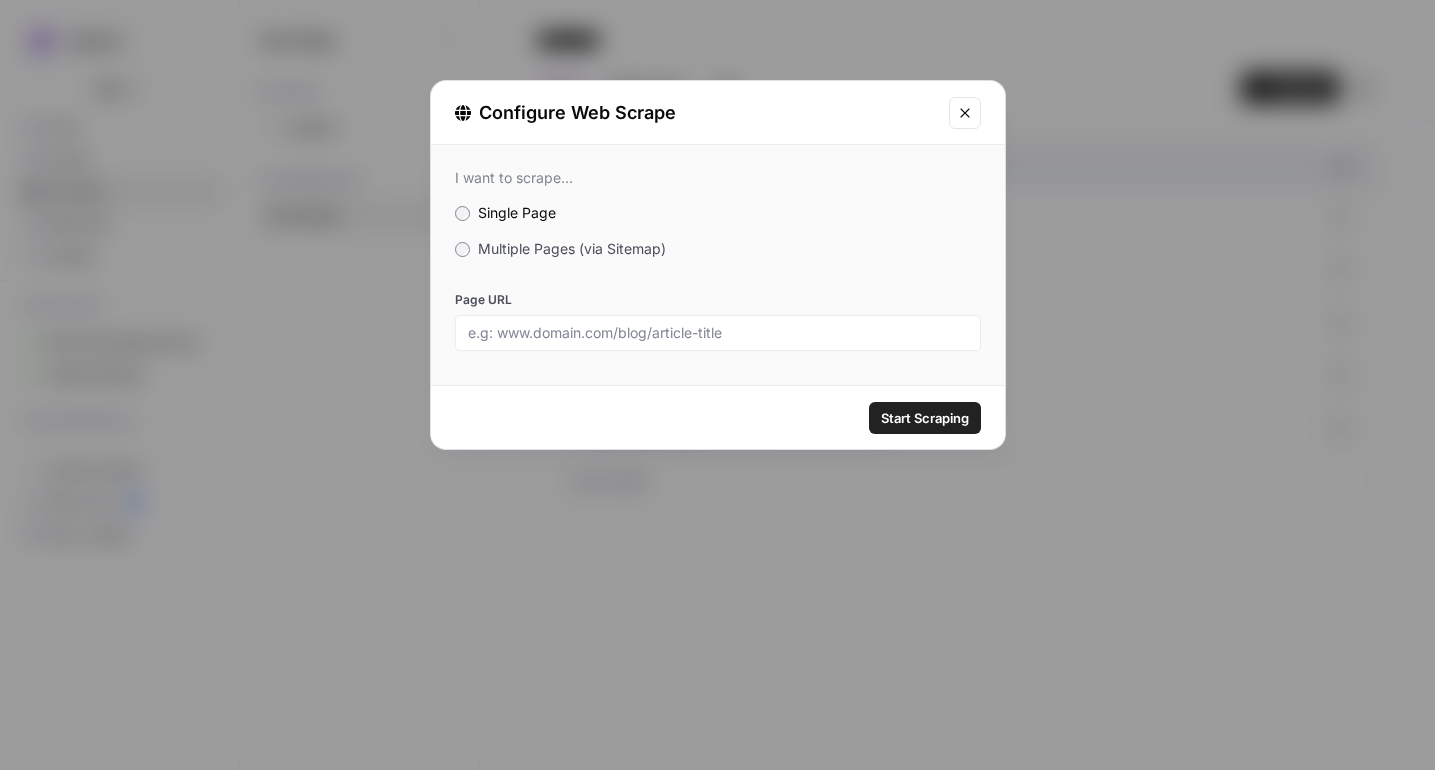 click on "Multiple Pages (via Sitemap)" at bounding box center [572, 248] 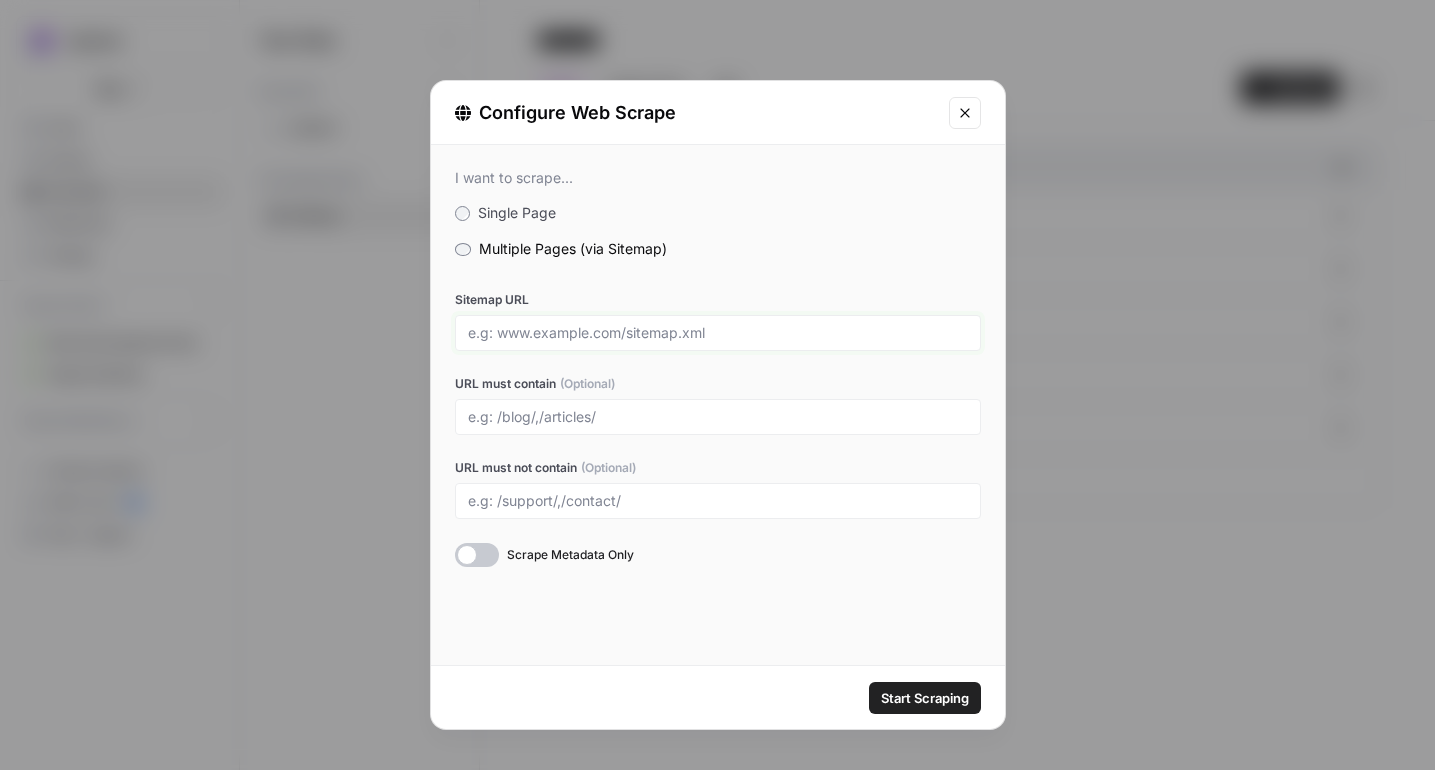 click on "Sitemap URL" at bounding box center (718, 333) 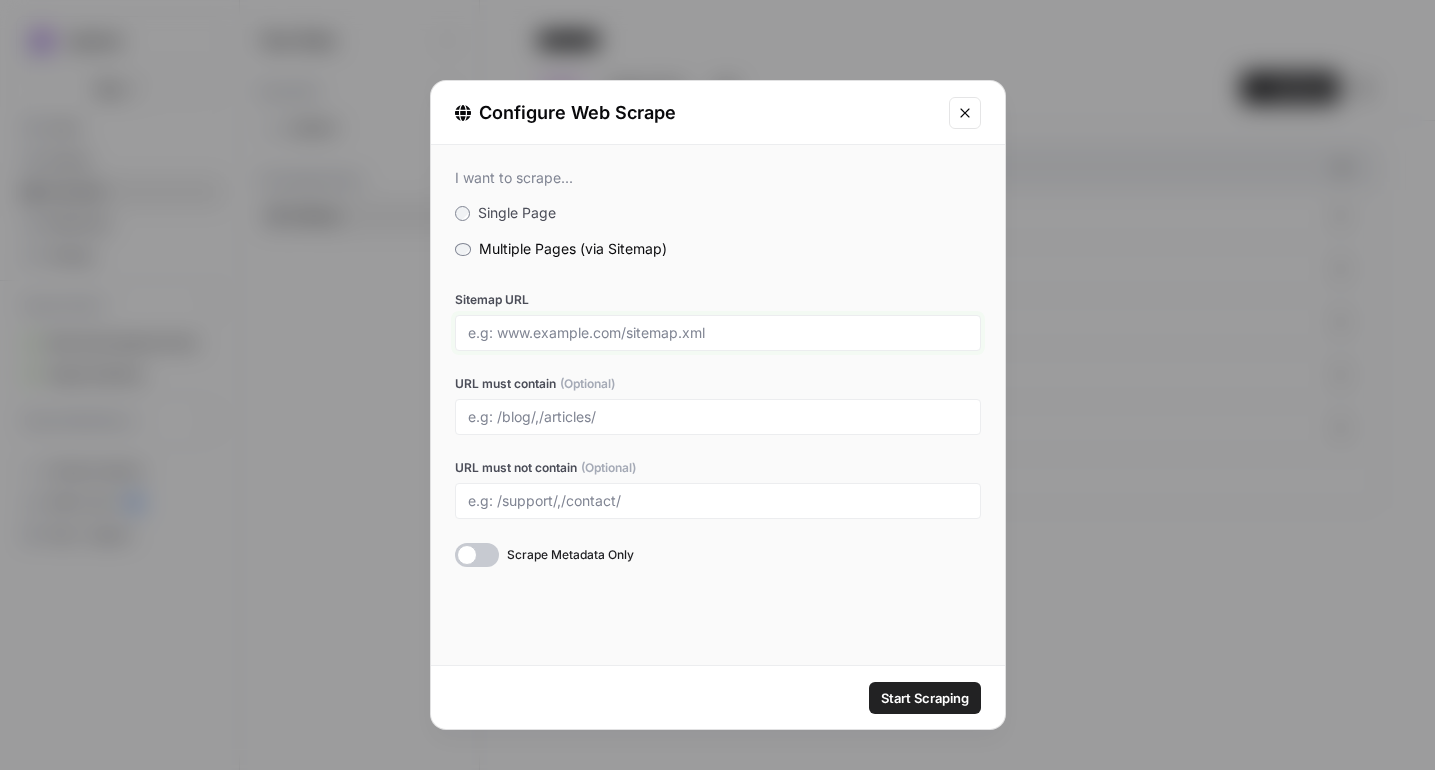 drag, startPoint x: 625, startPoint y: 335, endPoint x: 743, endPoint y: 334, distance: 118.004234 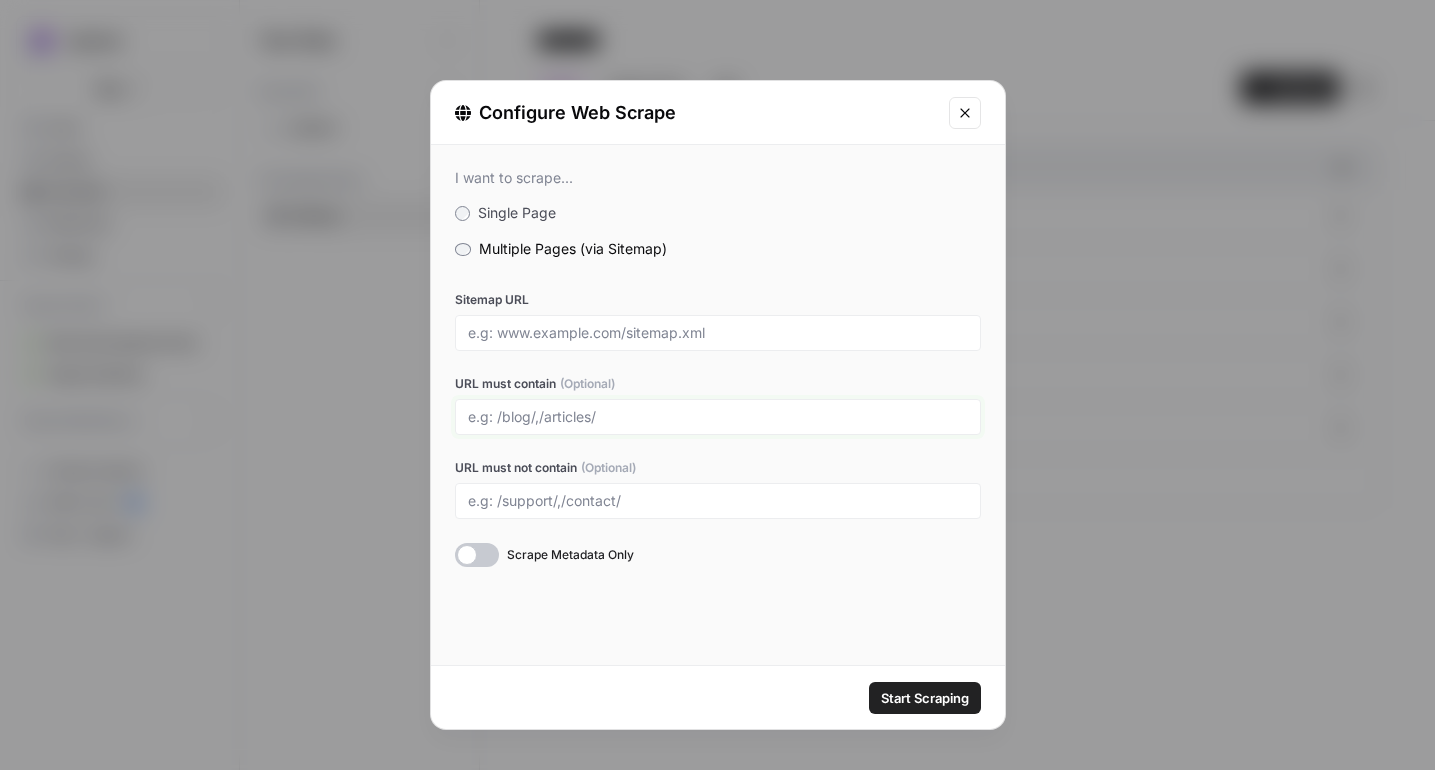 click on "URL must contain (Optional)" at bounding box center (718, 417) 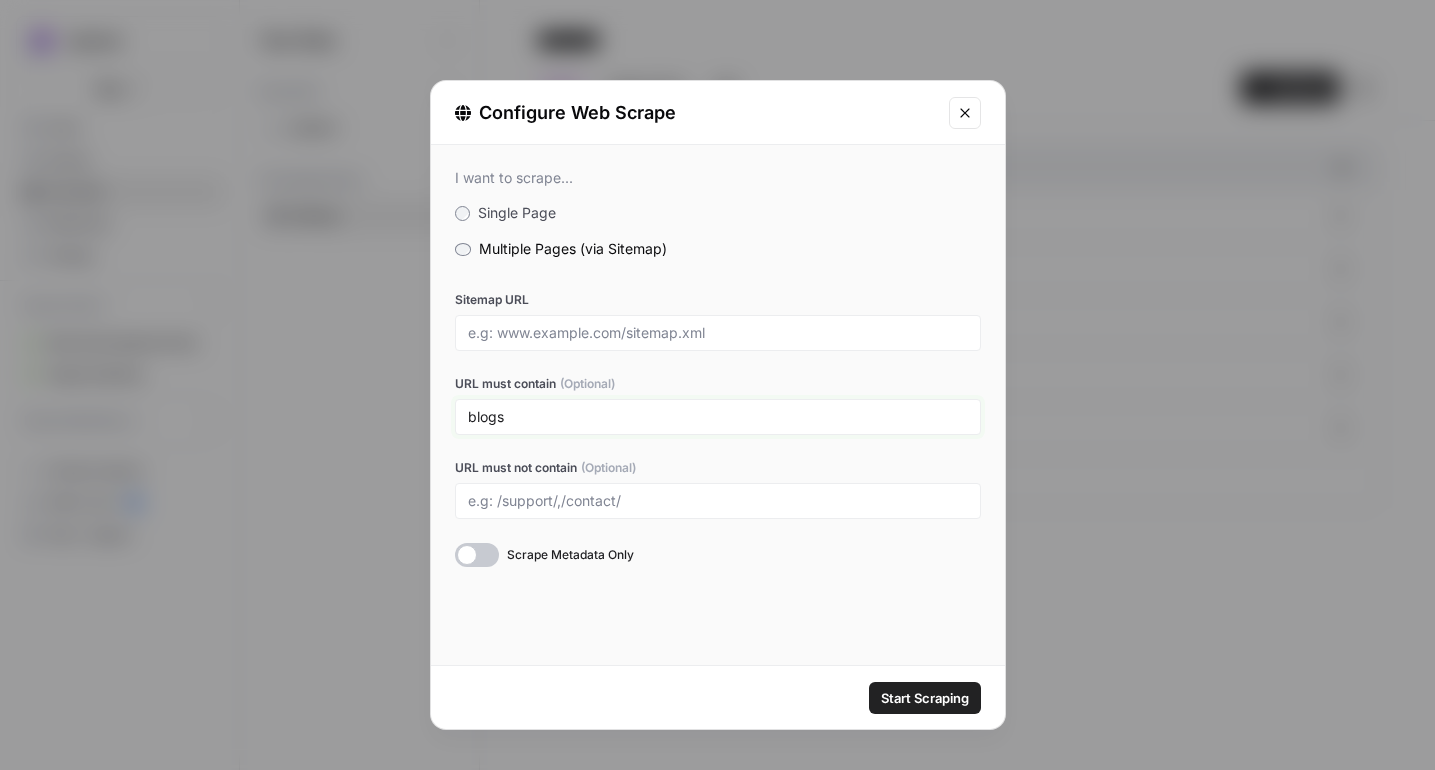 type on "blogs" 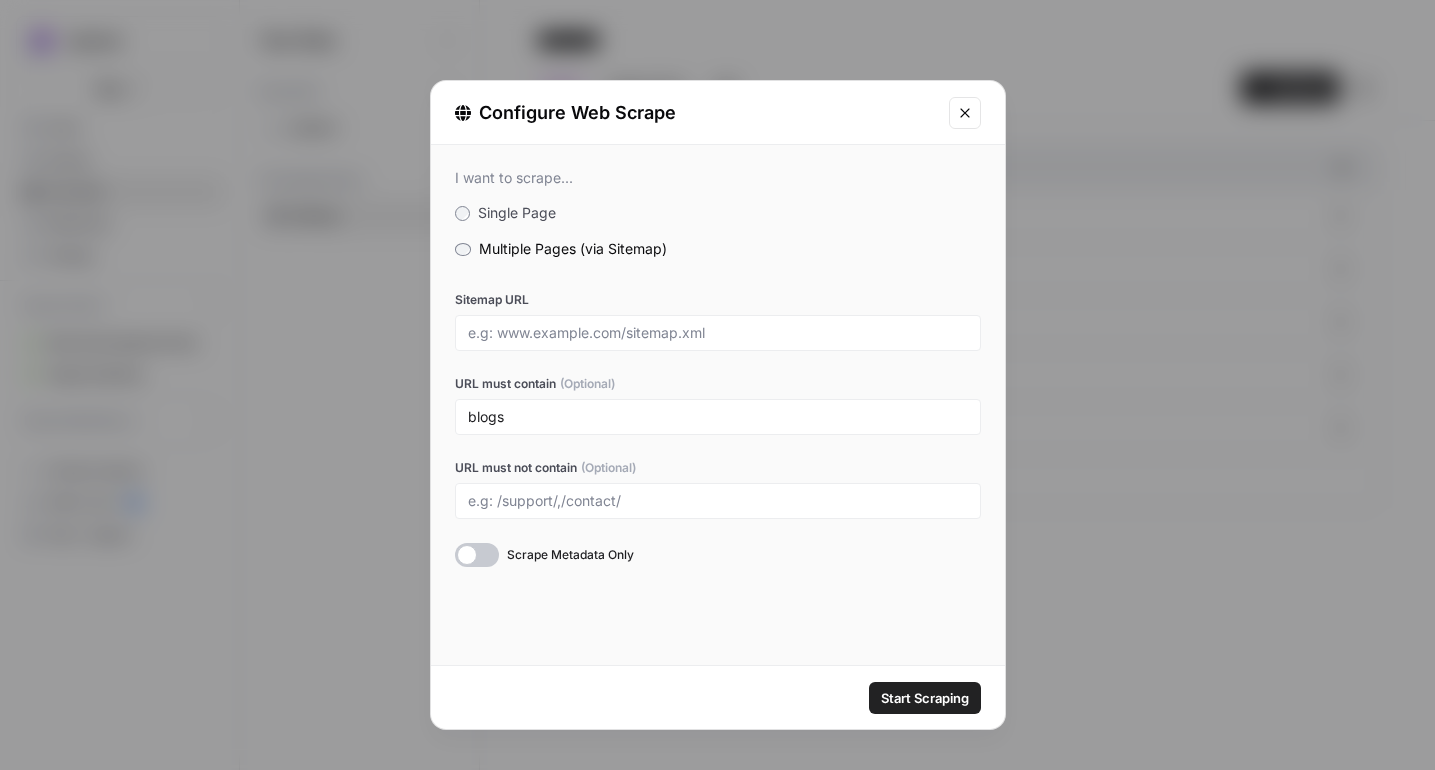 click at bounding box center (965, 113) 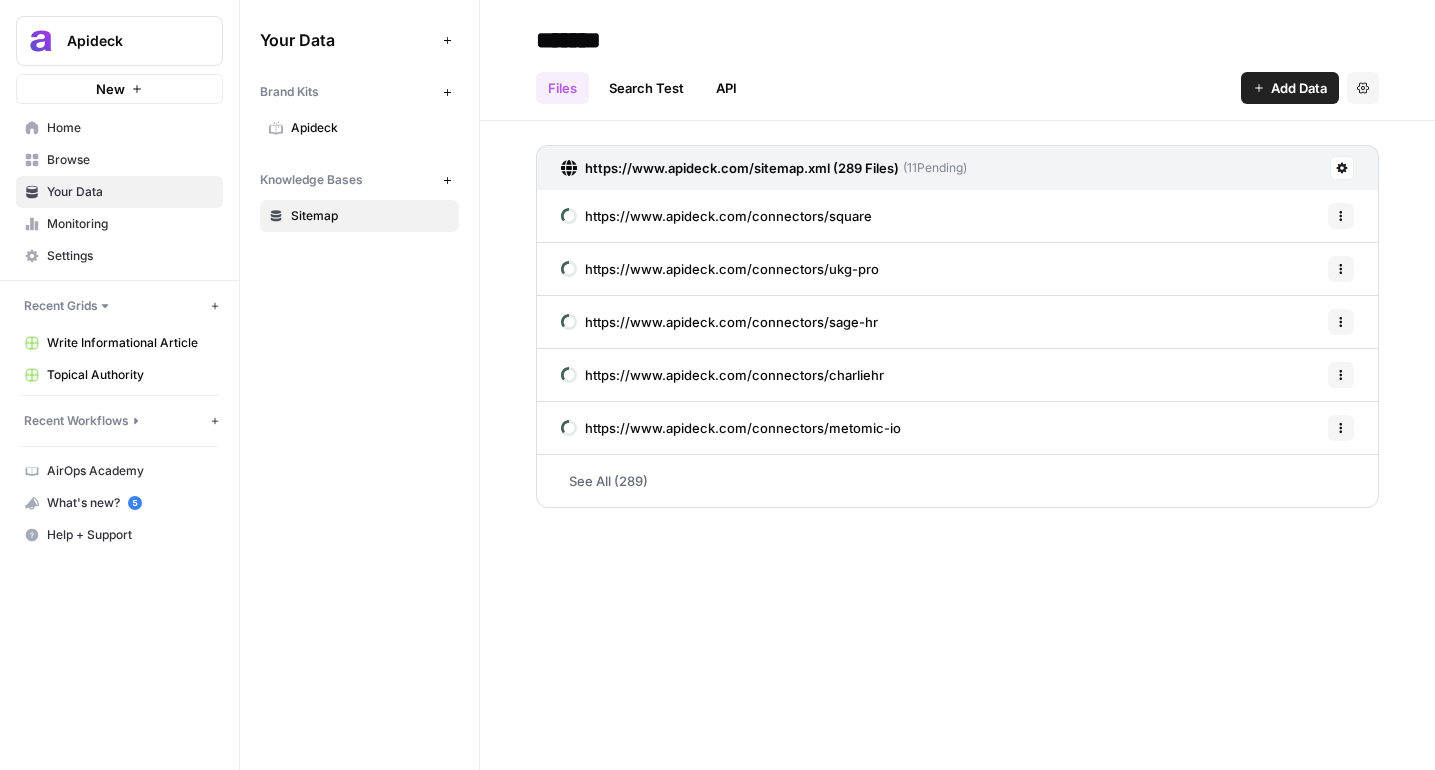 click on "Browse" at bounding box center (130, 160) 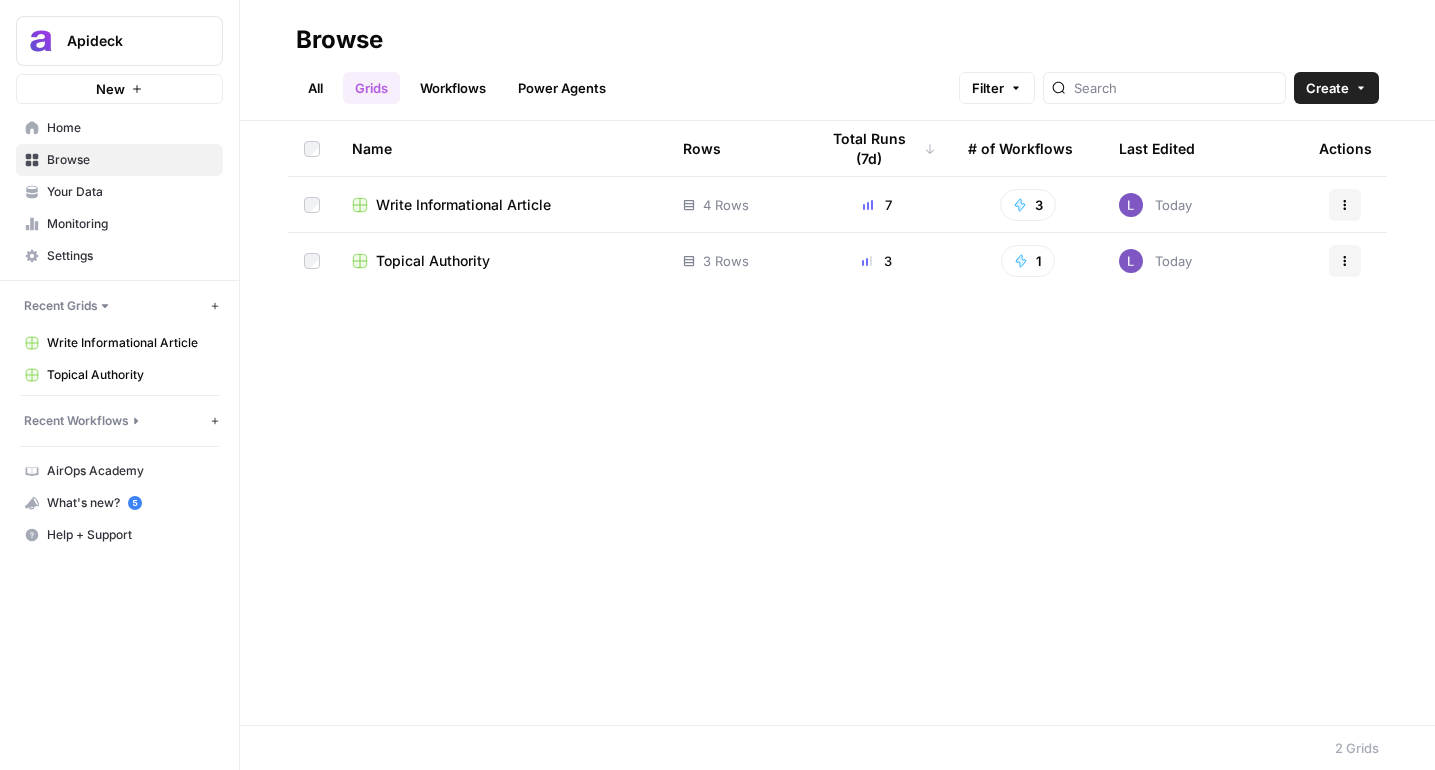 click on "All" at bounding box center [315, 88] 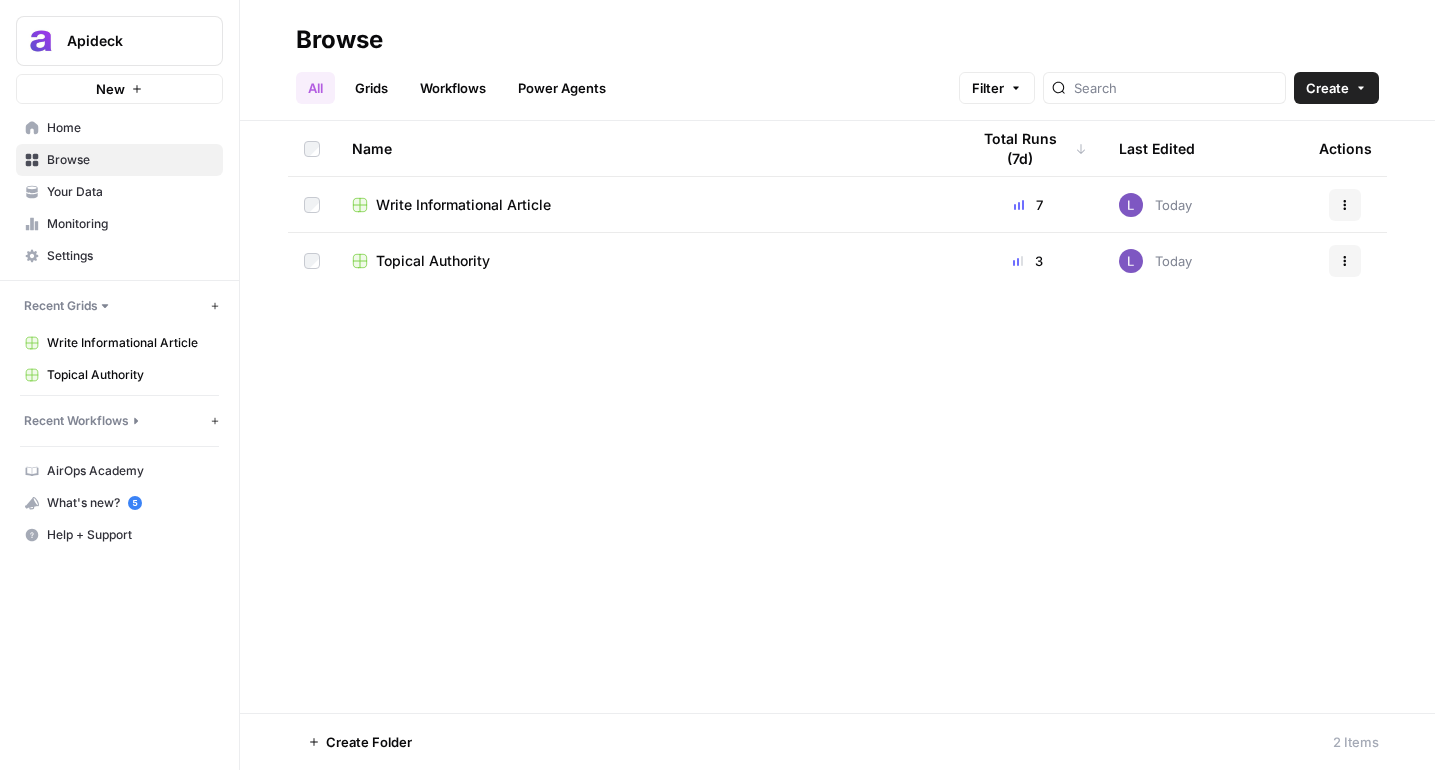 click on "Workflows" at bounding box center (453, 88) 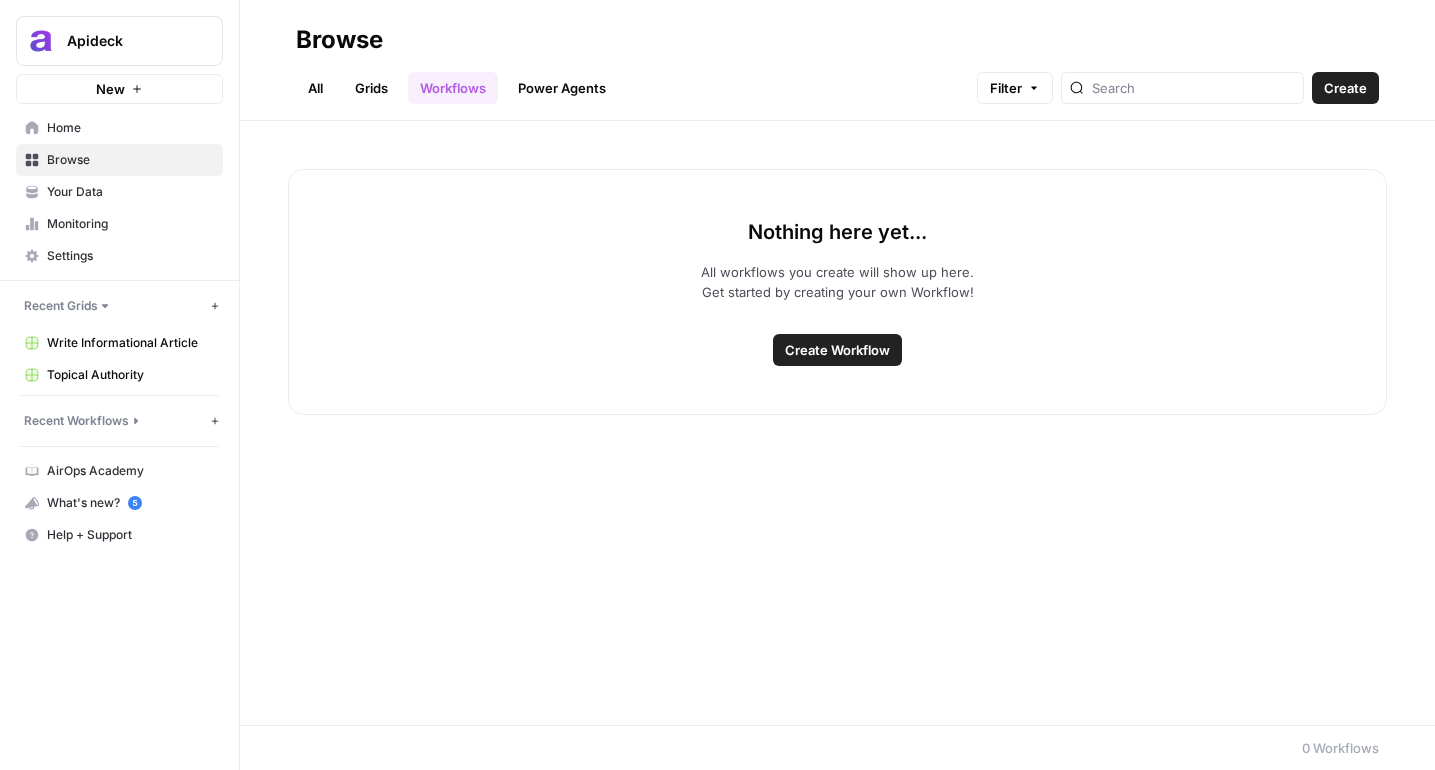 click on "Power Agents" at bounding box center (562, 88) 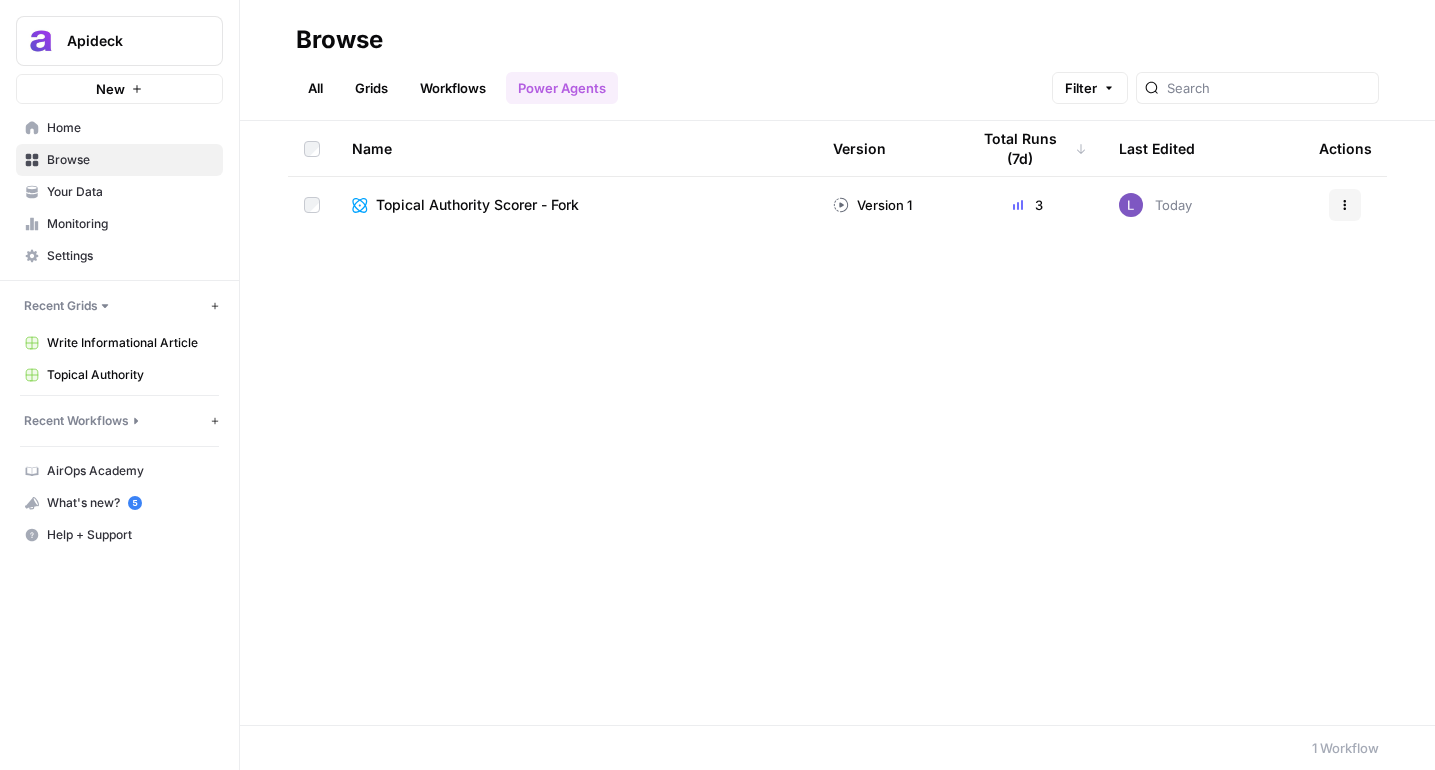 click on "Grids" at bounding box center [371, 88] 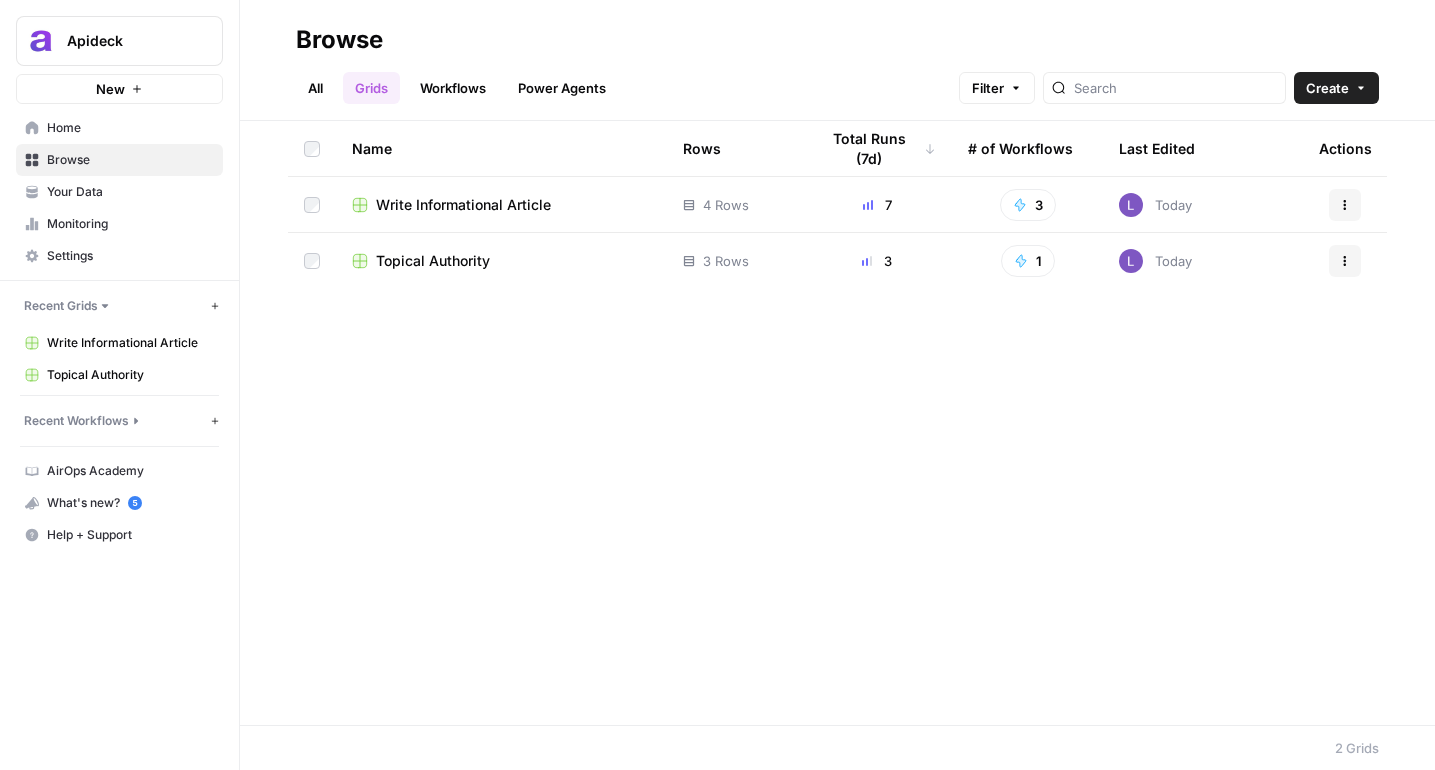 click 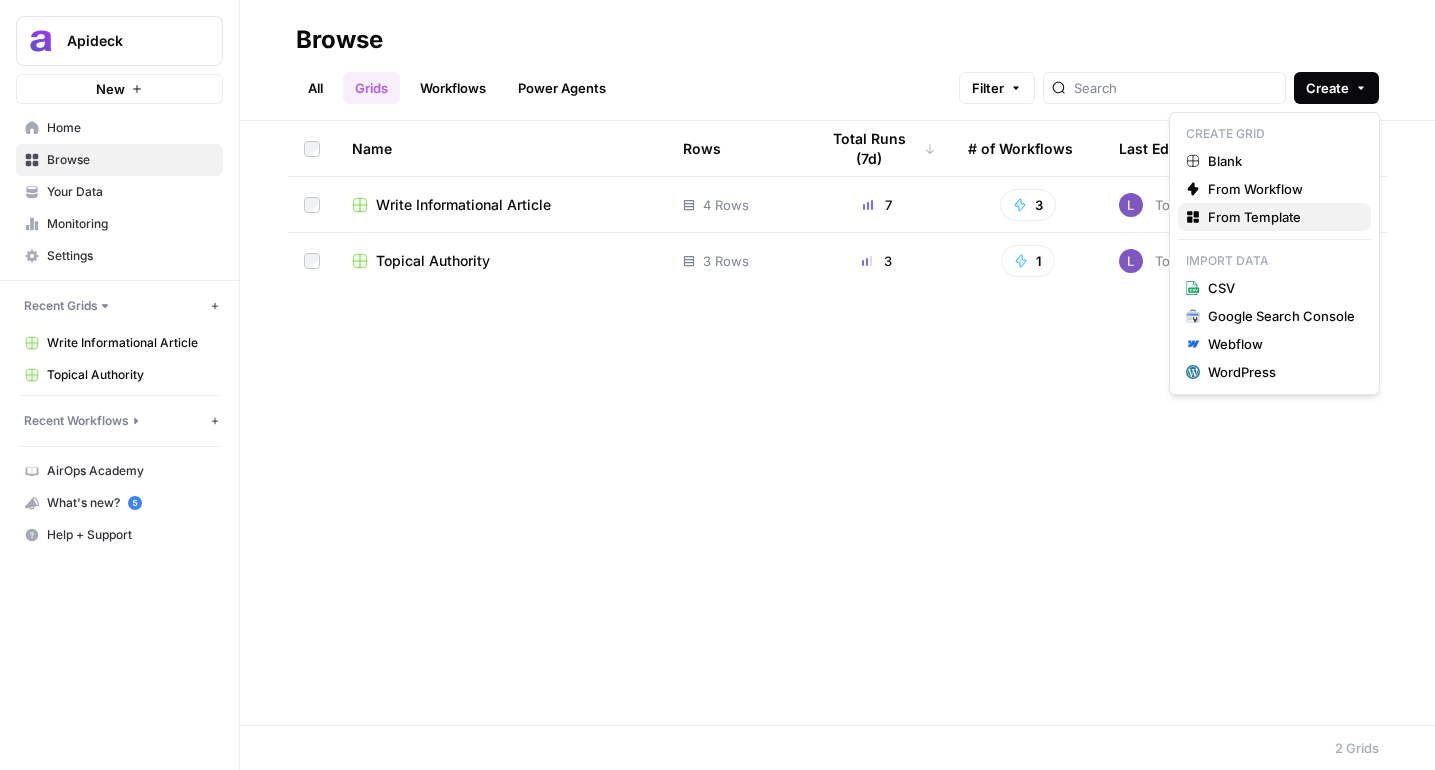 click on "From Template" at bounding box center (1281, 217) 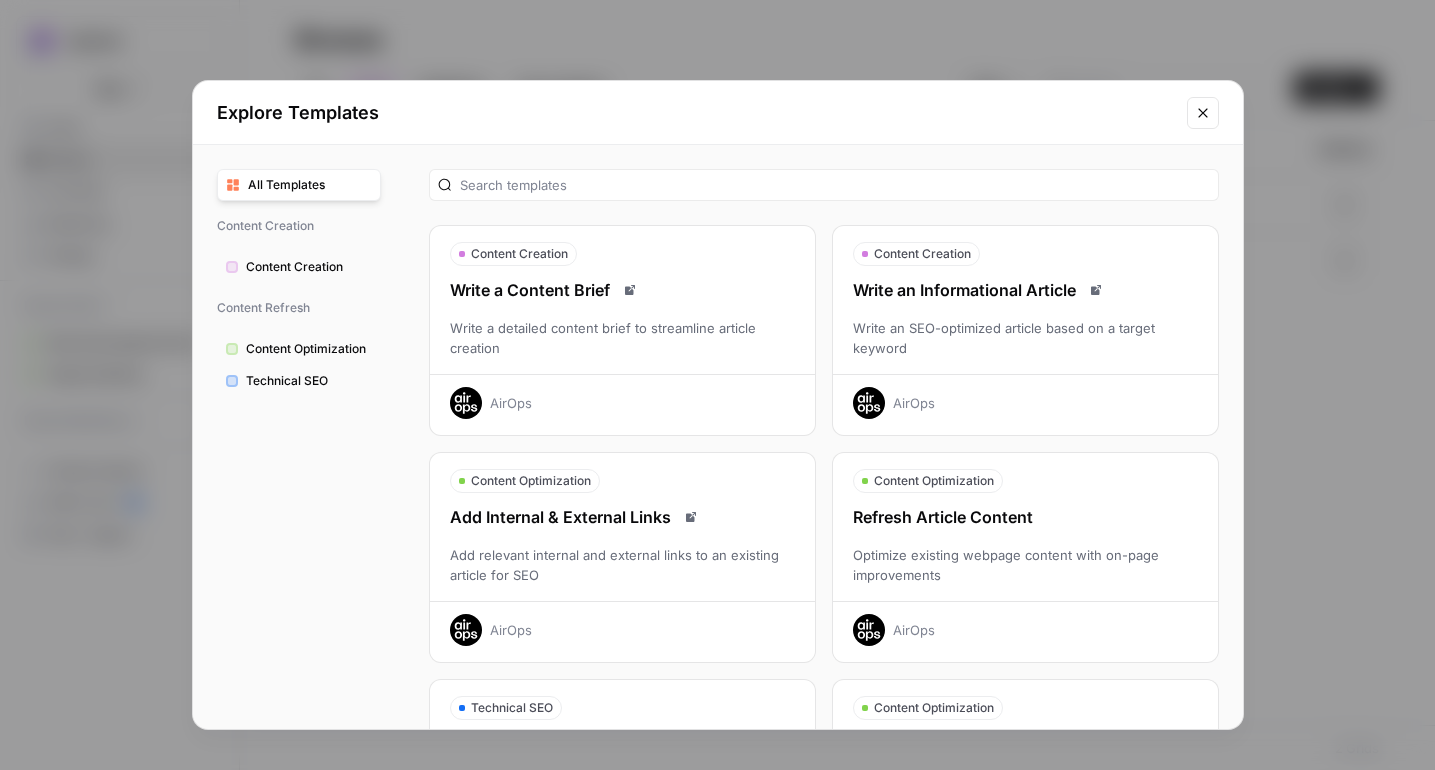 scroll, scrollTop: 52, scrollLeft: 0, axis: vertical 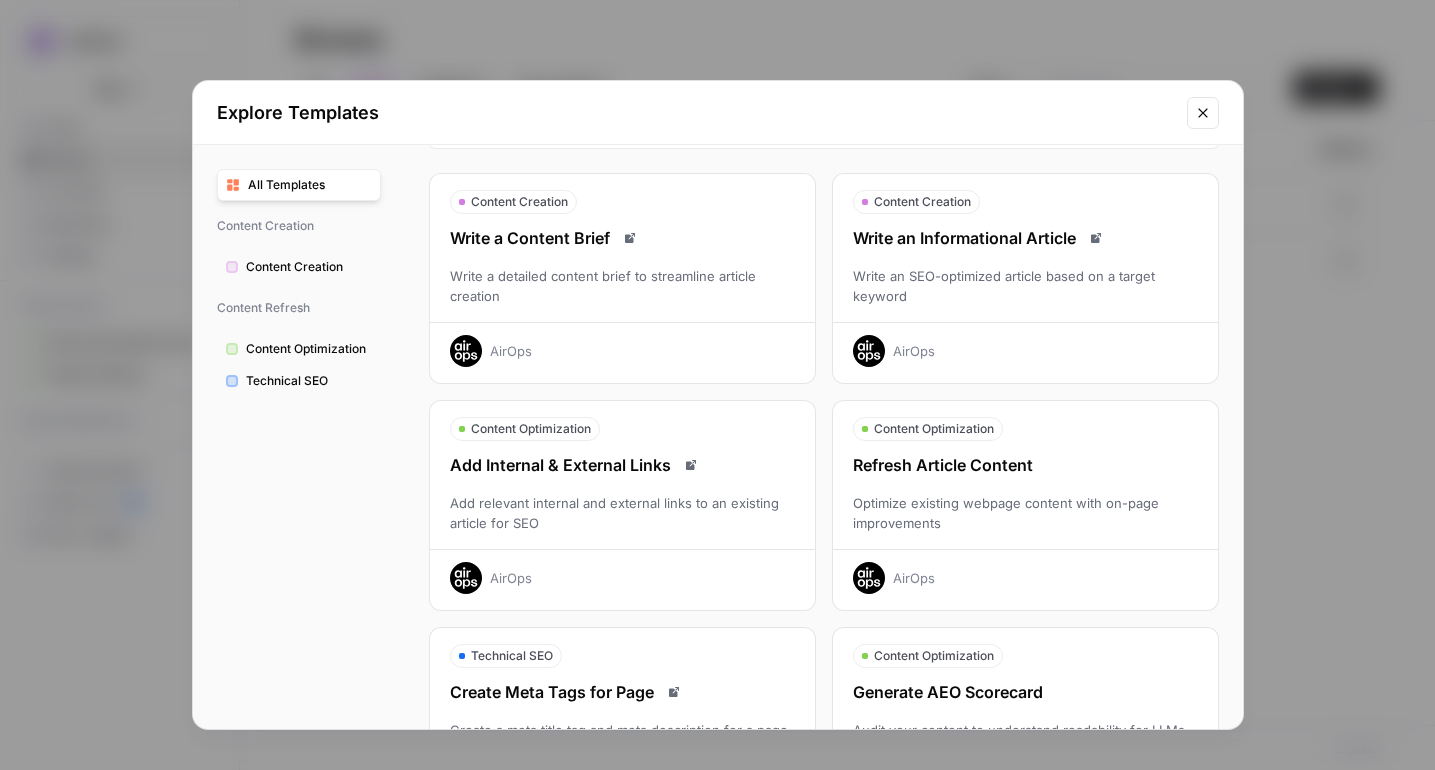 click on "Write an Informational Article Write an SEO-optimized article based on a target keyword AirOps" at bounding box center (1025, 296) 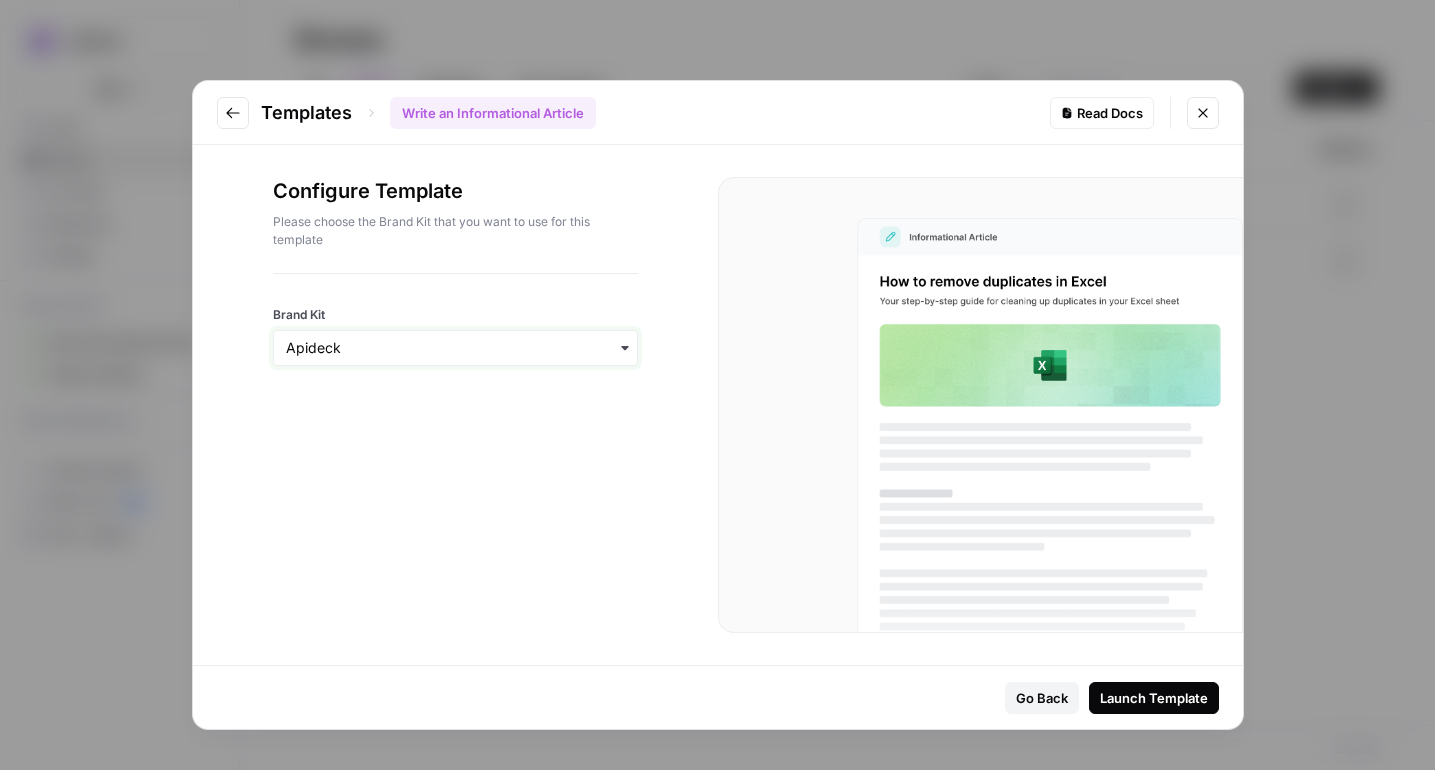 click on "Brand Kit" at bounding box center [455, 348] 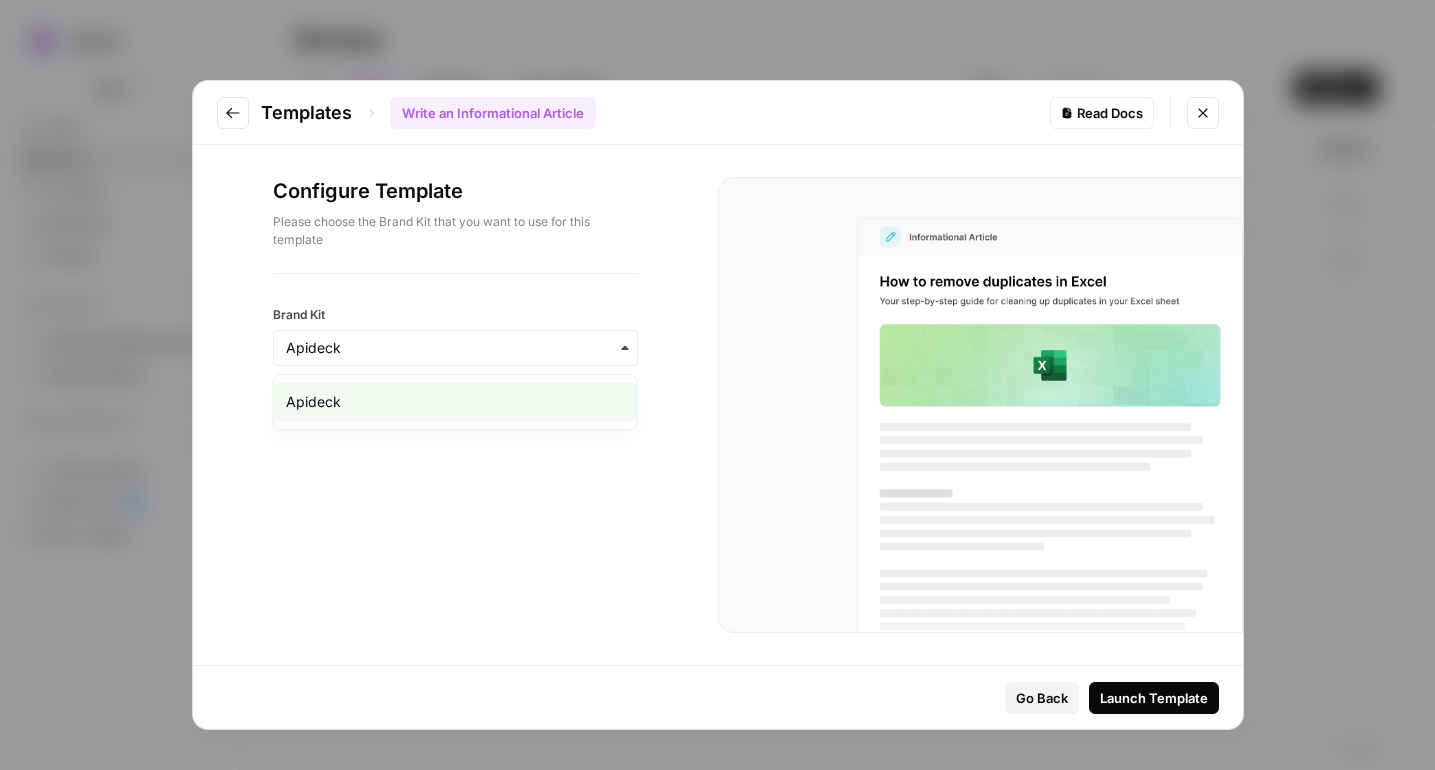 click on "Please choose the Brand Kit that you want to use for this template" at bounding box center [455, 231] 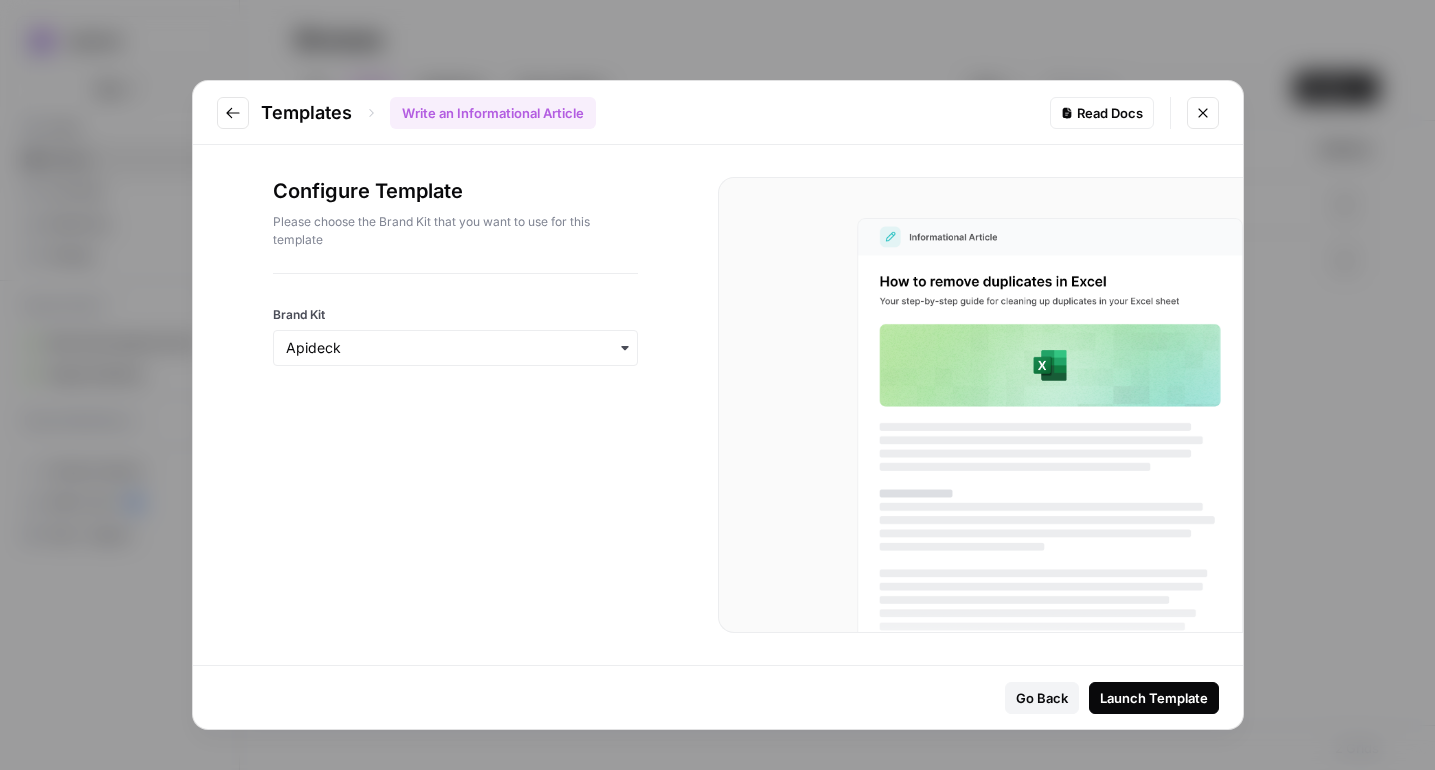 click 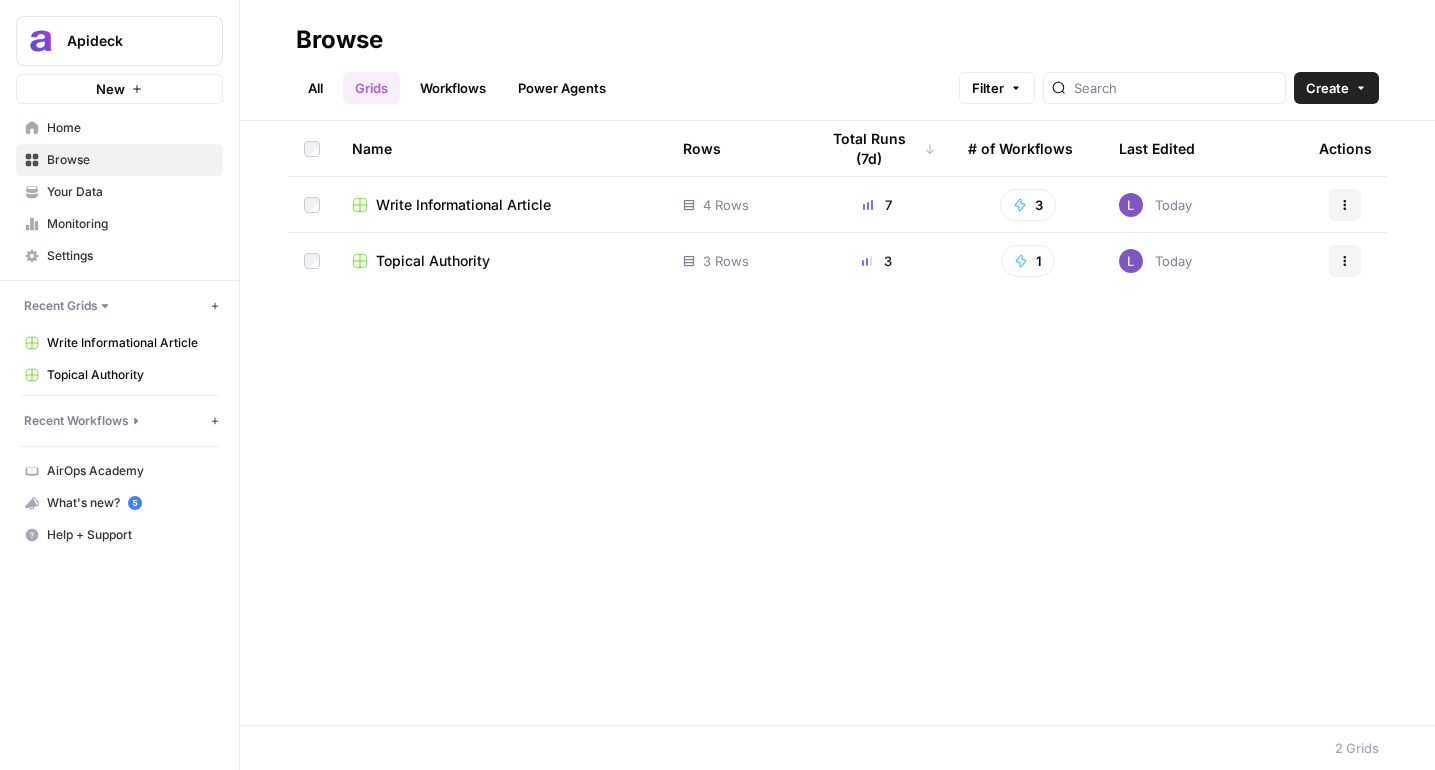 click on "Write Informational Article" at bounding box center (463, 205) 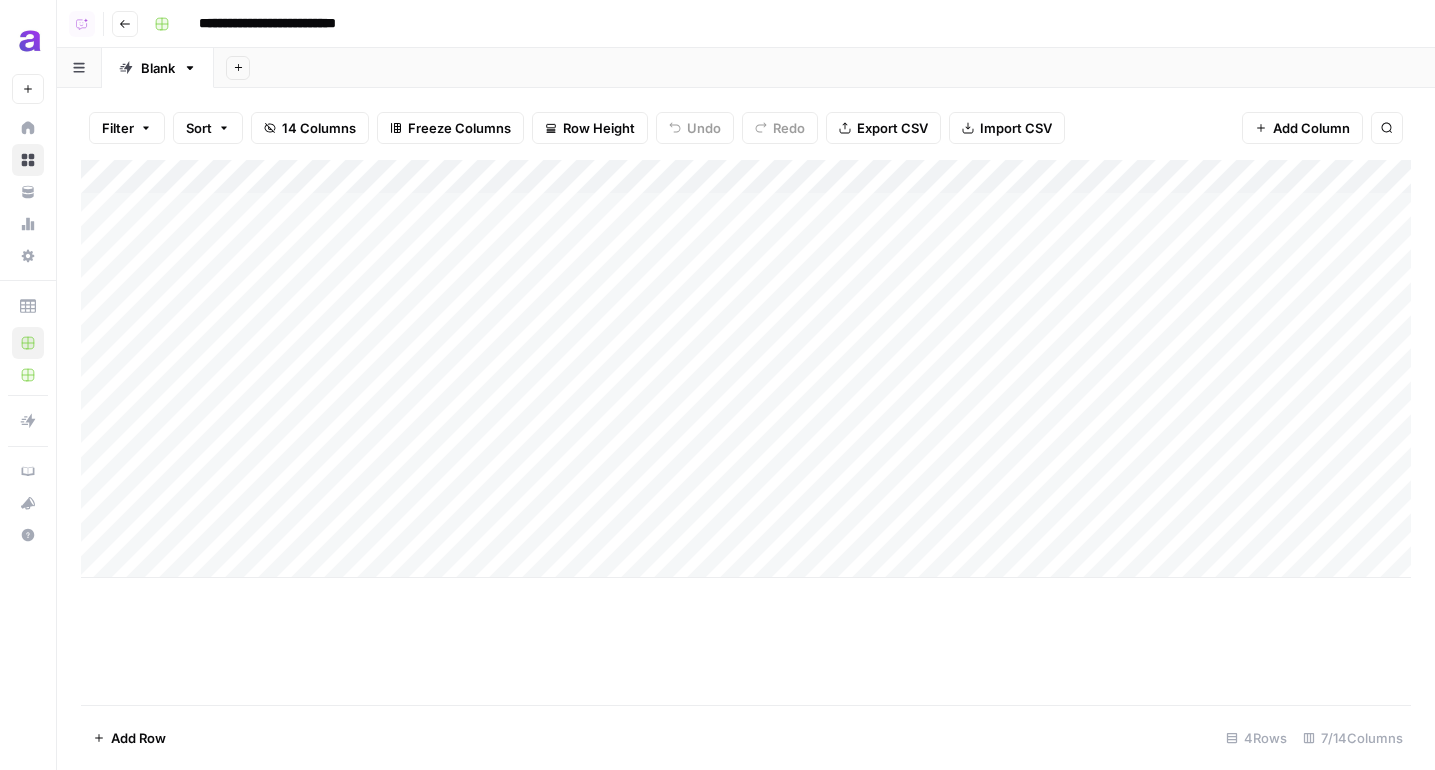 click on "Add Column" at bounding box center [746, 369] 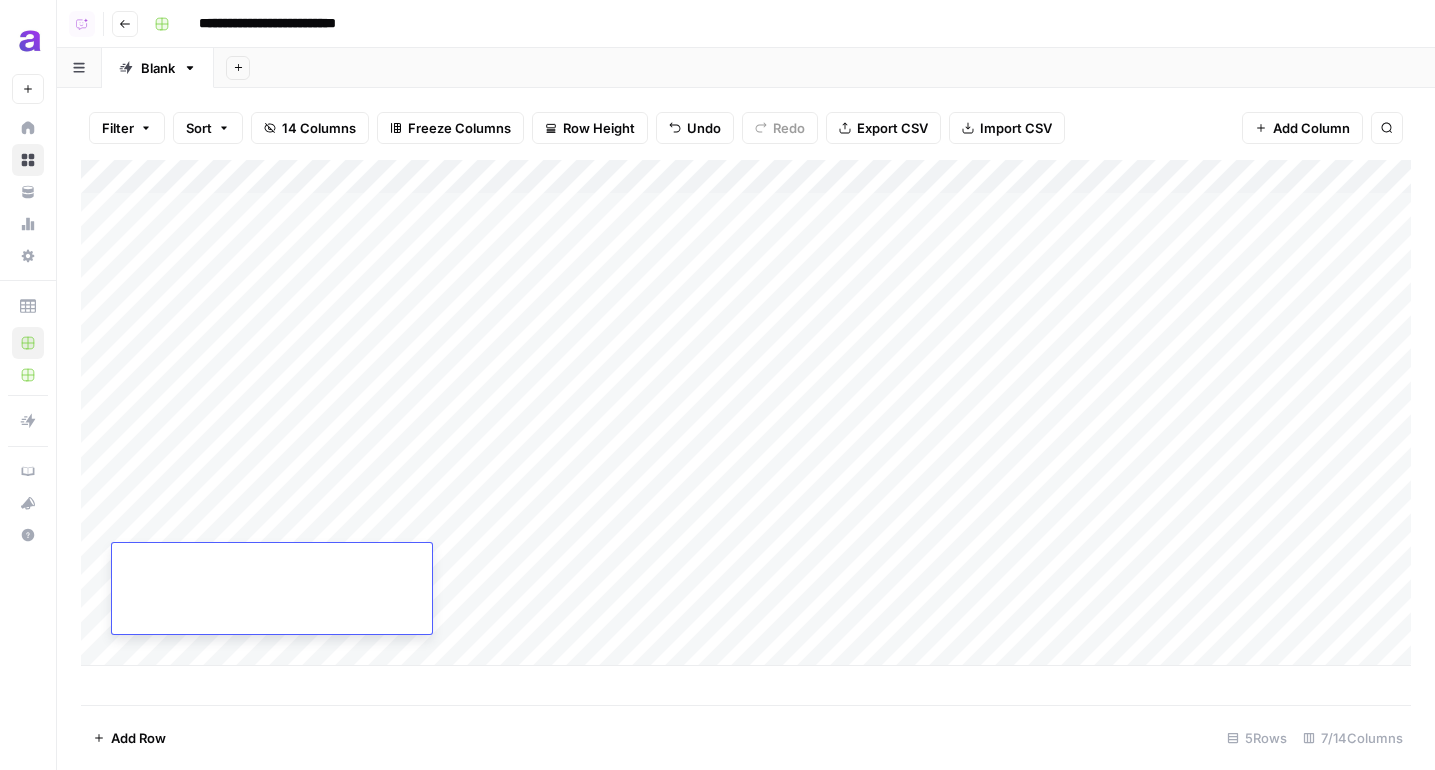 click on "Add Column" at bounding box center [746, 413] 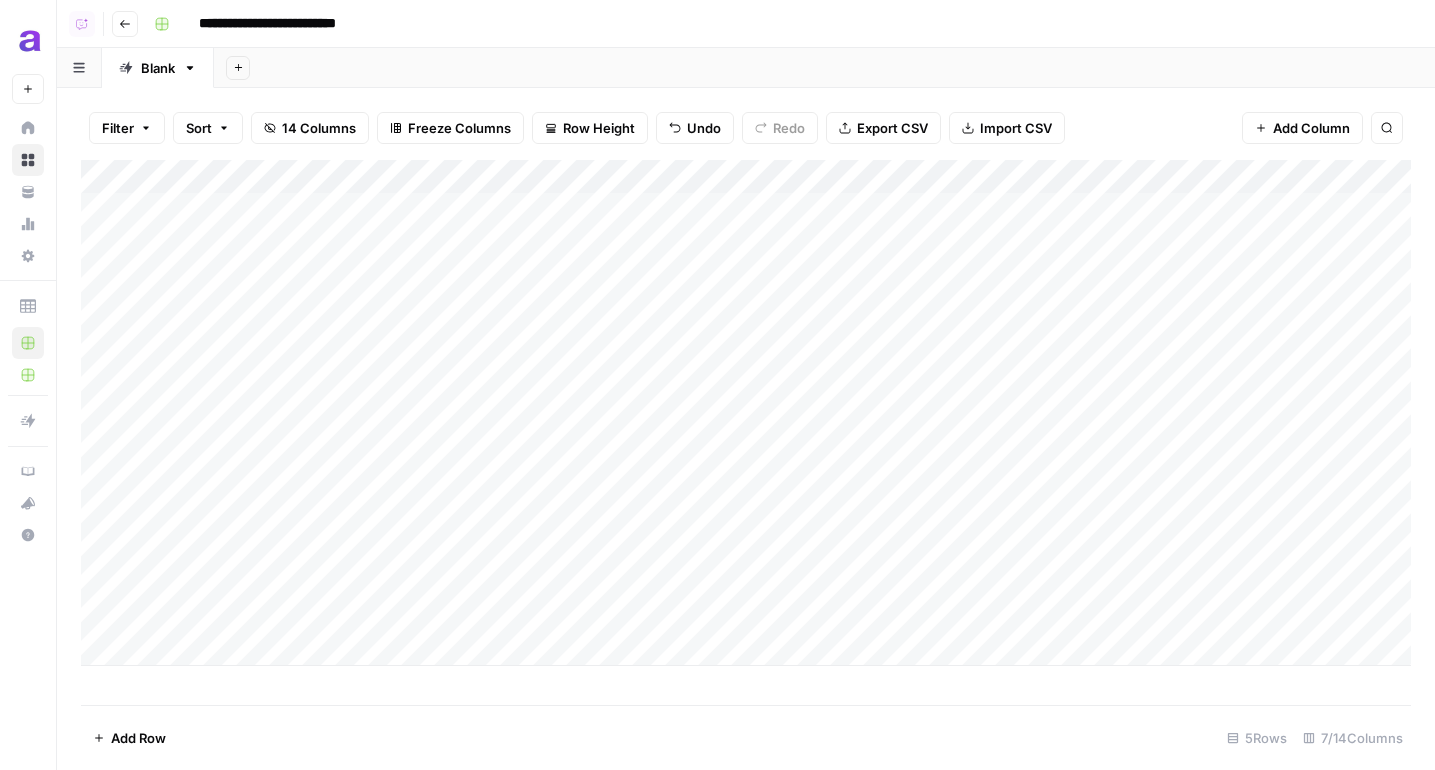 click on "Add Column" at bounding box center [746, 413] 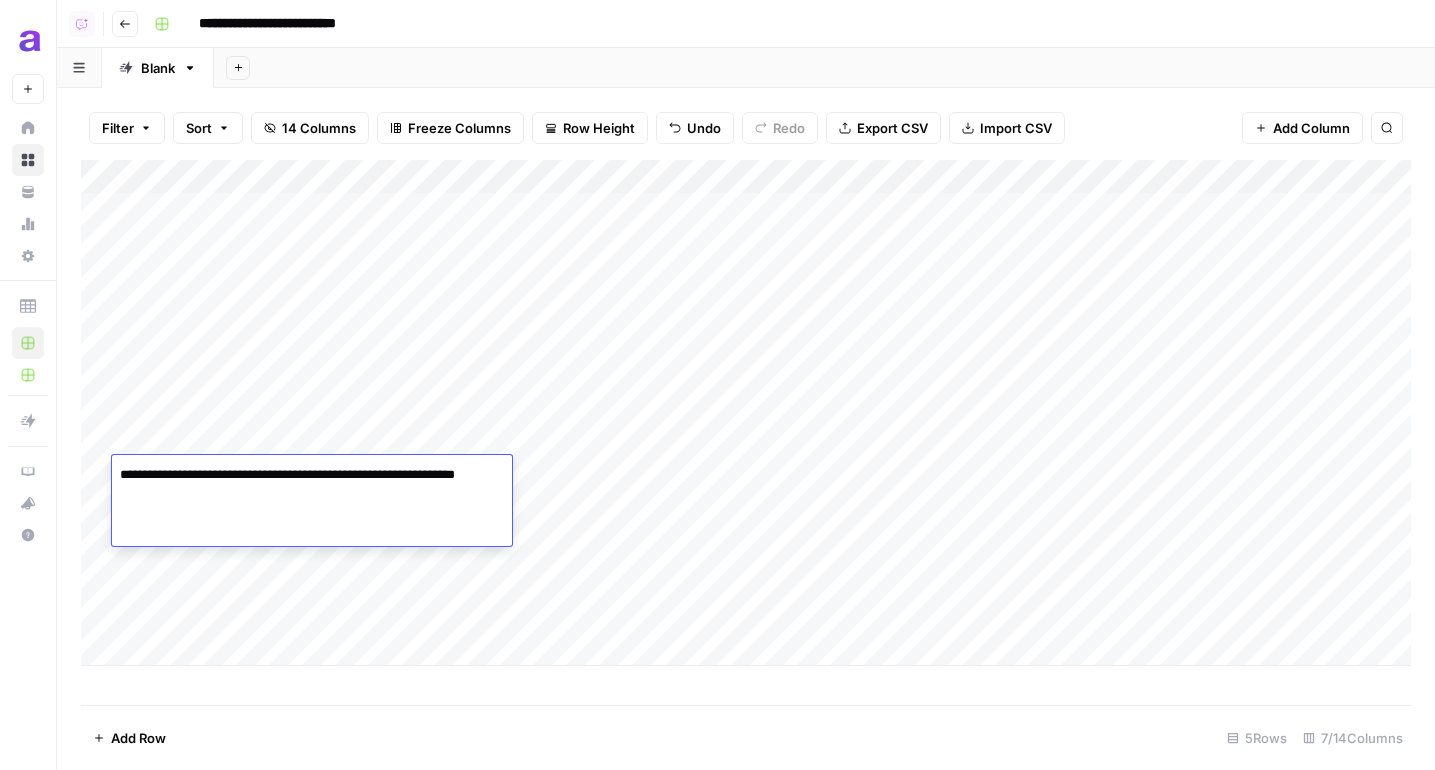 click on "**********" at bounding box center [312, 485] 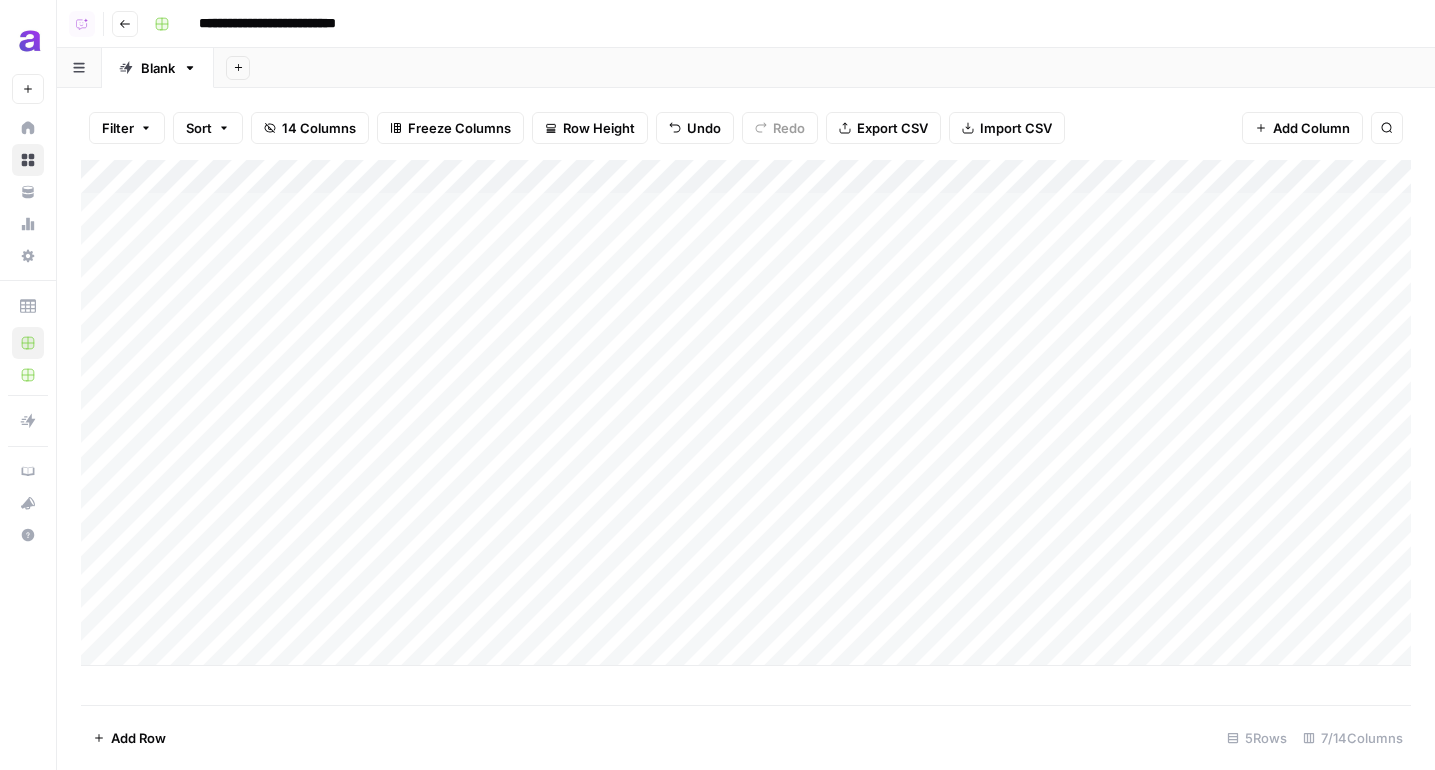 click on "Add Column" at bounding box center [746, 413] 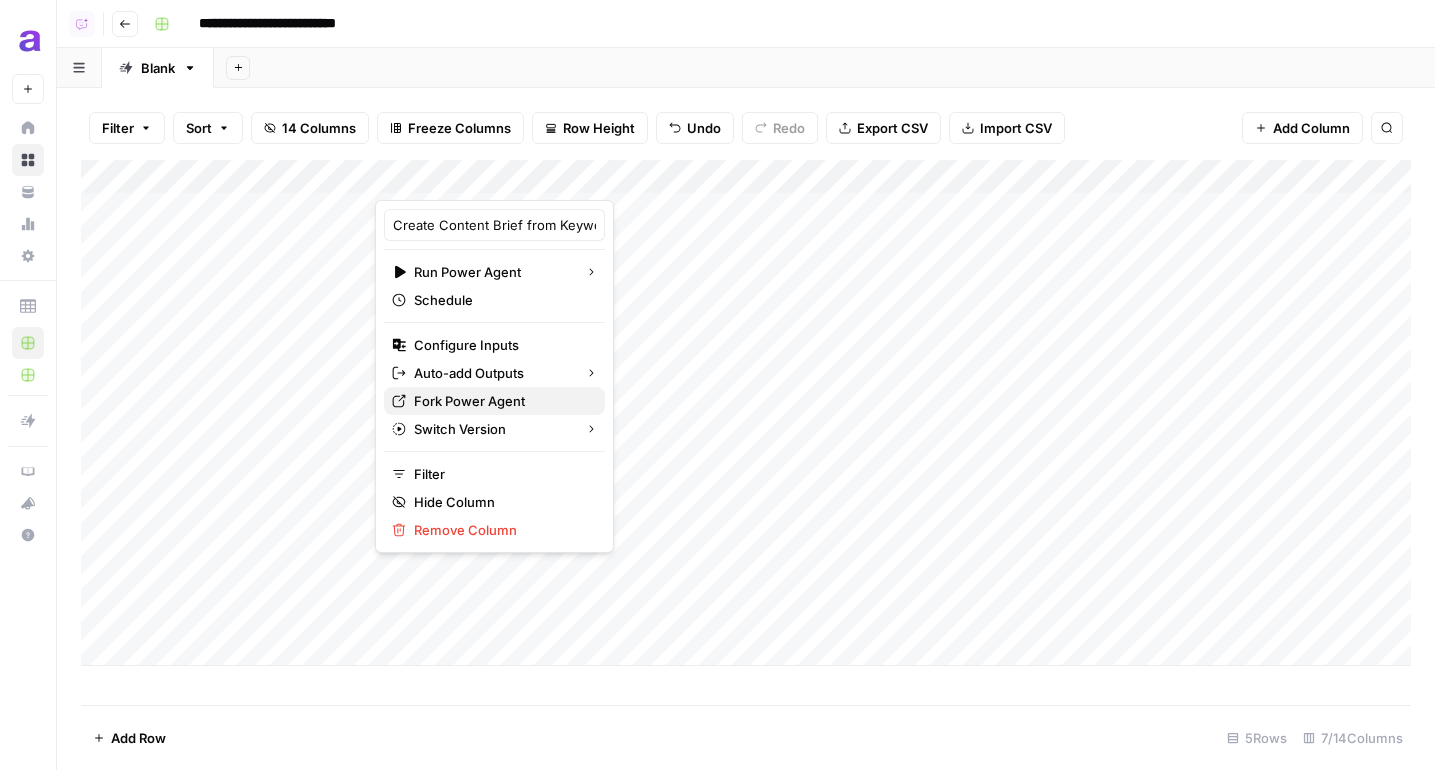 click on "Fork Power Agent" at bounding box center (501, 401) 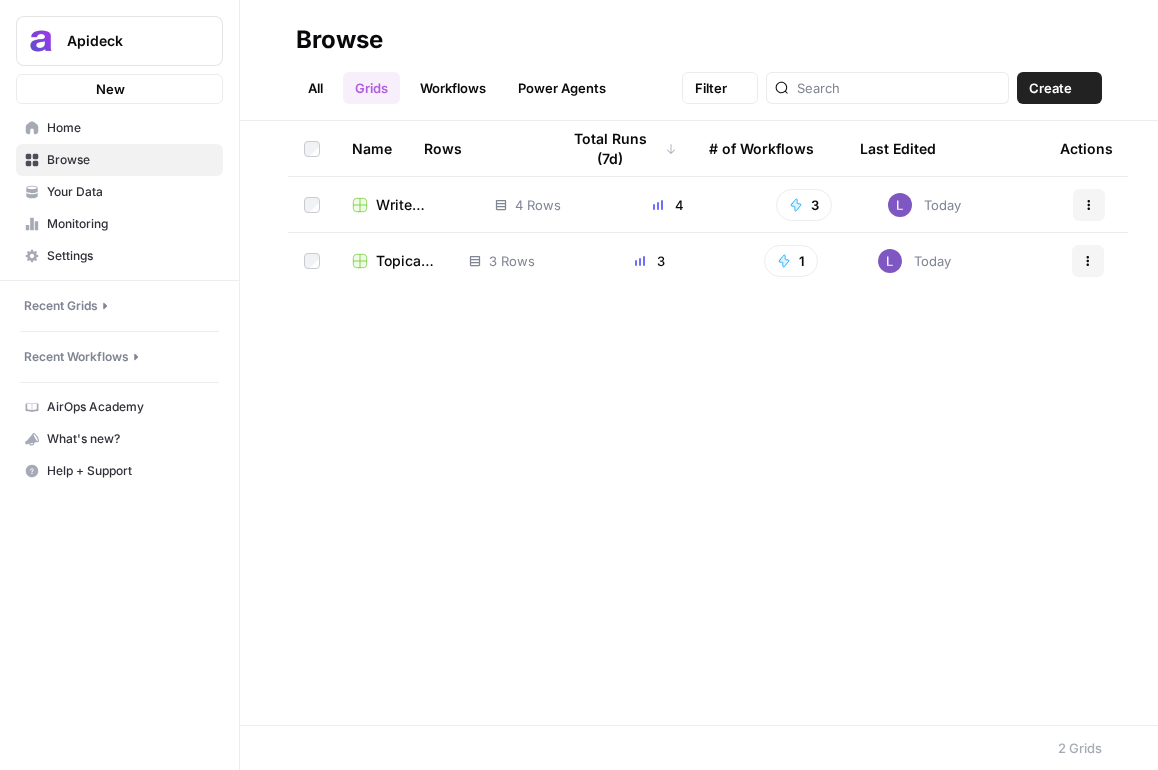 scroll, scrollTop: 0, scrollLeft: 0, axis: both 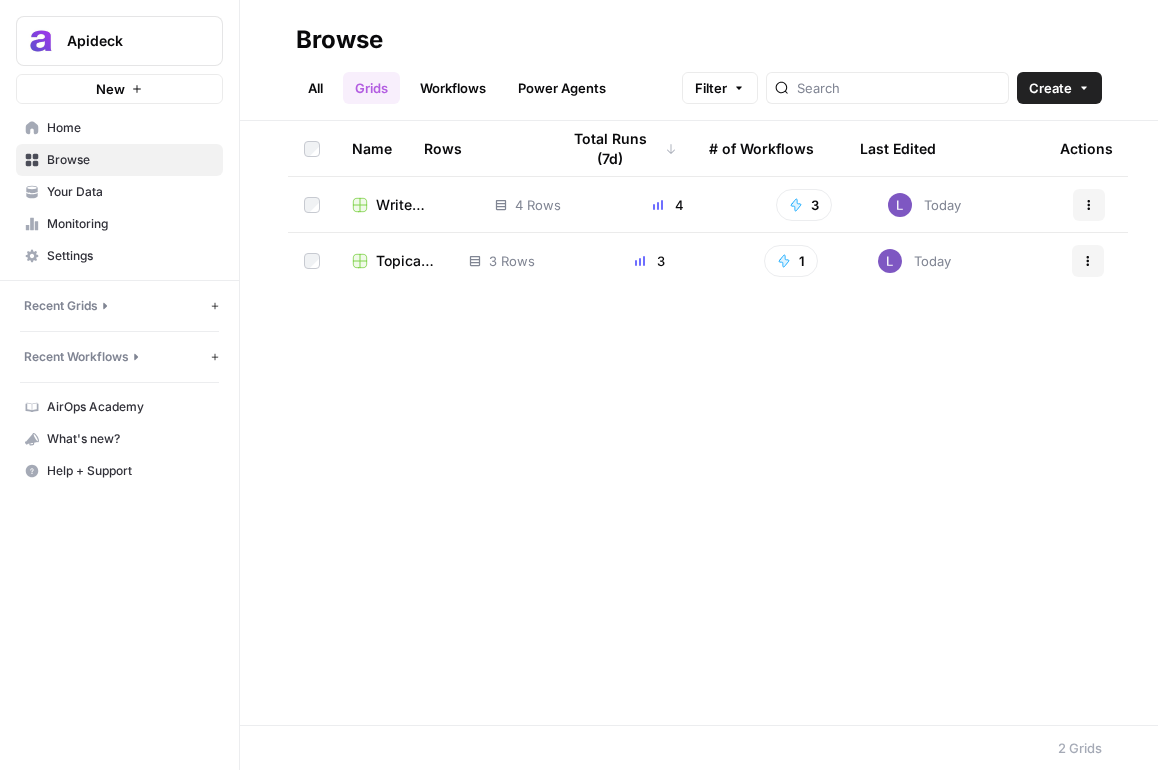 click on "Topical Authority" at bounding box center [406, 261] 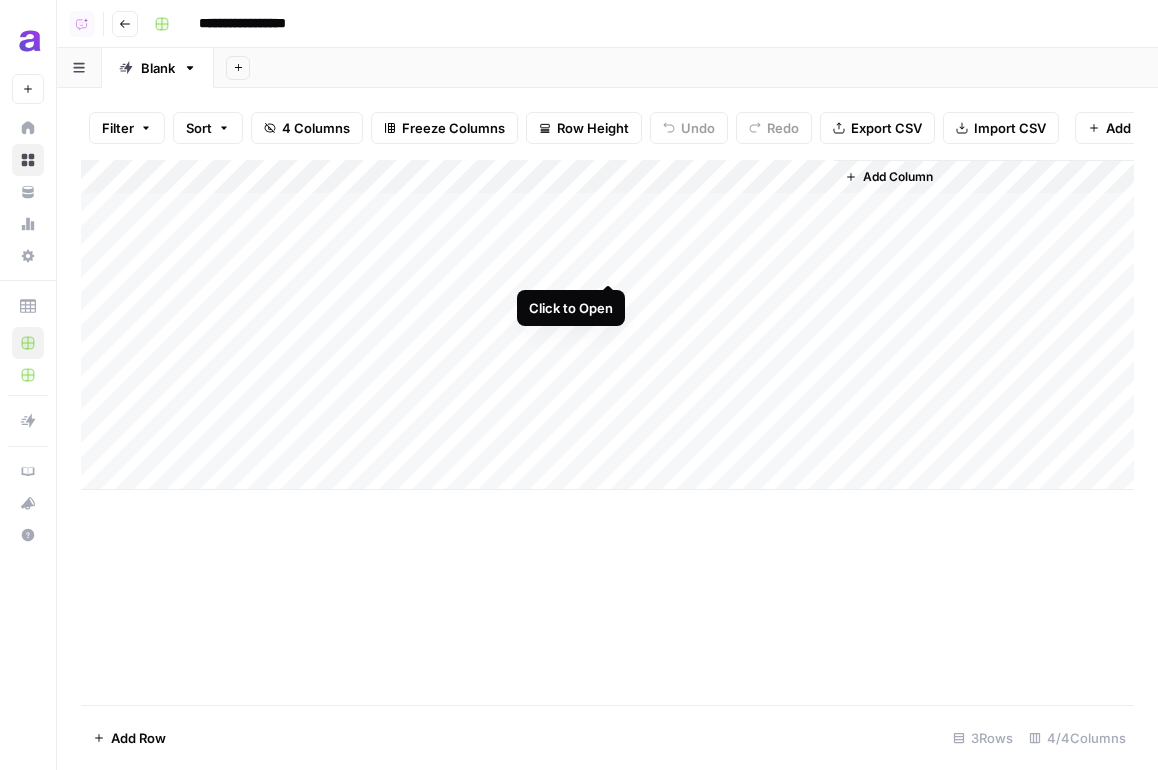 click on "Add Column" at bounding box center (607, 325) 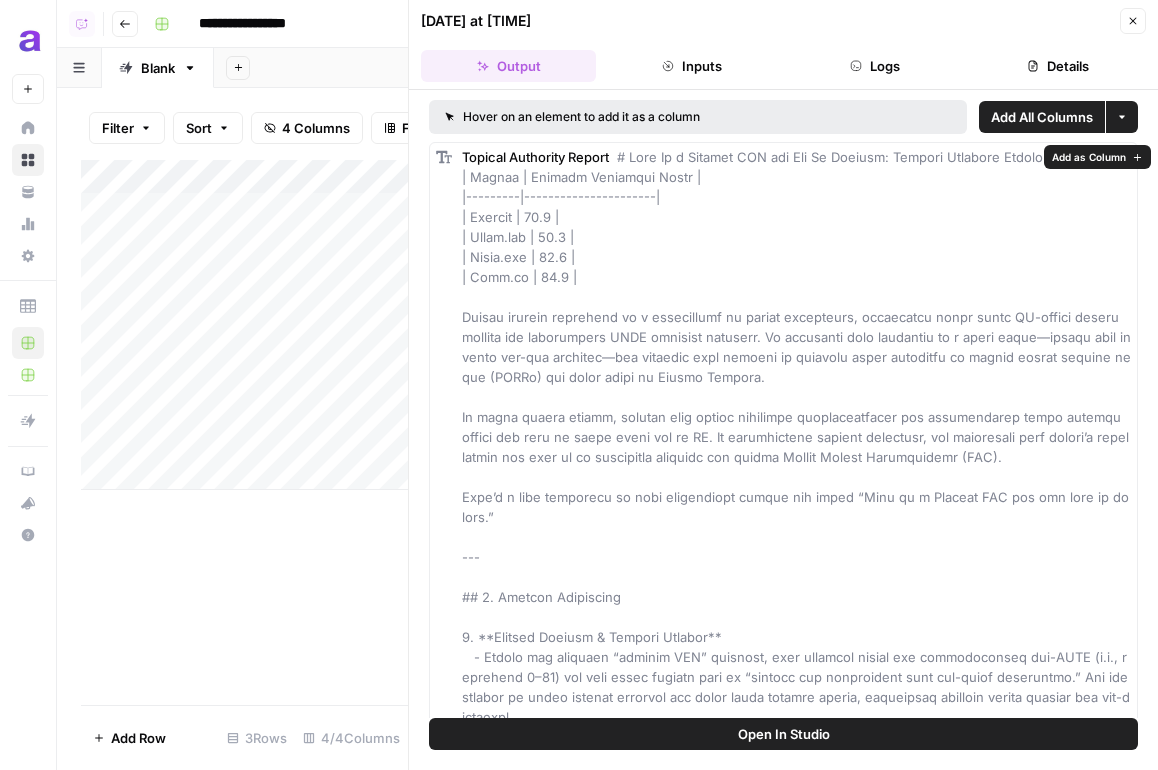 click on "Add as Column" at bounding box center (1089, 157) 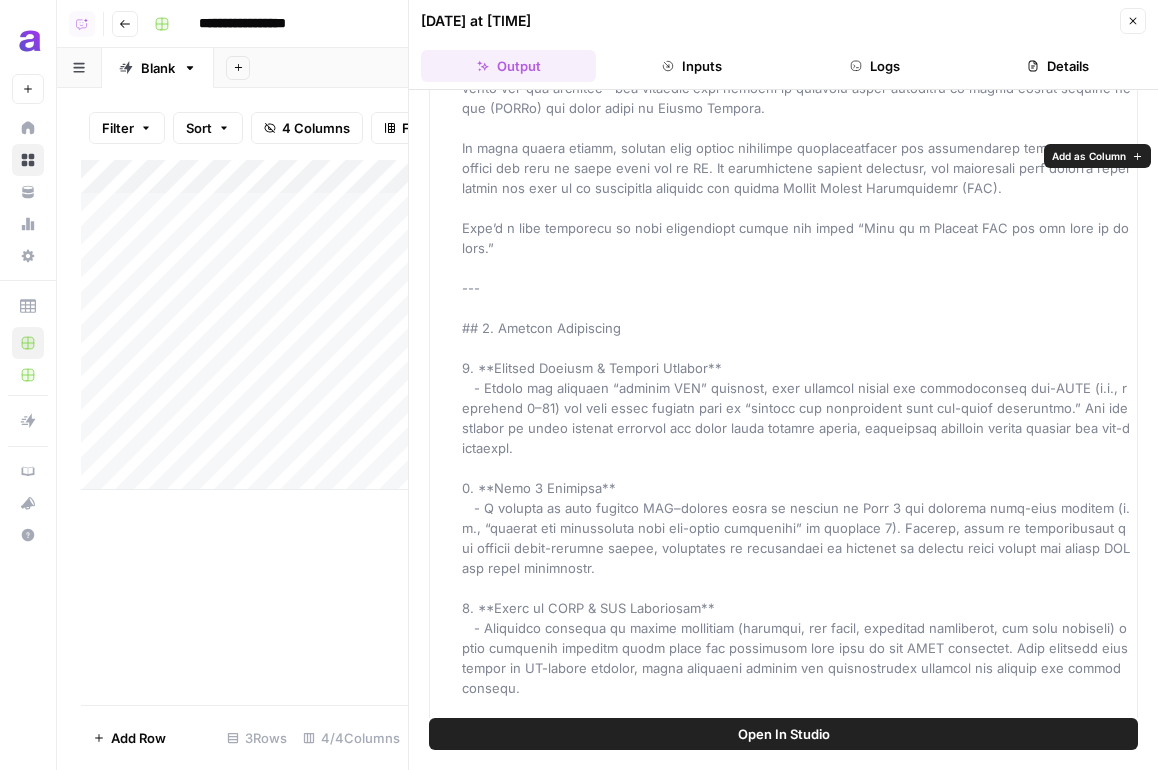 scroll, scrollTop: 922, scrollLeft: 0, axis: vertical 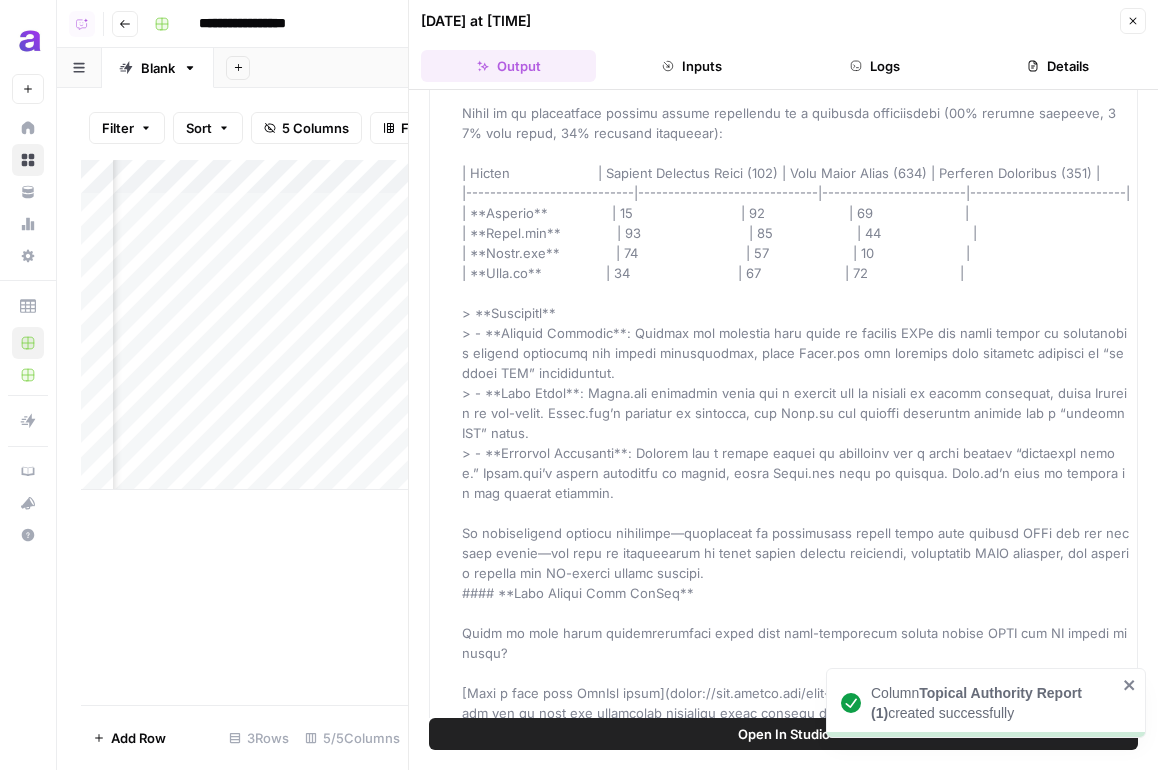 click on "Add Column" at bounding box center [244, 325] 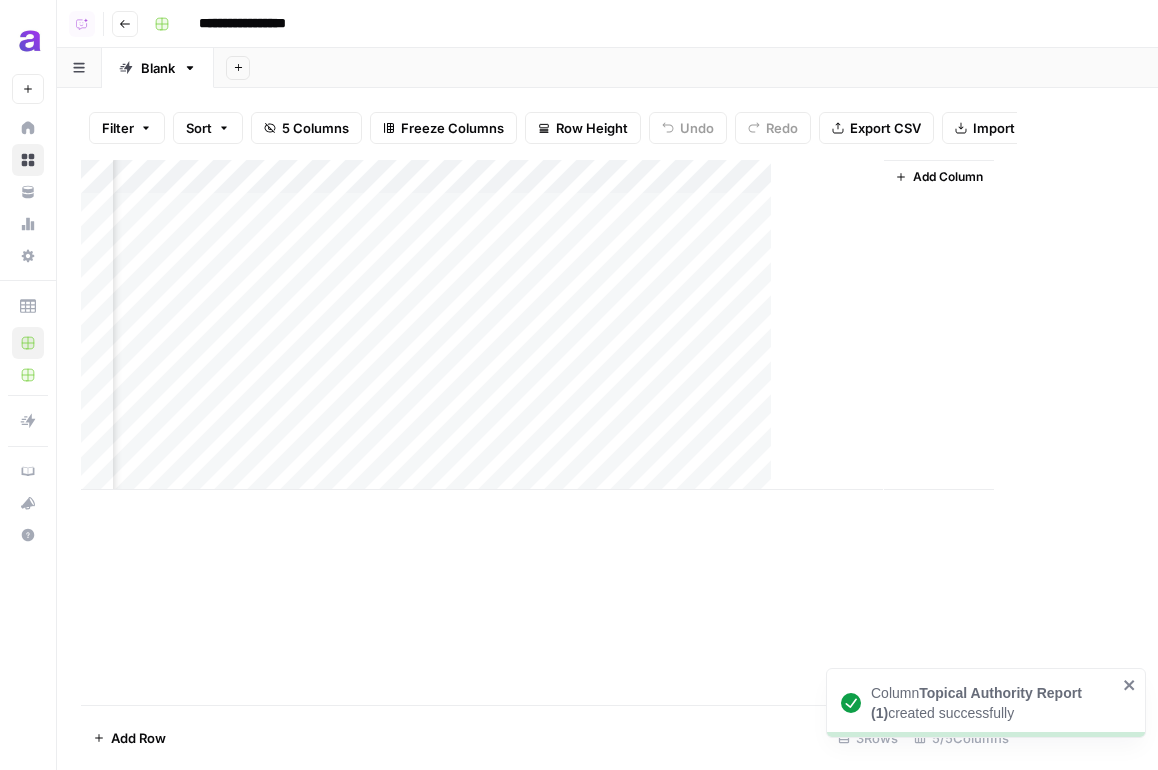 scroll, scrollTop: 0, scrollLeft: 0, axis: both 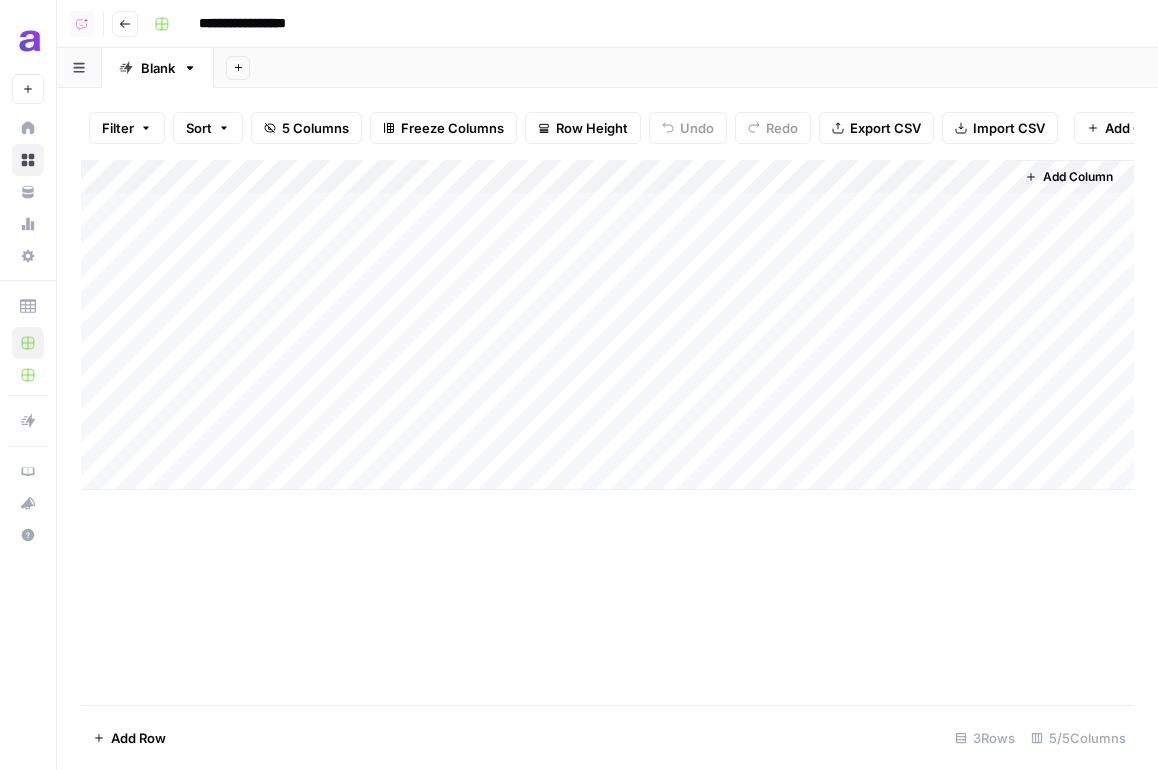 click on "Add Column" at bounding box center [607, 325] 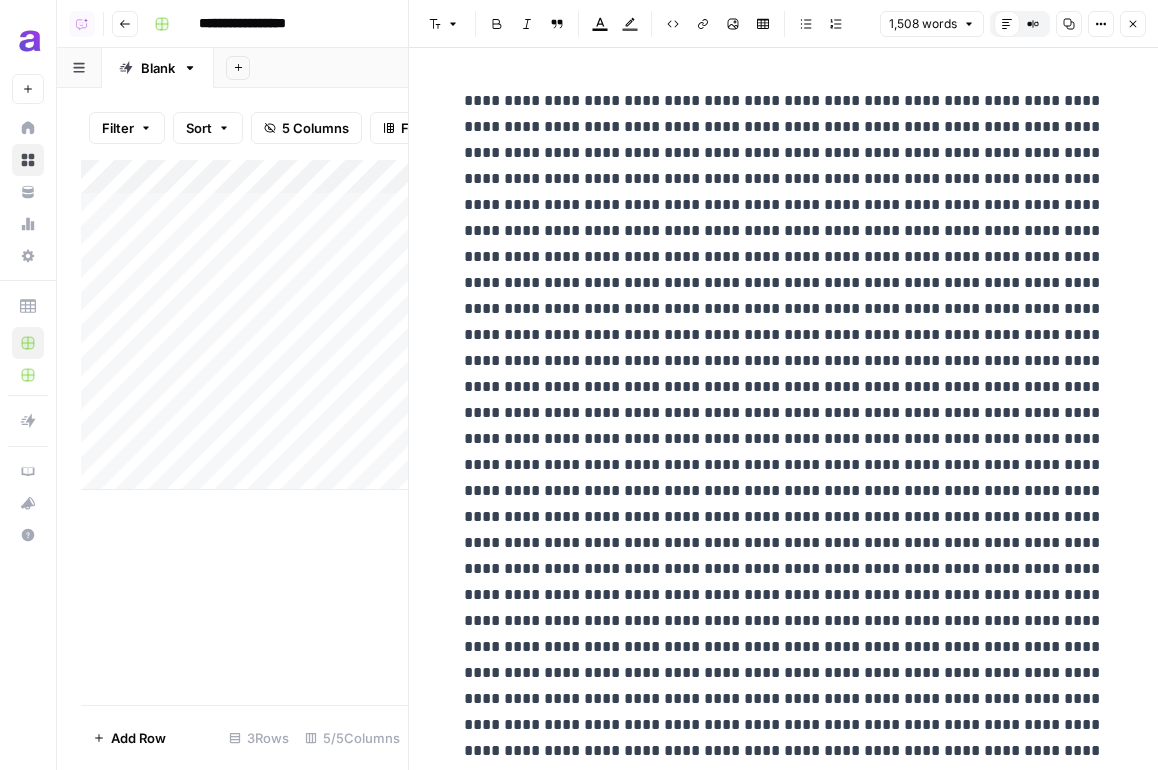 drag, startPoint x: 1136, startPoint y: 26, endPoint x: 1128, endPoint y: 35, distance: 12.0415945 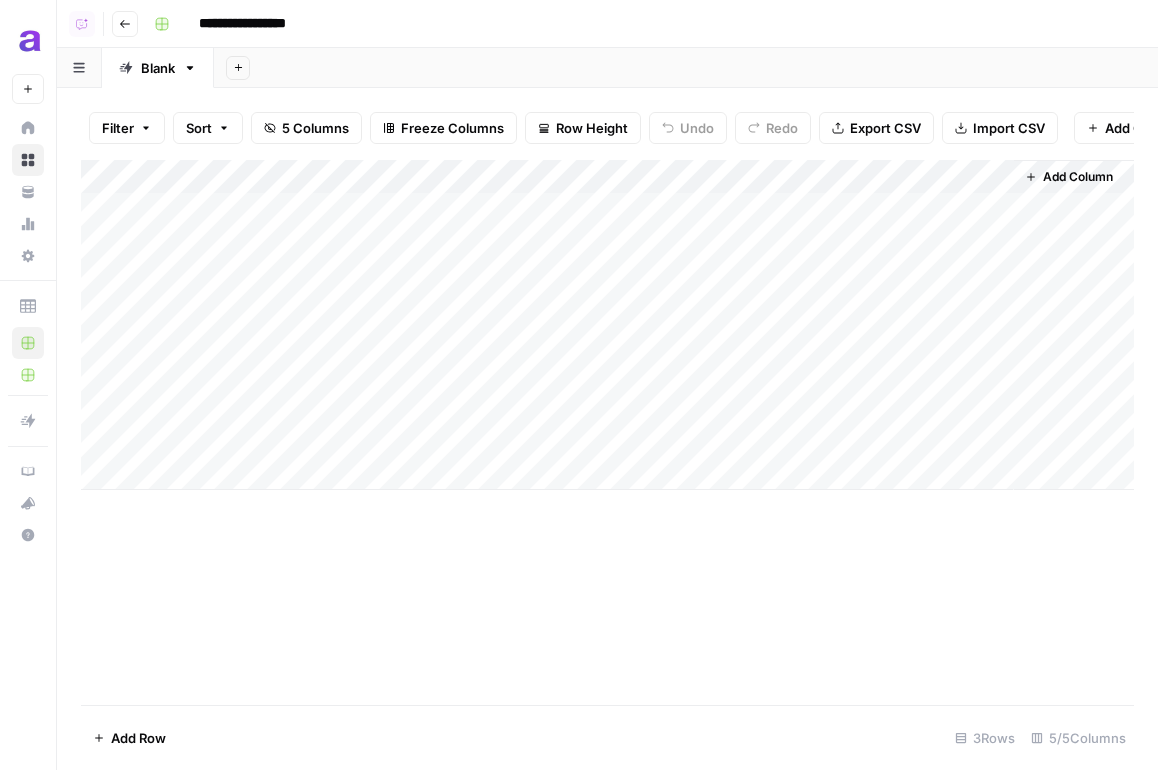 click on "Add Column" at bounding box center (607, 325) 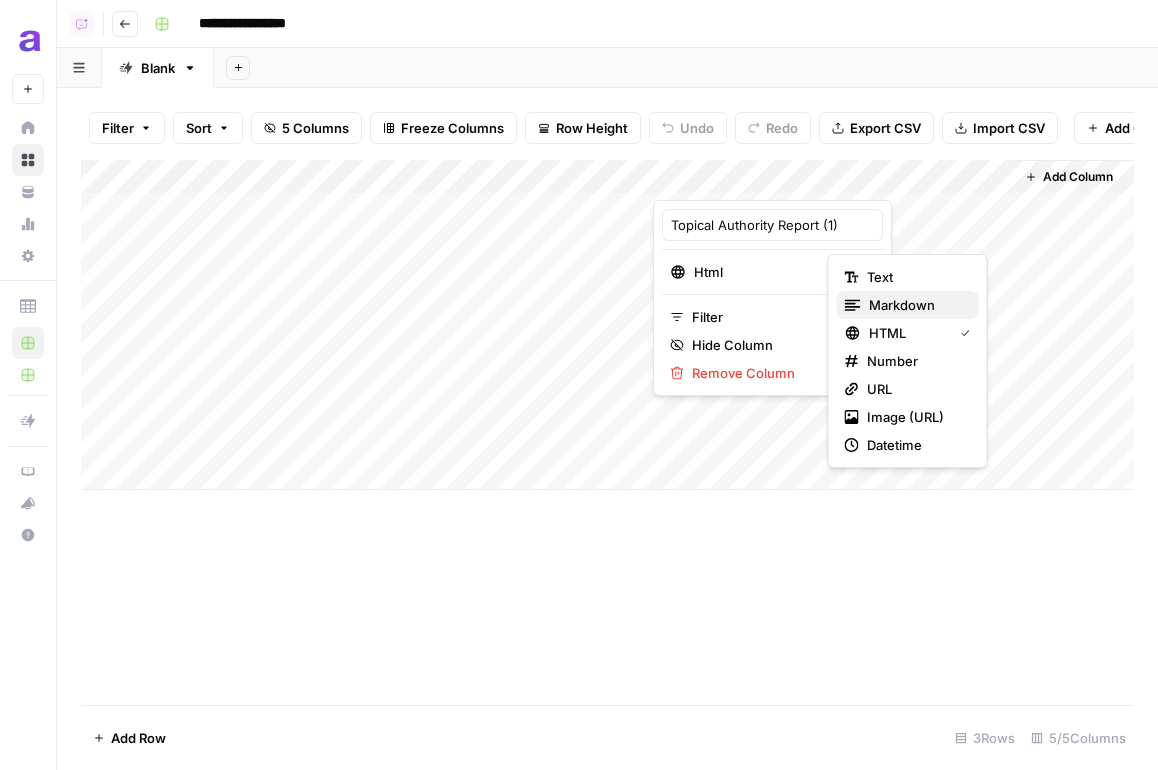 click on "markdown" at bounding box center [916, 305] 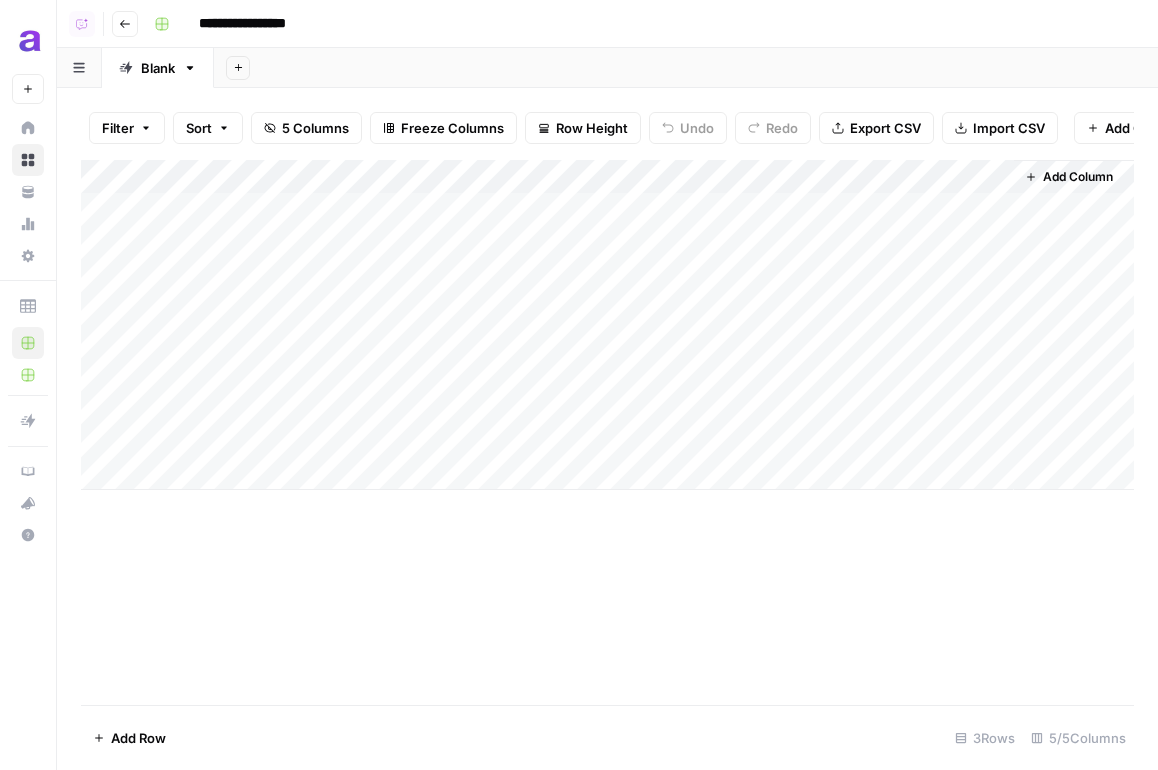 click on "Add Column" at bounding box center [607, 325] 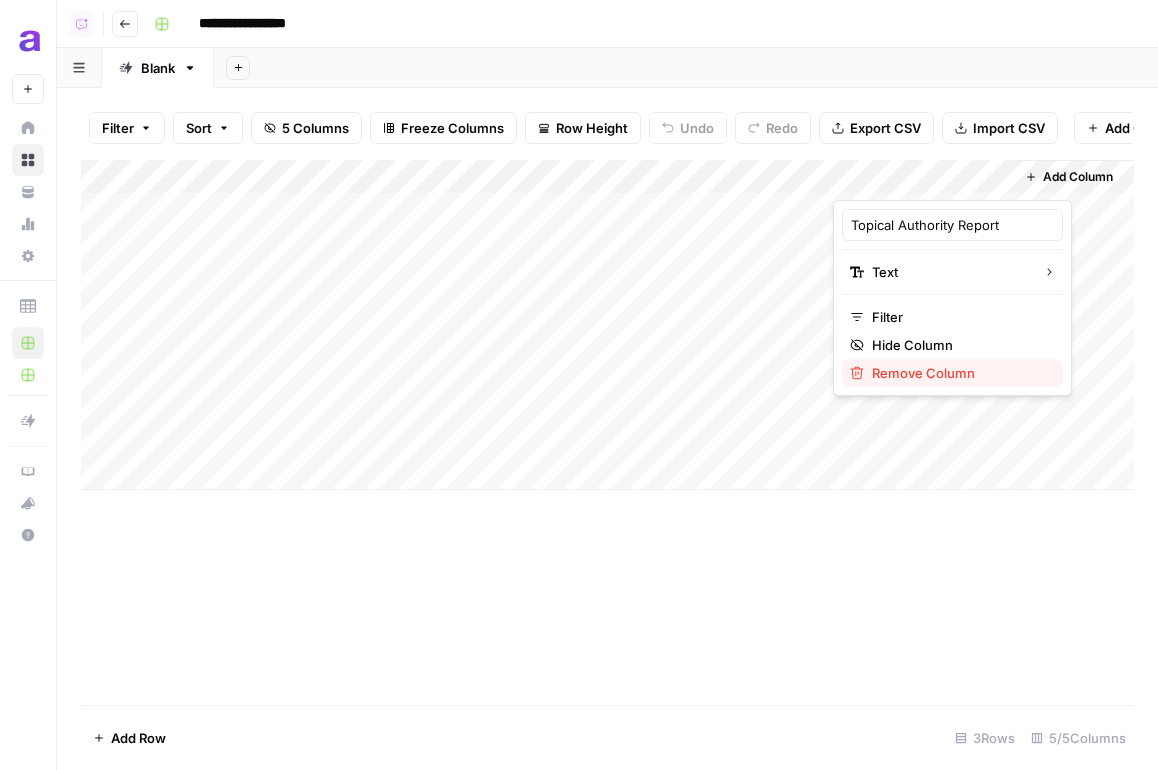 click on "Remove Column" at bounding box center [959, 373] 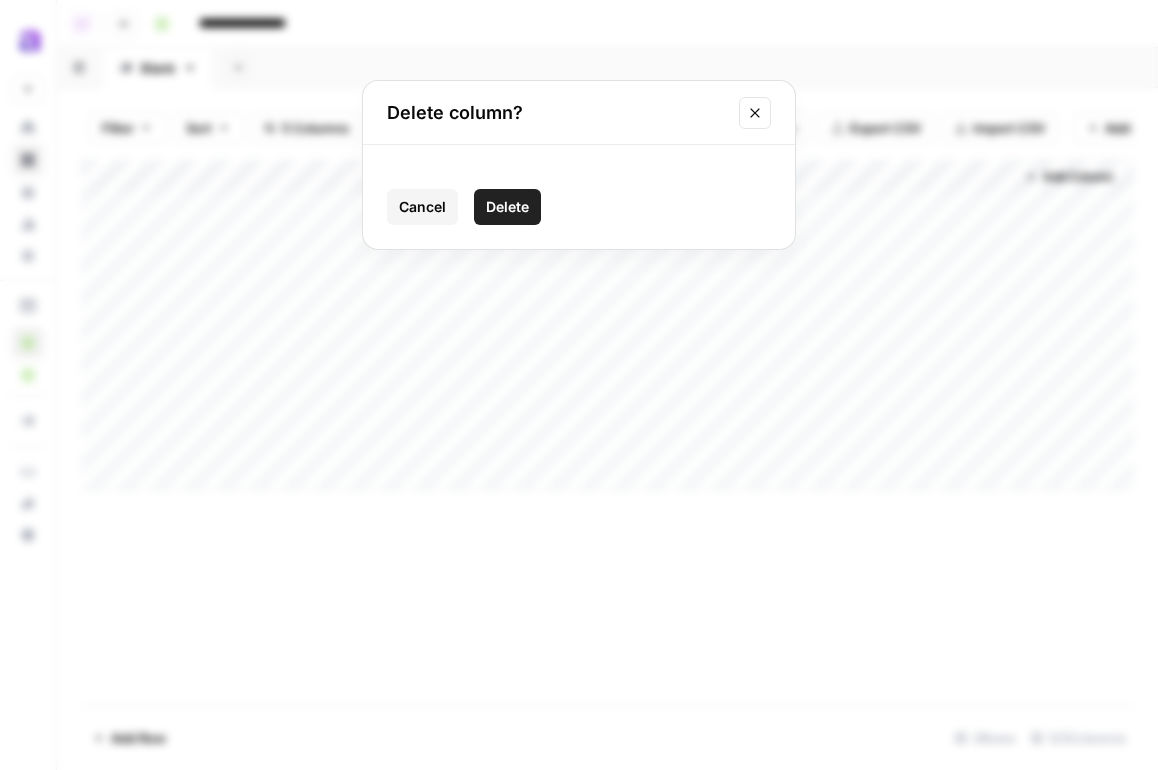 click on "Delete" at bounding box center (507, 207) 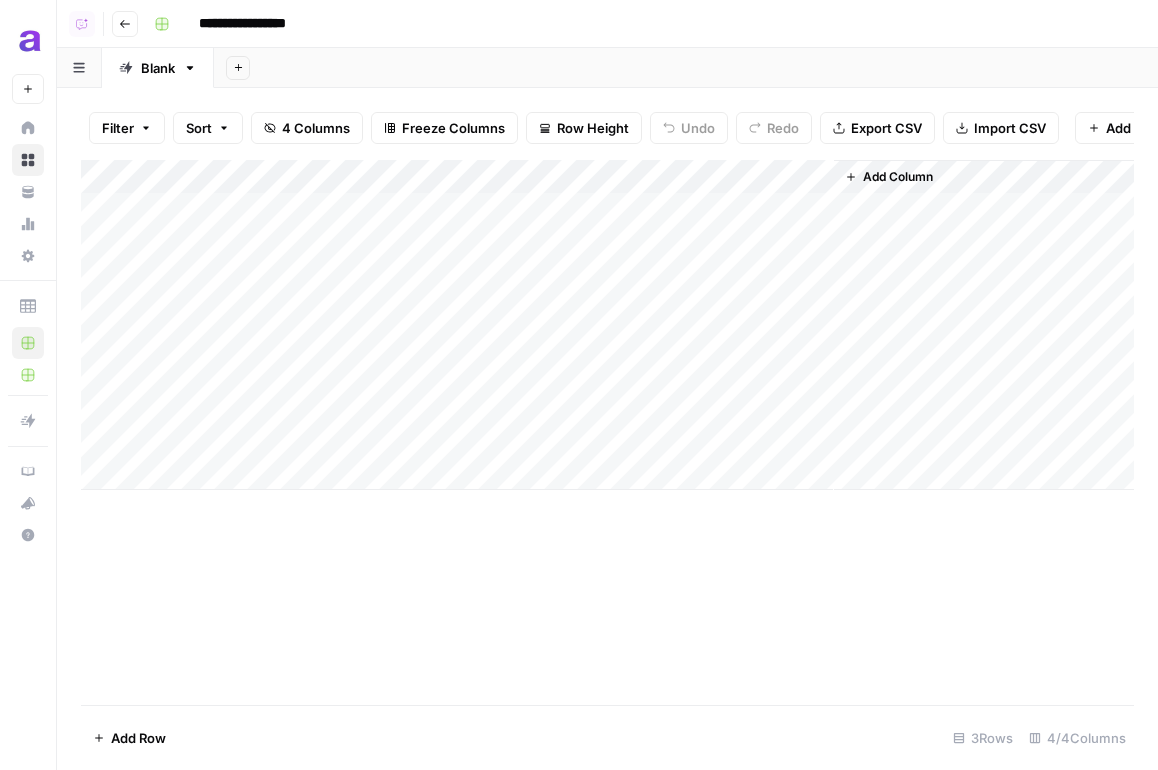 drag, startPoint x: 831, startPoint y: 185, endPoint x: 938, endPoint y: 185, distance: 107 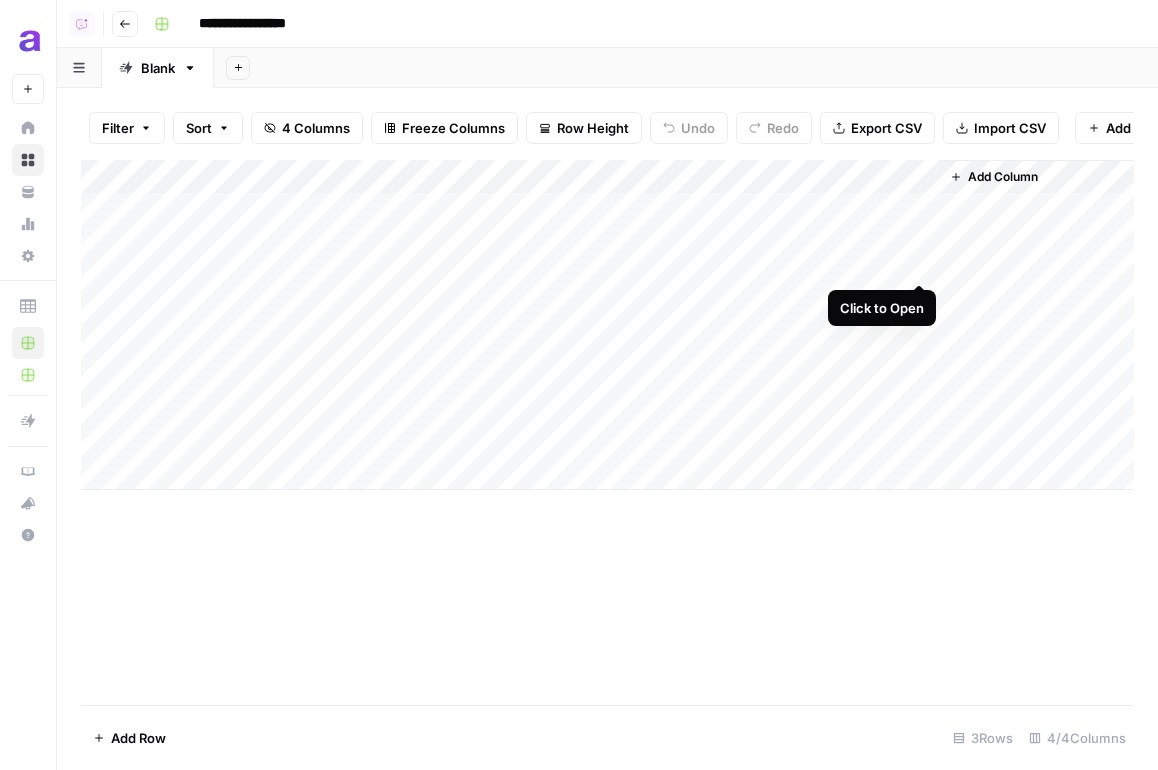 click on "Add Column" at bounding box center [607, 325] 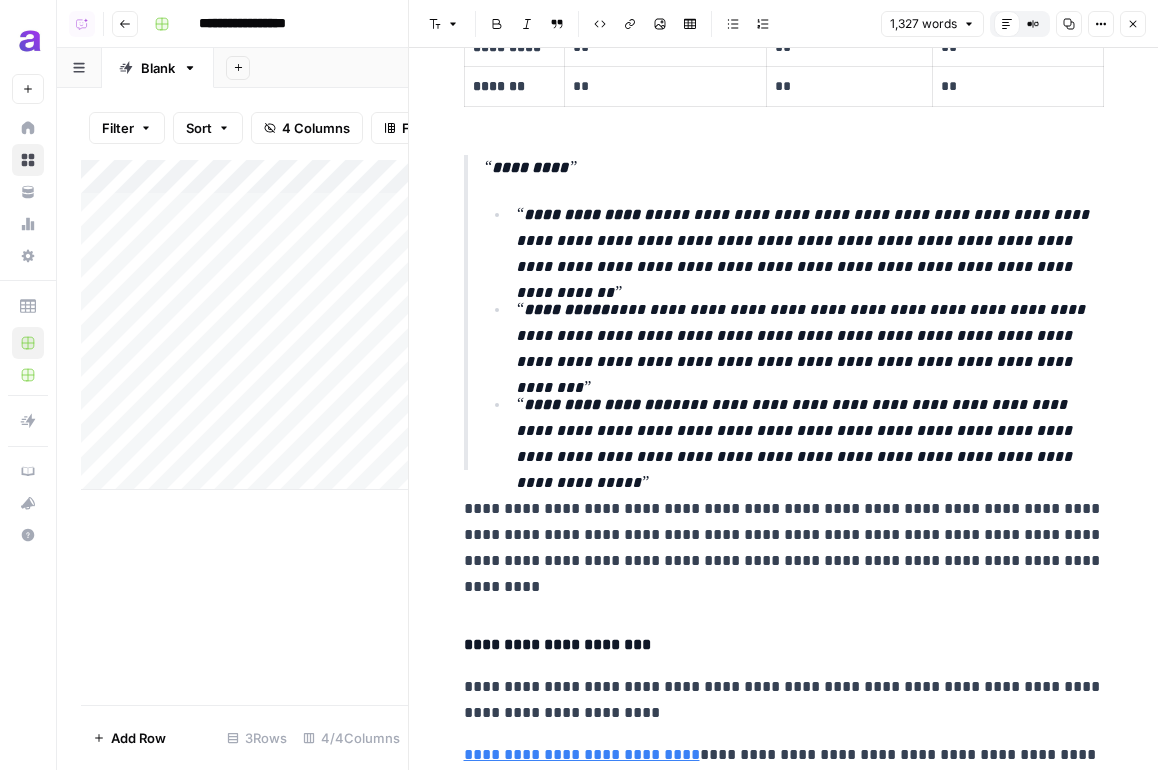 scroll, scrollTop: 6093, scrollLeft: 0, axis: vertical 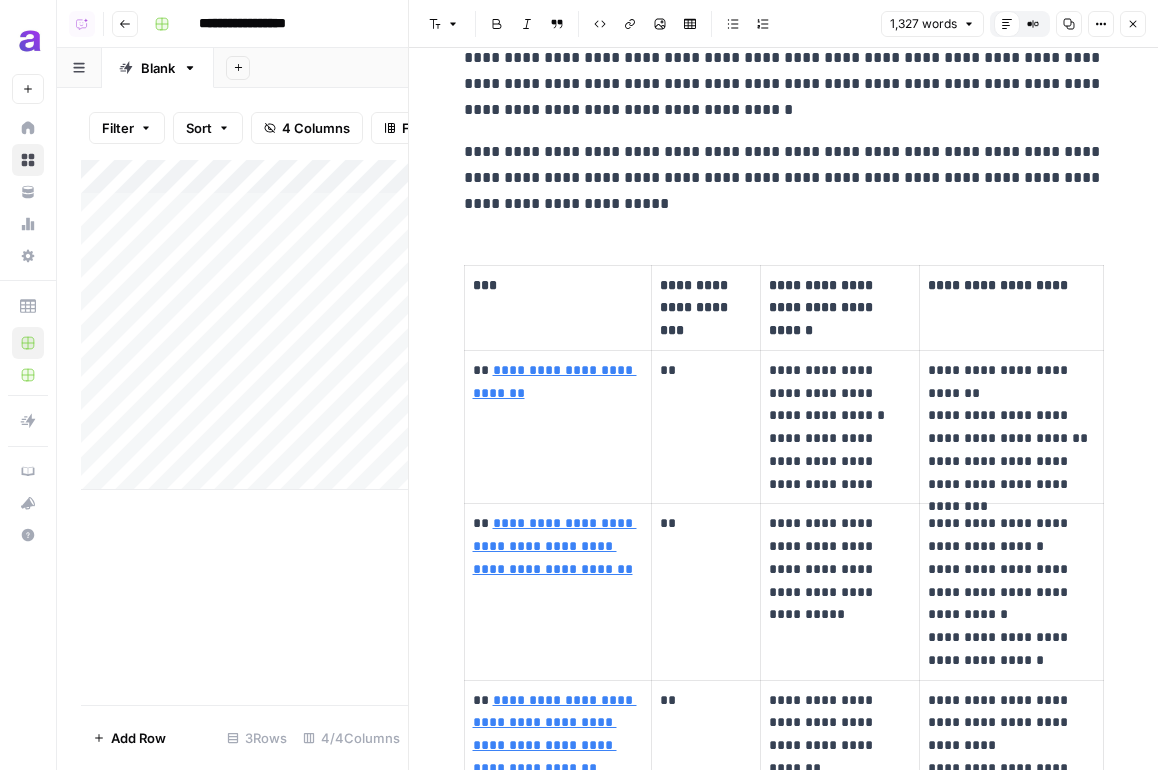 click on "Close" at bounding box center (1133, 24) 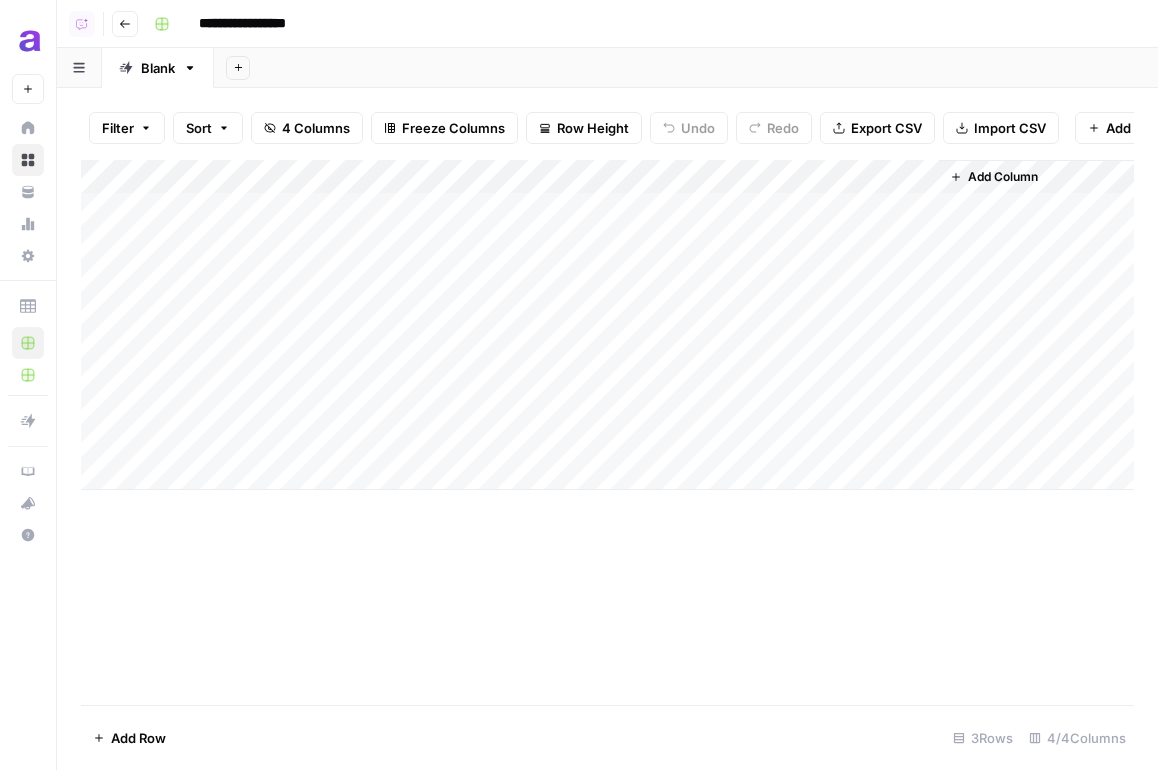 click on "**********" at bounding box center [607, 24] 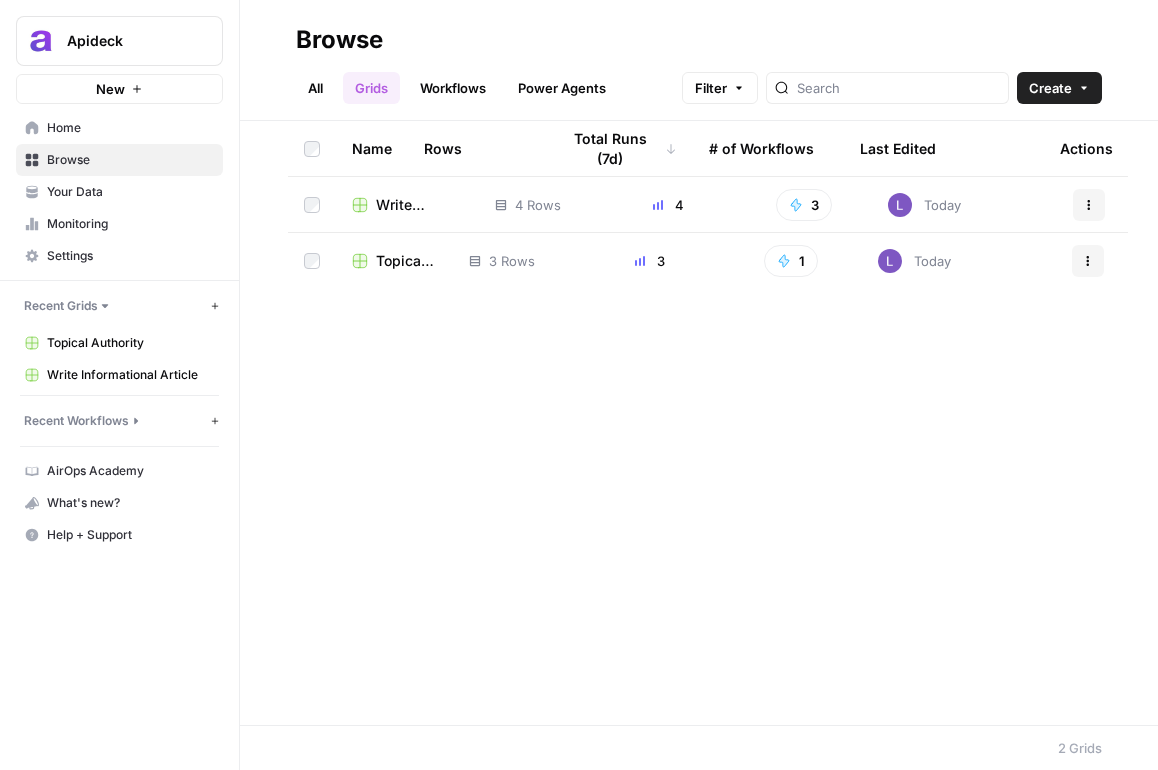 click on "Write Informational Article" at bounding box center (419, 205) 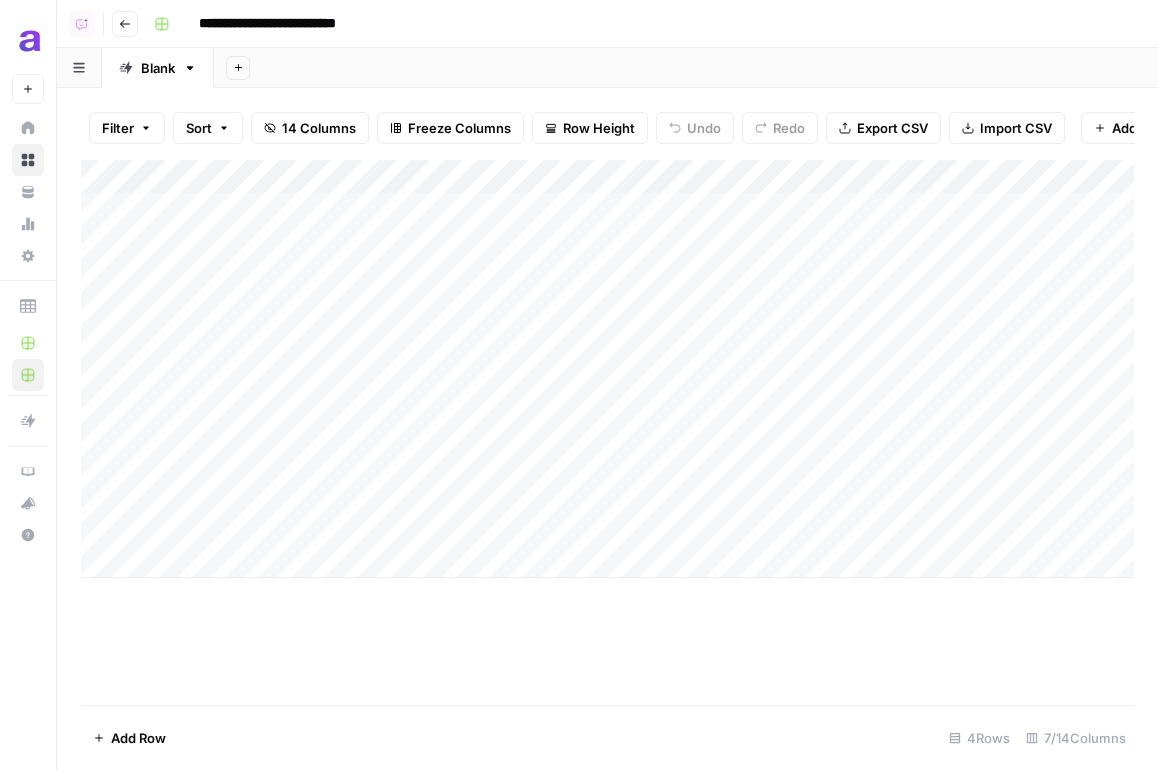 click on "Add Column" at bounding box center [607, 369] 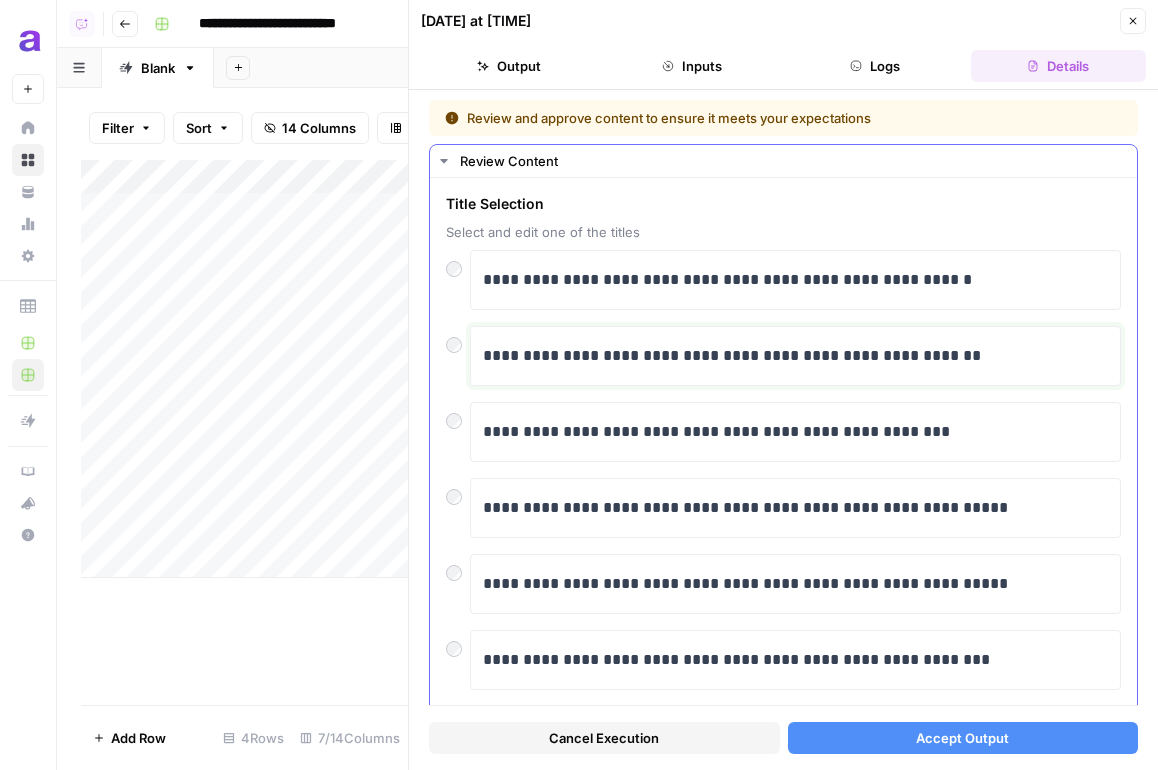 click on "**********" at bounding box center (795, 356) 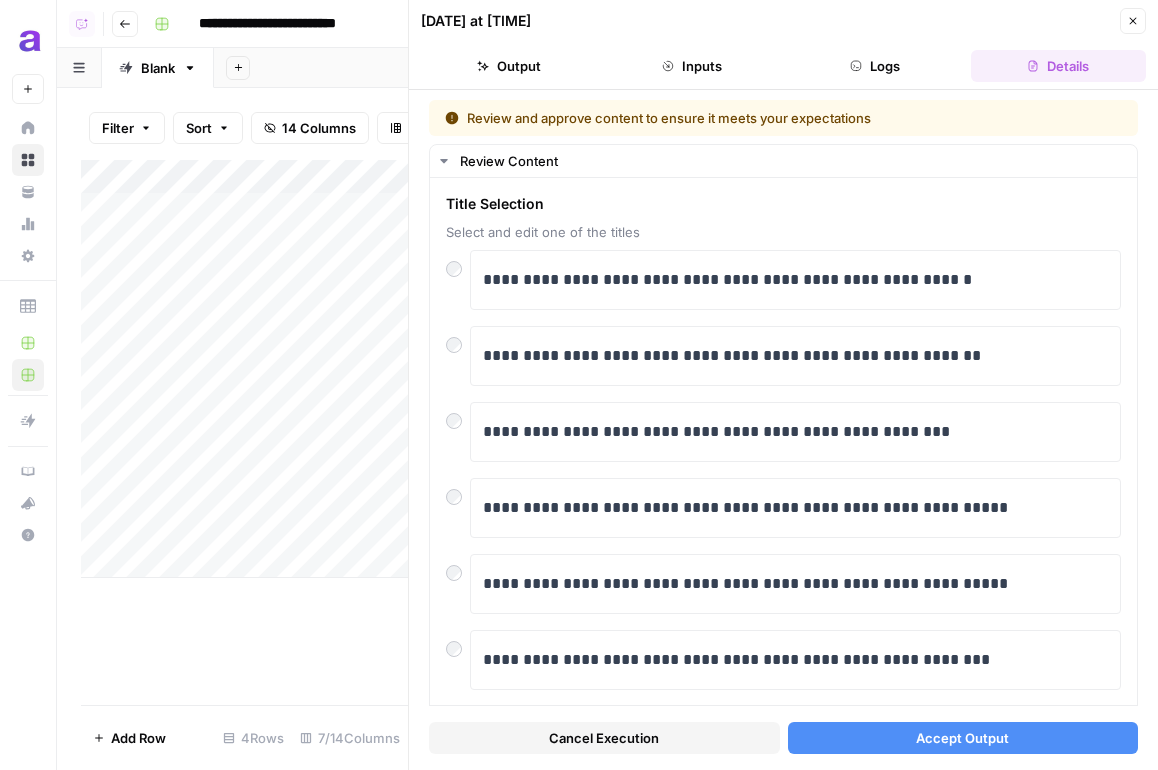 click on "Accept Output" at bounding box center [963, 738] 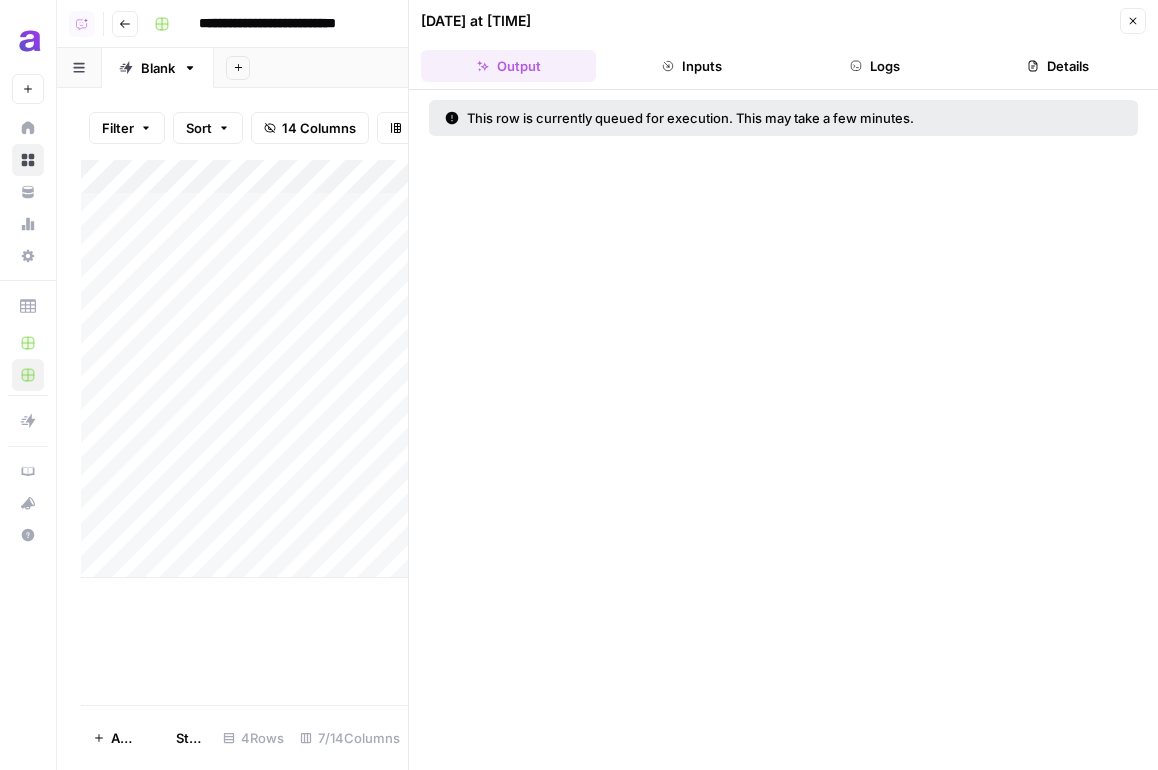 click on "Add Column" at bounding box center [244, 369] 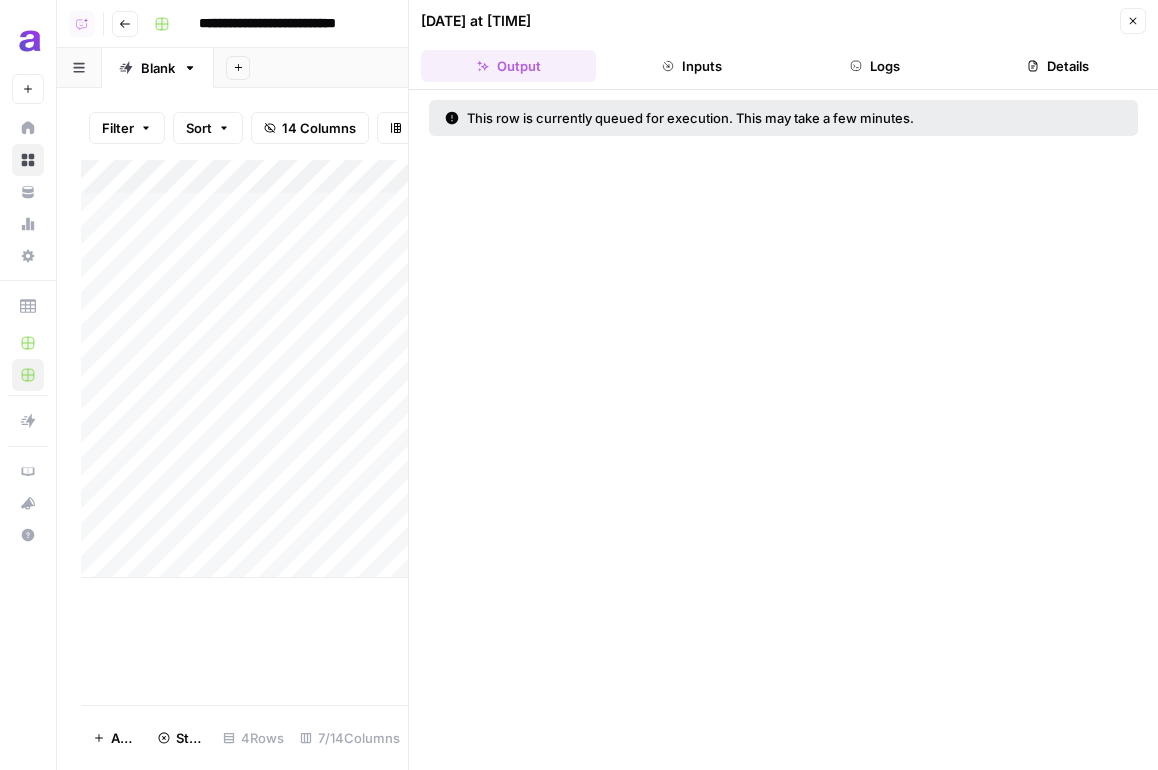 click on "Add Column" at bounding box center [244, 369] 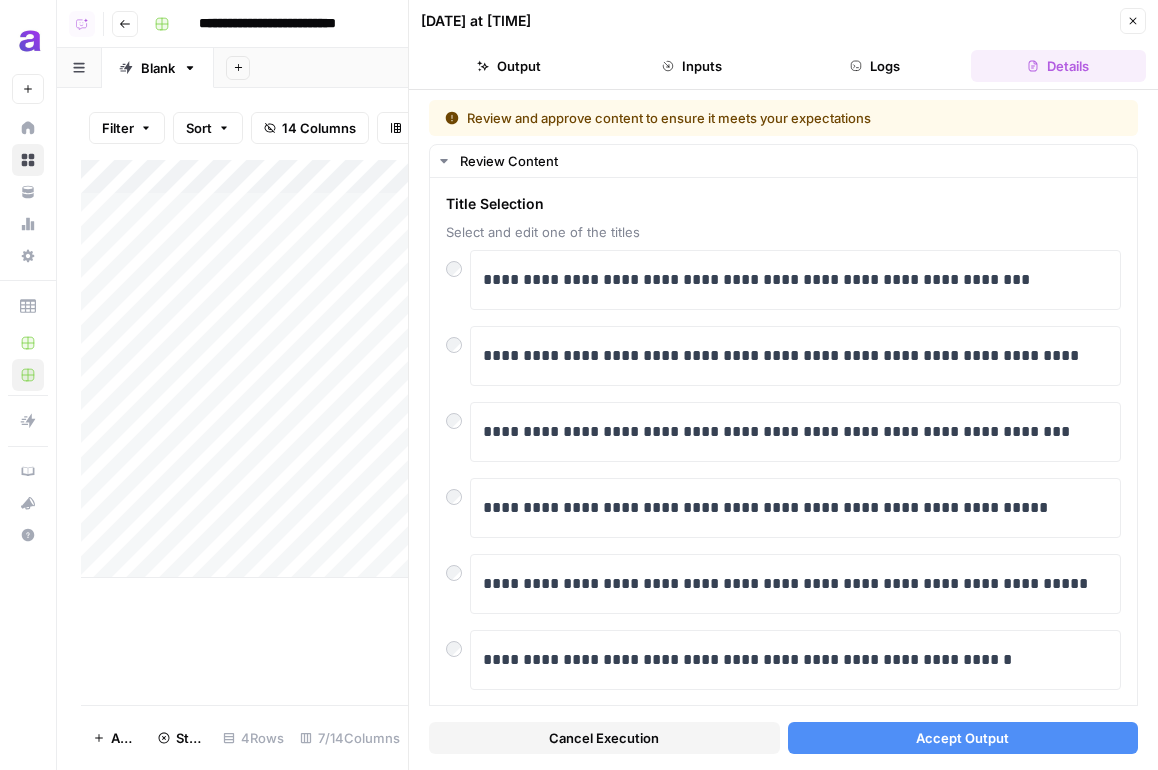 click on "Accept Output" at bounding box center (963, 738) 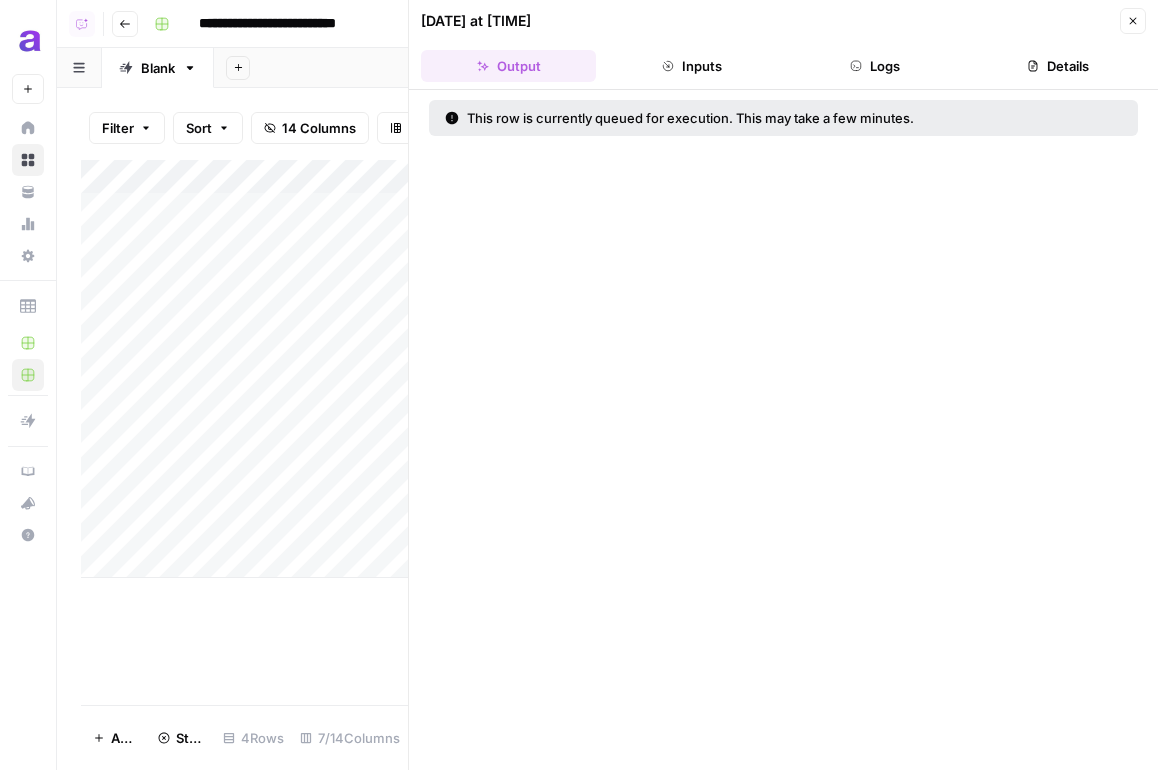 click on "08/01/25 at 8:03 AM Close Output Inputs Logs Details" at bounding box center [783, 45] 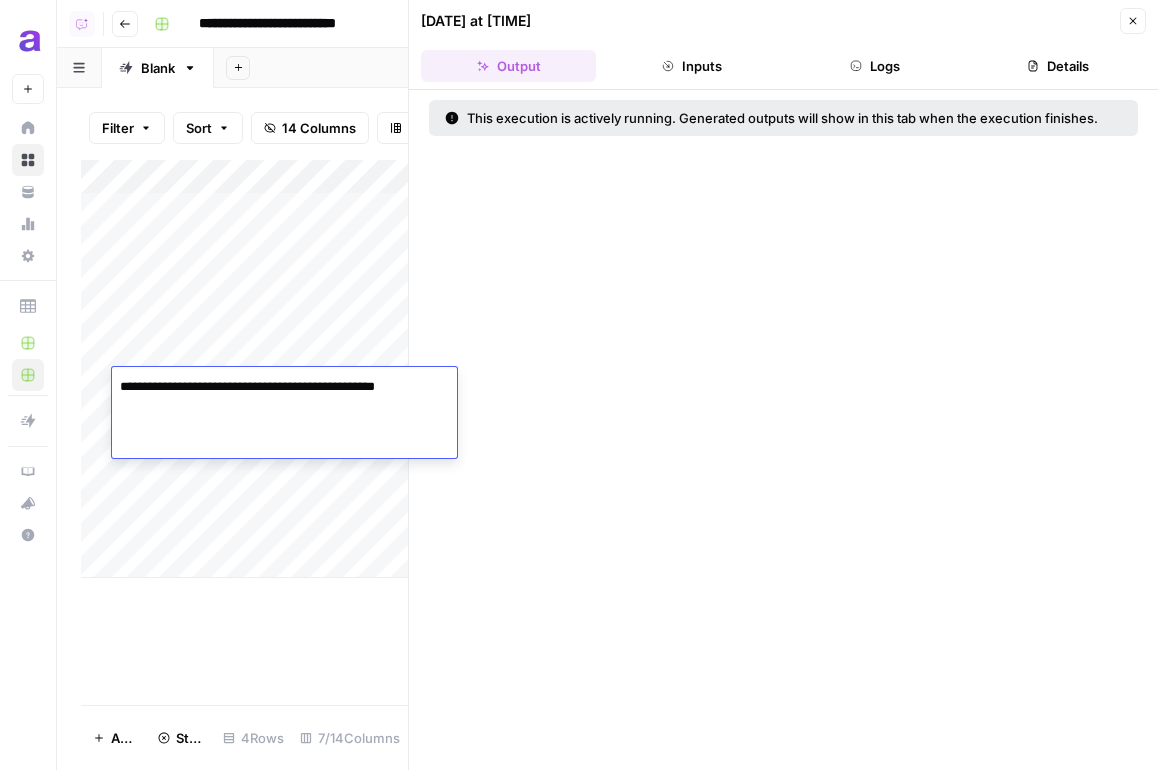 click on "Add Column" at bounding box center (244, 369) 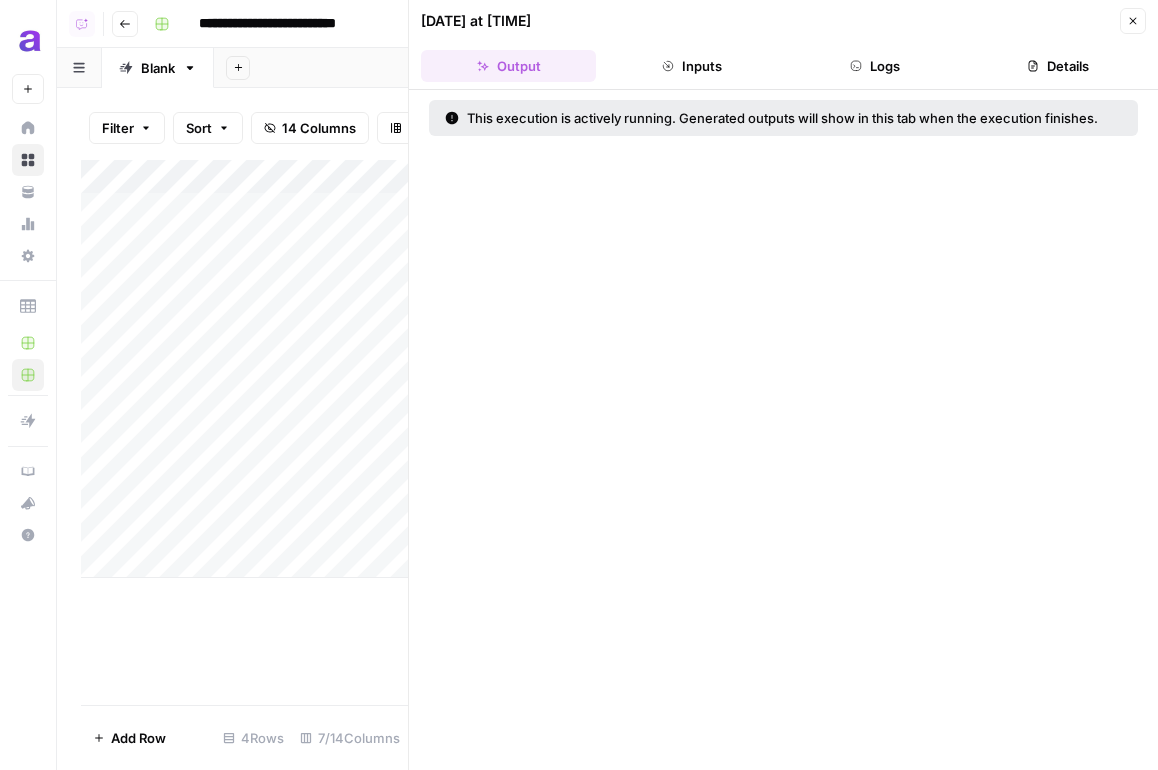 click on "Add Column" at bounding box center [244, 369] 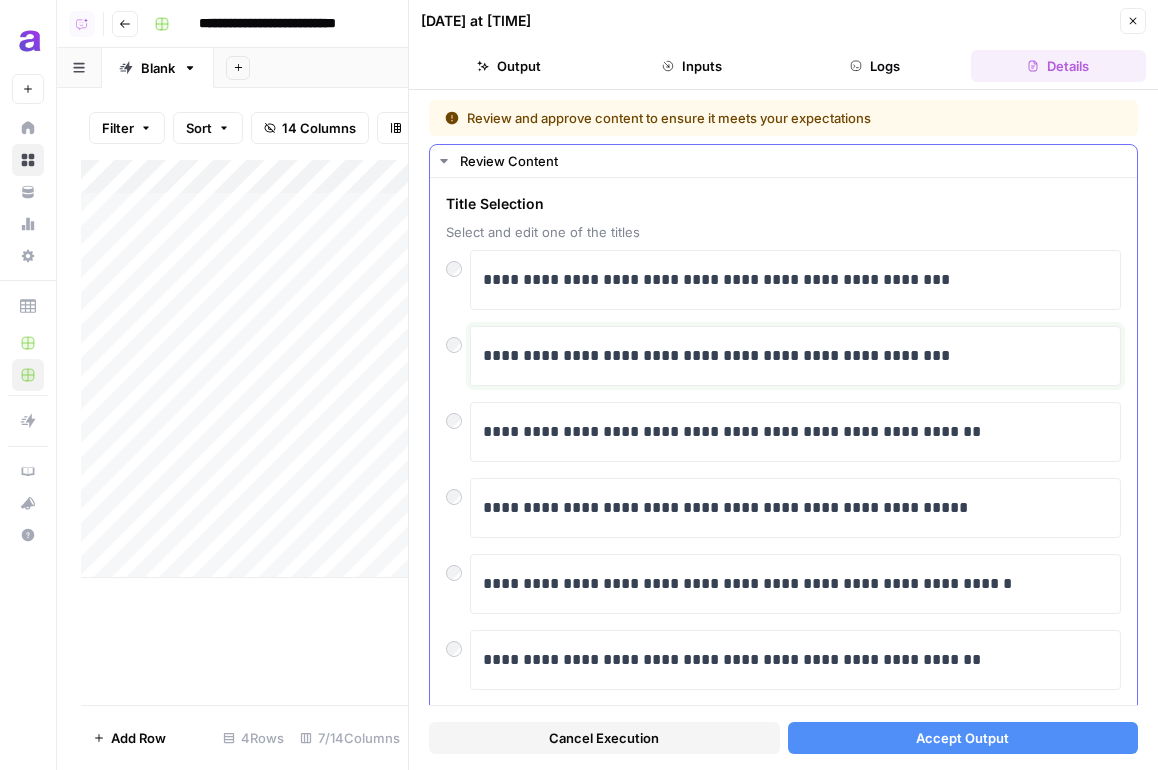 click on "**********" at bounding box center [795, 356] 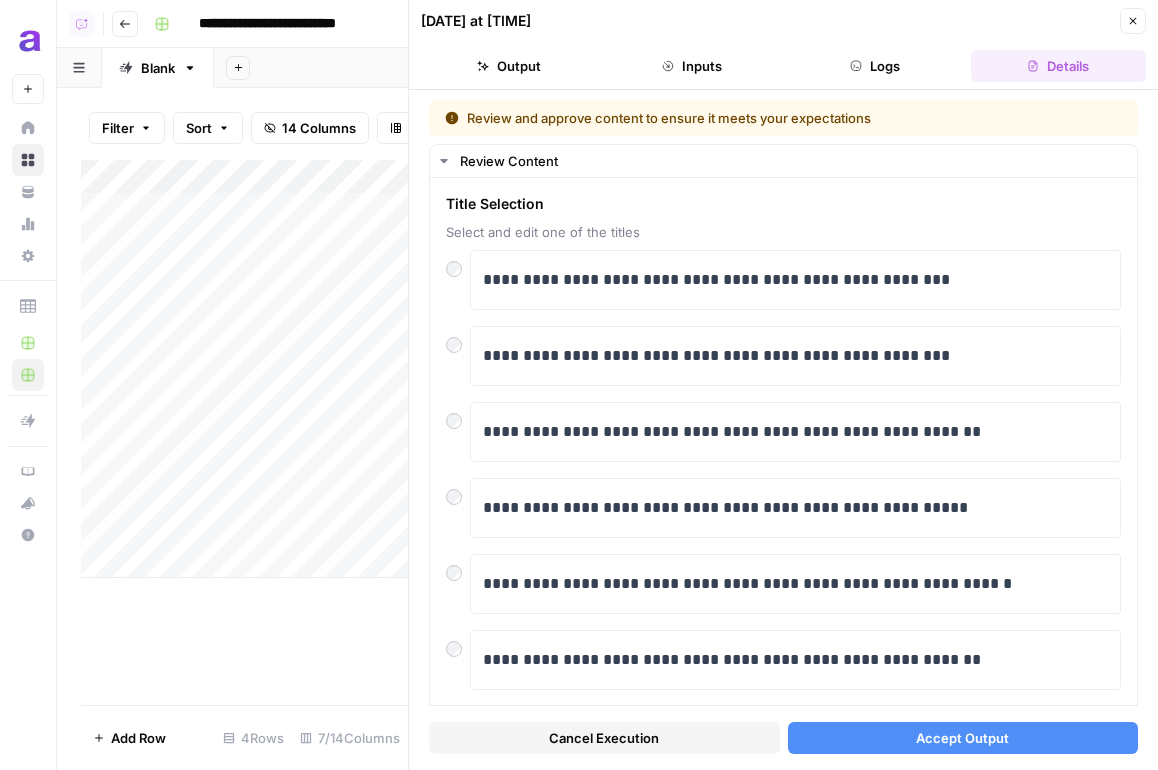 click on "Cancel Execution Accept Output" at bounding box center [783, 733] 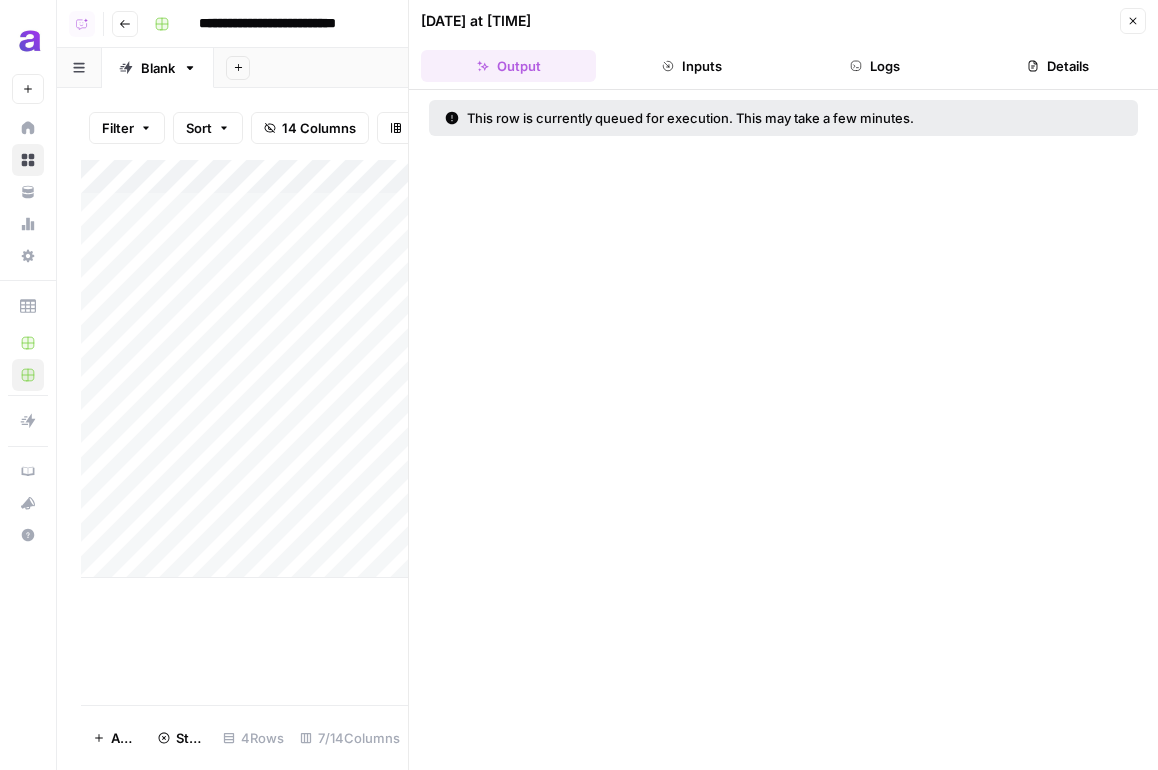 click on "08/01/25 at 8:03 AM Close Output Inputs Logs Details" at bounding box center [783, 45] 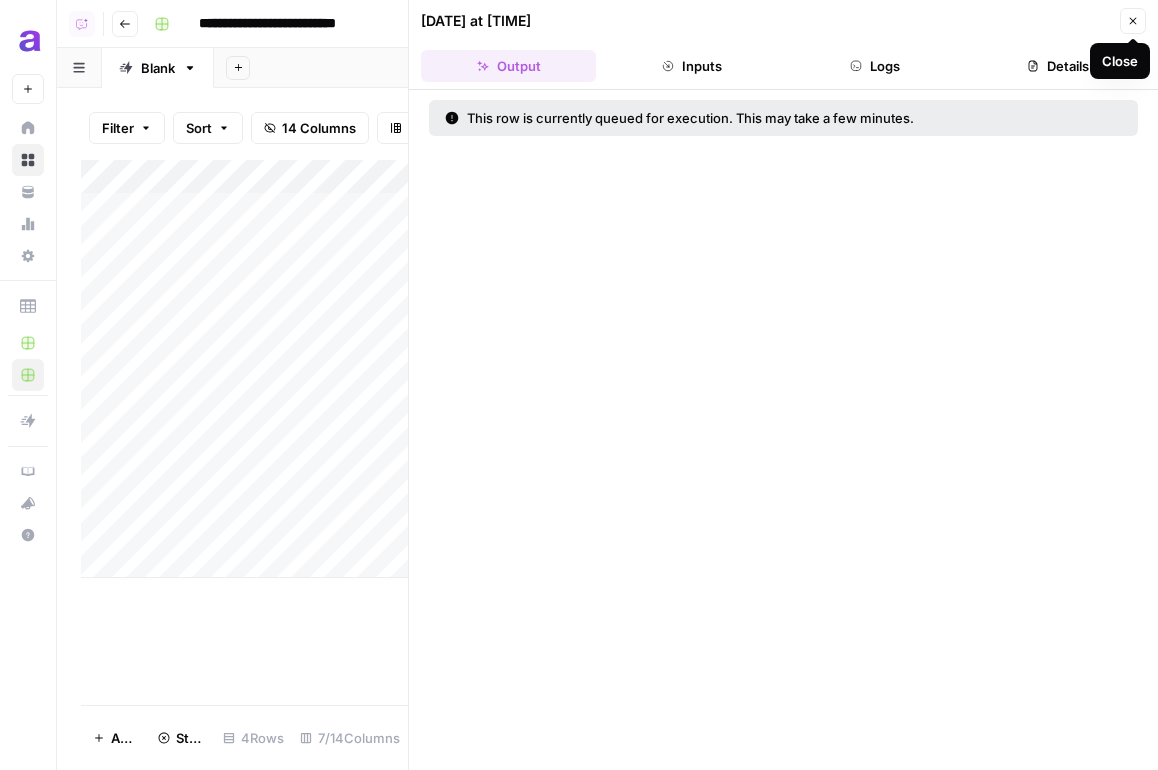 click 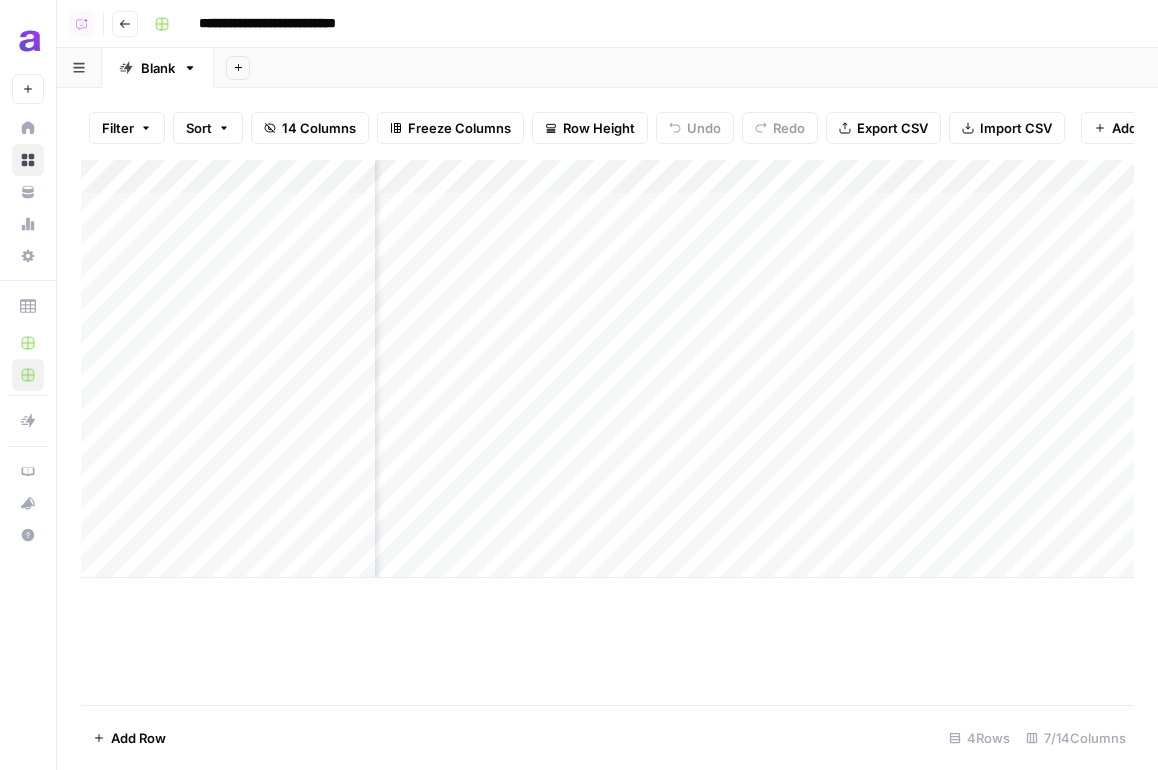 scroll, scrollTop: 0, scrollLeft: 165, axis: horizontal 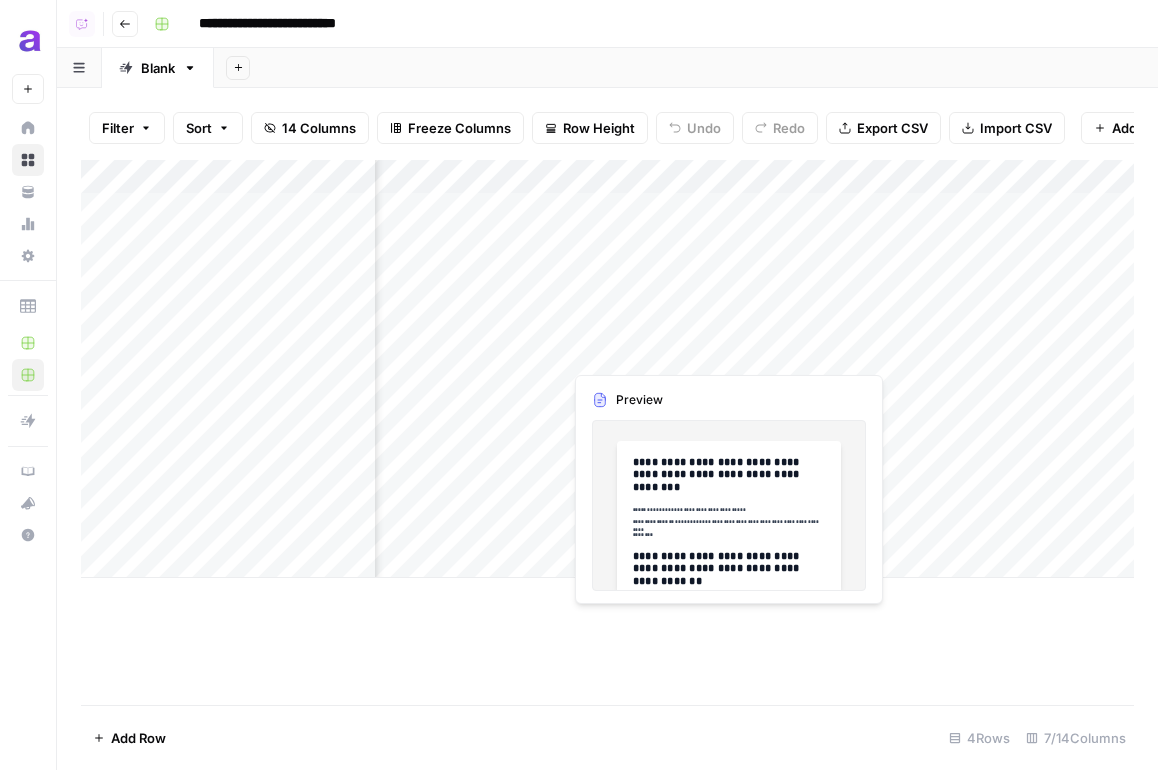 click on "Add Column" at bounding box center (607, 369) 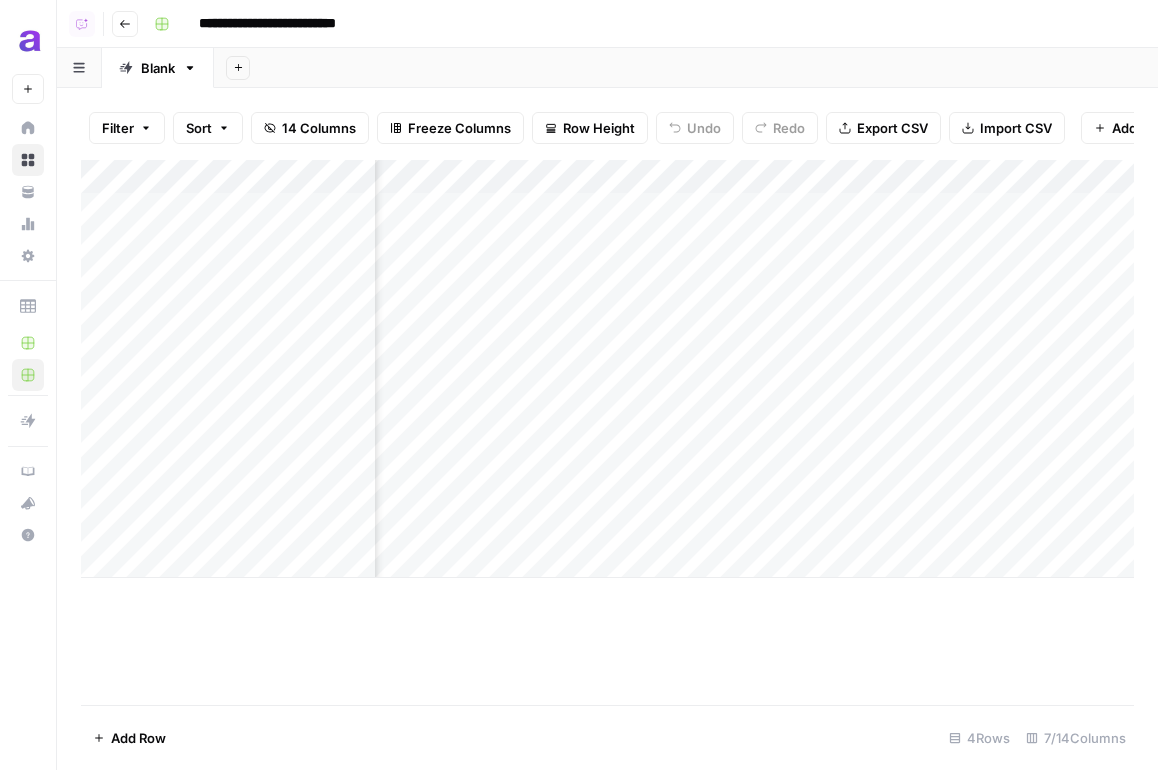 click on "Add Column" at bounding box center (607, 369) 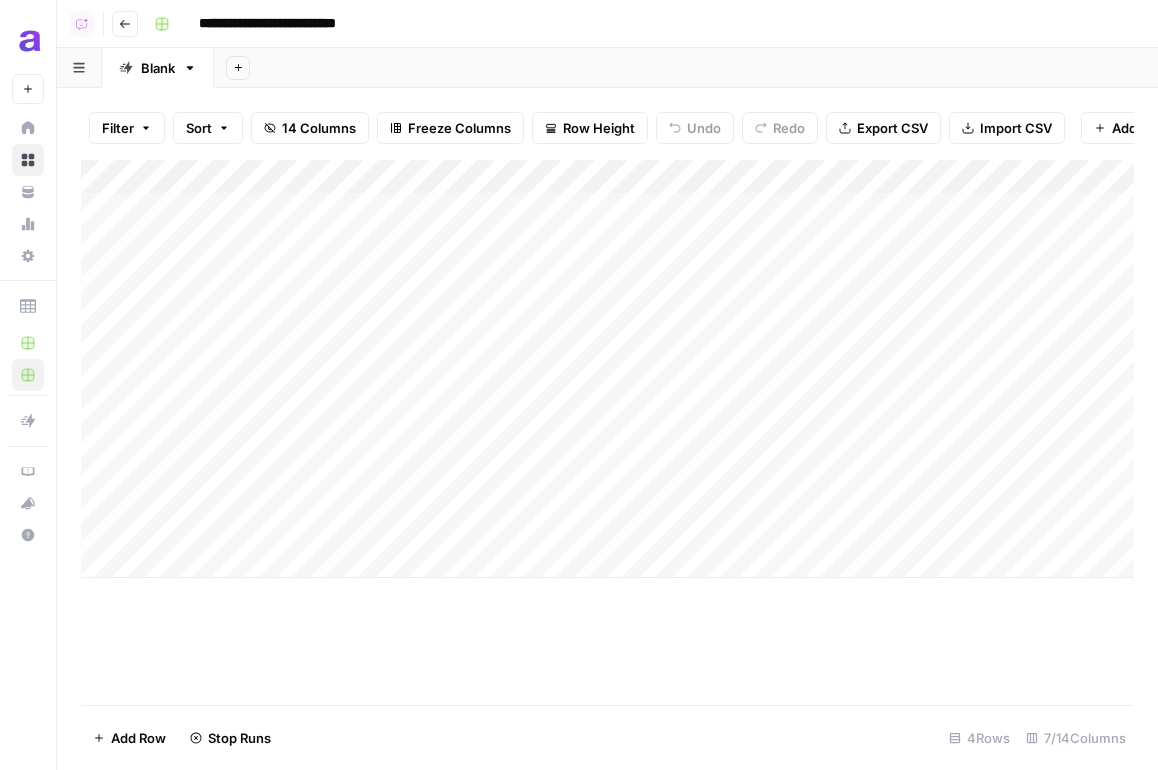 scroll, scrollTop: 0, scrollLeft: 0, axis: both 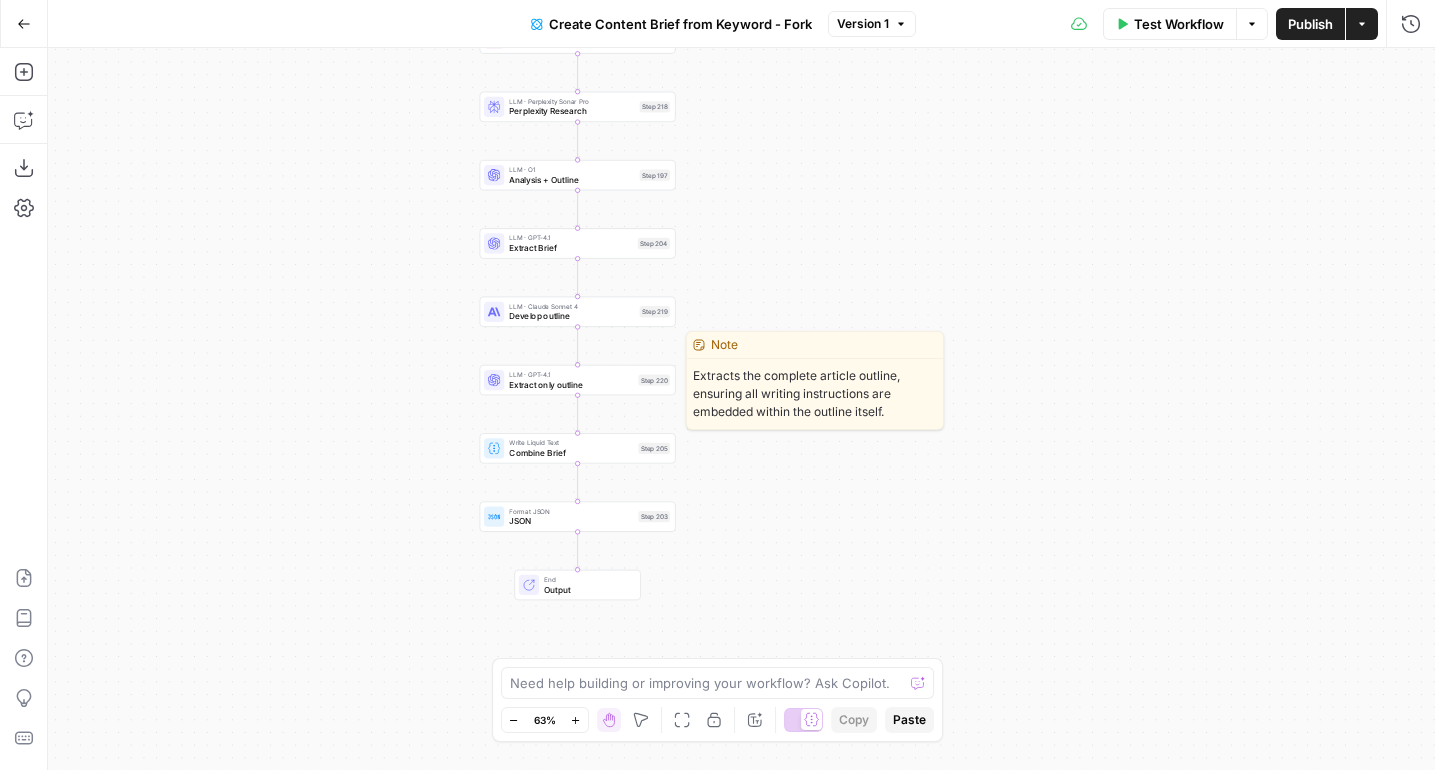 click on "Extract only outline" at bounding box center [571, 384] 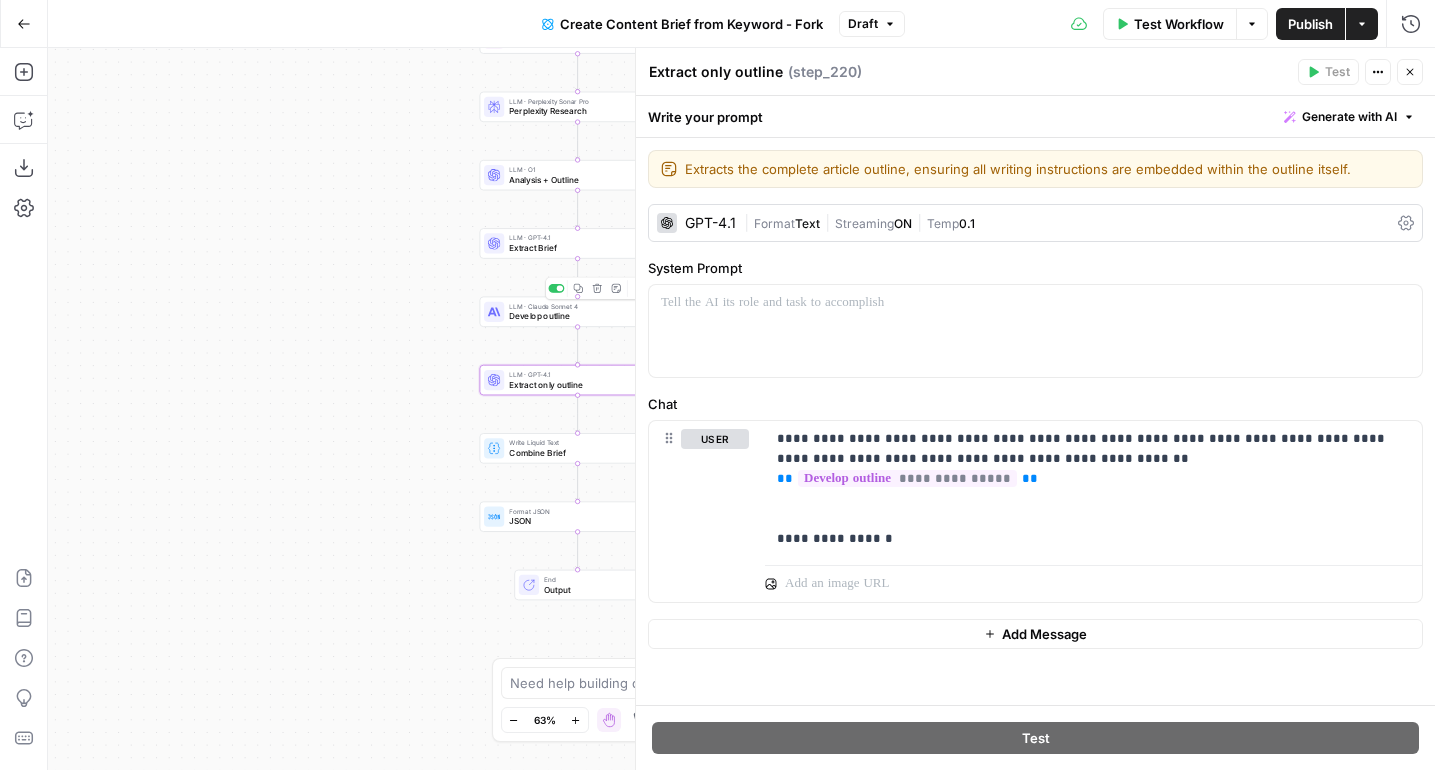 click on "Develop outline" at bounding box center (571, 316) 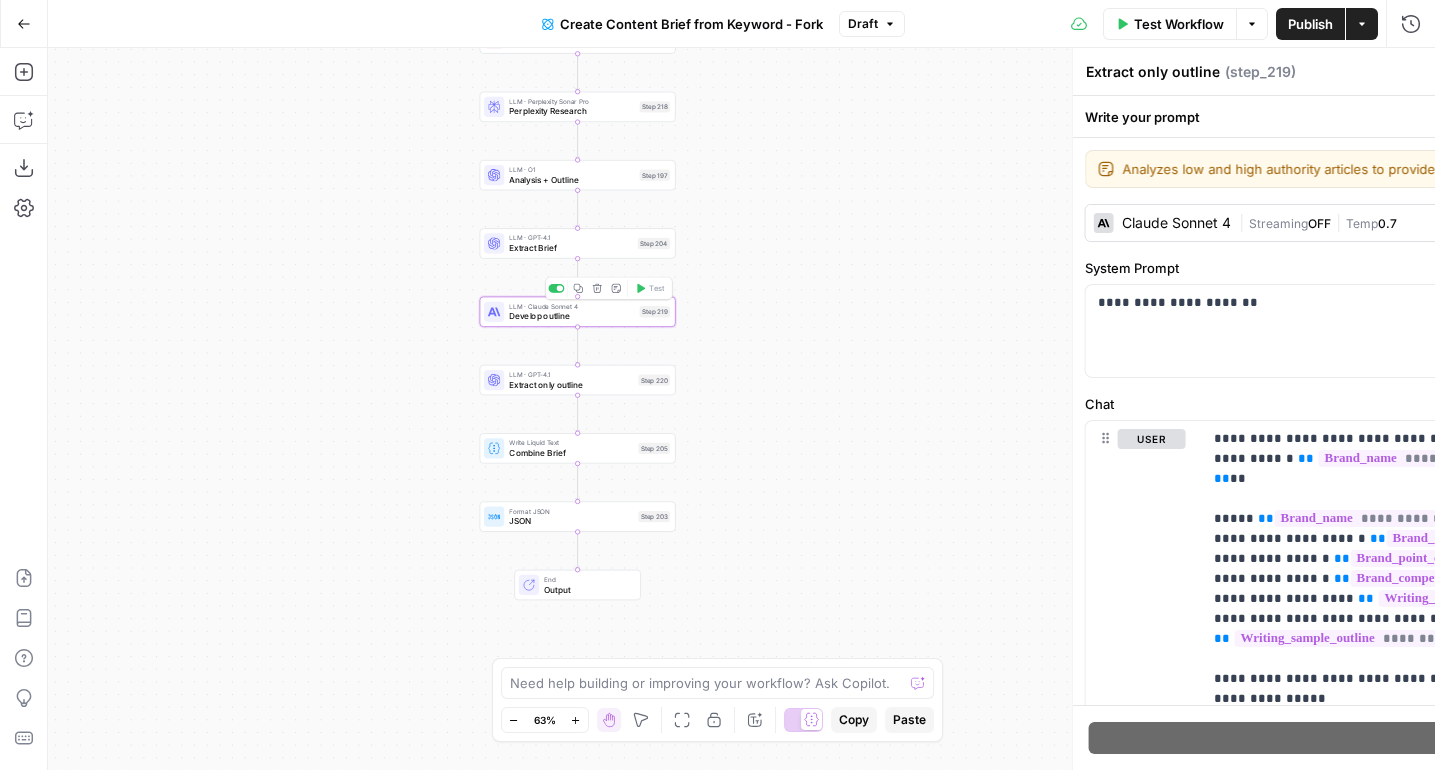 type on "Develop outline" 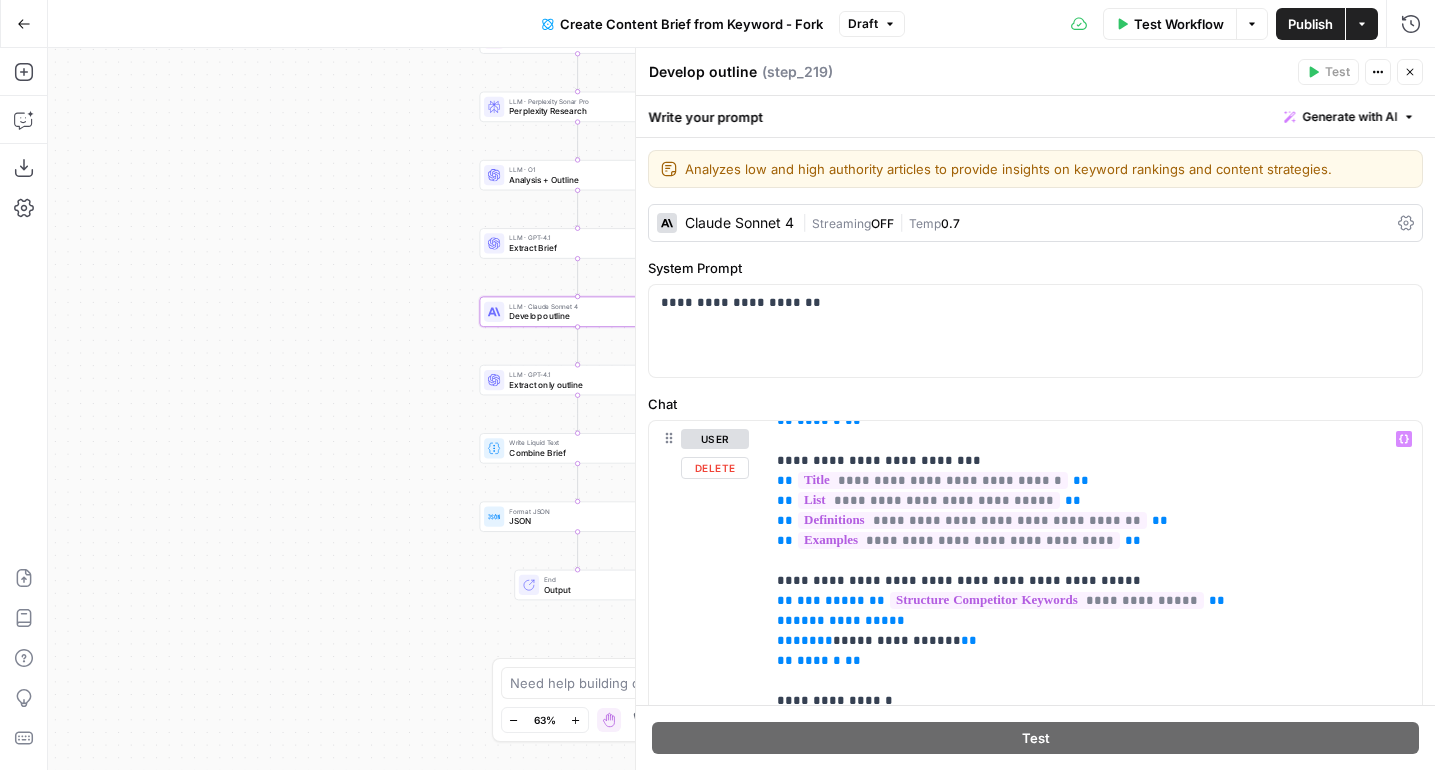 scroll, scrollTop: 57, scrollLeft: 0, axis: vertical 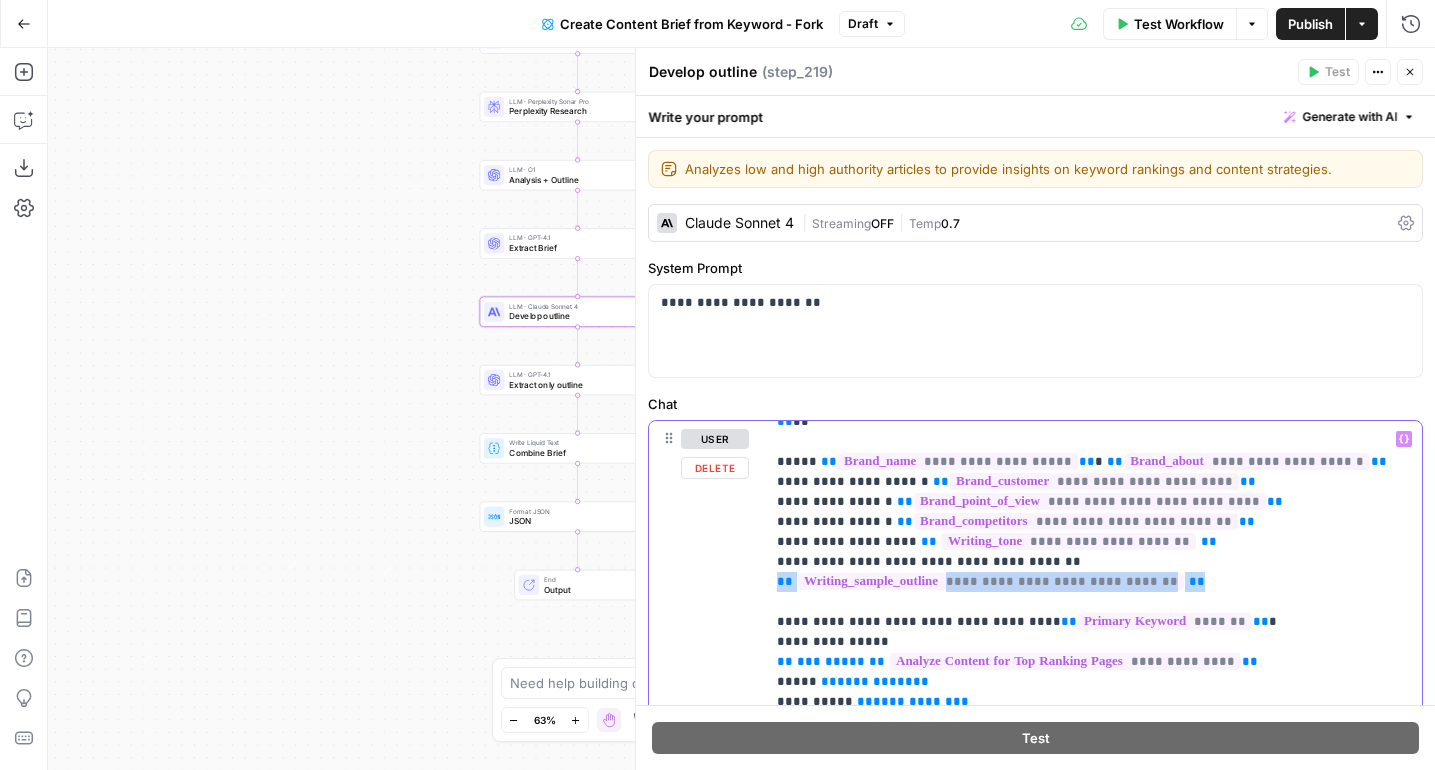 drag, startPoint x: 1203, startPoint y: 559, endPoint x: 759, endPoint y: 565, distance: 444.04053 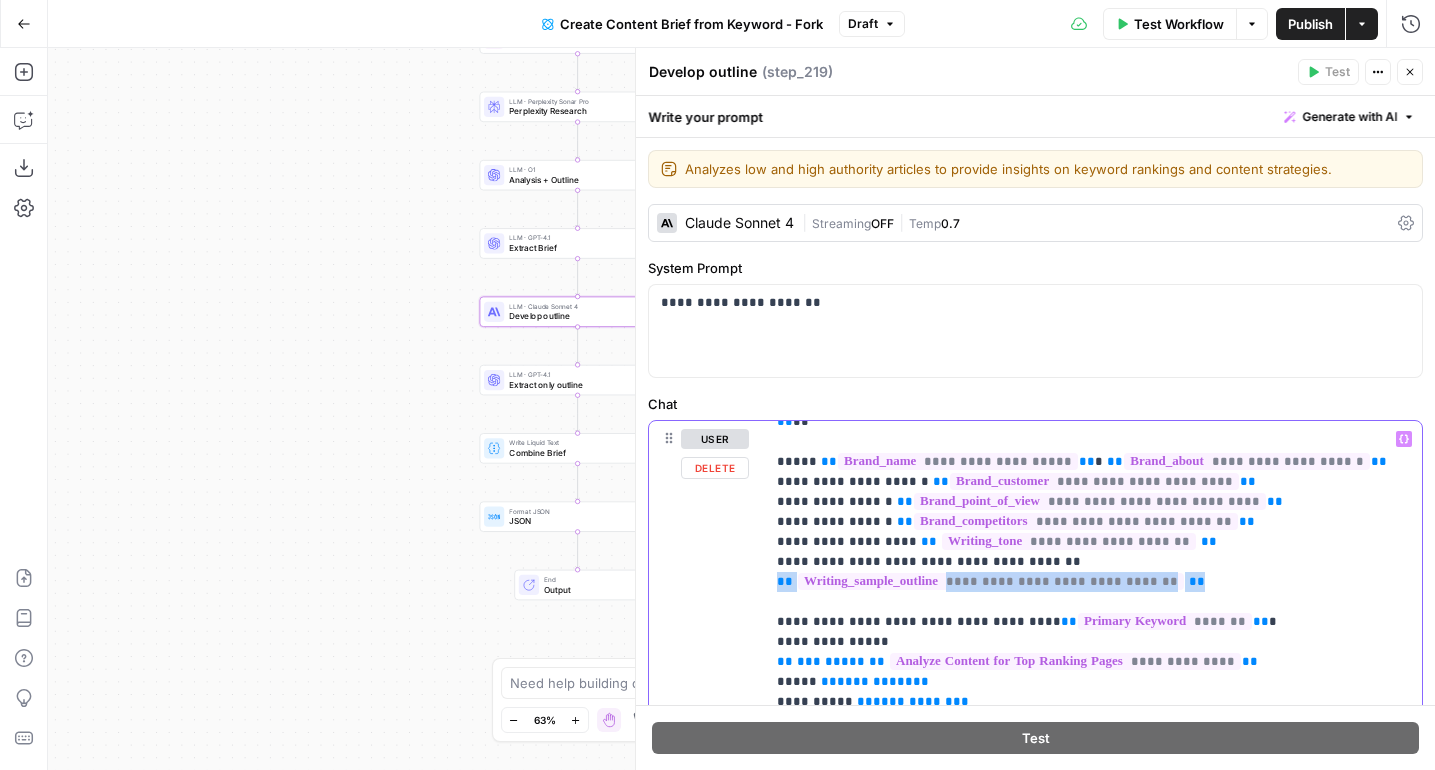 click on "**********" at bounding box center [1035, 865] 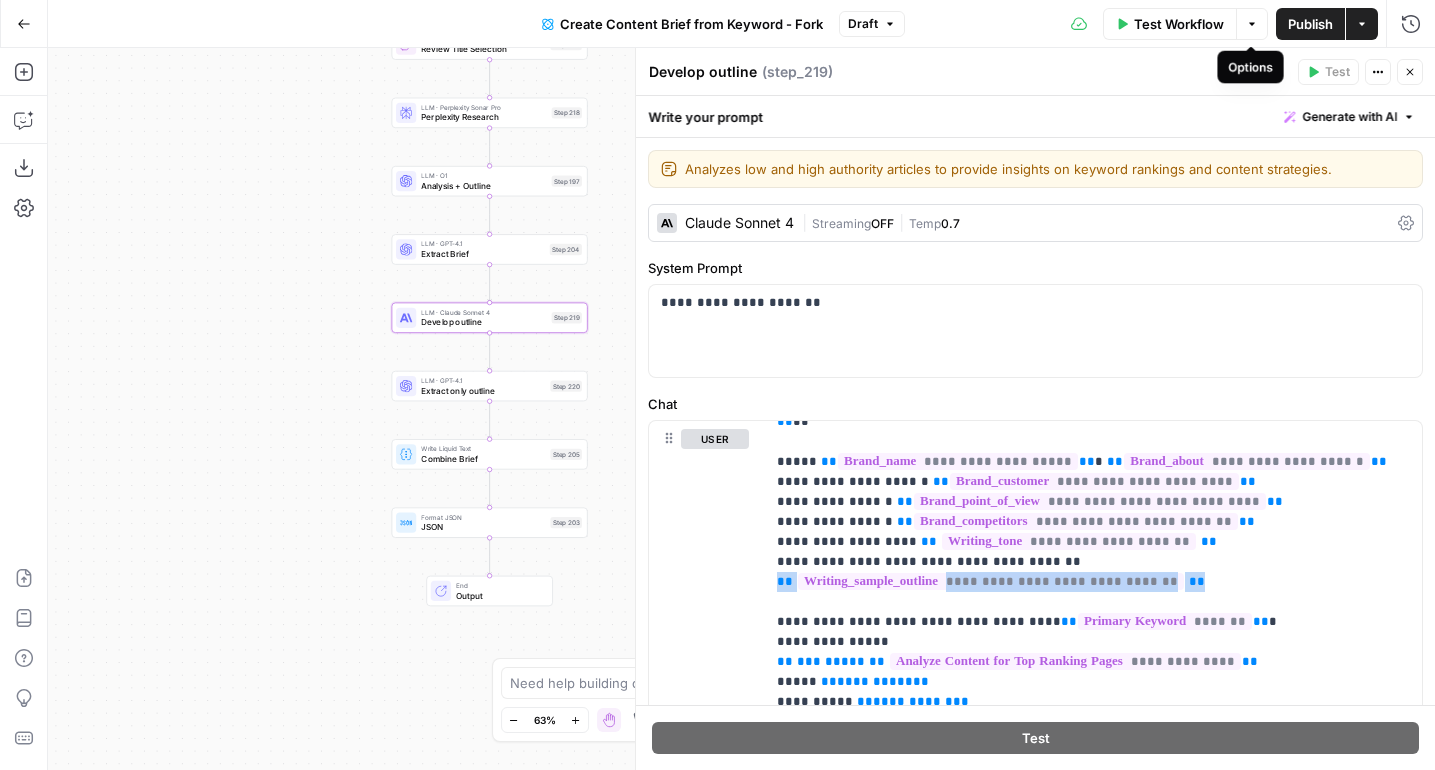 click 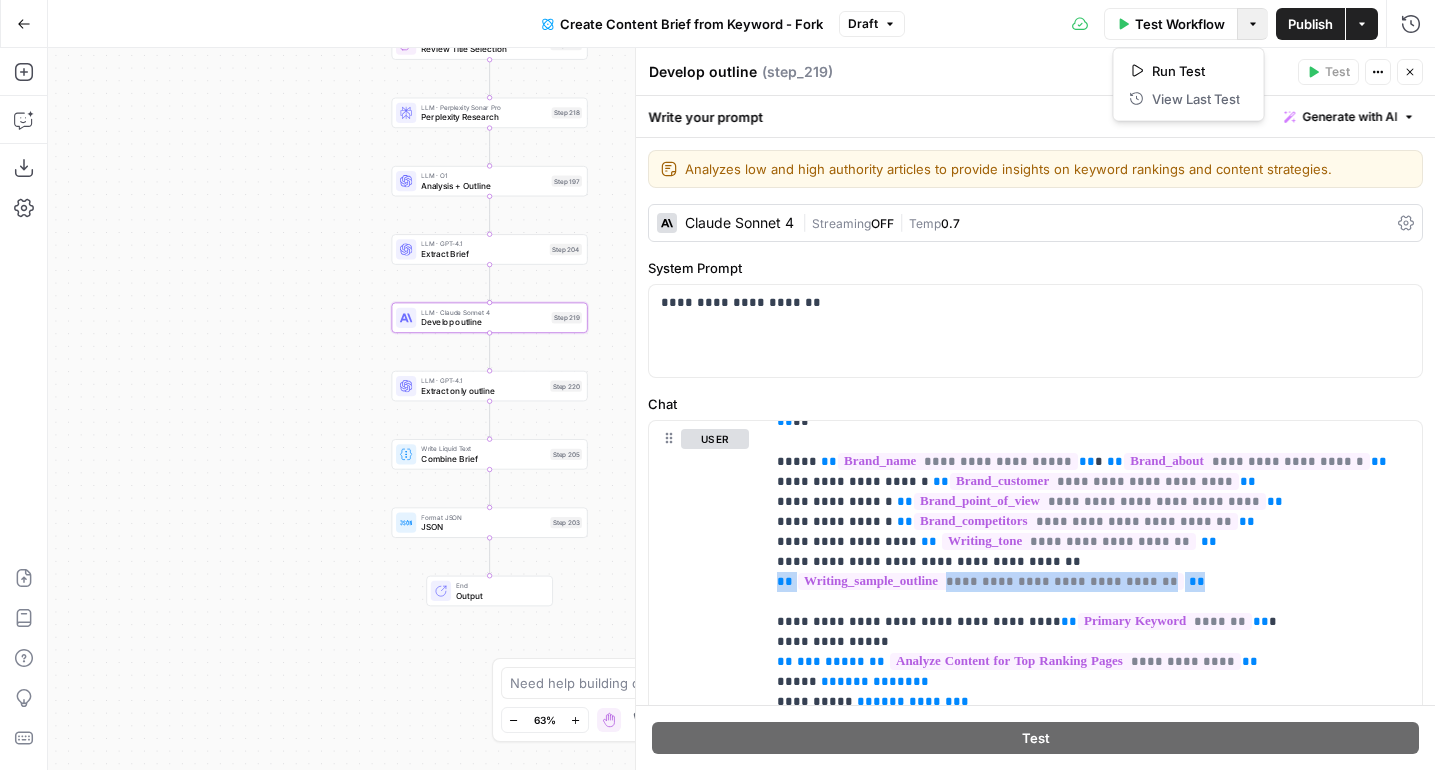 click 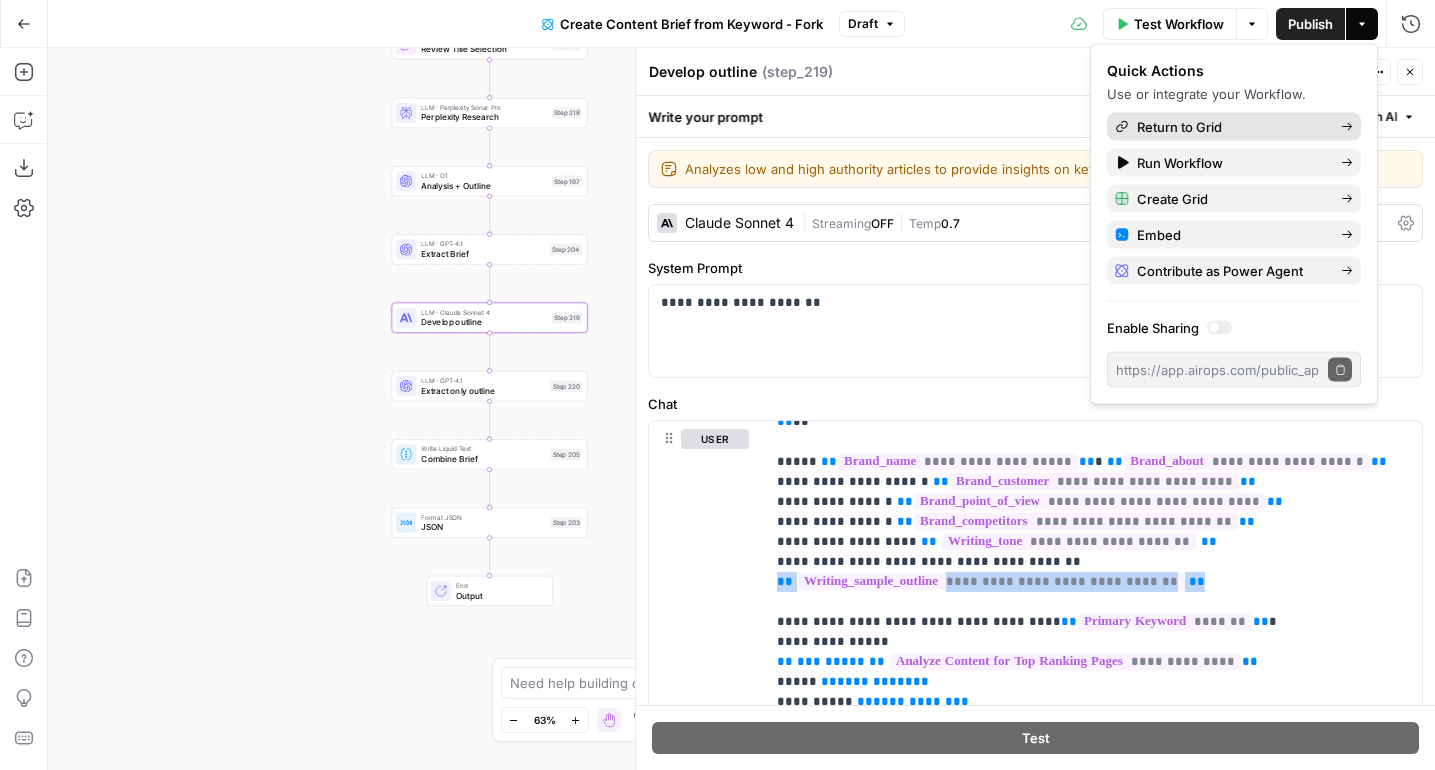 click on "Return to Grid" at bounding box center [1231, 127] 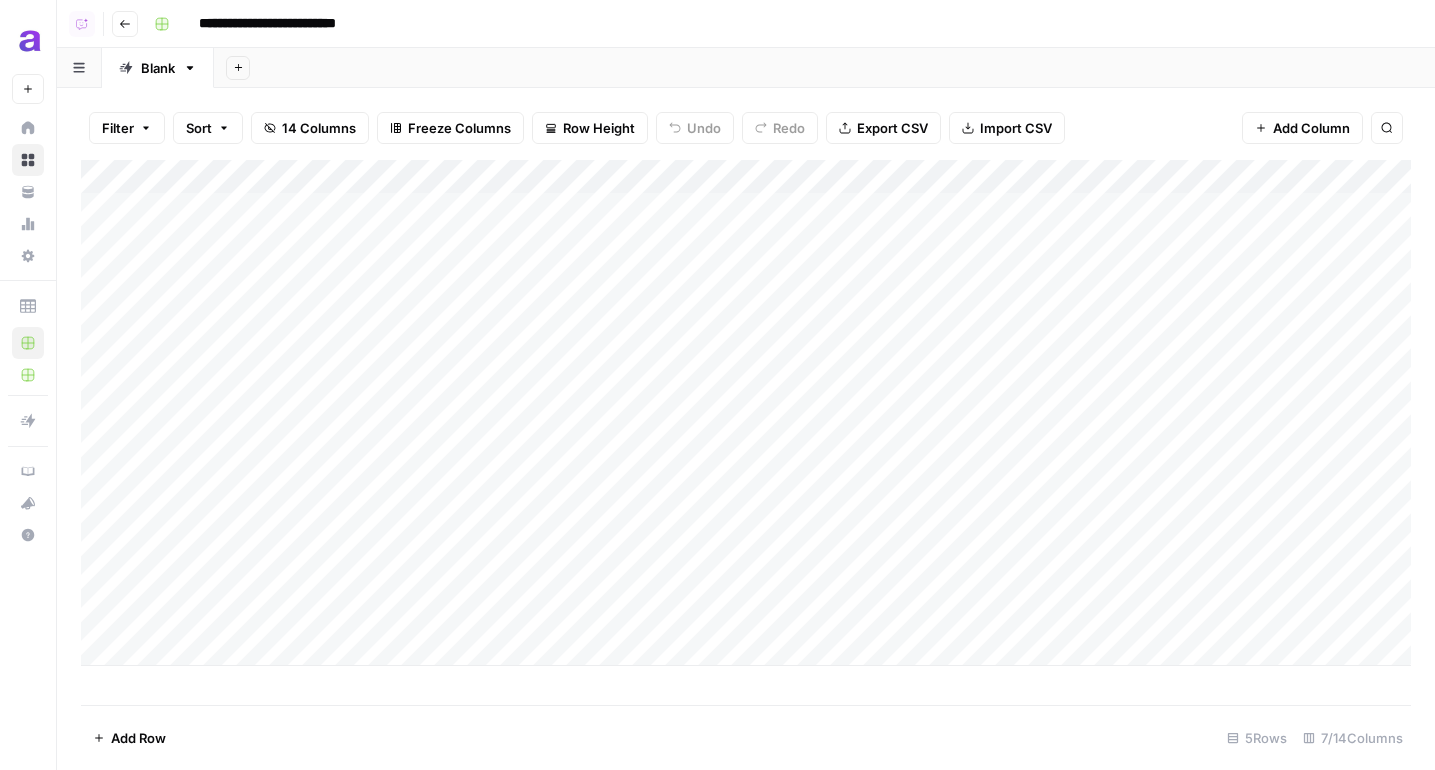 click on "Add Column" at bounding box center [746, 413] 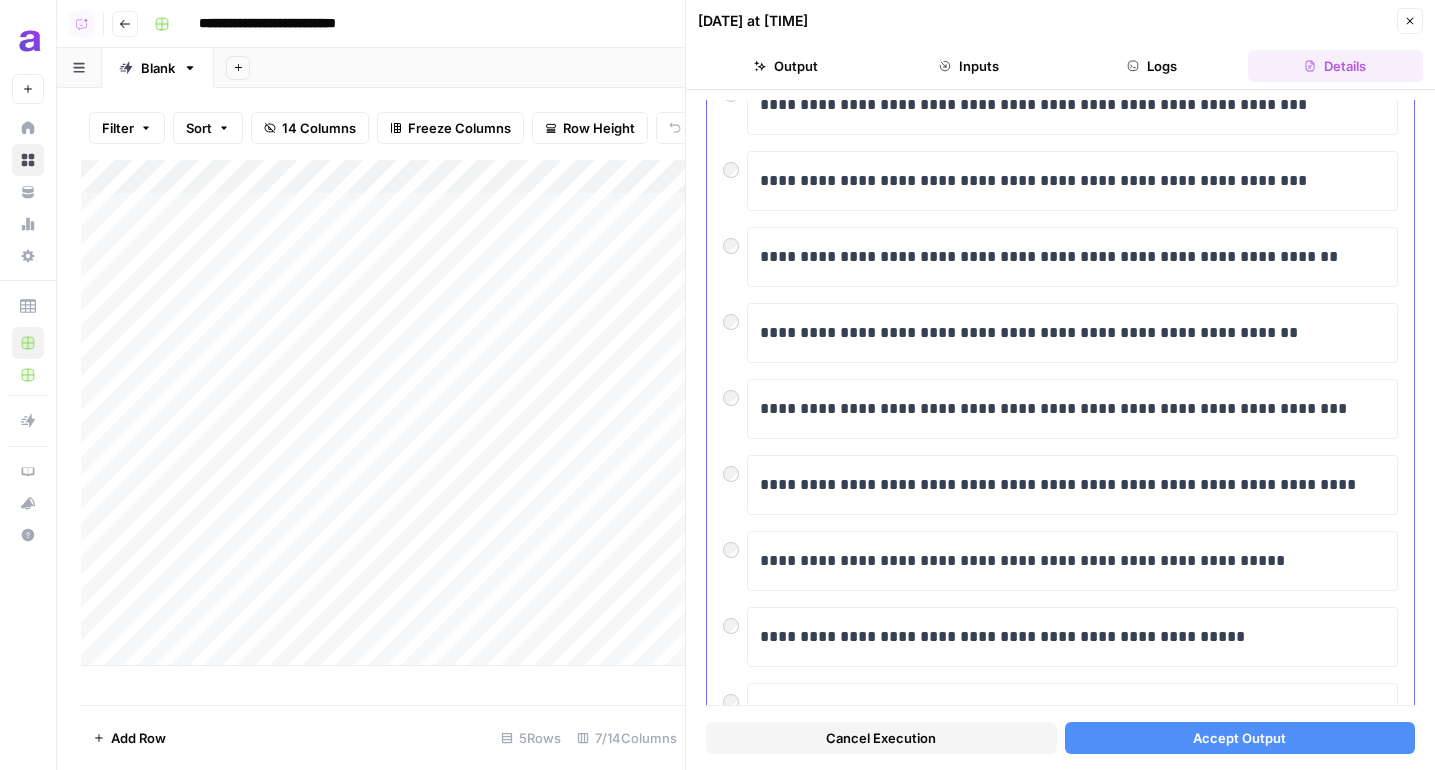 scroll, scrollTop: 348, scrollLeft: 0, axis: vertical 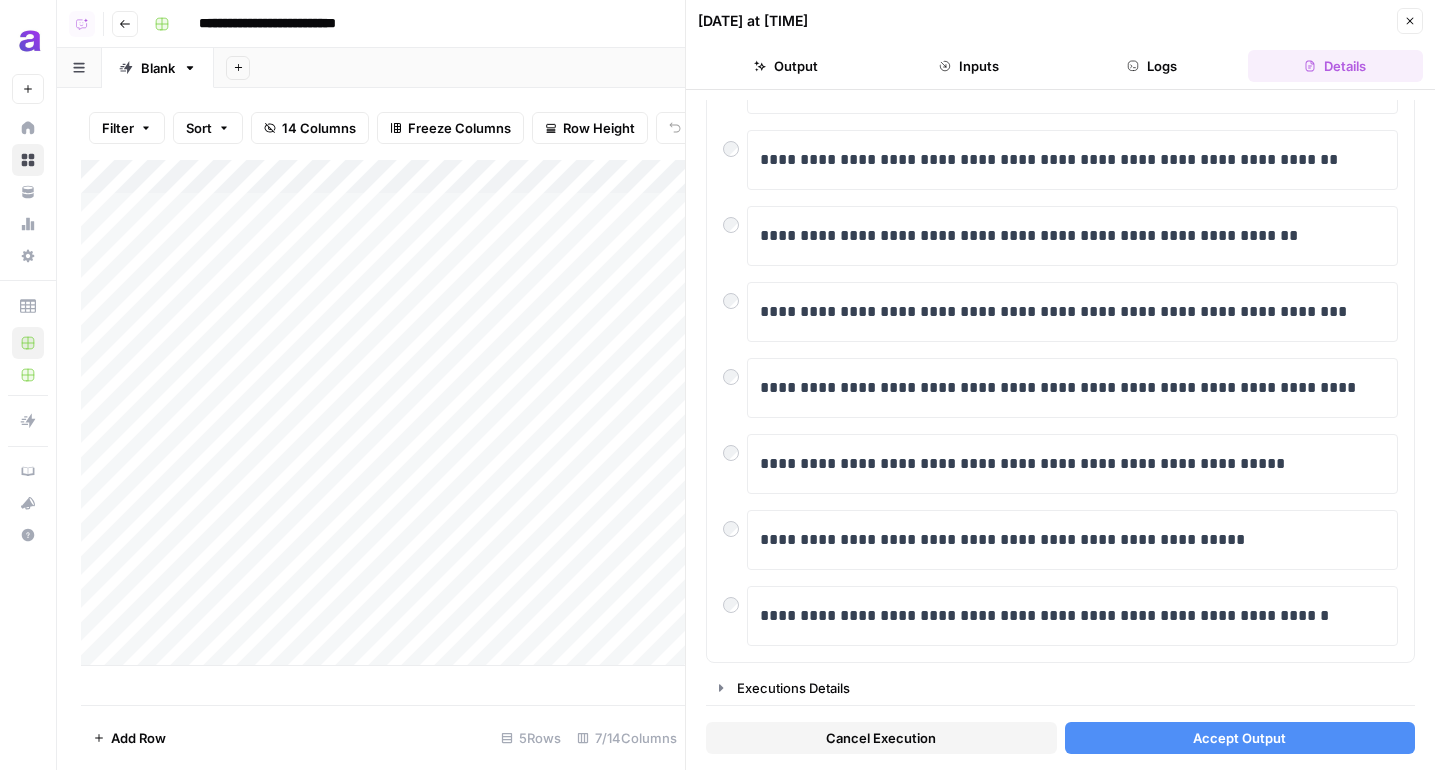 click on "Close" at bounding box center [1410, 21] 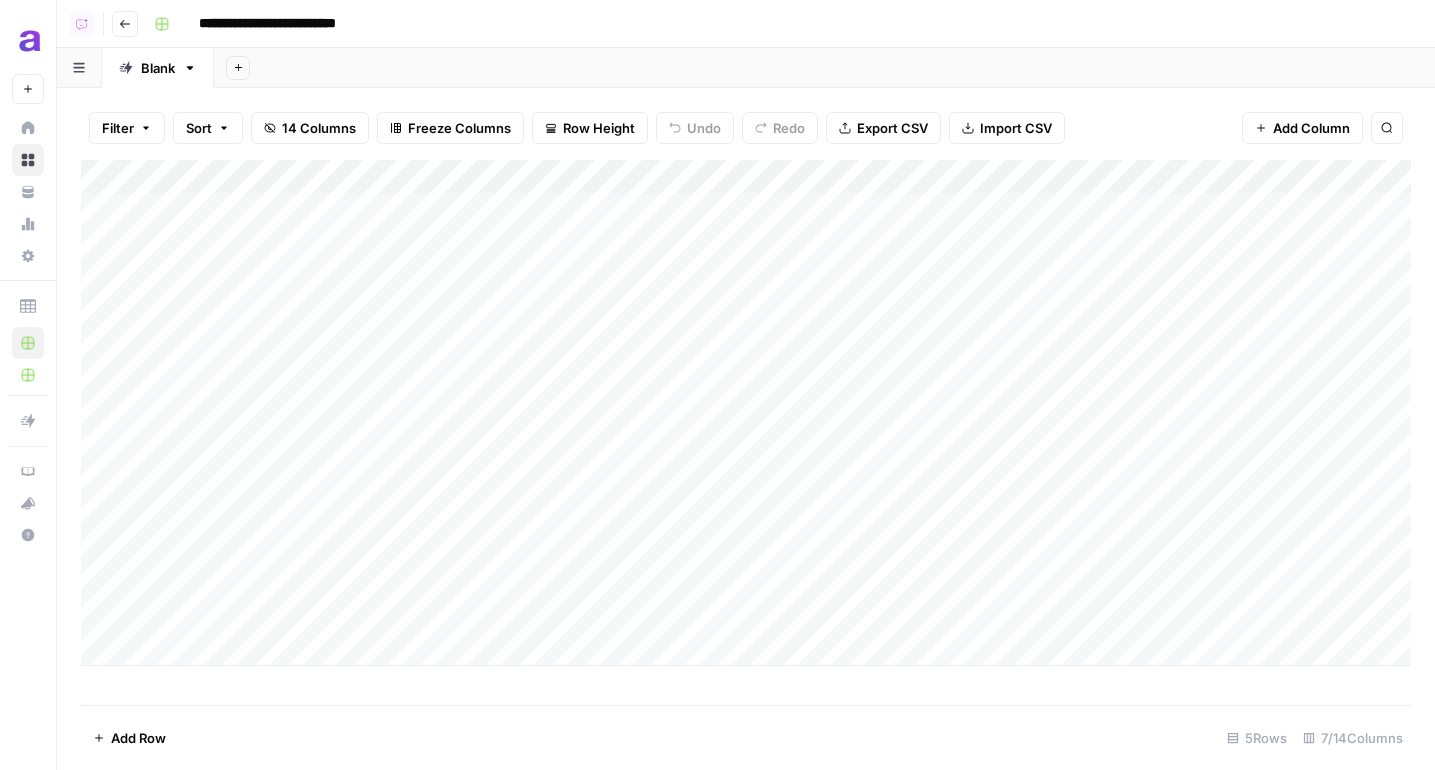 click on "Add Column" at bounding box center [746, 413] 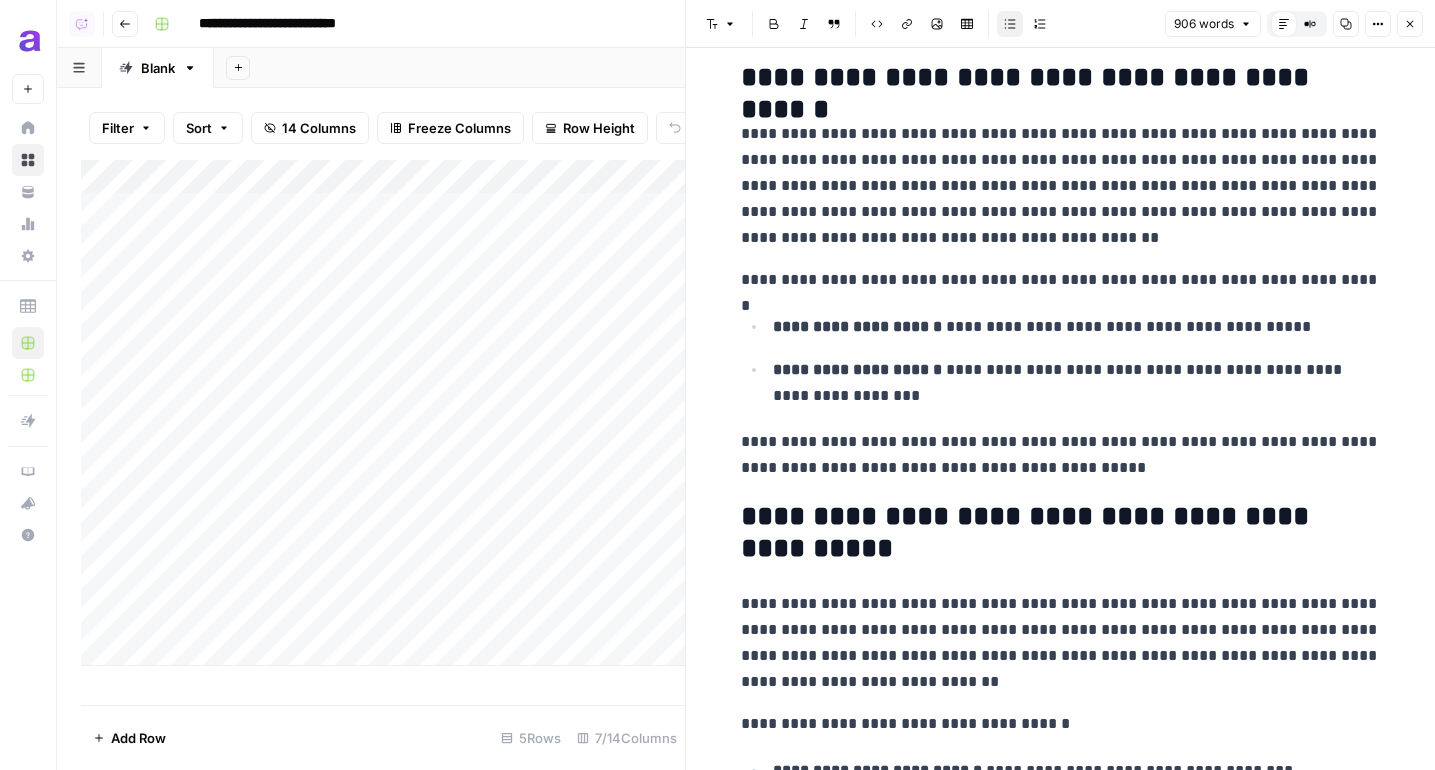 scroll, scrollTop: 400, scrollLeft: 0, axis: vertical 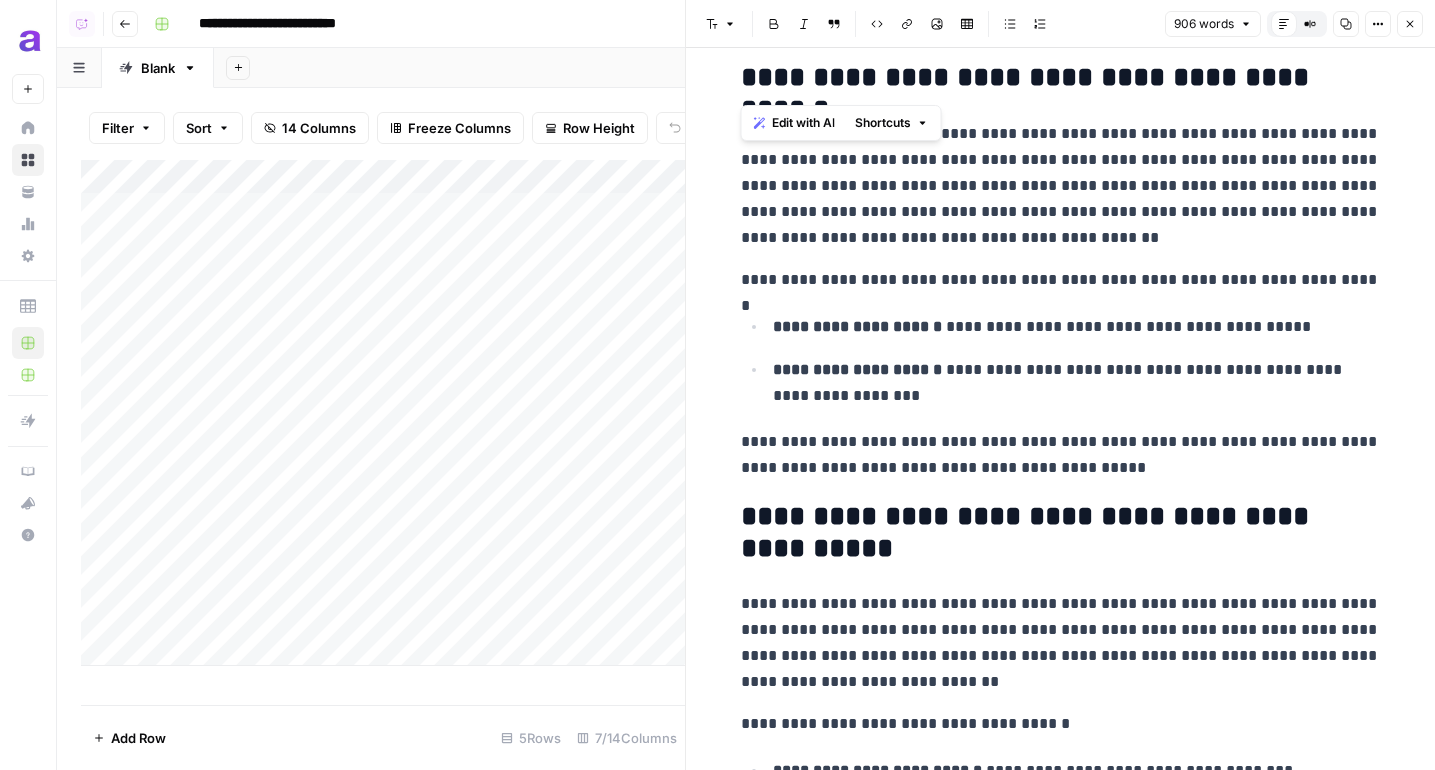 drag, startPoint x: 742, startPoint y: 78, endPoint x: 1352, endPoint y: 91, distance: 610.1385 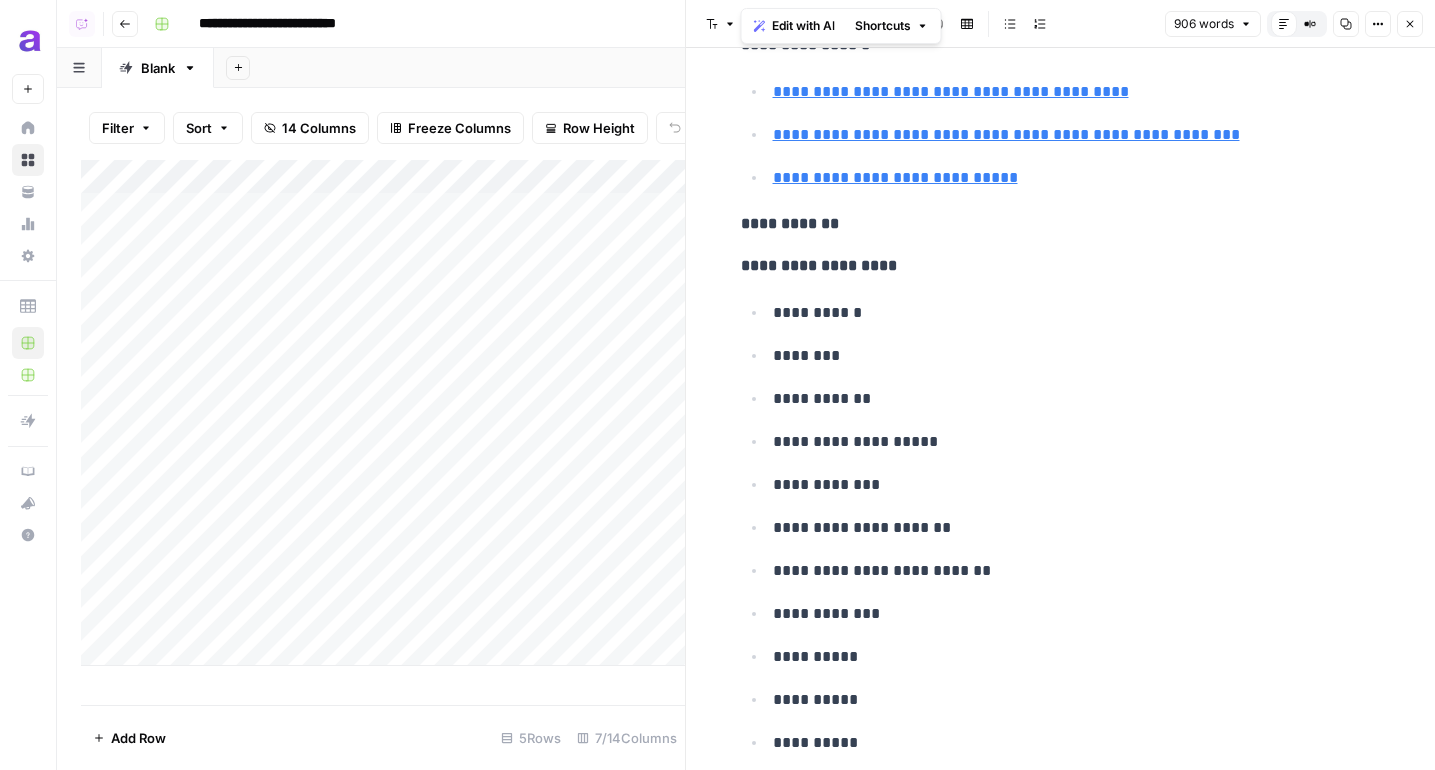 scroll, scrollTop: 4981, scrollLeft: 0, axis: vertical 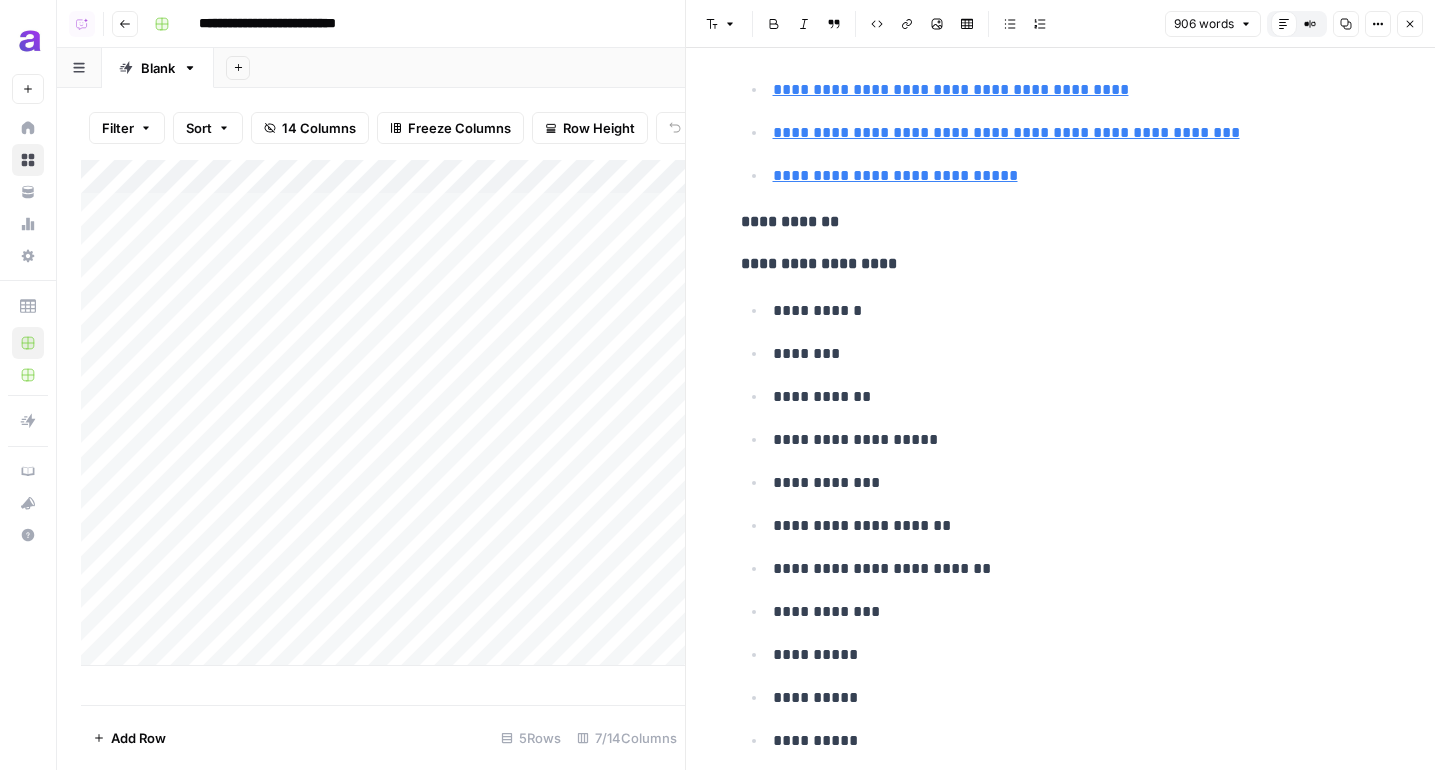click 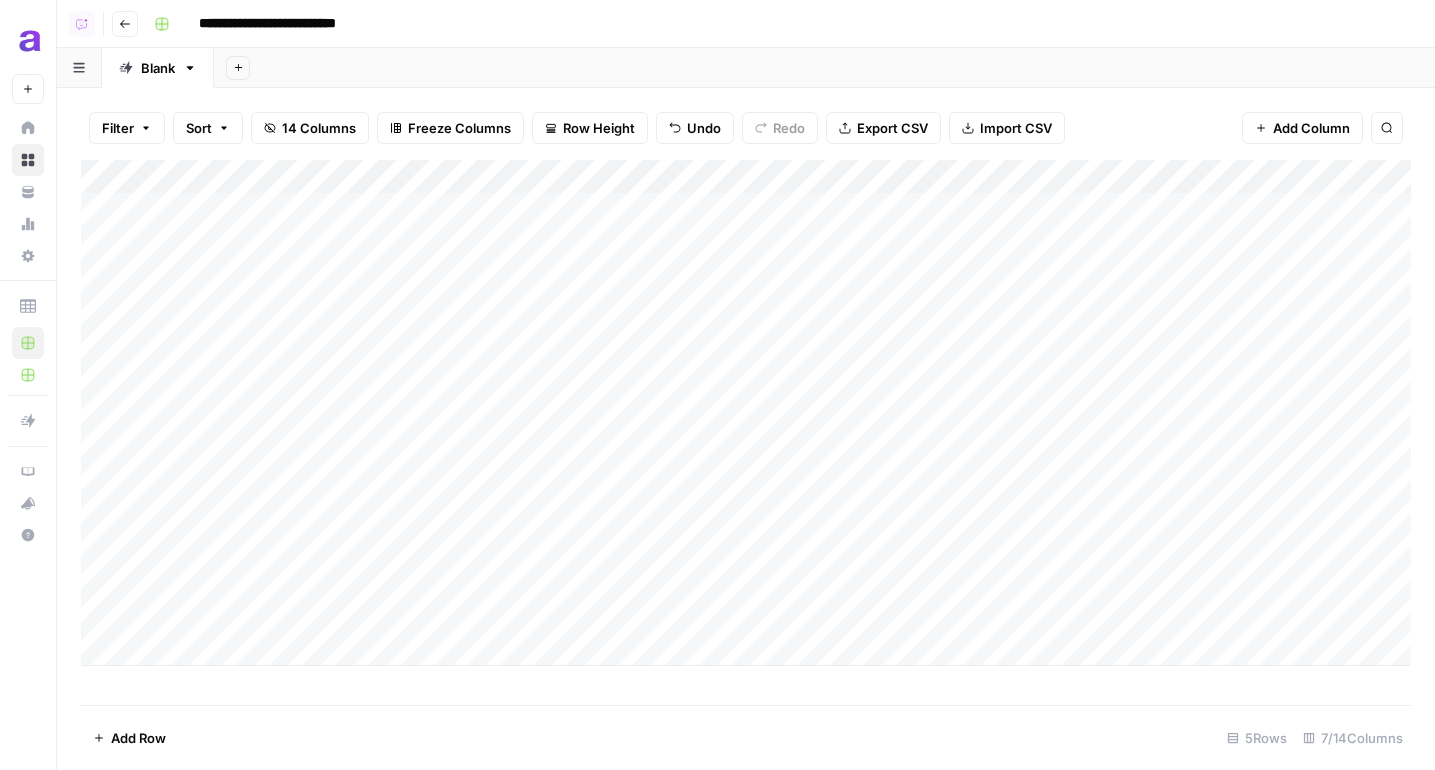 click on "Add Column" at bounding box center [746, 413] 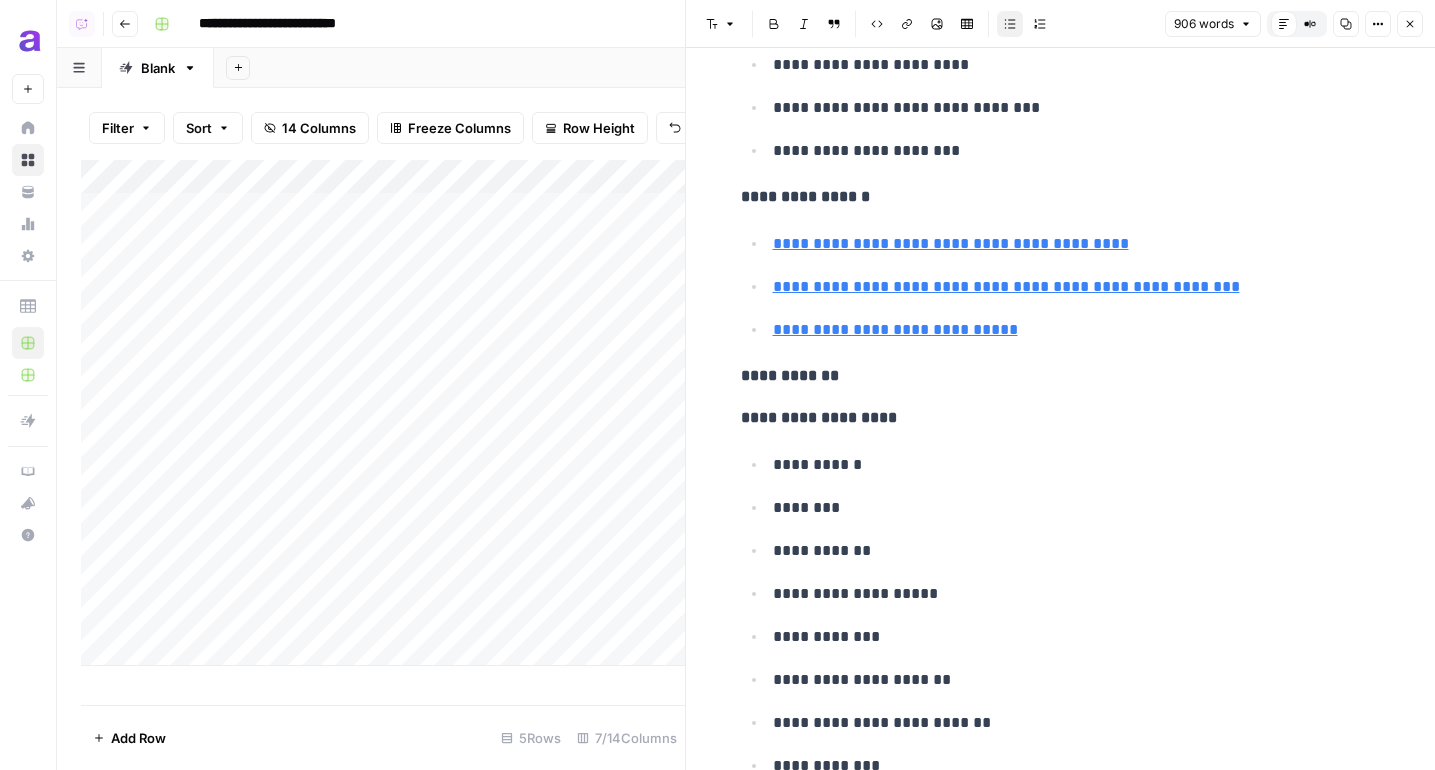 scroll, scrollTop: 4826, scrollLeft: 0, axis: vertical 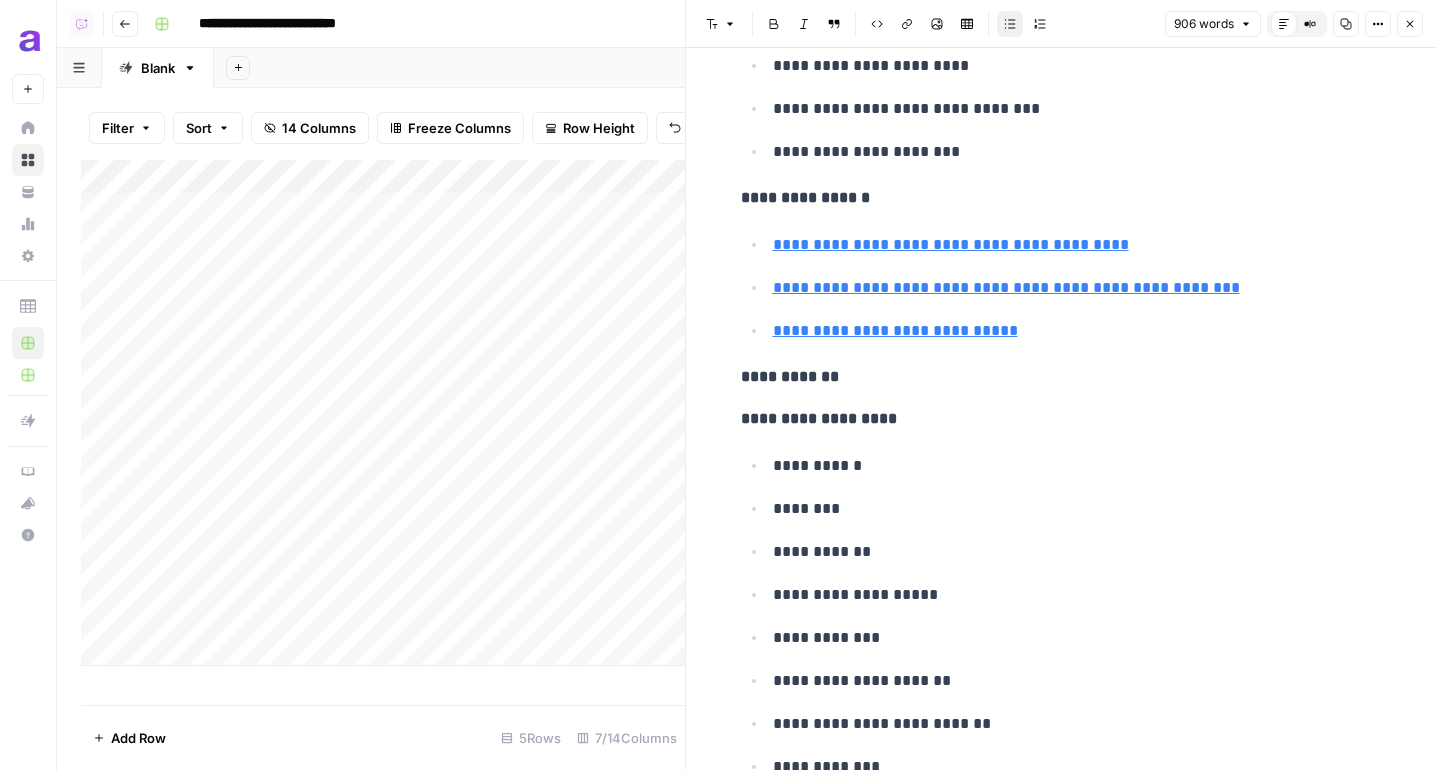 click 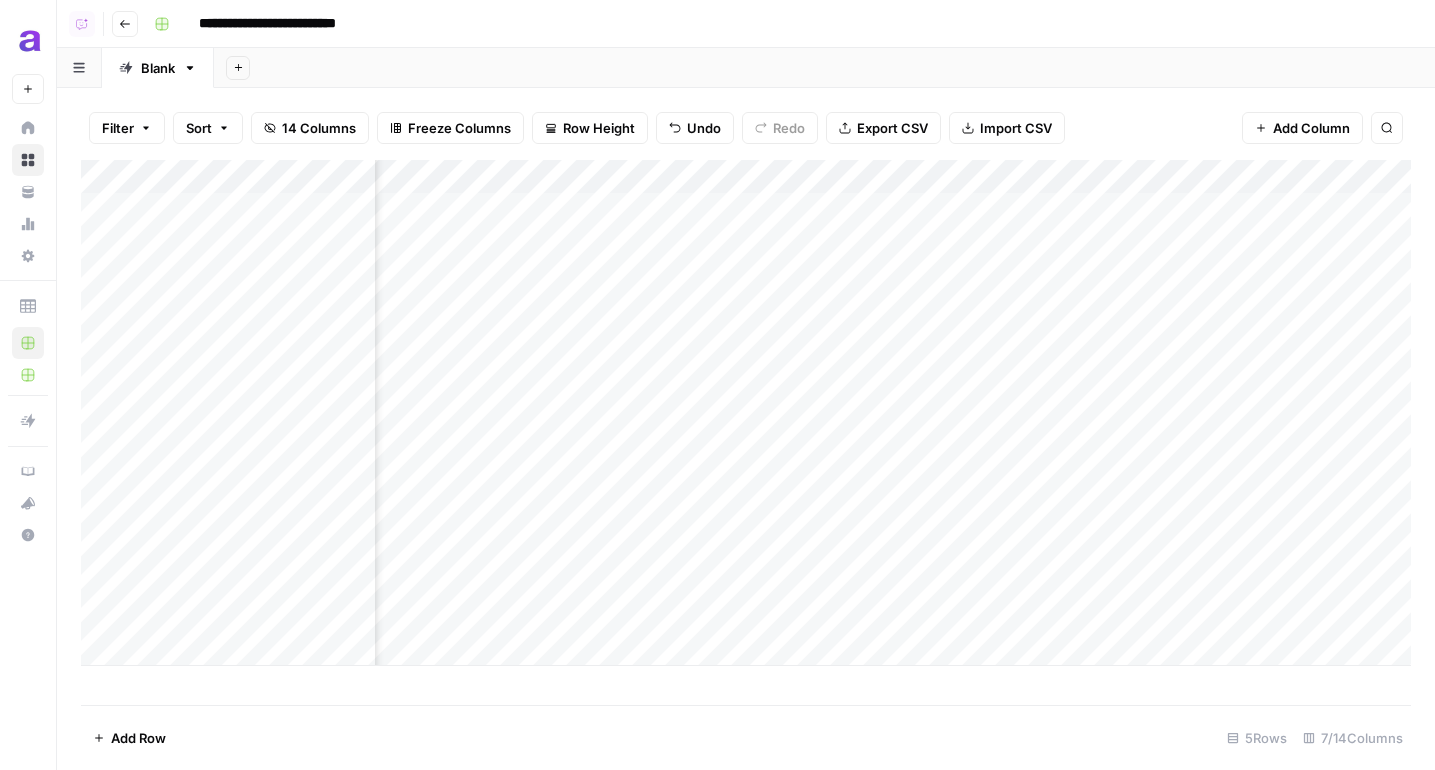 scroll, scrollTop: 0, scrollLeft: 158, axis: horizontal 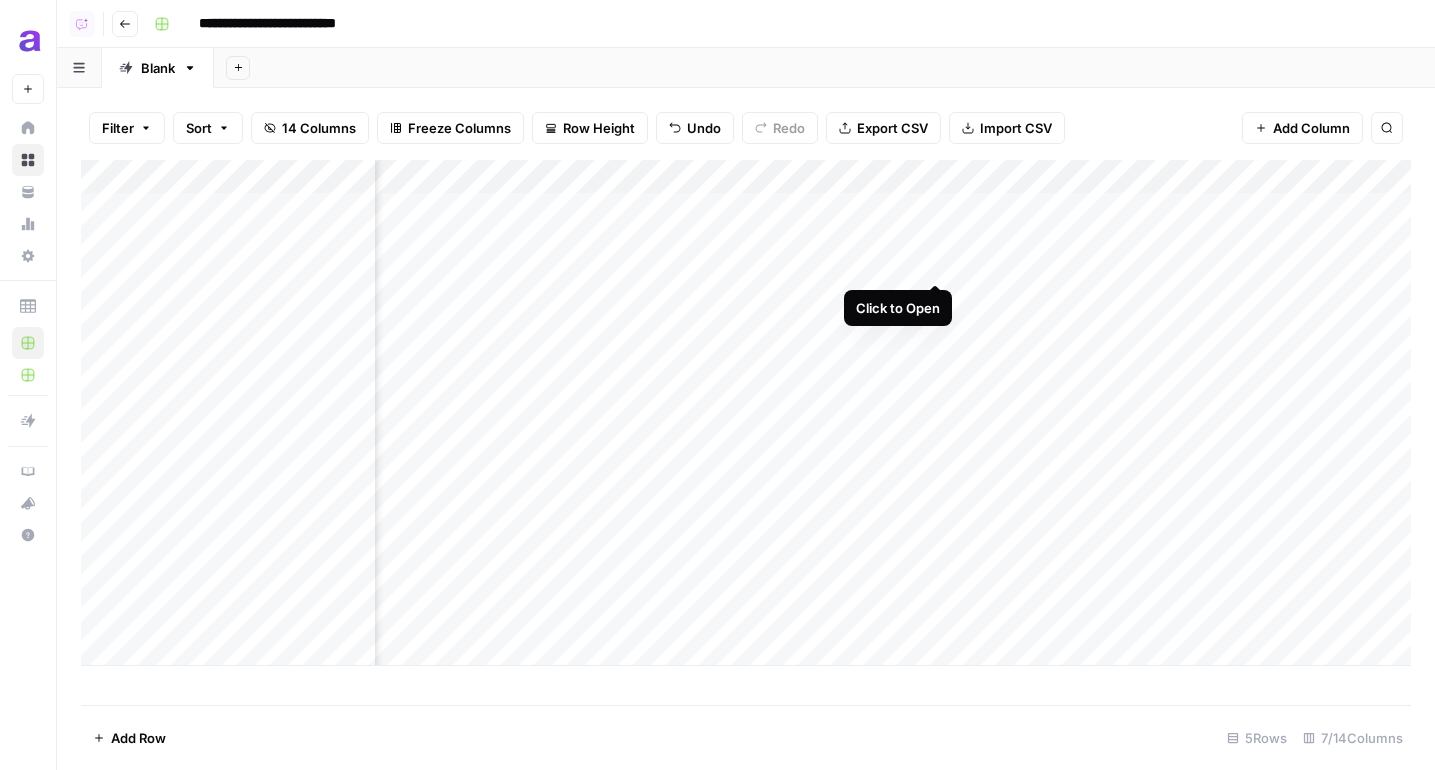 click on "Add Column" at bounding box center (746, 413) 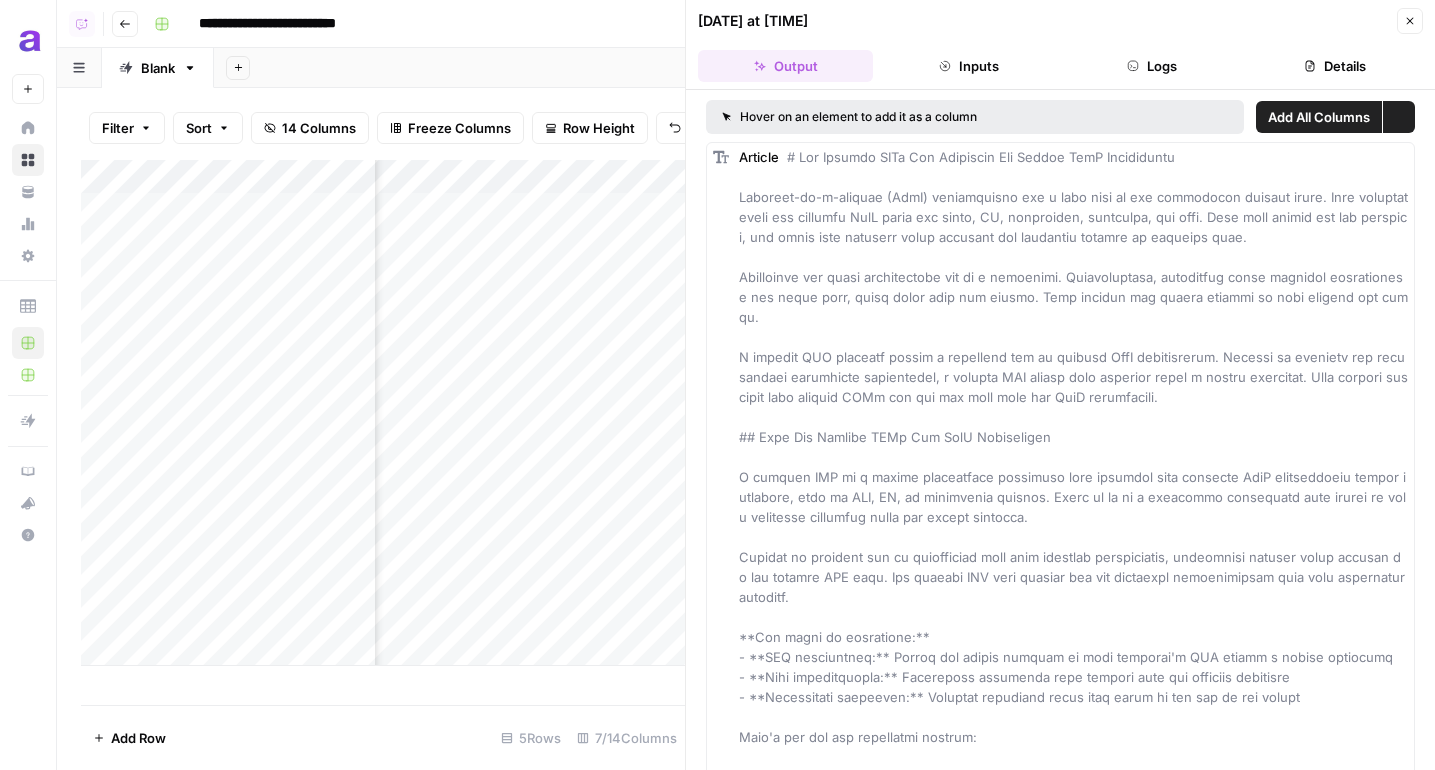 click on "Close" at bounding box center (1410, 21) 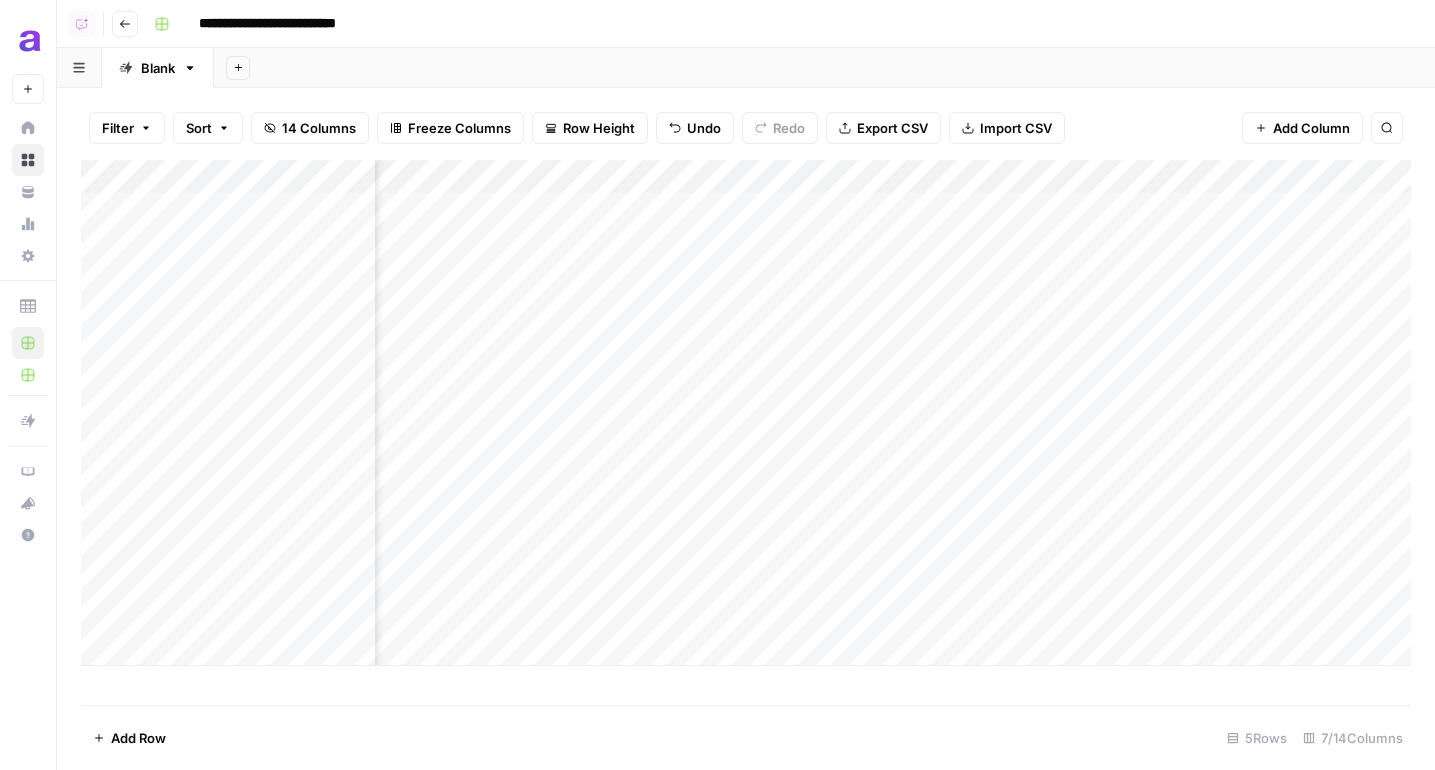 click on "Add Column" at bounding box center [746, 413] 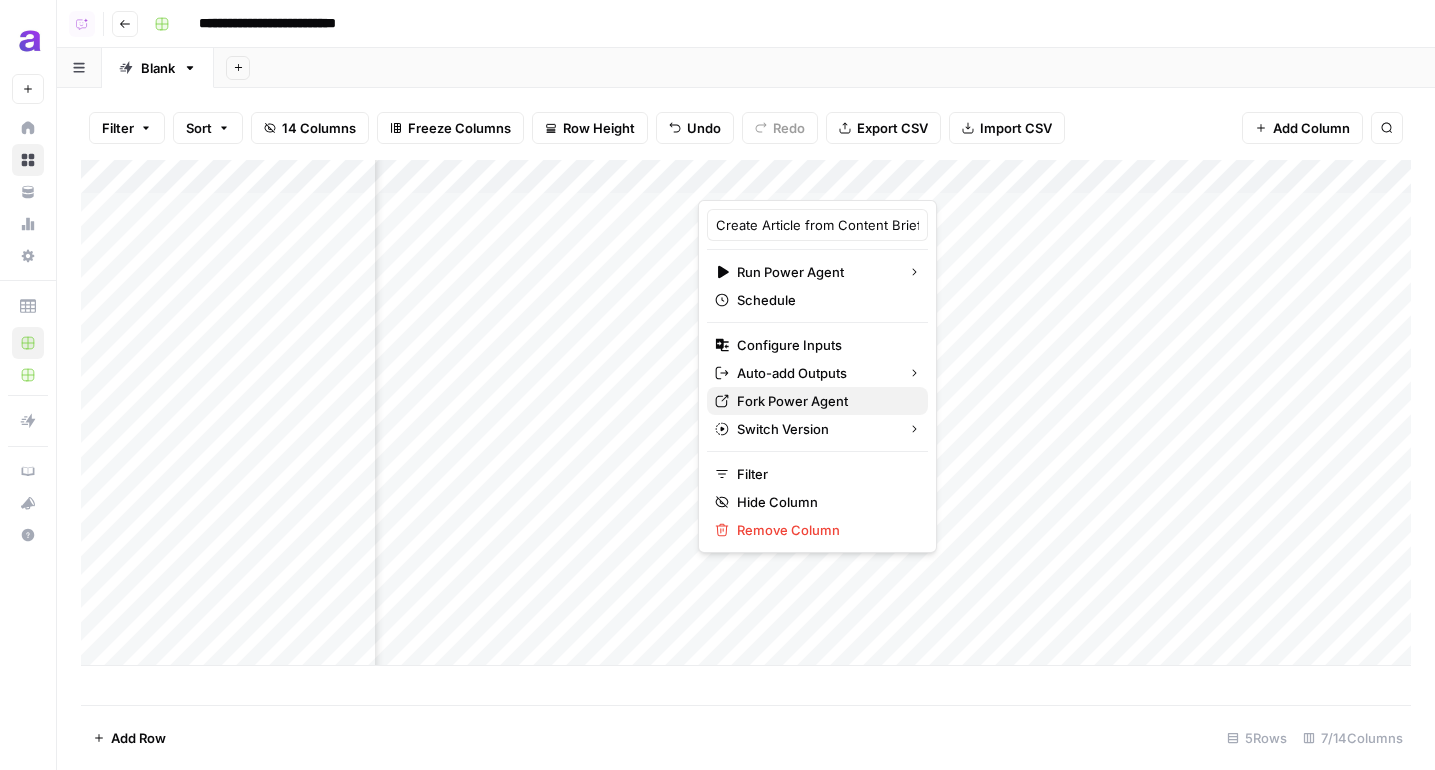 click on "Fork Power Agent" at bounding box center [824, 401] 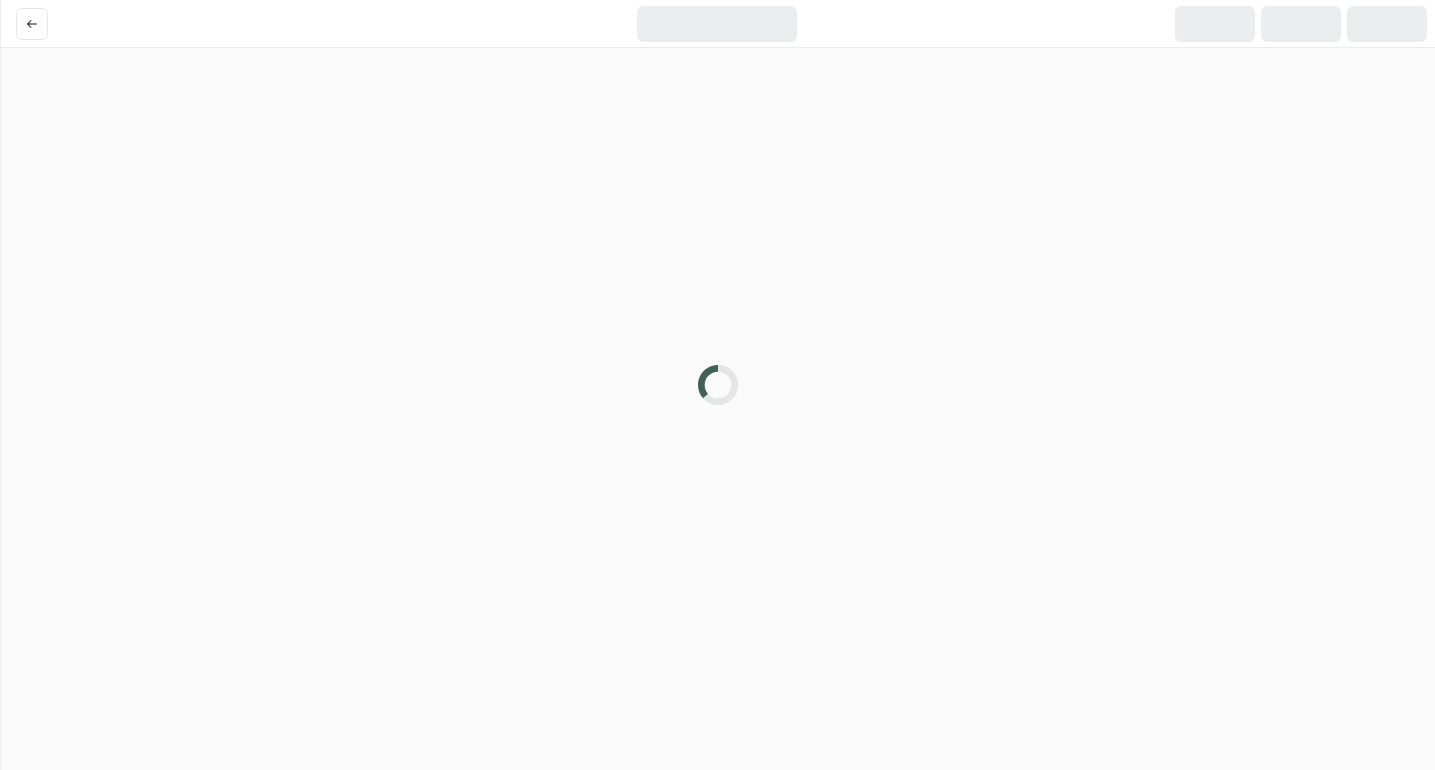 scroll, scrollTop: 0, scrollLeft: 0, axis: both 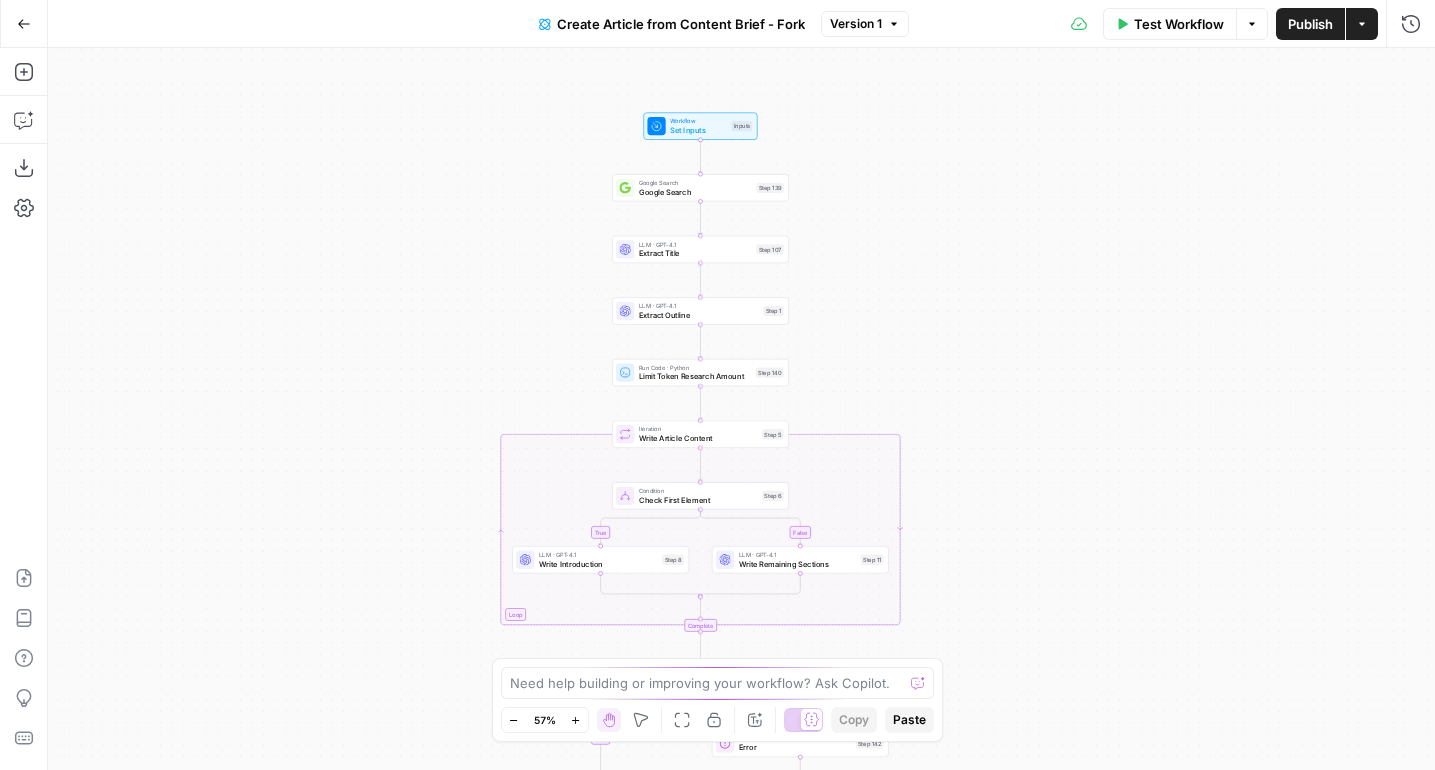 click on "true false true false Workflow Set Inputs Inputs Google Search Google Search Step 139 LLM · GPT-4.1 Extract Title Step 107 Copy step Delete step Add Note Test LLM · GPT-4.1 Extract Outline Step 1 Run Code · Python Limit Token Research Amount Step 140 Loop Iteration Write Article Content Step 5 Condition Check First Element Step 6 LLM · GPT-4.1 Write Introduction Step 8 LLM · GPT-4.1 Write Remaining Sections Step 11 Complete Condition Check if content Step 141 Error Error Step 142 Write Liquid Text Combine Output Step 17 LLM · Claude Sonnet 4 Rewrite Step 138 Format JSON JSON Step 132 End Output" at bounding box center [741, 409] 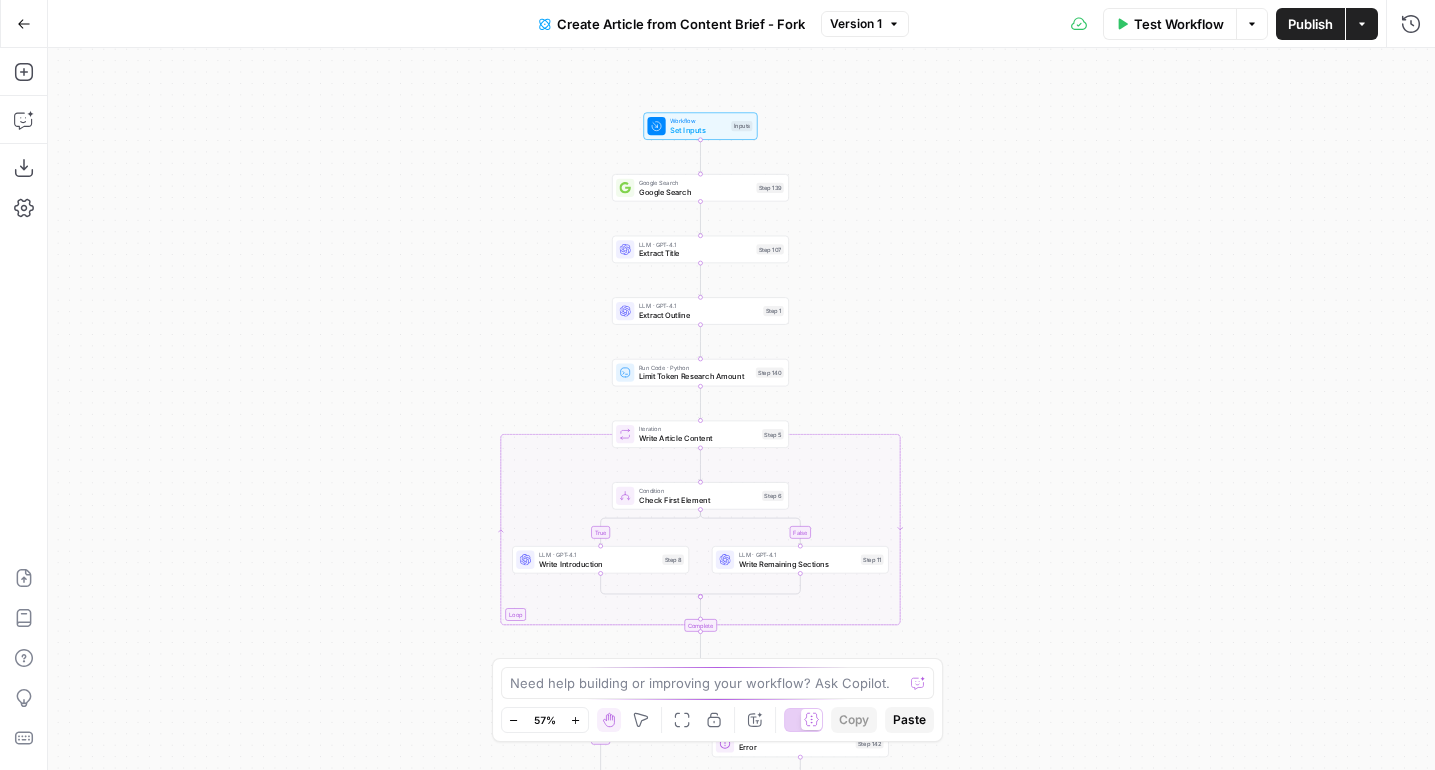 click on "true false true false Workflow Set Inputs Inputs Google Search Google Search Step 139 LLM · GPT-4.1 Extract Title Step 107 LLM · GPT-4.1 Extract Outline Step 1 Run Code · Python Limit Token Research Amount Step 140 Loop Iteration Write Article Content Step 5 Condition Check First Element Step 6 LLM · GPT-4.1 Write Introduction Step 8 LLM · GPT-4.1 Write Remaining Sections Step 11 Complete Condition Check if content Step 141 Error Error Step 142 Write Liquid Text Combine Output Step 17 LLM · Claude Sonnet 4 Rewrite Step 138 Format JSON JSON Step 132 End Output" at bounding box center (741, 409) 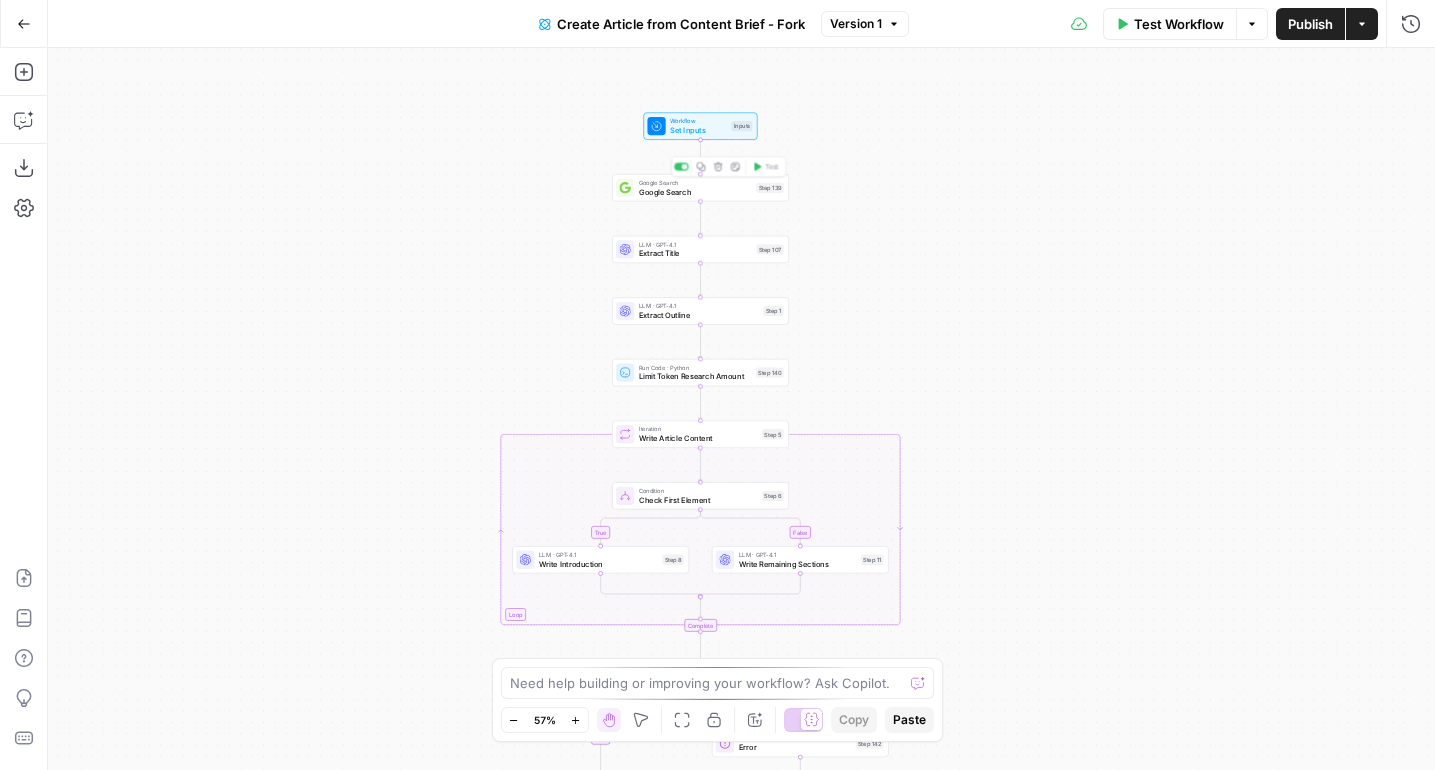 click on "Google Search Google Search Step 139 Copy step Delete step Add Note Test" at bounding box center [700, 187] 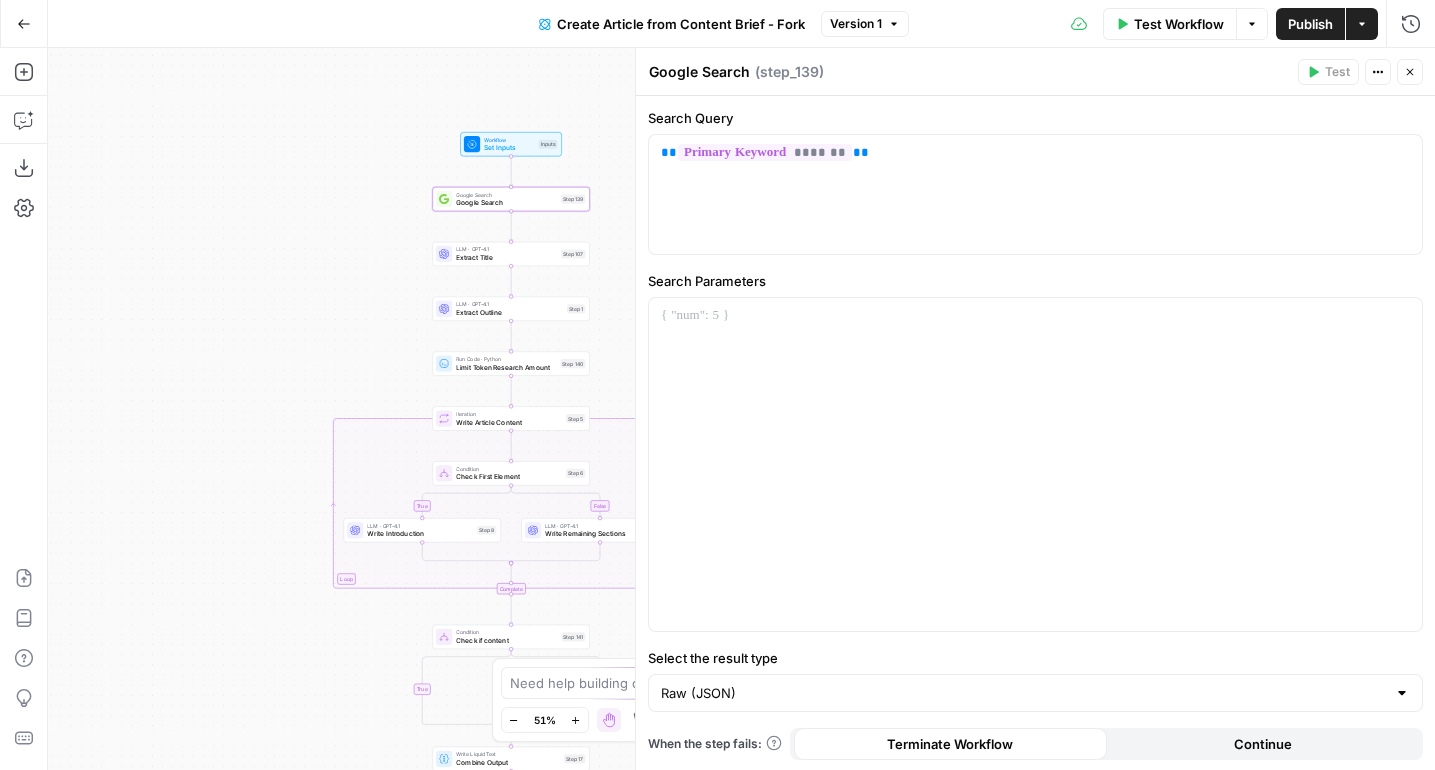 click on "Close" at bounding box center [1410, 72] 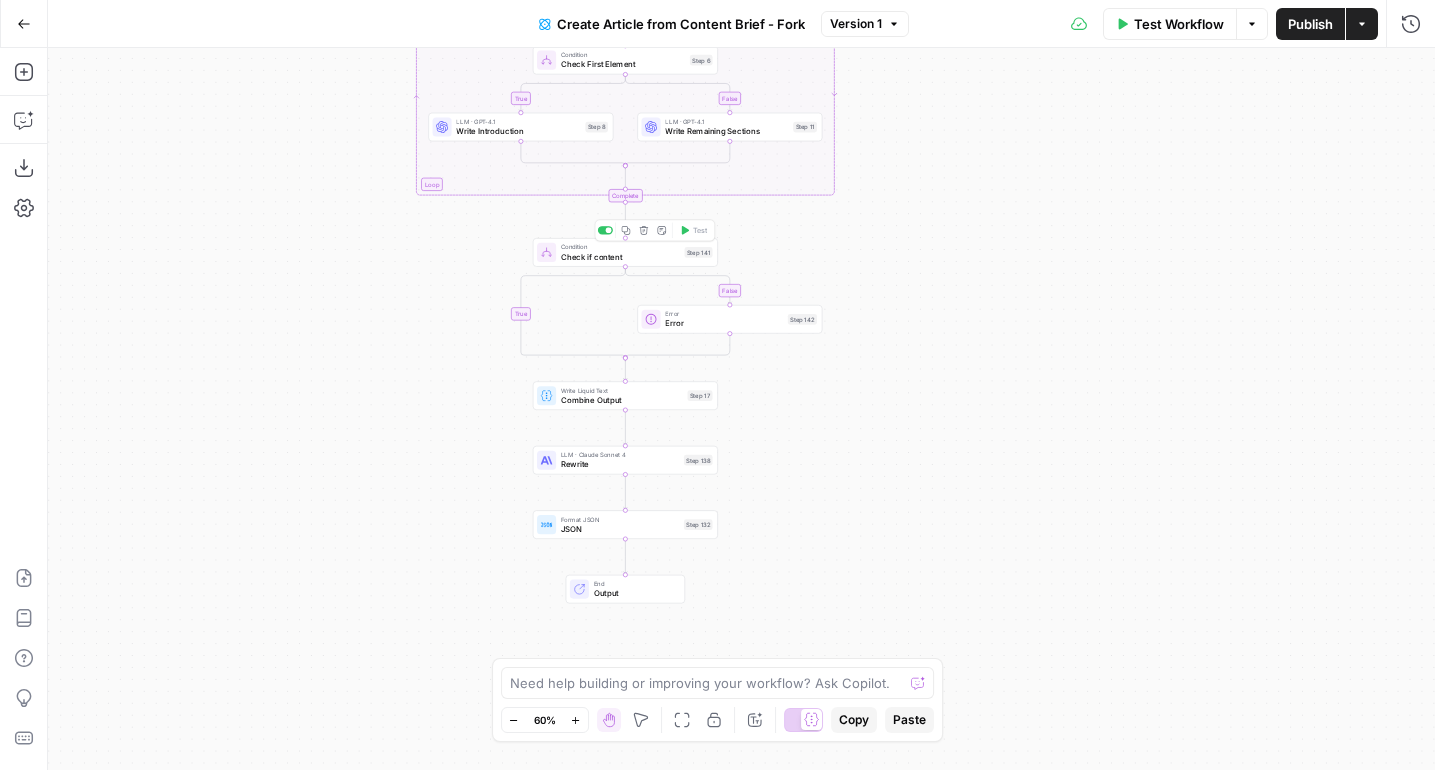 click on "Check if content" at bounding box center (620, 257) 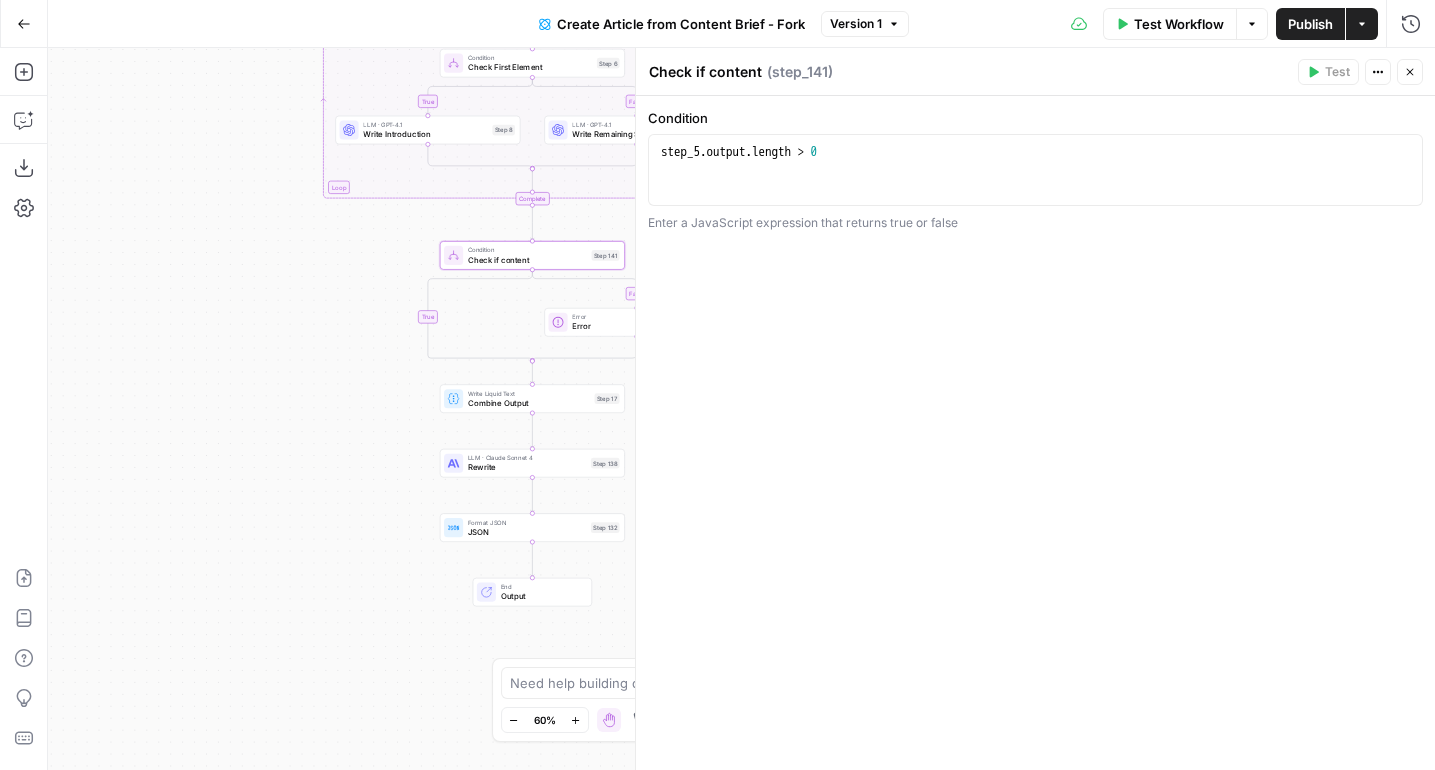 click 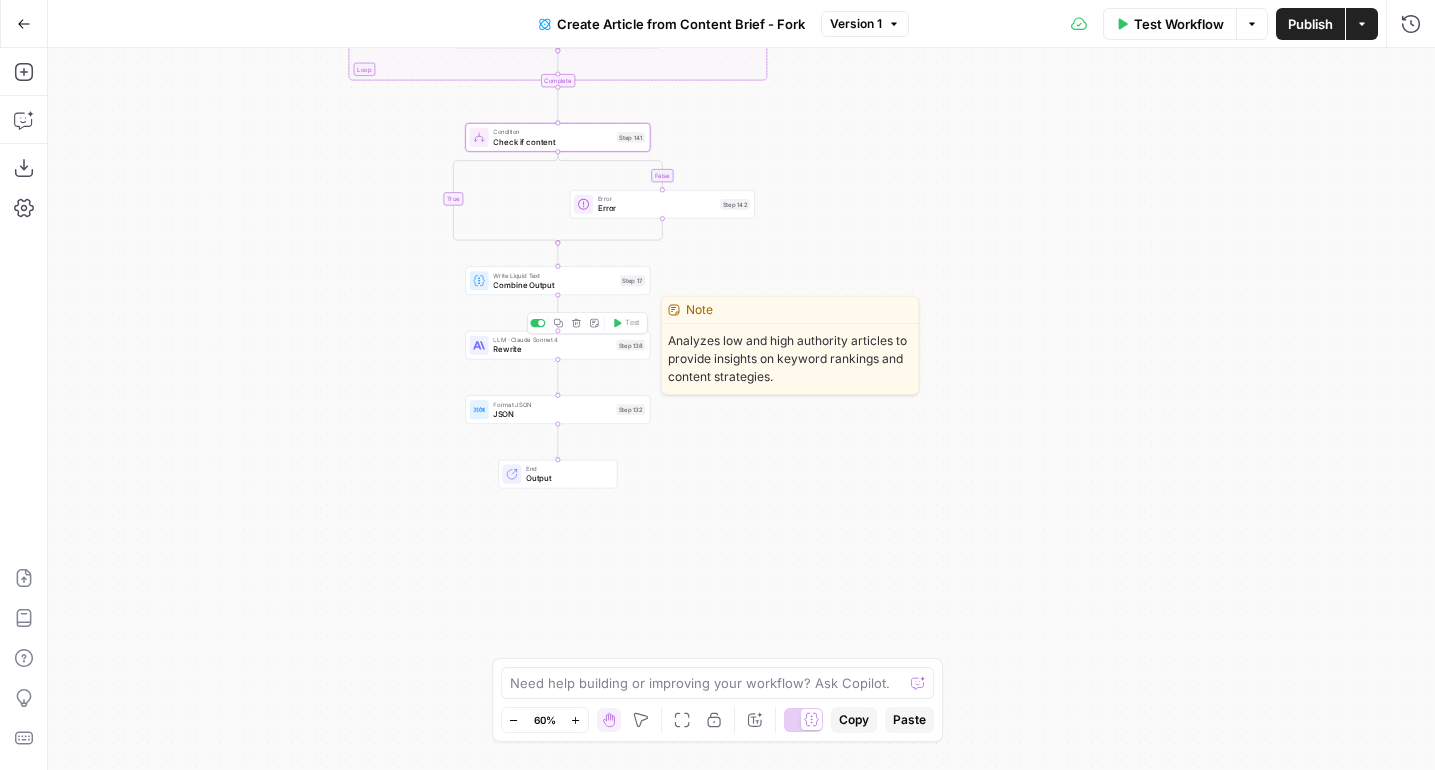 click on "LLM · Claude Sonnet 4 Rewrite Step 138 Copy step Delete step Edit Note Test" at bounding box center (557, 345) 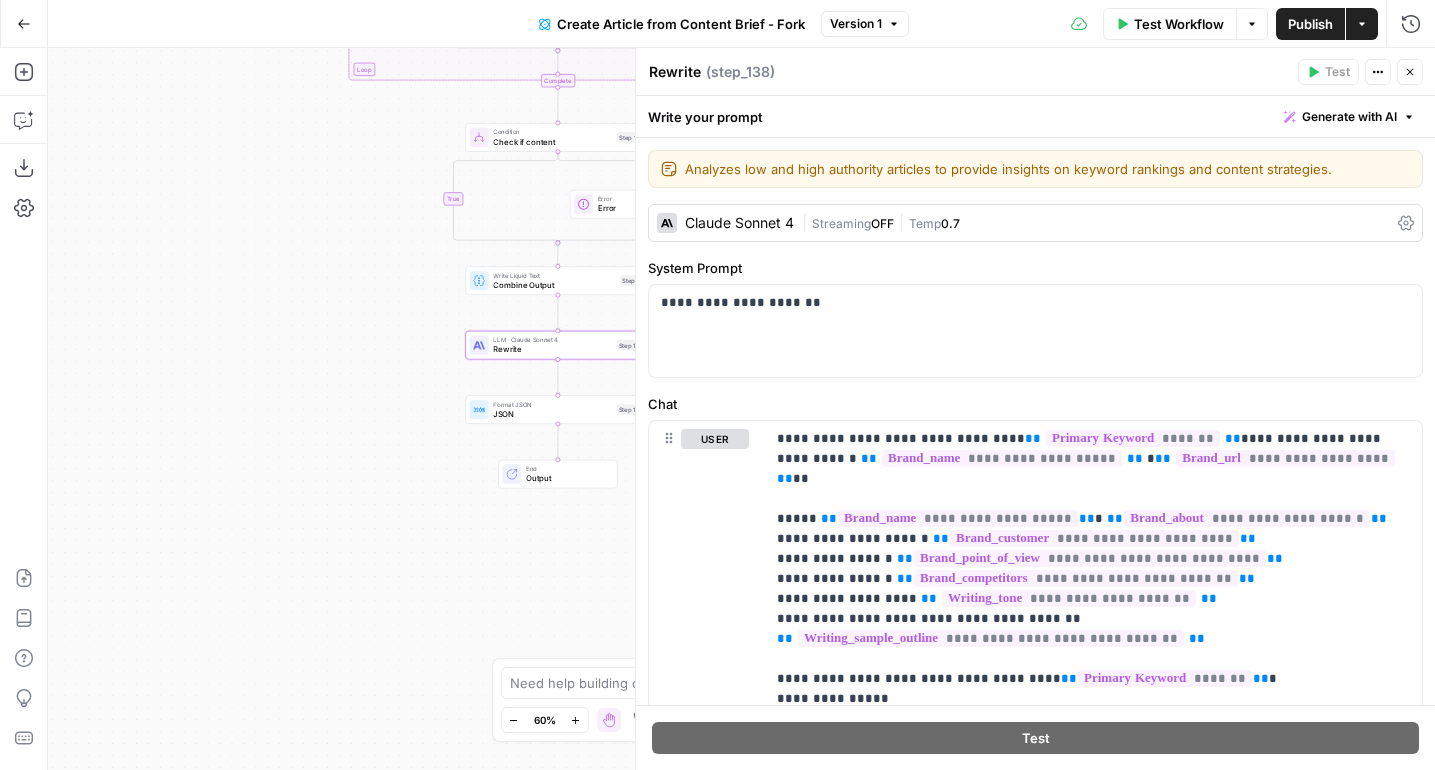 click 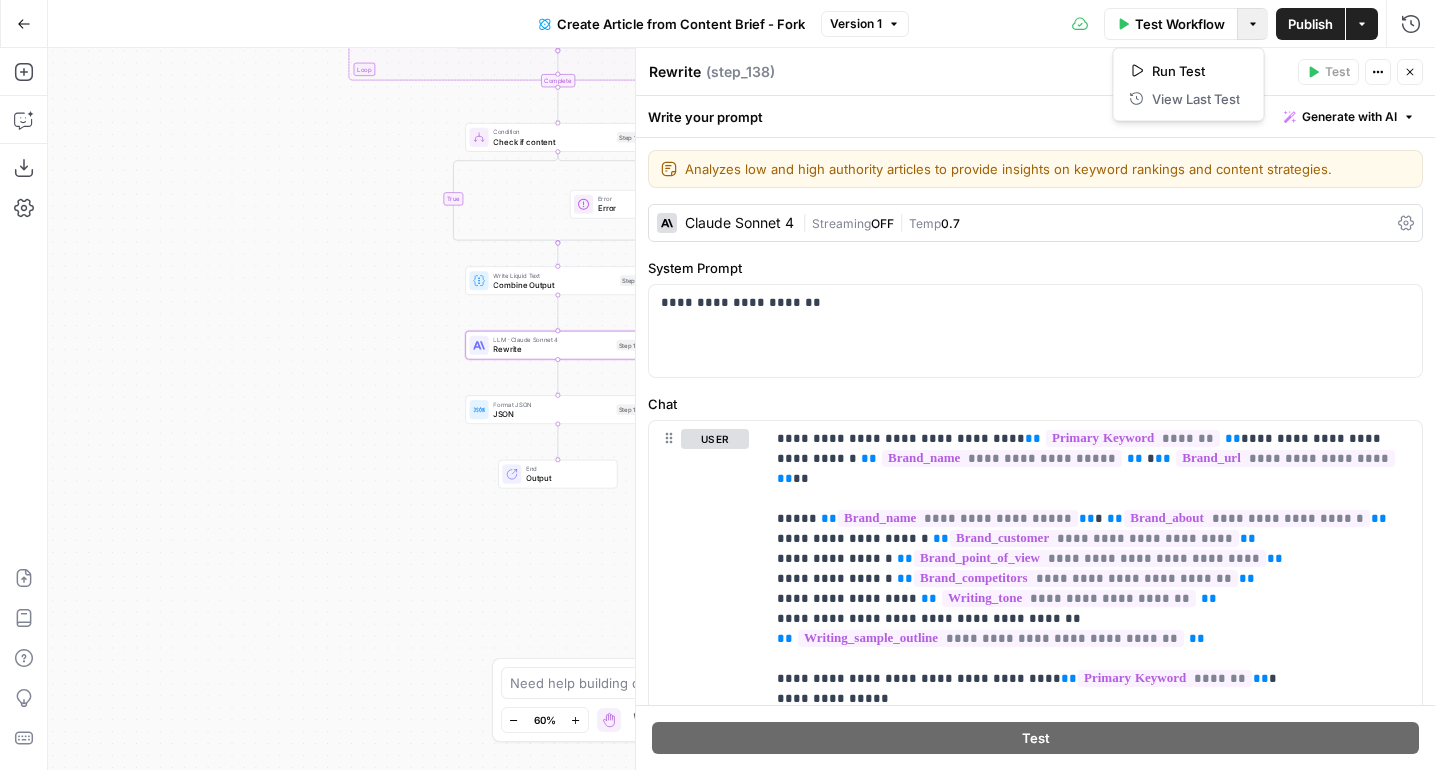 click on "Test Workflow Options Publish Actions Run History" at bounding box center (1172, 23) 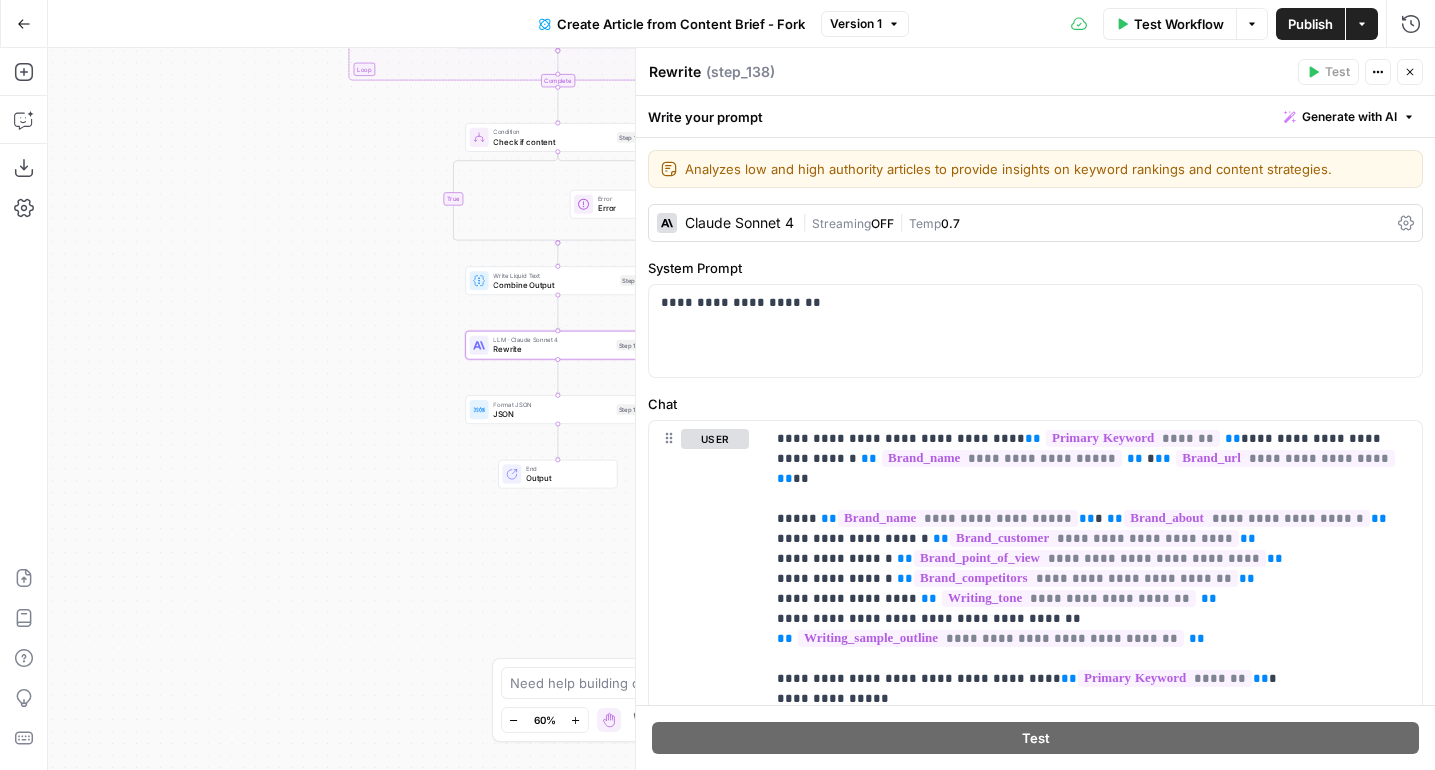 click on "Actions" at bounding box center [1362, 24] 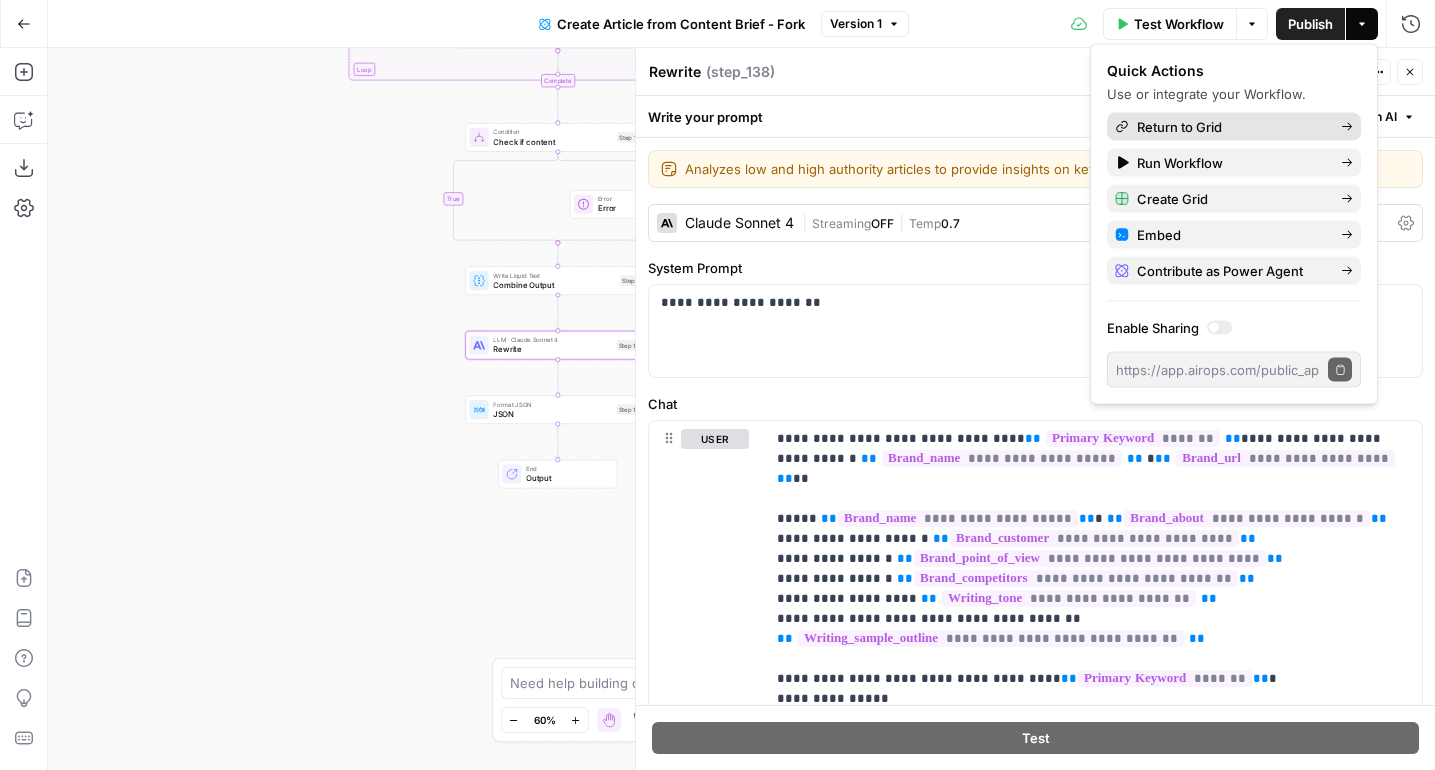 click on "Return to Grid" at bounding box center [1231, 127] 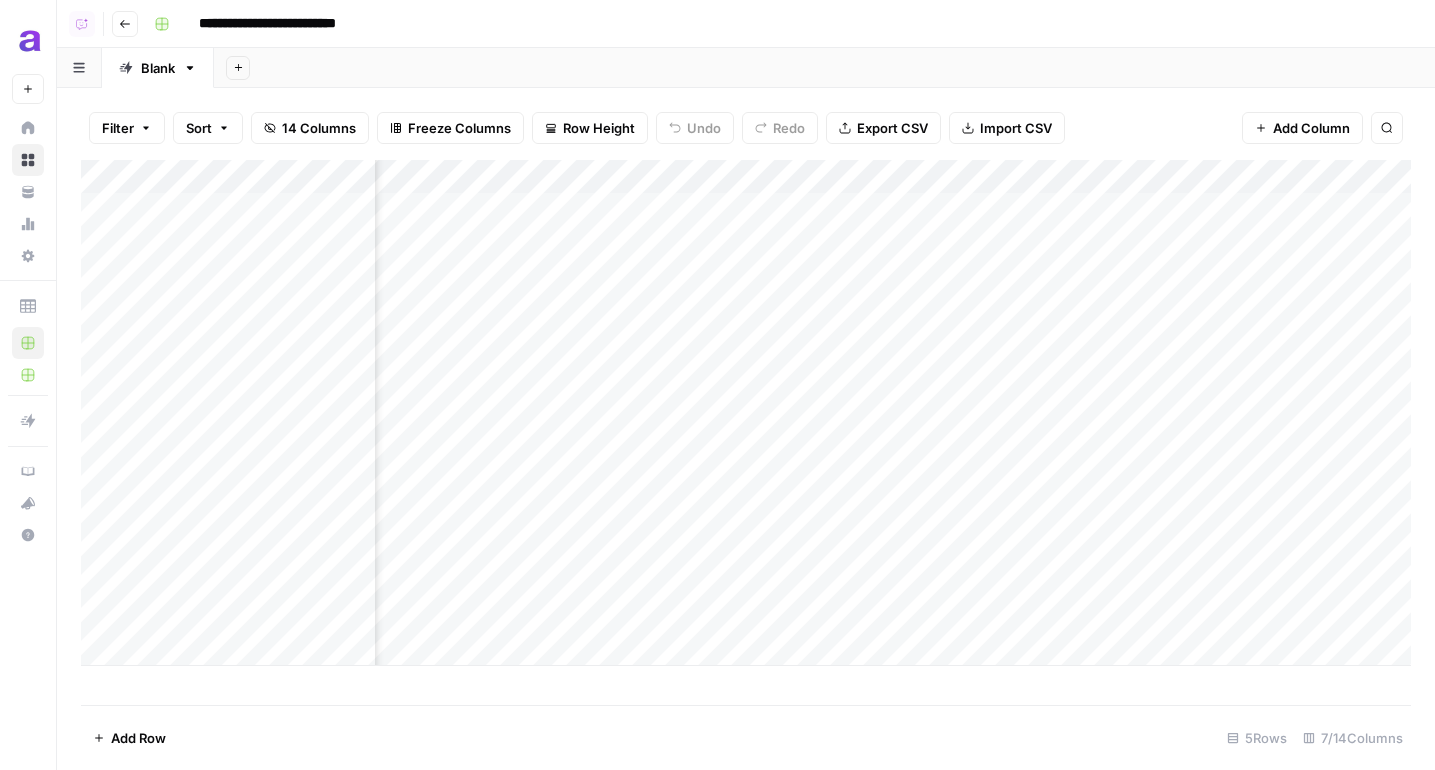 scroll, scrollTop: 0, scrollLeft: 482, axis: horizontal 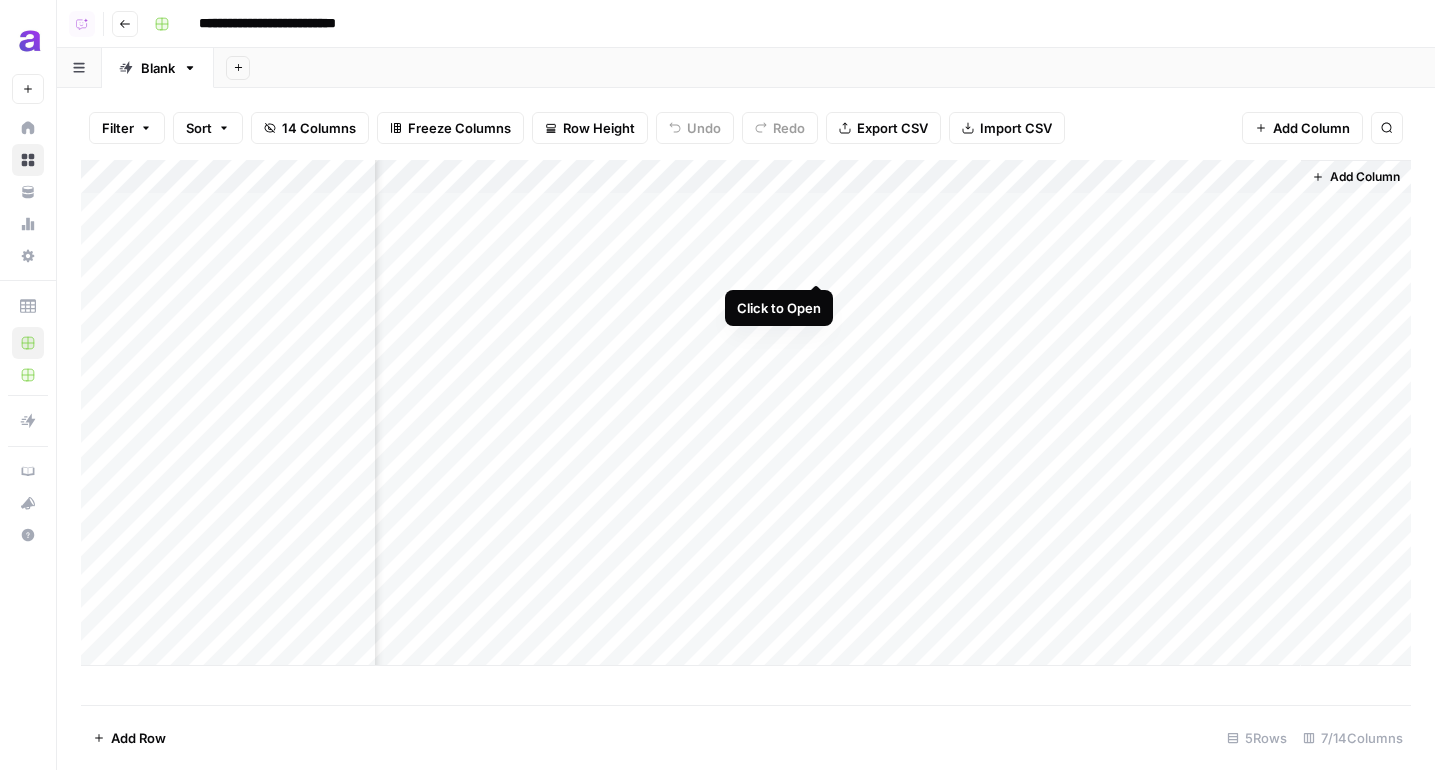 click on "Add Column" at bounding box center [746, 413] 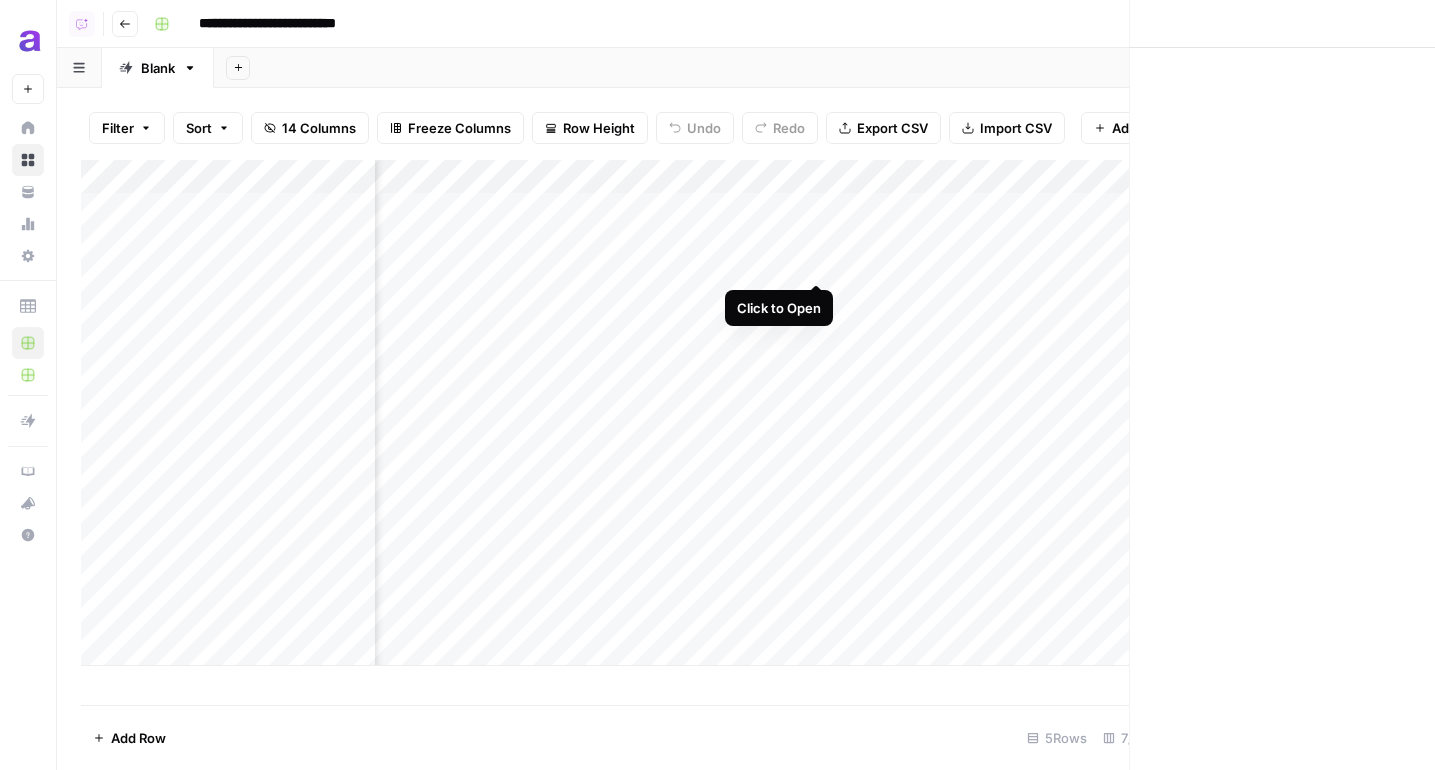 scroll, scrollTop: 0, scrollLeft: 472, axis: horizontal 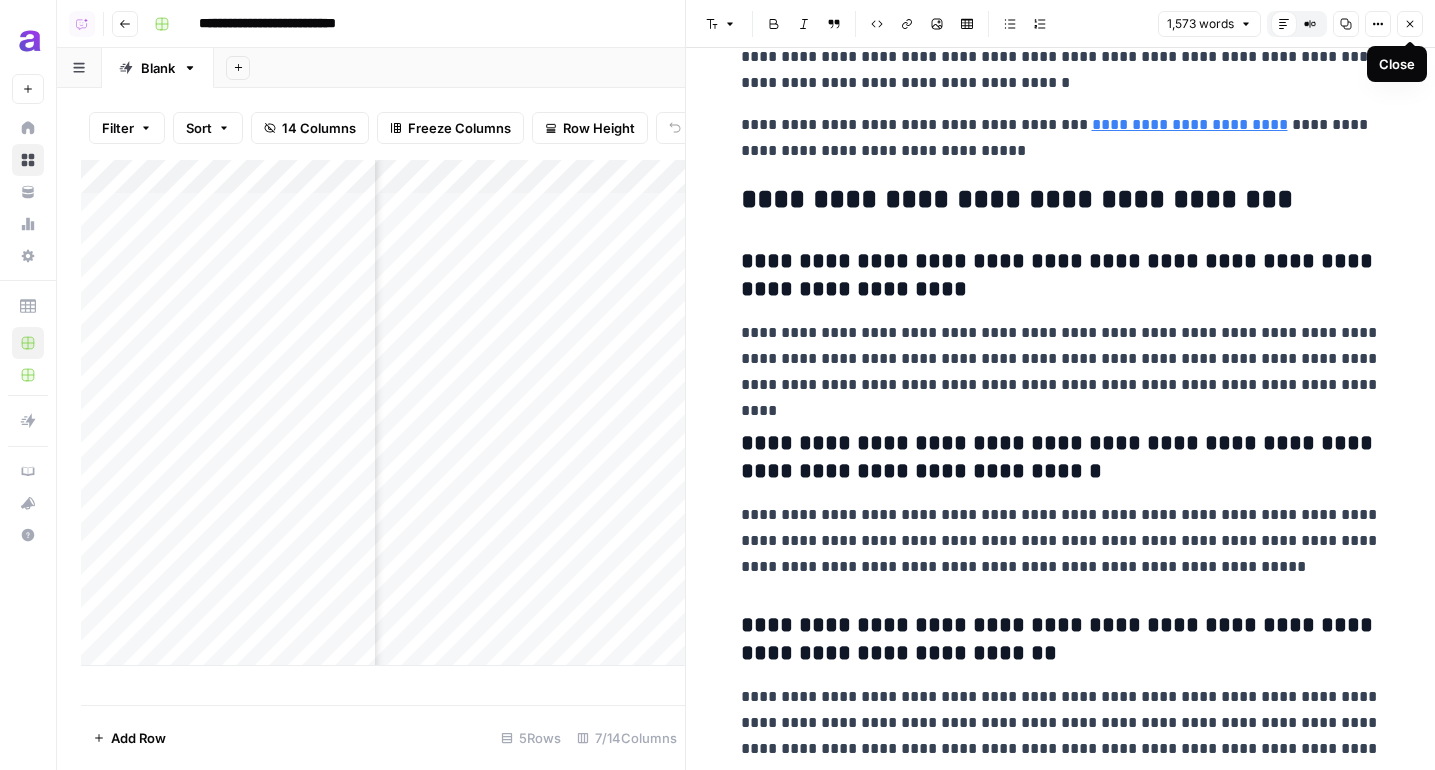 click 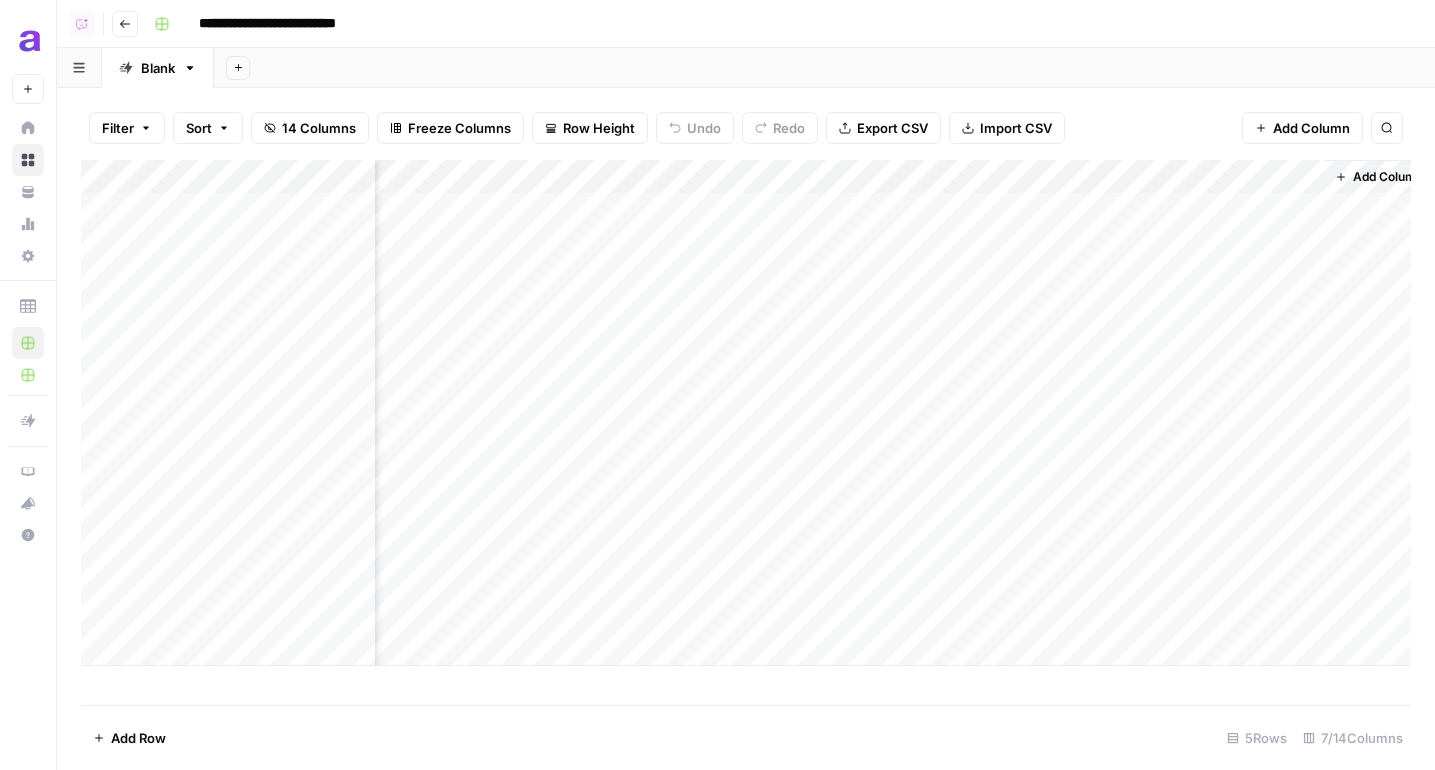 scroll, scrollTop: 0, scrollLeft: 482, axis: horizontal 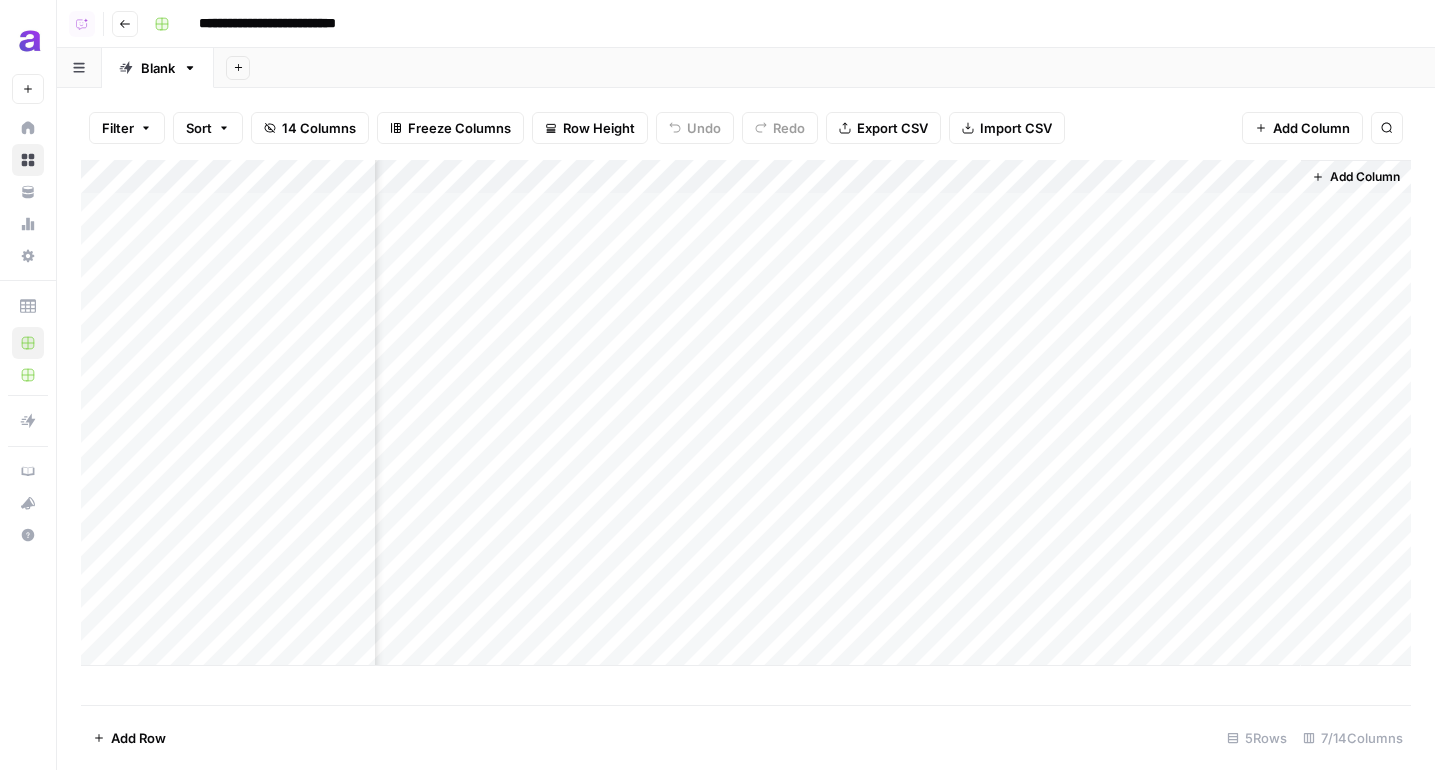 click on "Add Column" at bounding box center [1365, 177] 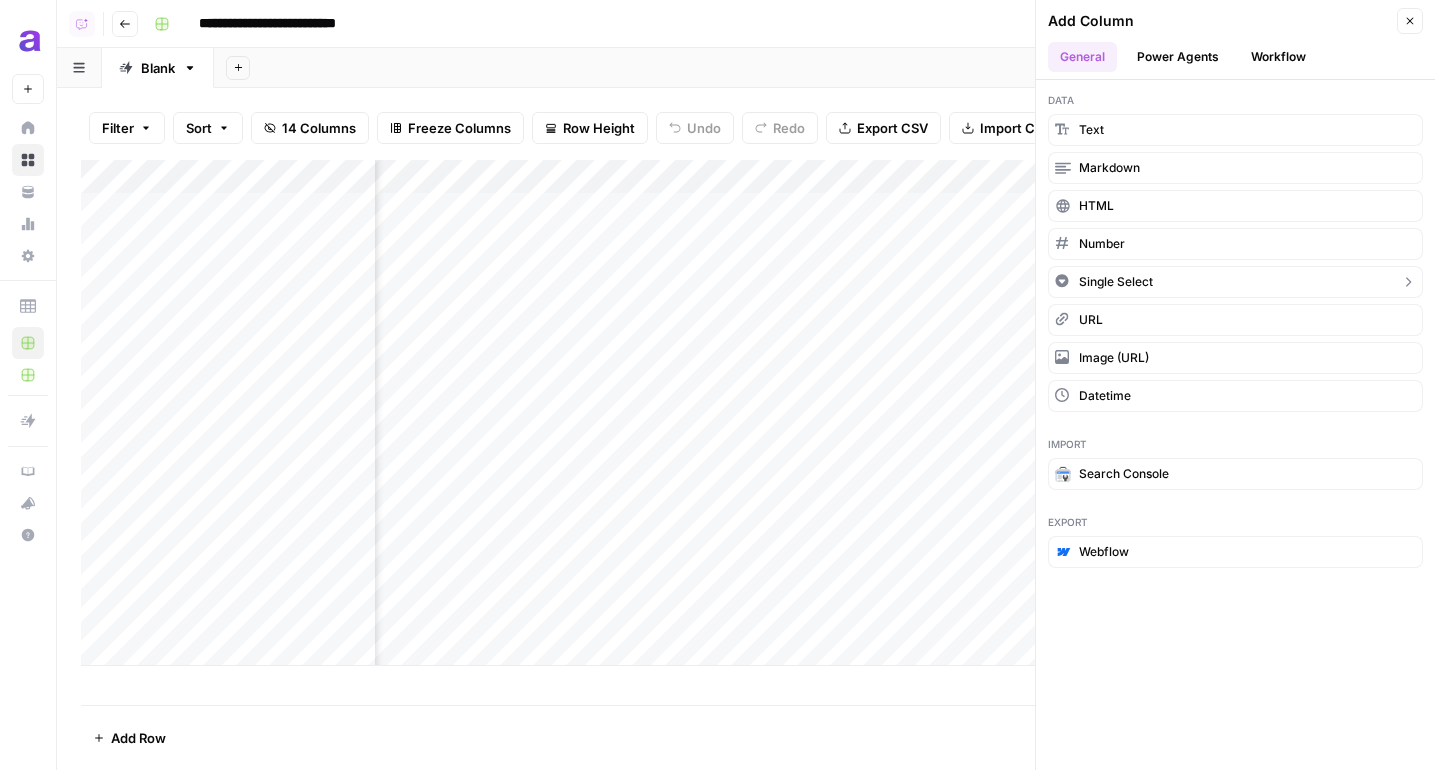 click 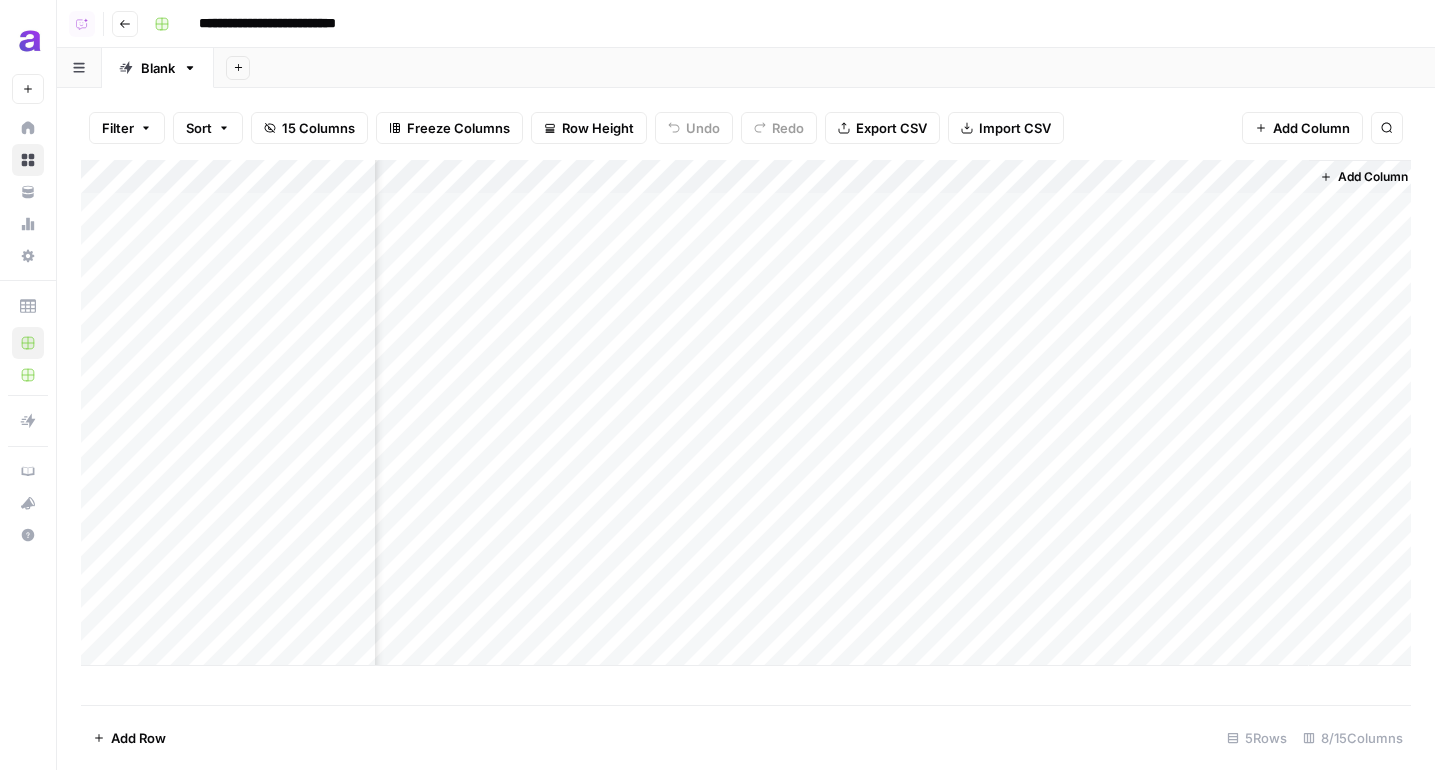 scroll, scrollTop: 0, scrollLeft: 662, axis: horizontal 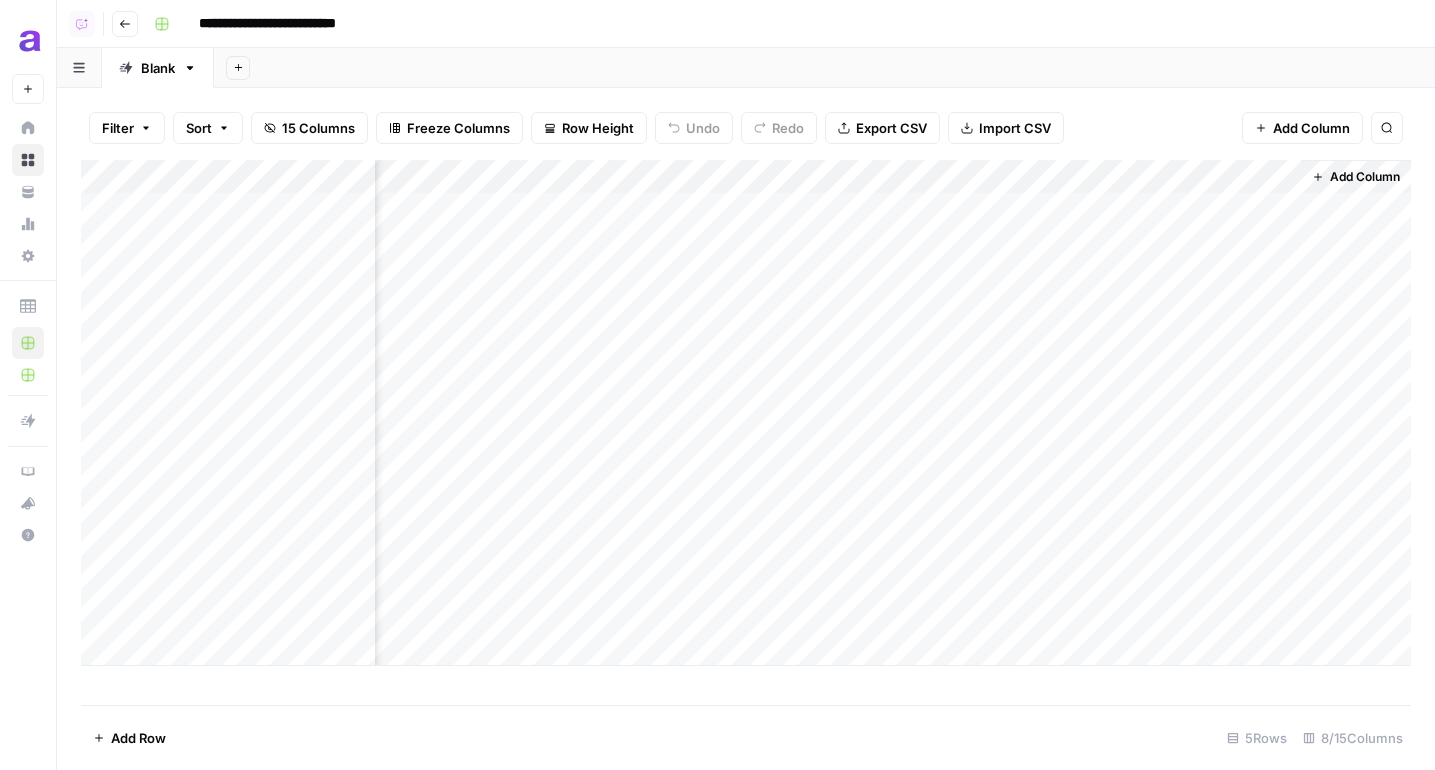 click on "Add Column" at bounding box center [746, 413] 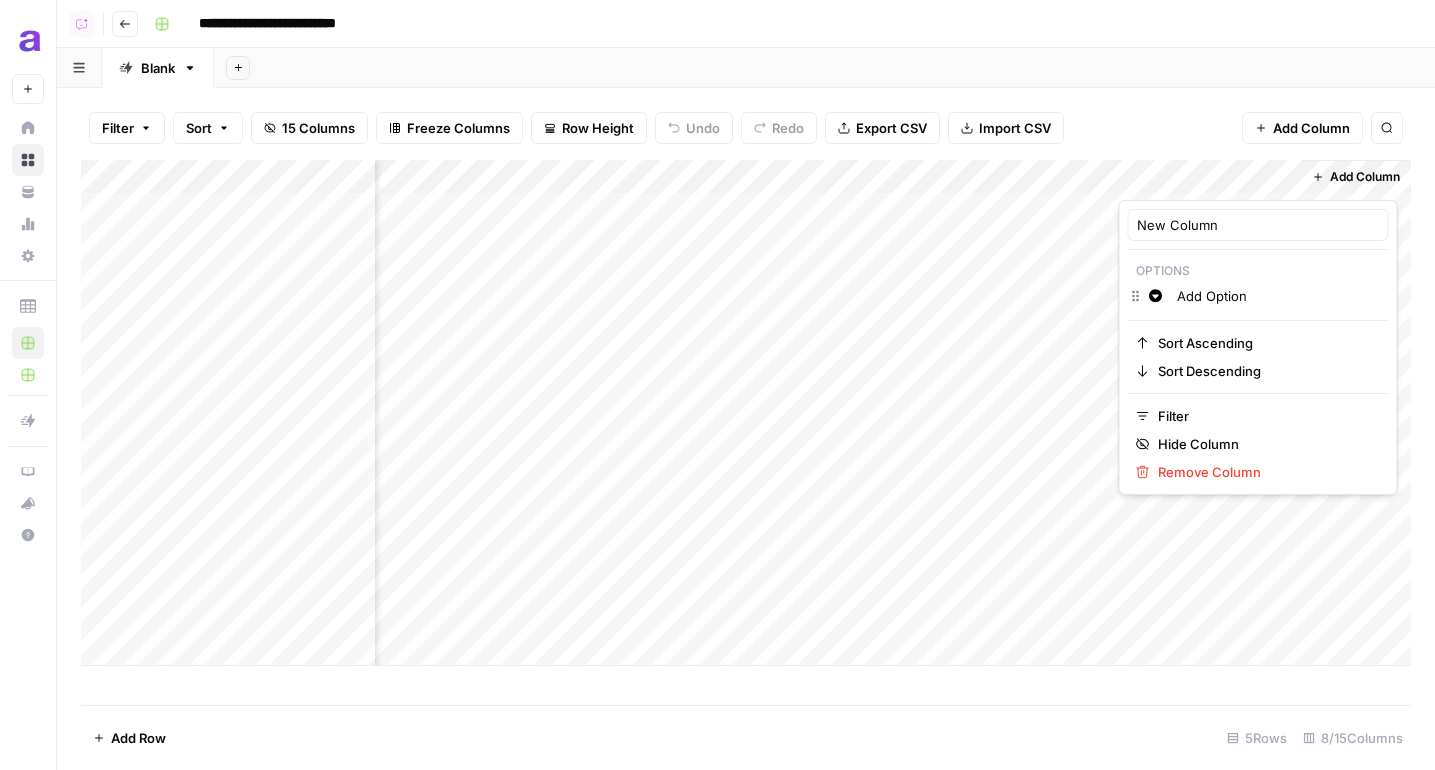 click on "Add Column" at bounding box center (1365, 177) 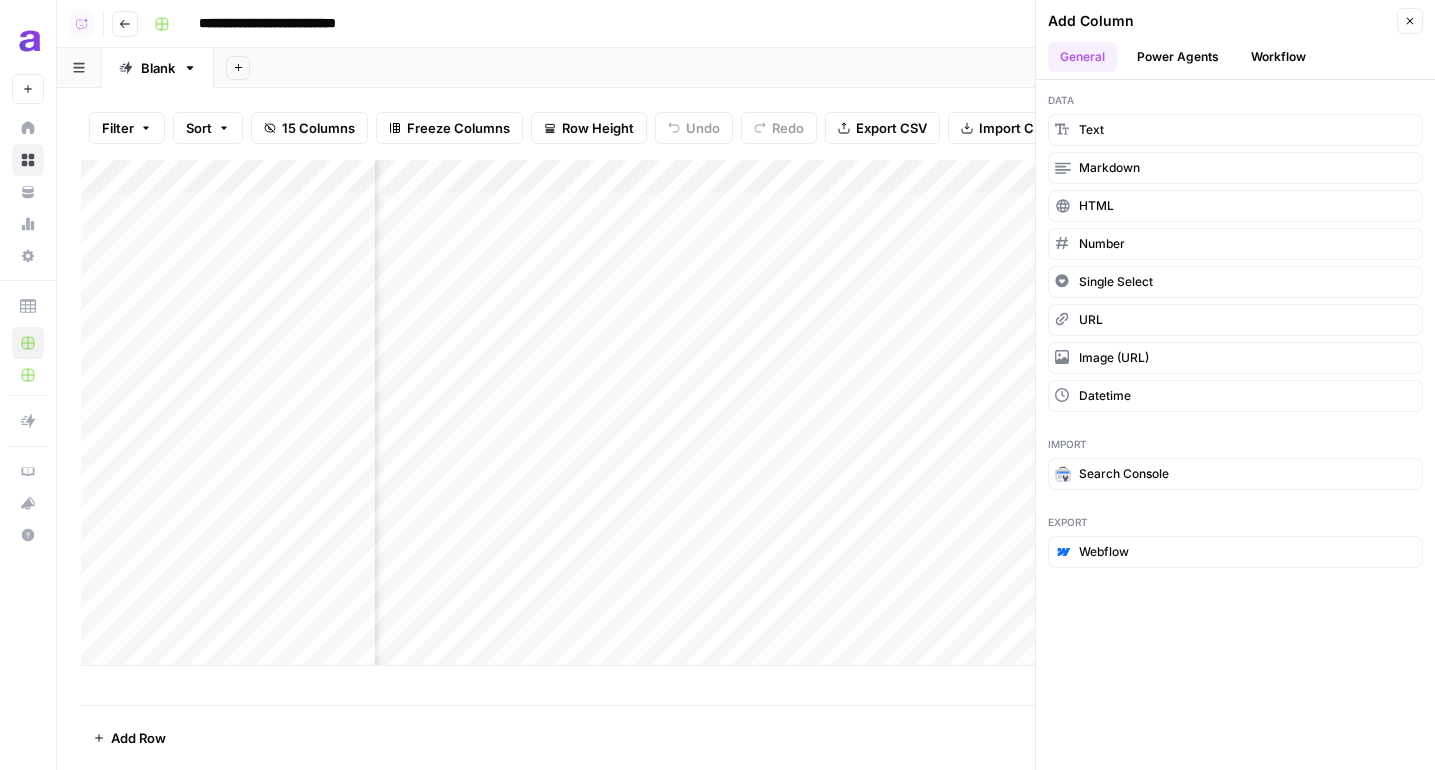 click on "Power Agents" at bounding box center (1178, 57) 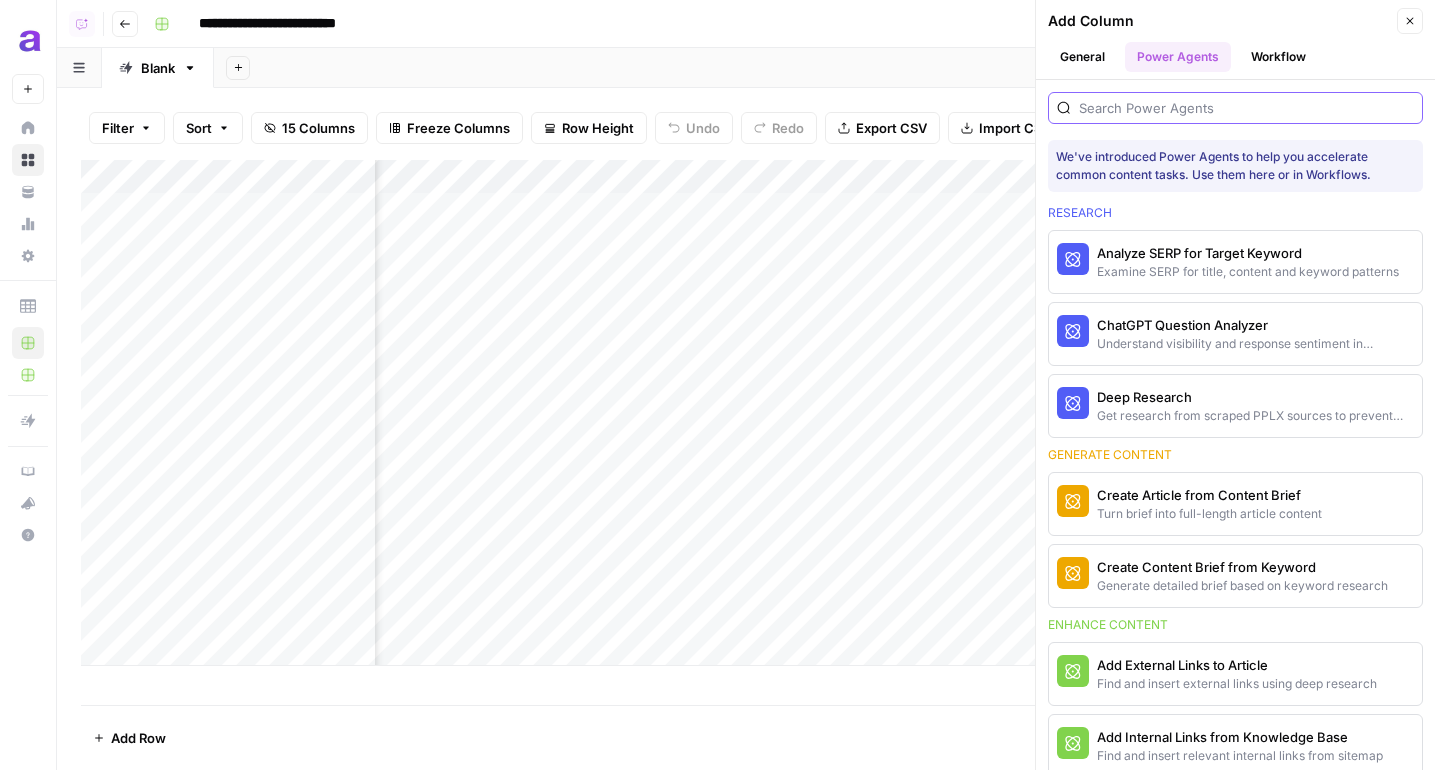 click at bounding box center (1246, 108) 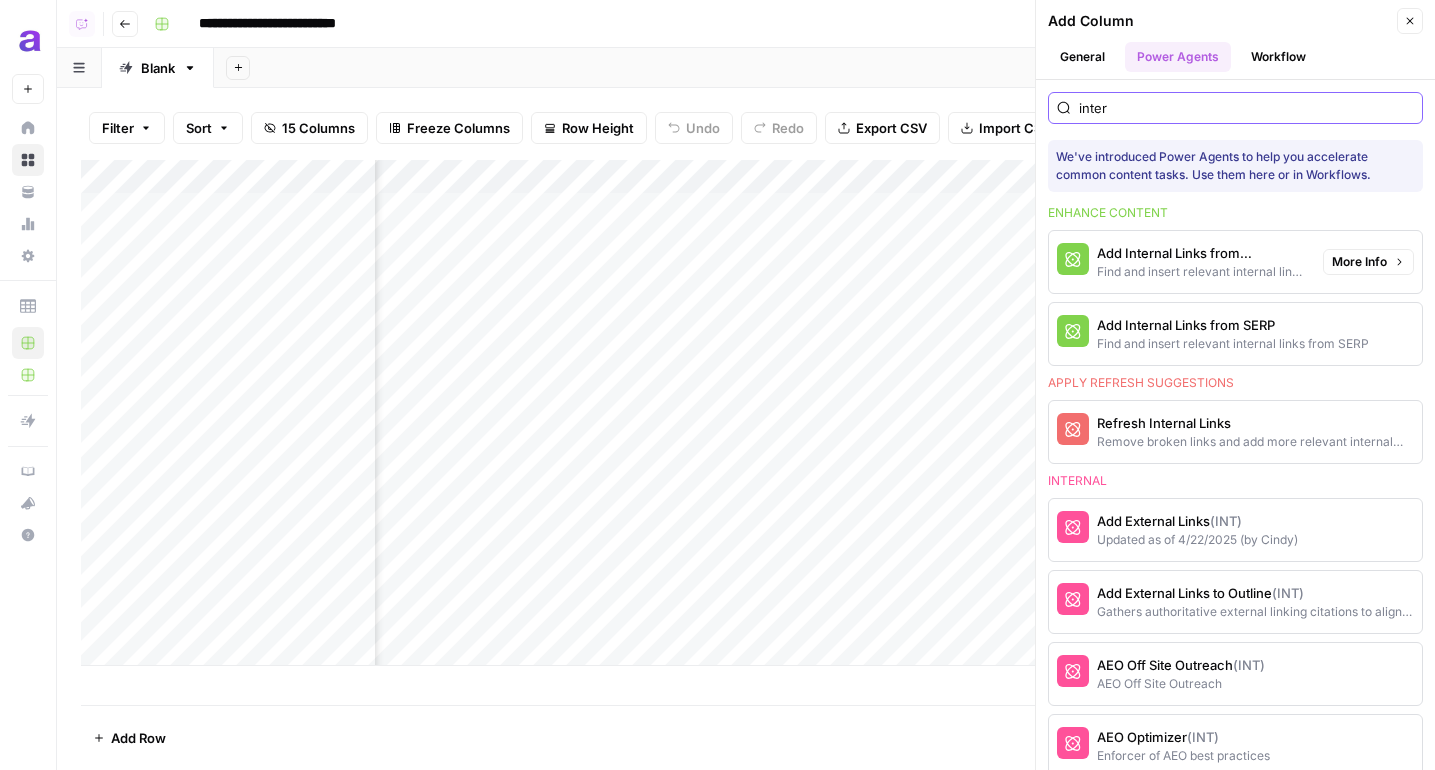 type on "inter" 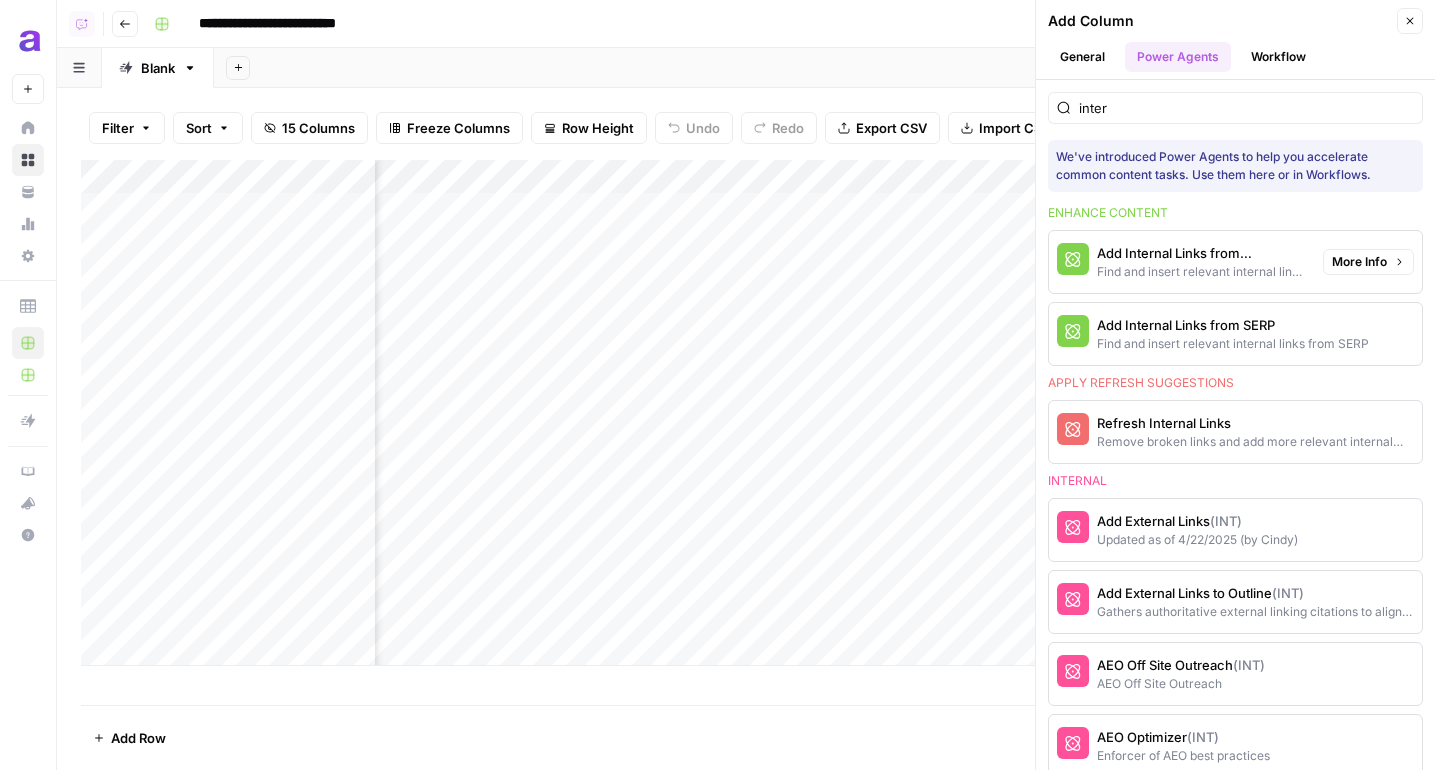 click on "Find and insert relevant internal links from sitemap" at bounding box center [1202, 272] 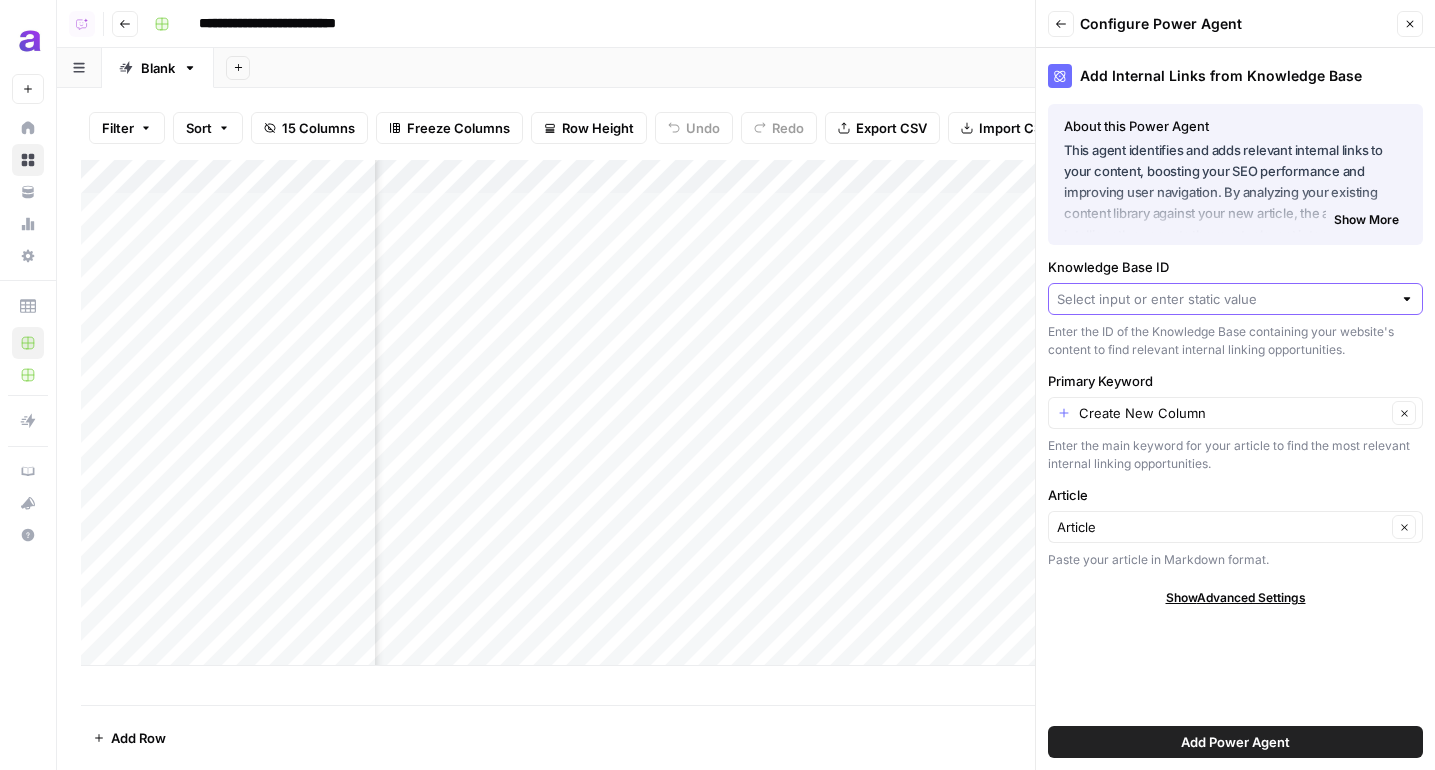 click on "Knowledge Base ID" at bounding box center [1224, 299] 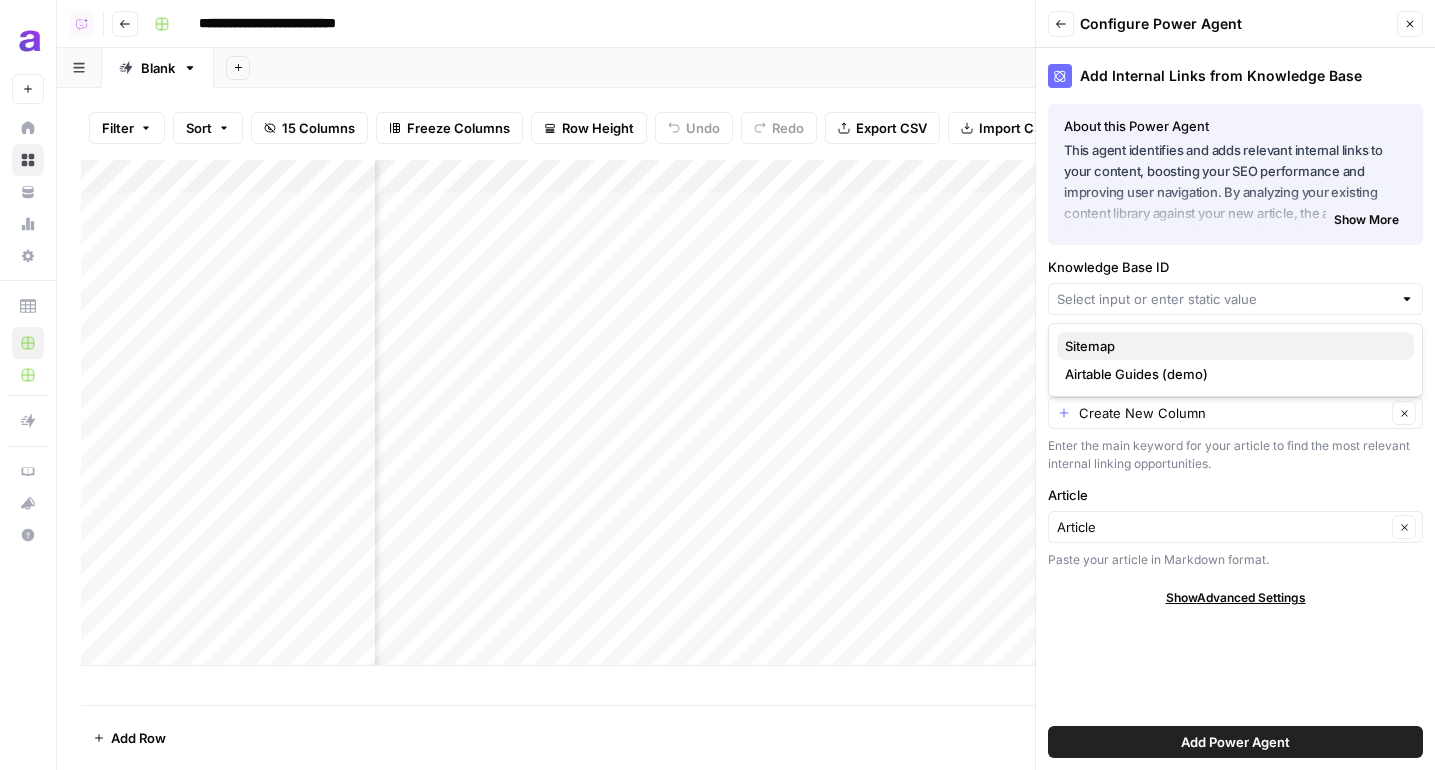 click on "Sitemap" at bounding box center [1231, 346] 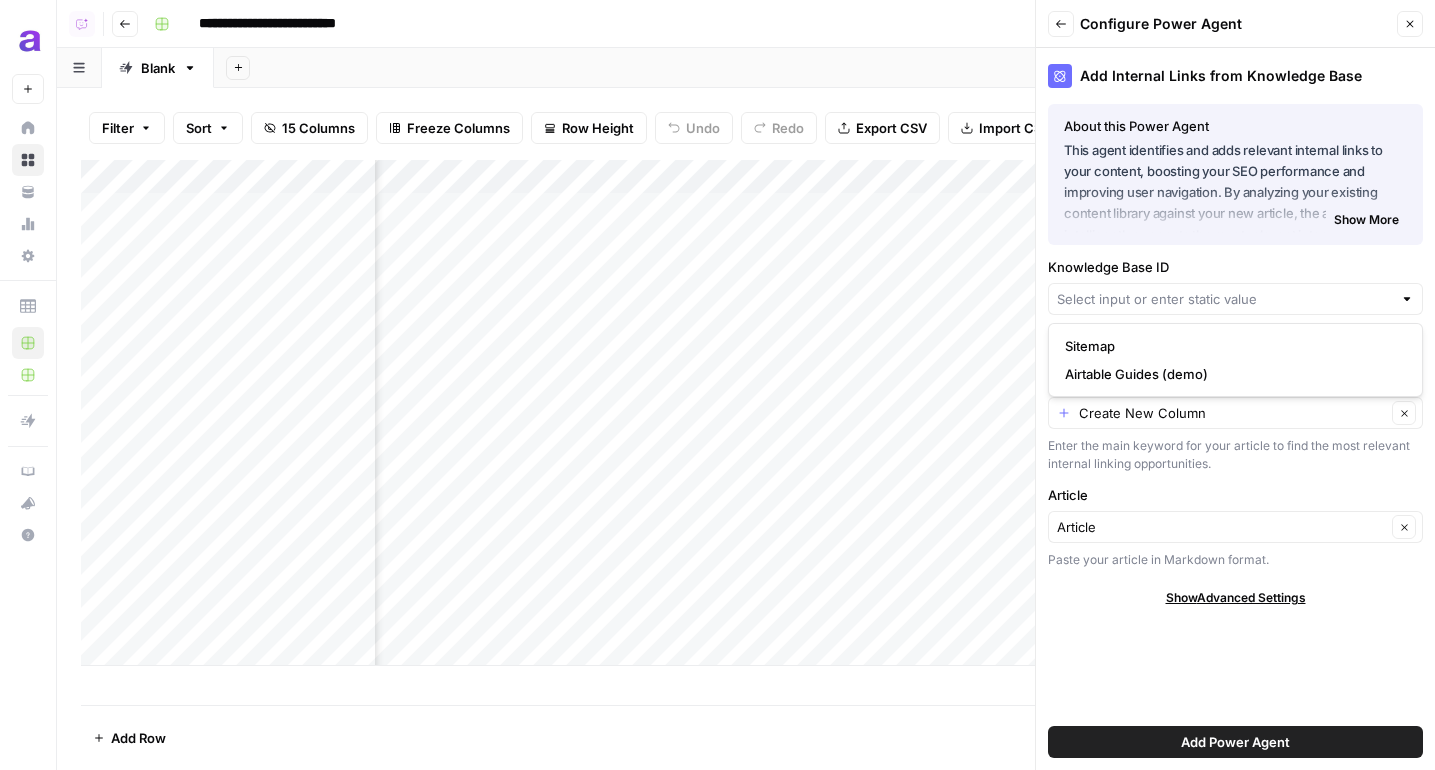 type on "Sitemap" 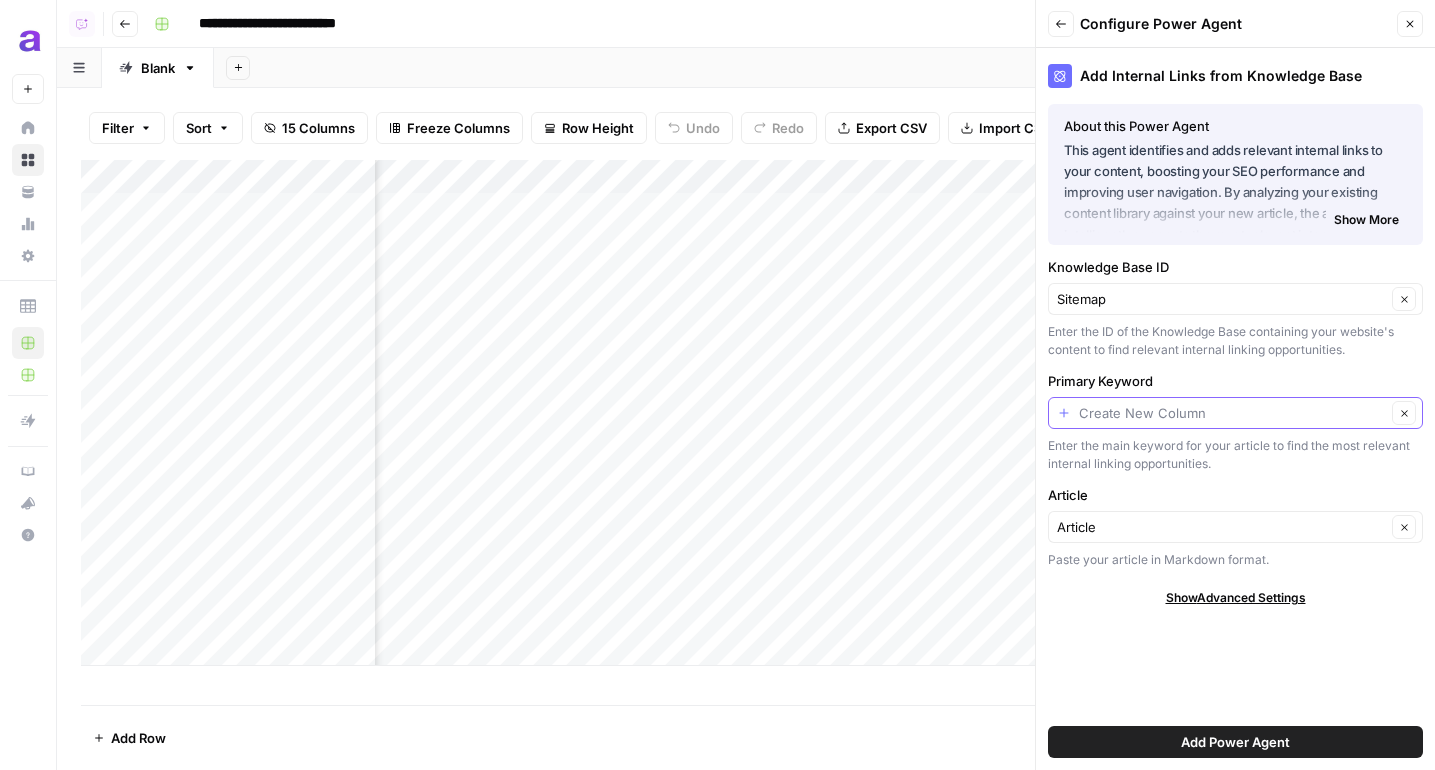 click on "Primary Keyword" at bounding box center [1232, 413] 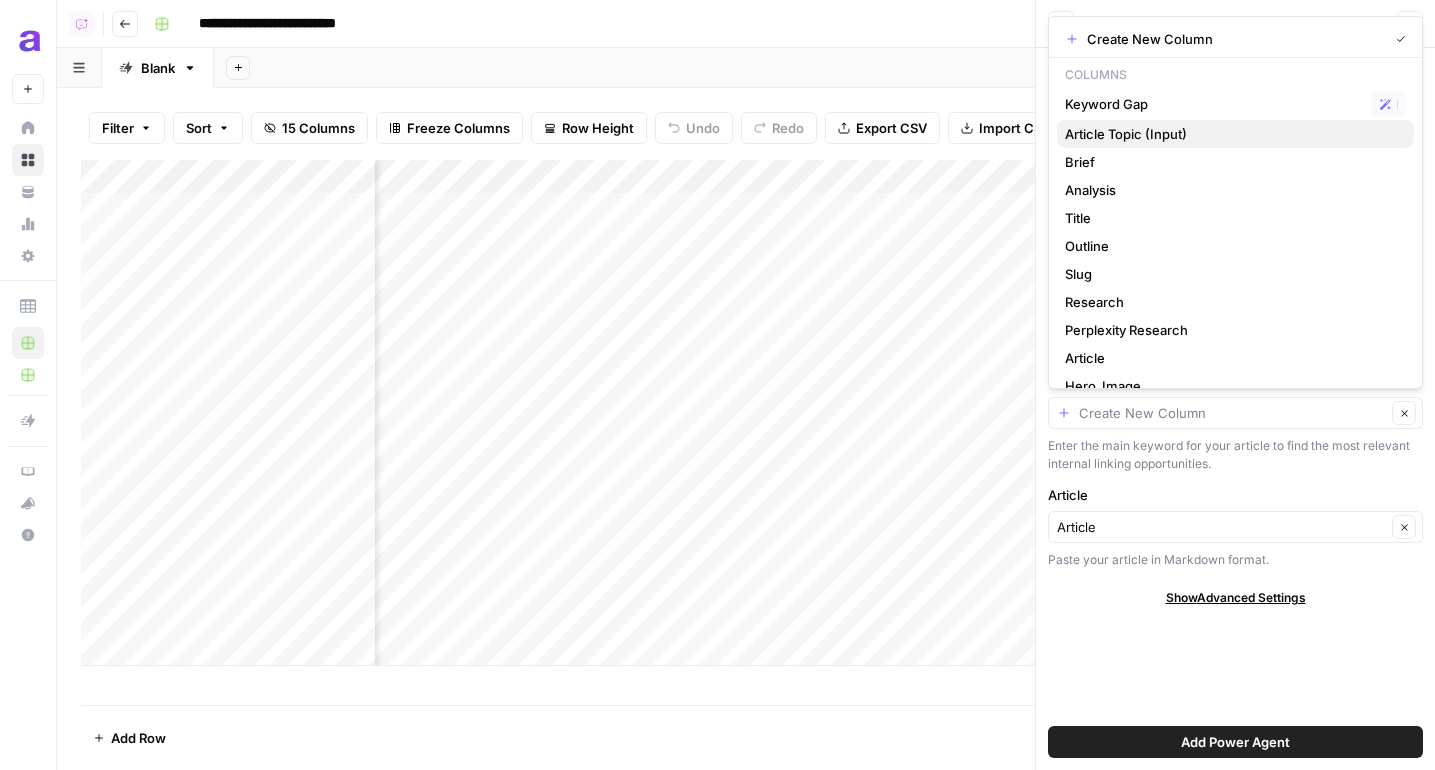 click on "Article Topic (Input)" at bounding box center [1231, 134] 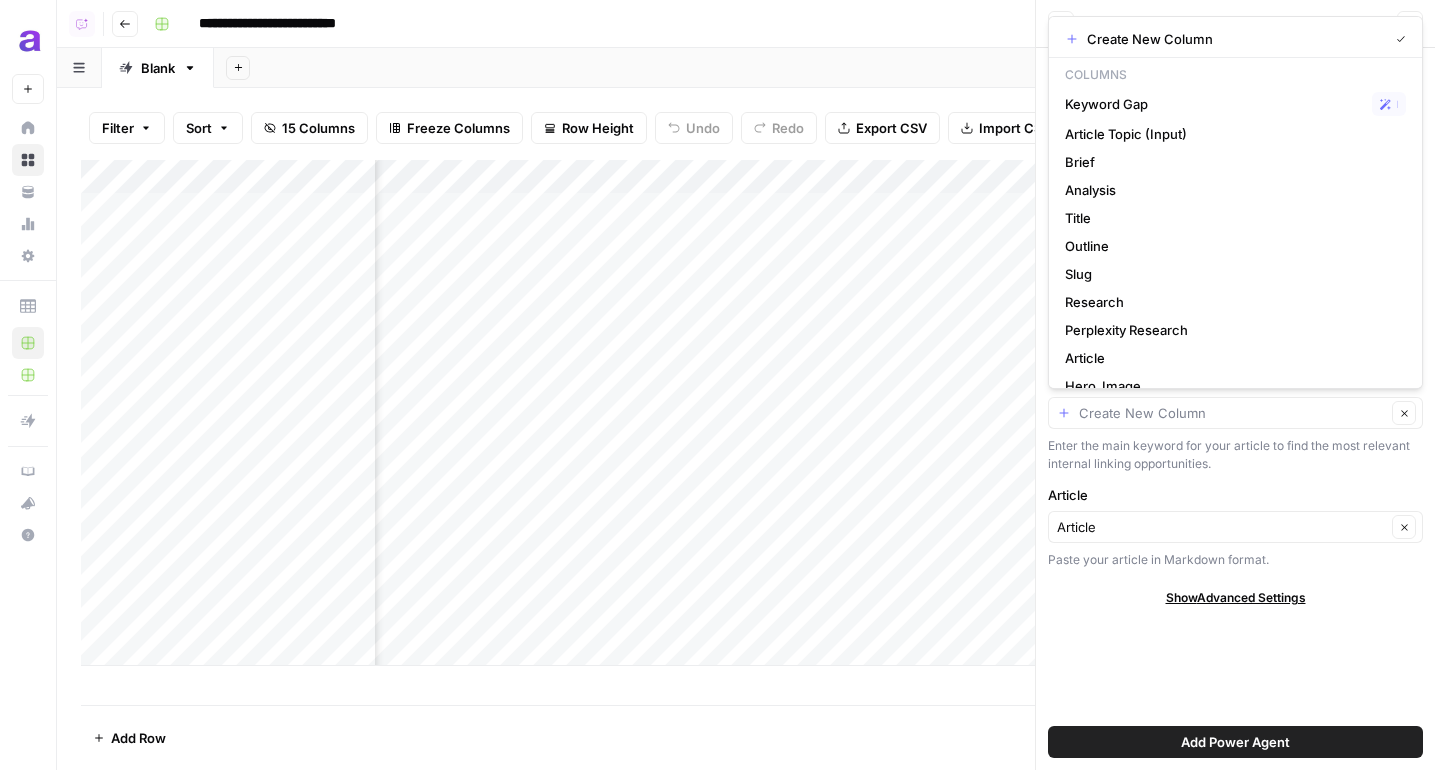 type on "Article Topic (Input)" 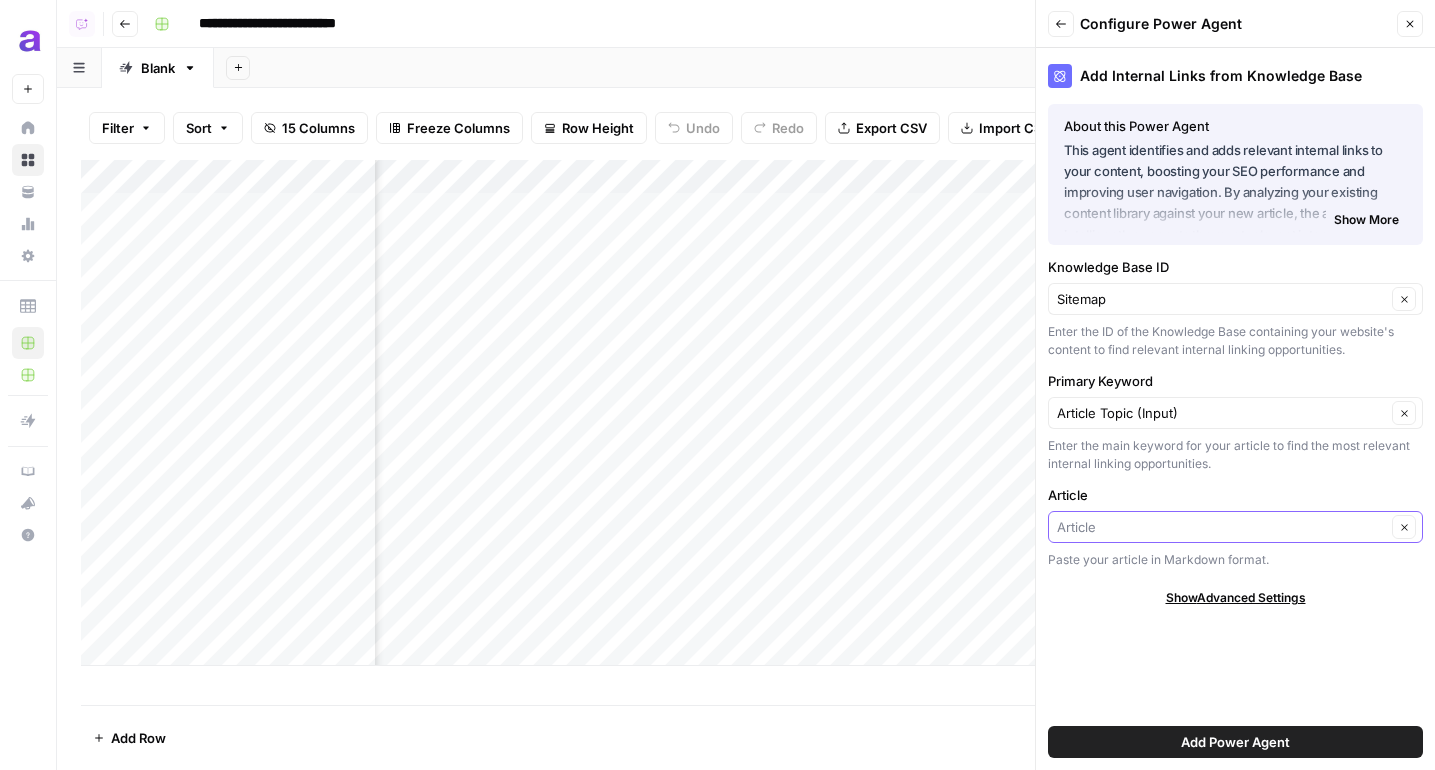 click on "Article" at bounding box center (1221, 527) 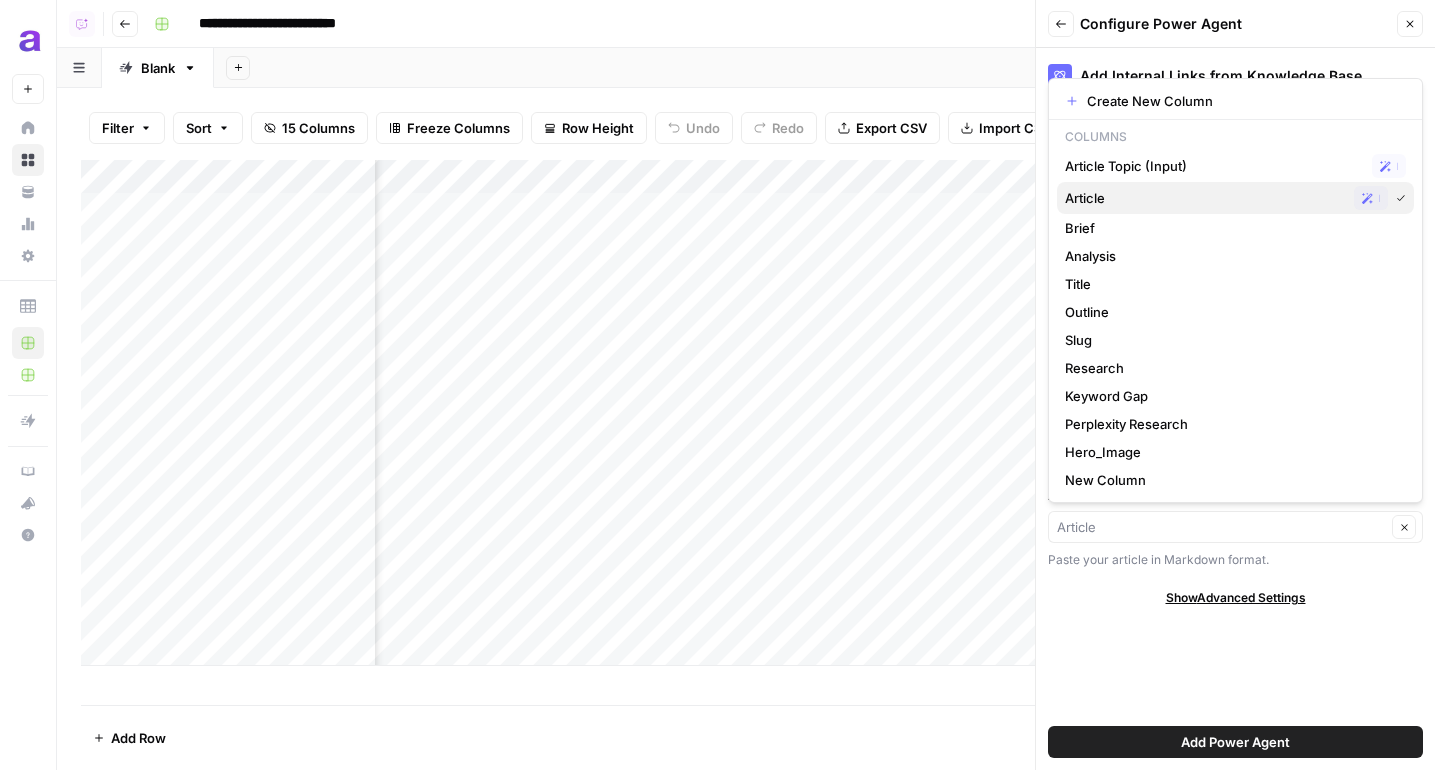 click on "Article" at bounding box center [1205, 198] 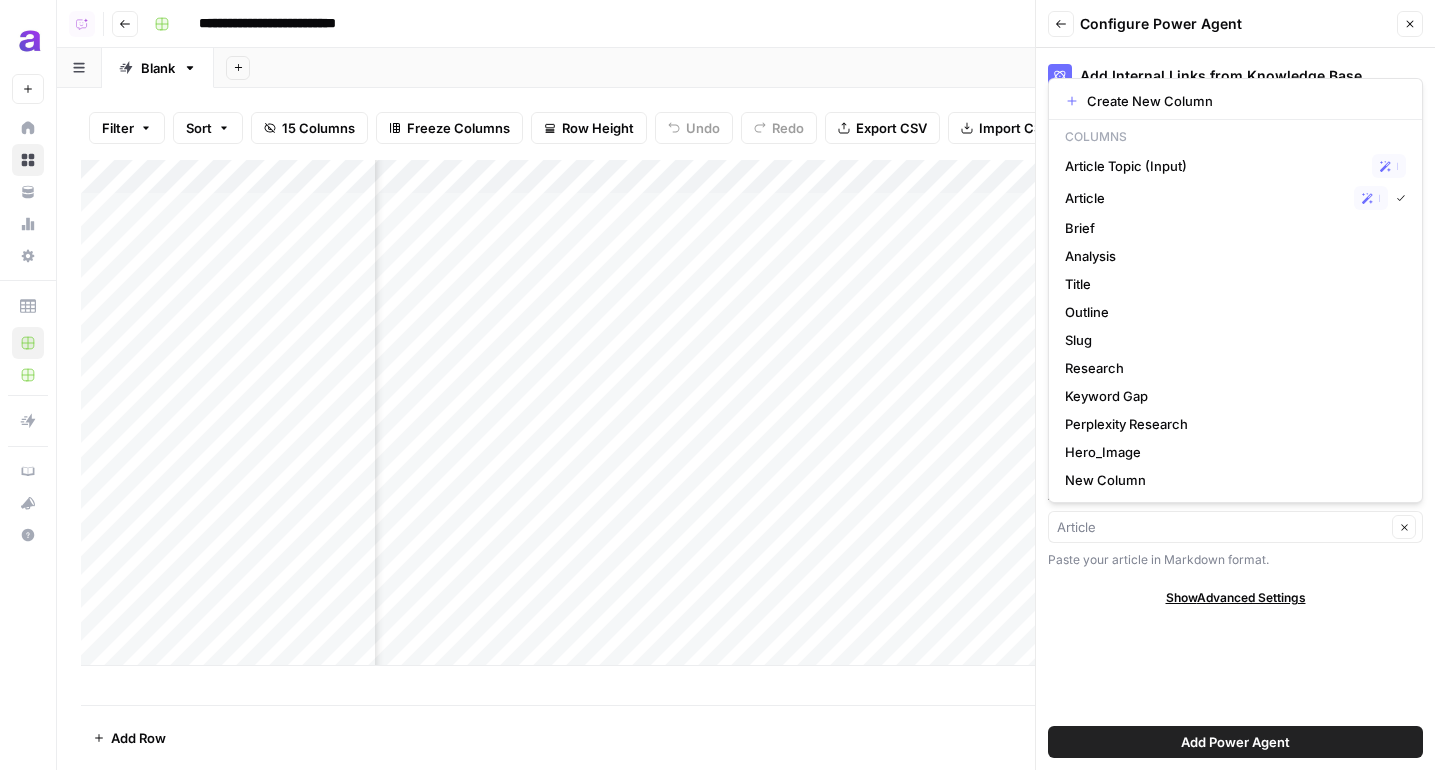 type on "Article" 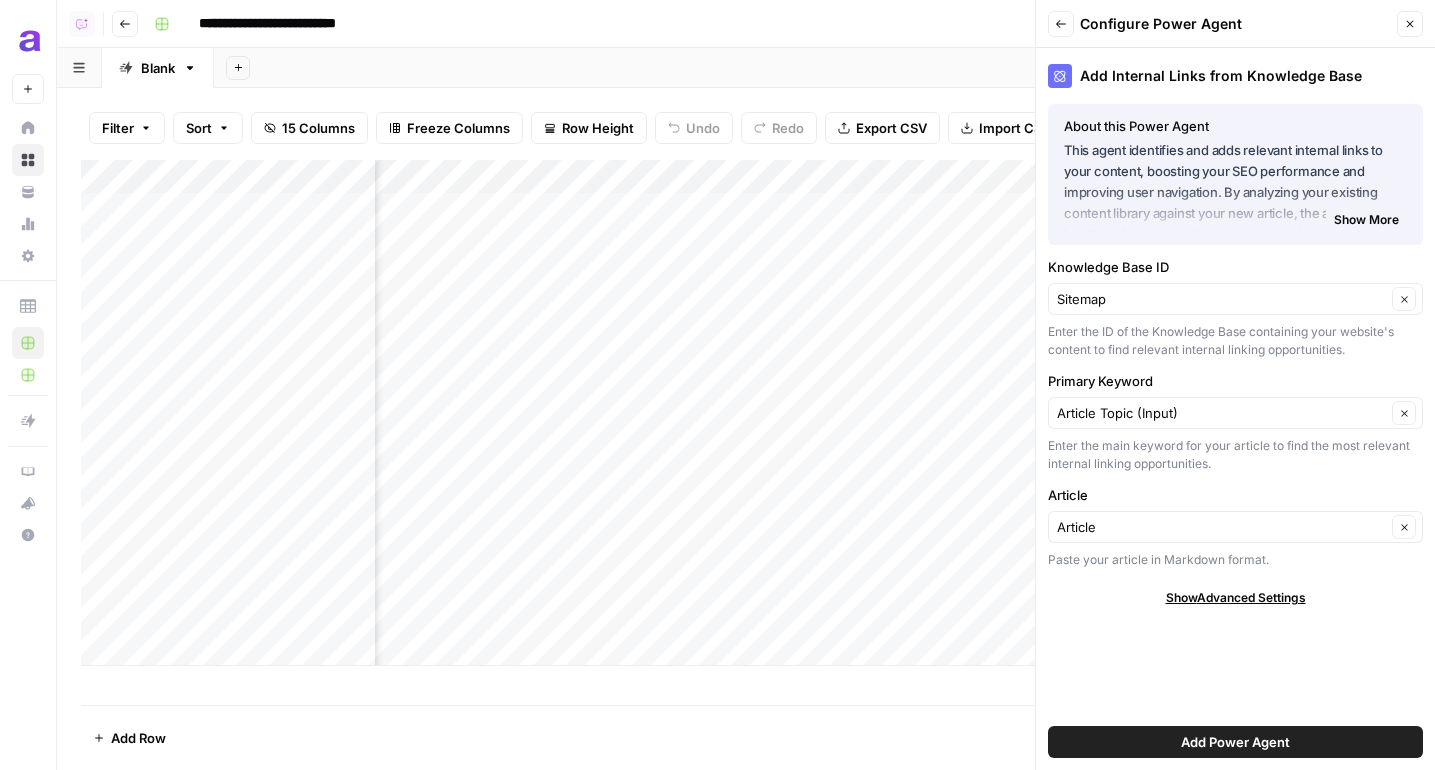 click on "Add Power Agent" at bounding box center (1235, 742) 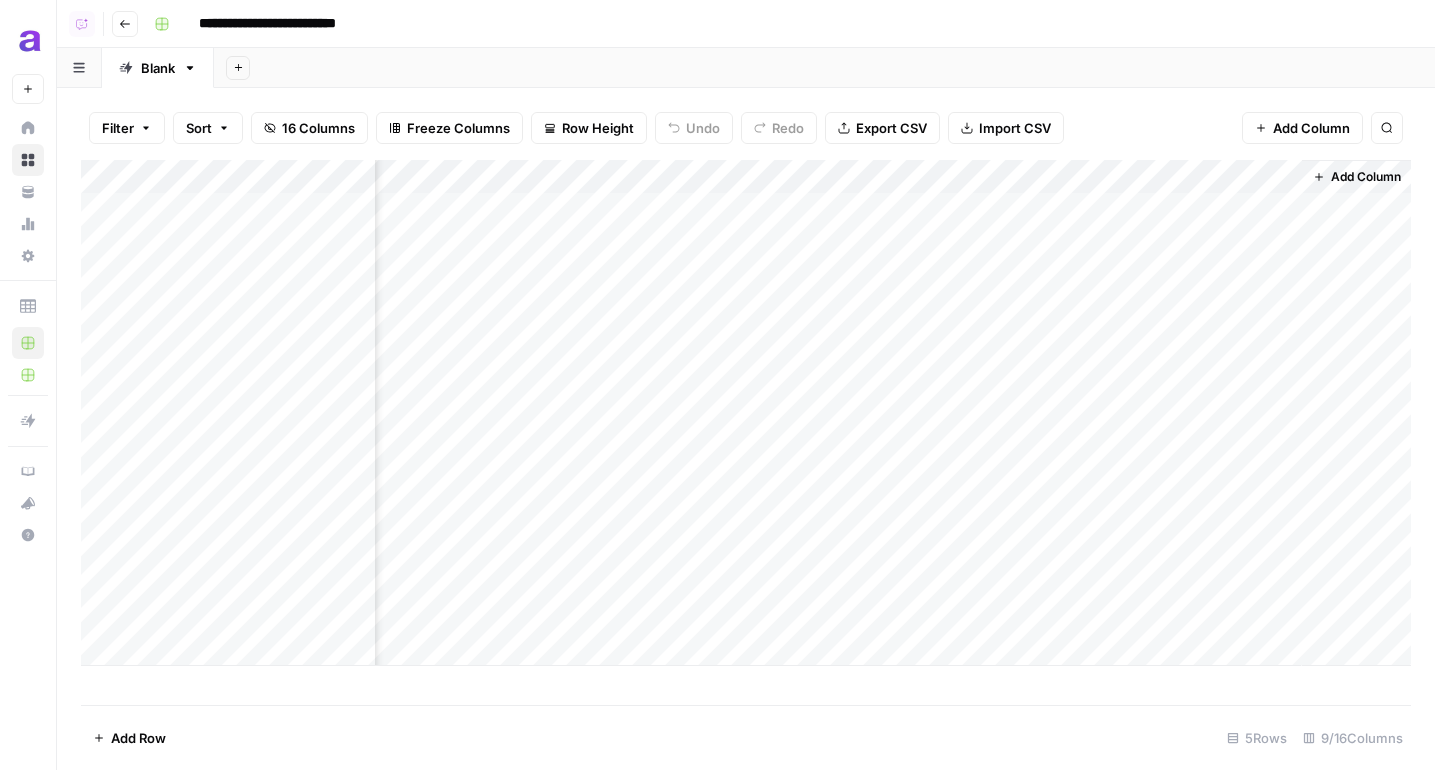 scroll, scrollTop: 0, scrollLeft: 842, axis: horizontal 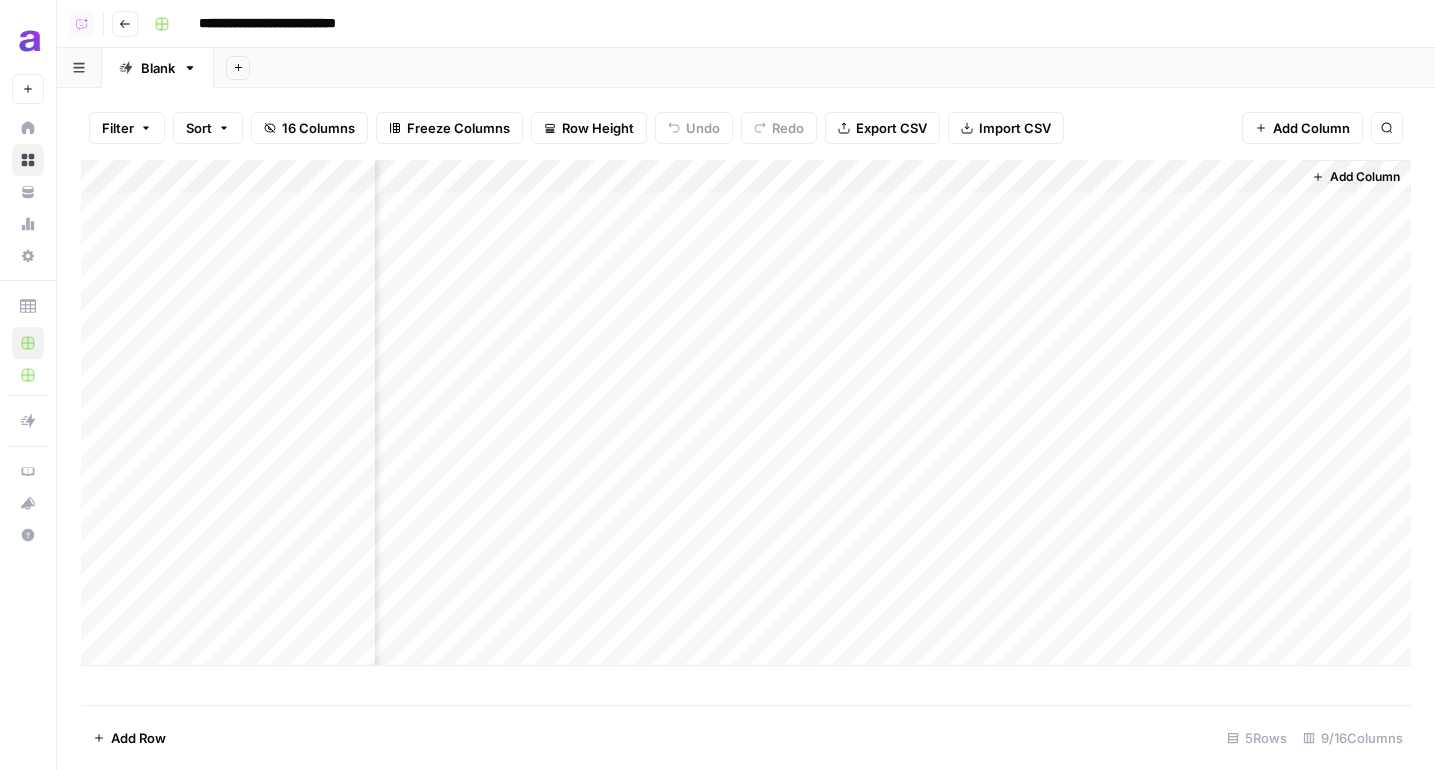 click on "Add Column" at bounding box center (746, 413) 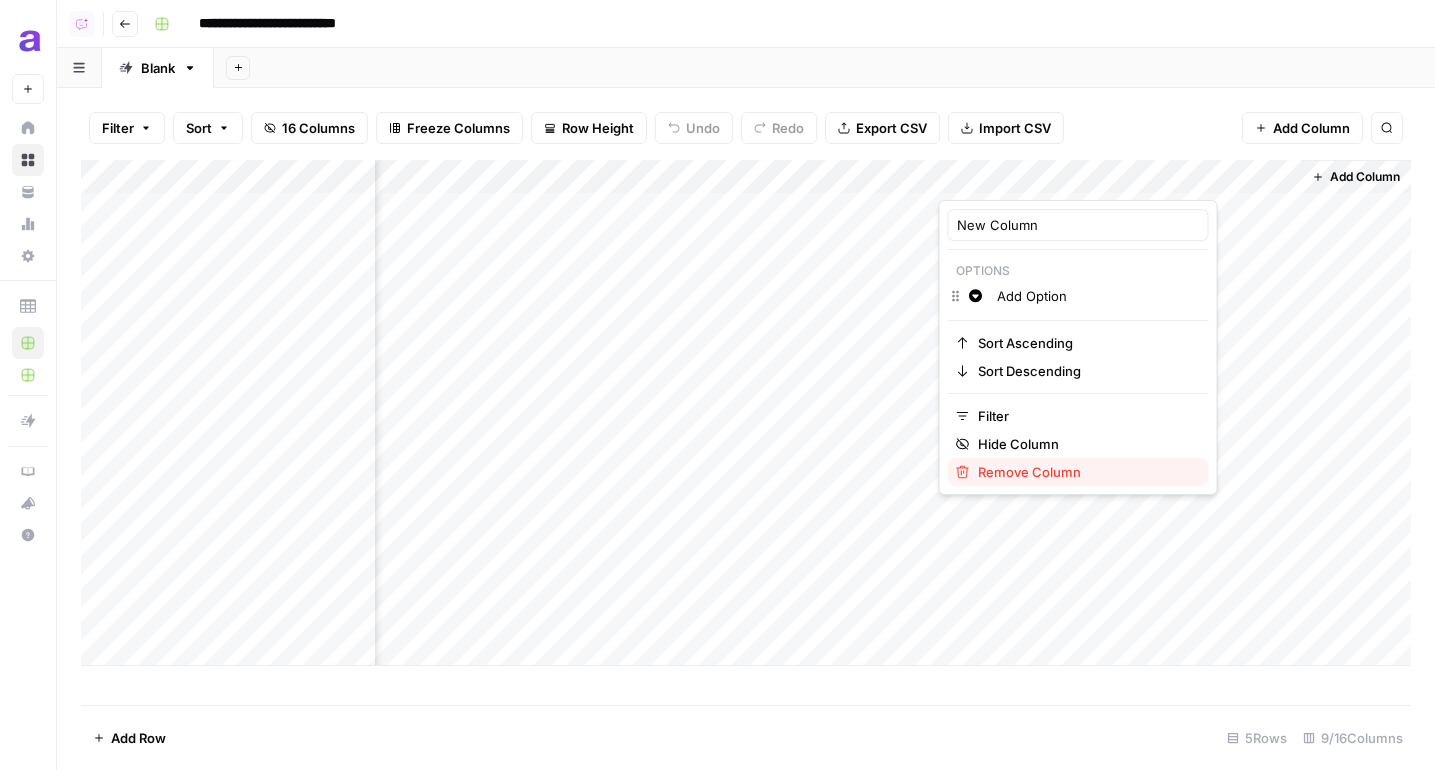 click on "Remove Column" at bounding box center (1085, 472) 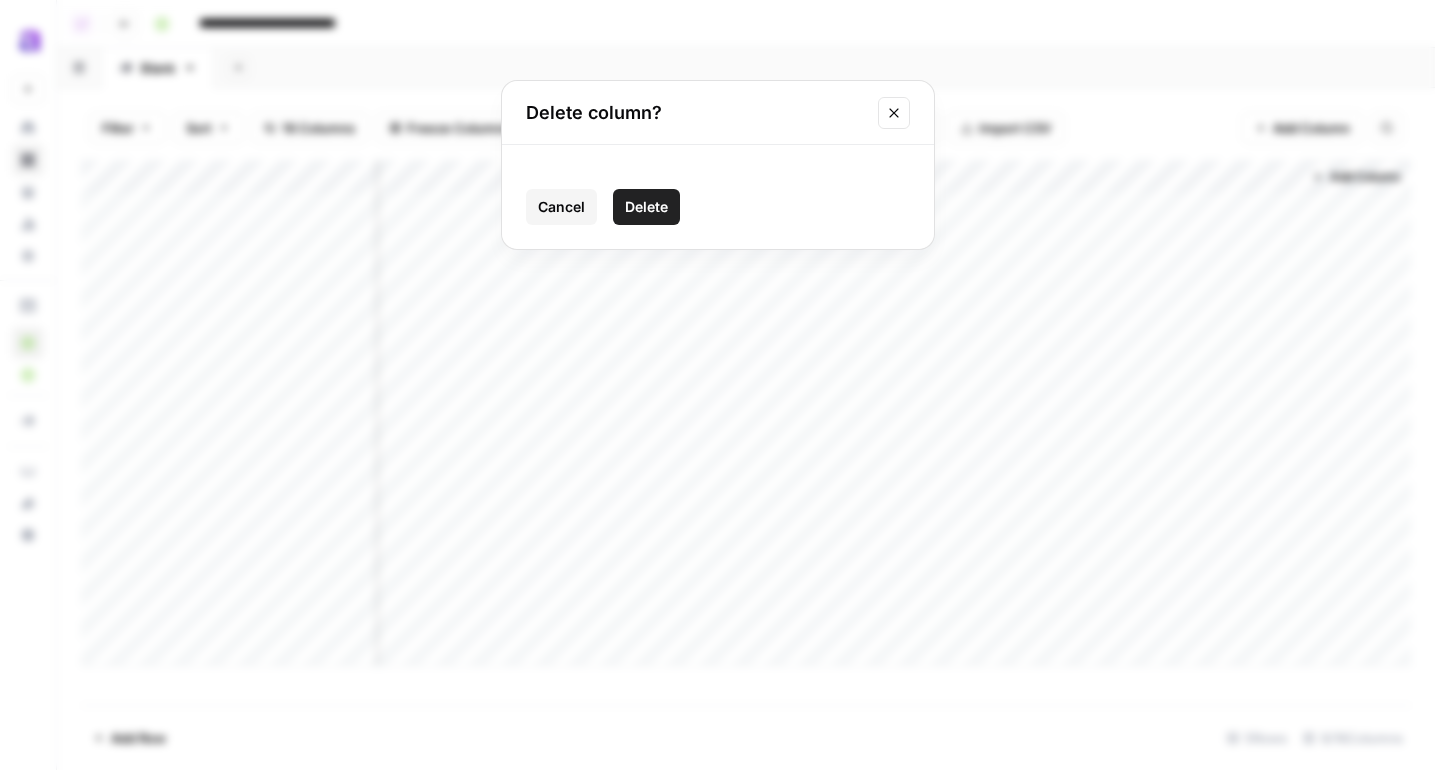 click on "Delete" at bounding box center [646, 207] 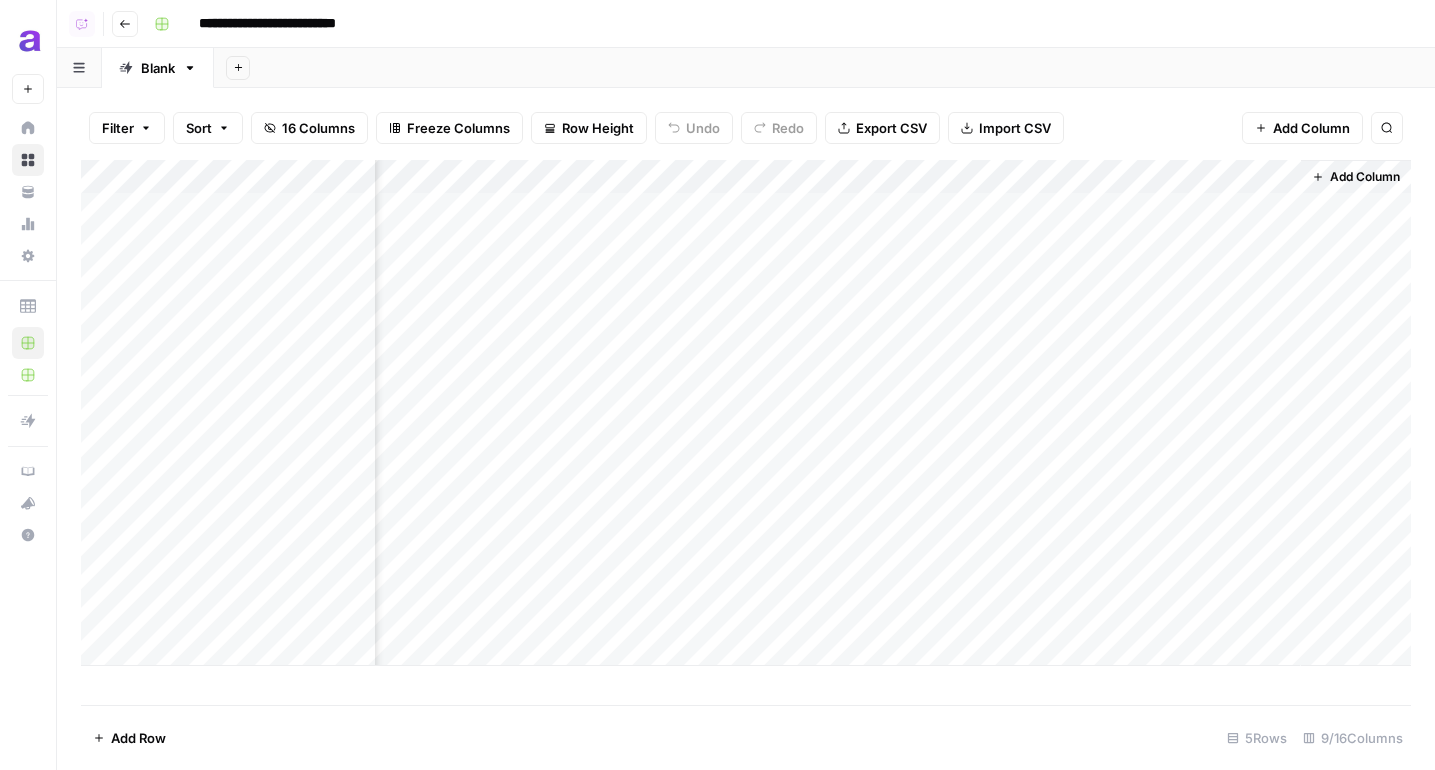 scroll, scrollTop: 0, scrollLeft: 662, axis: horizontal 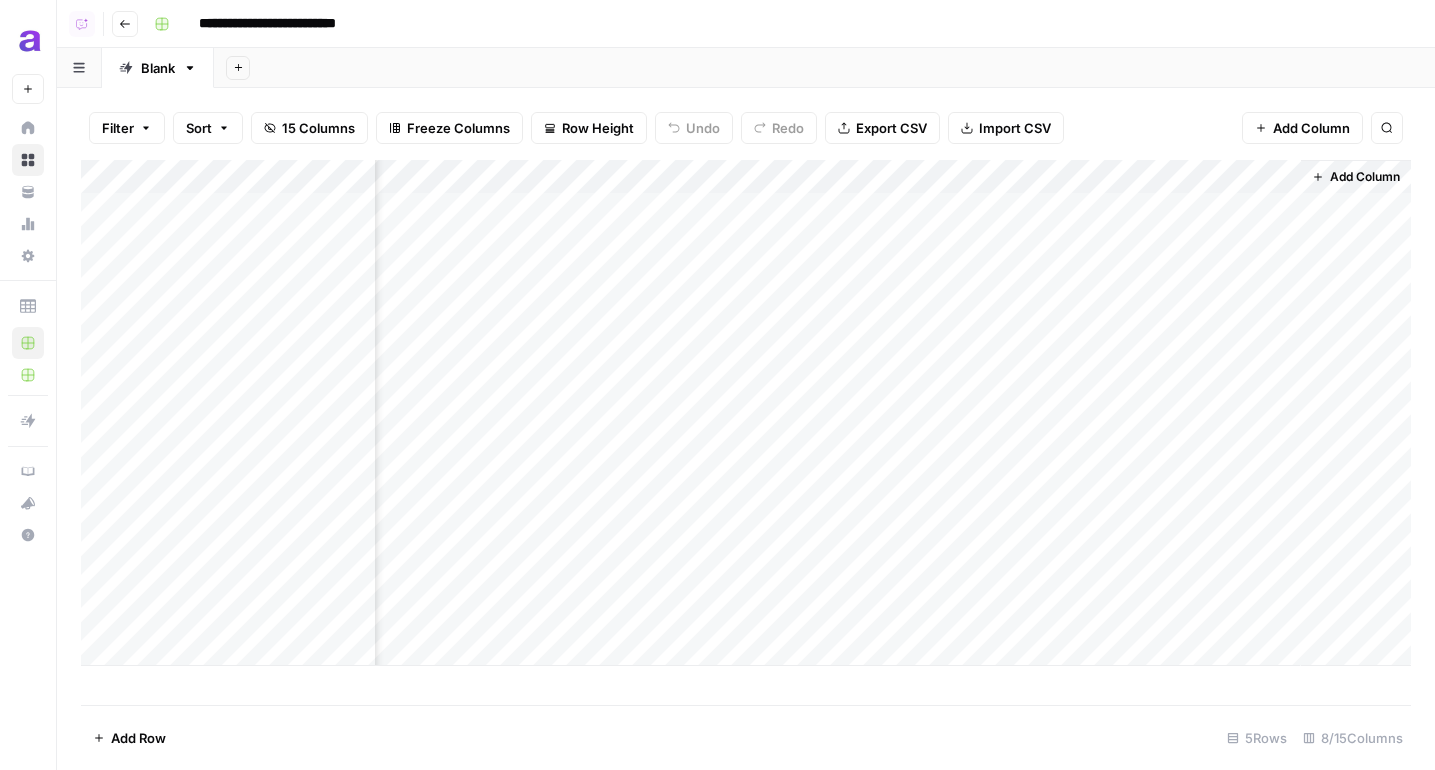 click on "Add Column" at bounding box center [746, 413] 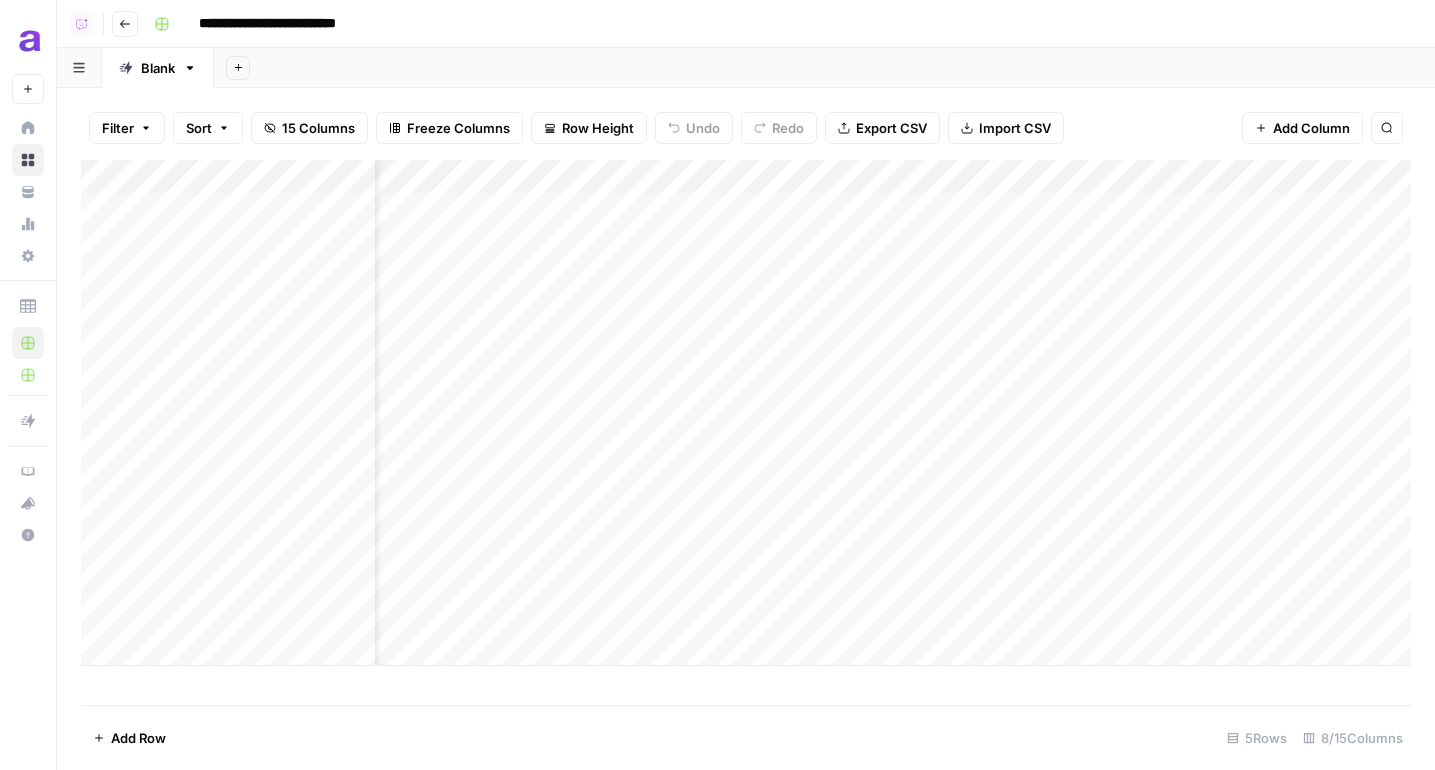 scroll, scrollTop: 0, scrollLeft: 0, axis: both 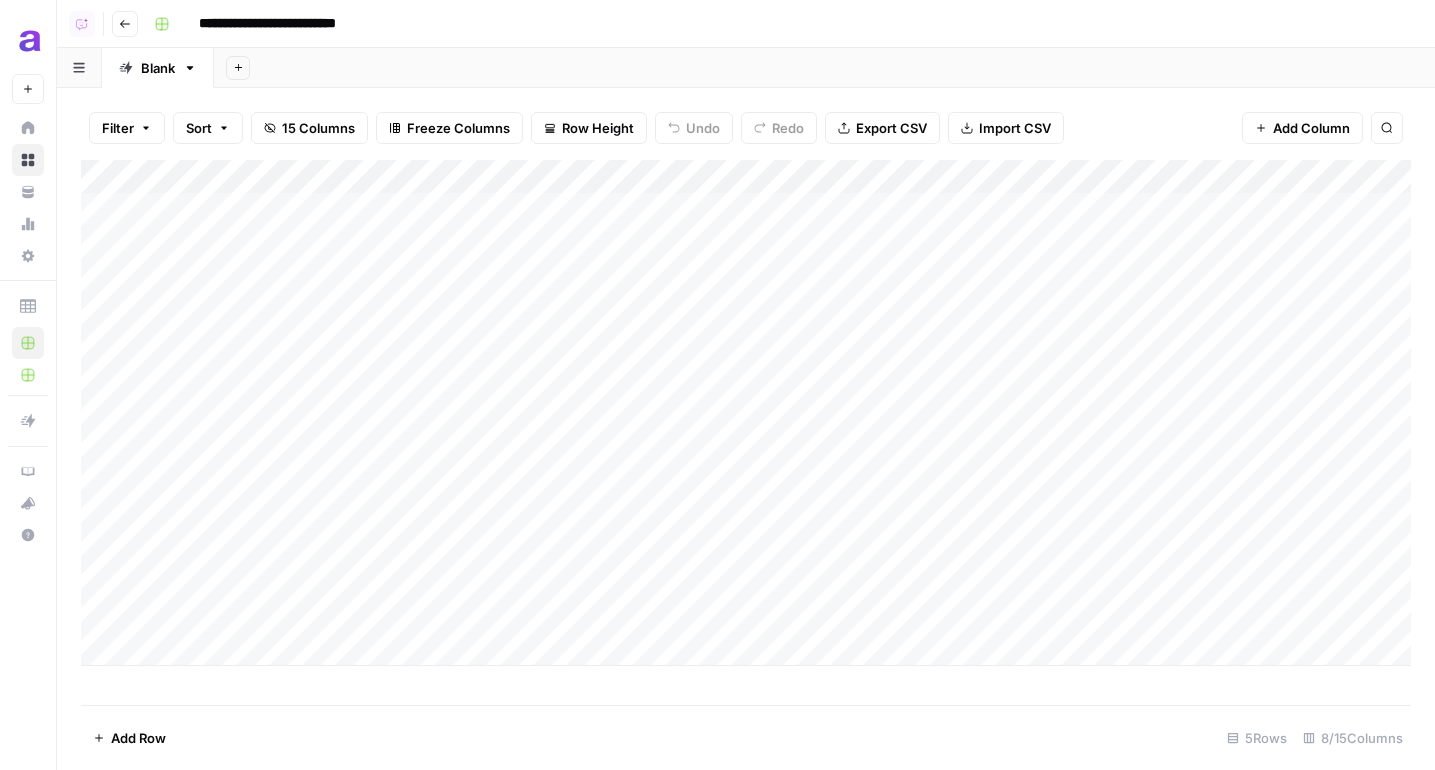 click on "Add Column" at bounding box center (746, 413) 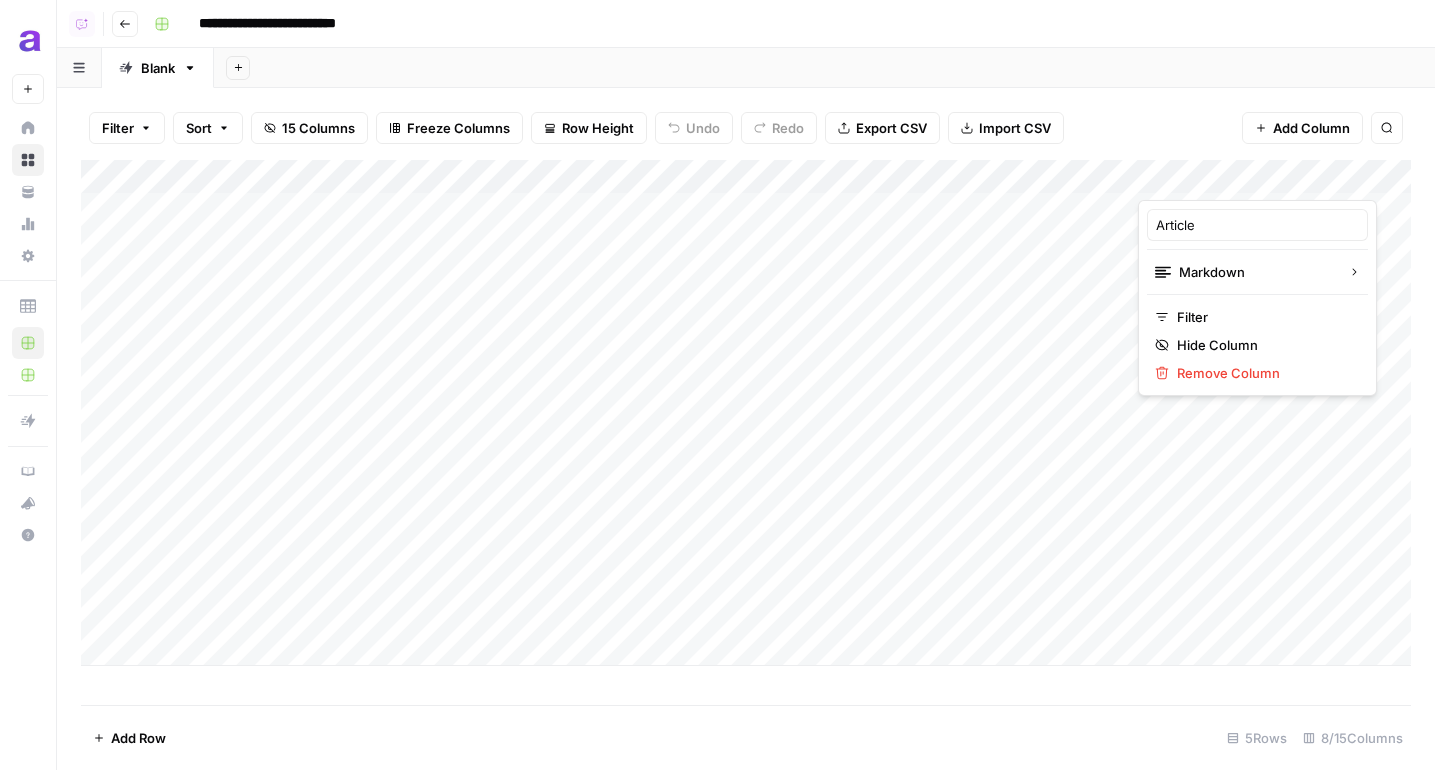 click on "Article" at bounding box center (1257, 225) 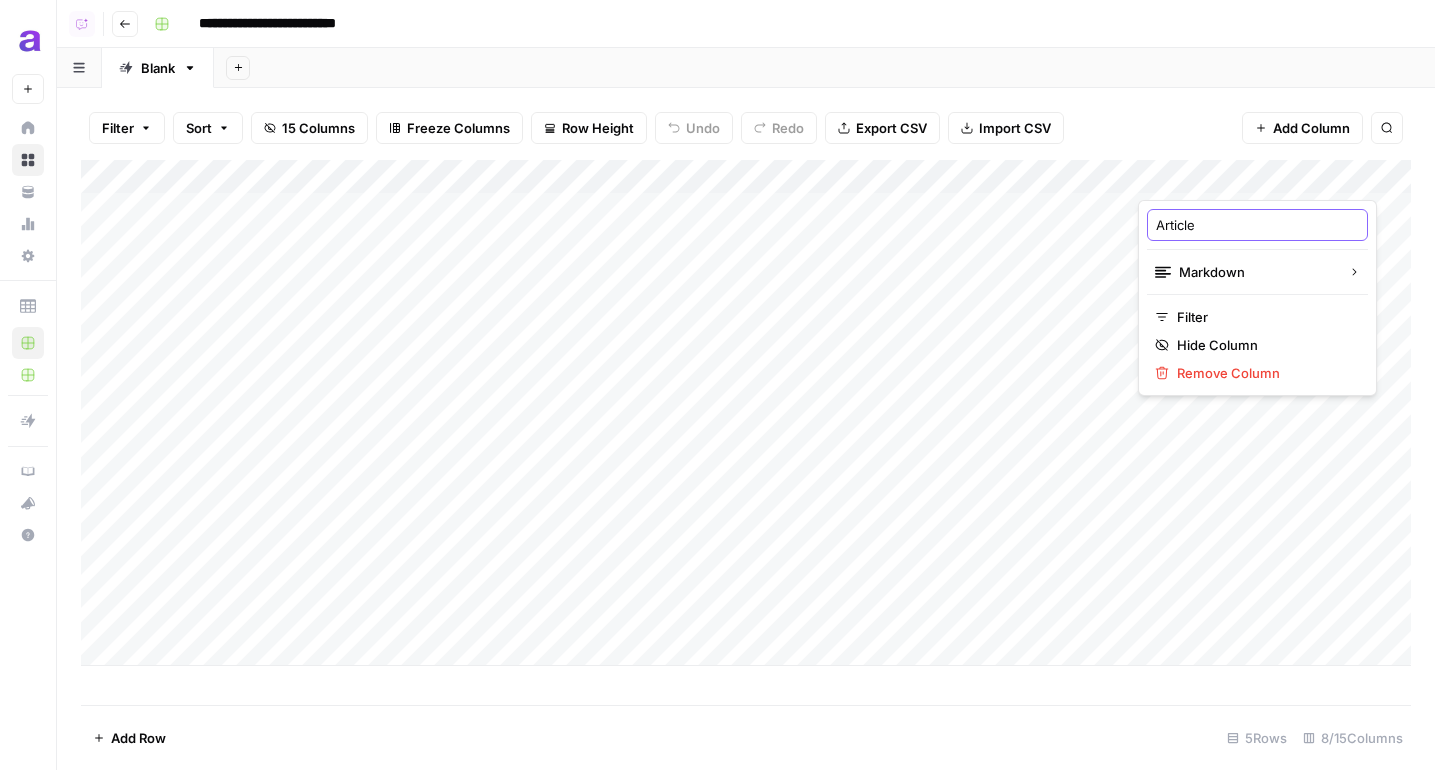 click on "Article" at bounding box center (1257, 225) 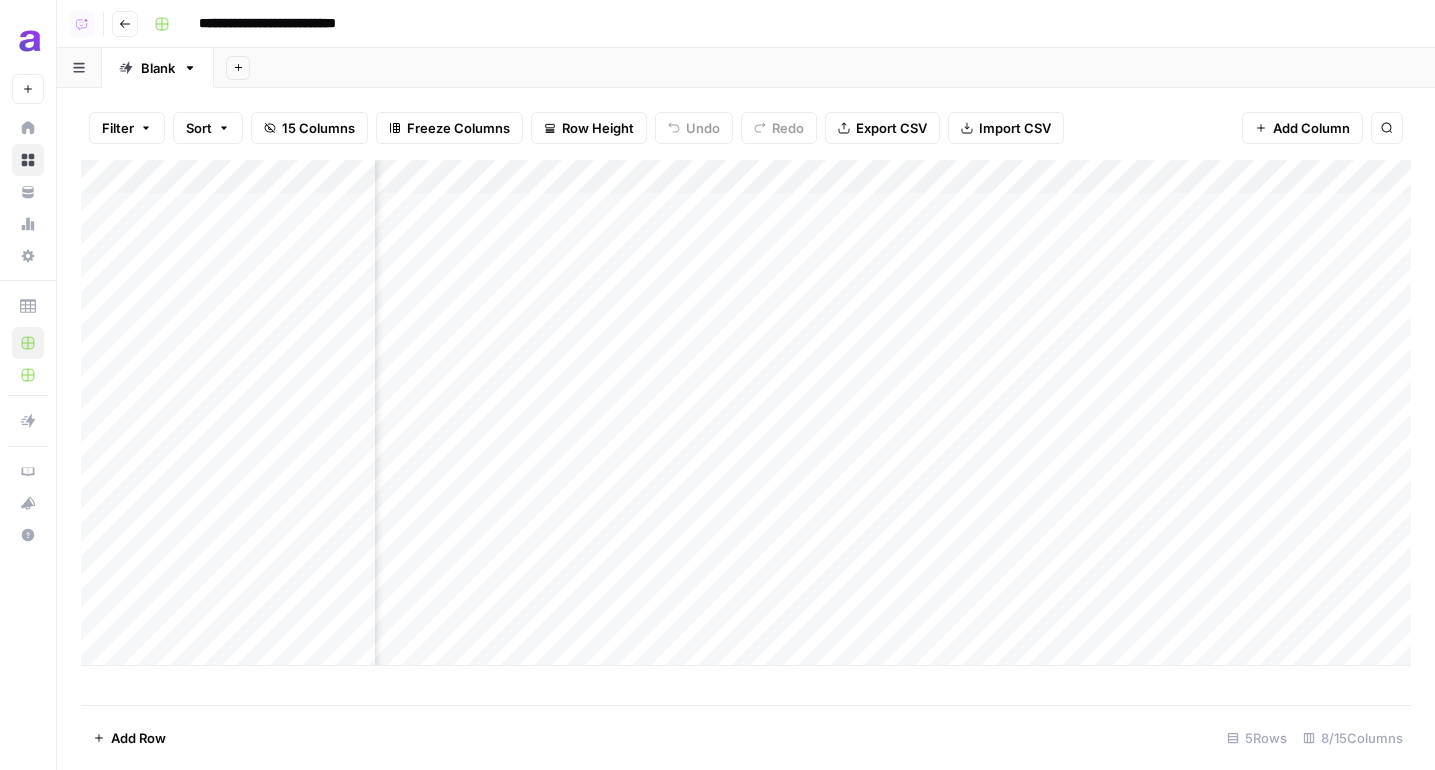 scroll, scrollTop: 0, scrollLeft: 662, axis: horizontal 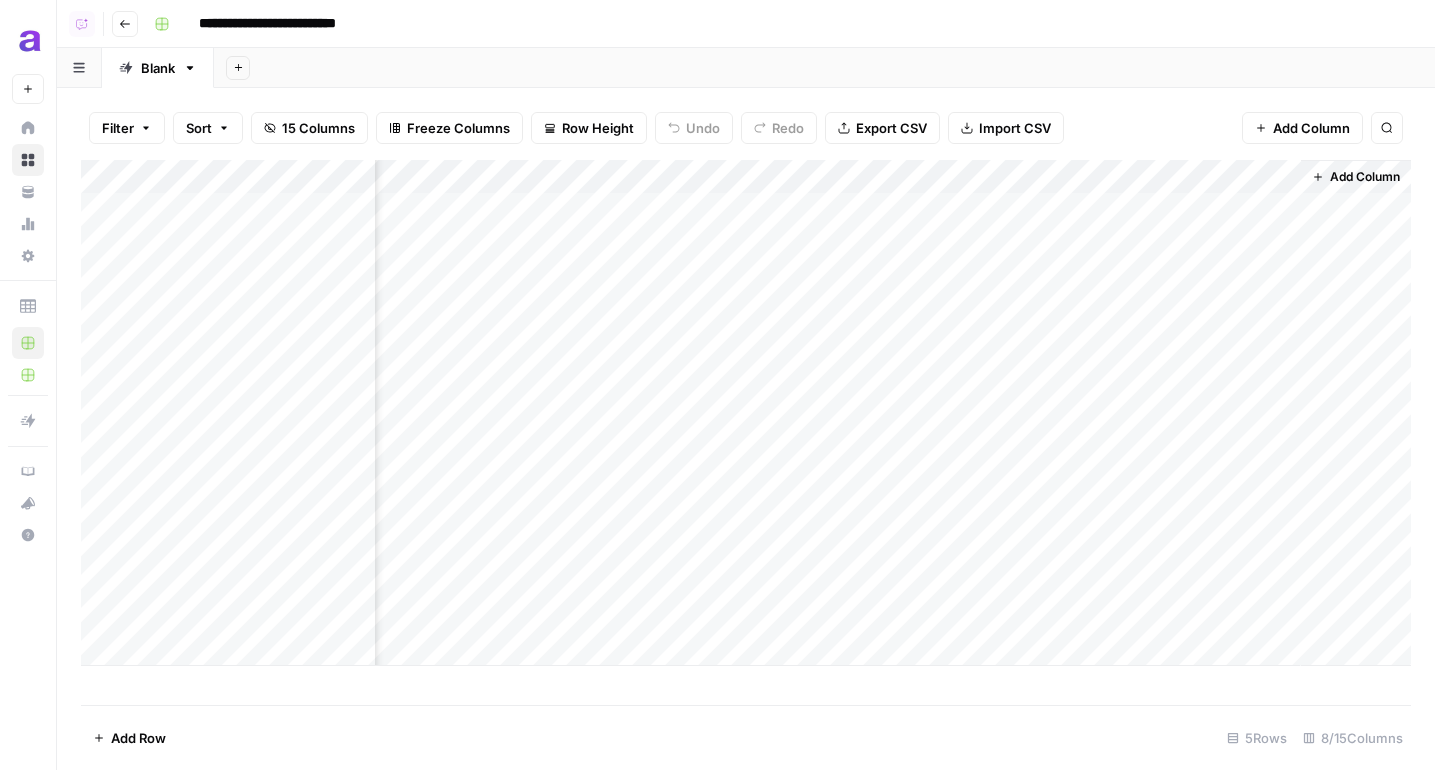 click on "Add Column" at bounding box center [1311, 128] 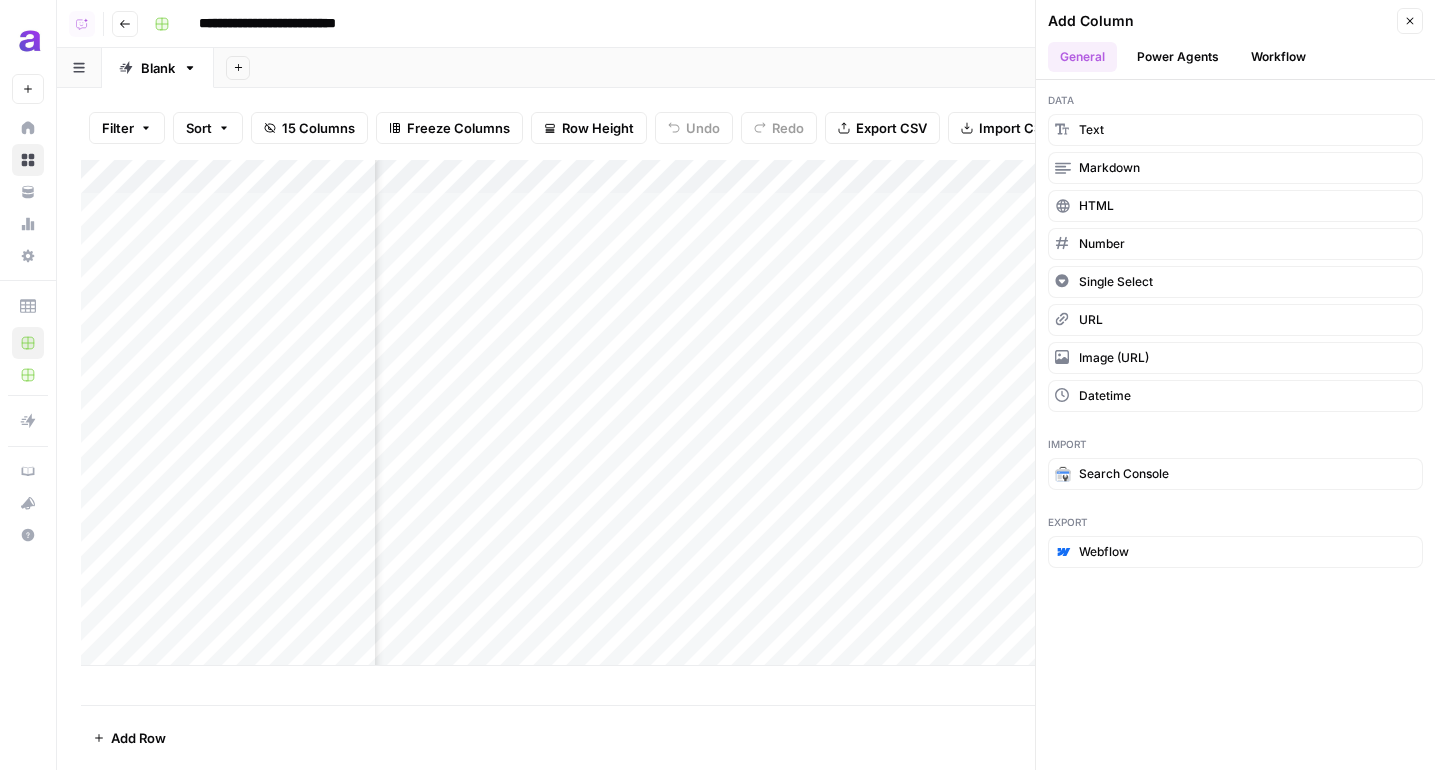 click on "Close" at bounding box center [1410, 21] 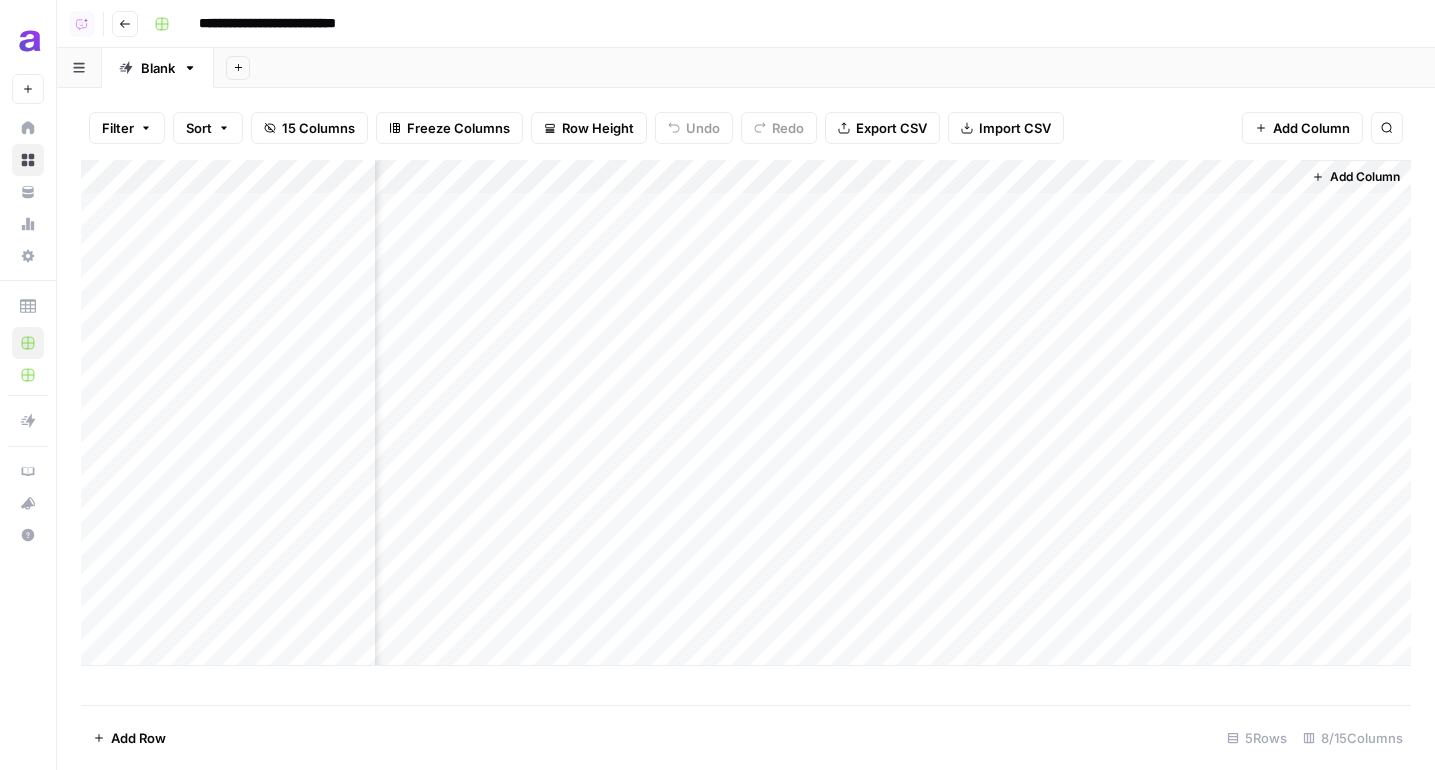 click on "Filter Sort 15 Columns Freeze Columns Row Height Undo Redo Export CSV Import CSV Add Column Search" at bounding box center [746, 128] 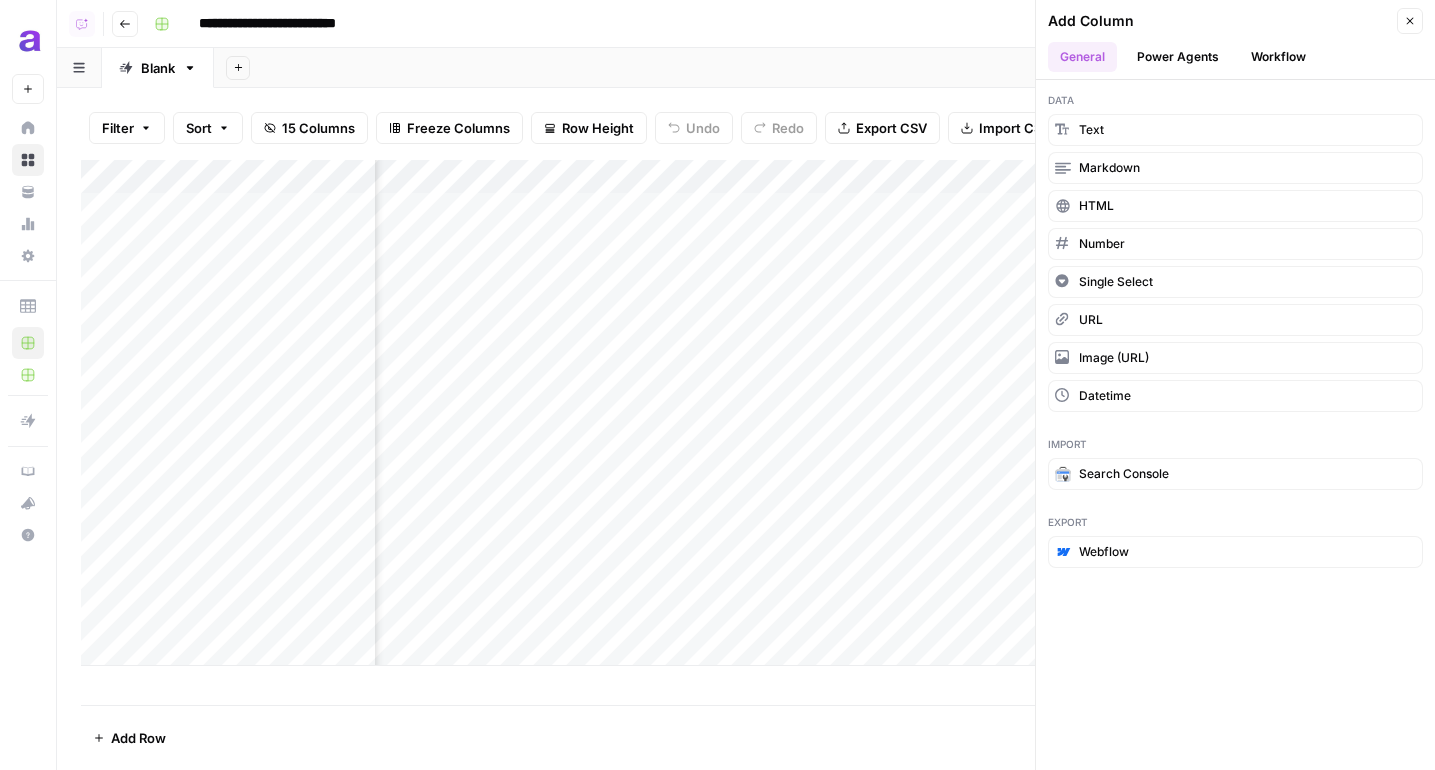 click 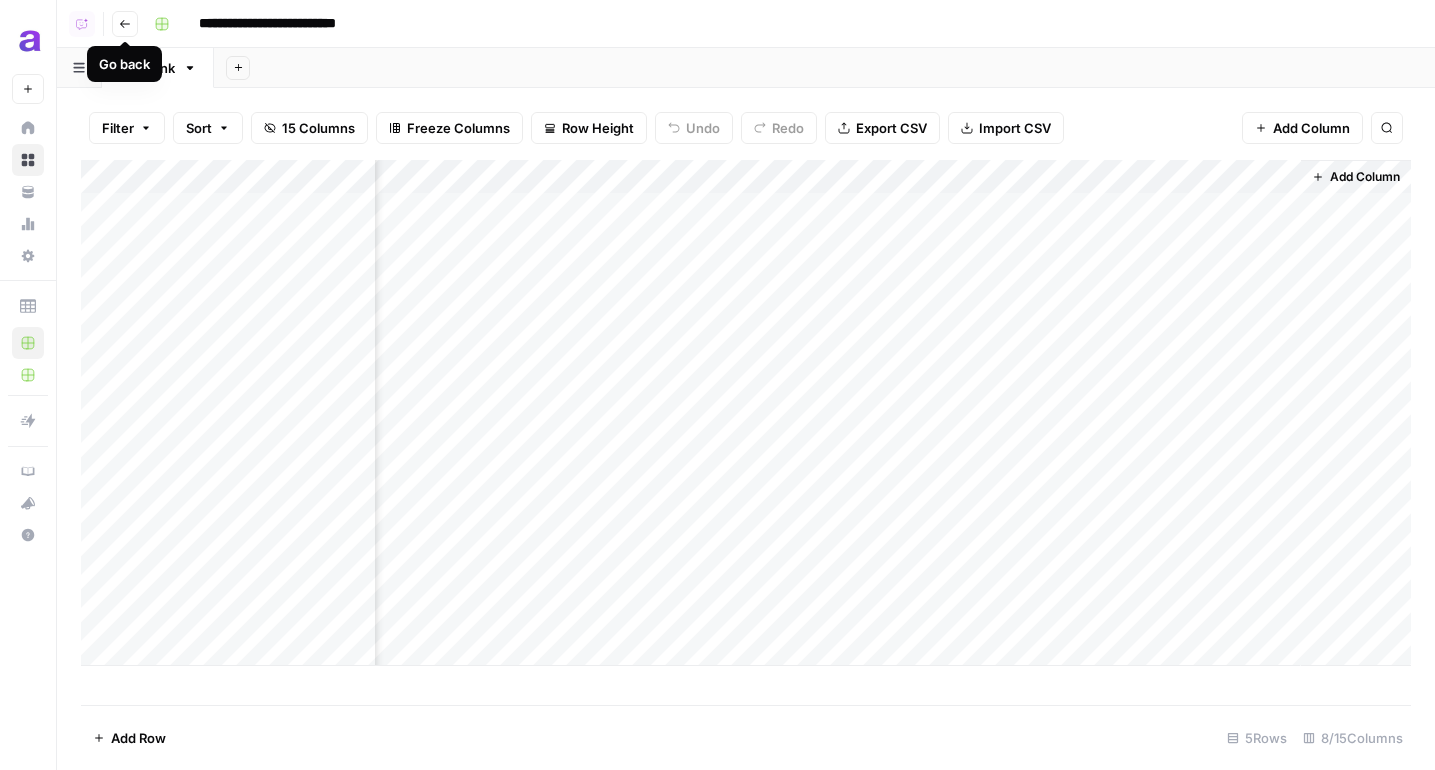 click on "Go back" at bounding box center (125, 24) 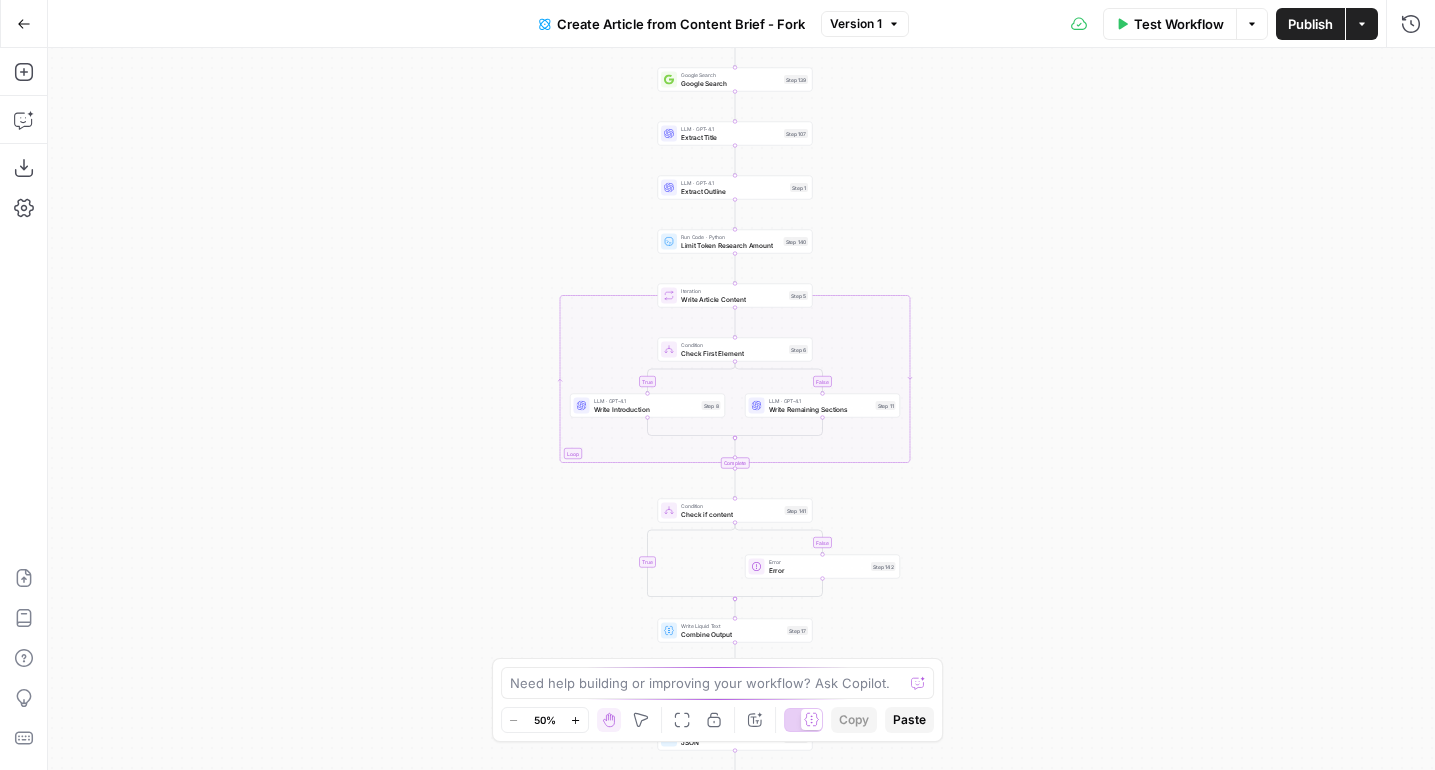 click on "Go Back" at bounding box center [24, 24] 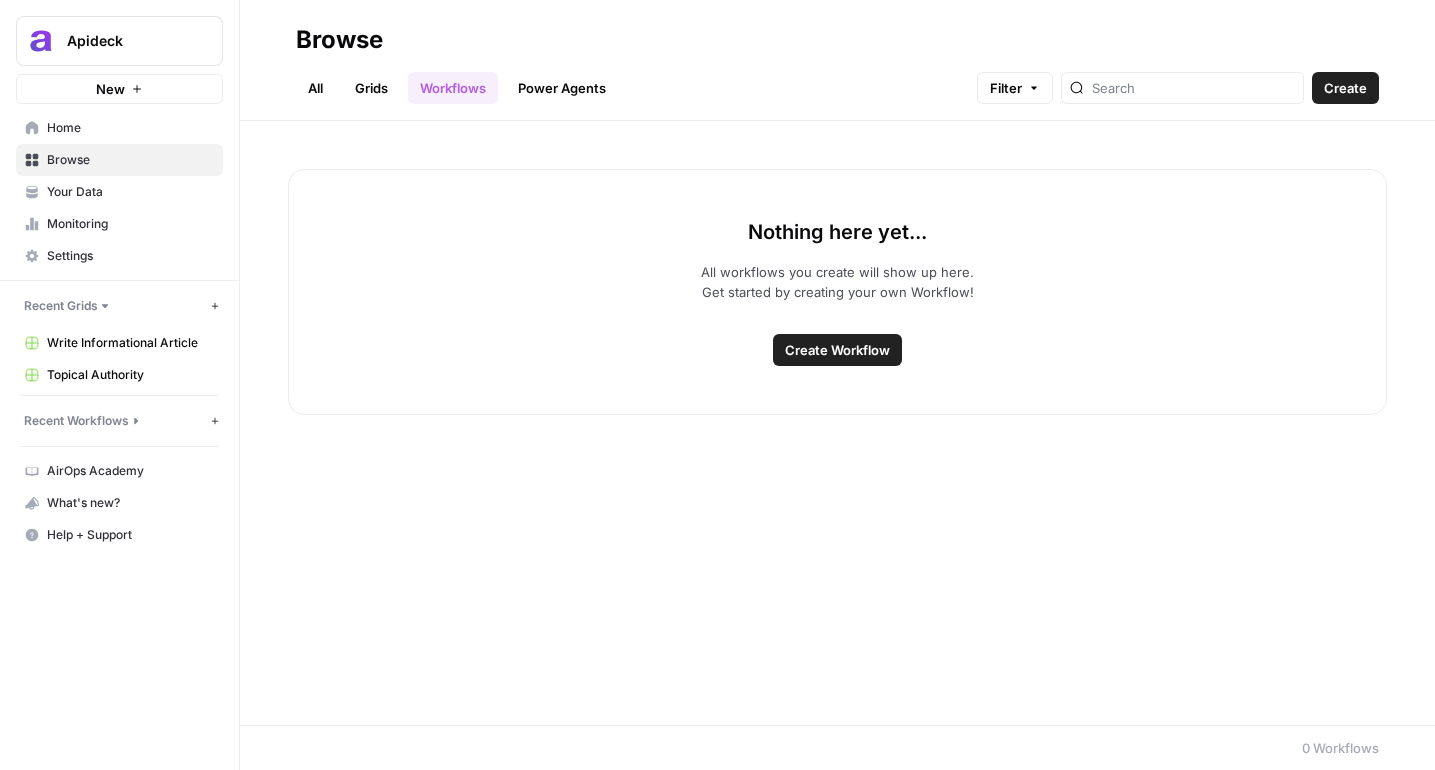click on "Workflows" at bounding box center [453, 88] 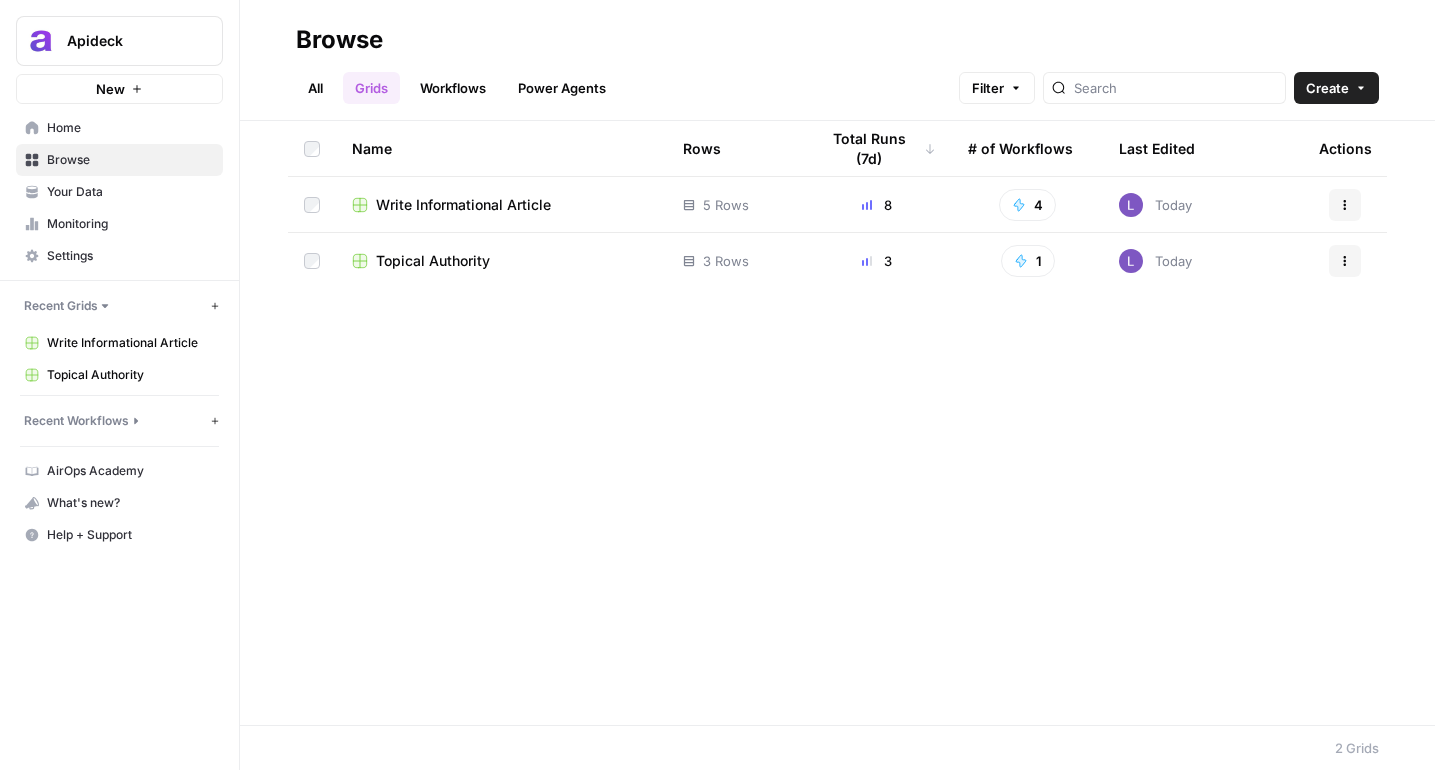 click on "Workflows" at bounding box center [453, 88] 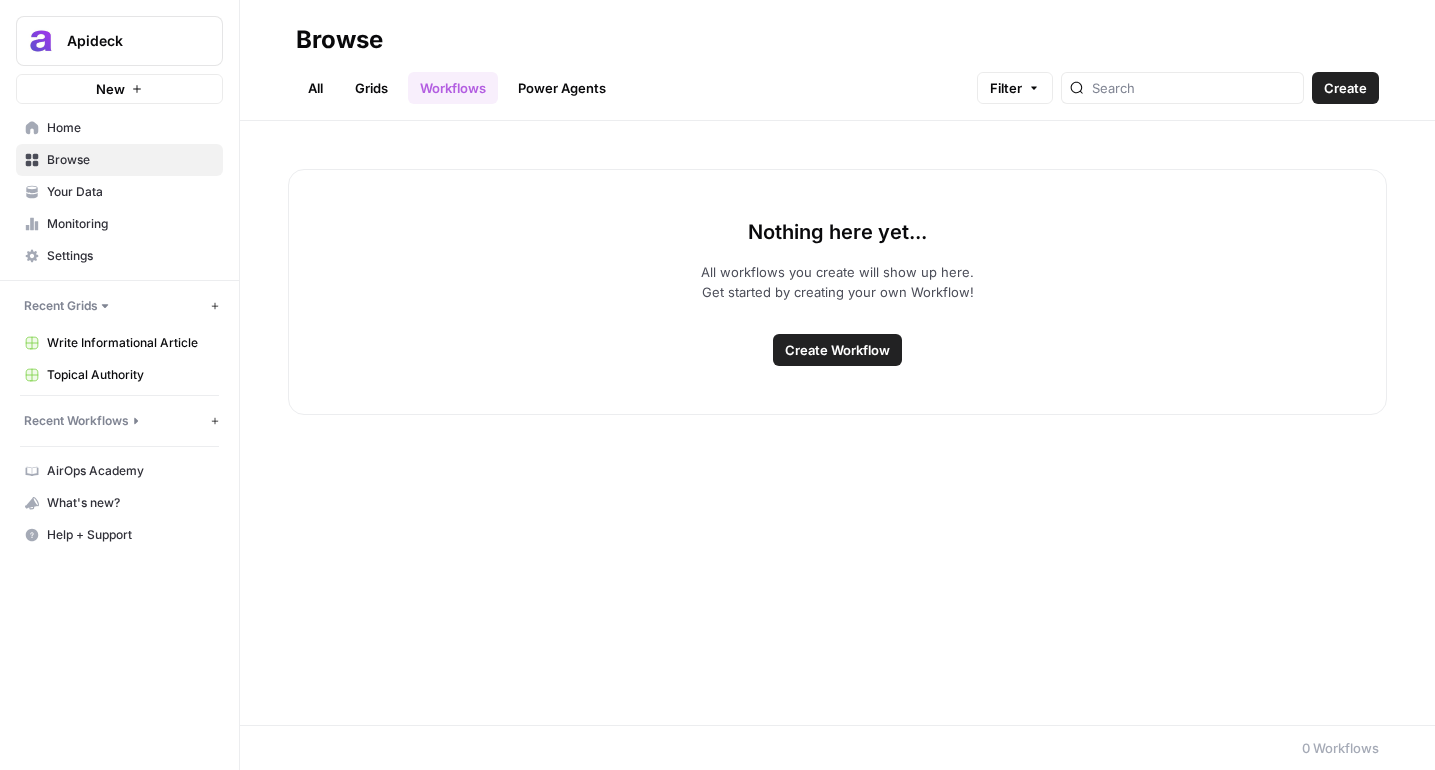 click on "Create" at bounding box center [1345, 88] 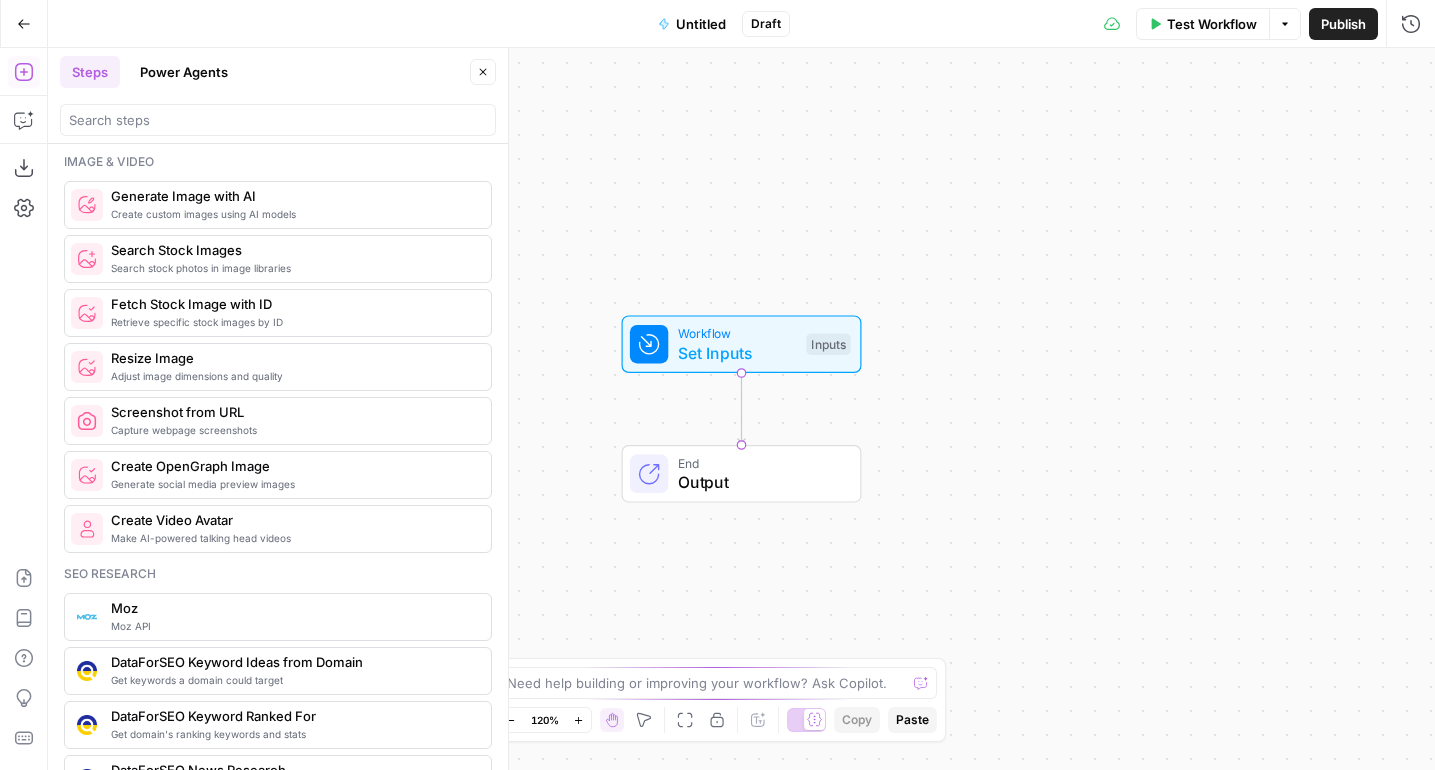 scroll, scrollTop: 832, scrollLeft: 0, axis: vertical 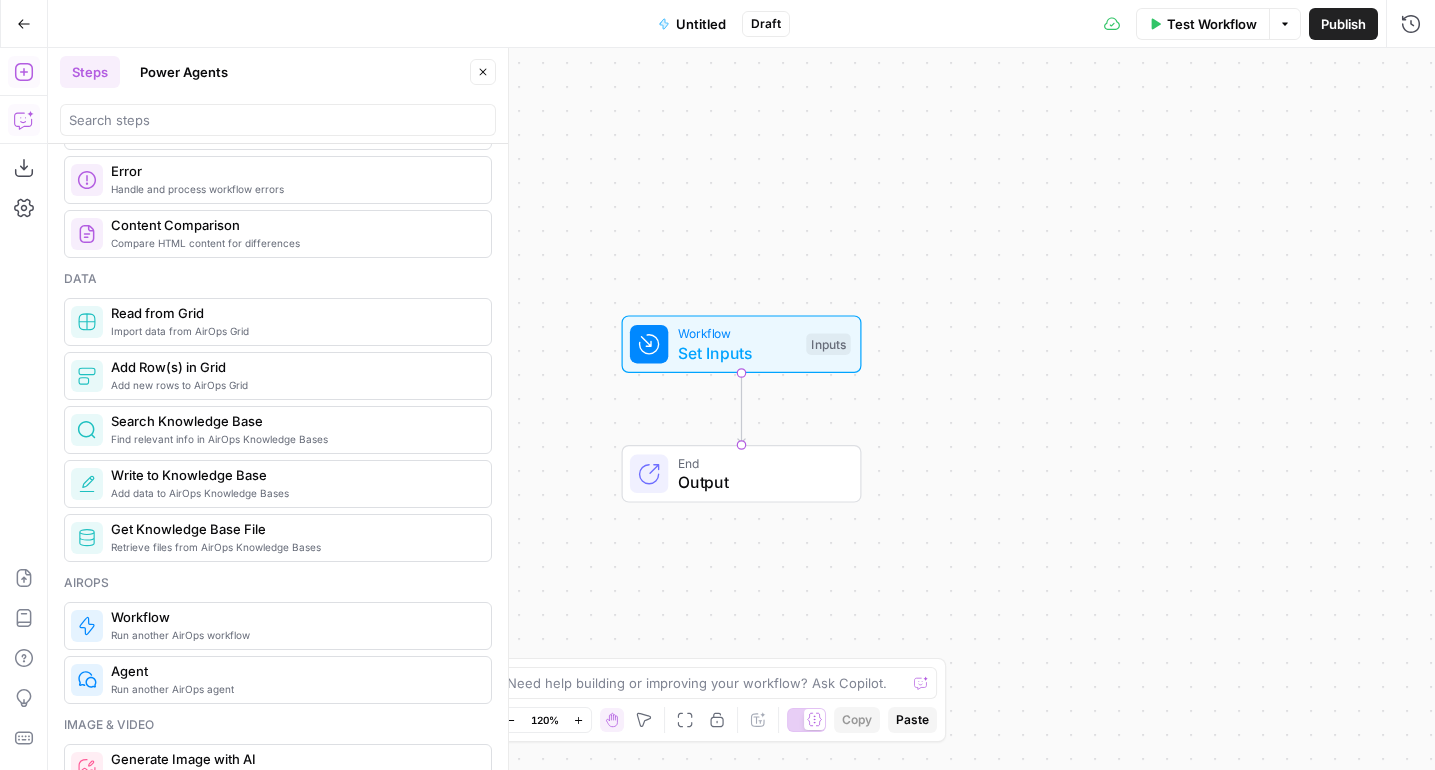 click 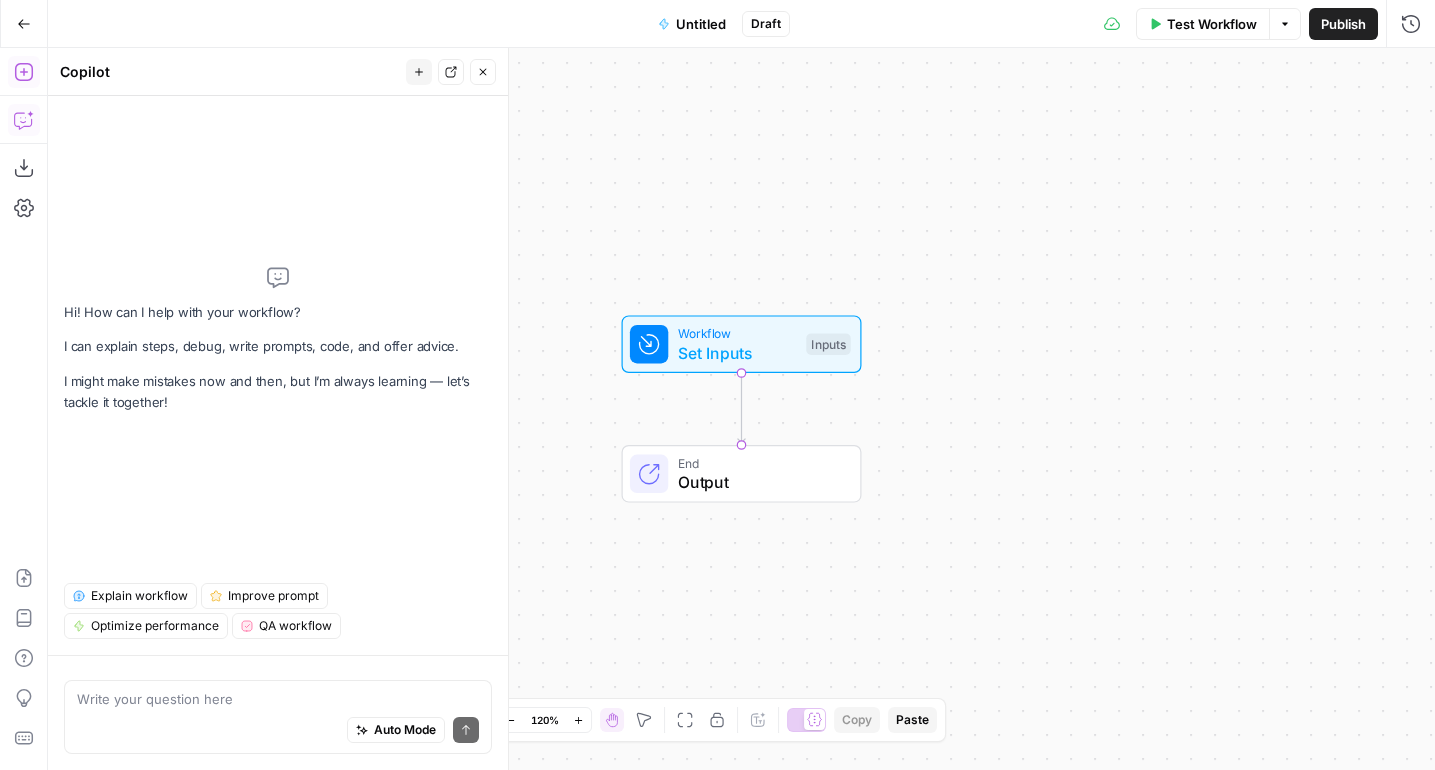 click on "Add Steps" at bounding box center (24, 72) 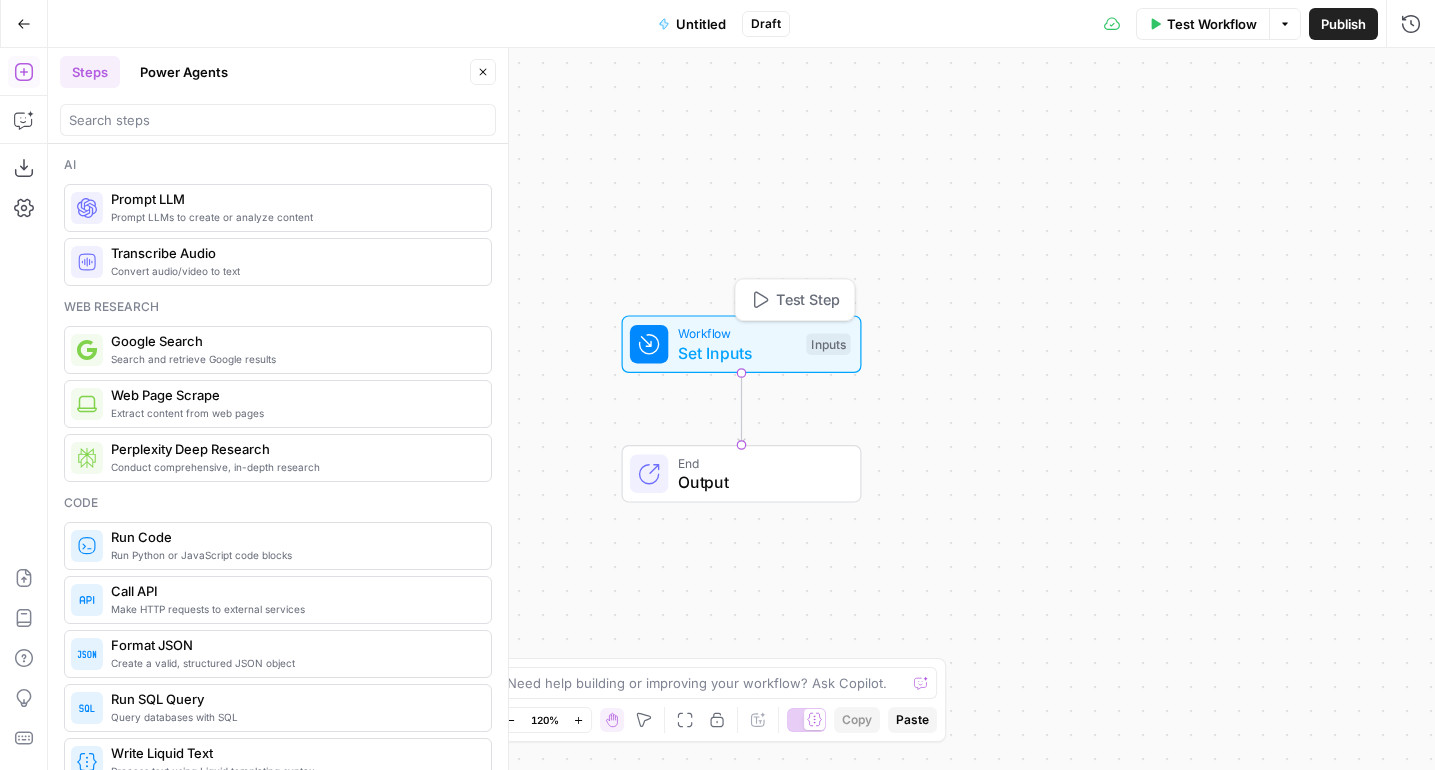 click on "Set Inputs" at bounding box center (737, 353) 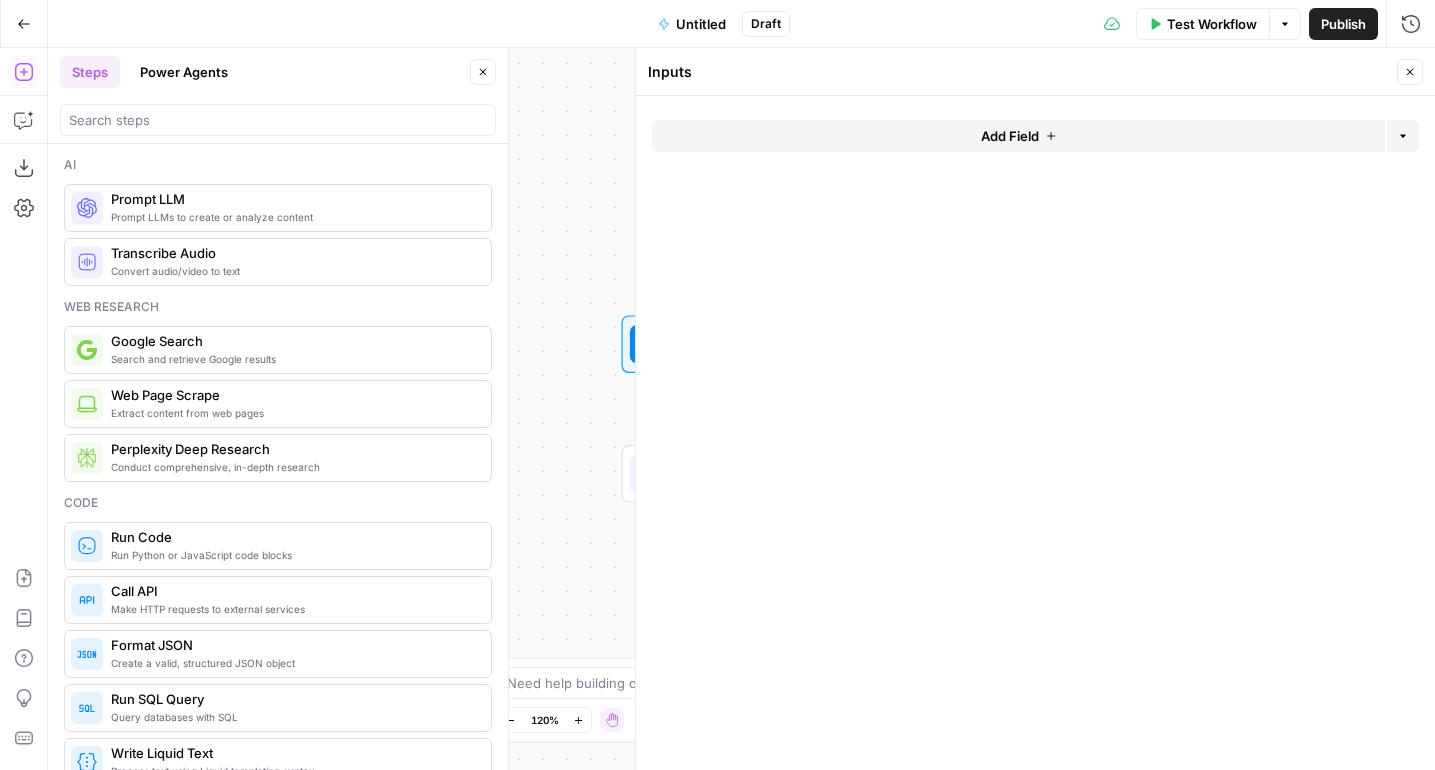 click on "Add Field" at bounding box center (1018, 136) 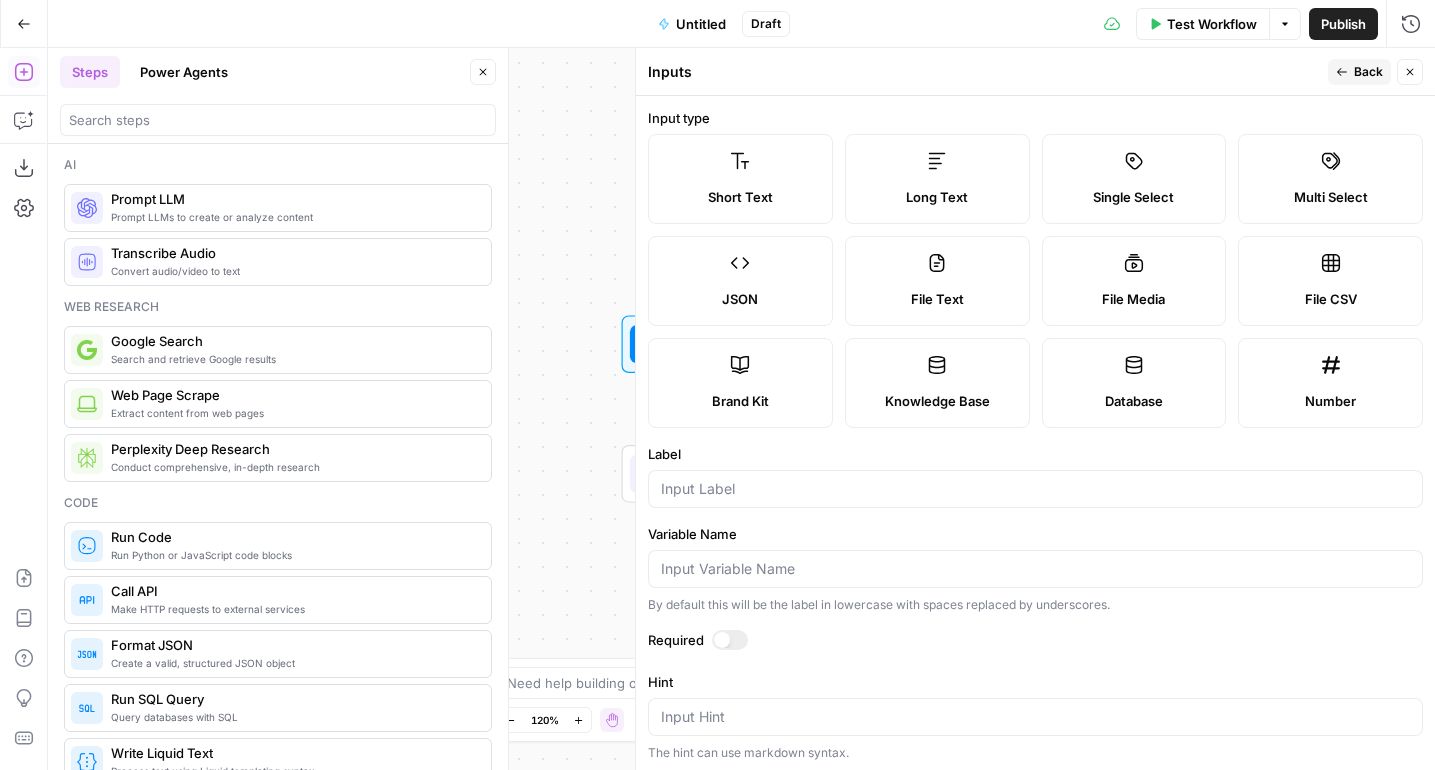 click on "Long Text" at bounding box center [937, 179] 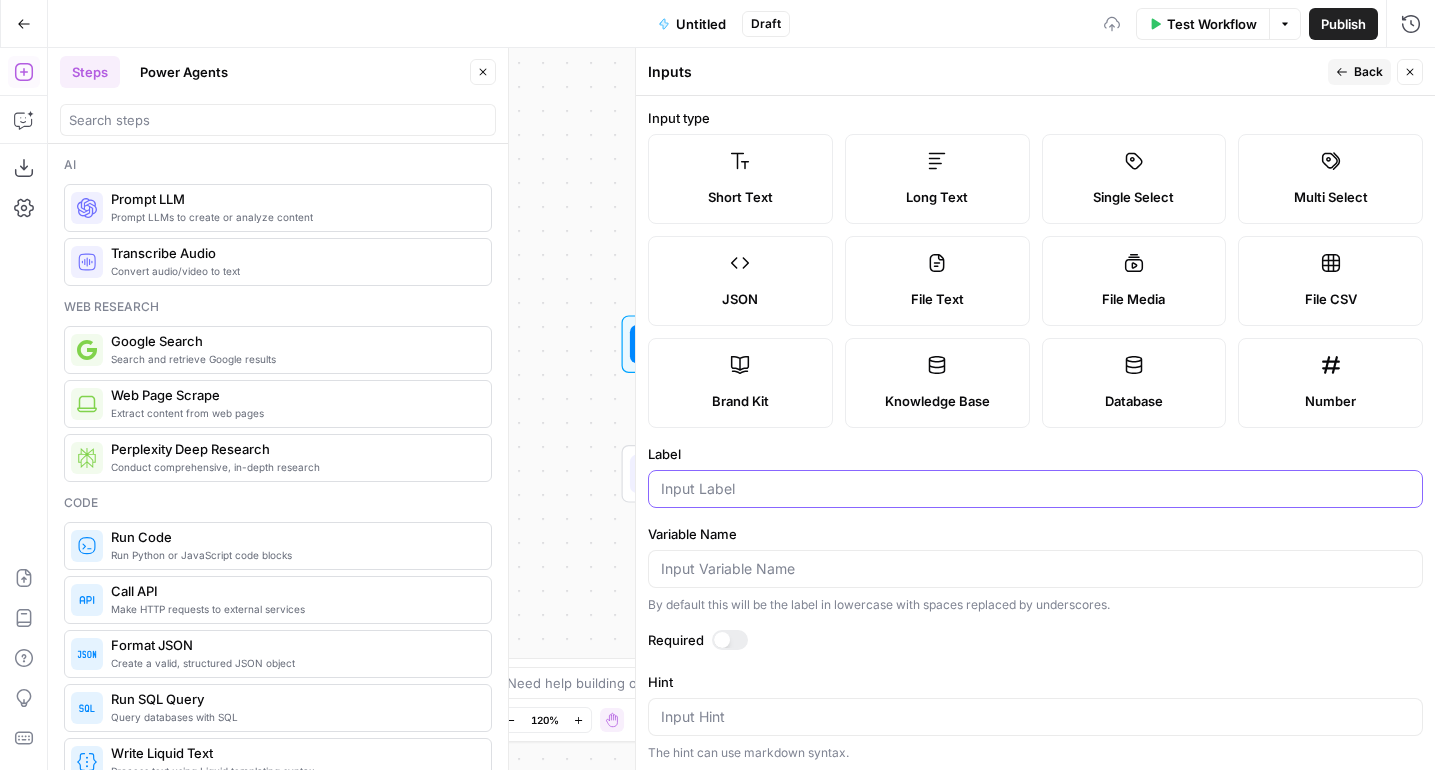 click on "Label" at bounding box center (1035, 489) 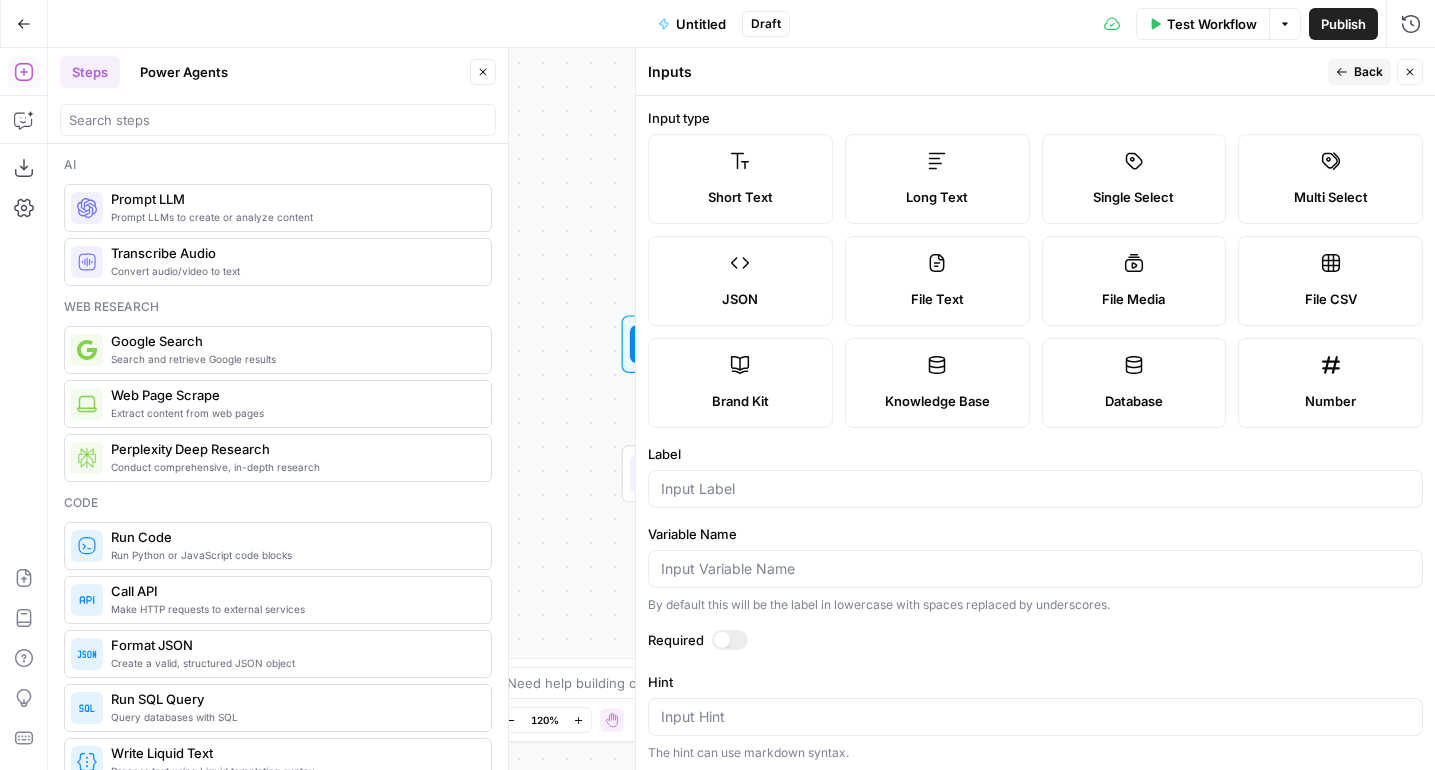 click on "Short Text" at bounding box center (740, 197) 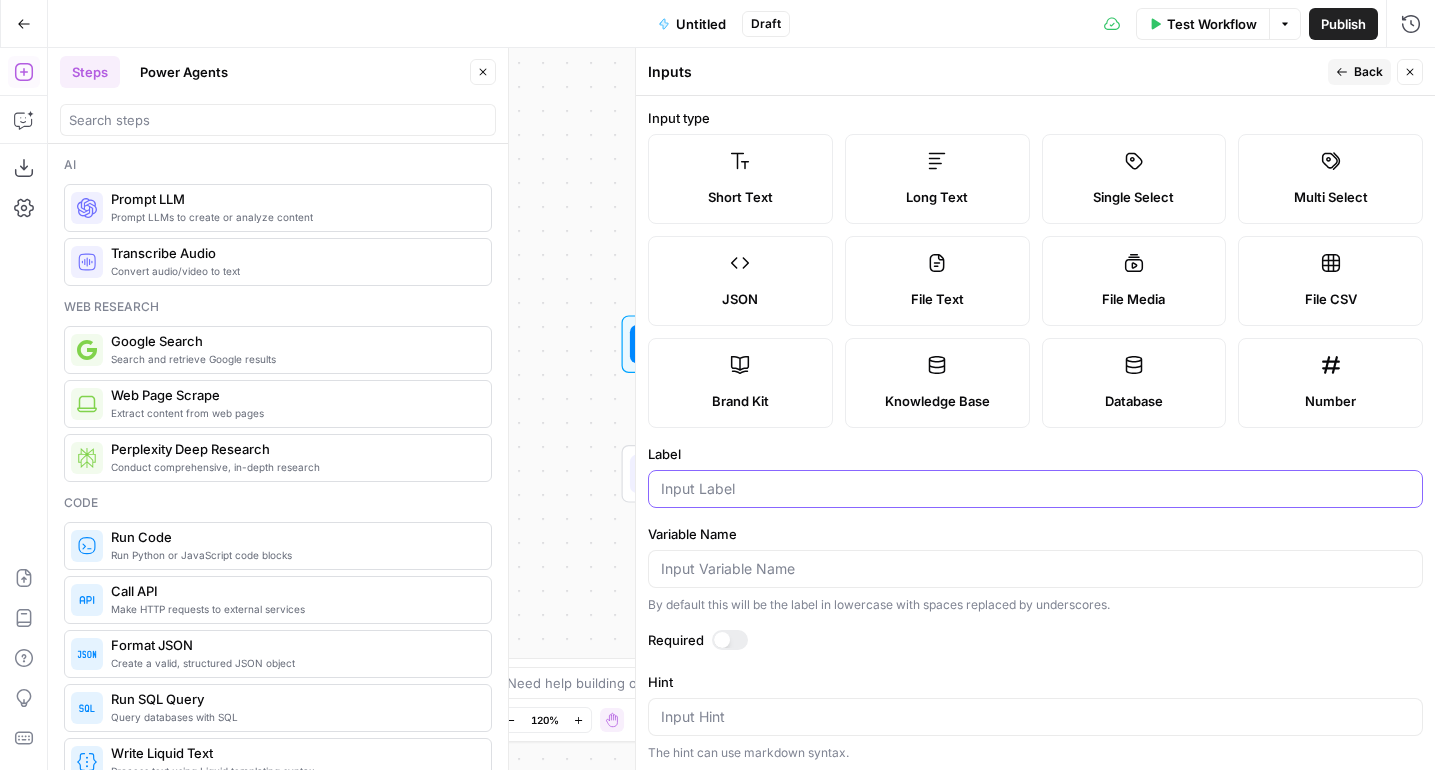 click on "Label" at bounding box center [1035, 489] 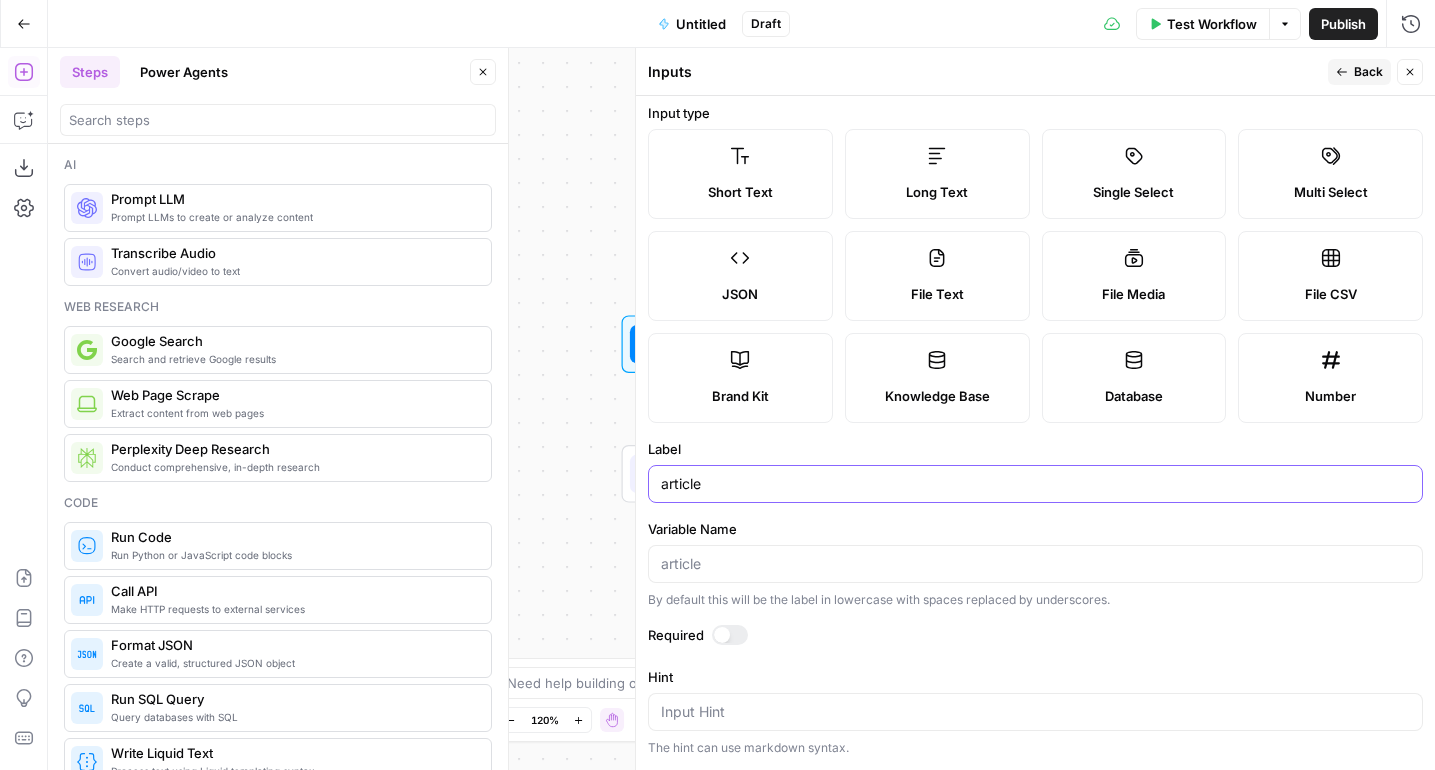 scroll, scrollTop: 2, scrollLeft: 0, axis: vertical 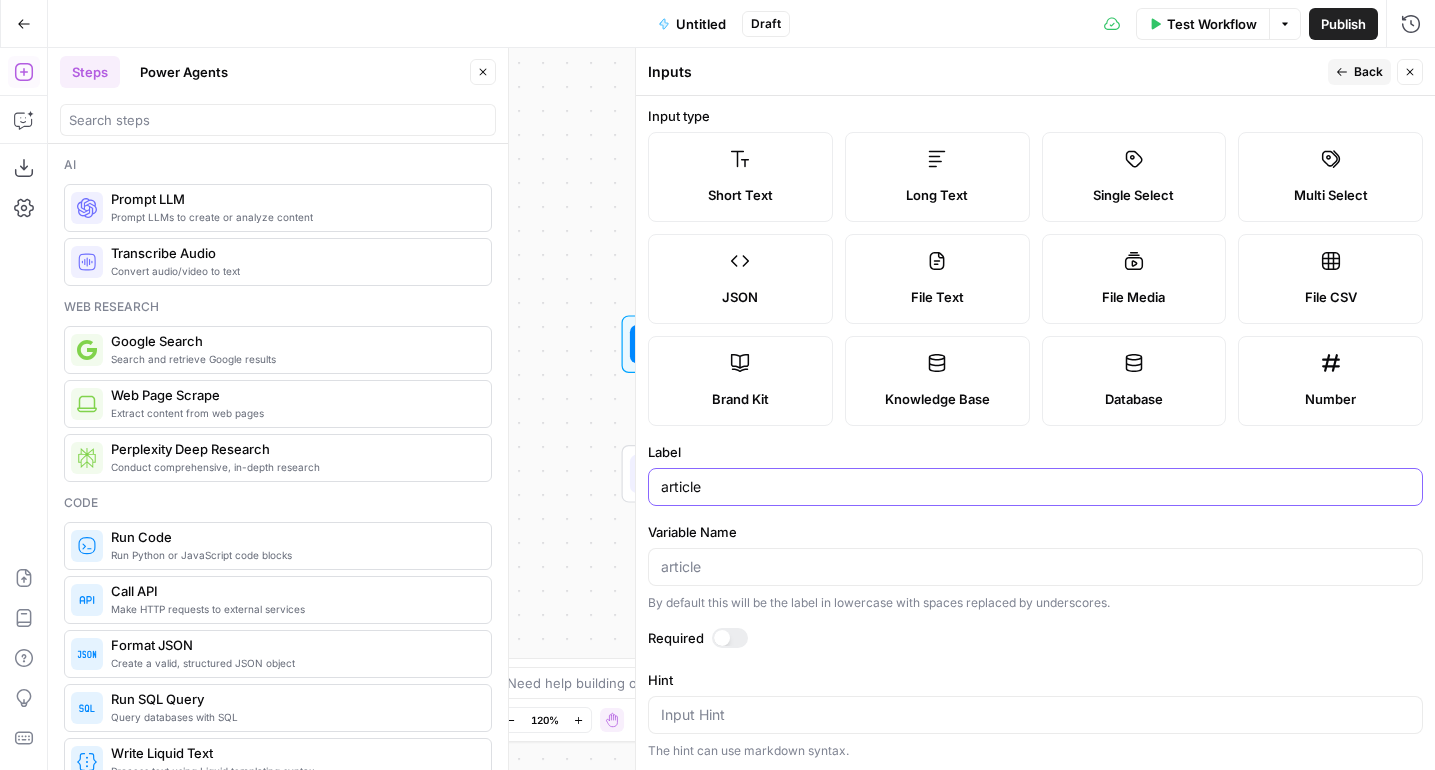 type on "article" 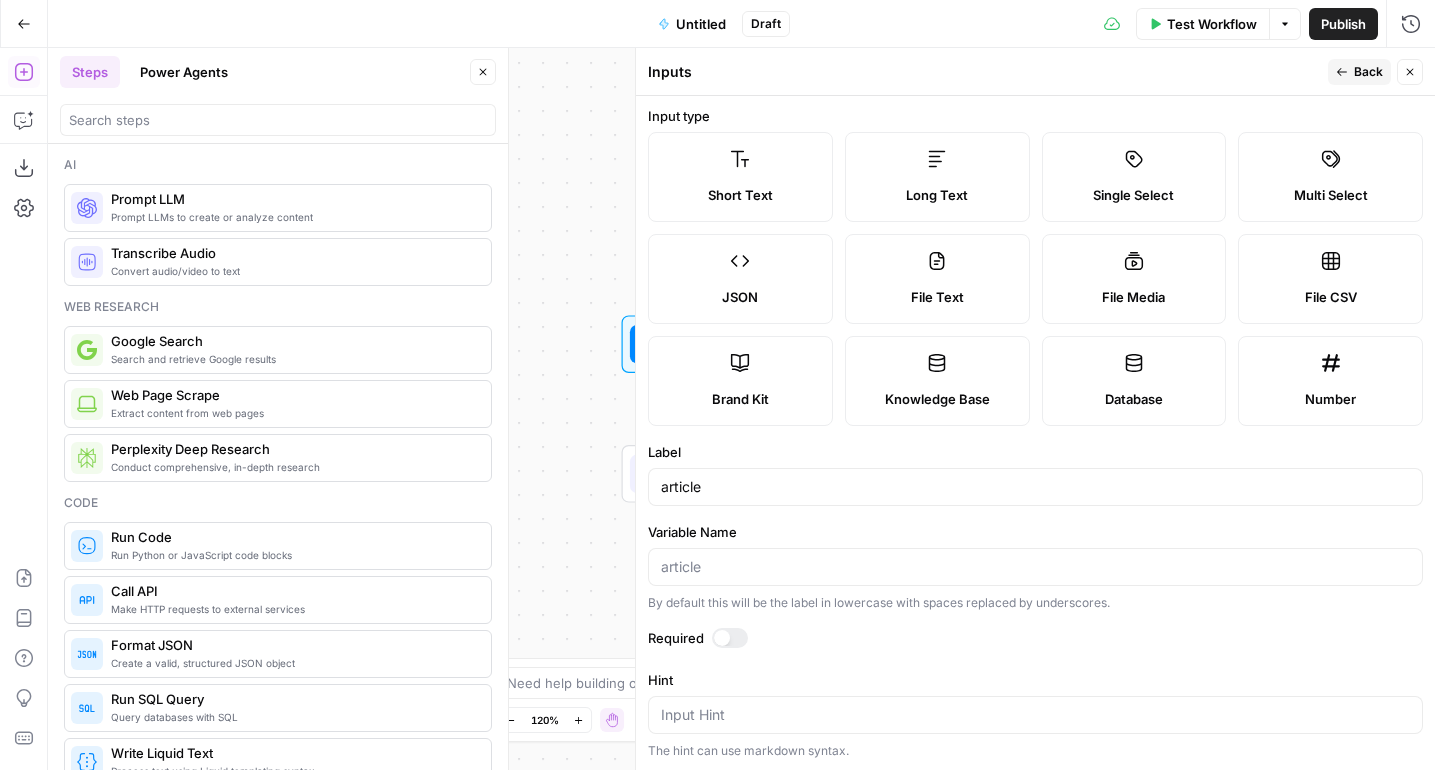 click on "Back" at bounding box center [1359, 72] 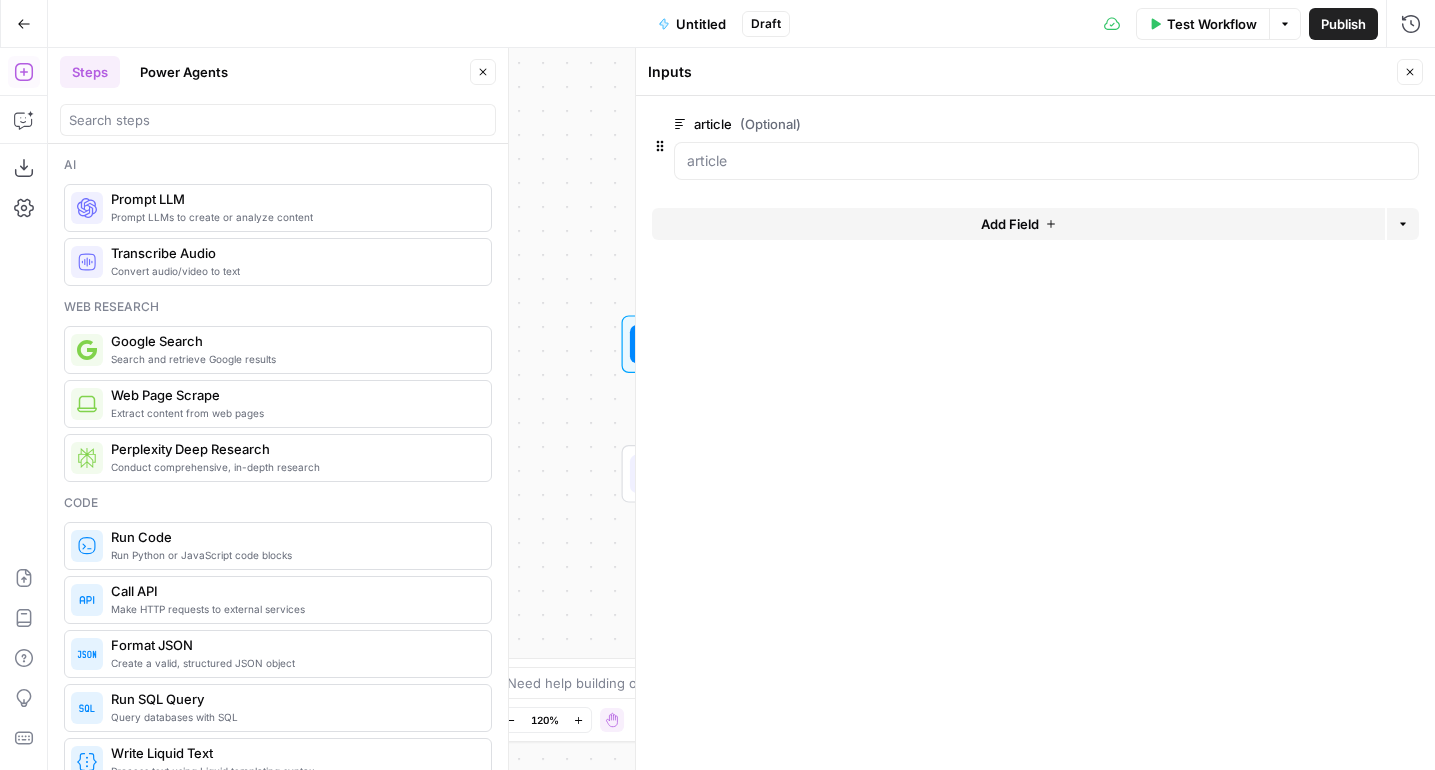 click on "Close" at bounding box center (1410, 72) 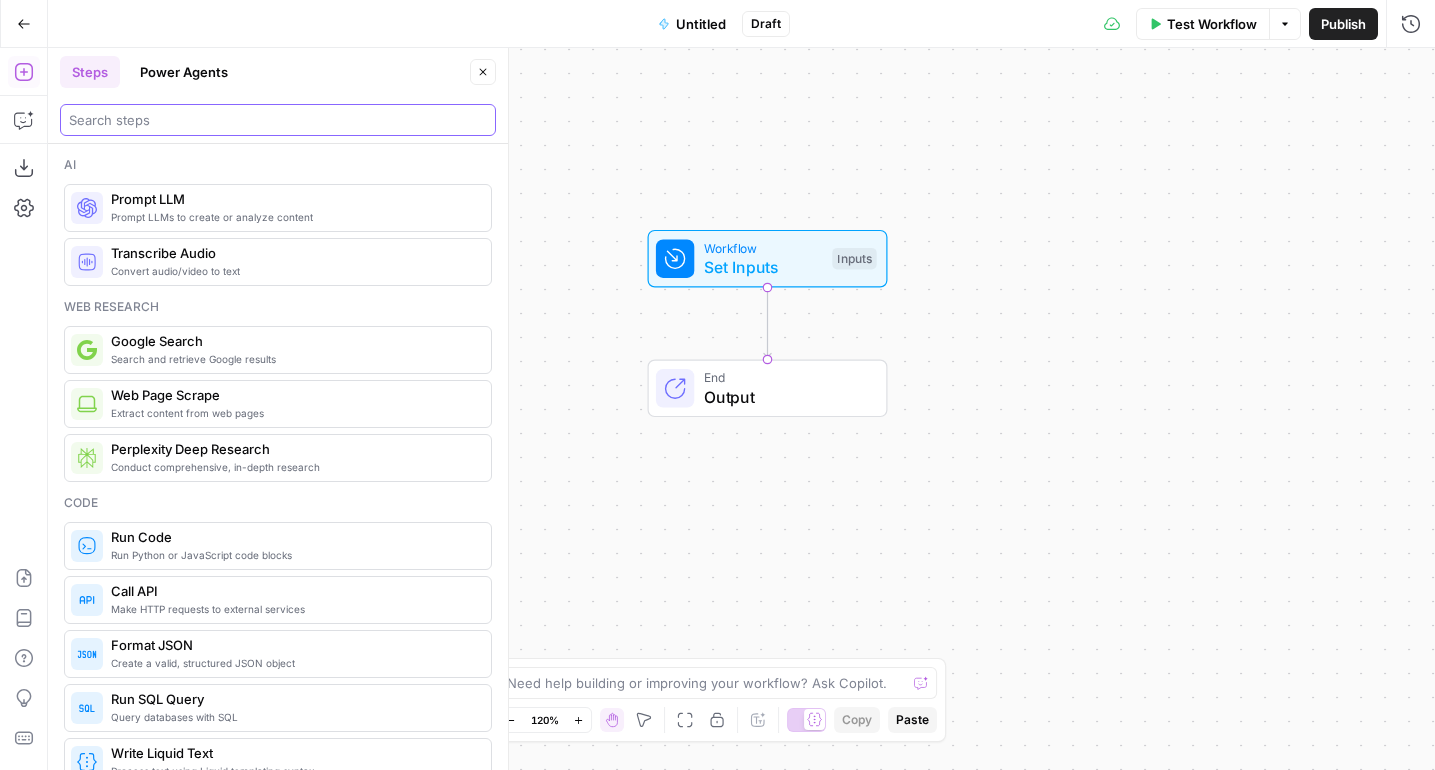 click at bounding box center [278, 120] 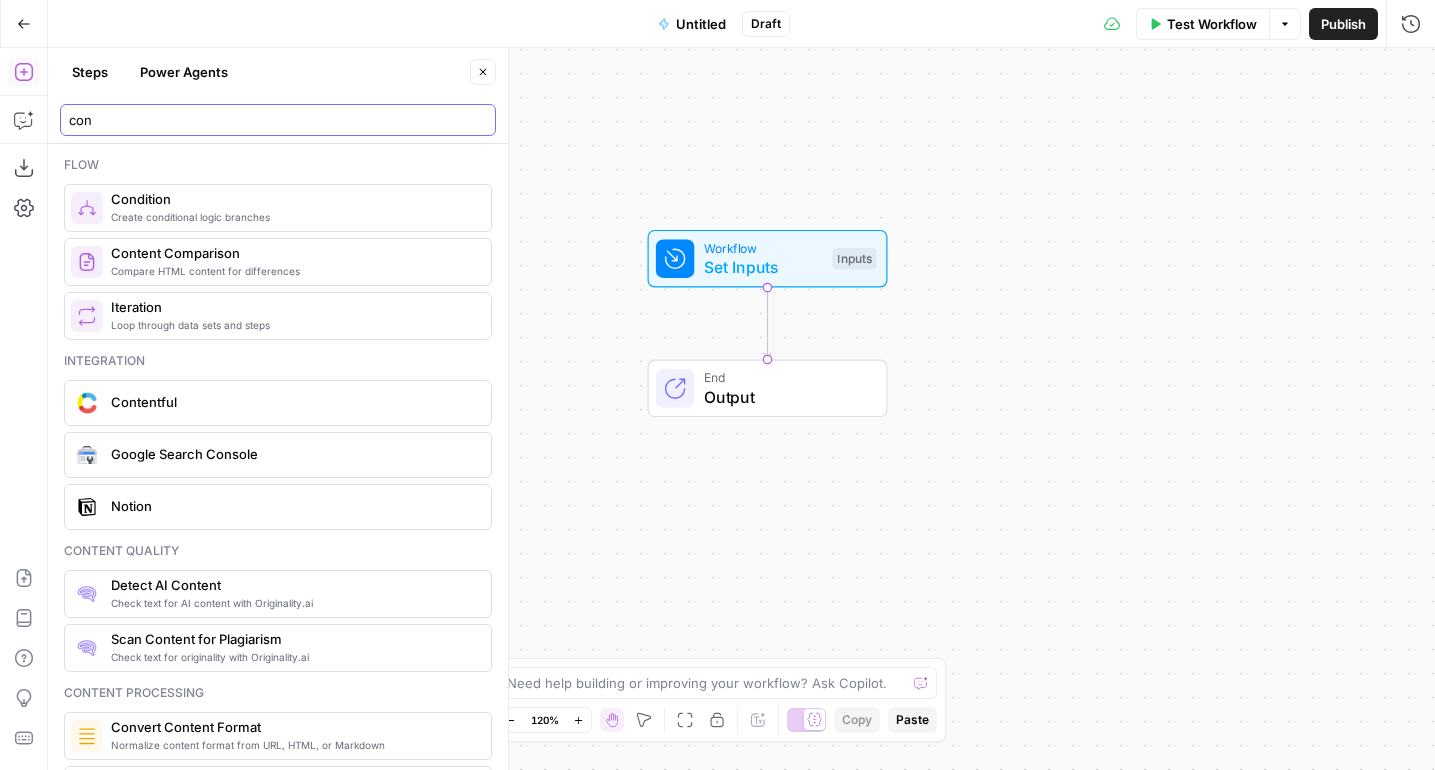 type on "con" 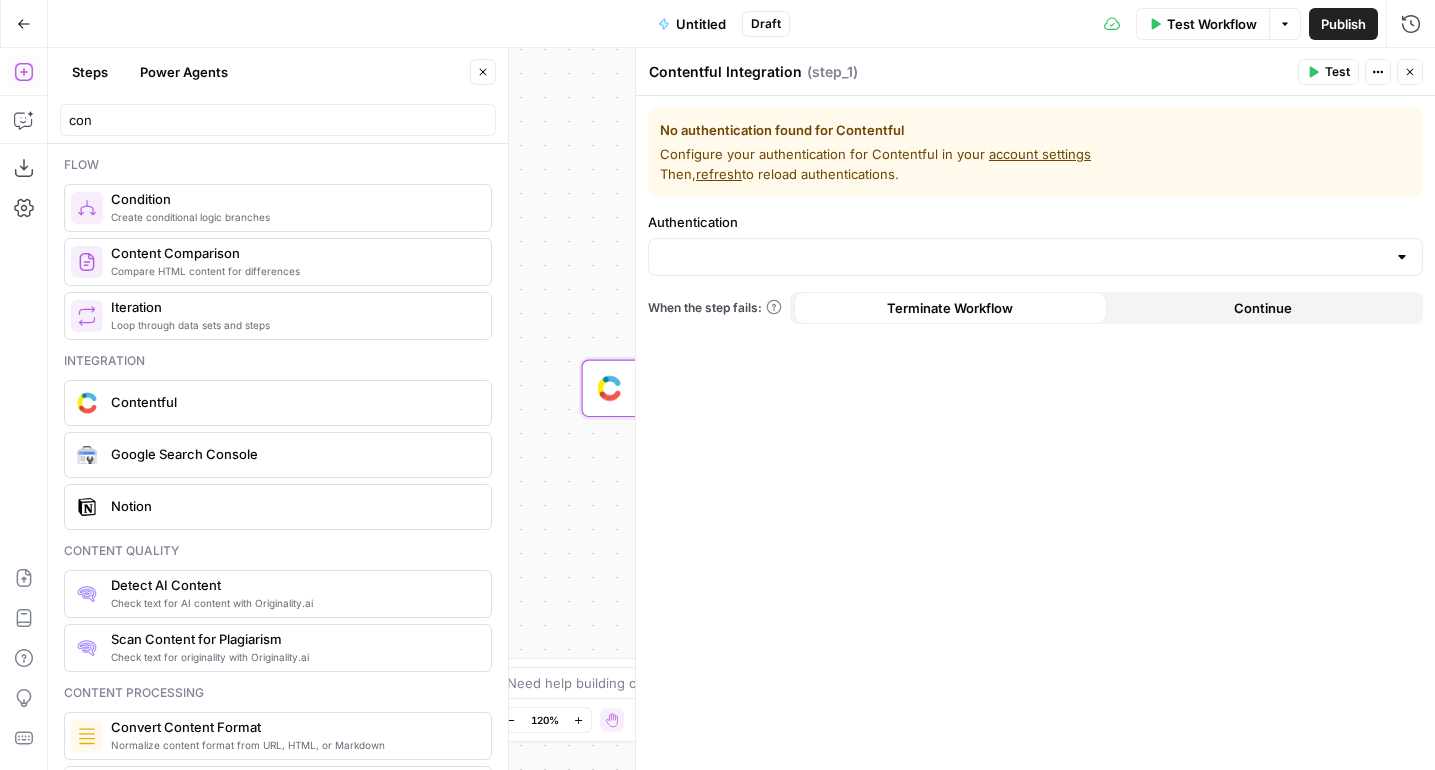 click on "Close" at bounding box center [483, 72] 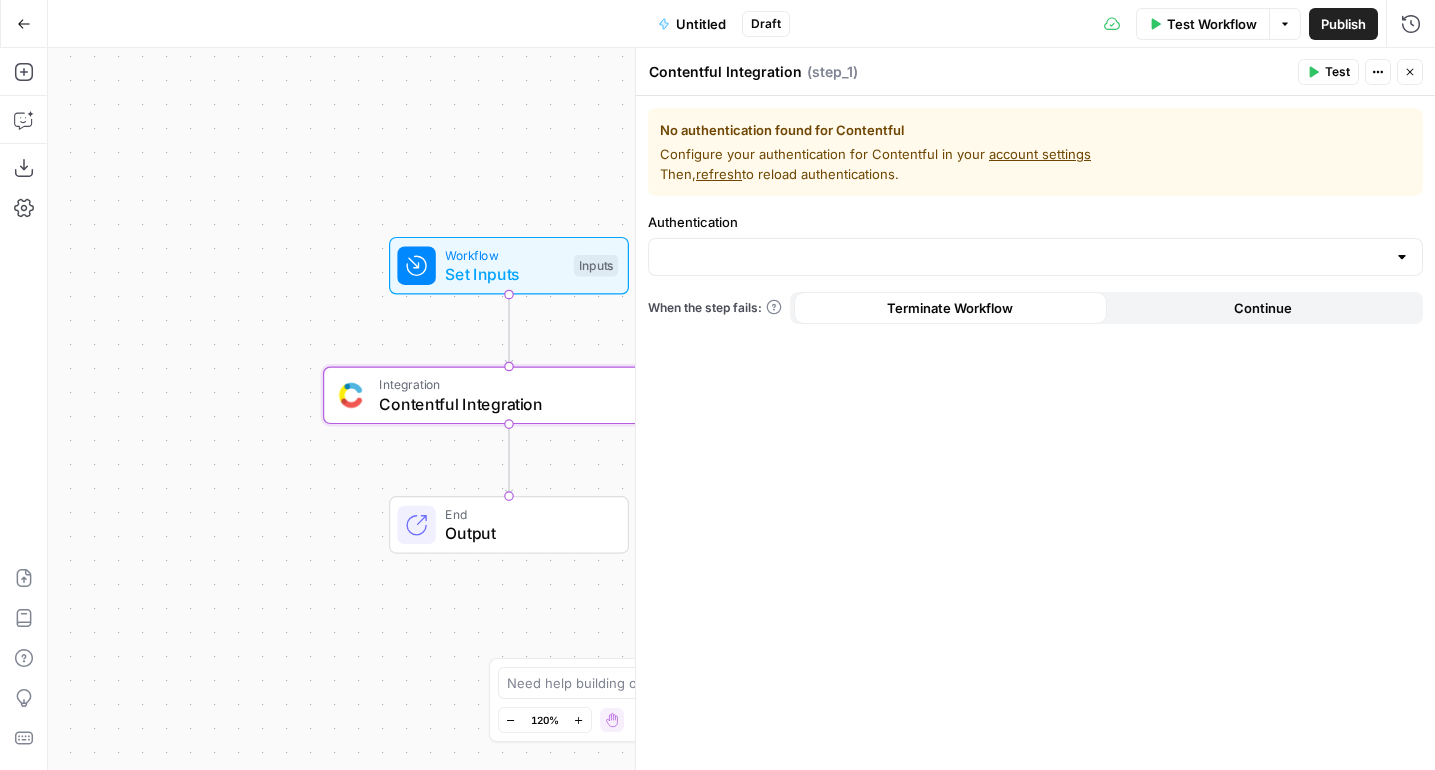 click on "account settings" at bounding box center [1040, 154] 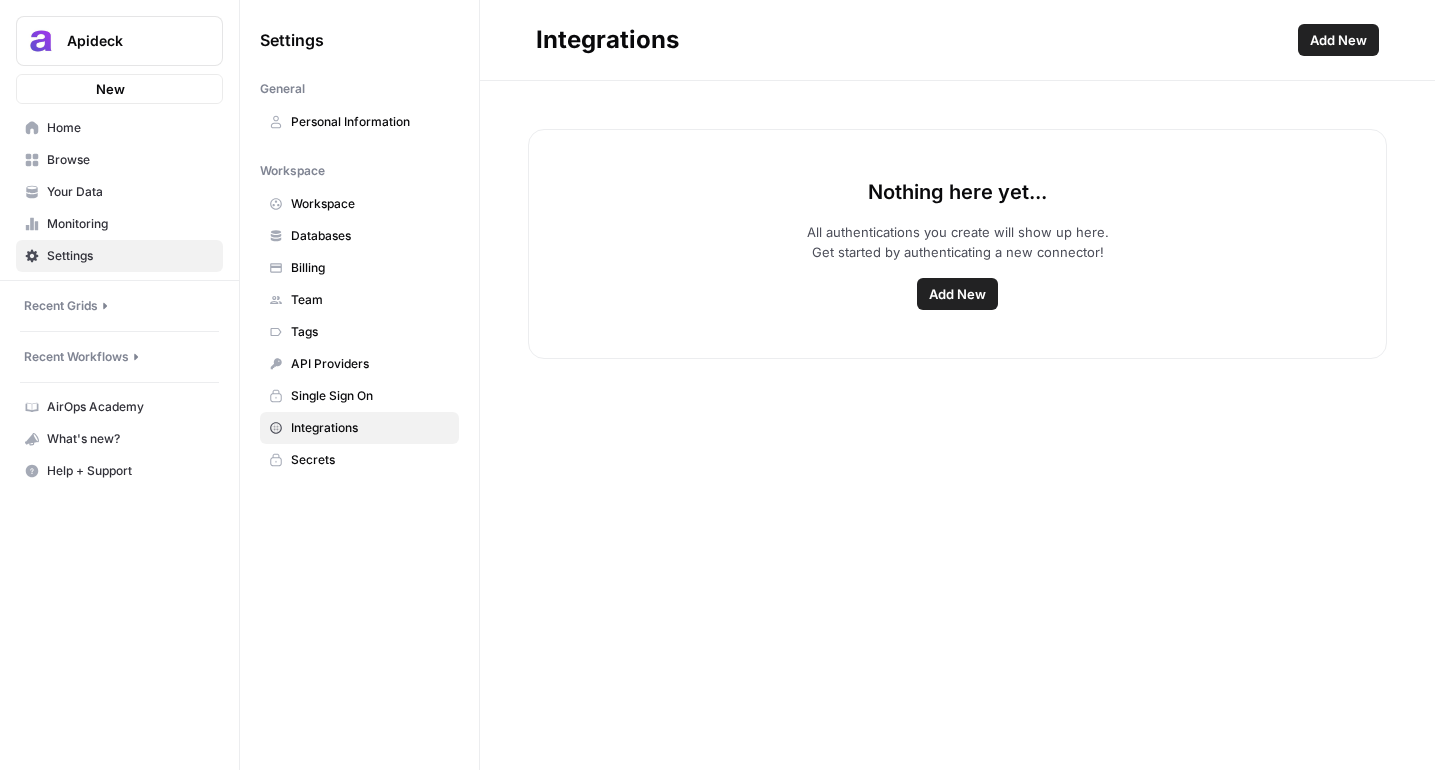 scroll, scrollTop: 0, scrollLeft: 0, axis: both 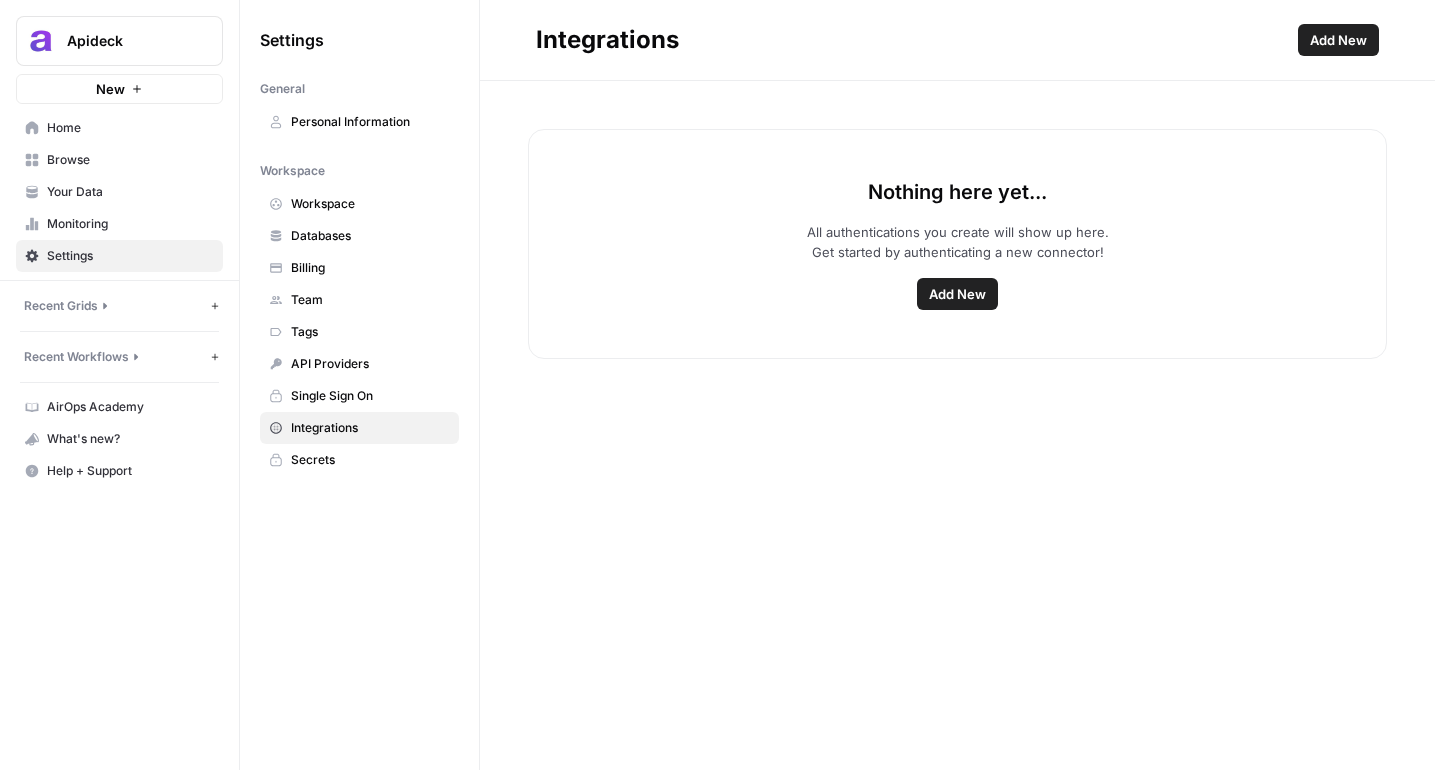 click on "Add New" at bounding box center [957, 294] 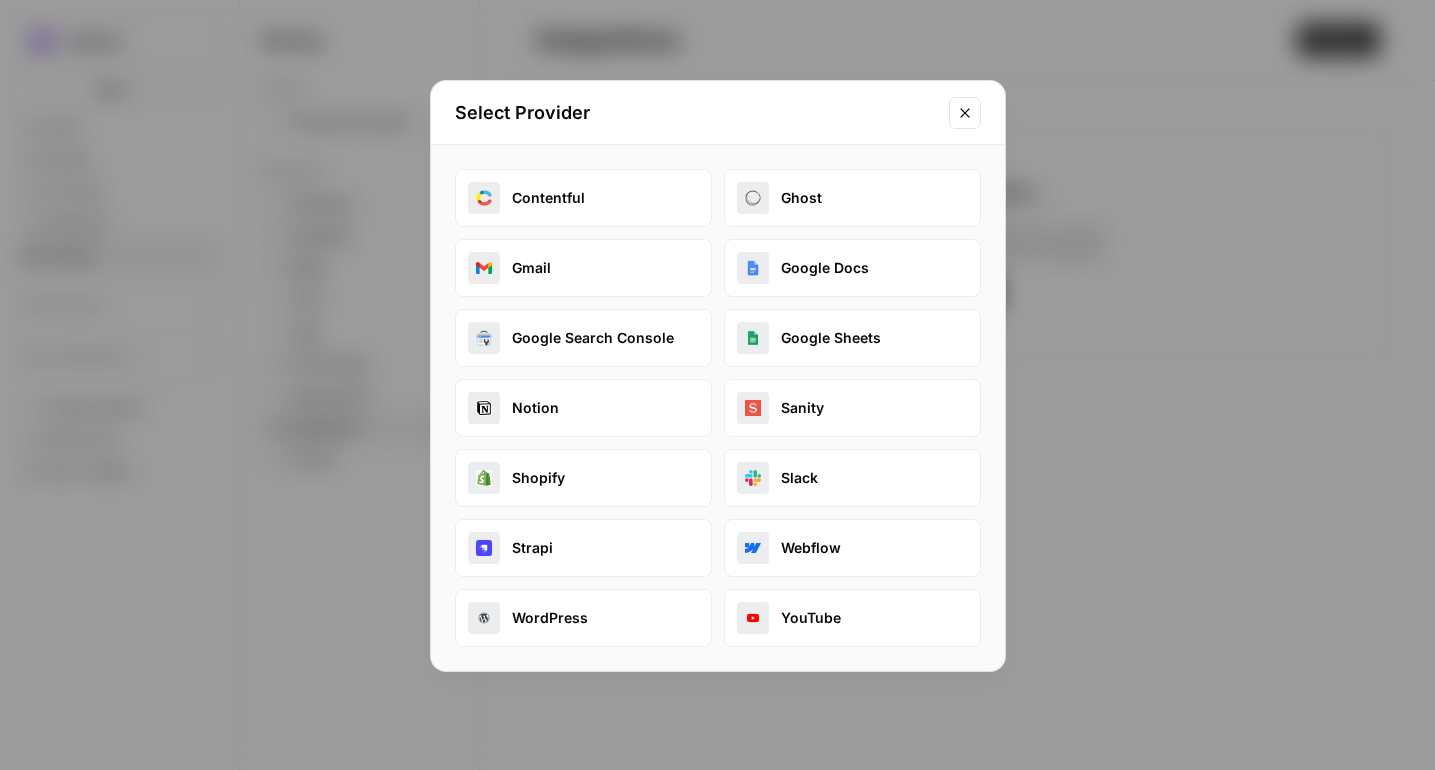 click on "Contentful" at bounding box center [583, 198] 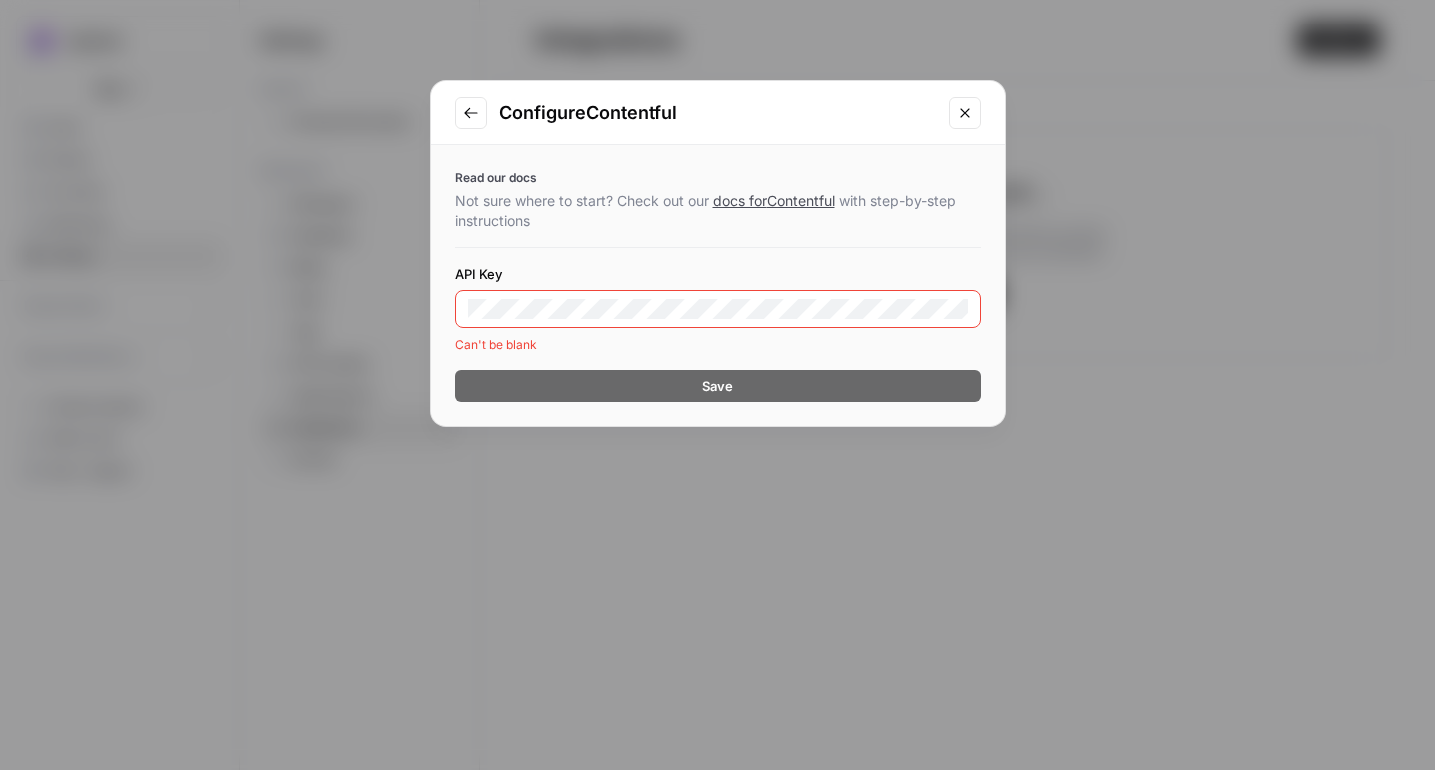 click at bounding box center [718, 247] 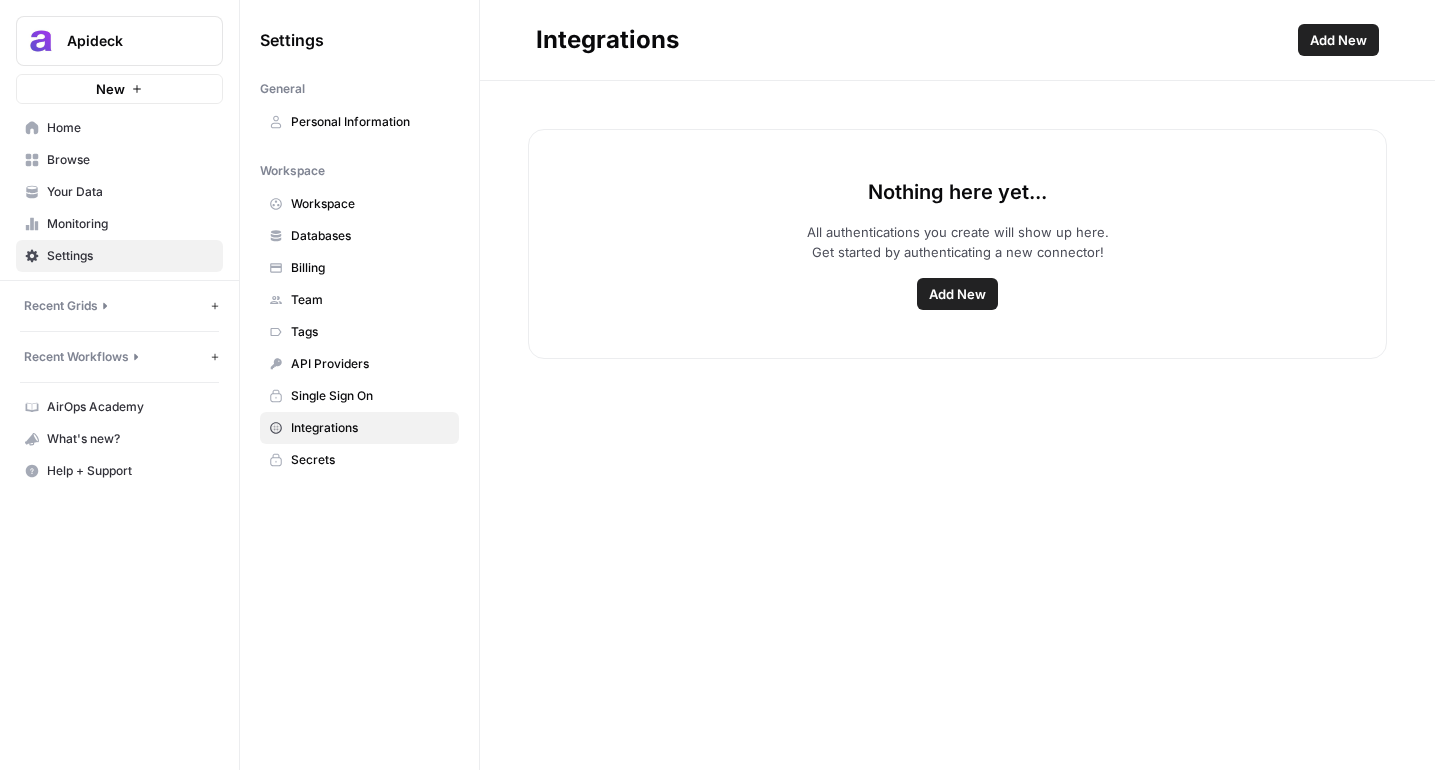 click on "Browse" at bounding box center [130, 160] 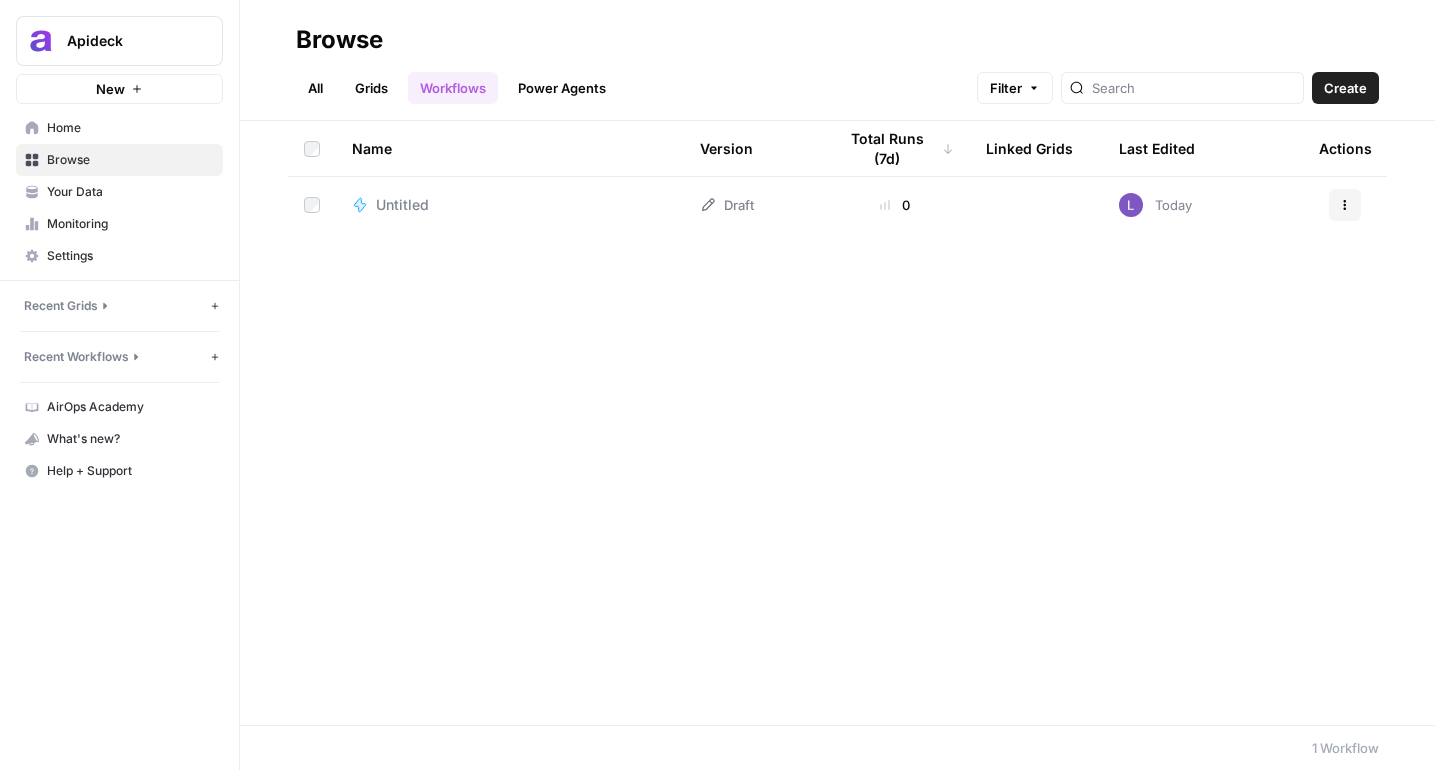 click on "Untitled" at bounding box center (402, 205) 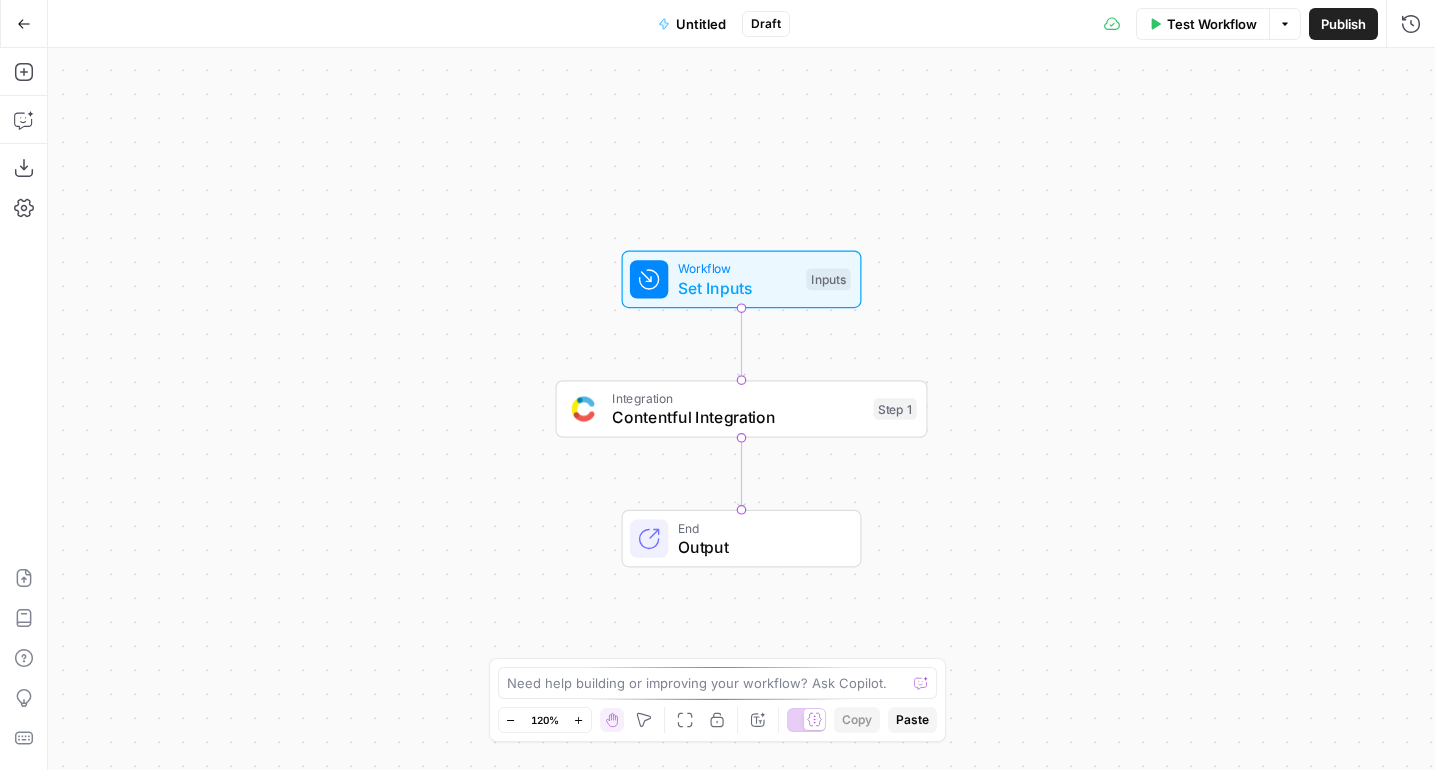 click on "Contentful Integration" at bounding box center (738, 417) 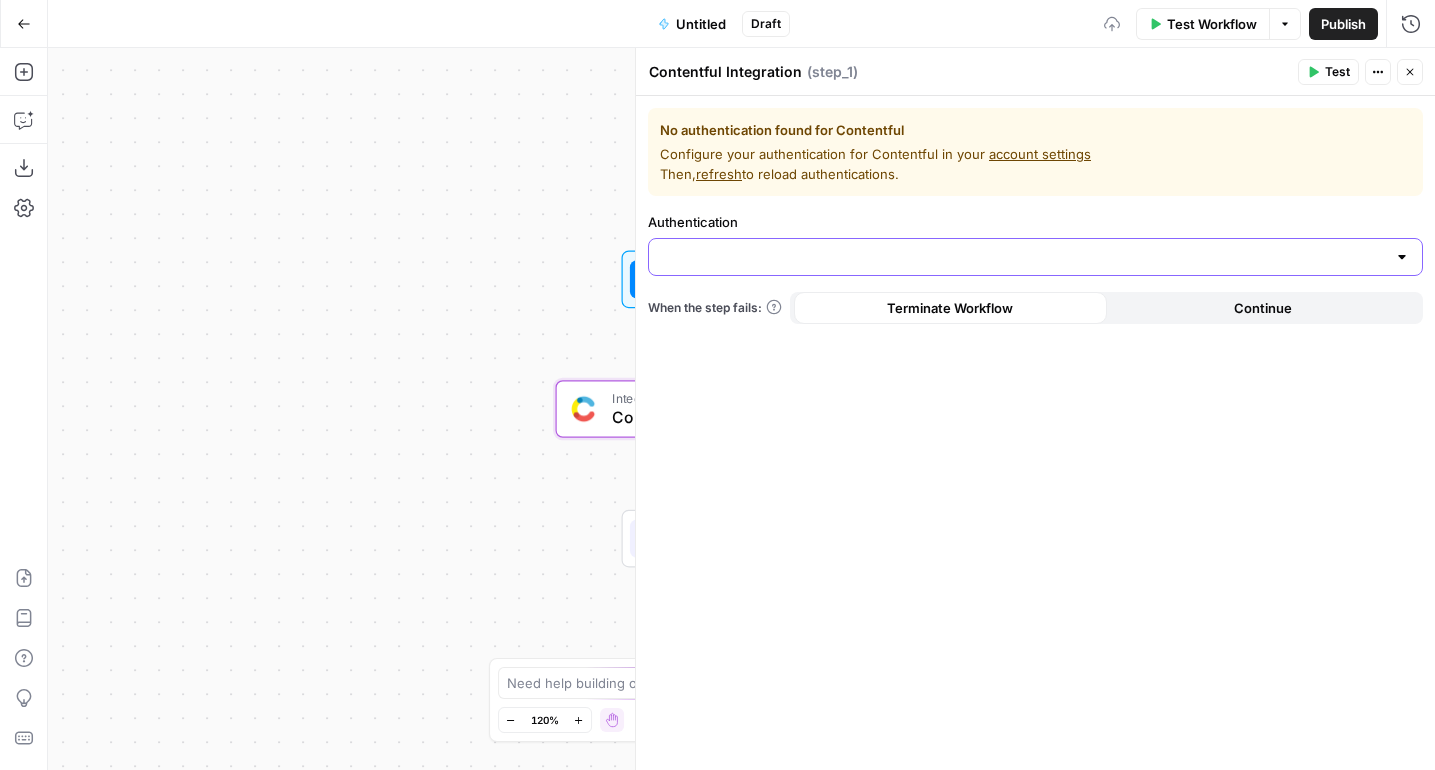 click on "Authentication" at bounding box center [1023, 257] 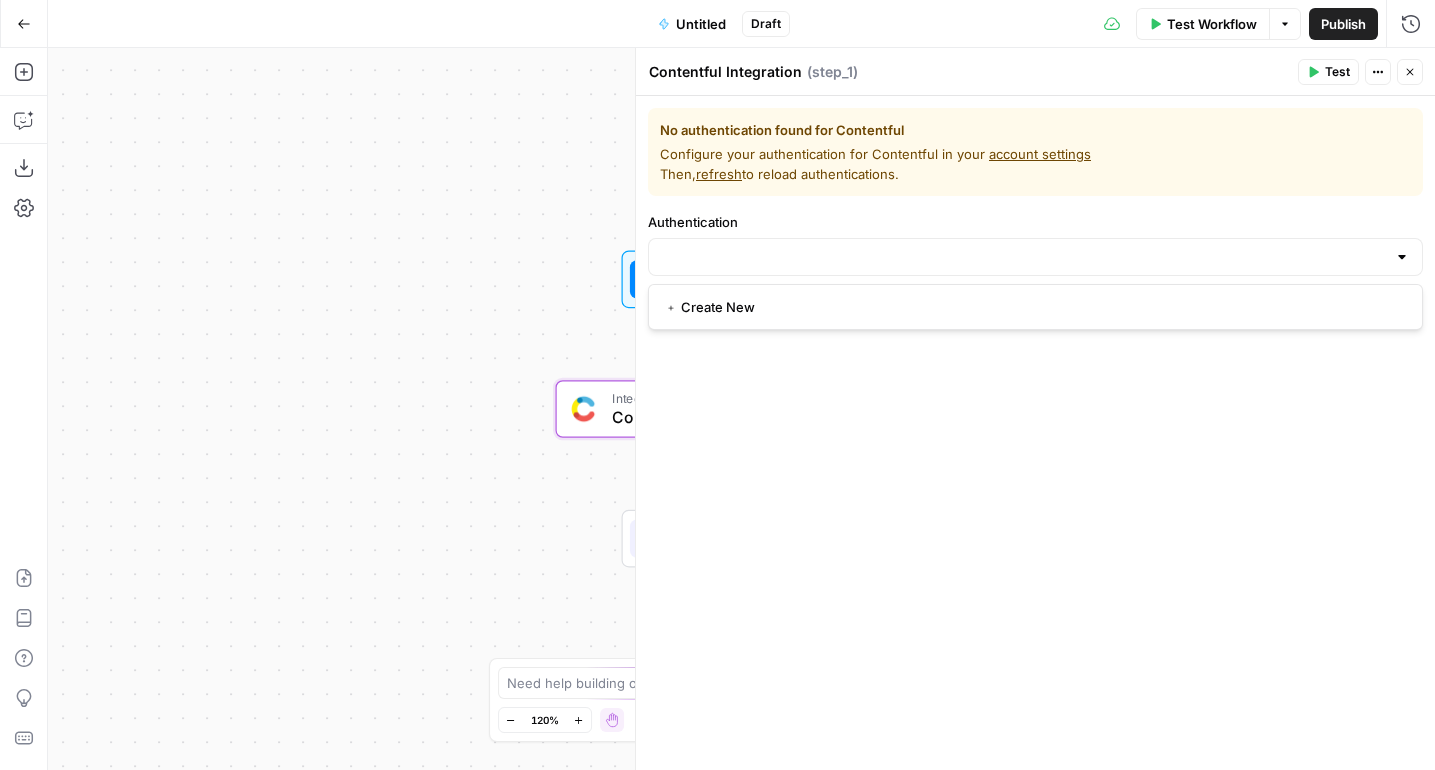 click on "Workflow Set Inputs Inputs" at bounding box center (742, 280) 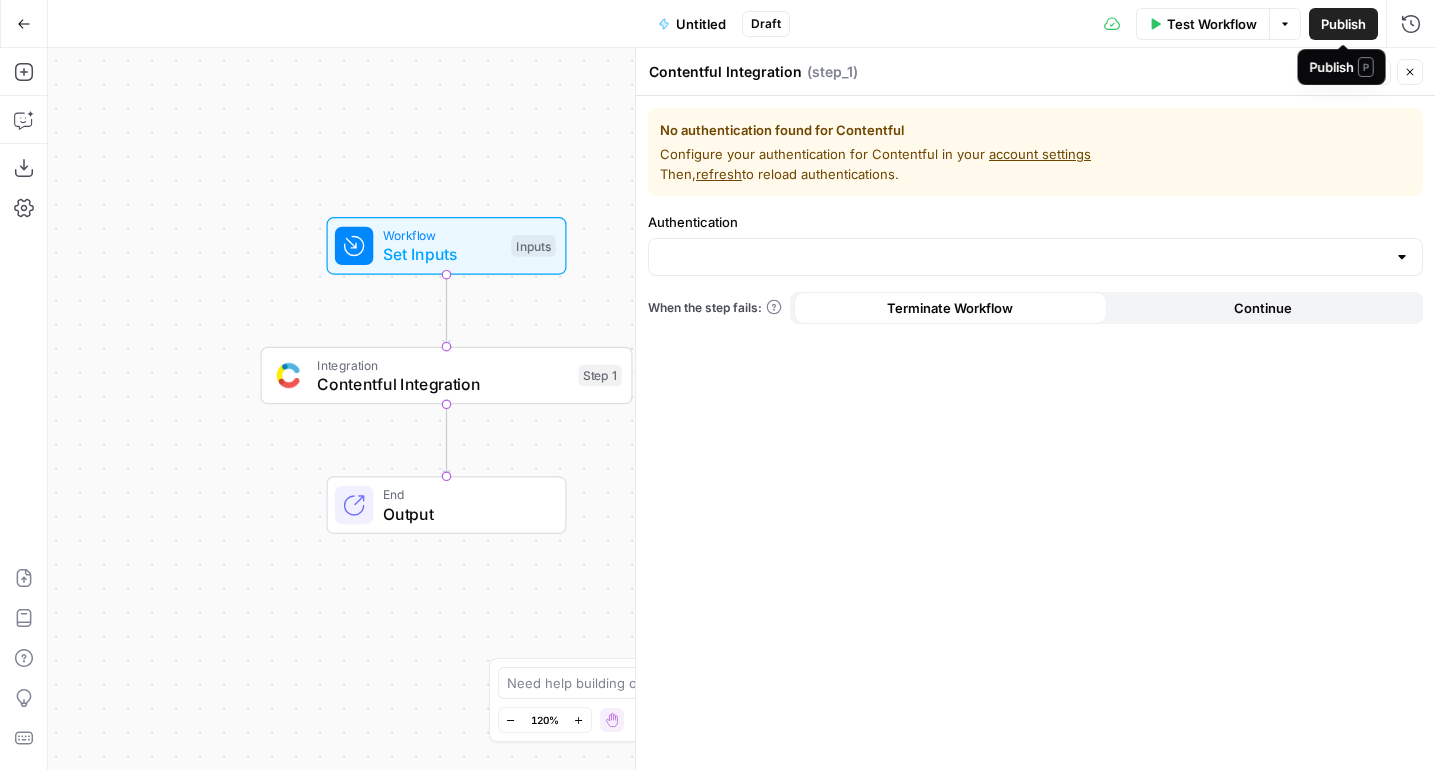 click on "Publish" at bounding box center [1343, 24] 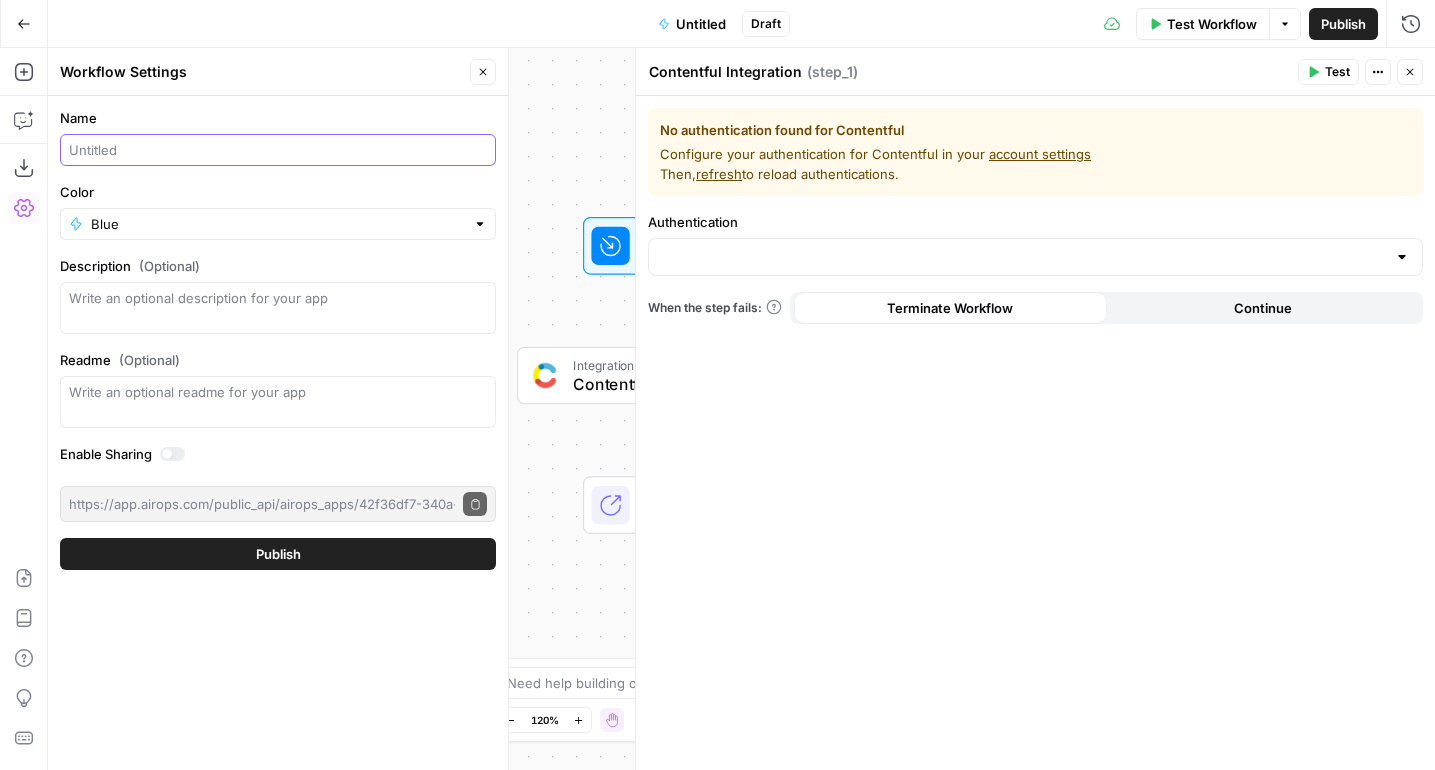 click on "Name" at bounding box center [278, 150] 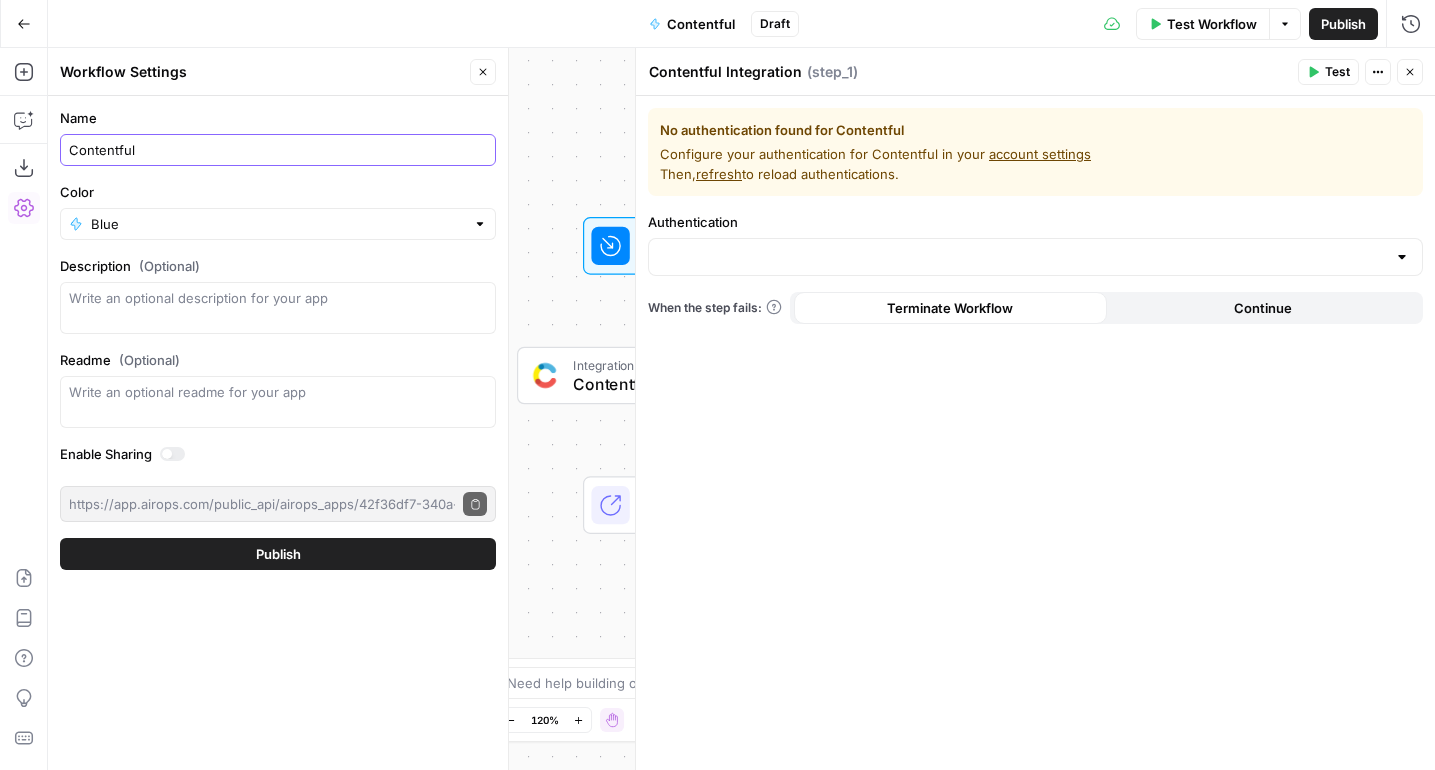 type on "Contentful" 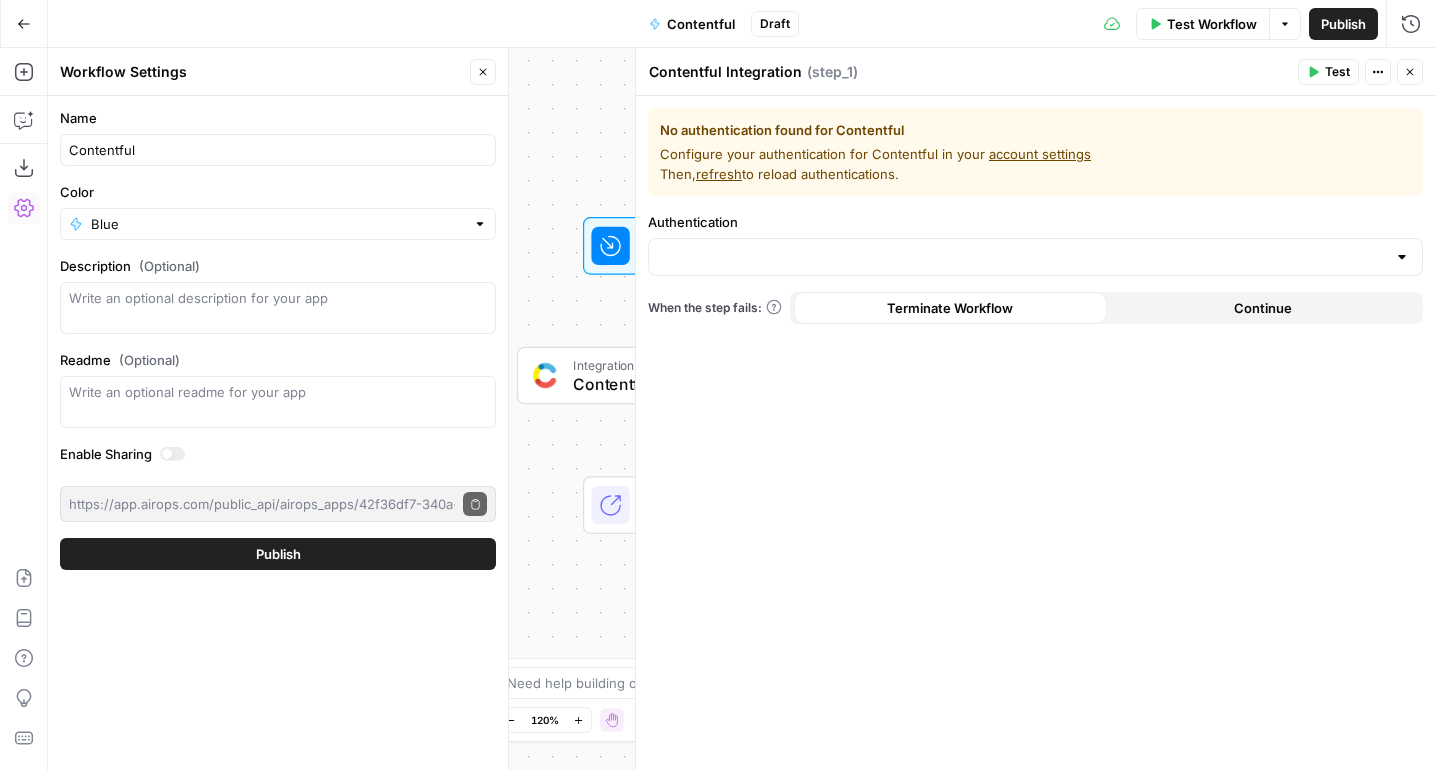 click on "Publish" at bounding box center (278, 554) 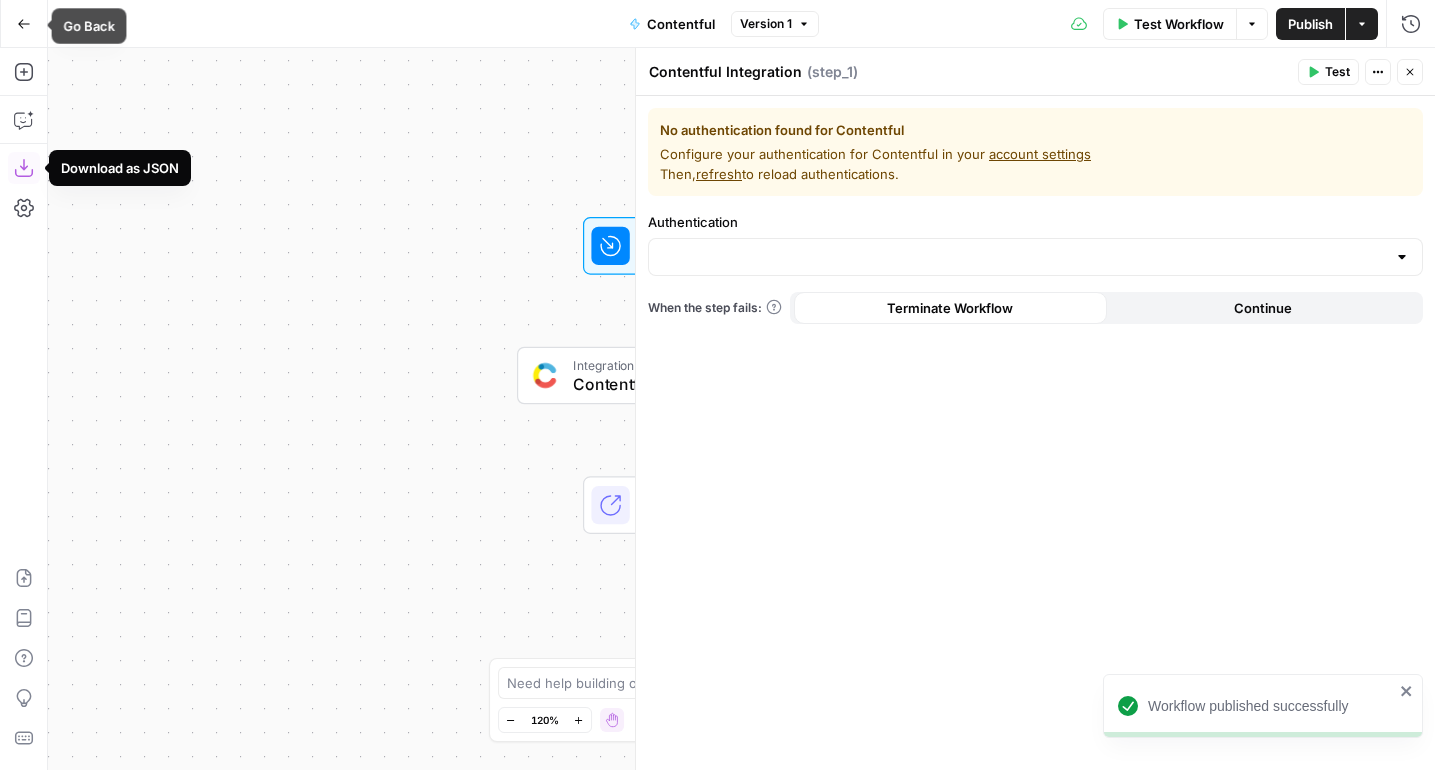 click 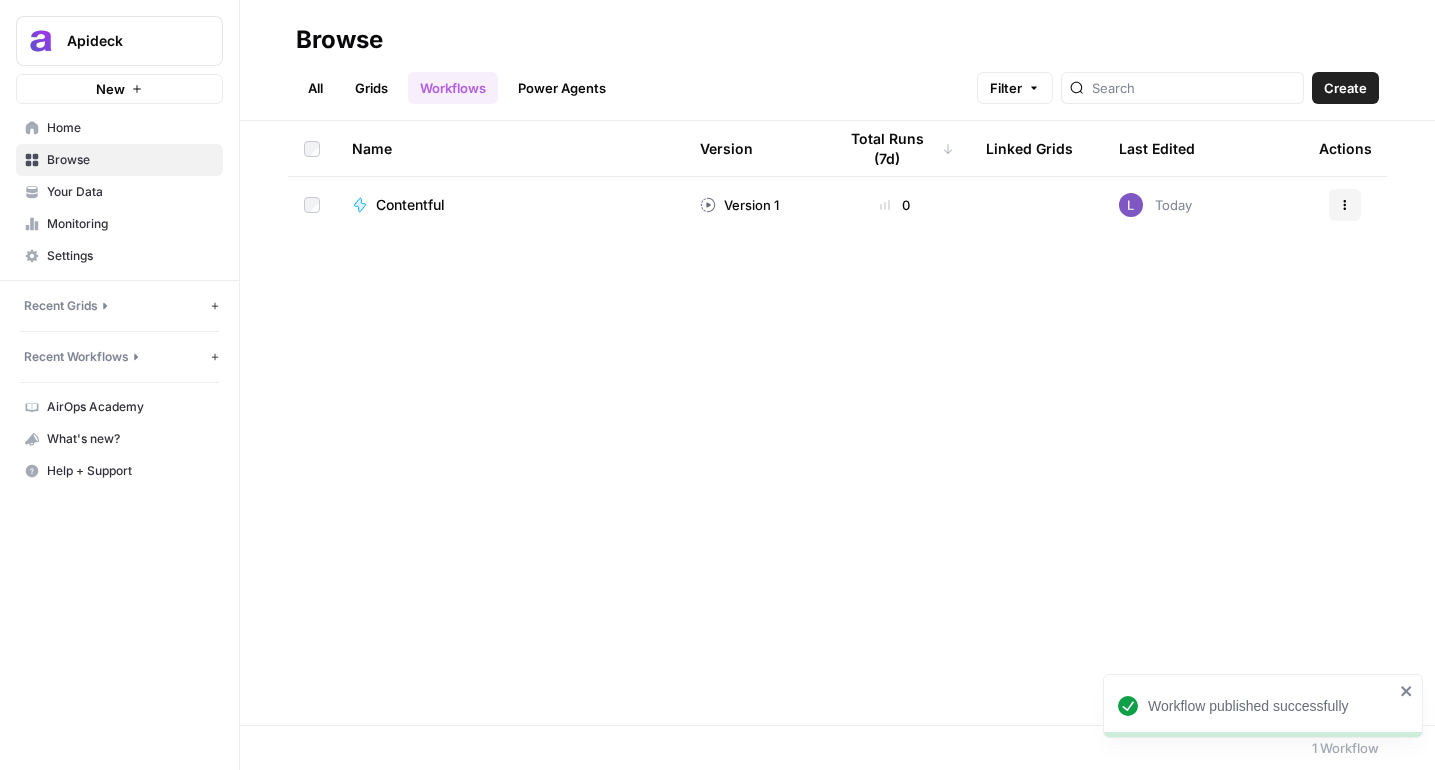 click on "Grids" at bounding box center (371, 88) 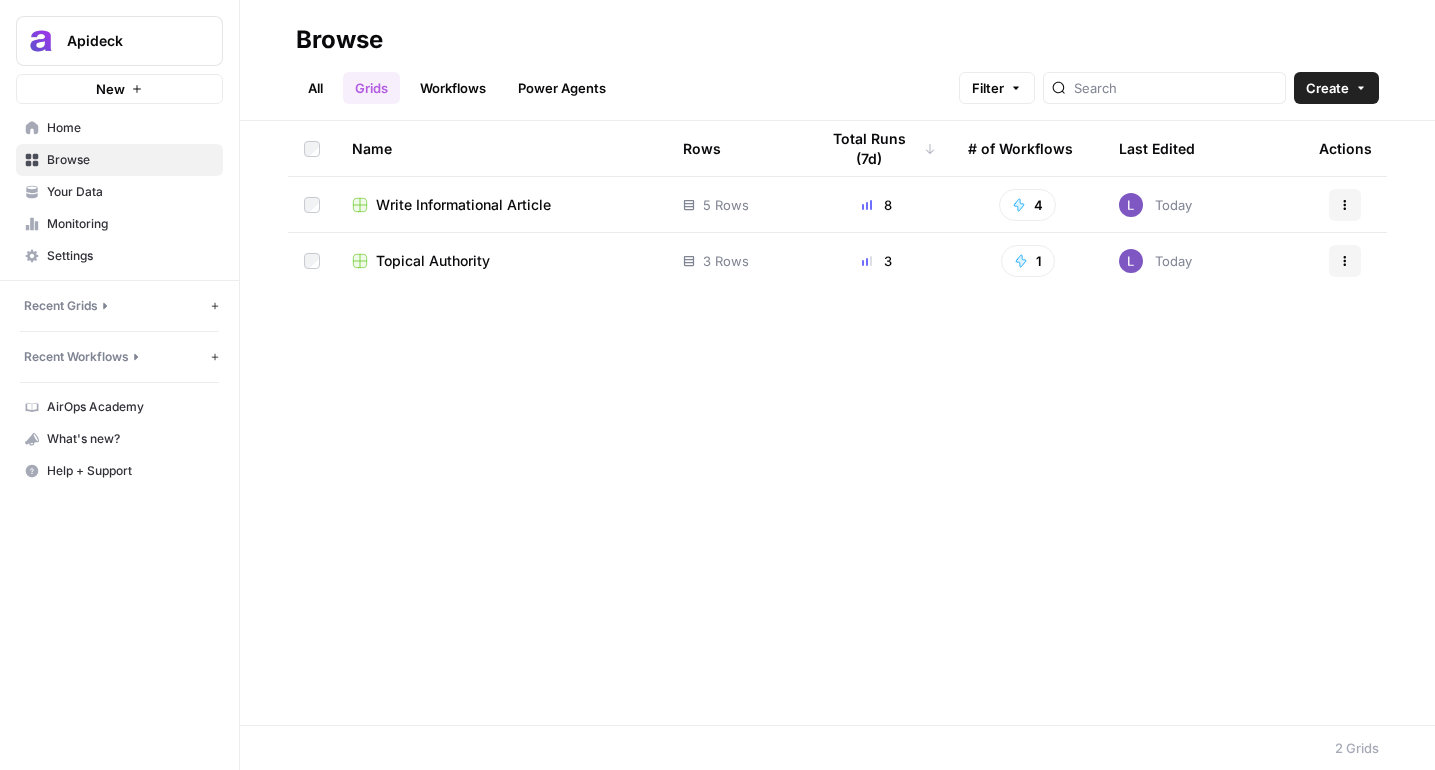 click on "Write Informational Article" at bounding box center (463, 205) 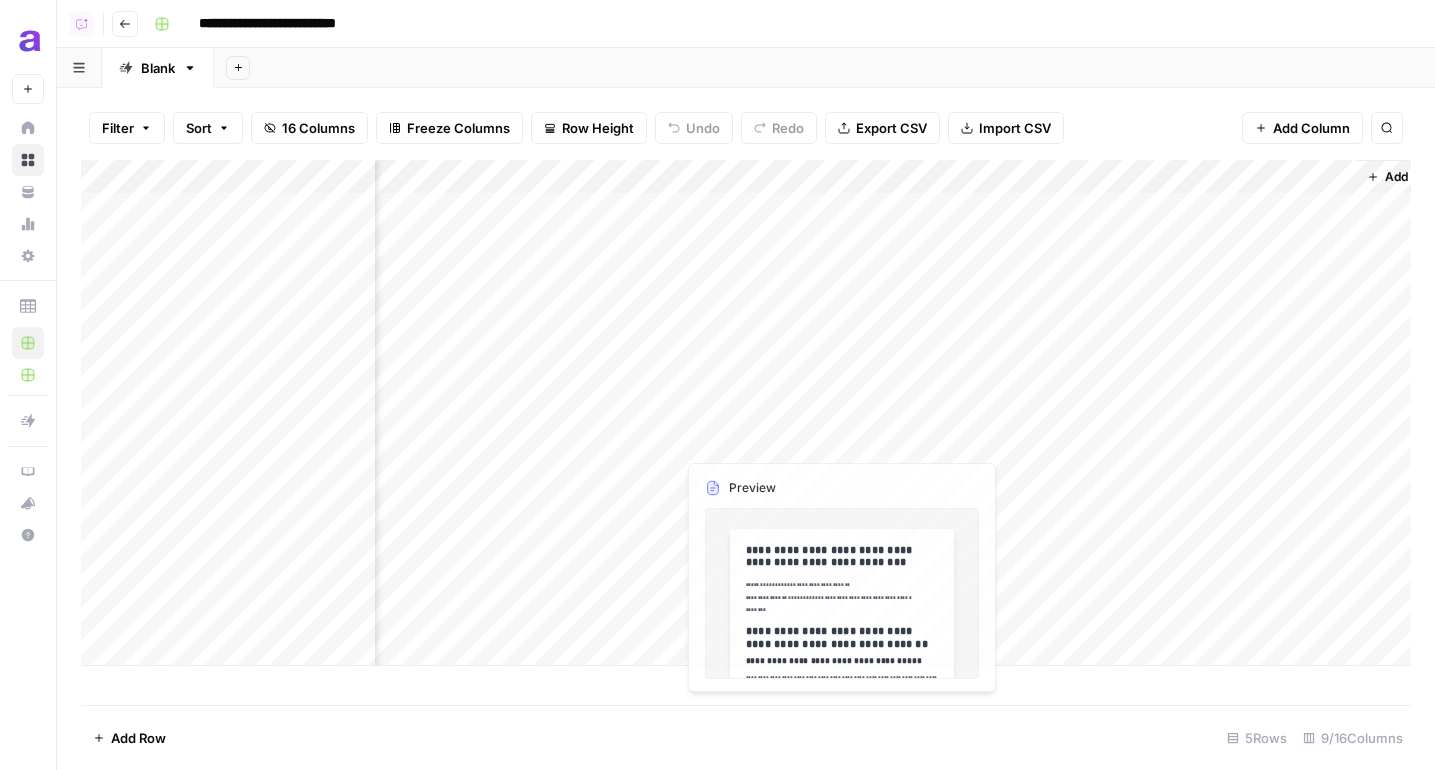 scroll, scrollTop: 0, scrollLeft: 842, axis: horizontal 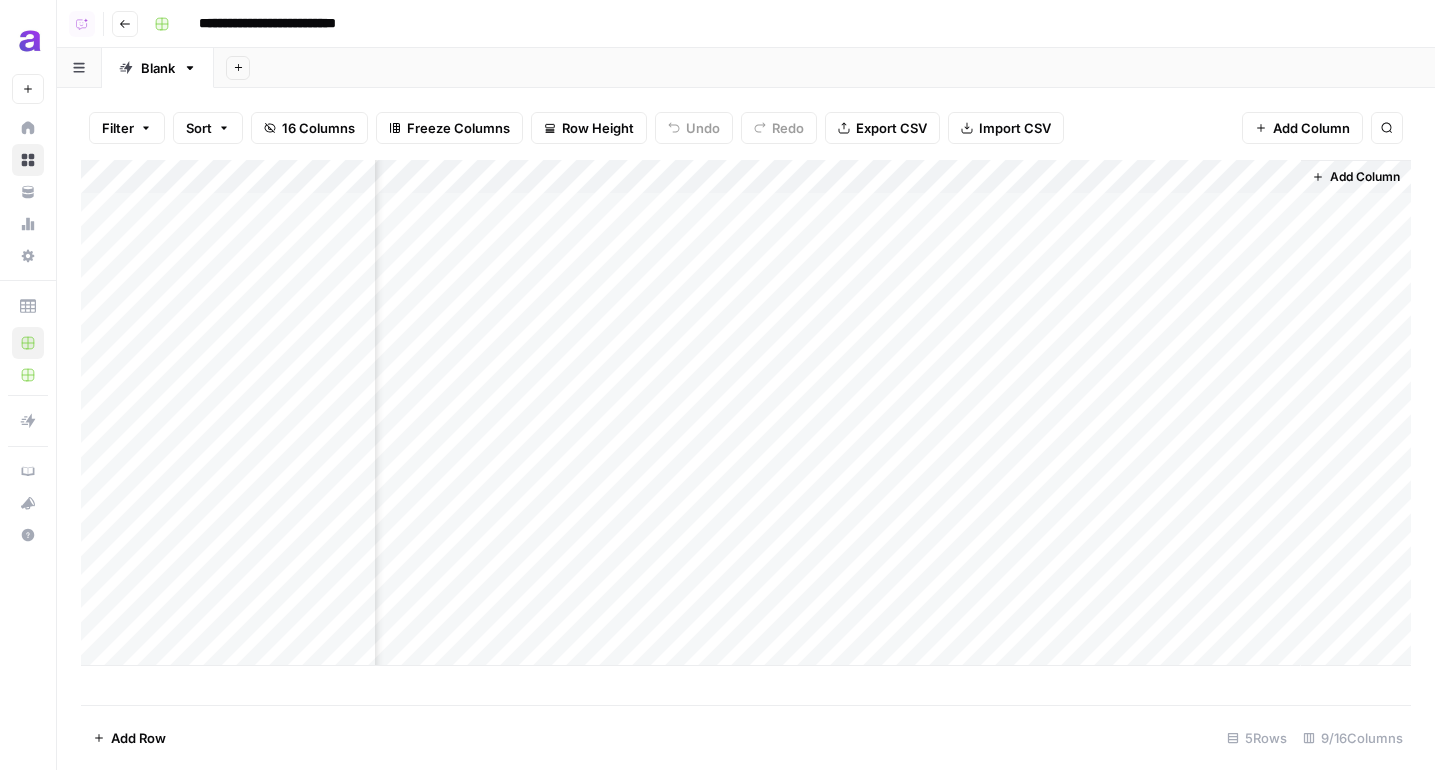 click on "Add Column" at bounding box center [1311, 128] 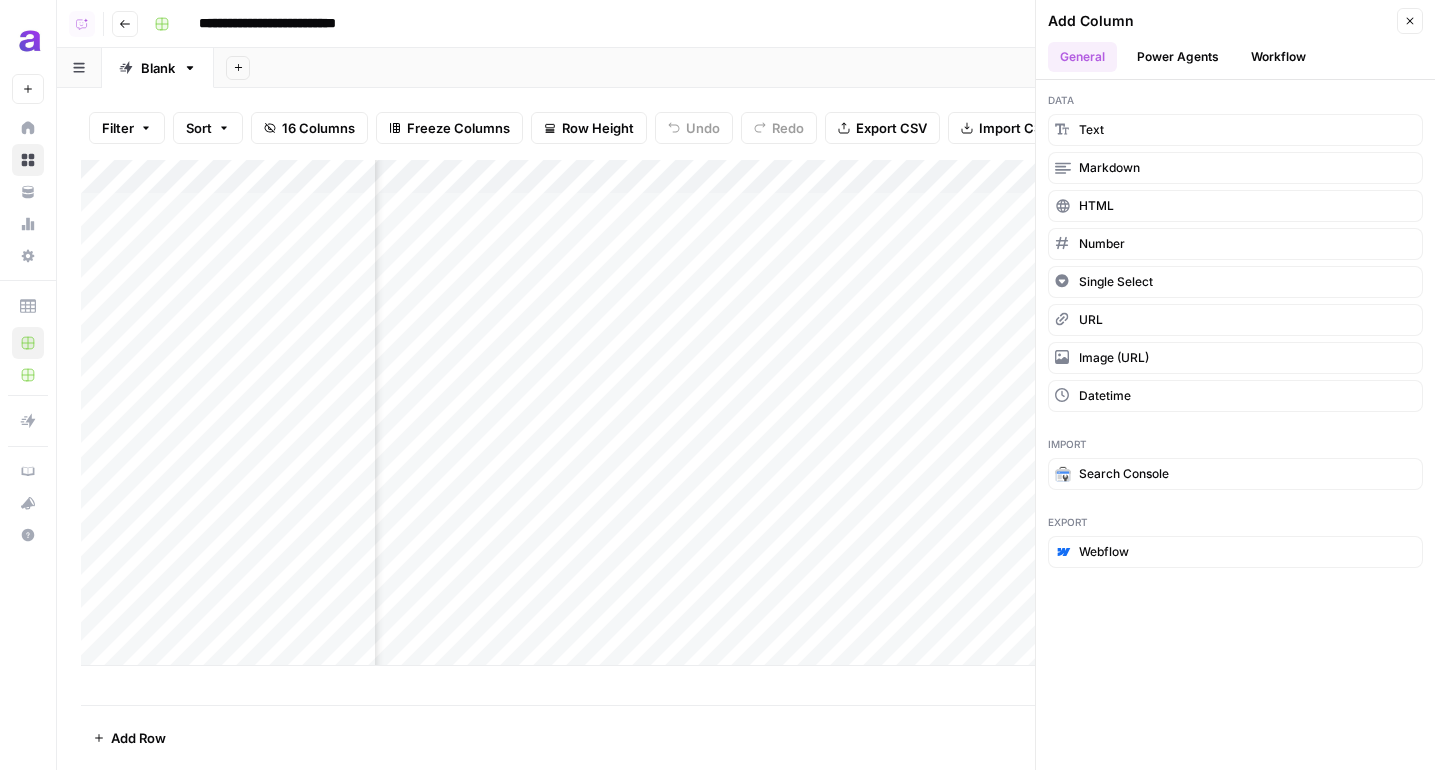 click on "Power Agents" at bounding box center (1178, 57) 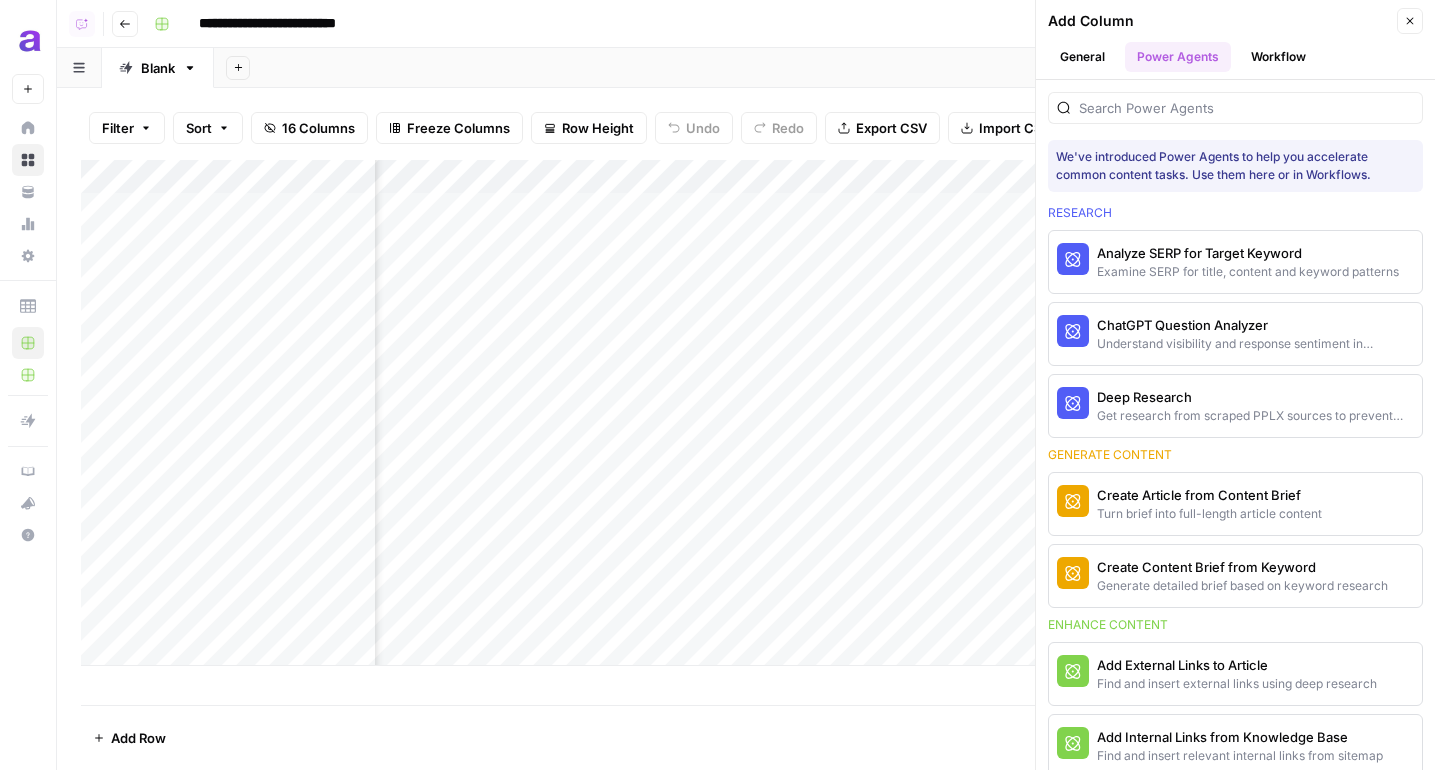 click on "Workflow" at bounding box center (1278, 57) 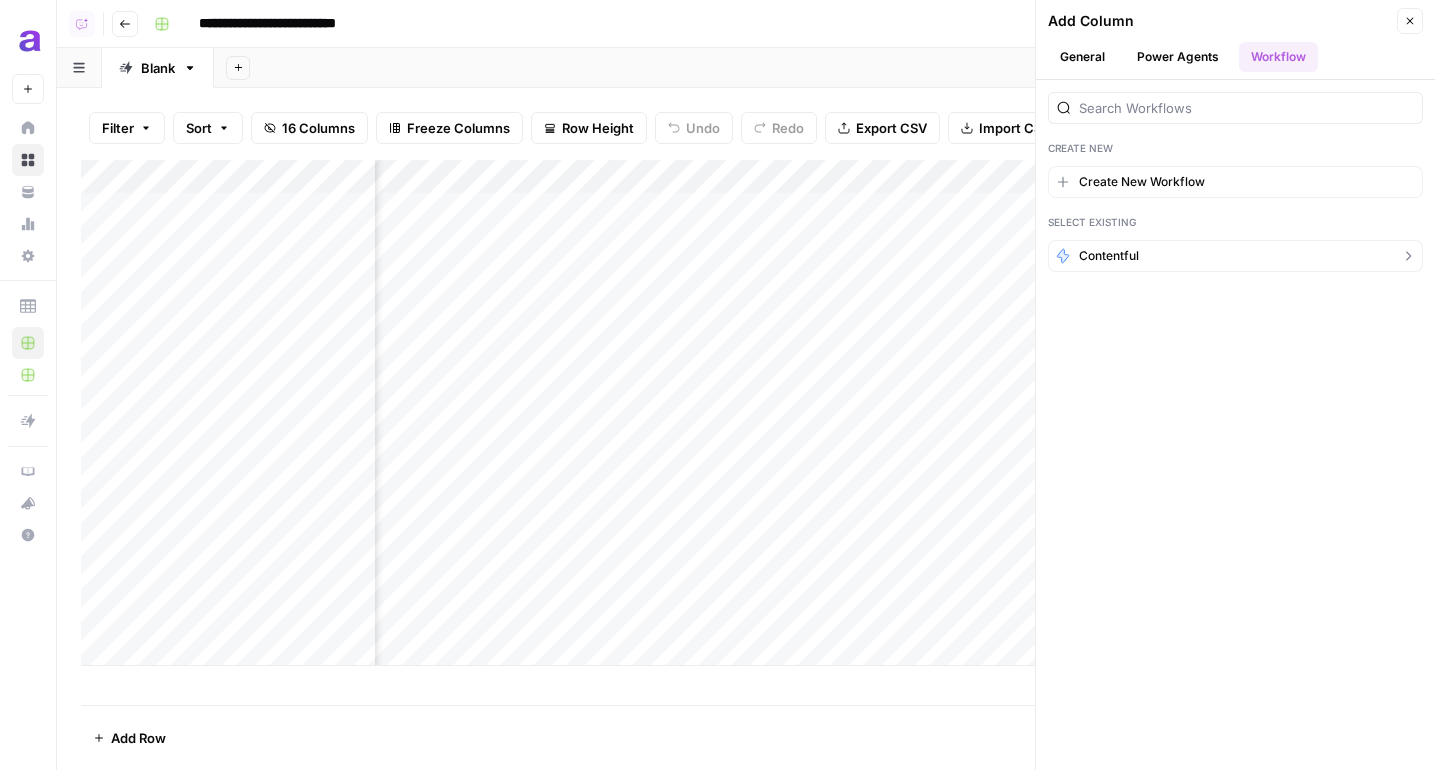 click on "Contentful" at bounding box center [1109, 256] 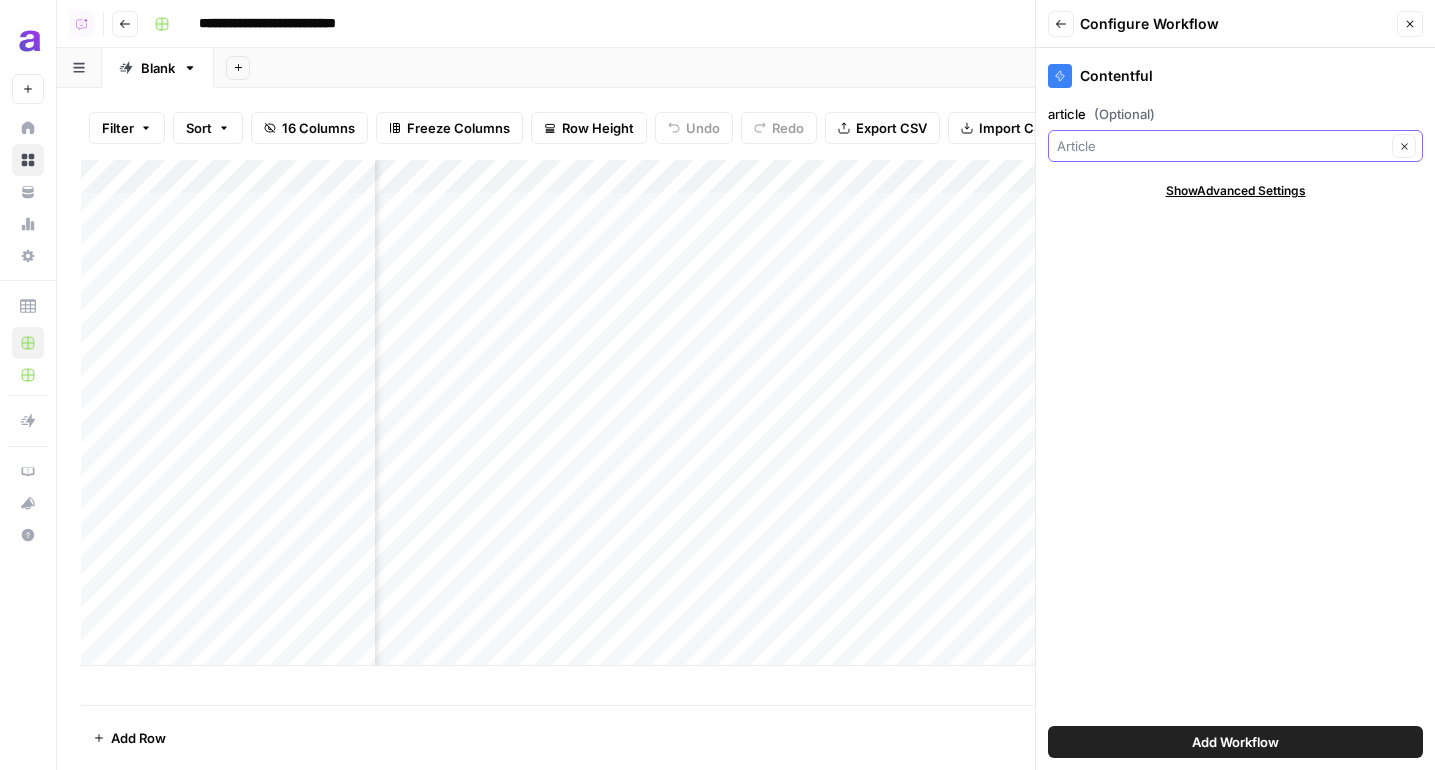 click on "article   (Optional)" at bounding box center [1221, 146] 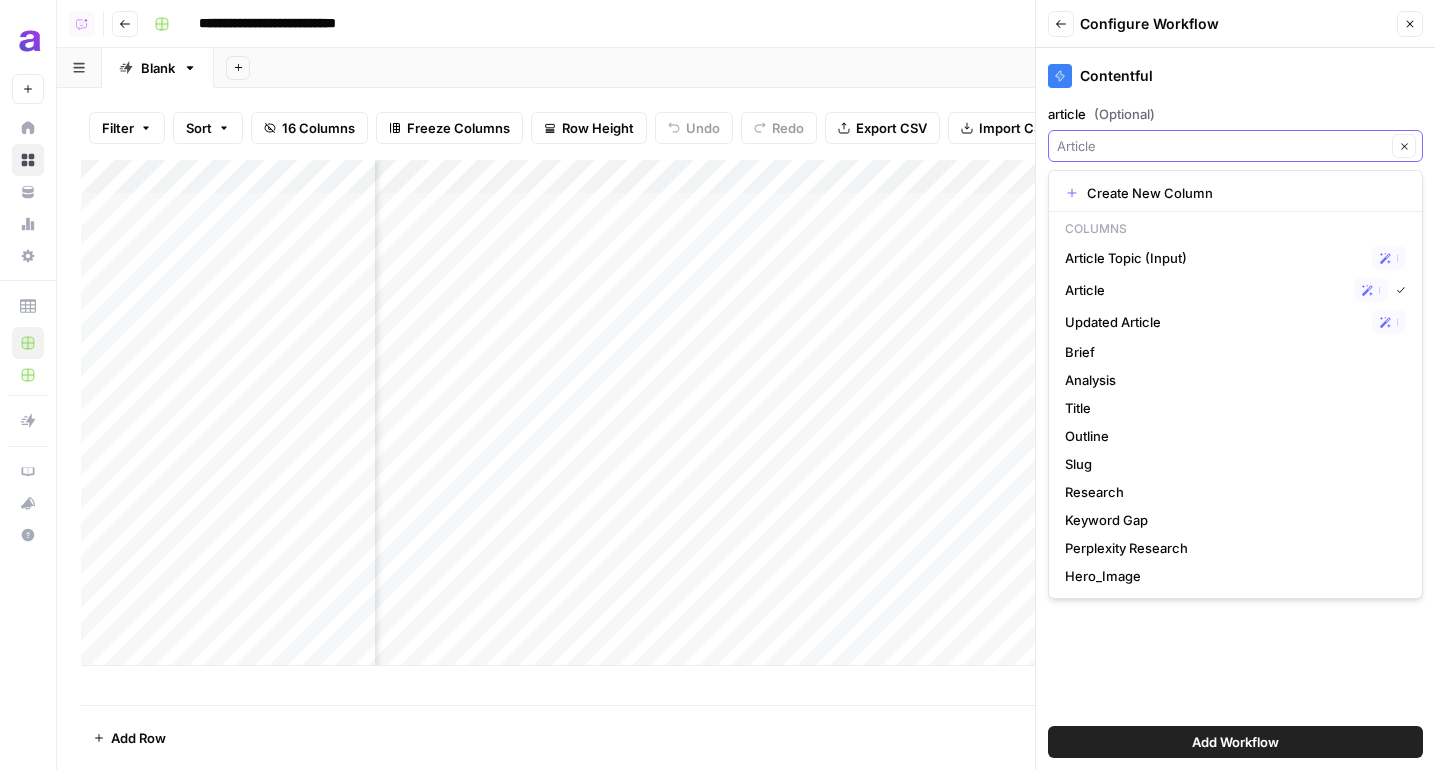 click on "article   (Optional)" at bounding box center [1221, 146] 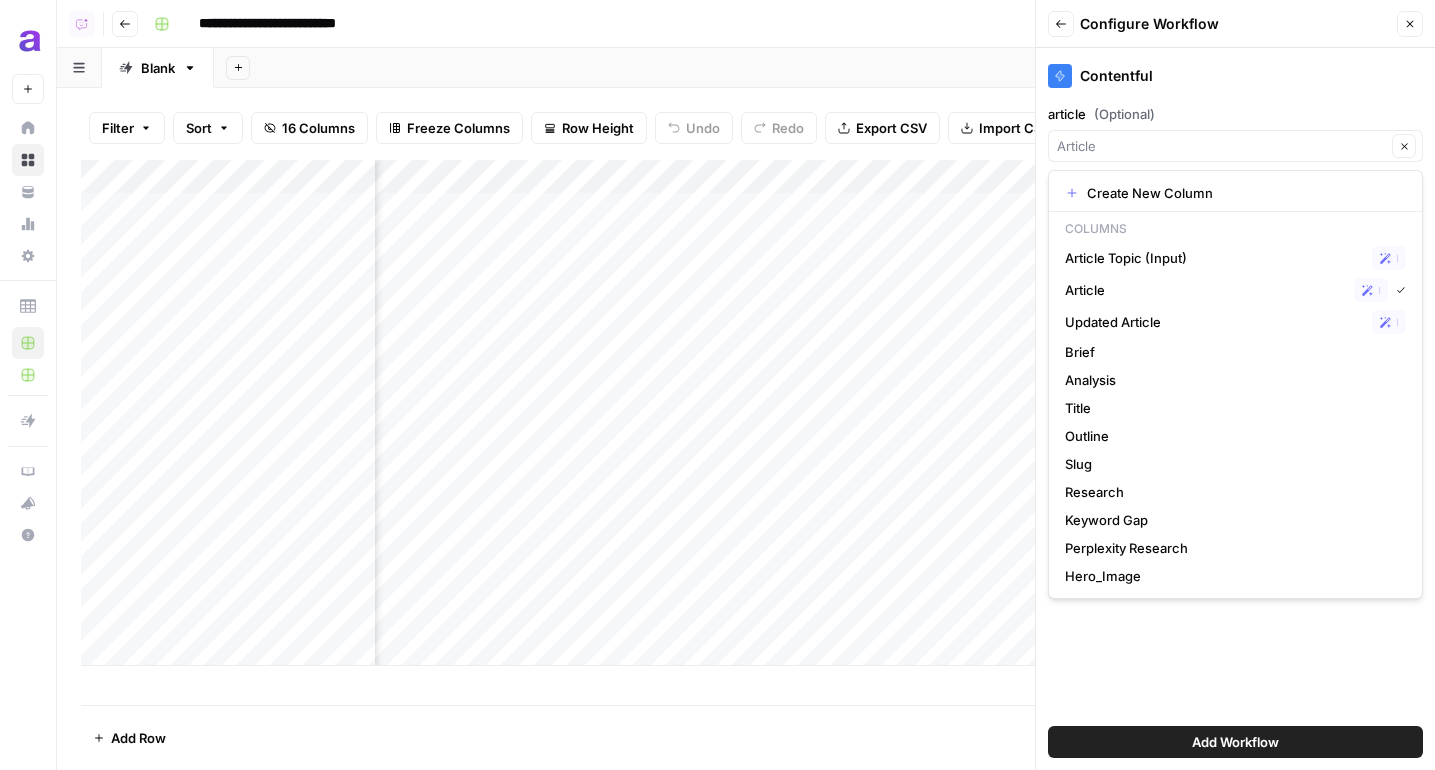 type on "Article" 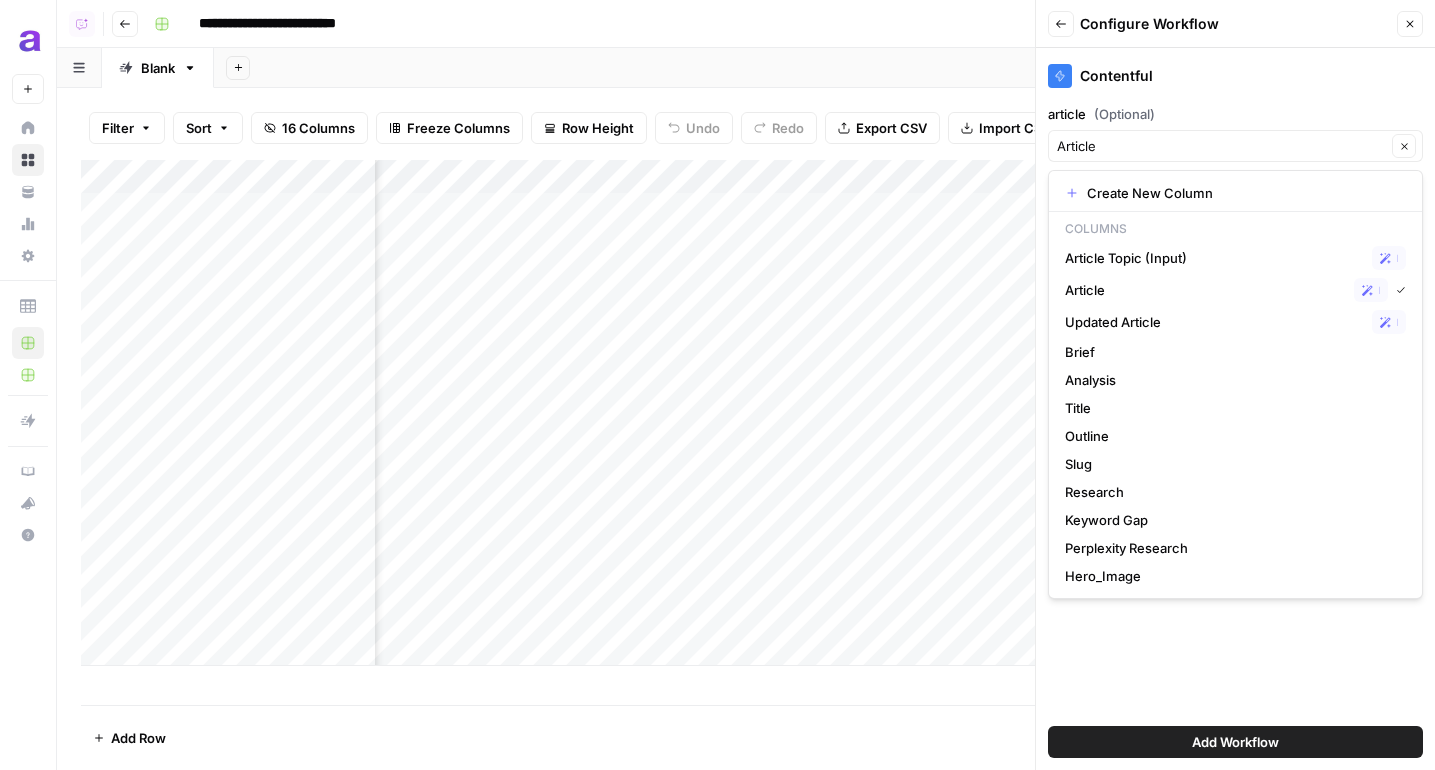 click on "article   (Optional)" at bounding box center [1235, 114] 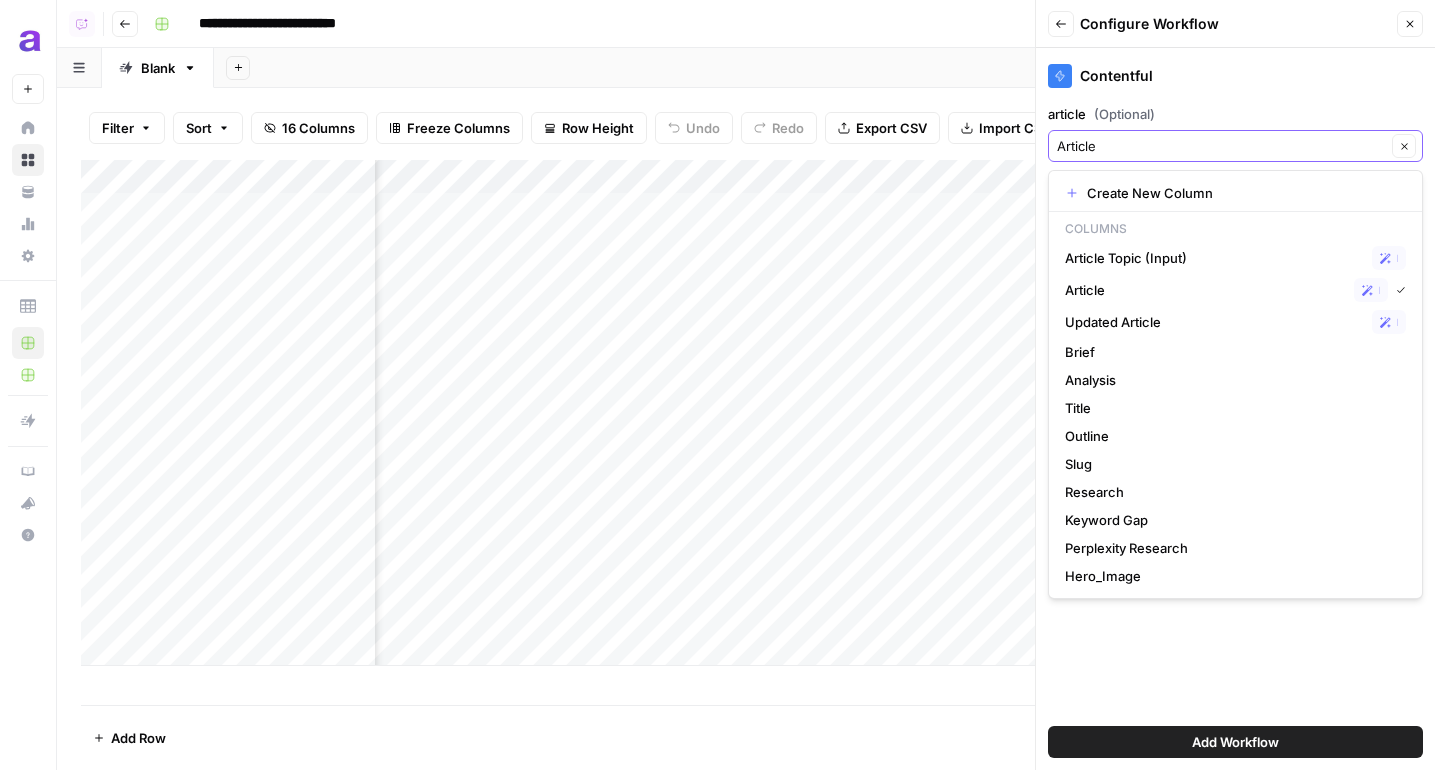 click on "Article" at bounding box center (1221, 146) 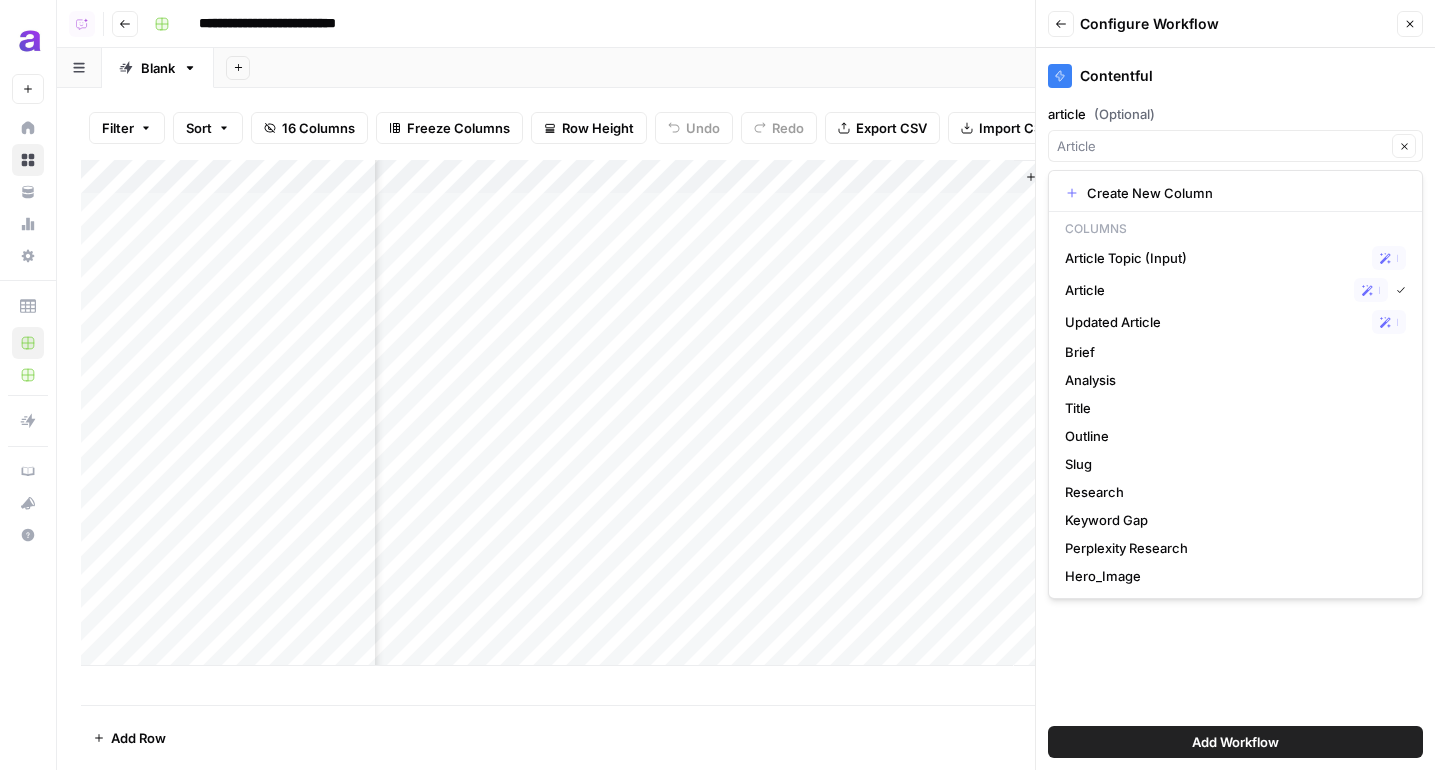 scroll, scrollTop: 0, scrollLeft: 1131, axis: horizontal 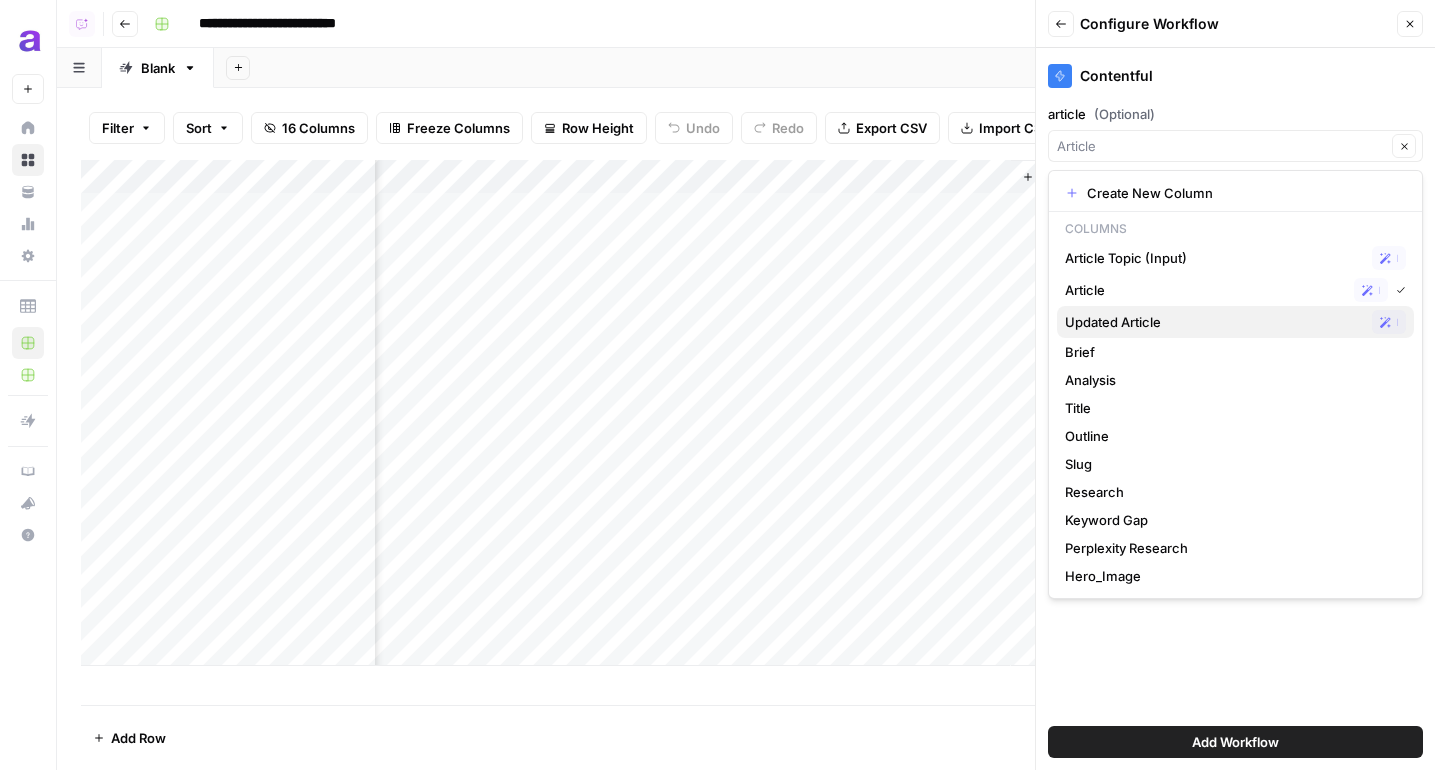 click on "Updated Article" at bounding box center [1214, 322] 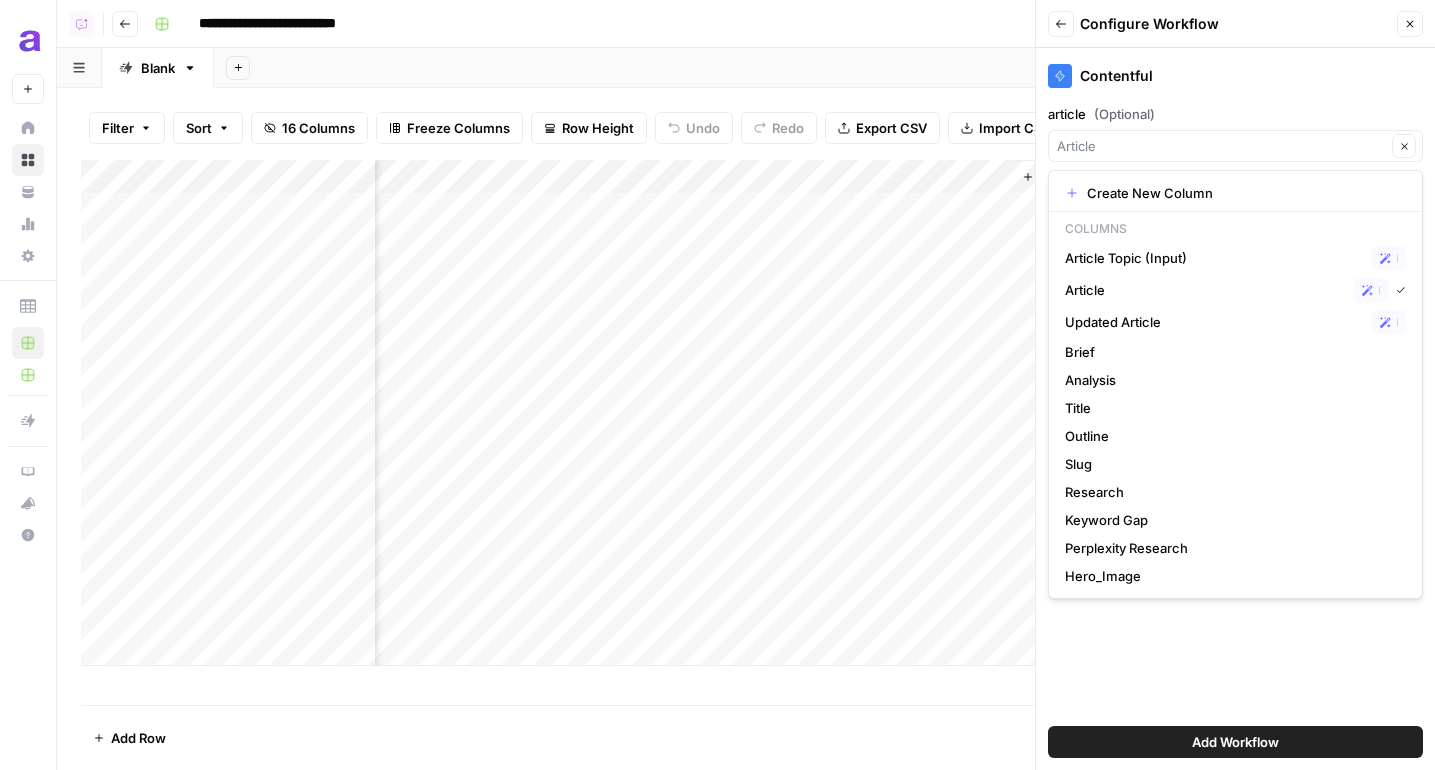 type on "Updated Article" 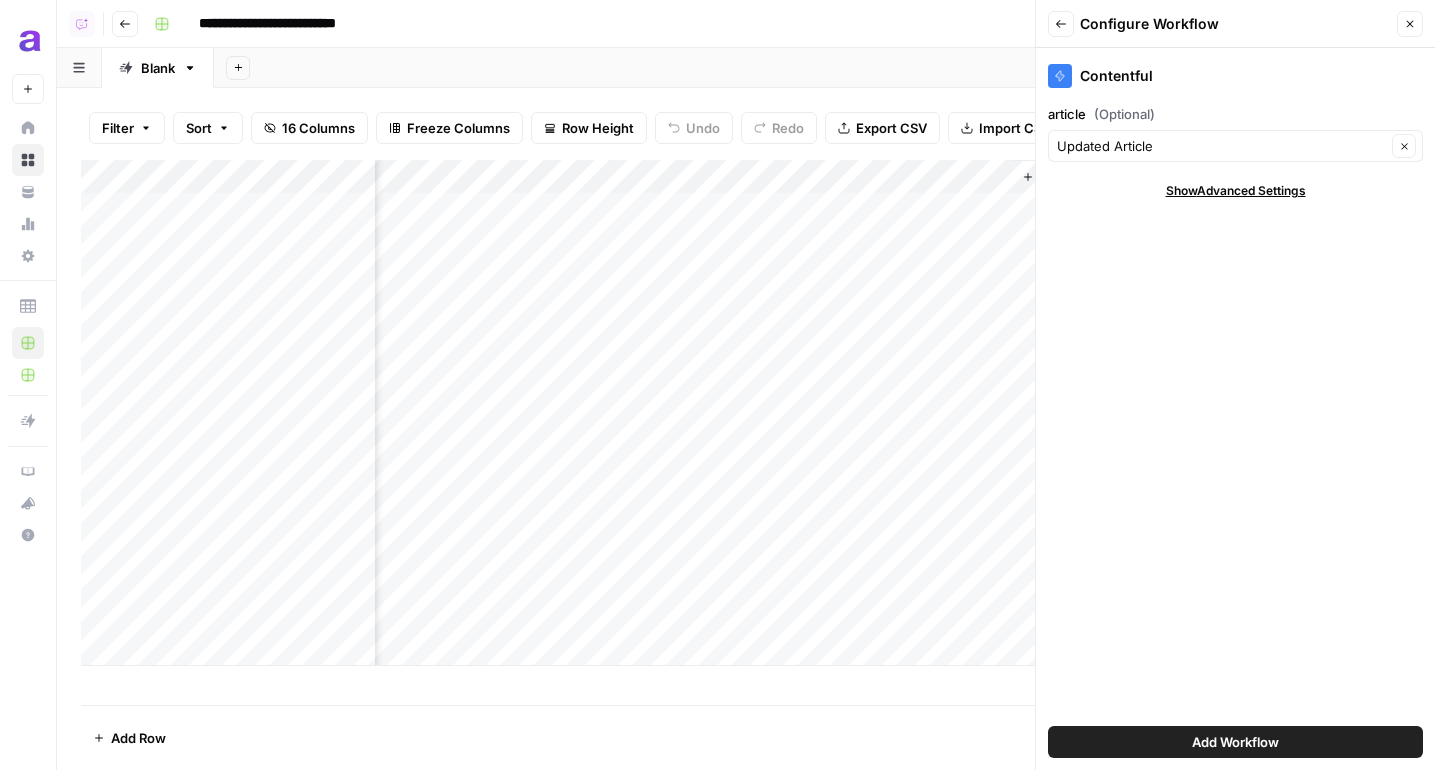 click on "Add Workflow" at bounding box center [1235, 742] 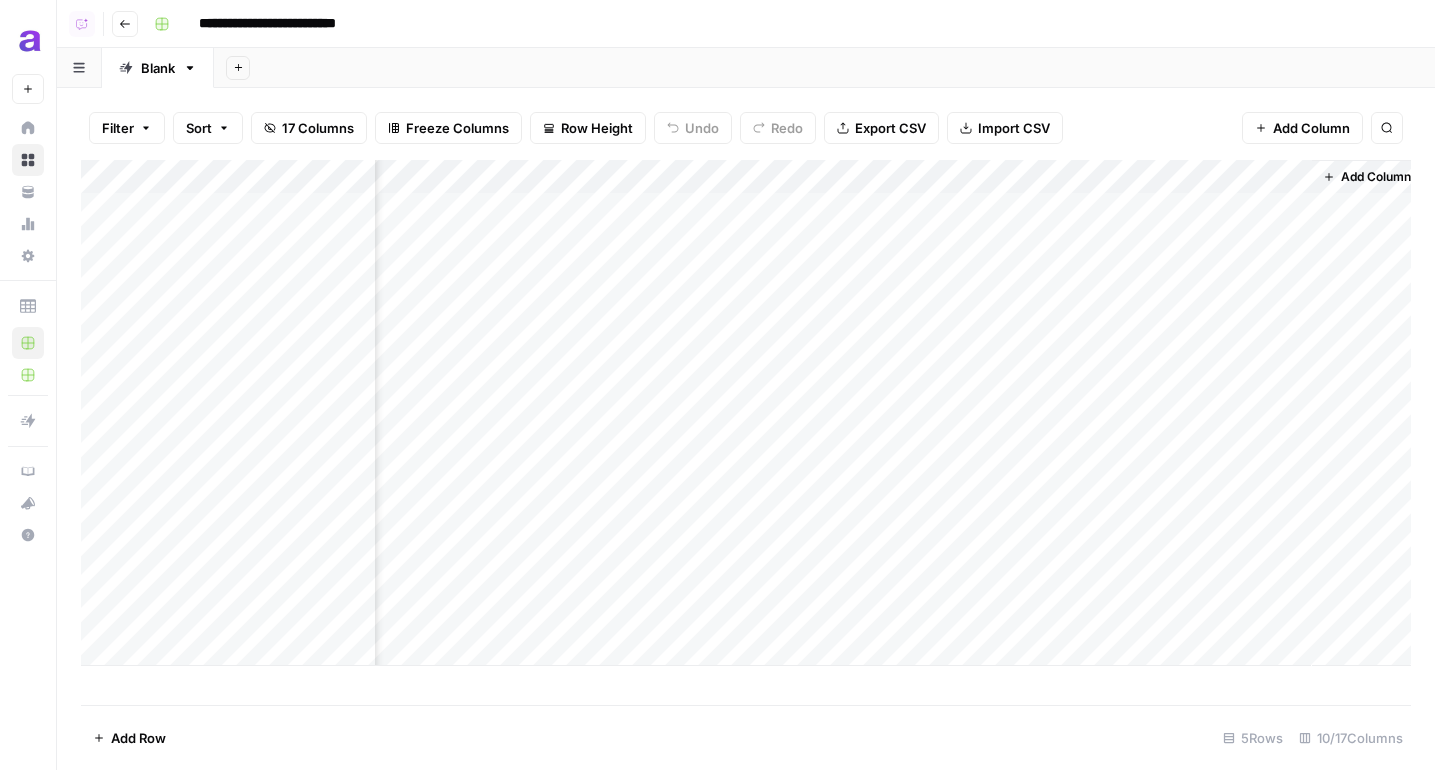 scroll, scrollTop: 0, scrollLeft: 1022, axis: horizontal 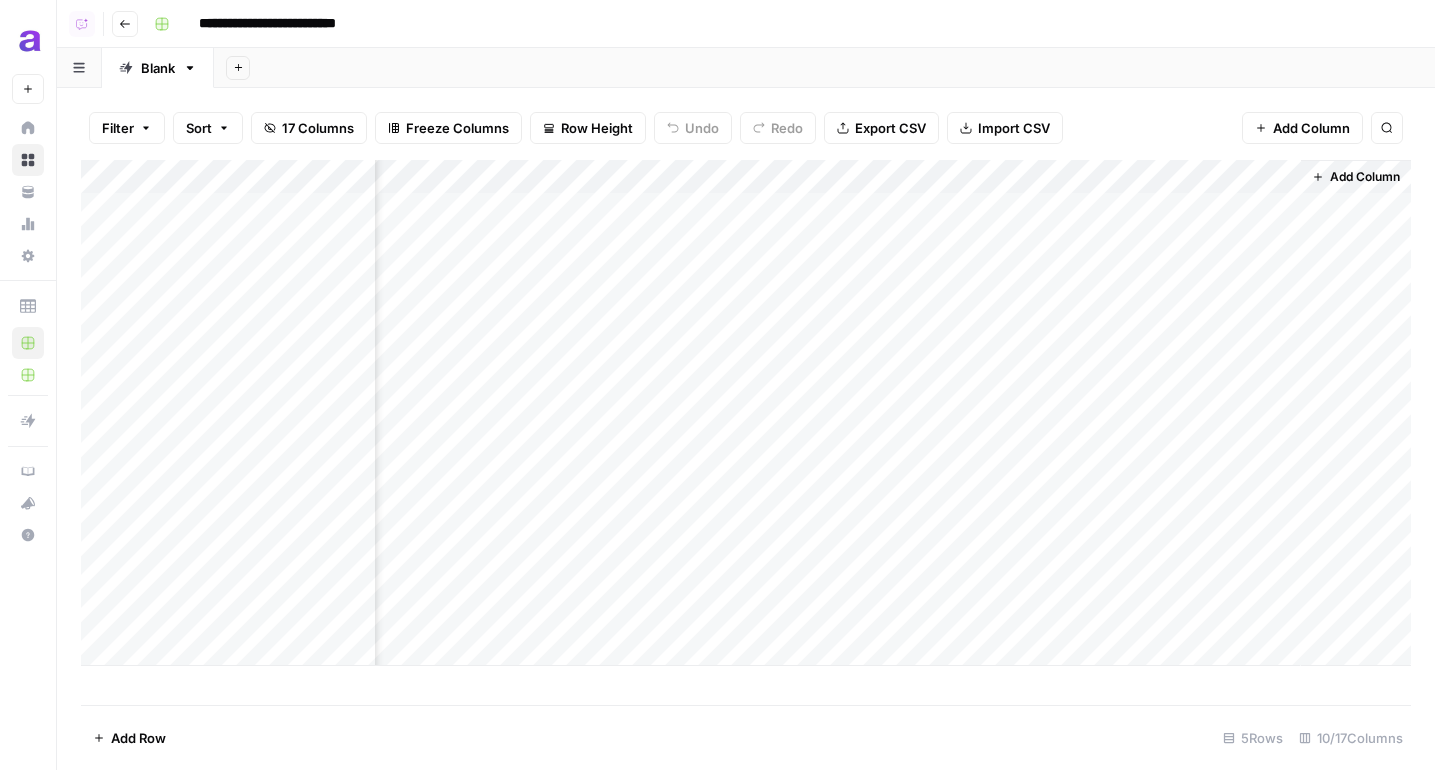 click on "Add Column" at bounding box center [746, 413] 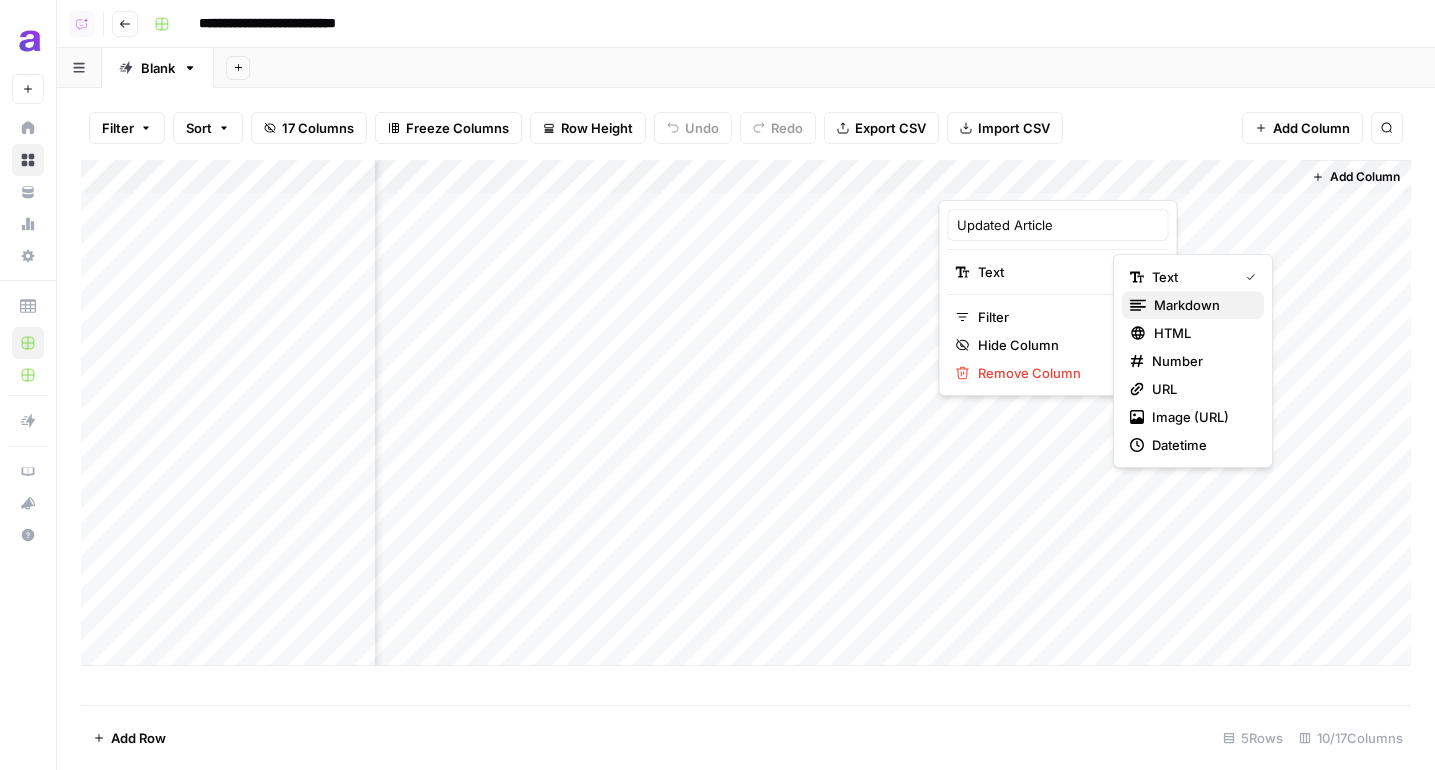 click on "markdown" at bounding box center (1201, 305) 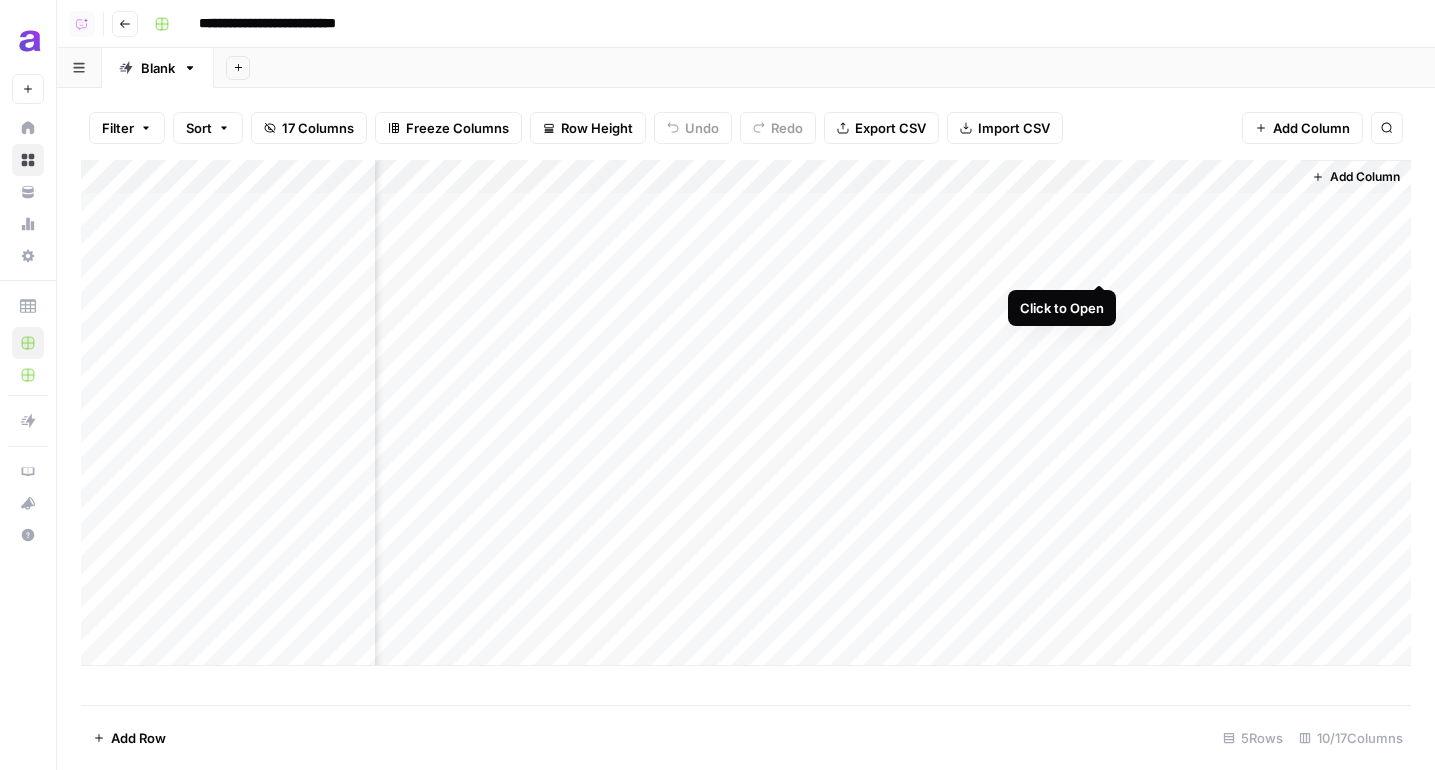 click on "Add Column" at bounding box center (746, 413) 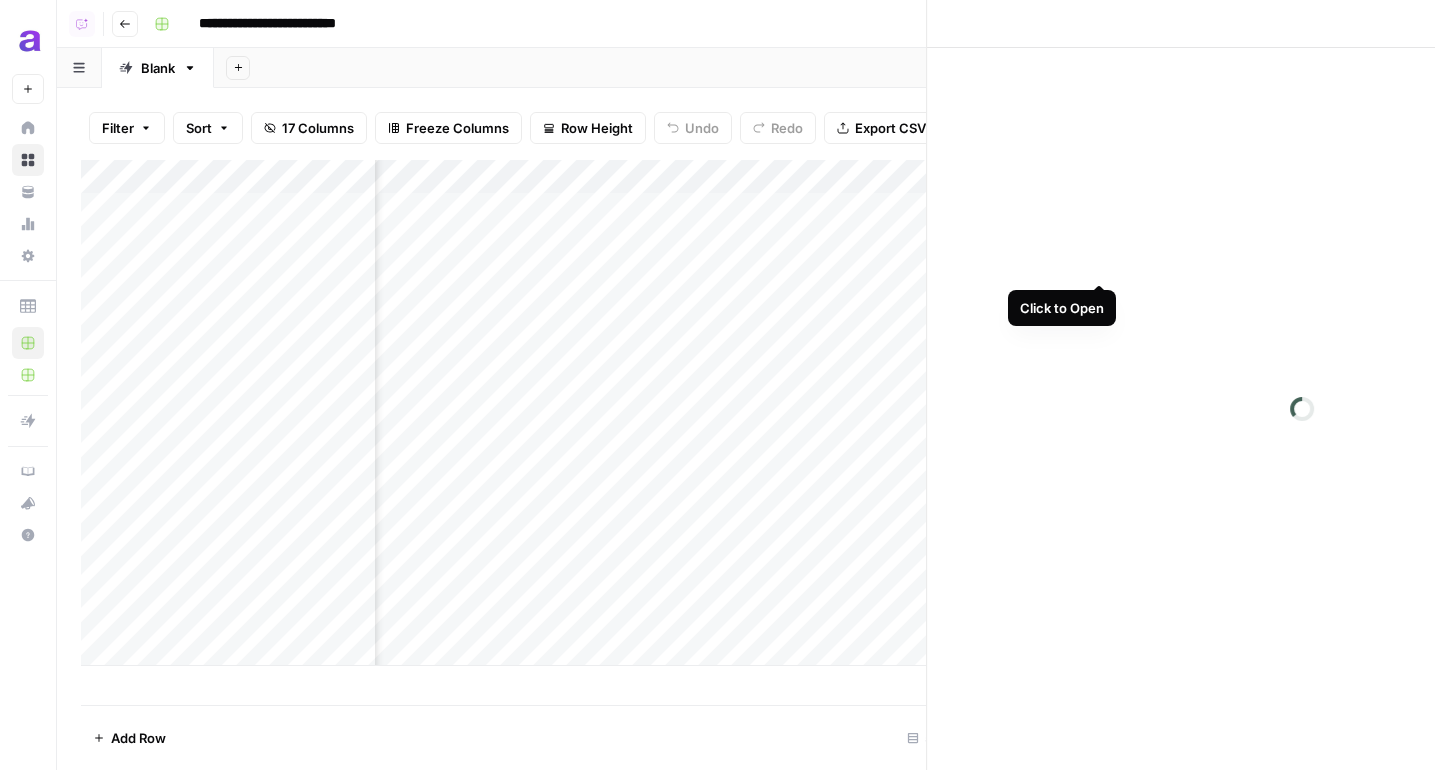 scroll, scrollTop: 0, scrollLeft: 1014, axis: horizontal 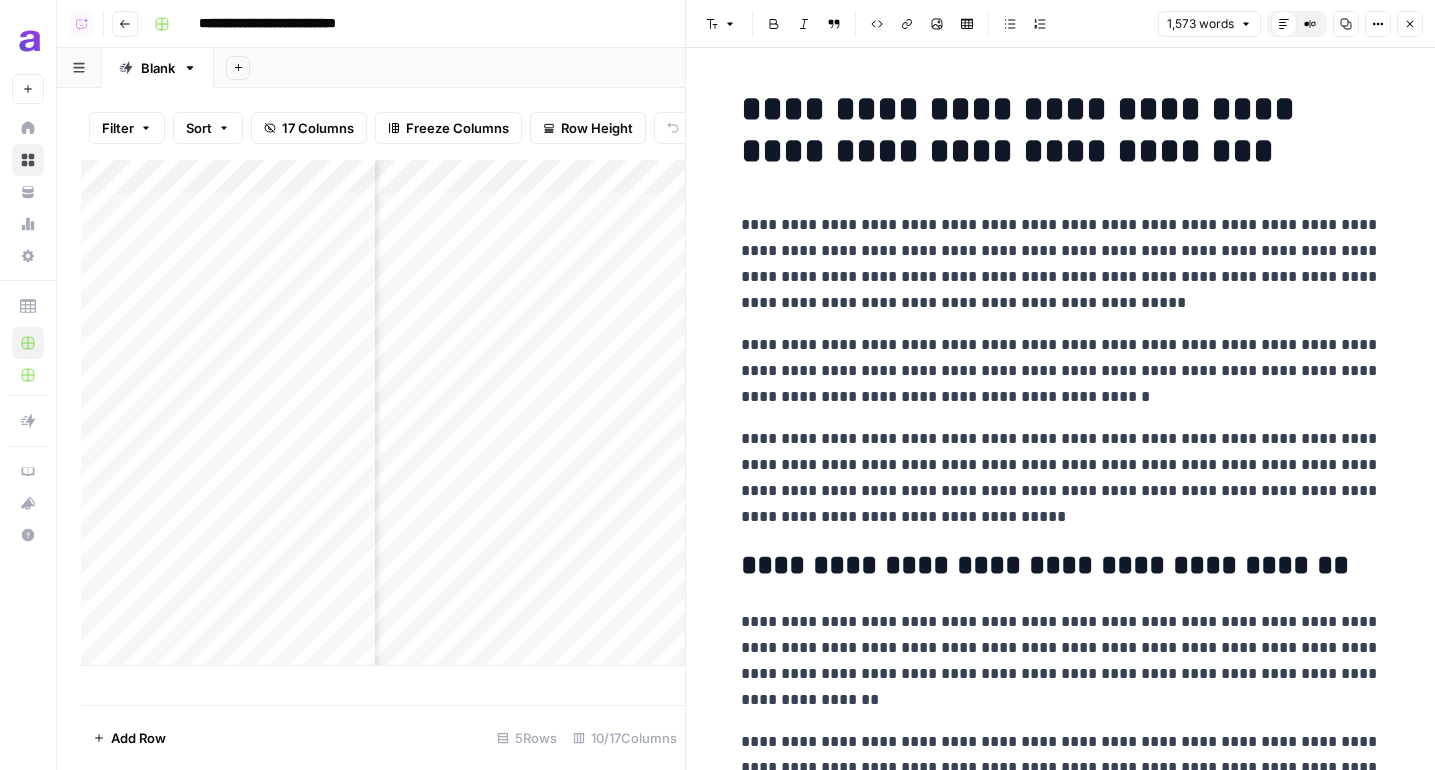 click 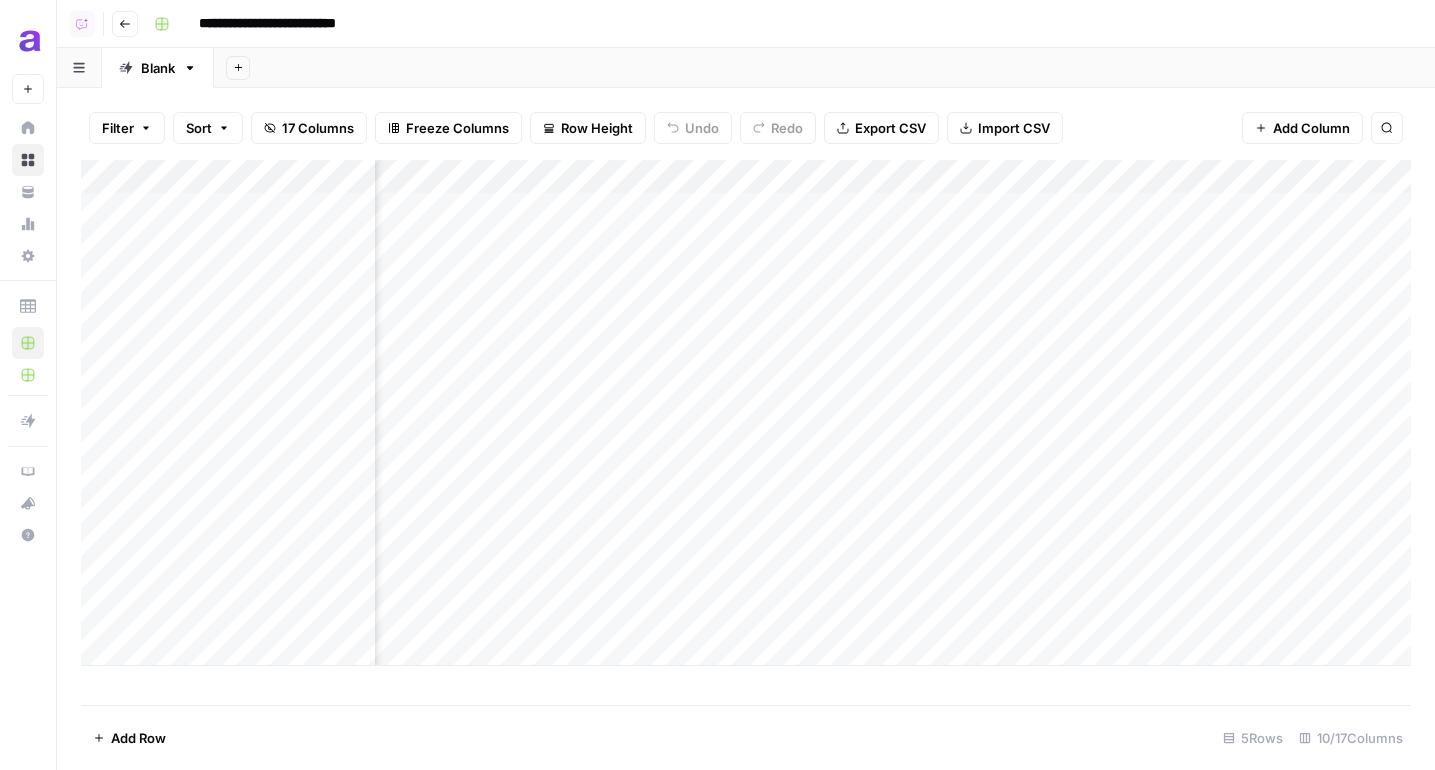 scroll, scrollTop: 0, scrollLeft: 779, axis: horizontal 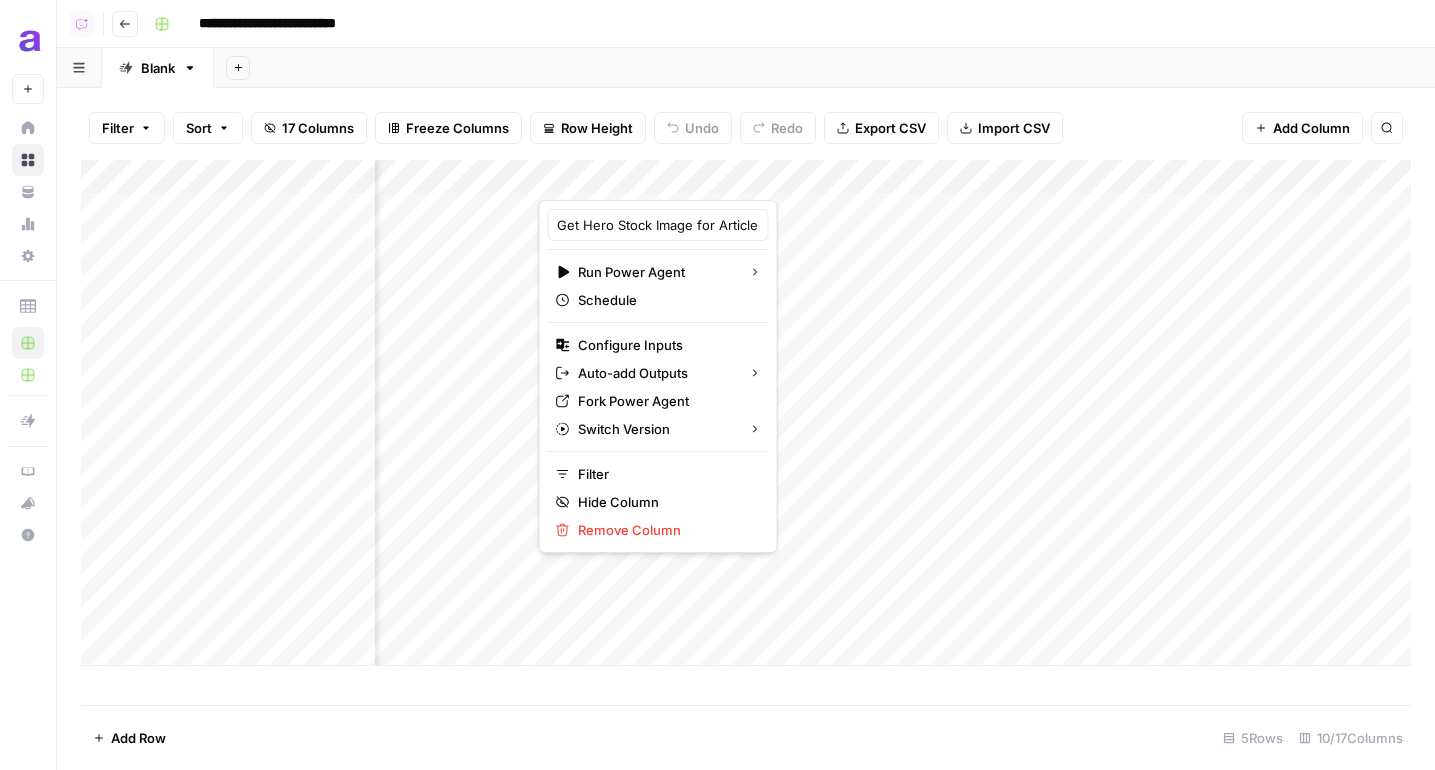 click at bounding box center [681, 180] 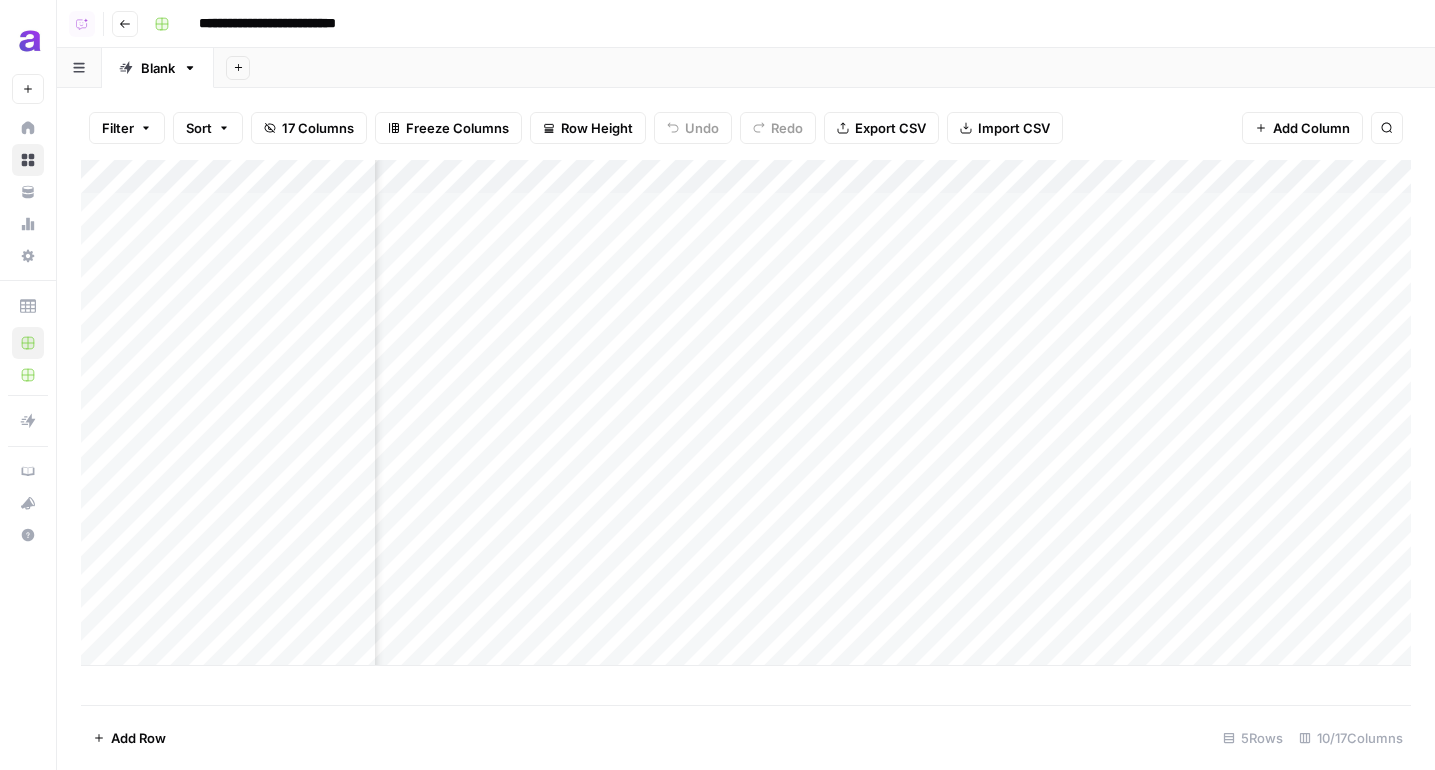 click on "Export CSV" at bounding box center (890, 128) 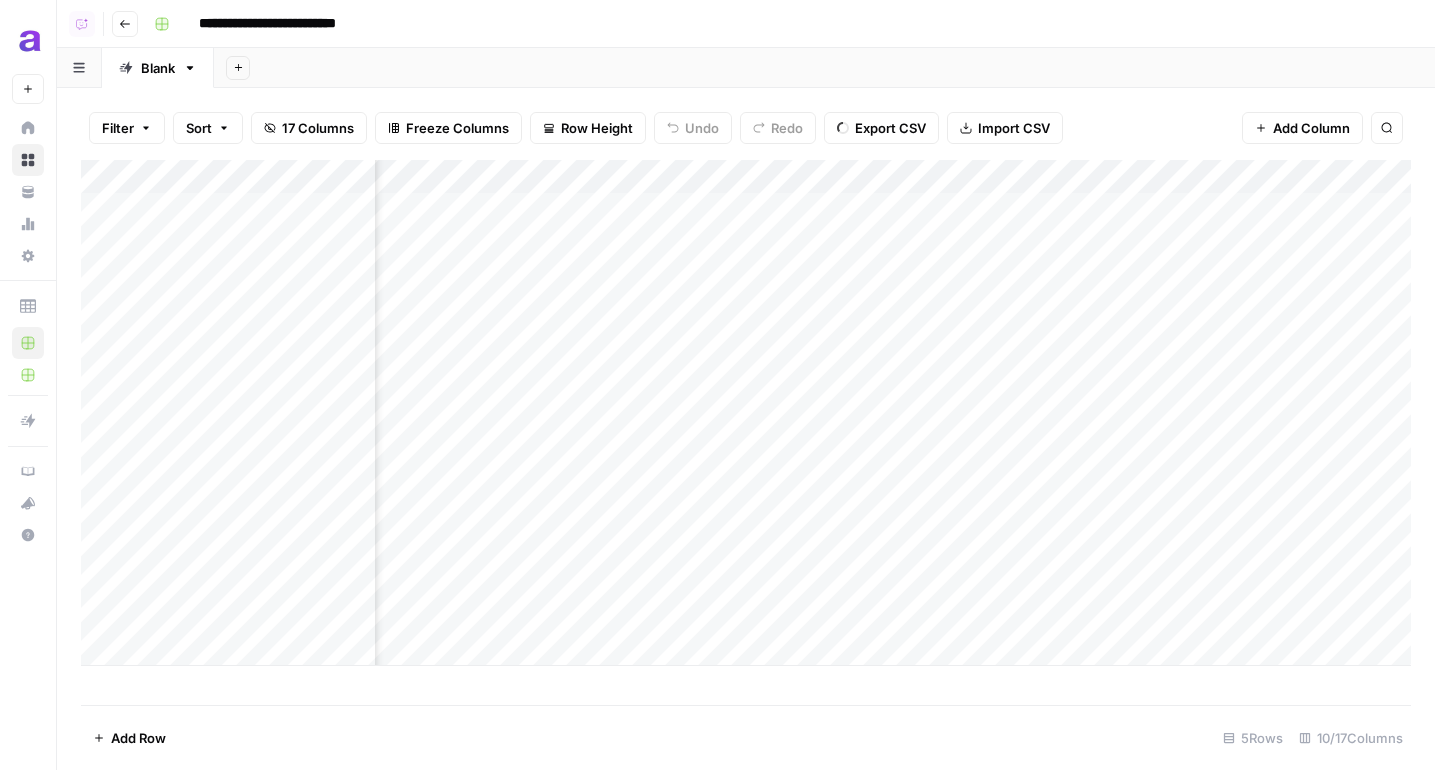 click on "Add Column" at bounding box center (746, 413) 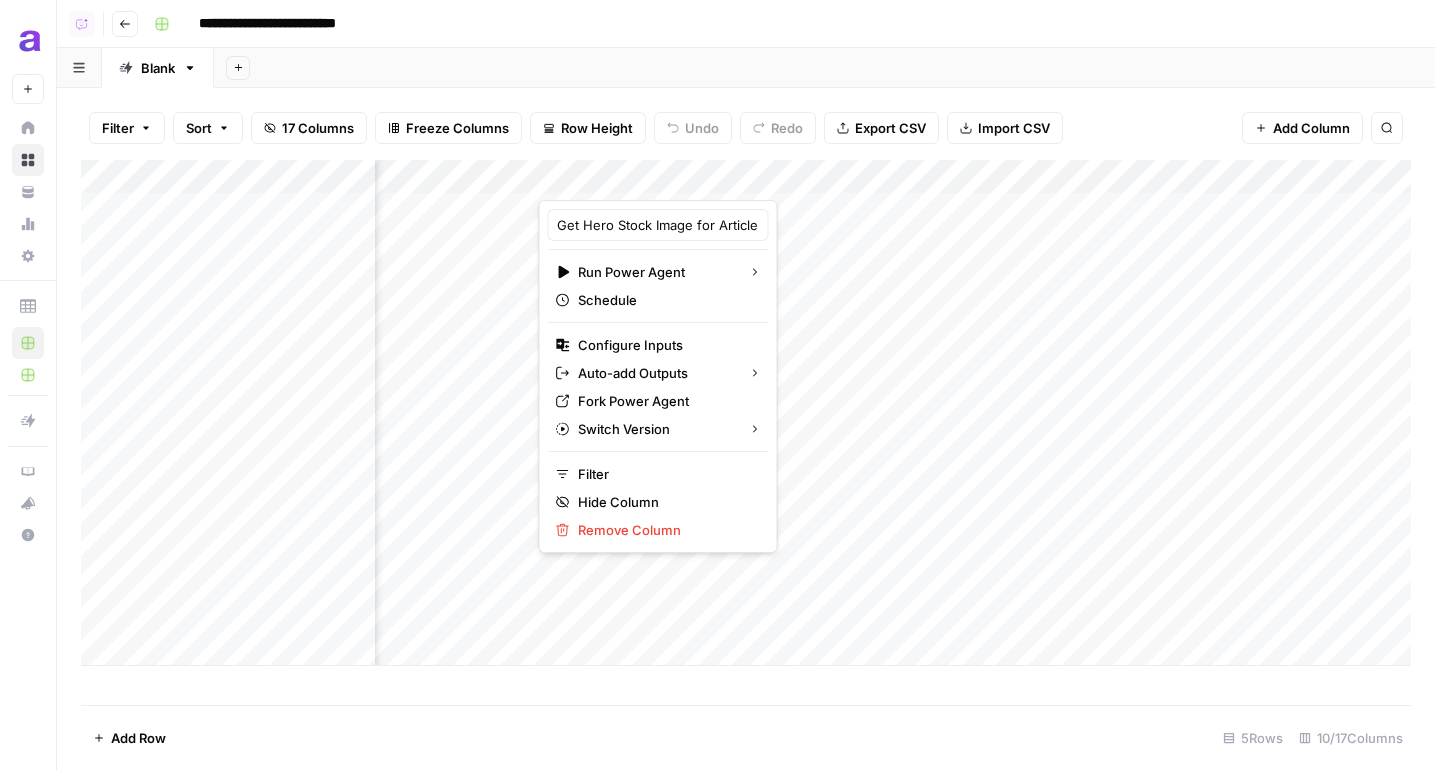 click at bounding box center [681, 180] 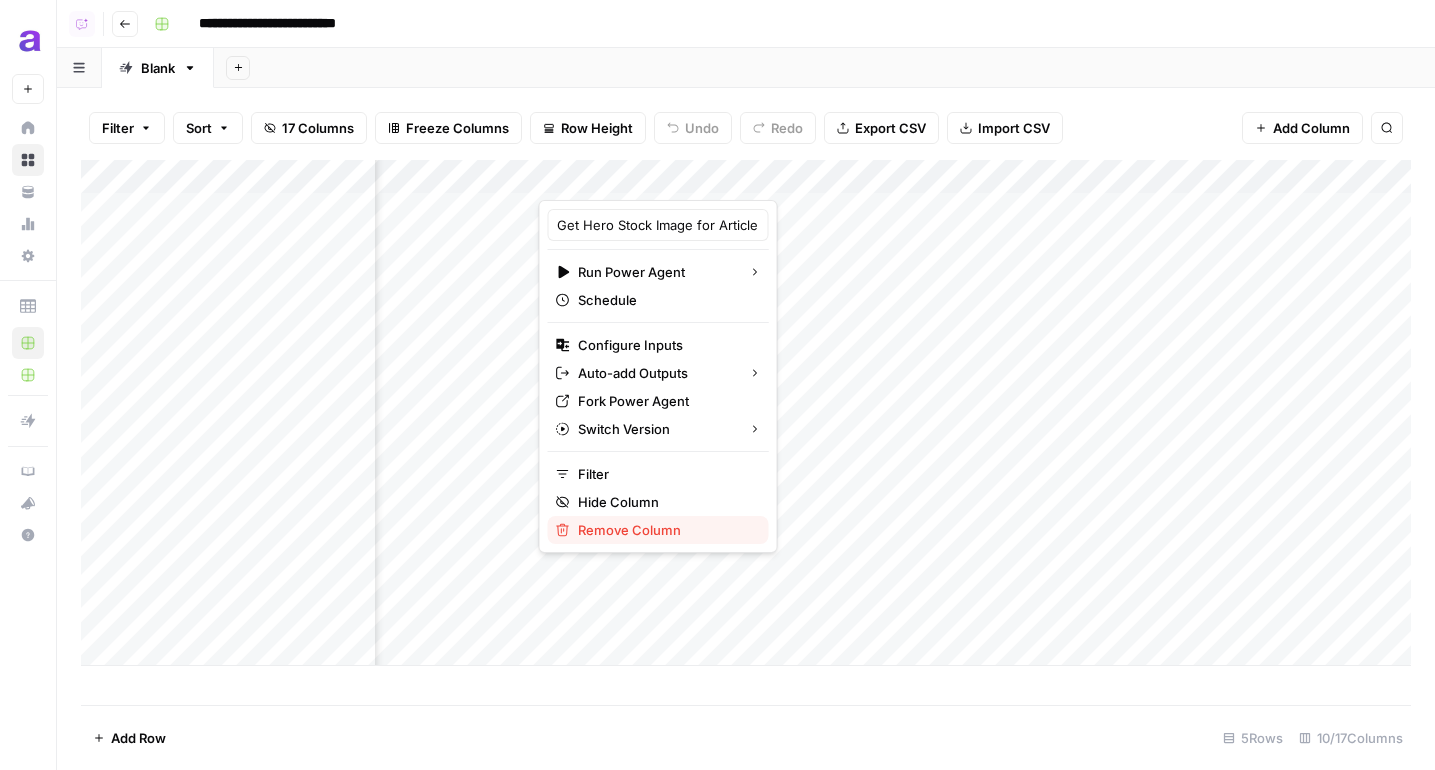 click on "Remove Column" at bounding box center (665, 530) 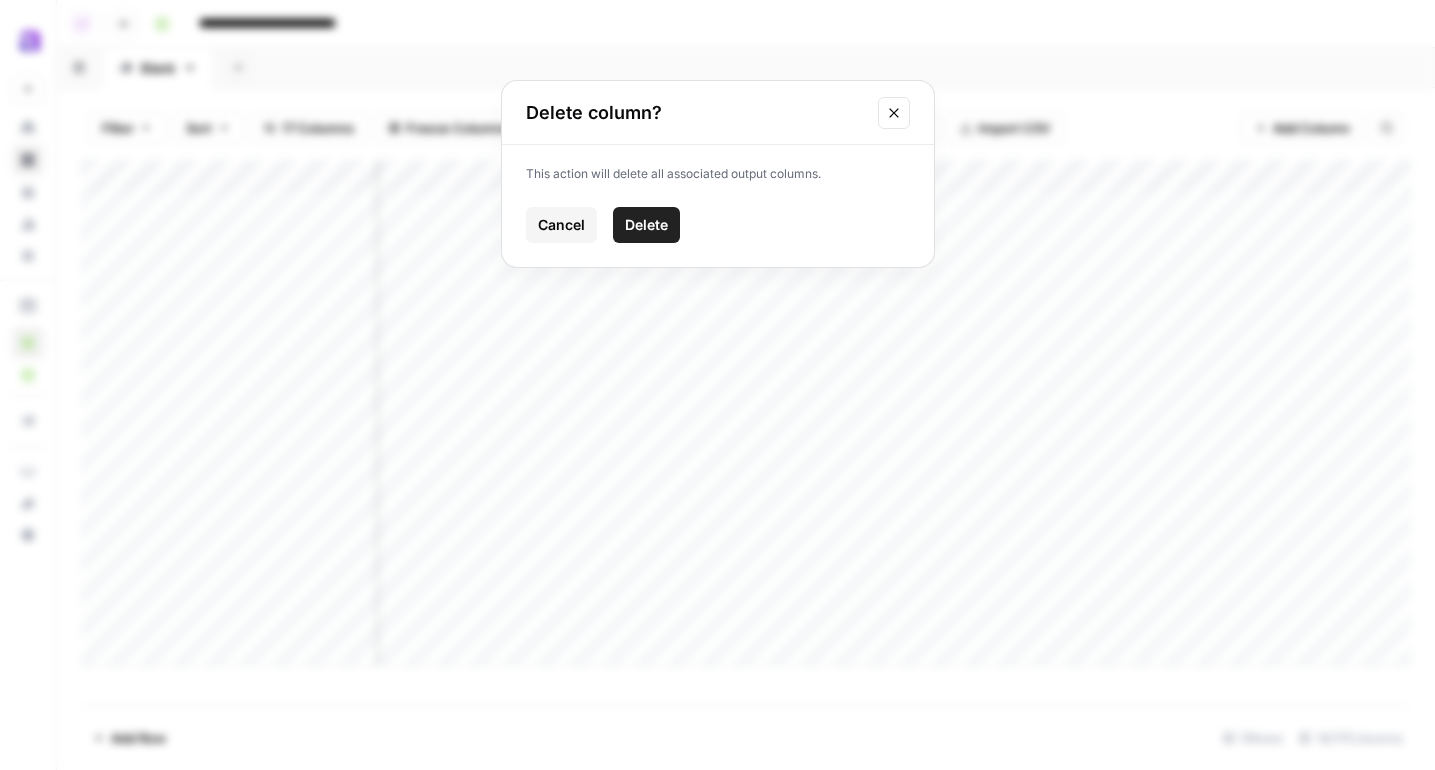 click on "Delete" at bounding box center [646, 225] 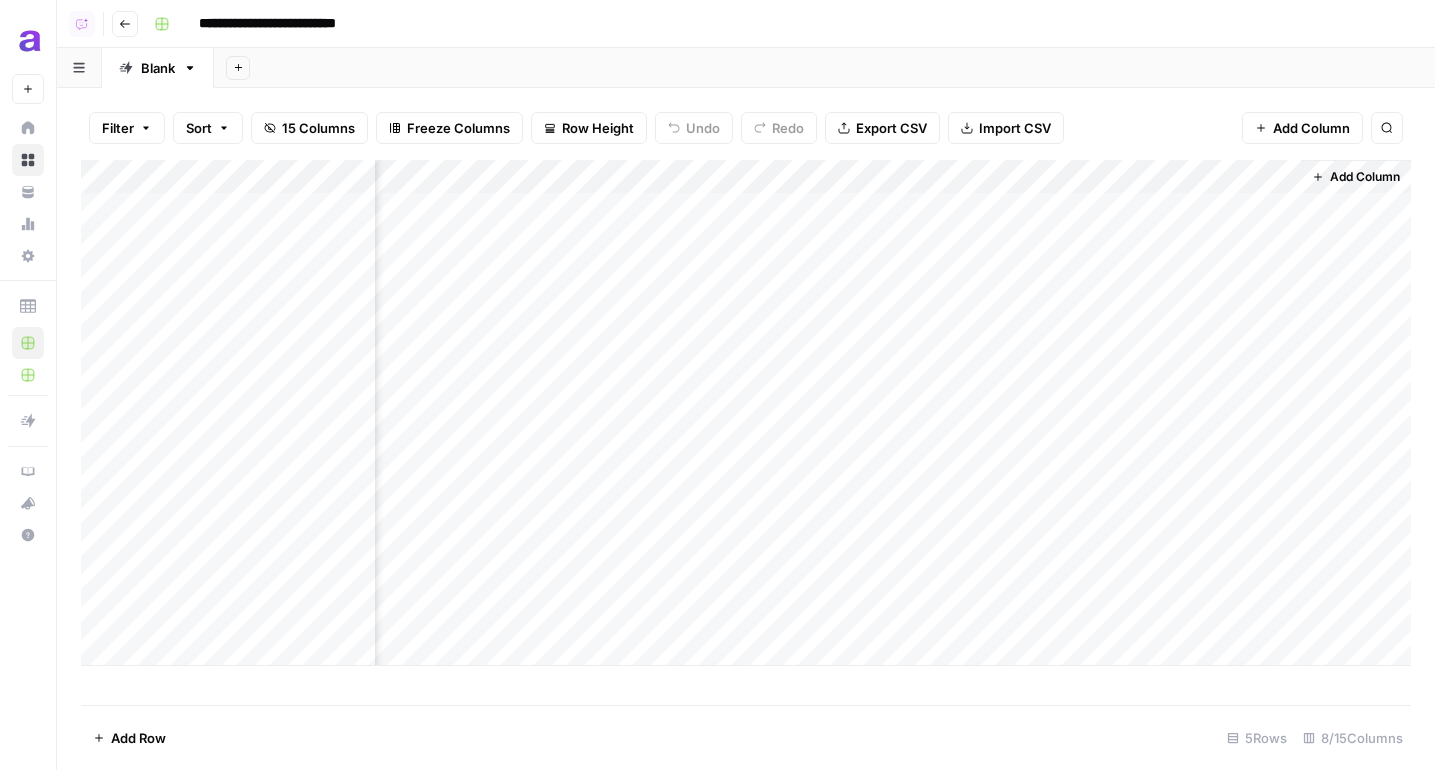 scroll, scrollTop: 0, scrollLeft: 559, axis: horizontal 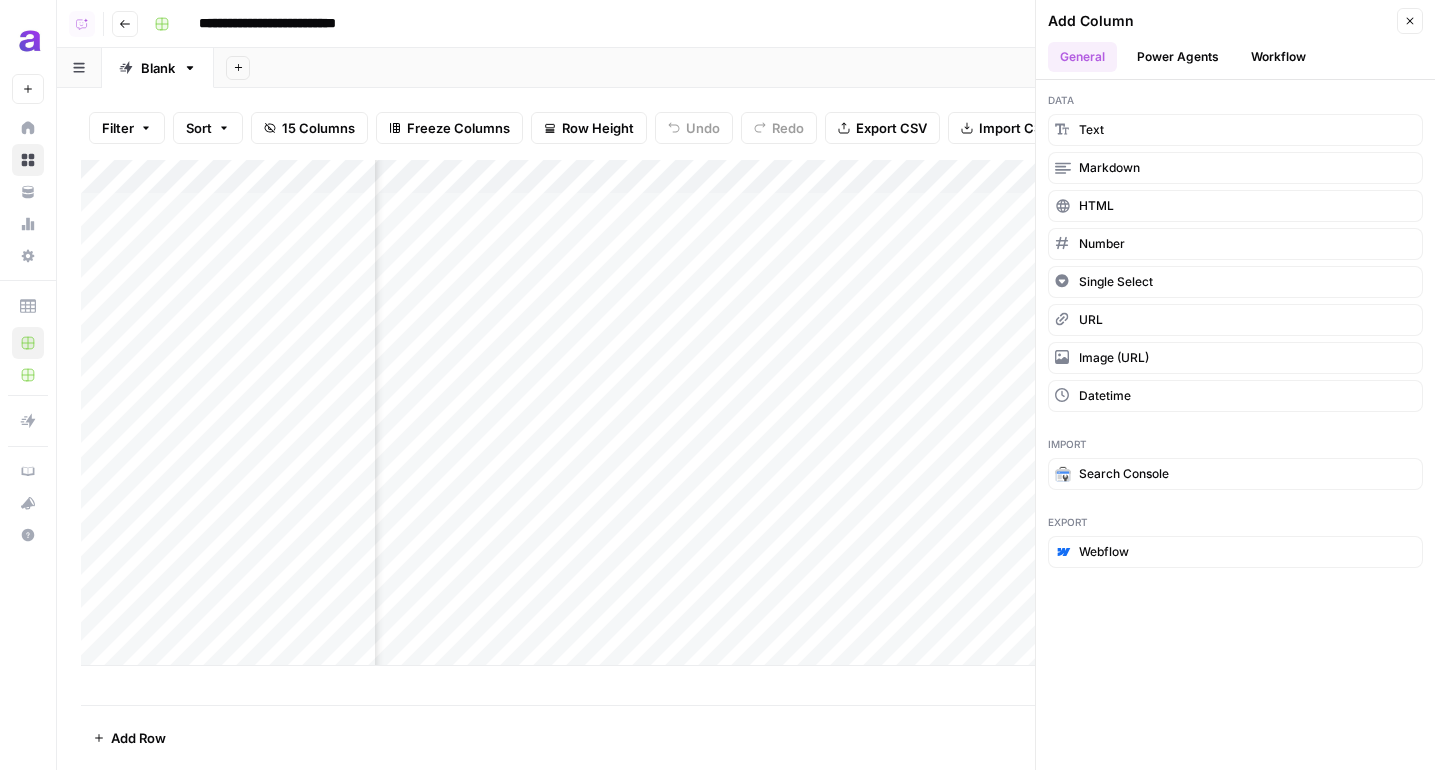 click on "Power Agents" at bounding box center (1178, 57) 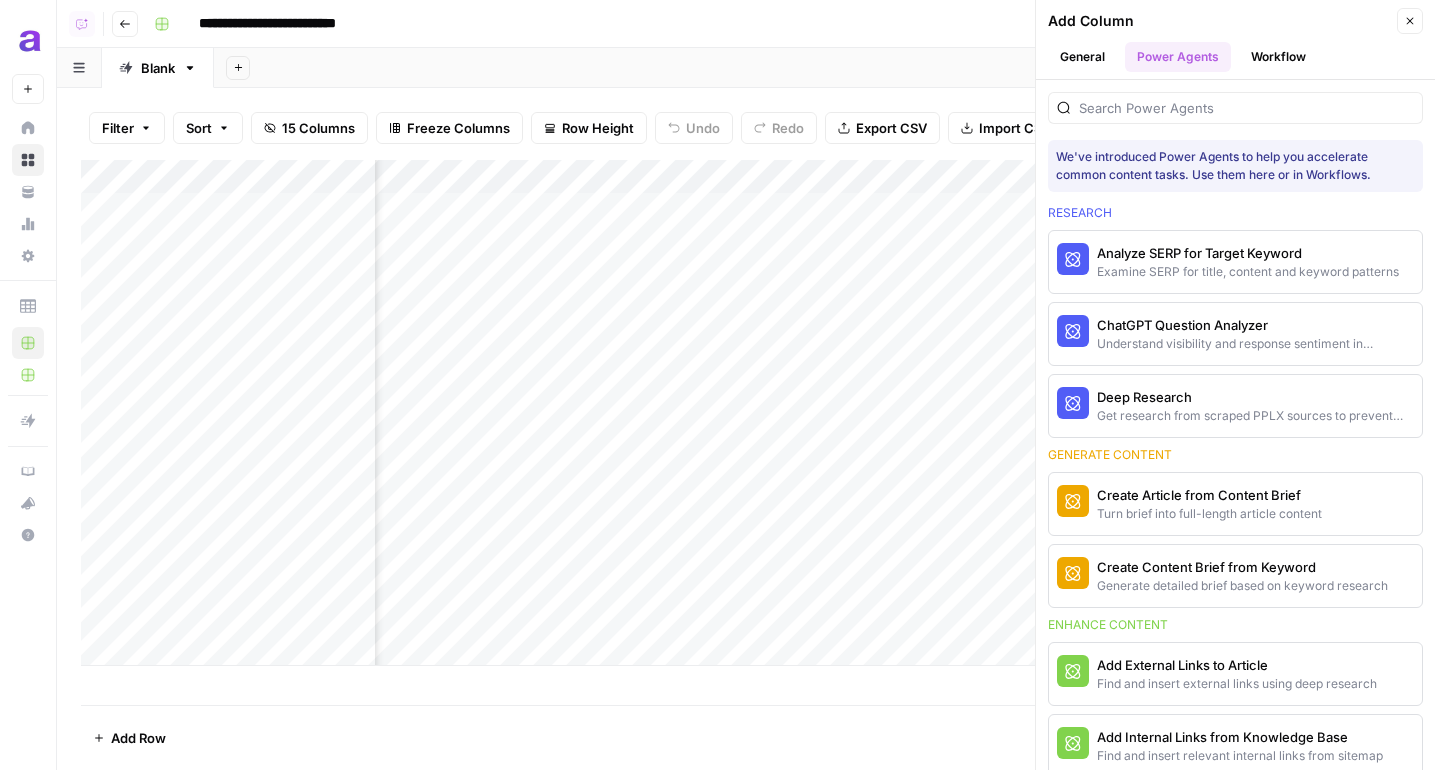 click on "Close" at bounding box center (1410, 21) 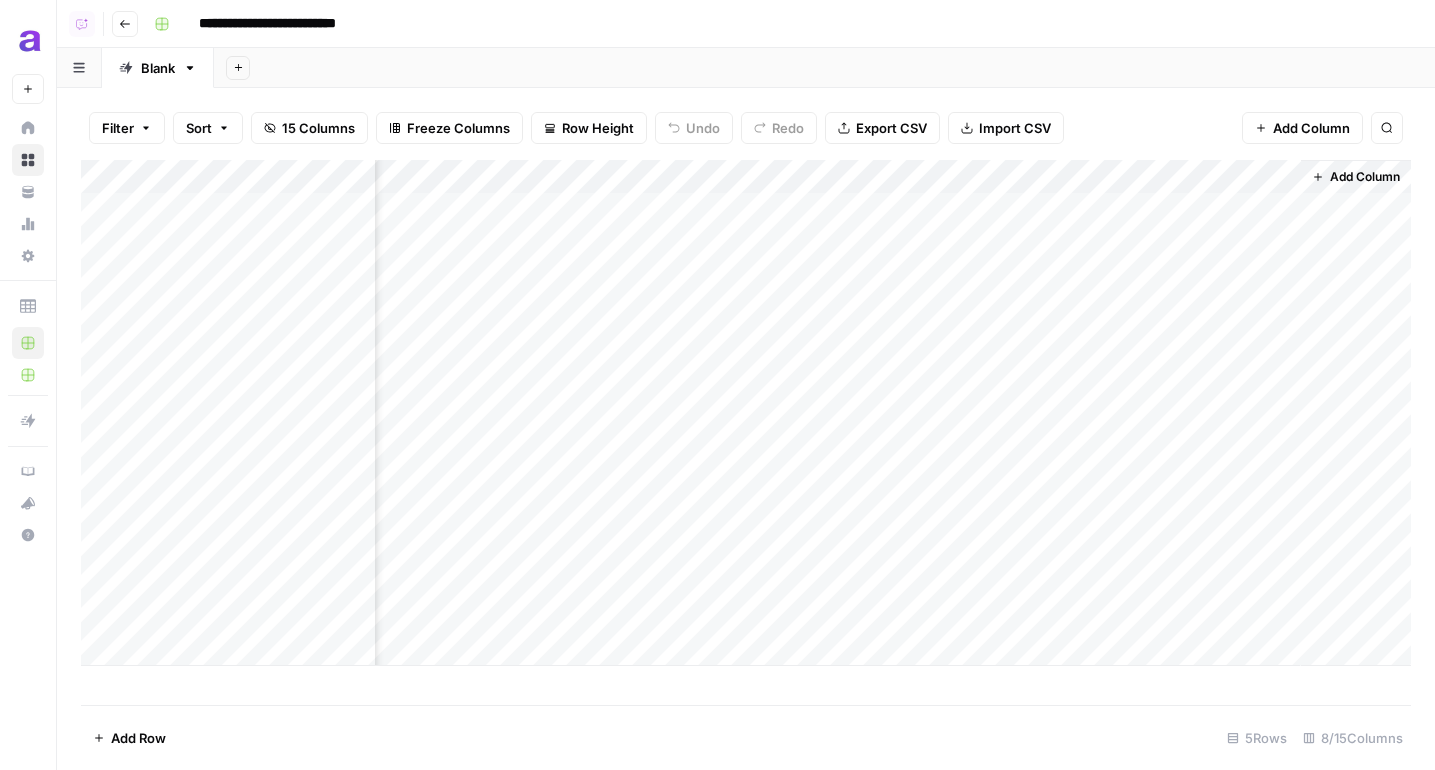 click 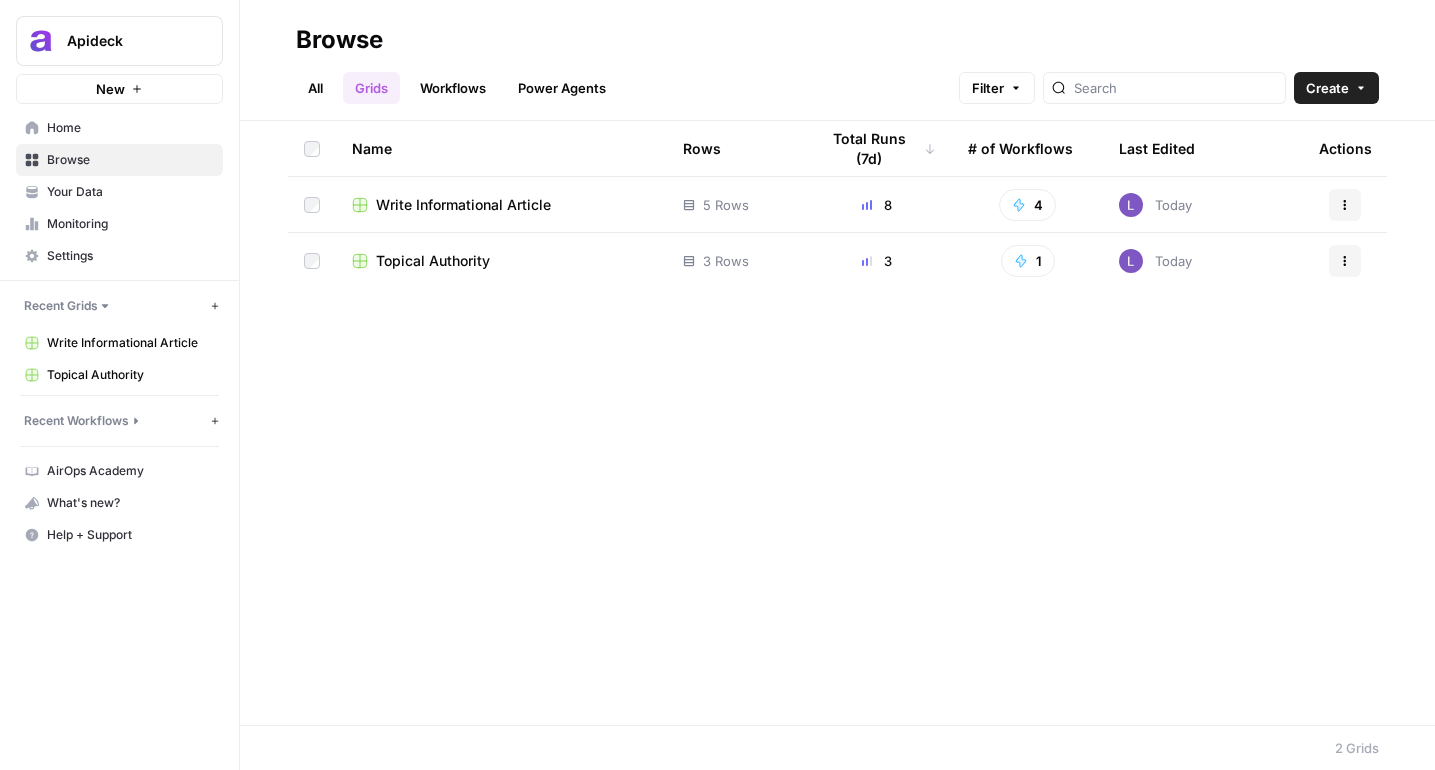 click on "Topical Authority" at bounding box center (433, 261) 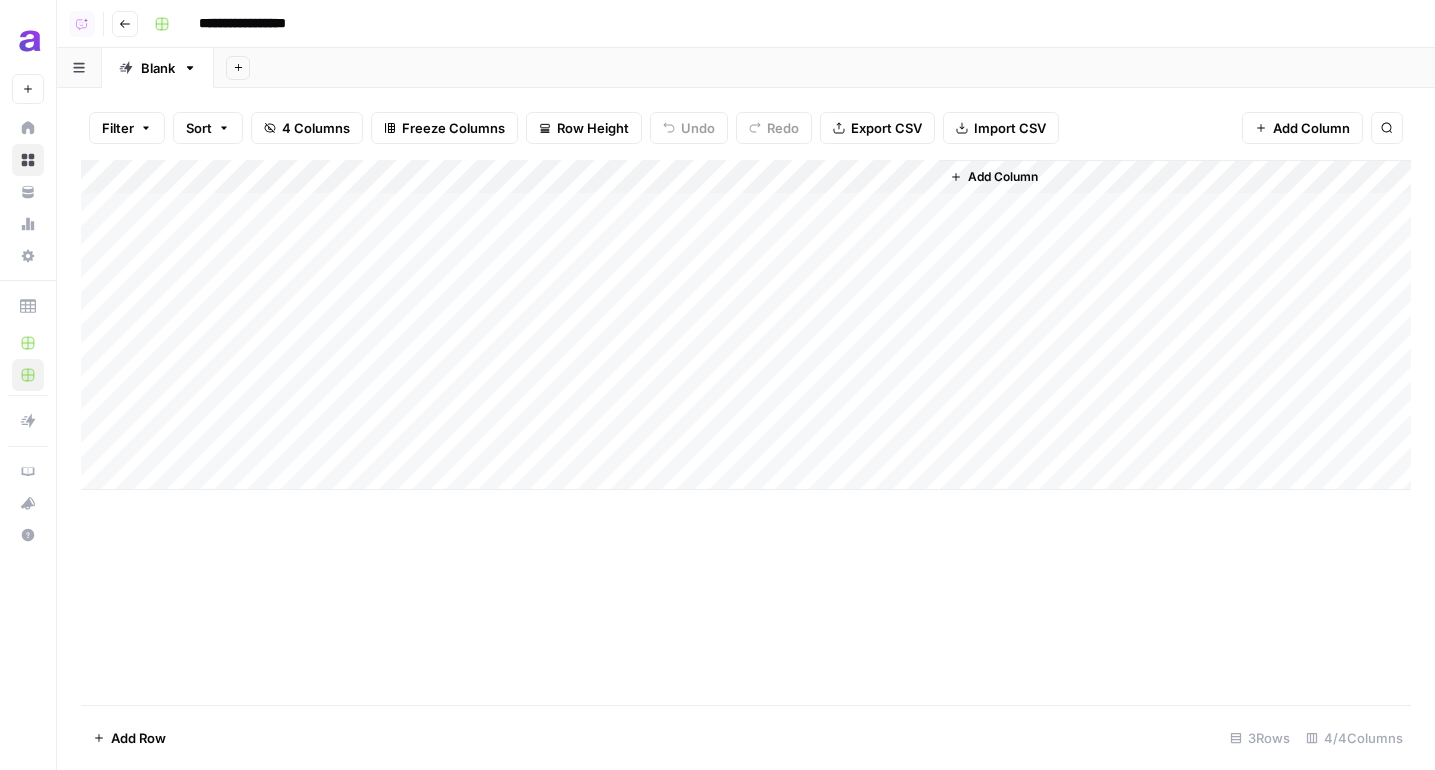 click on "Add Column" at bounding box center [746, 325] 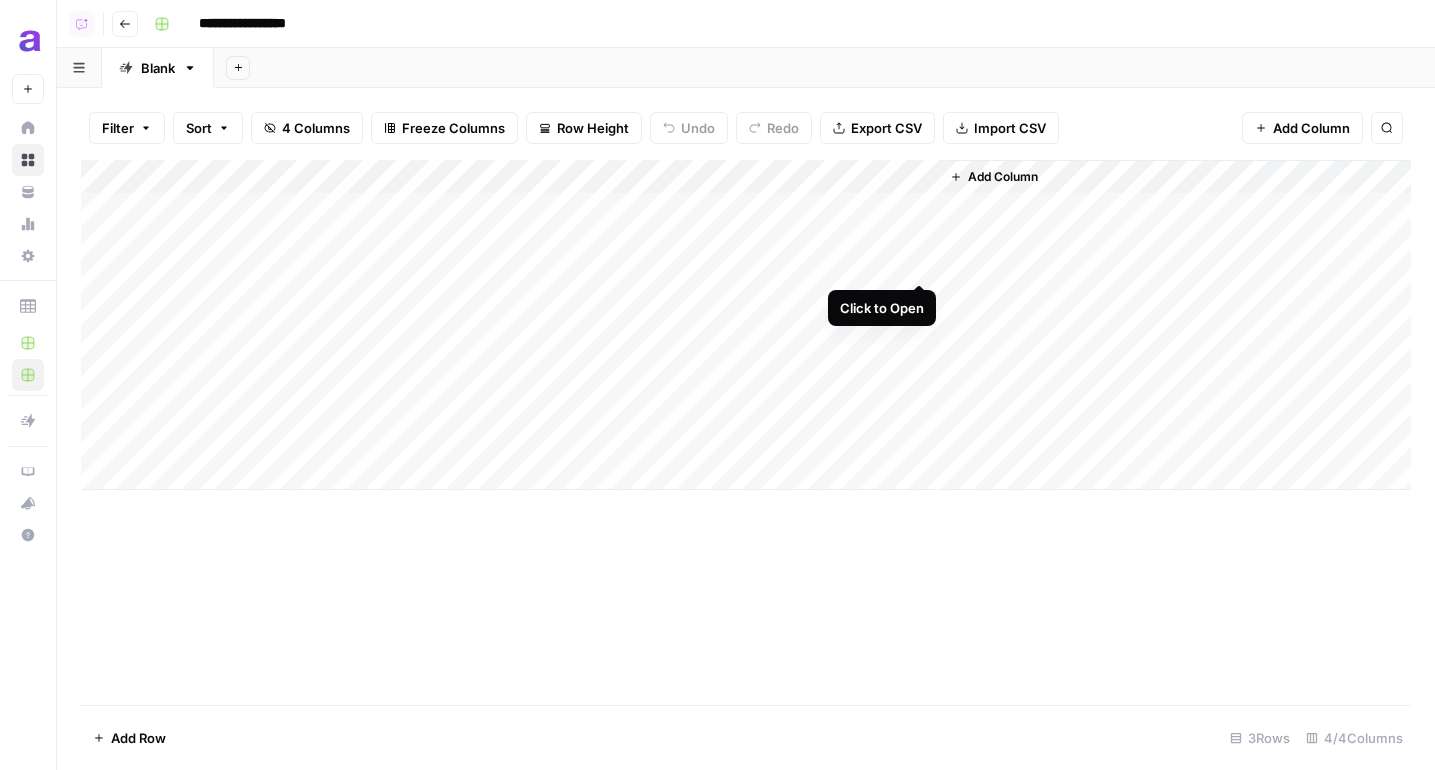 click on "Add Column" at bounding box center (746, 325) 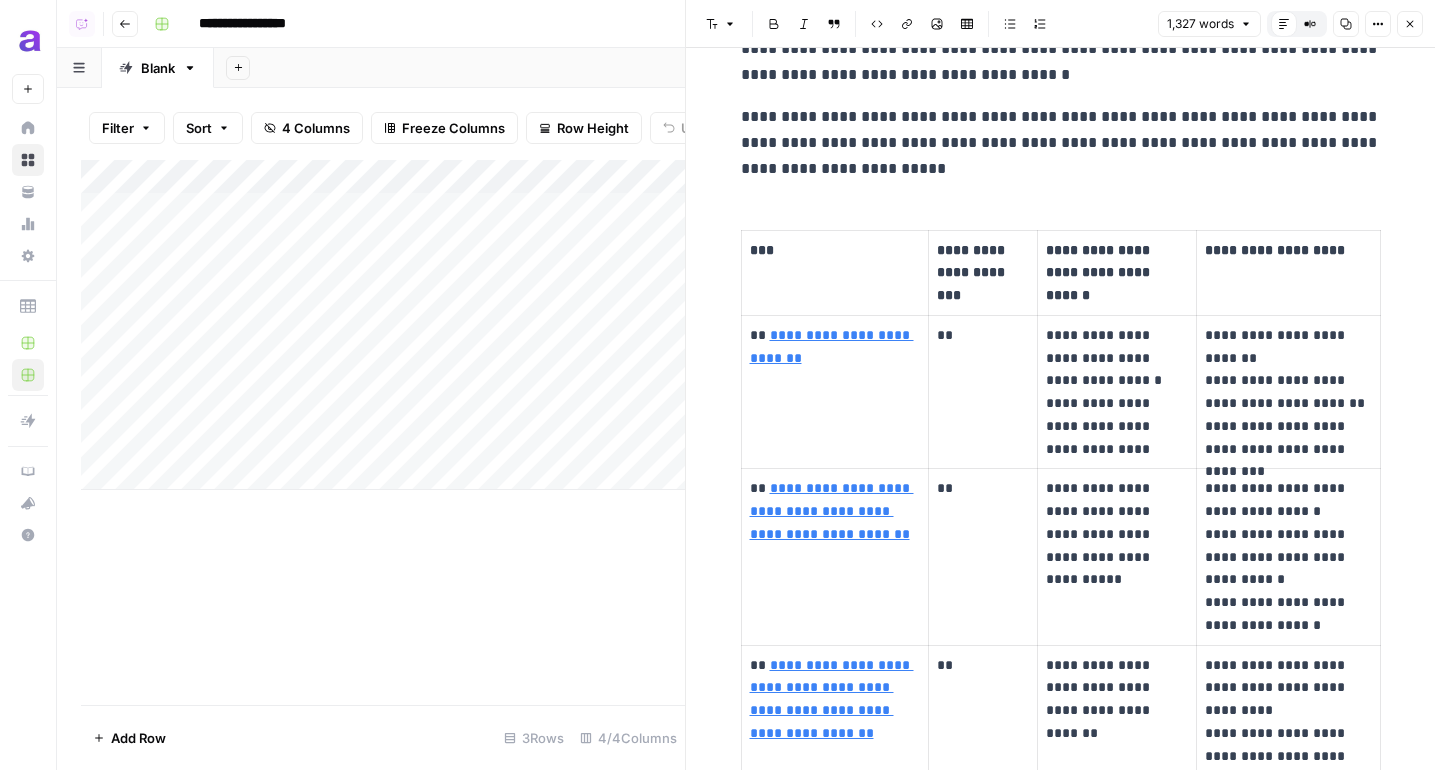 scroll, scrollTop: 4387, scrollLeft: 0, axis: vertical 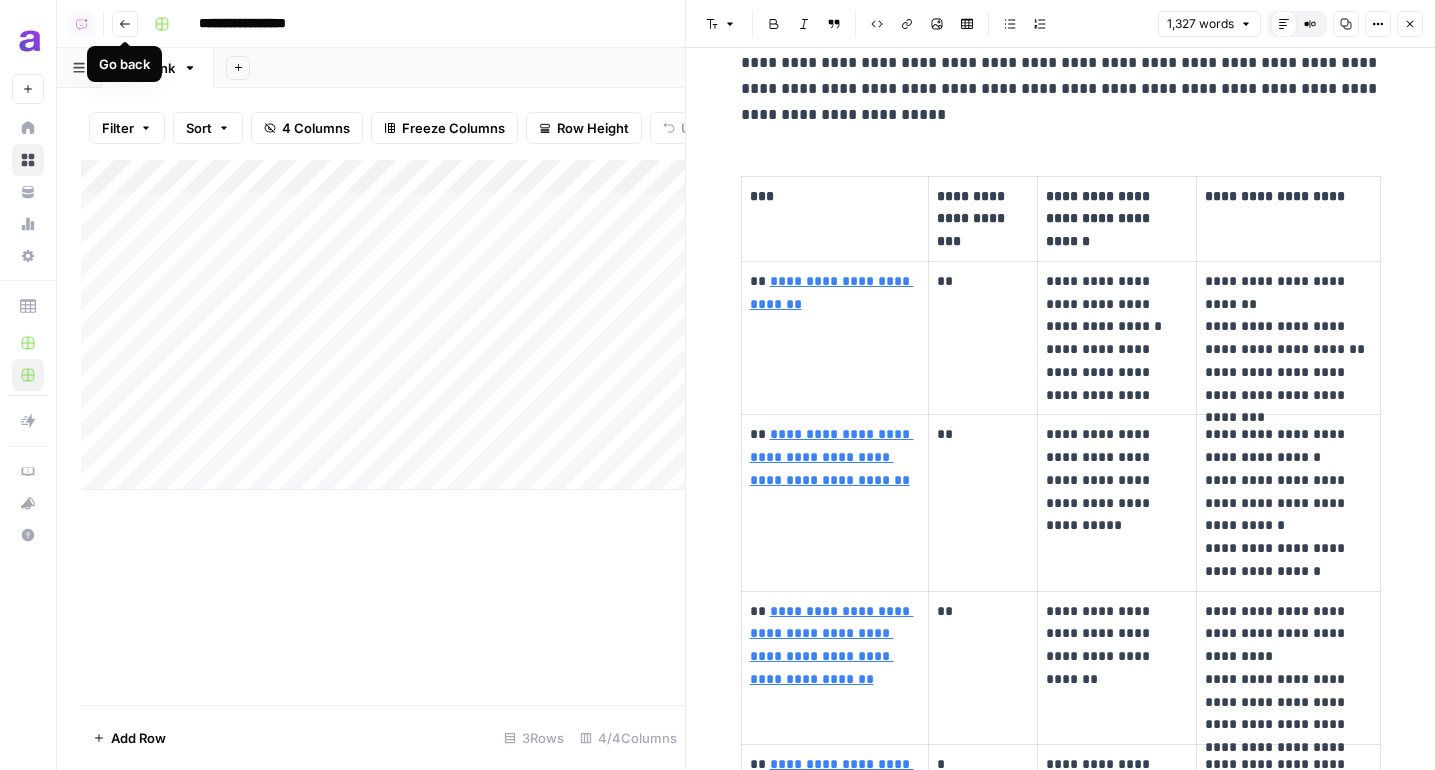 click on "Go back" at bounding box center (125, 24) 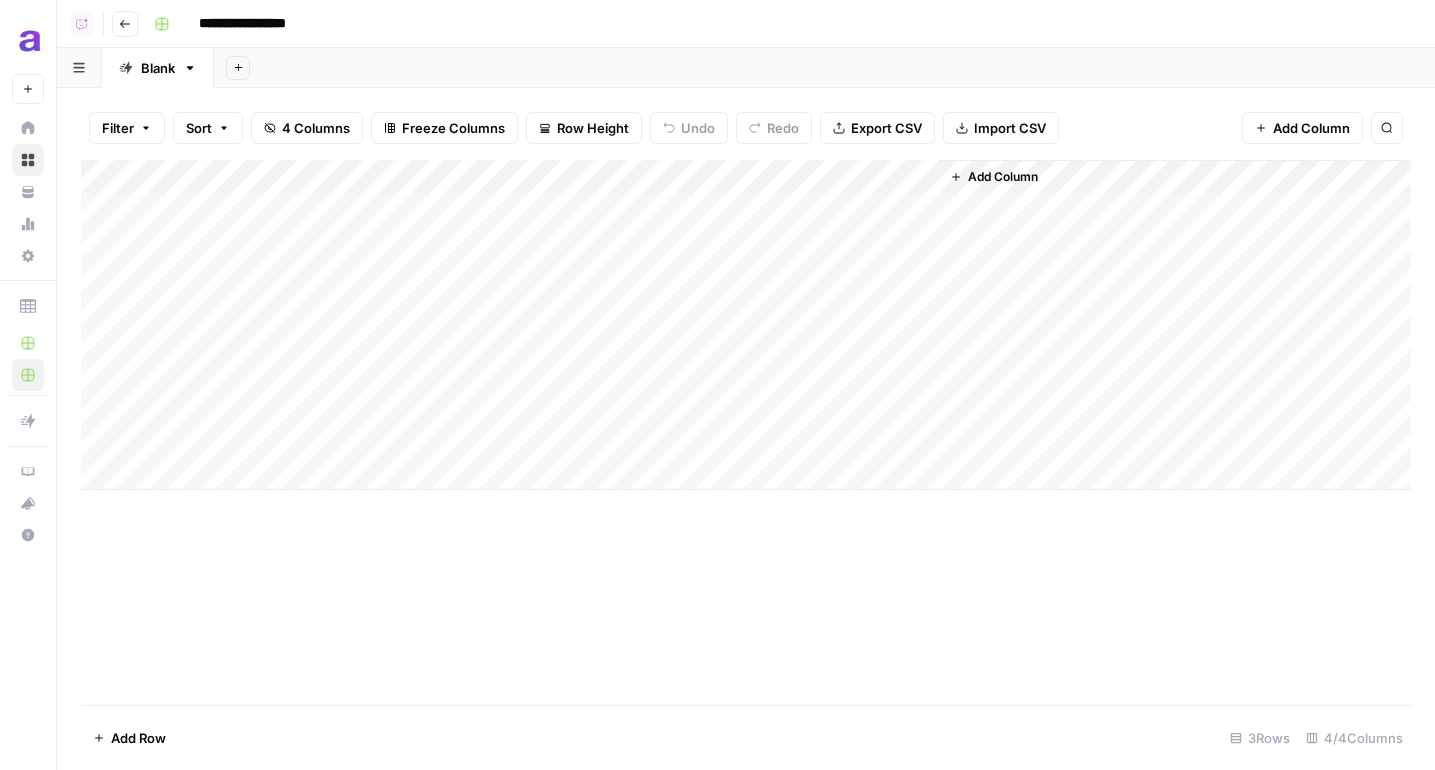 click on "Go back" at bounding box center (125, 24) 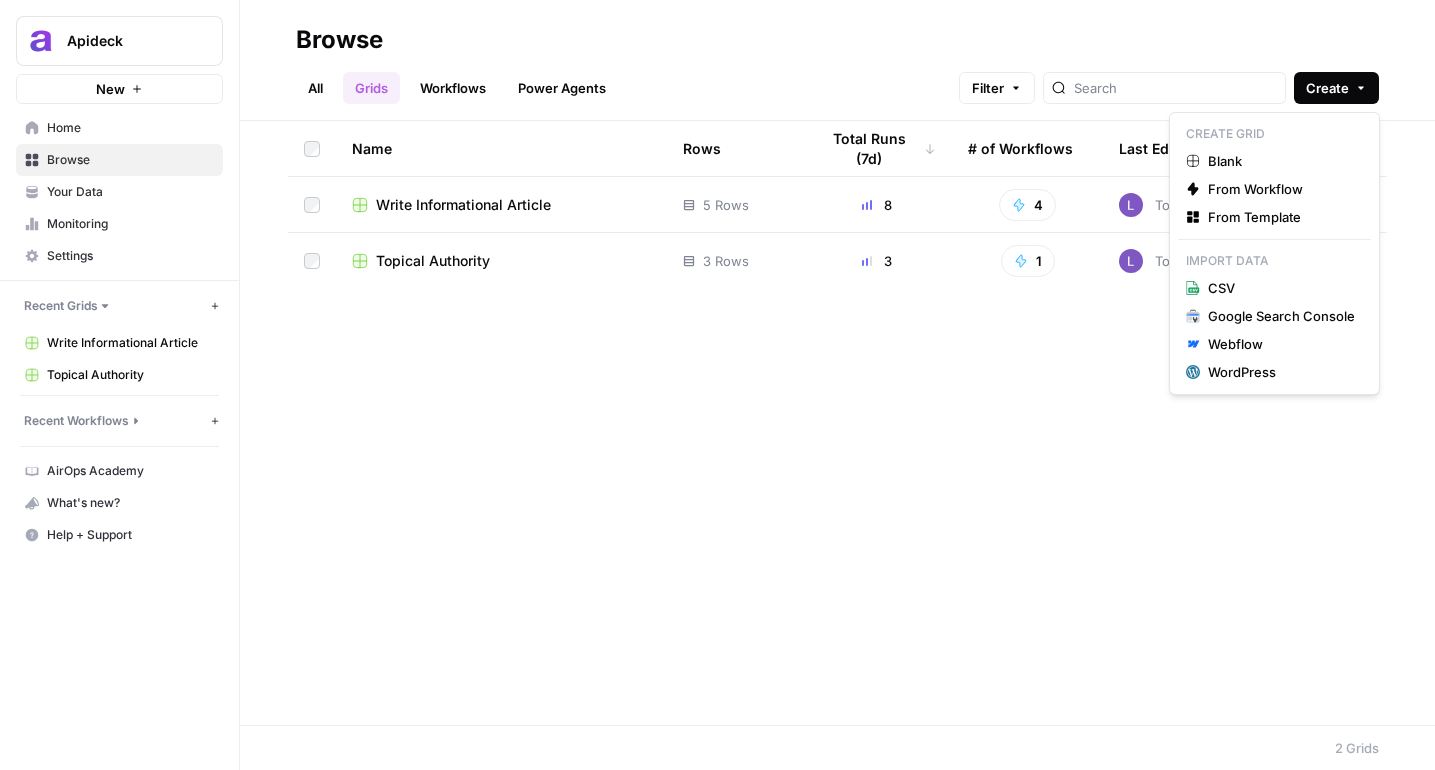 click on "Create" at bounding box center [1327, 88] 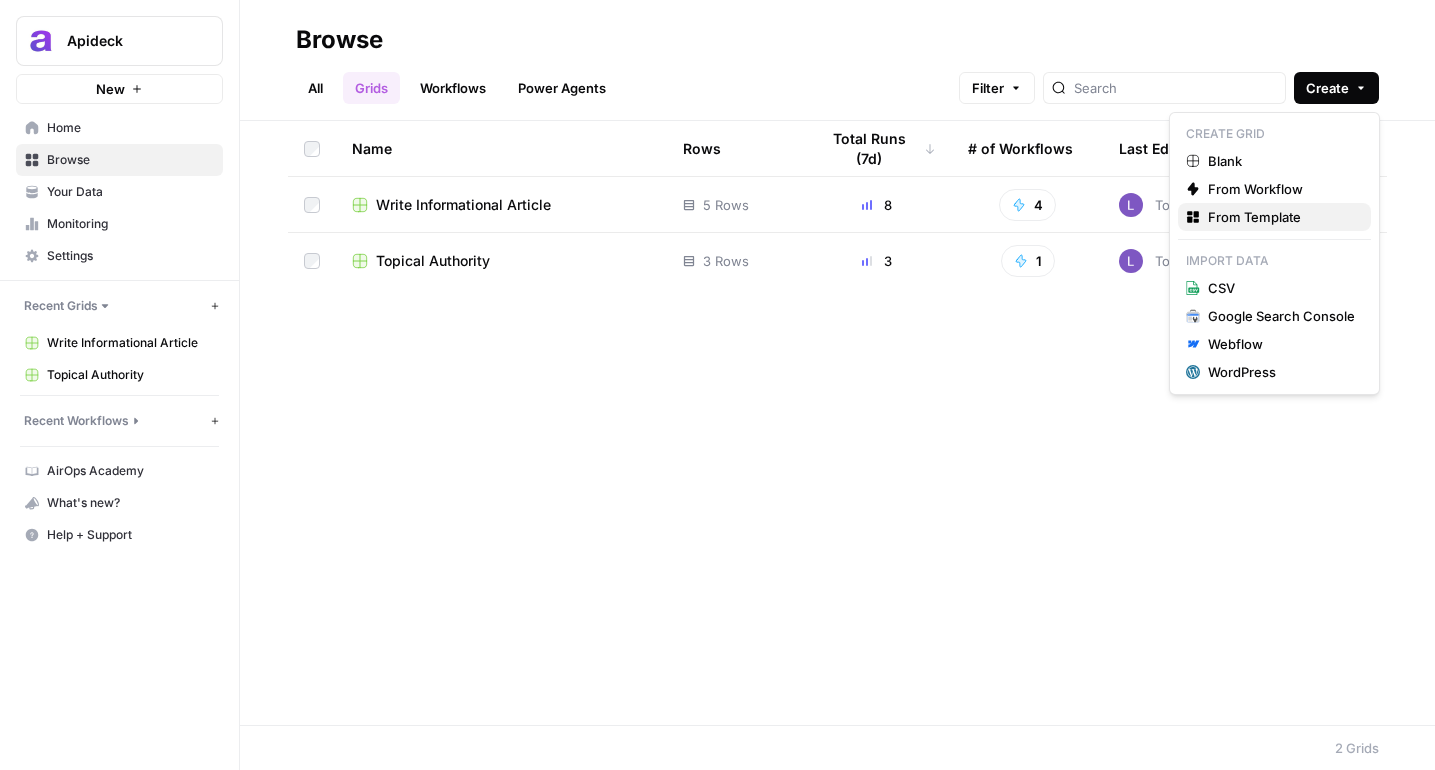 click on "From Template" at bounding box center (1281, 217) 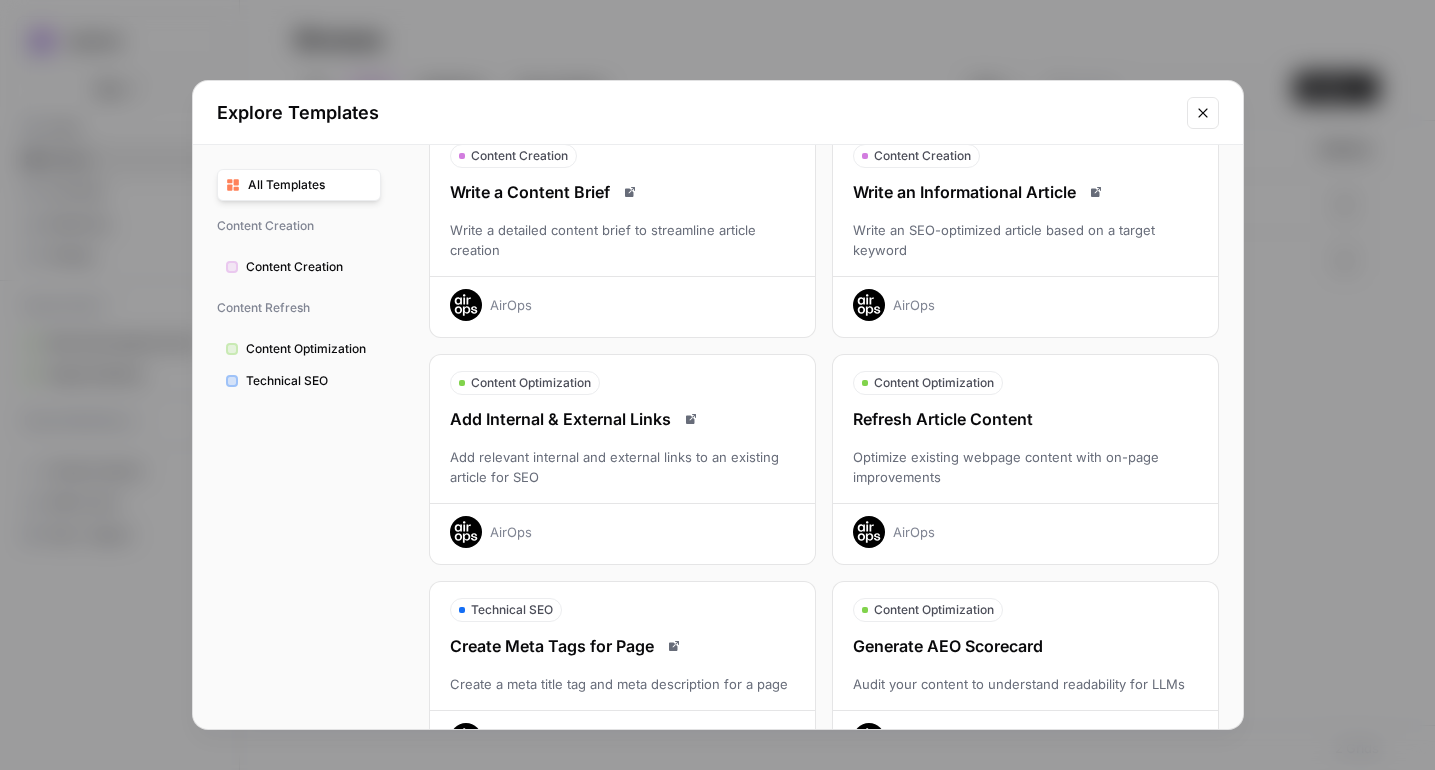scroll, scrollTop: 100, scrollLeft: 0, axis: vertical 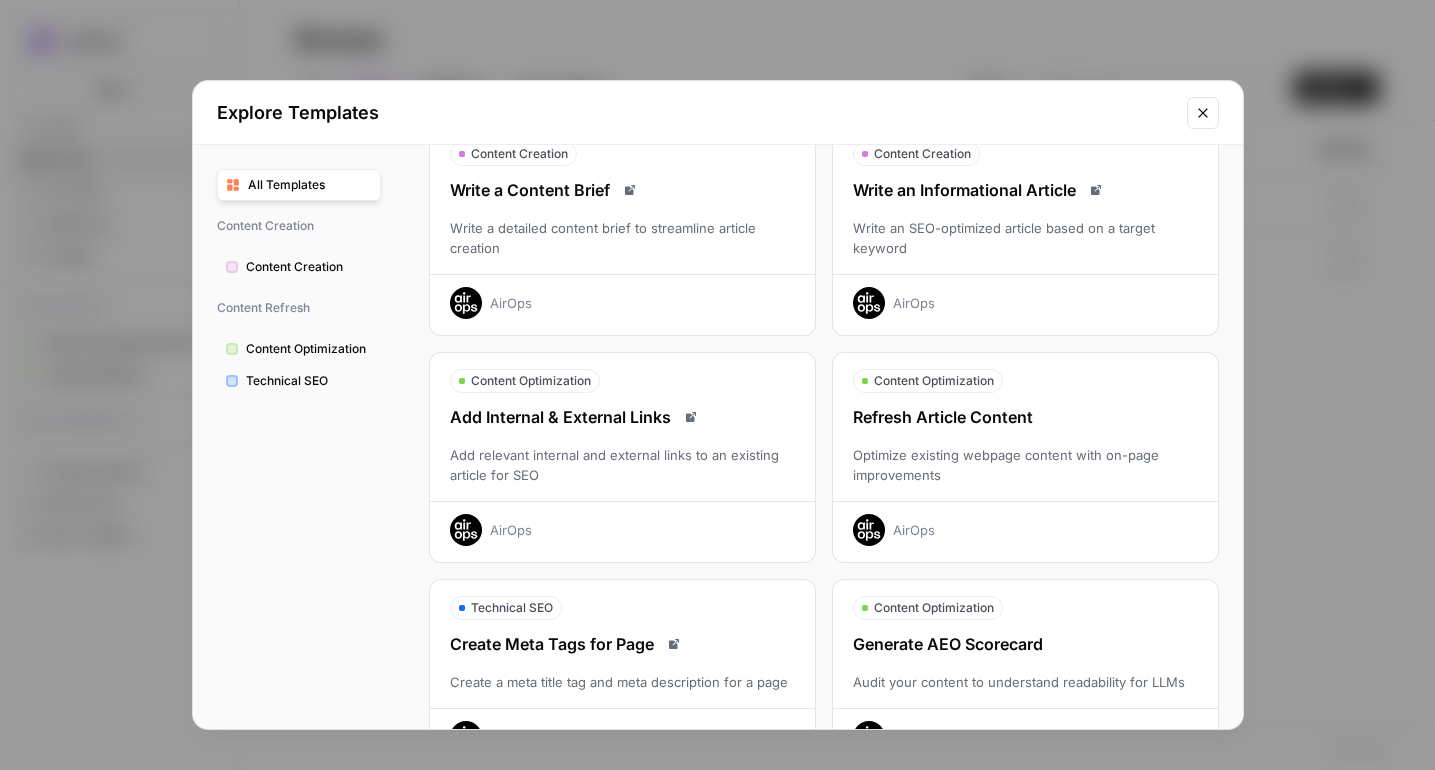 click on "Optimize existing webpage content with on-page improvements" at bounding box center (1025, 465) 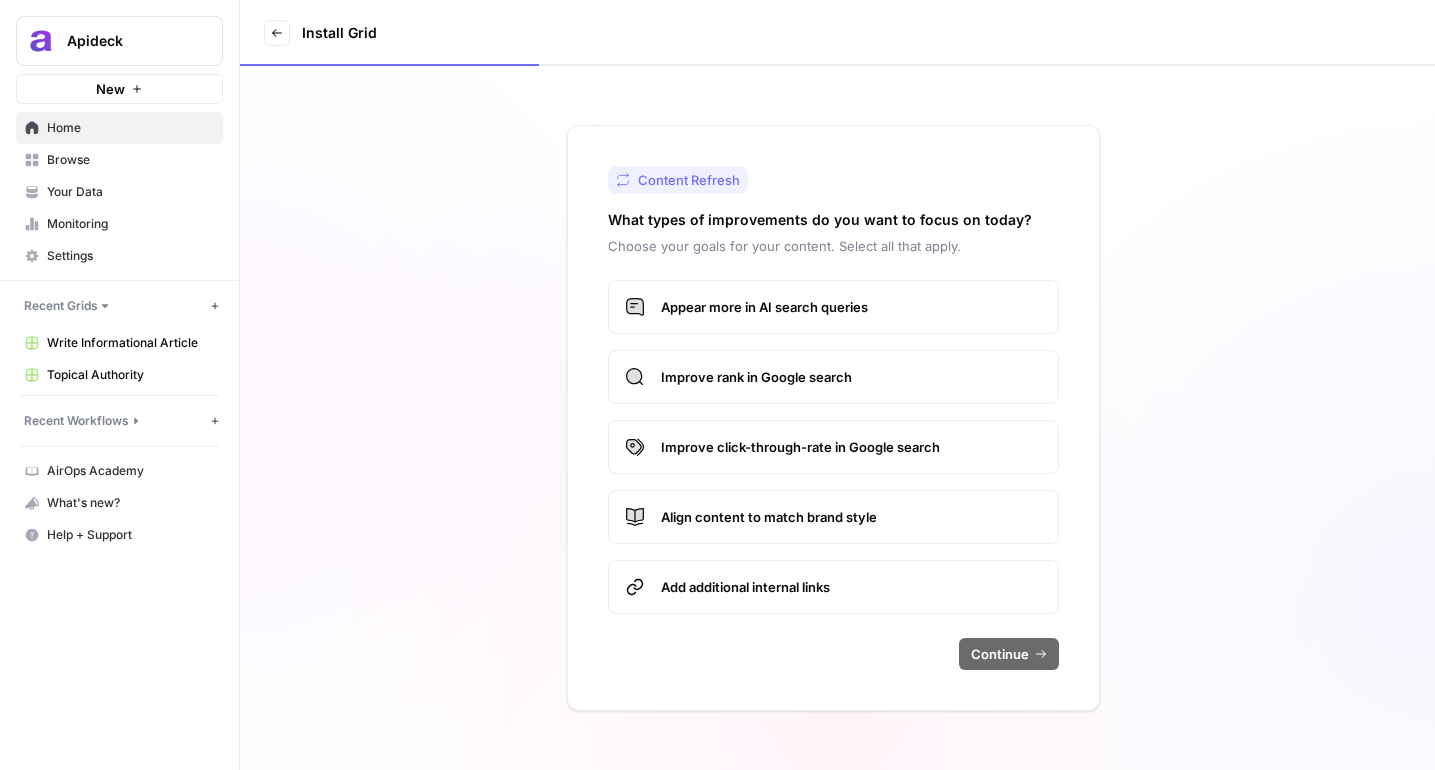 click on "Appear more in AI search queries" at bounding box center [833, 307] 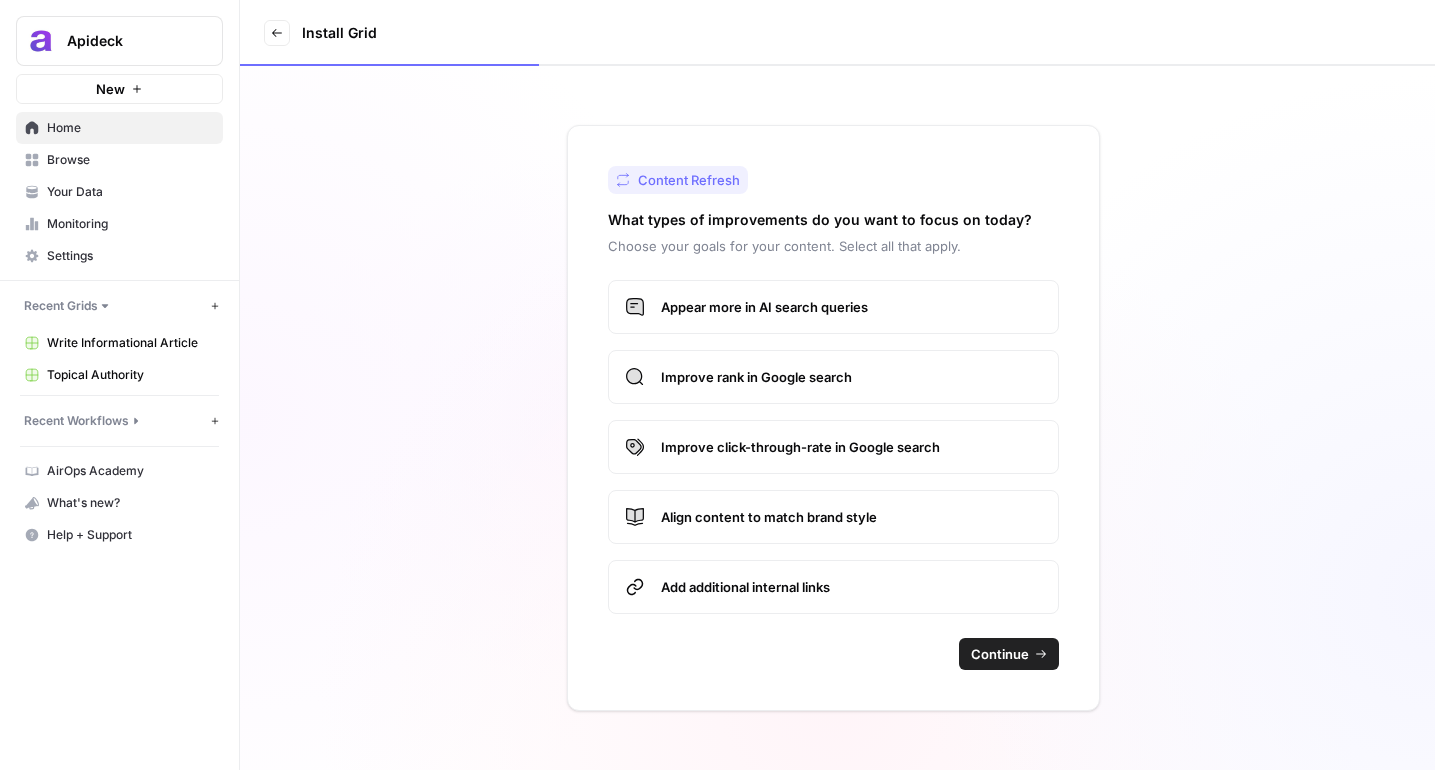 click on "Improve rank in Google search" at bounding box center (833, 377) 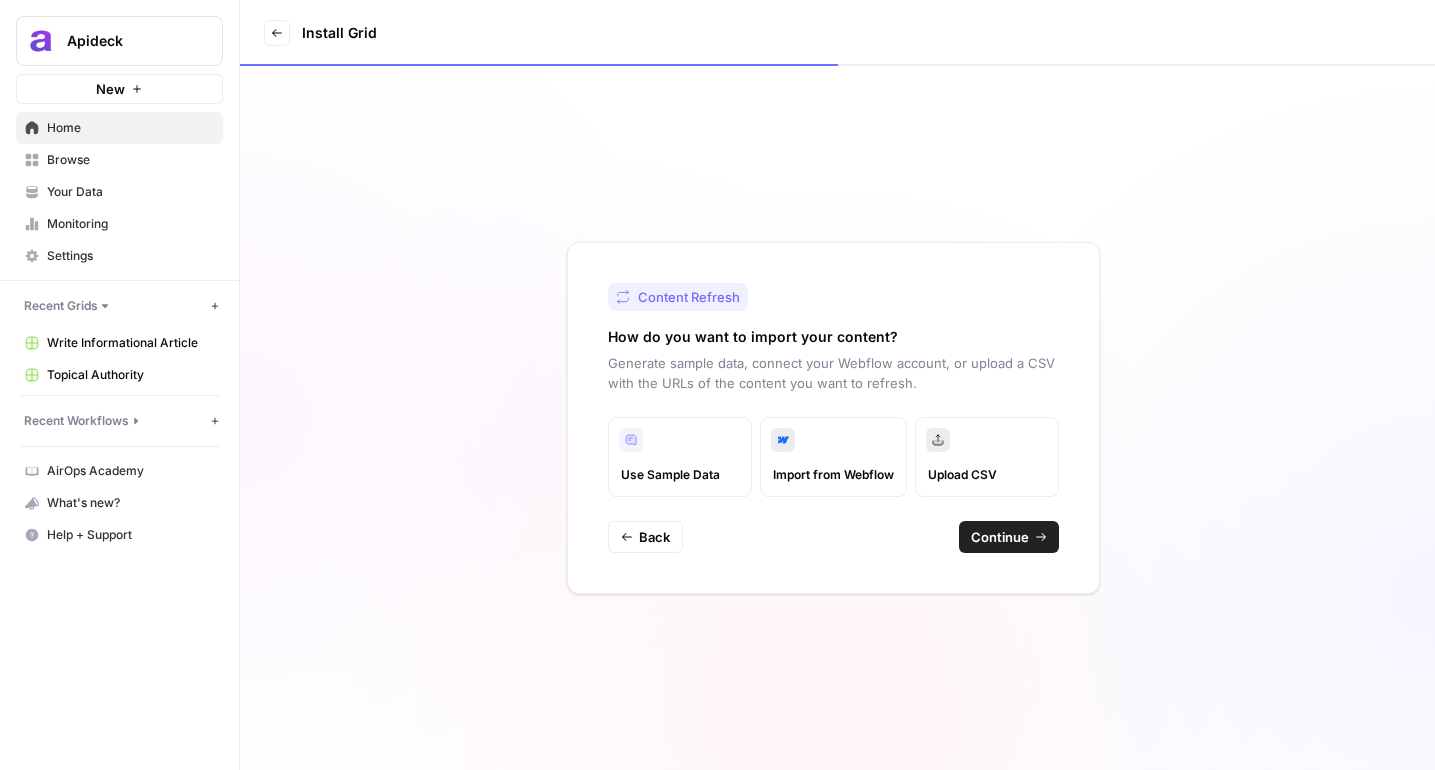 click on "Continue" at bounding box center (1000, 537) 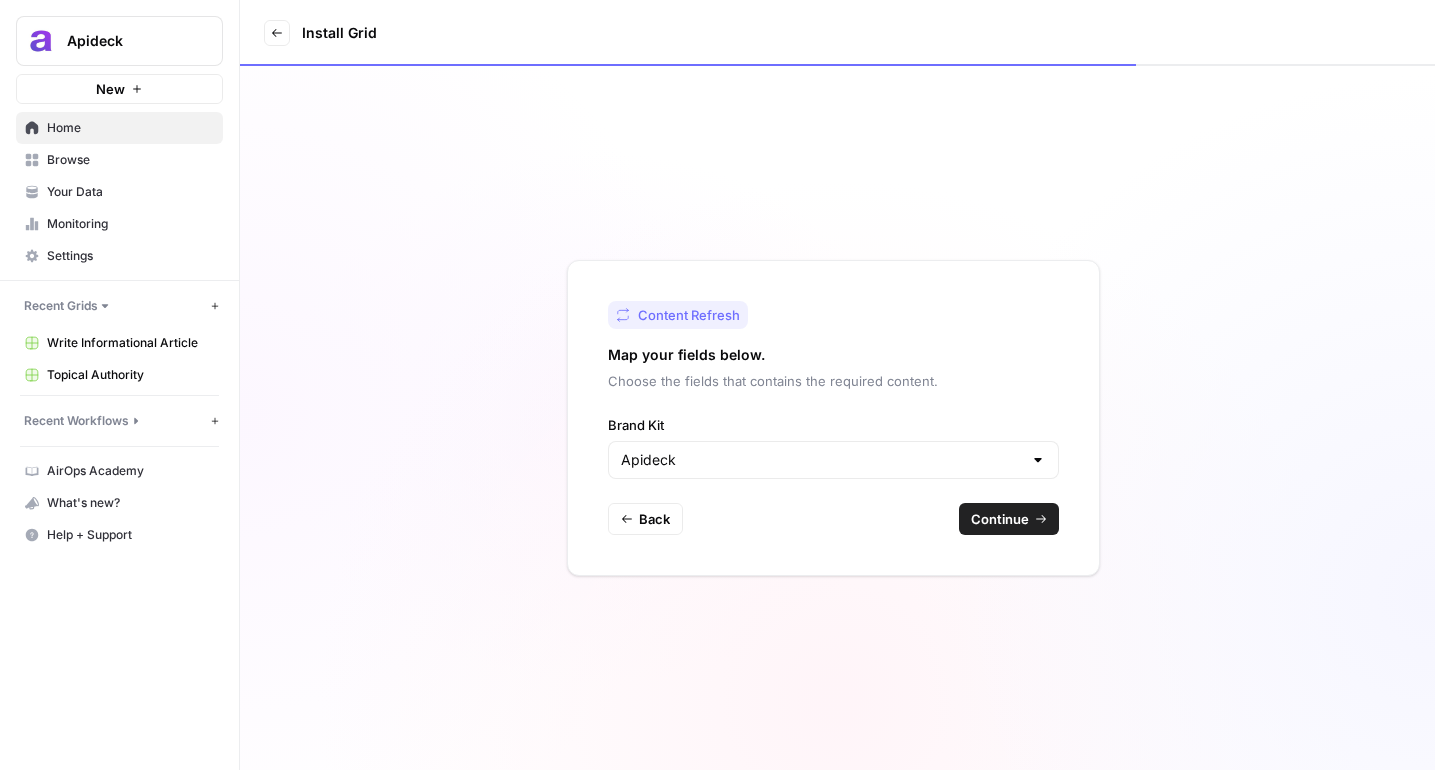 click 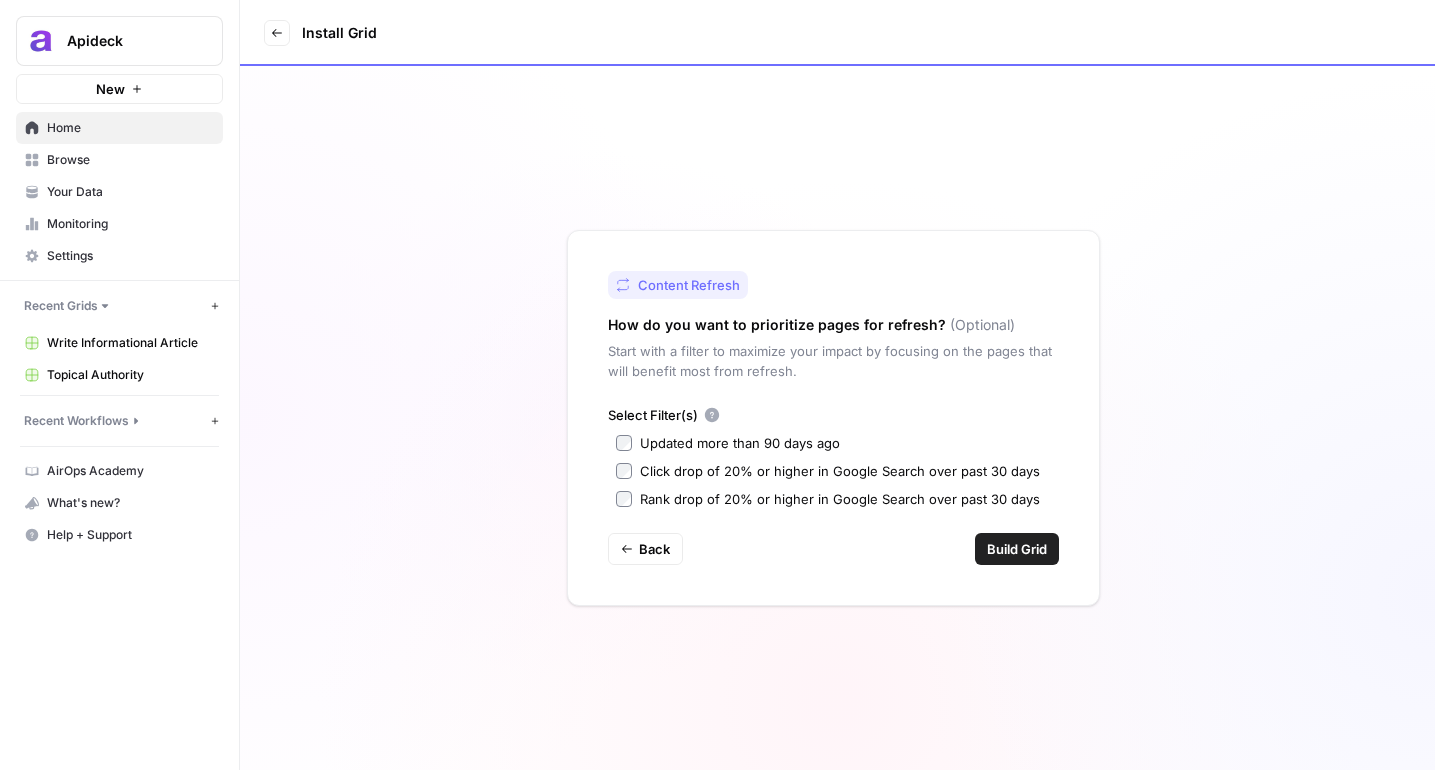 click on "Build Grid" at bounding box center (1017, 549) 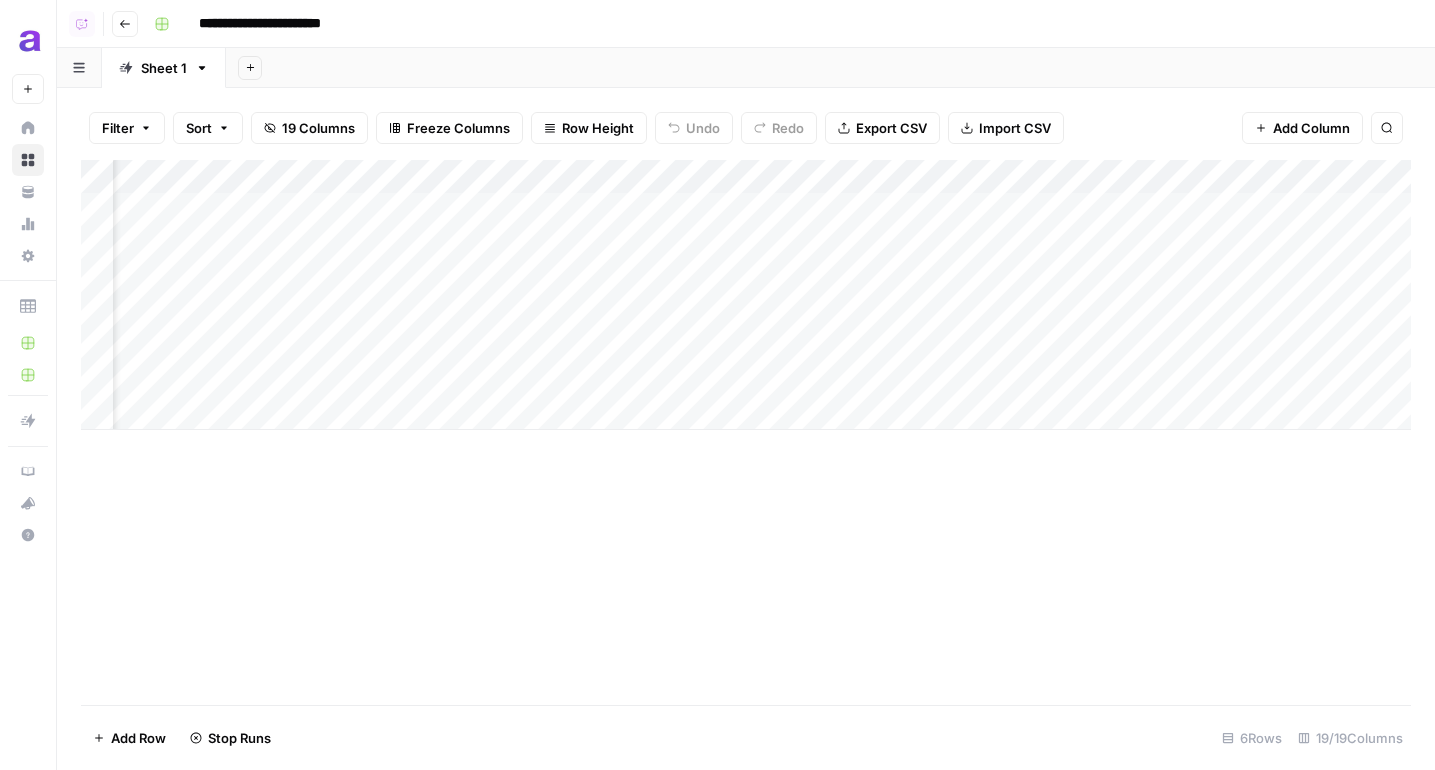 scroll, scrollTop: 0, scrollLeft: 0, axis: both 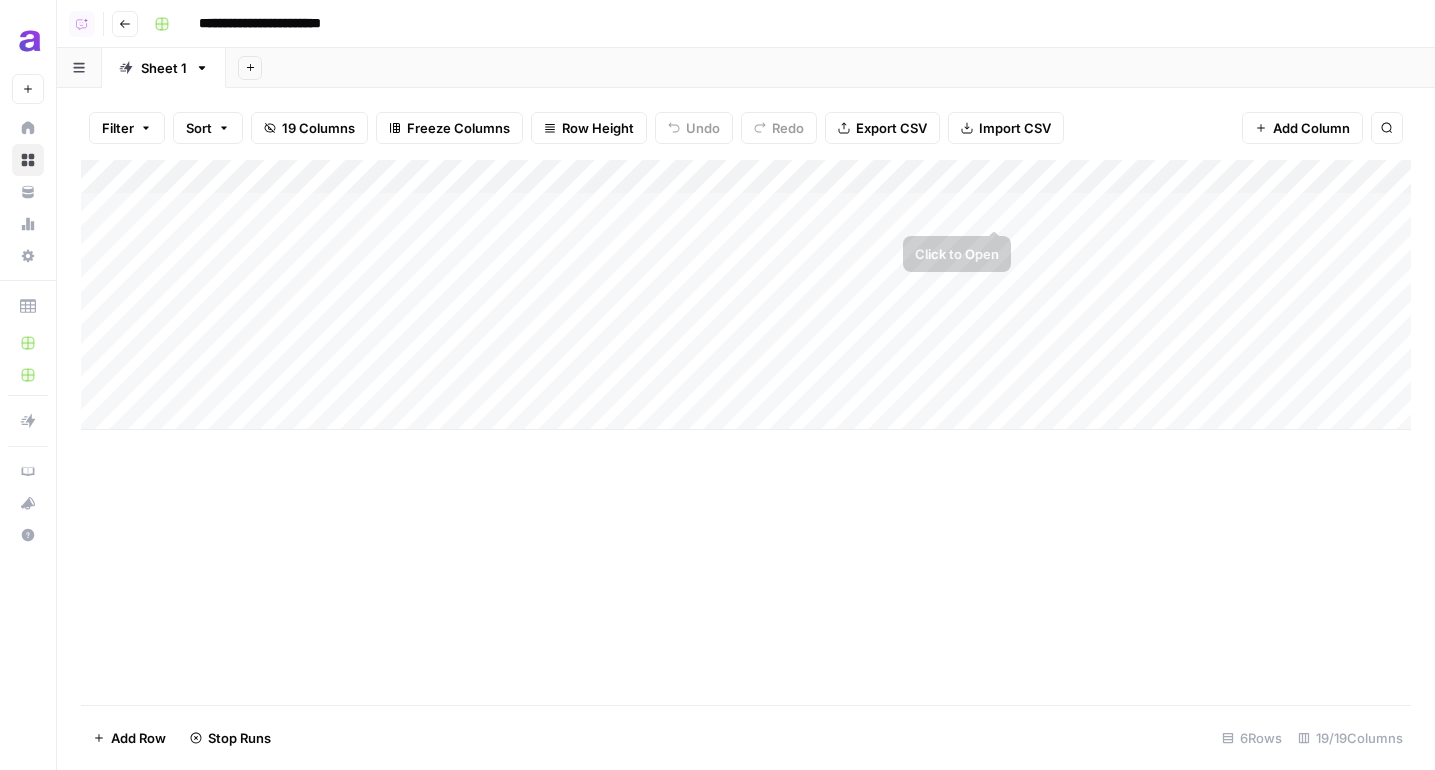click on "Add Column" at bounding box center [746, 295] 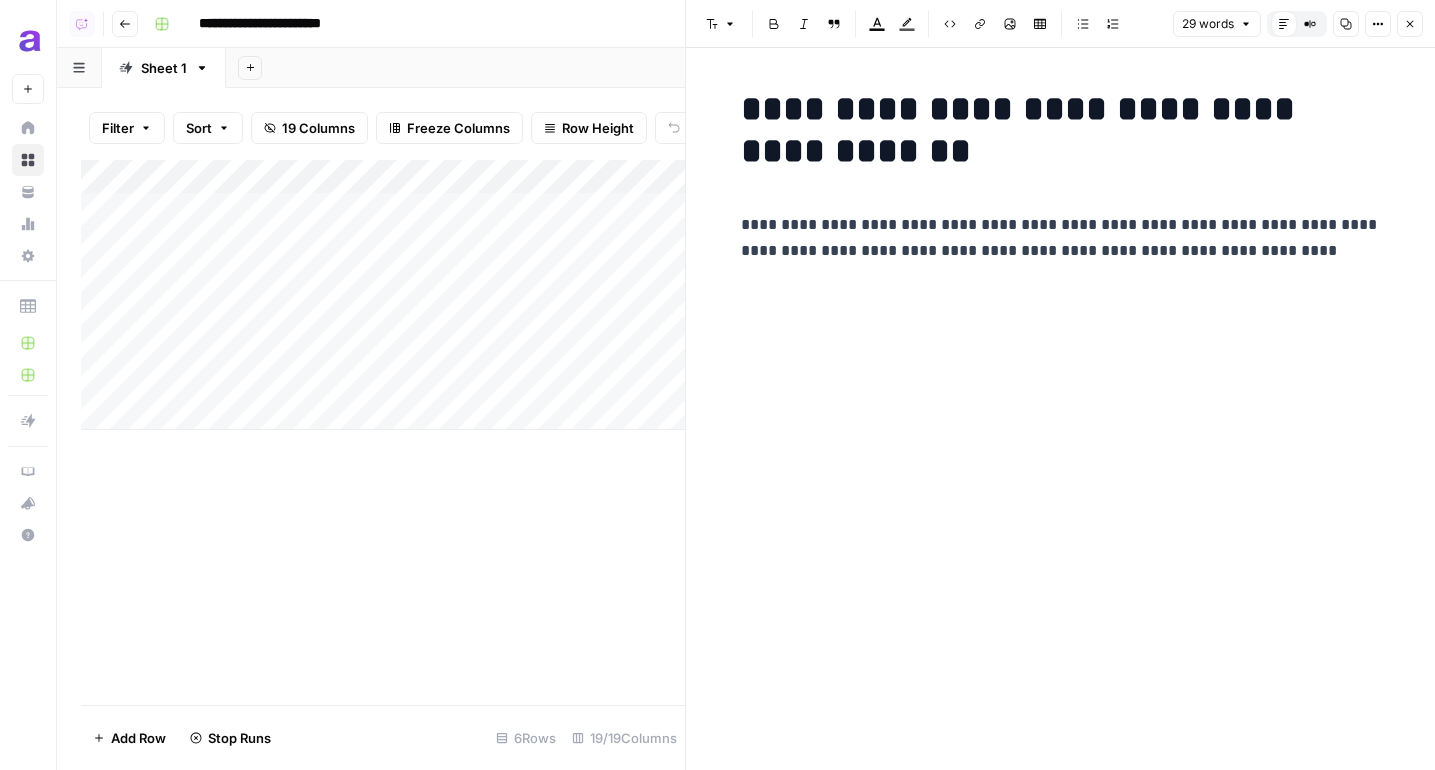 click 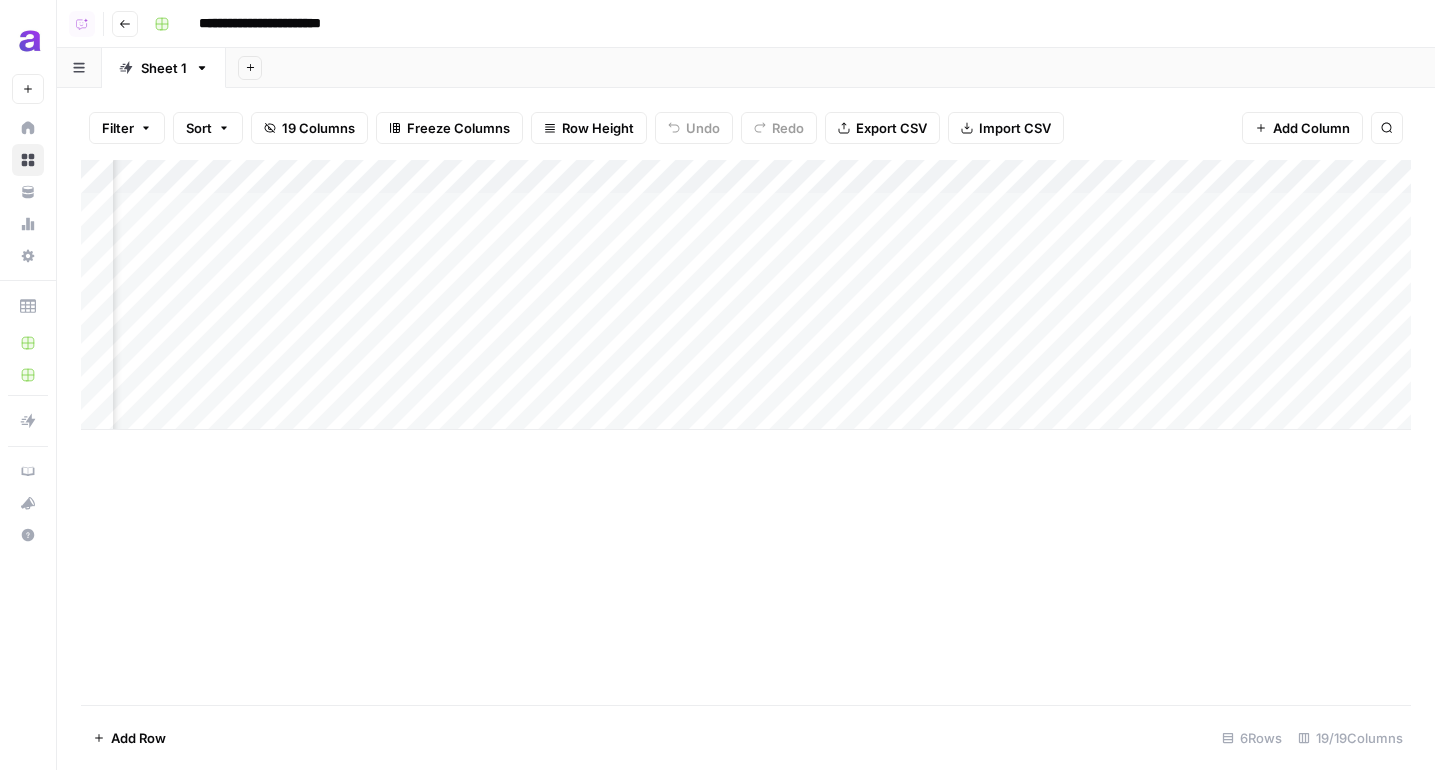 scroll, scrollTop: 0, scrollLeft: 676, axis: horizontal 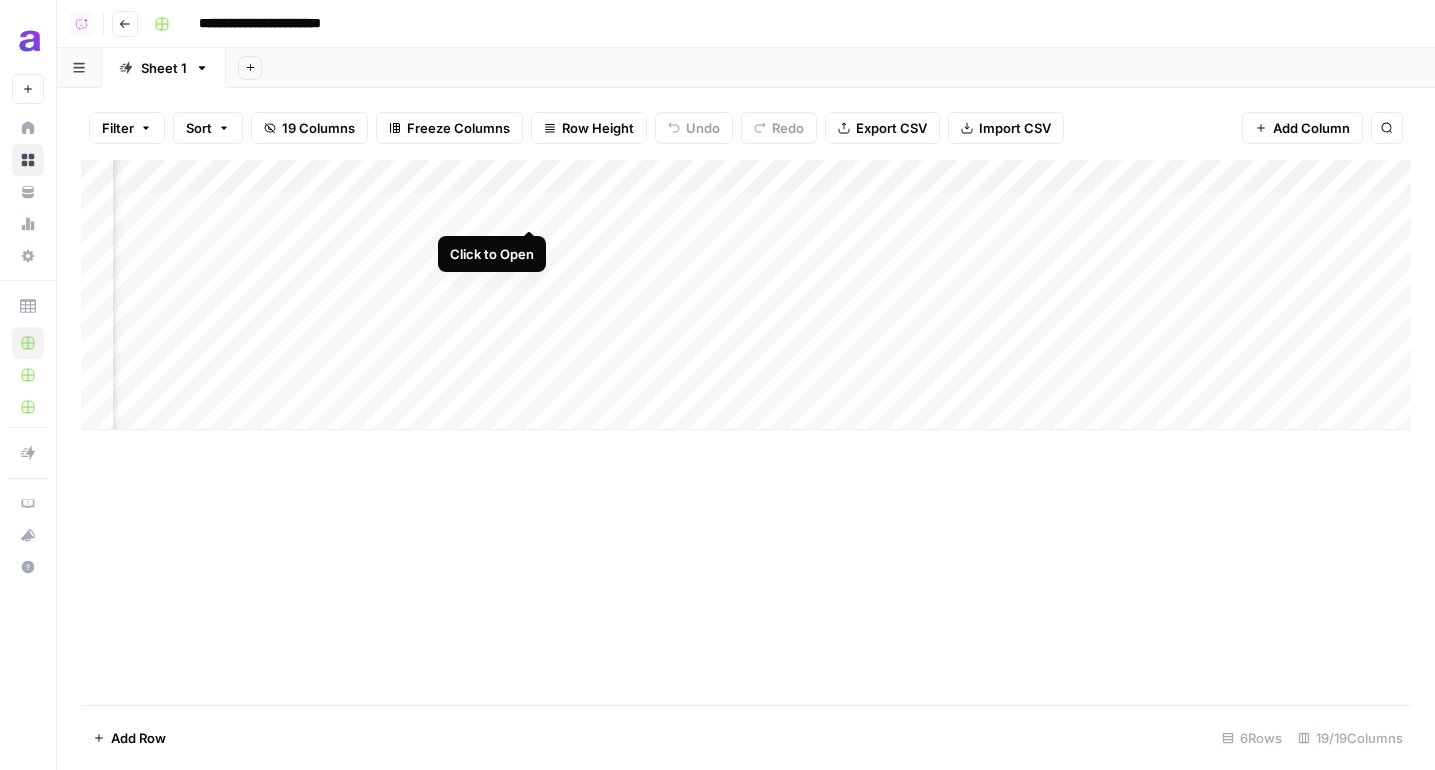 click on "Add Column" at bounding box center [746, 295] 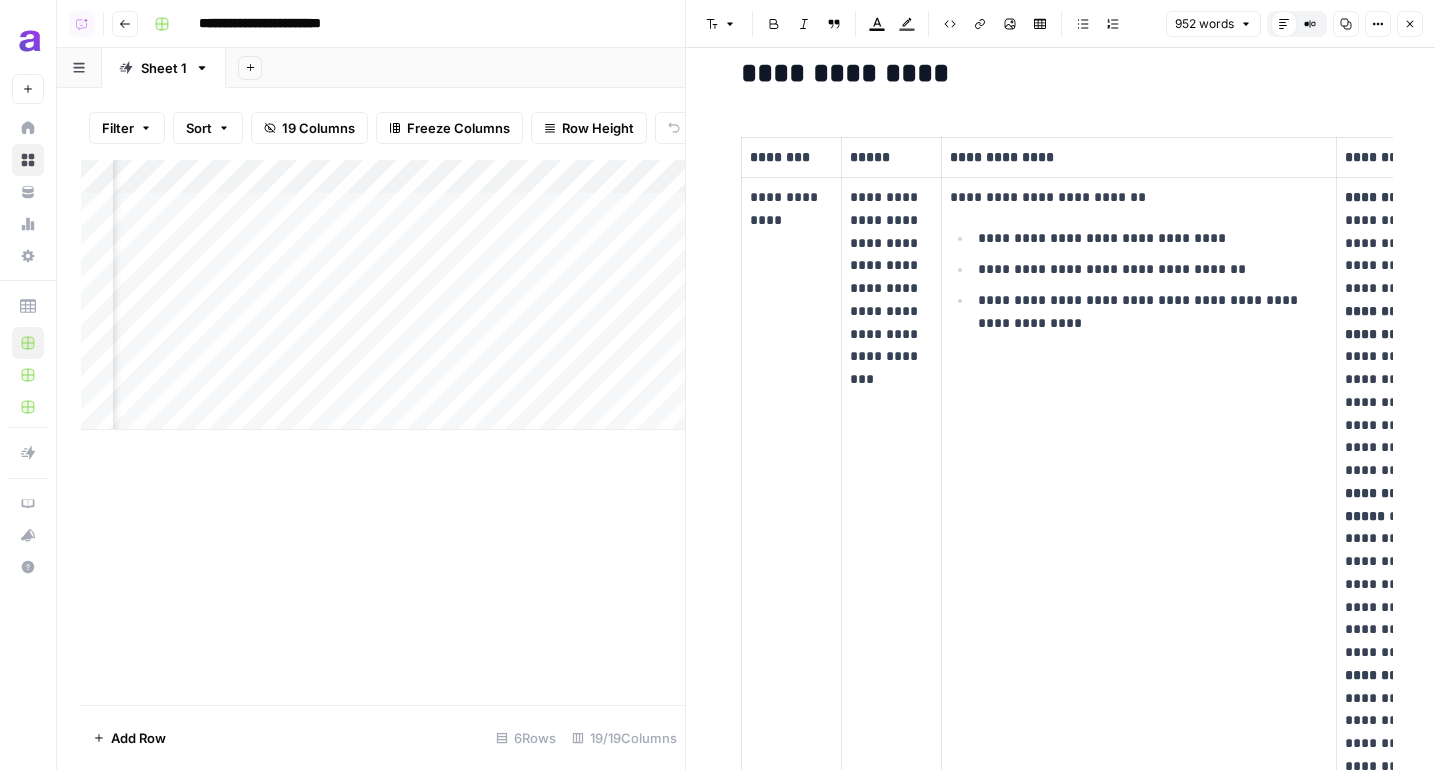 scroll, scrollTop: 396, scrollLeft: 0, axis: vertical 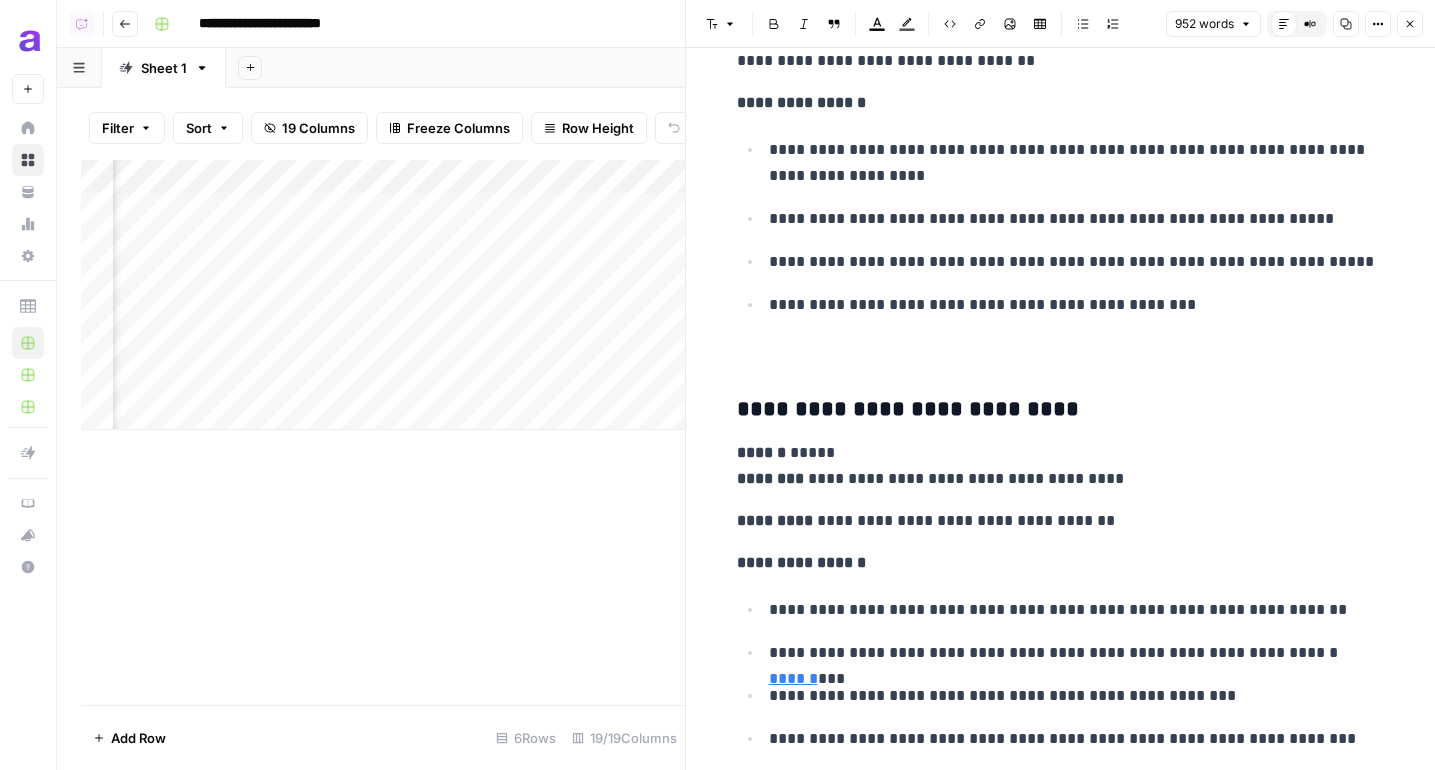 click on "Add Column" at bounding box center [383, 295] 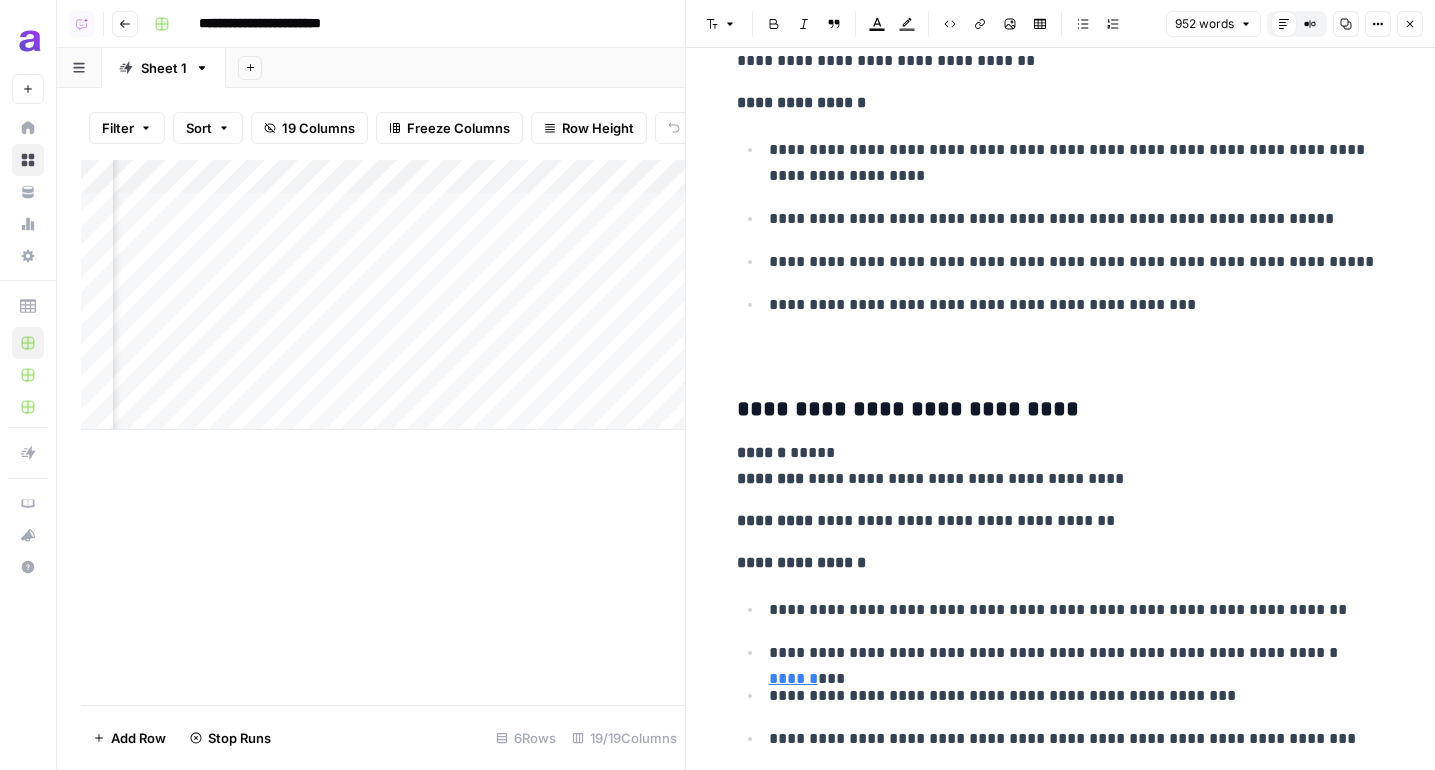 scroll, scrollTop: 0, scrollLeft: 2542, axis: horizontal 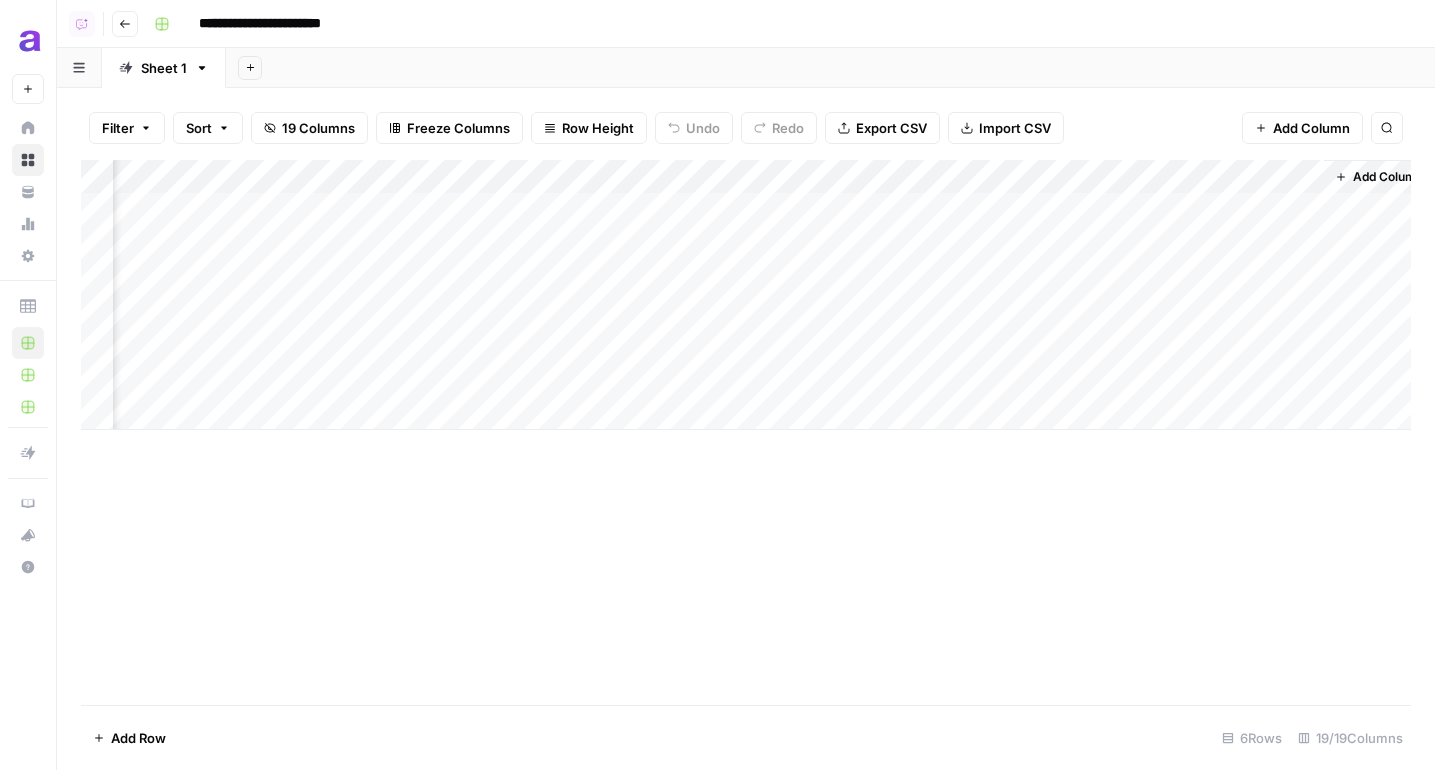 click on "Add Column" at bounding box center (746, 295) 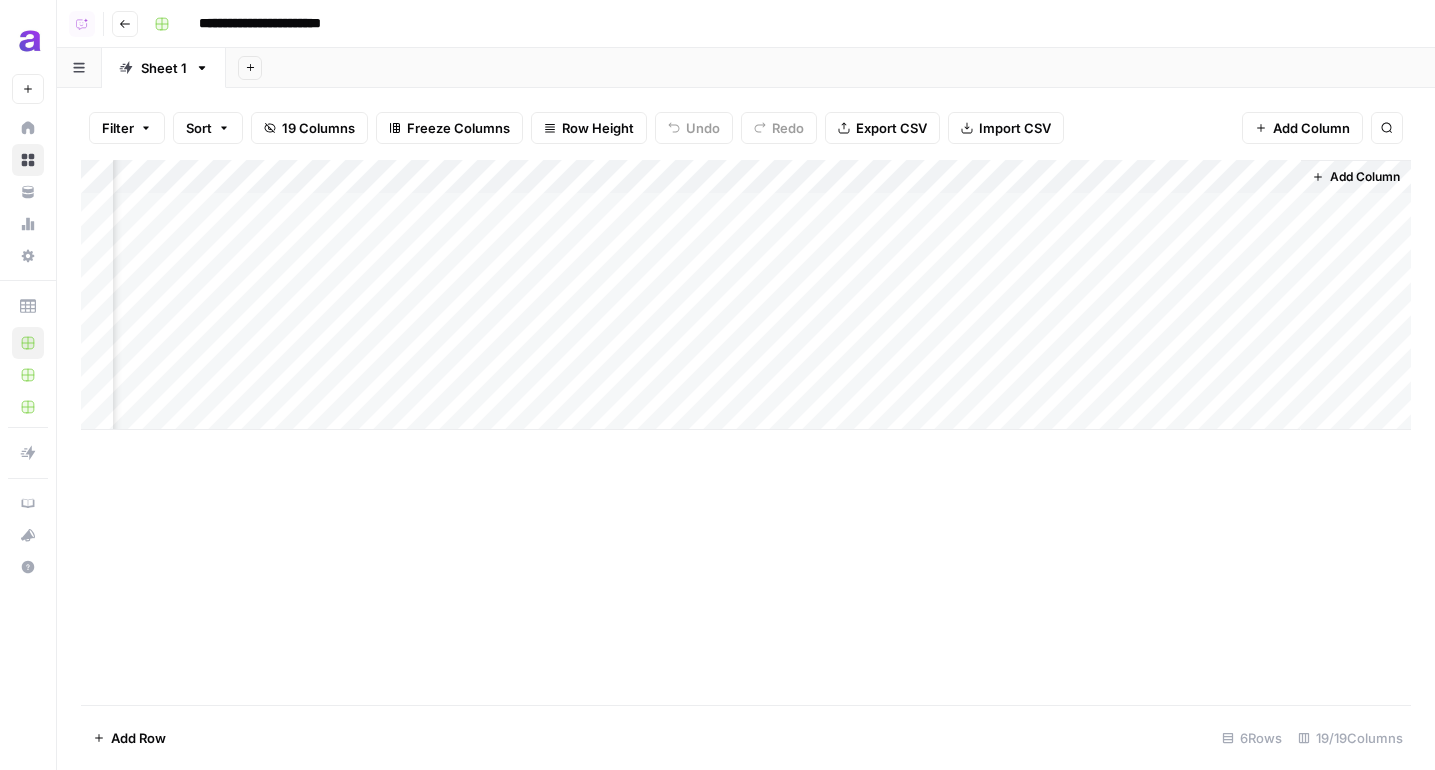 click on "Add Column" at bounding box center [746, 295] 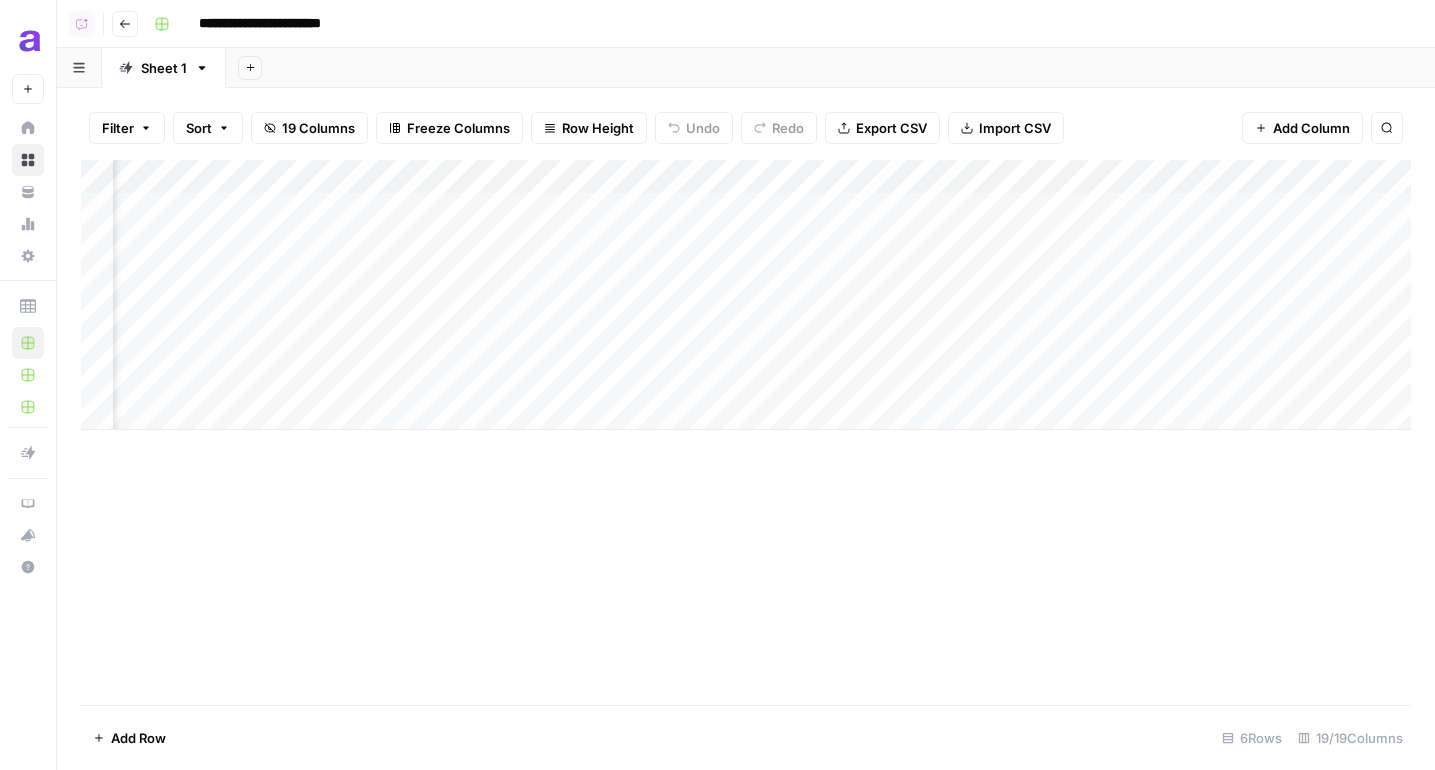 scroll, scrollTop: 0, scrollLeft: 552, axis: horizontal 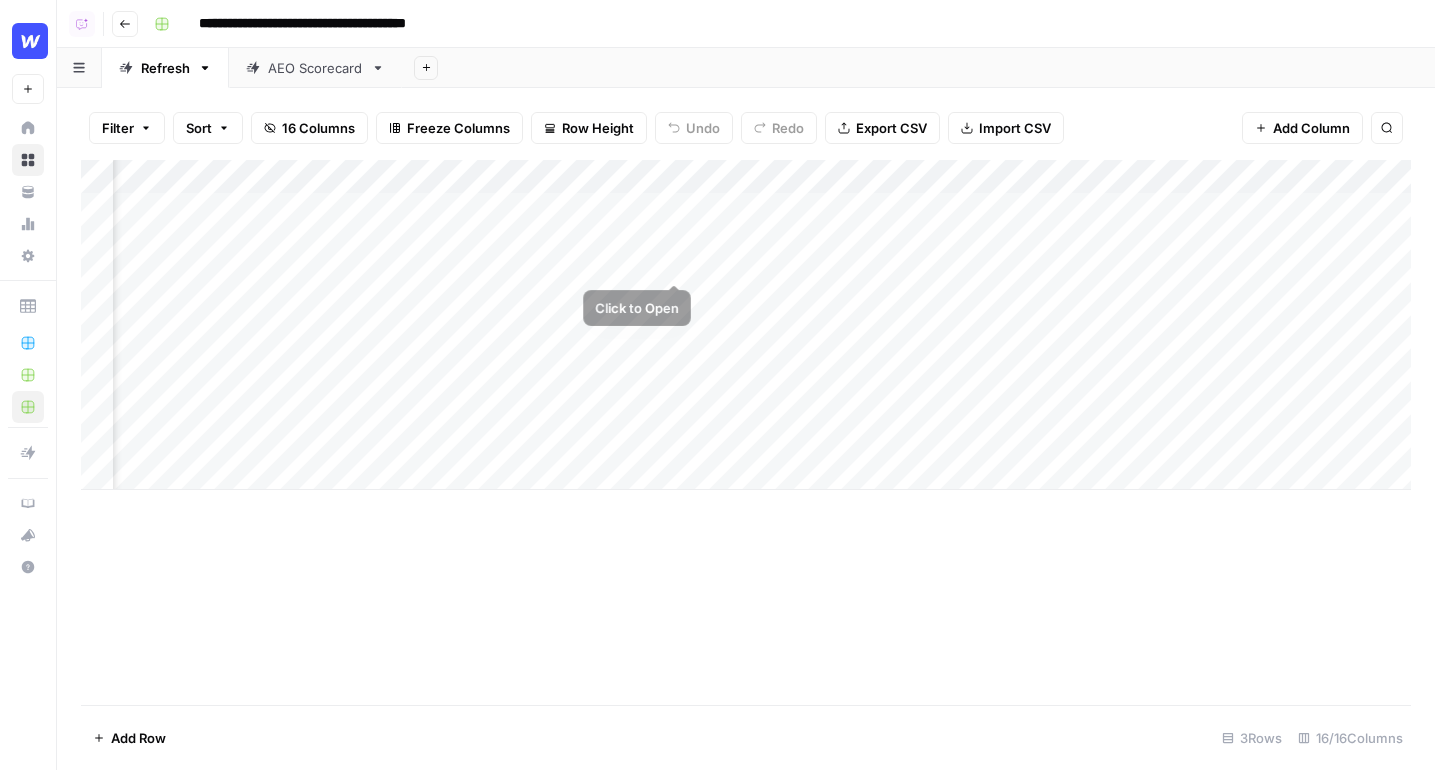 click on "Add Column" at bounding box center [746, 325] 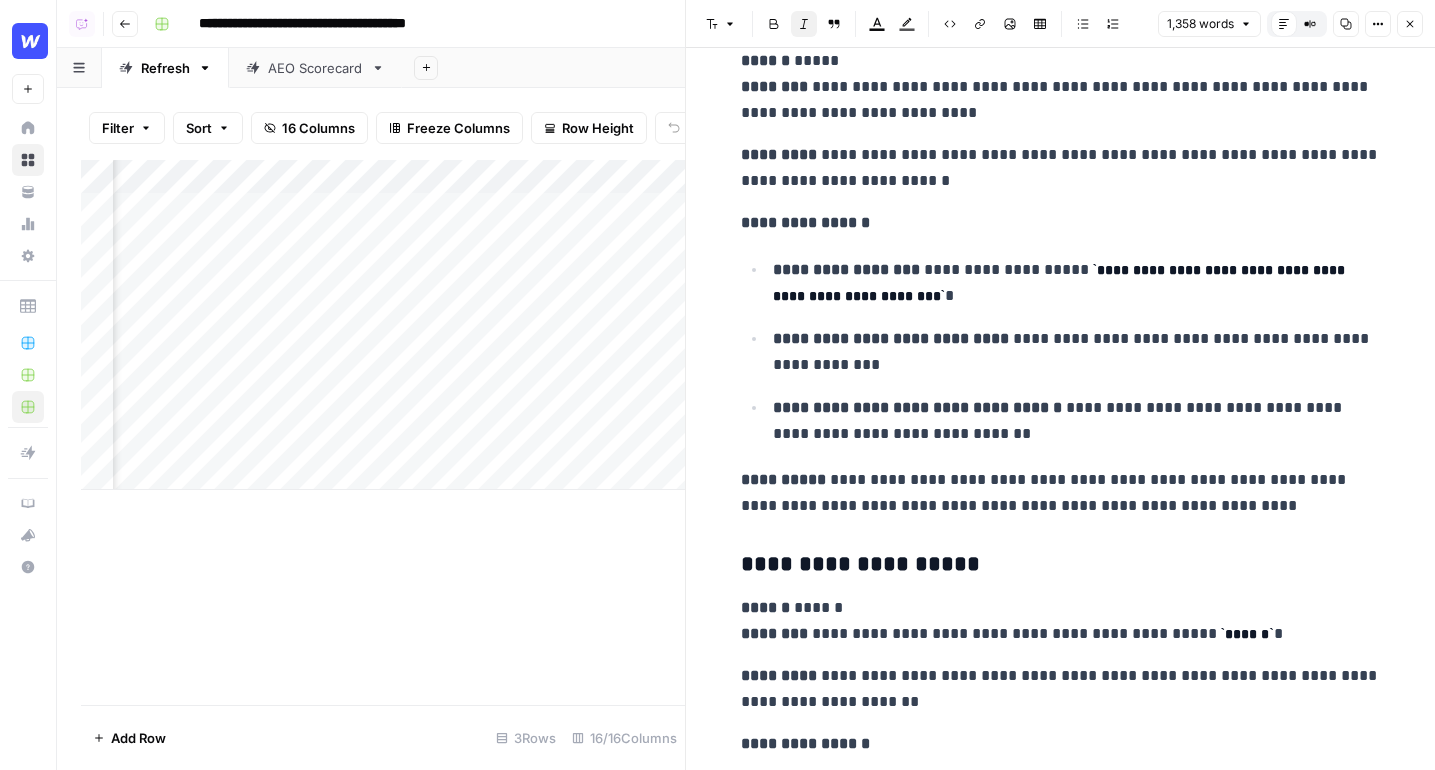 scroll, scrollTop: 6300, scrollLeft: 0, axis: vertical 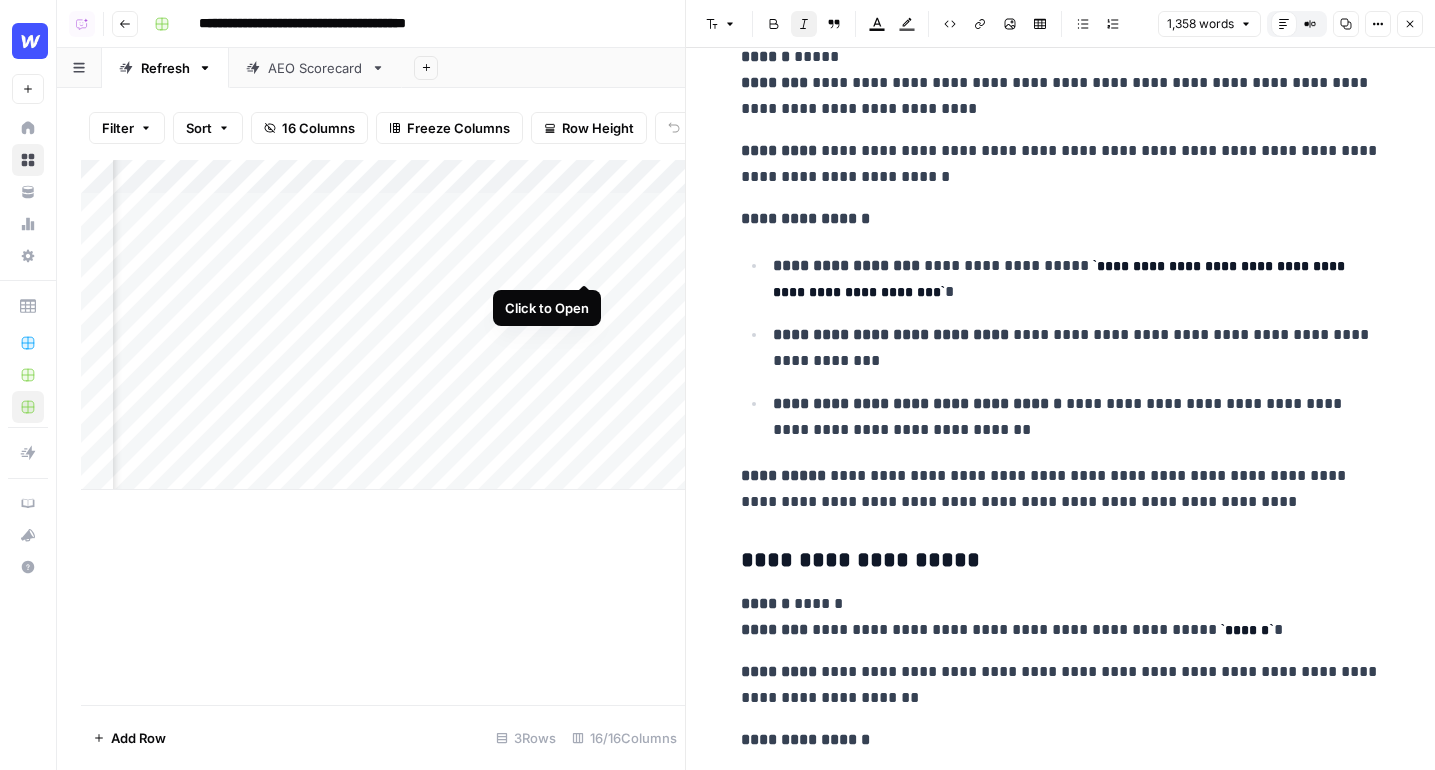 click on "Add Column" at bounding box center [383, 325] 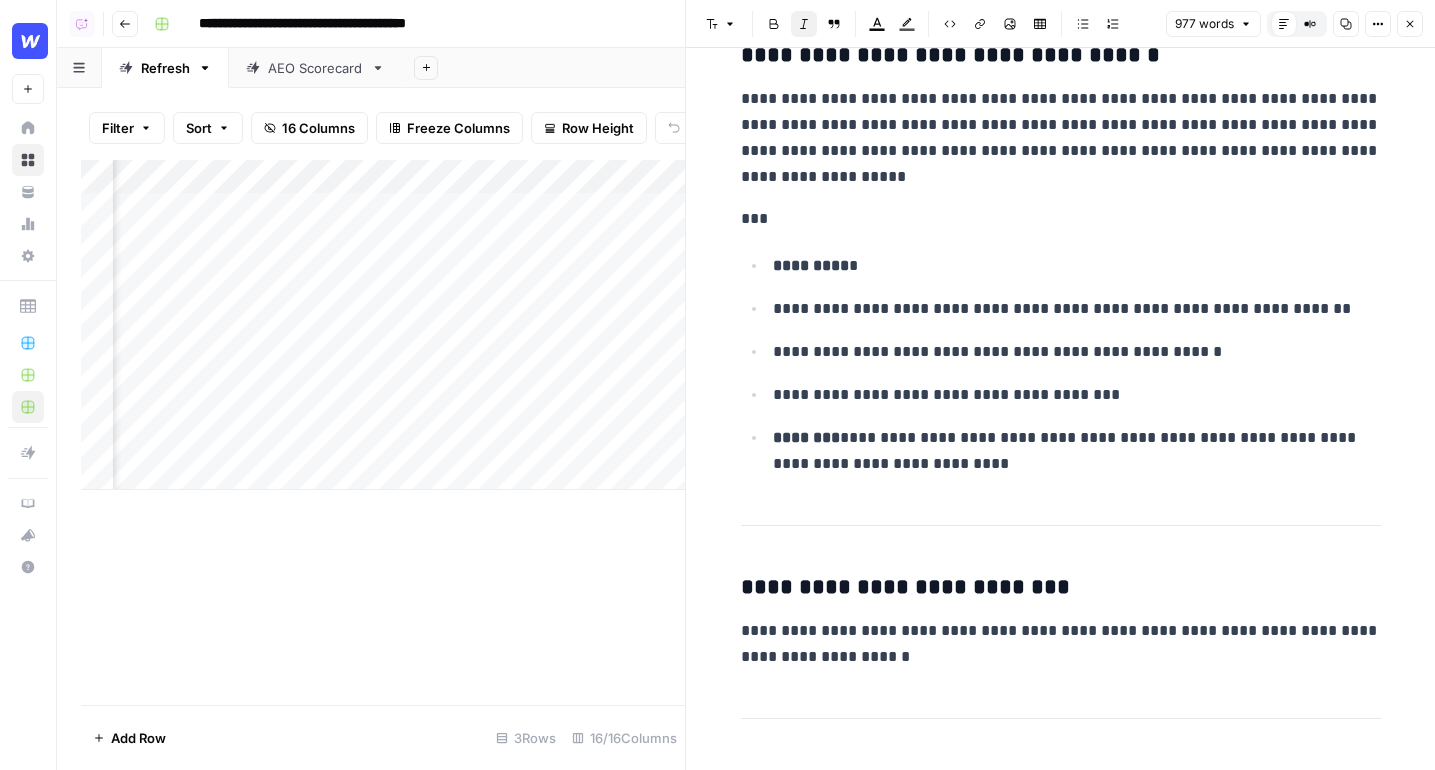 scroll, scrollTop: 4766, scrollLeft: 0, axis: vertical 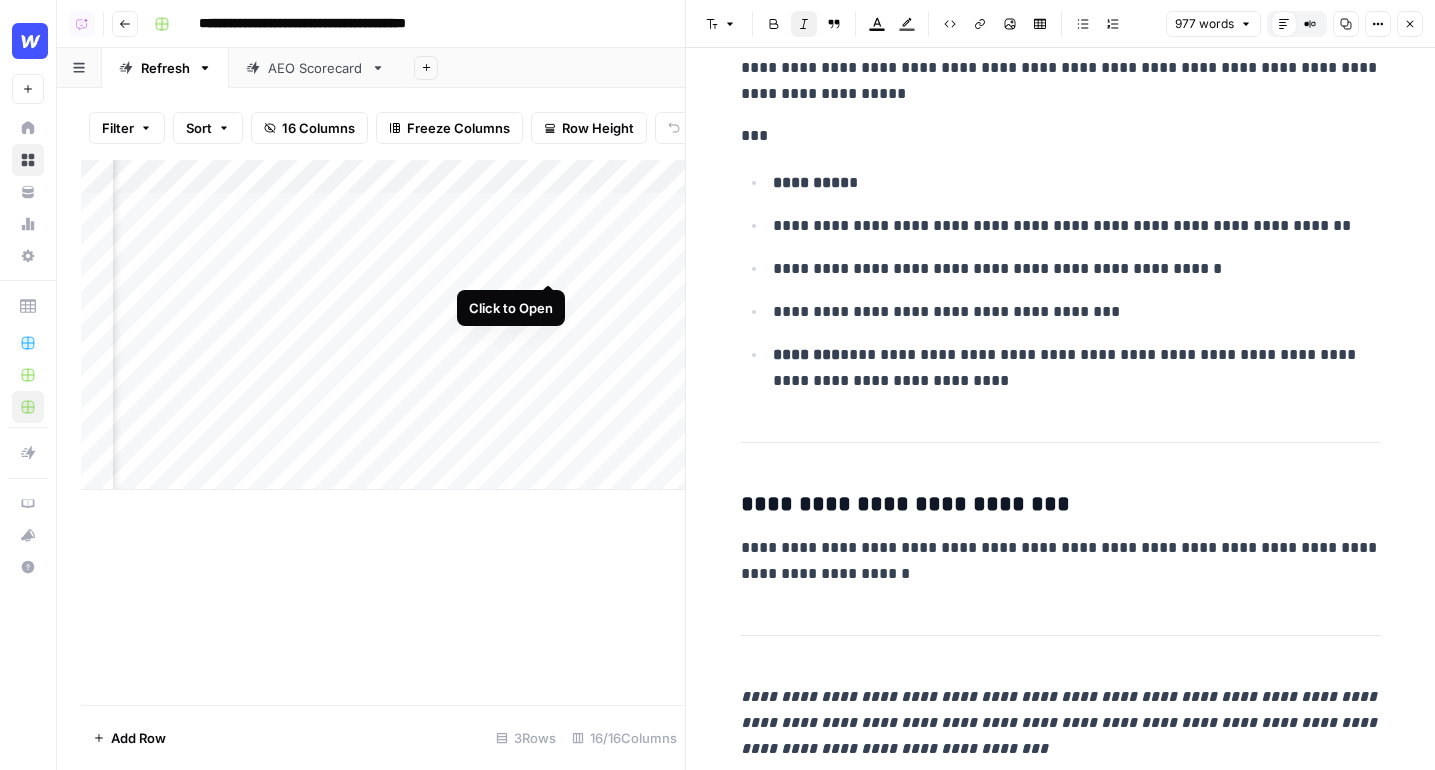 click on "Add Column" at bounding box center (383, 325) 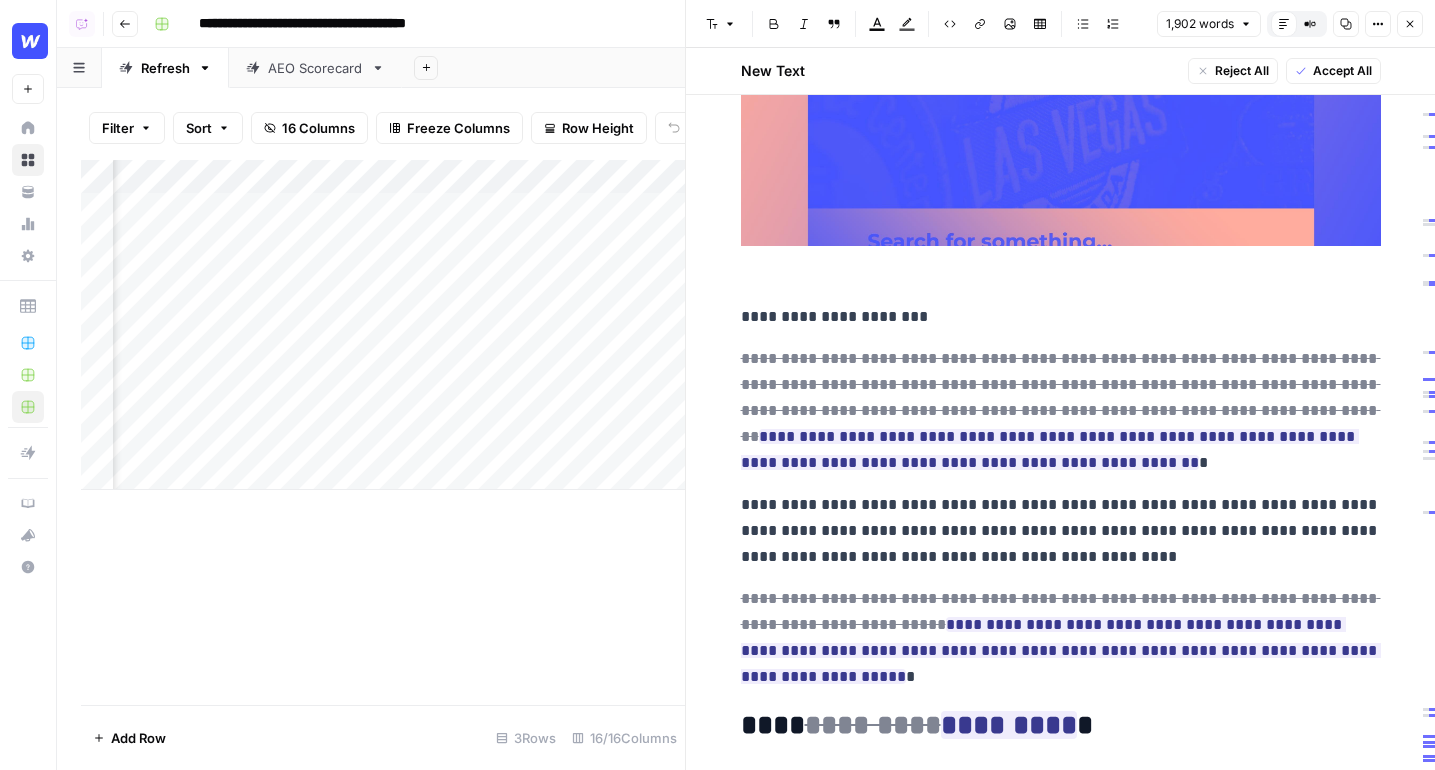 scroll, scrollTop: 419, scrollLeft: 0, axis: vertical 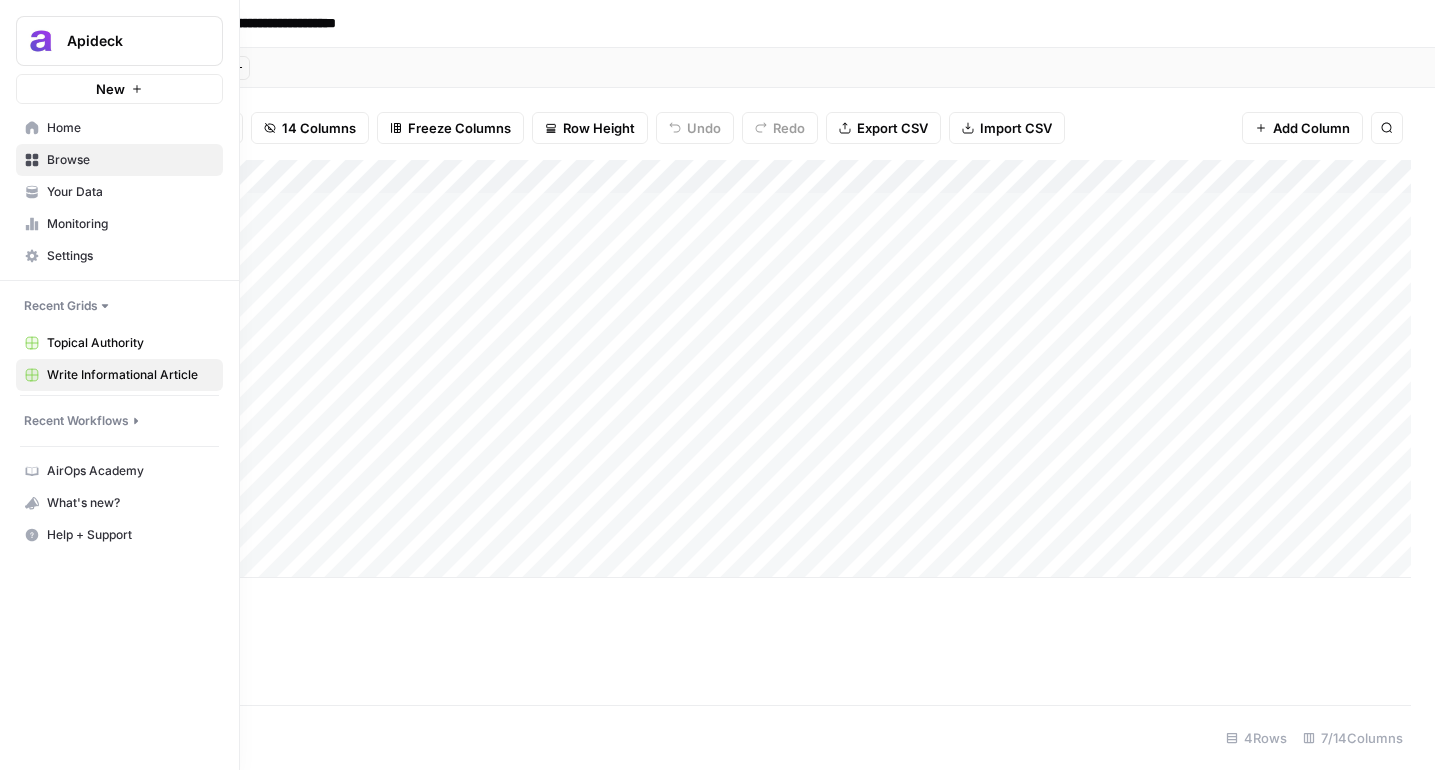 click on "Apideck New" at bounding box center (119, 52) 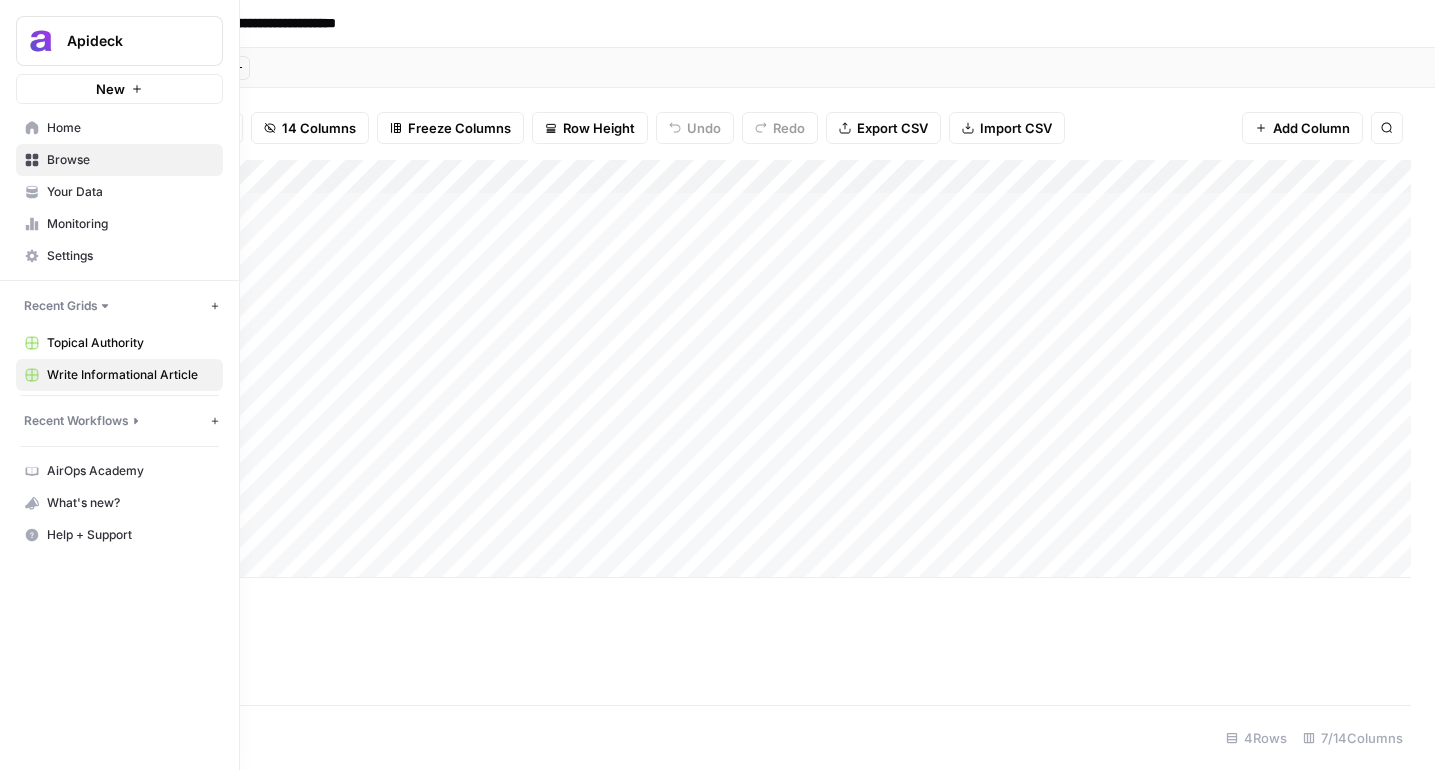 click at bounding box center (41, 41) 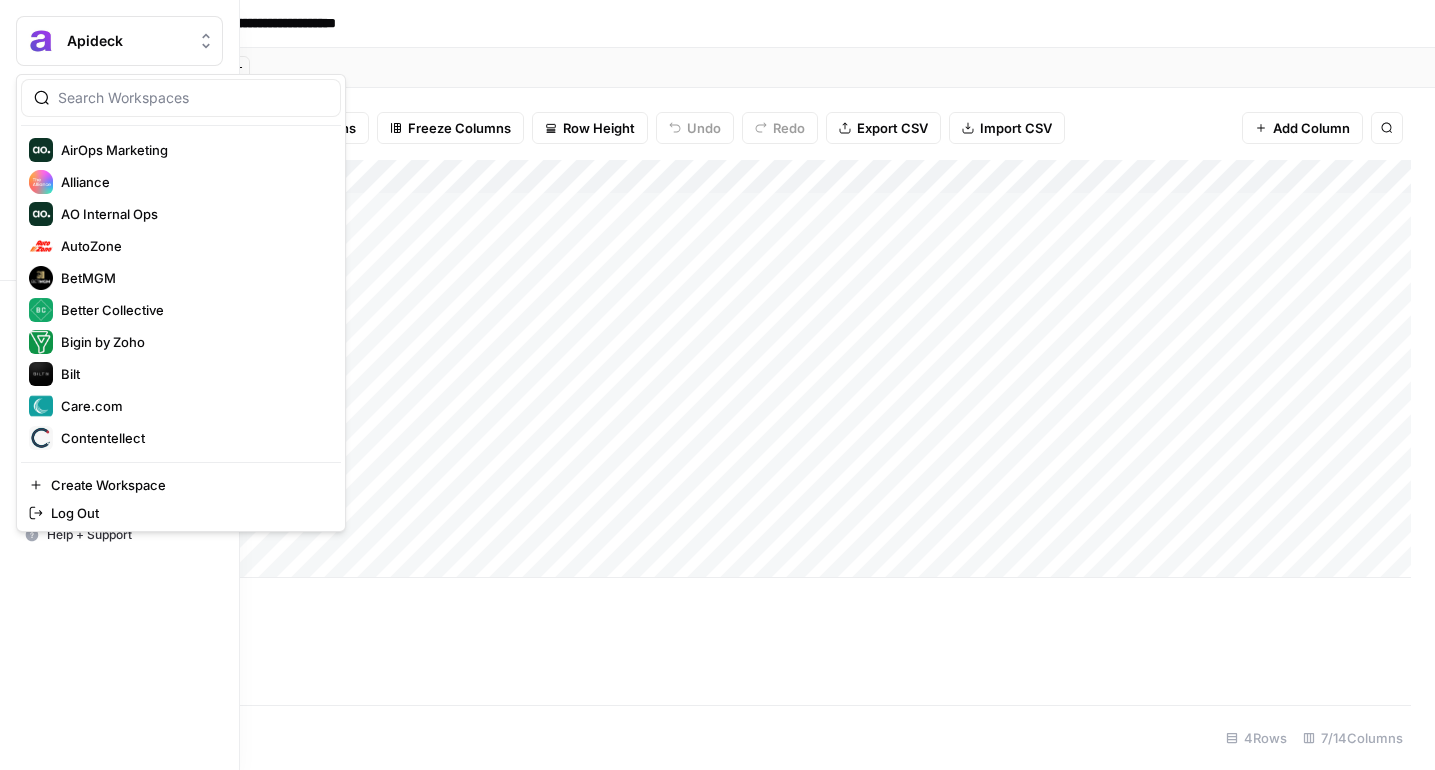 scroll, scrollTop: 1472, scrollLeft: 0, axis: vertical 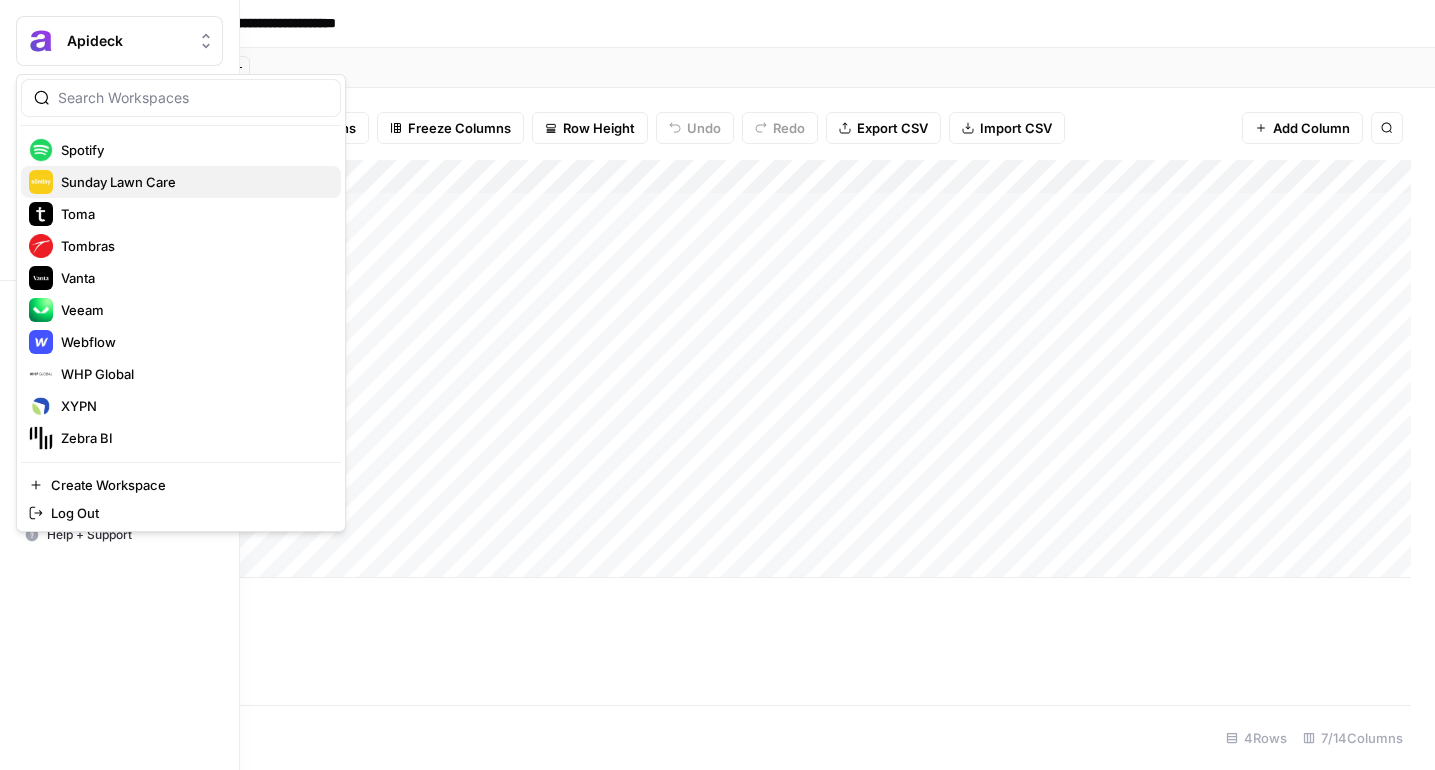 click on "Sunday Lawn Care" at bounding box center (193, 182) 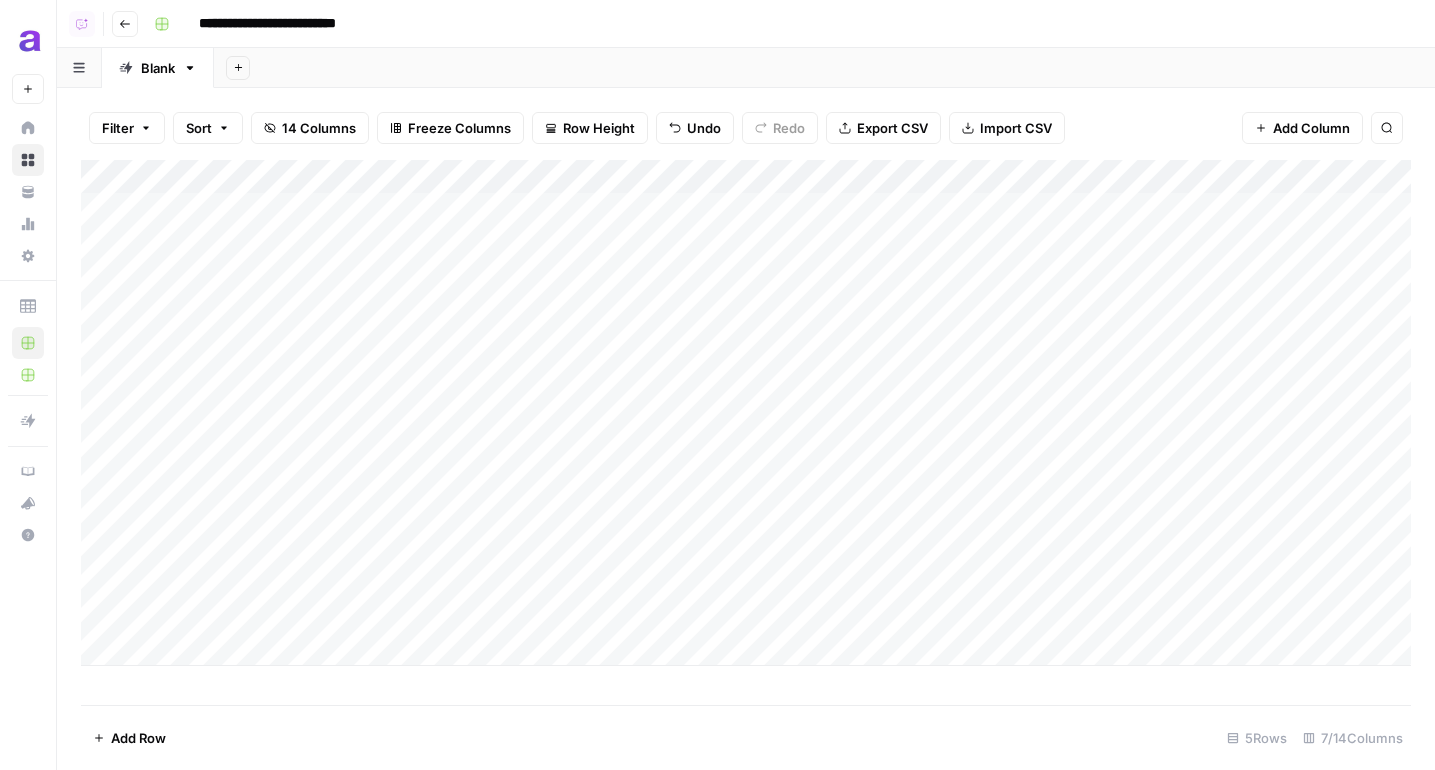 scroll, scrollTop: 0, scrollLeft: 0, axis: both 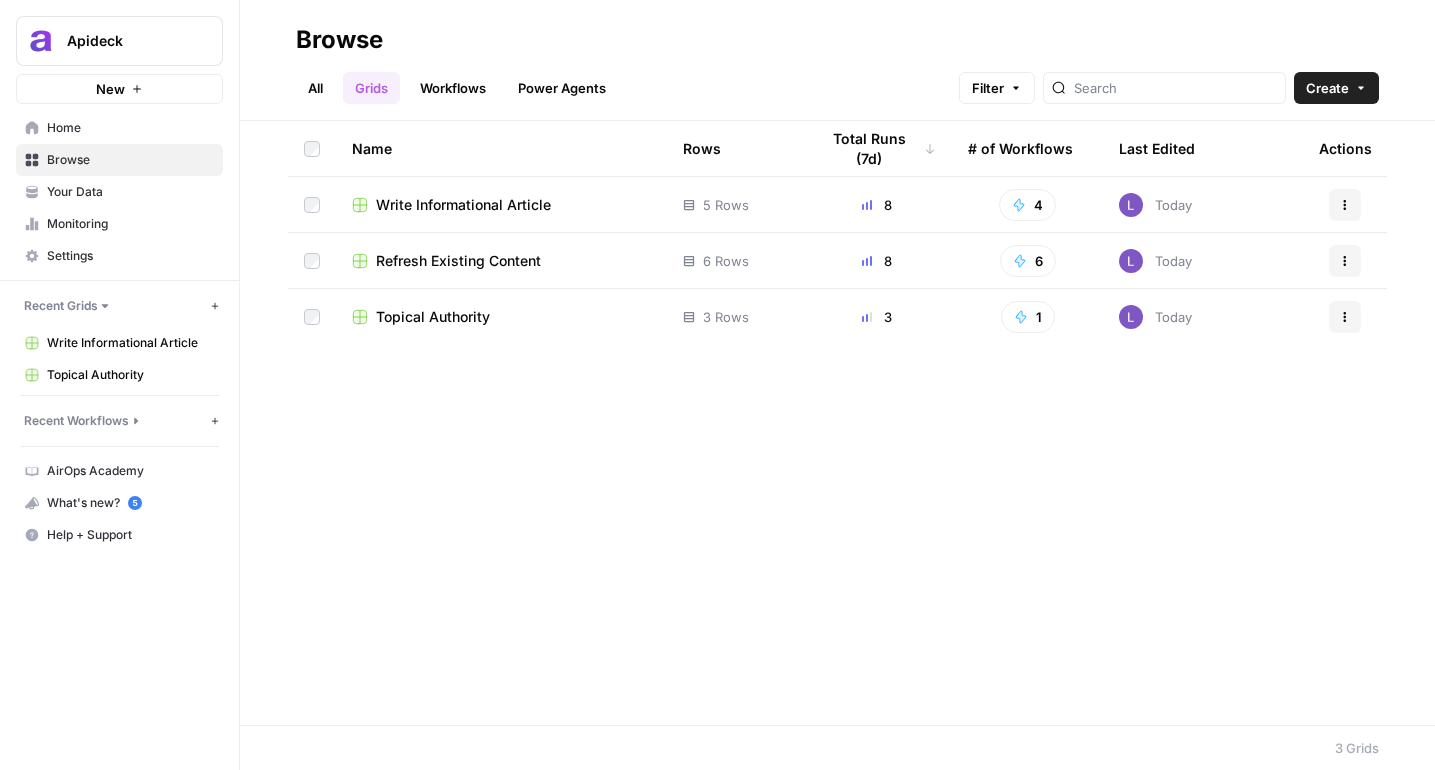 click on "Topical Authority" at bounding box center [433, 317] 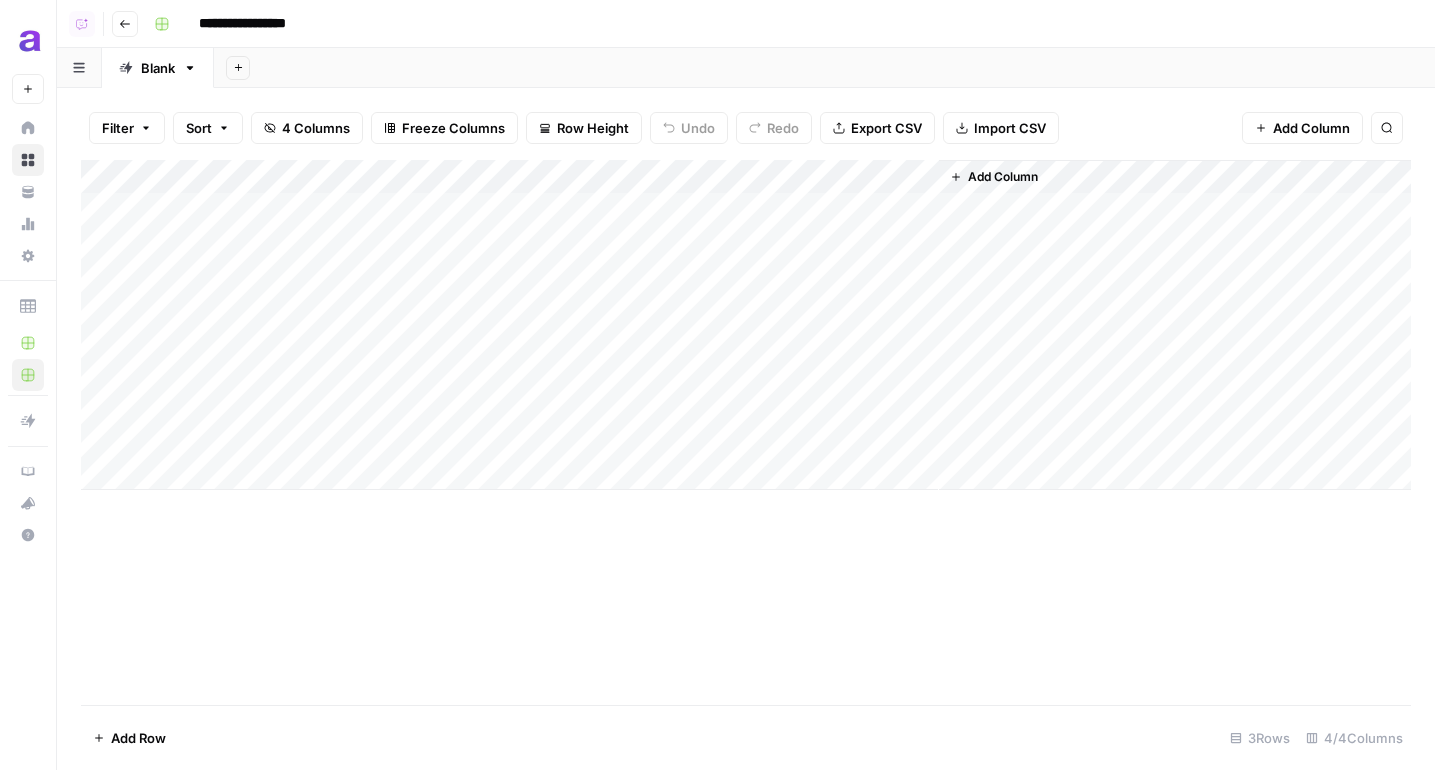 click on "Add Column" at bounding box center [746, 325] 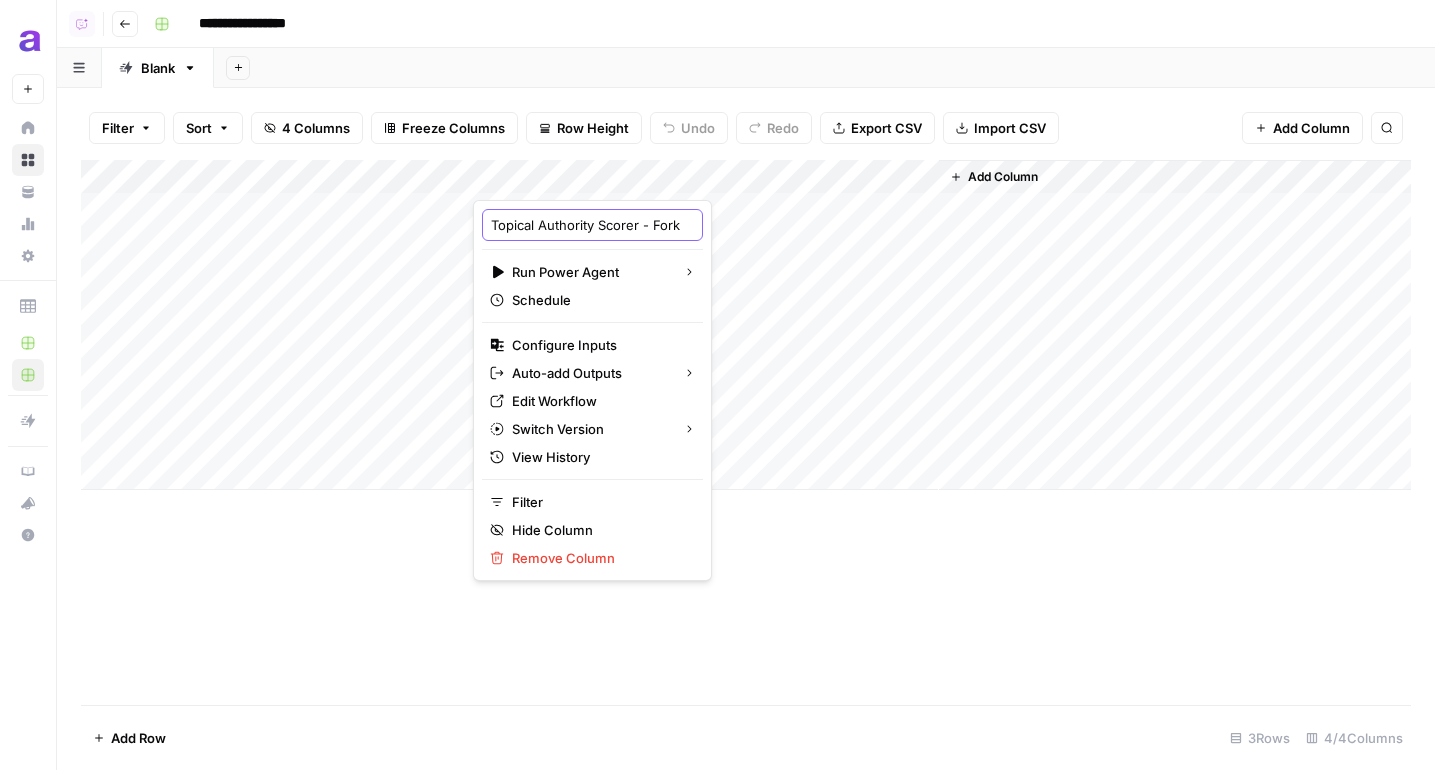 click on "Topical Authority Scorer - Fork" at bounding box center [592, 225] 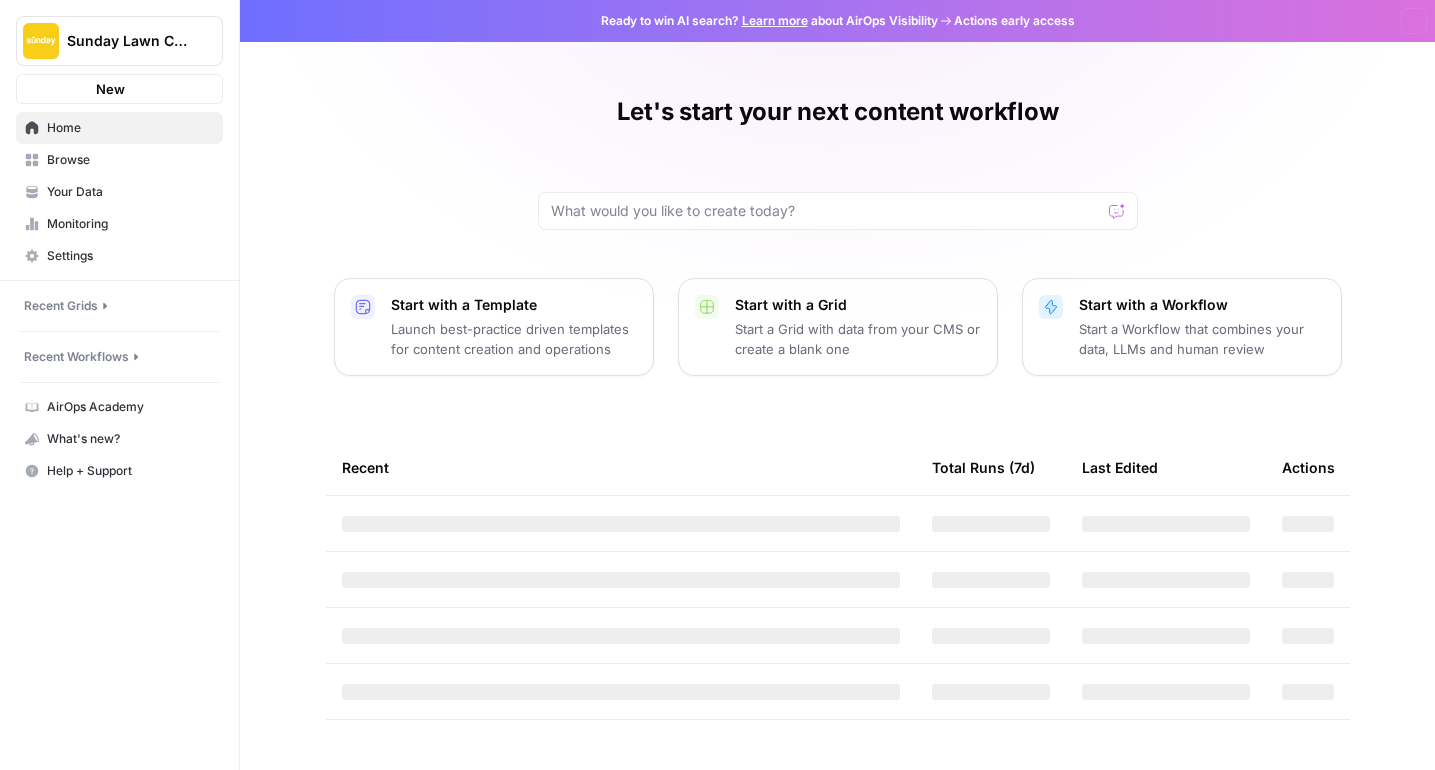 scroll, scrollTop: 0, scrollLeft: 0, axis: both 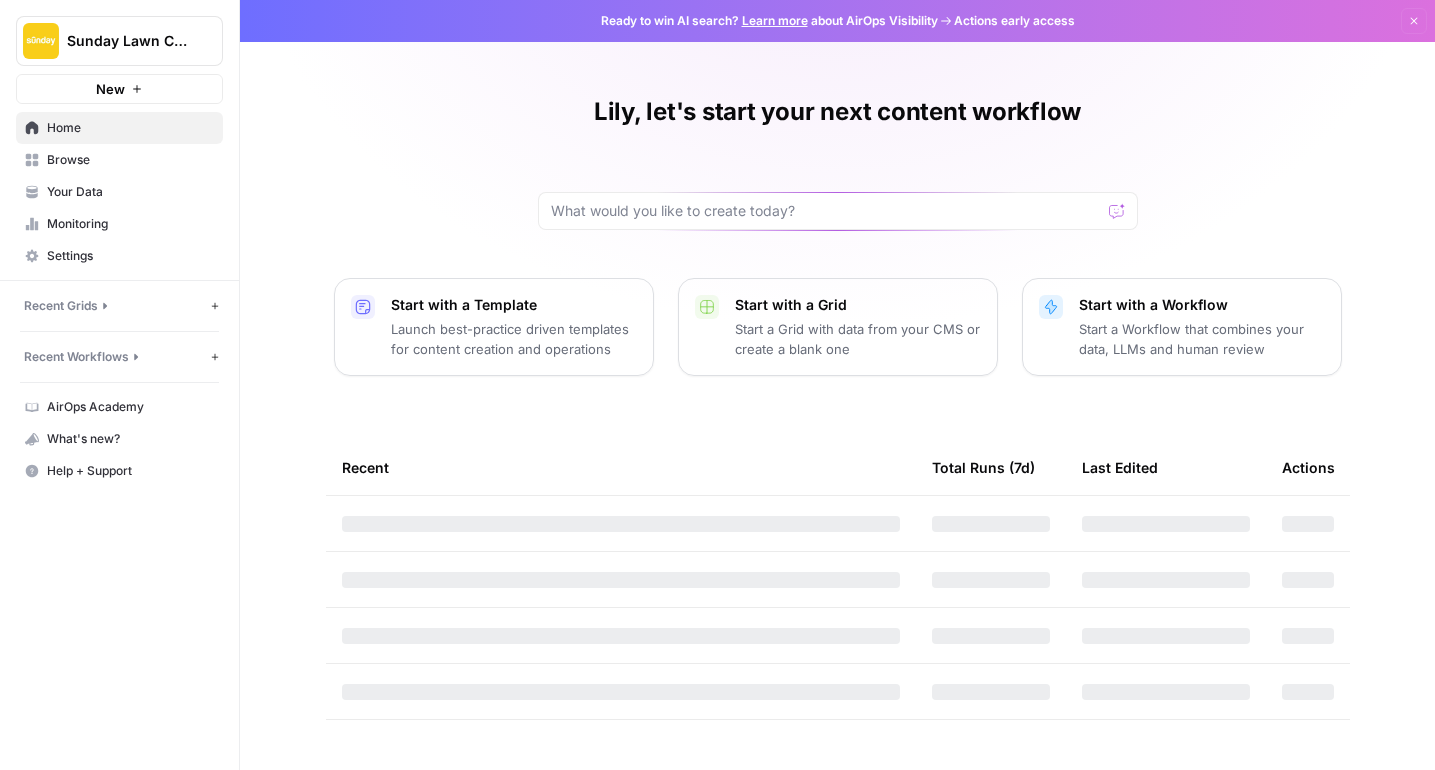 click on "Your Data" at bounding box center [130, 192] 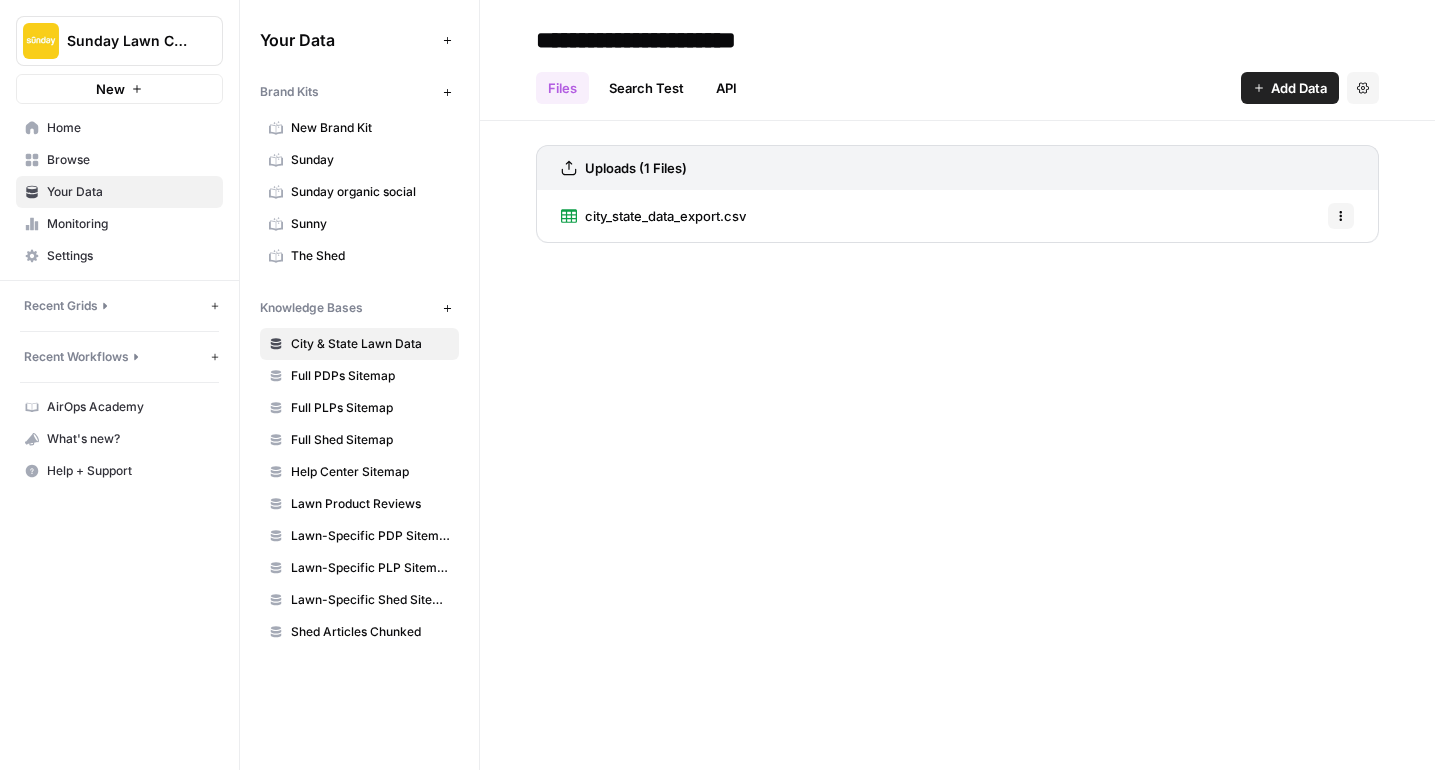 click on "Browse" at bounding box center (130, 160) 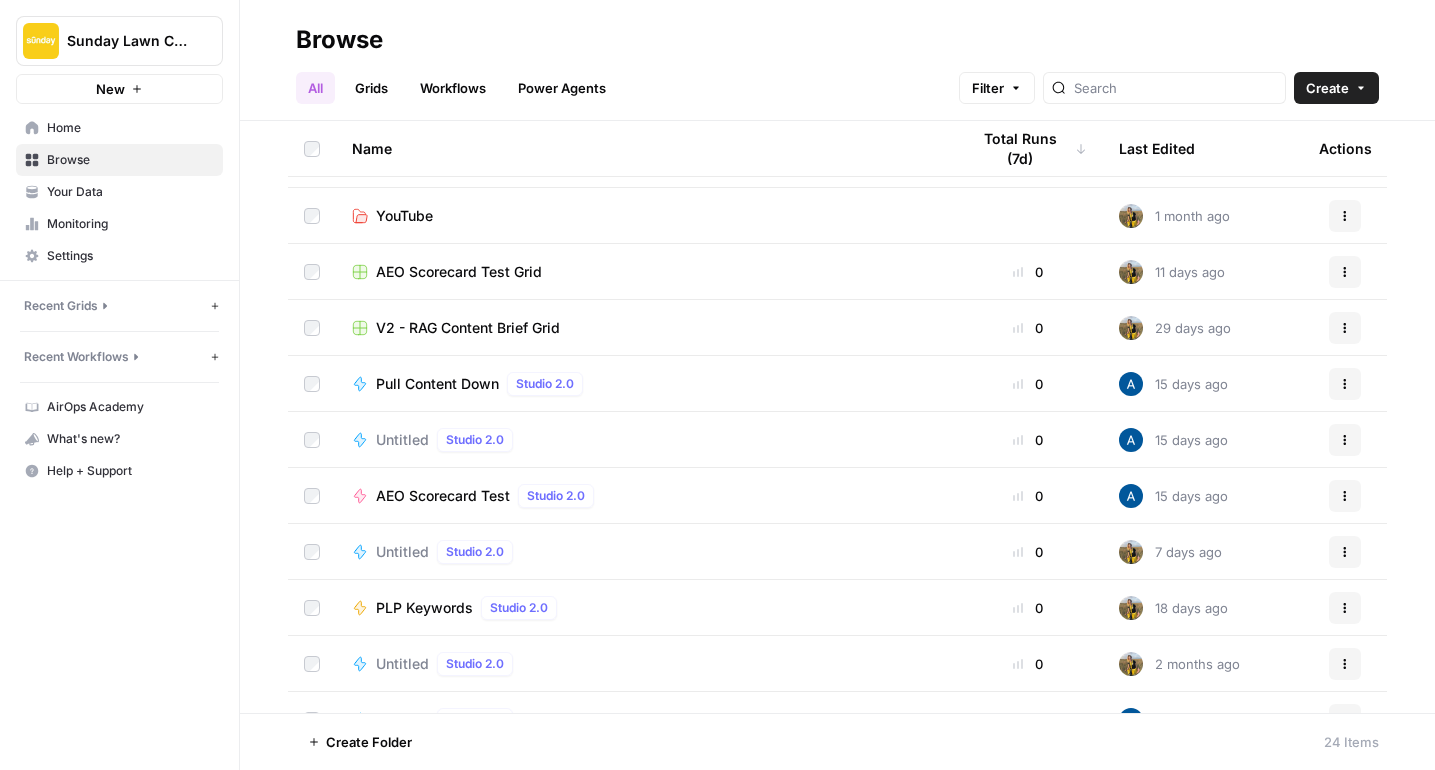 scroll, scrollTop: 474, scrollLeft: 0, axis: vertical 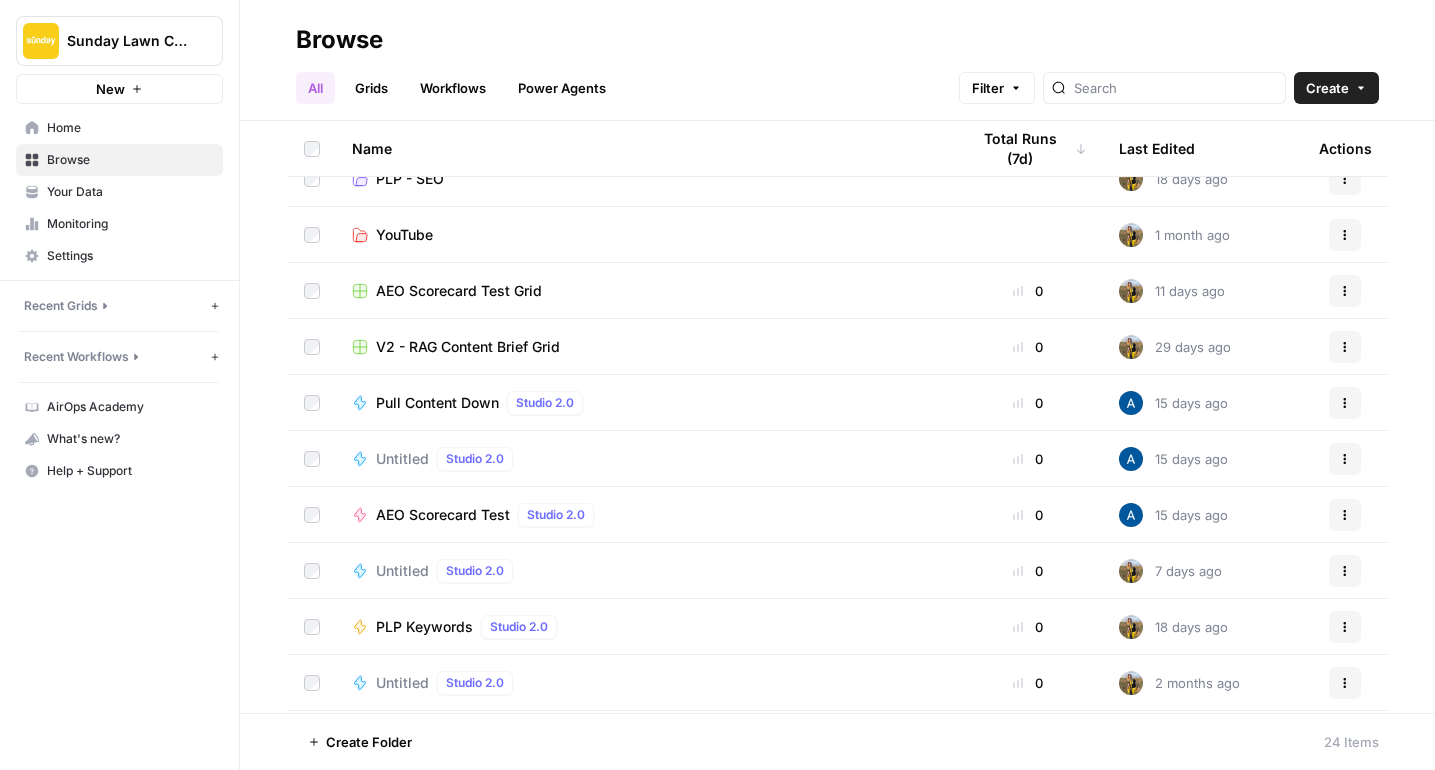 click on "Grids" at bounding box center (371, 88) 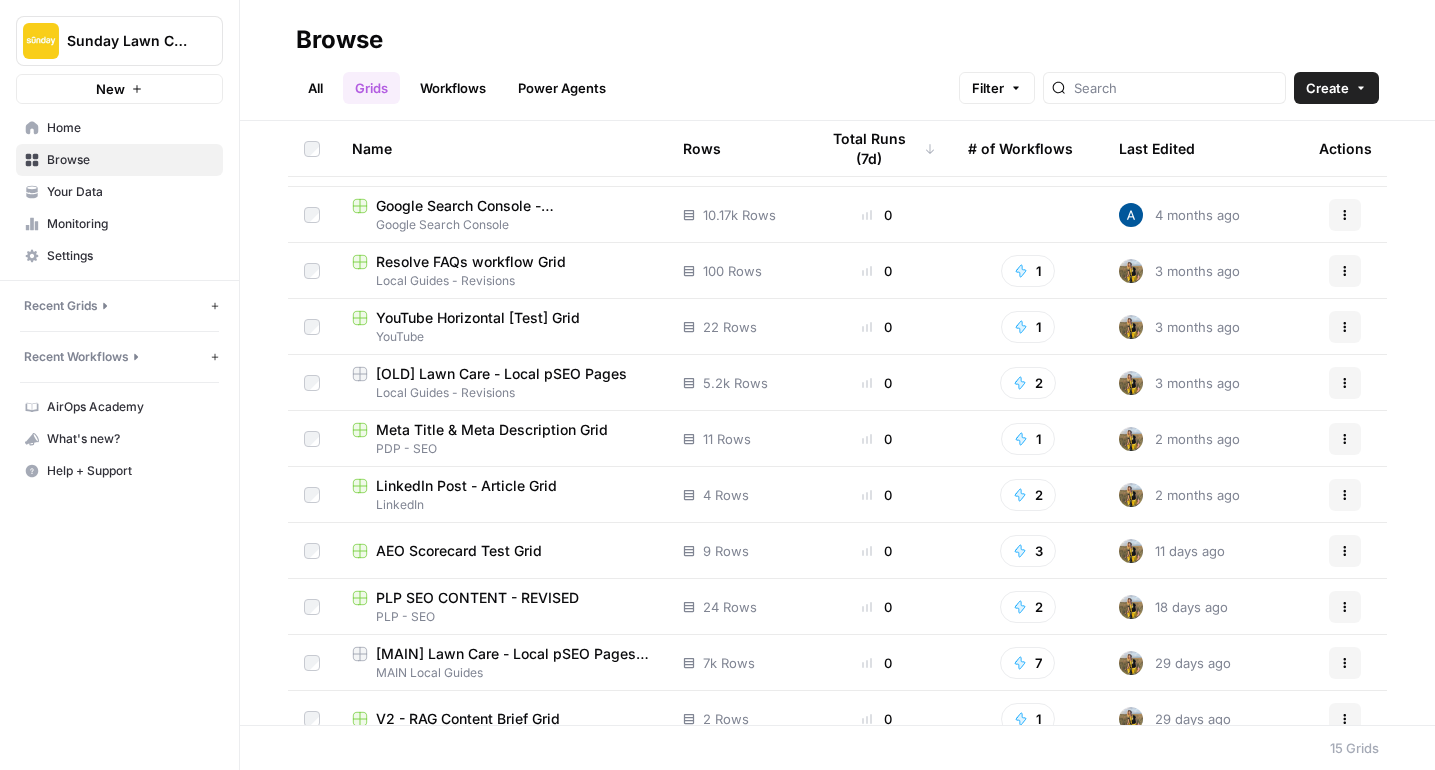 scroll, scrollTop: 292, scrollLeft: 0, axis: vertical 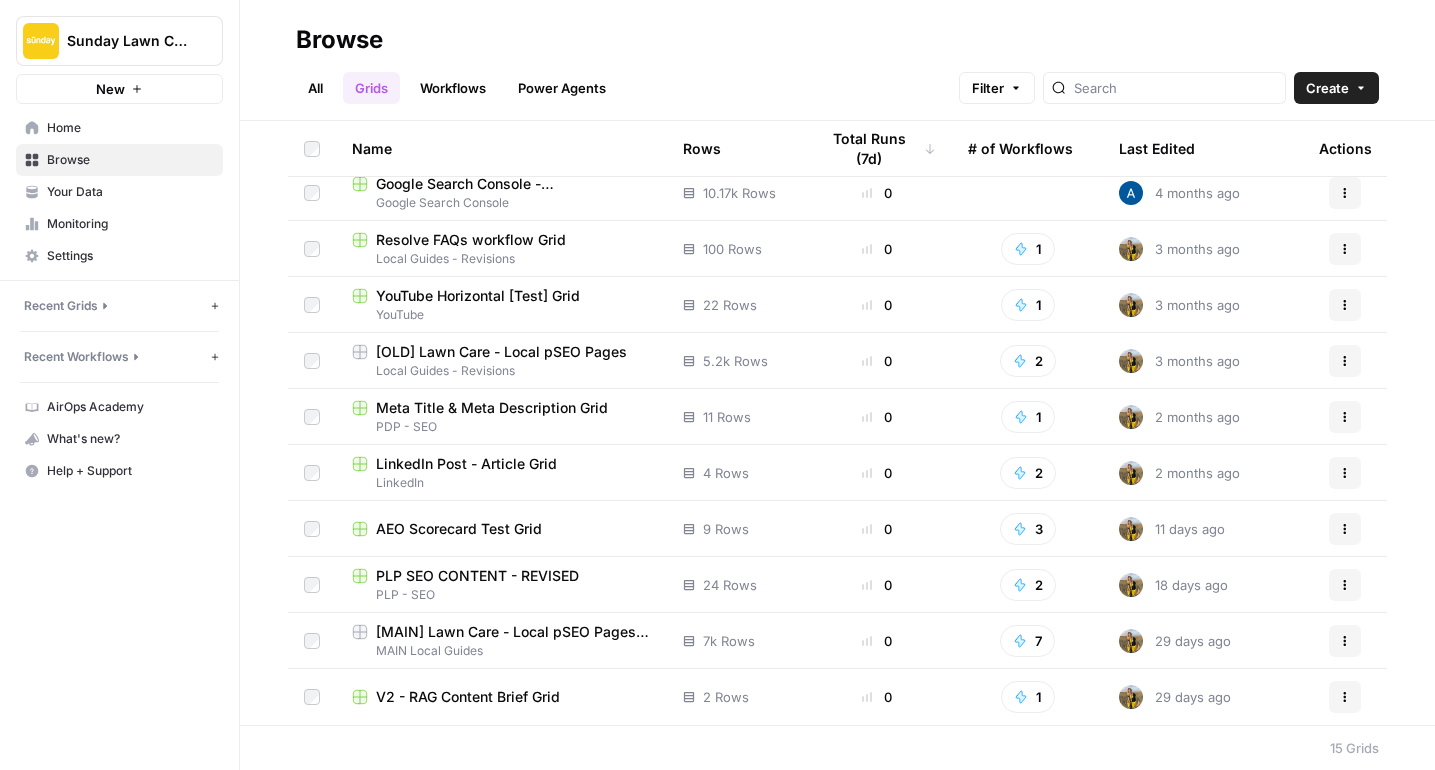 click on "[MAIN] Lawn Care - Local pSEO Pages (Matt + Teri)" at bounding box center [513, 632] 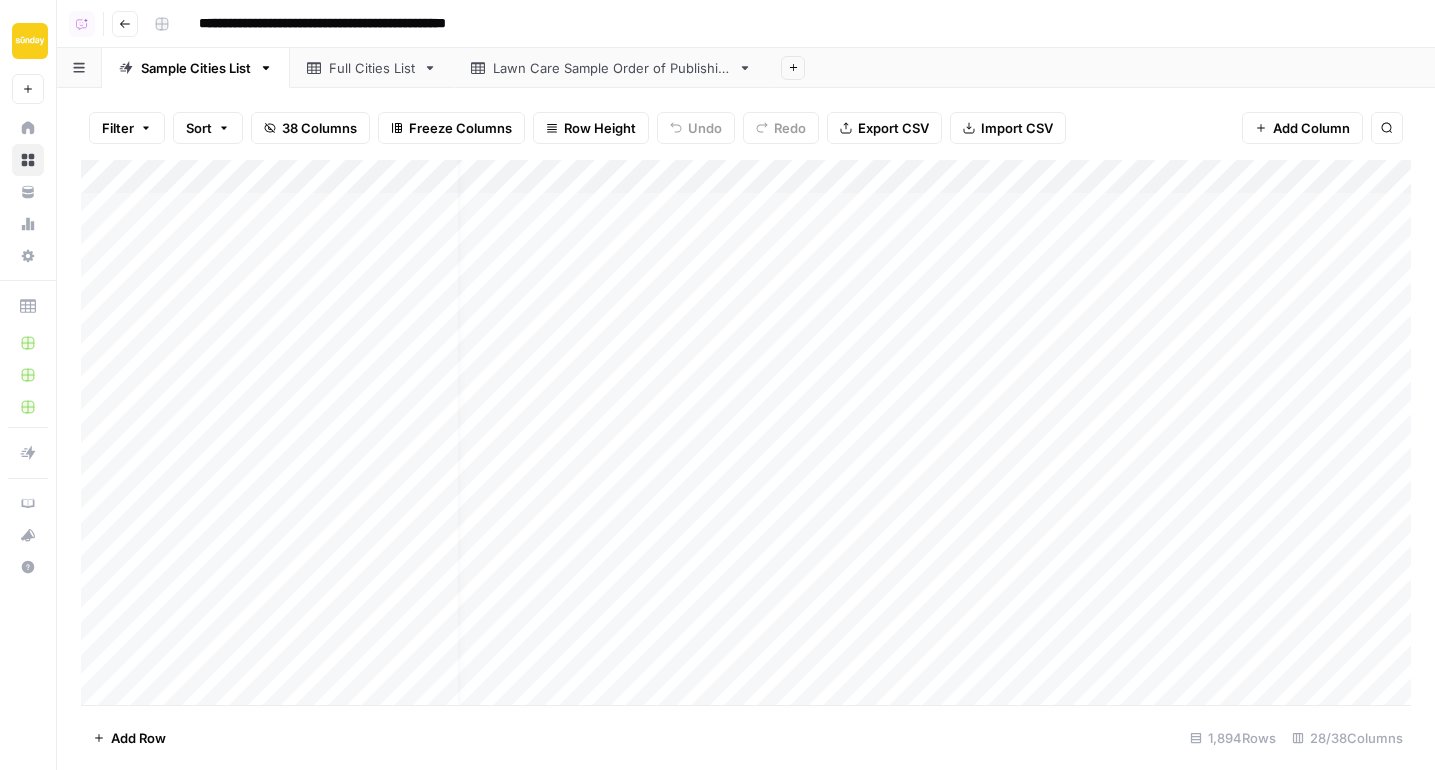 scroll, scrollTop: 0, scrollLeft: 26, axis: horizontal 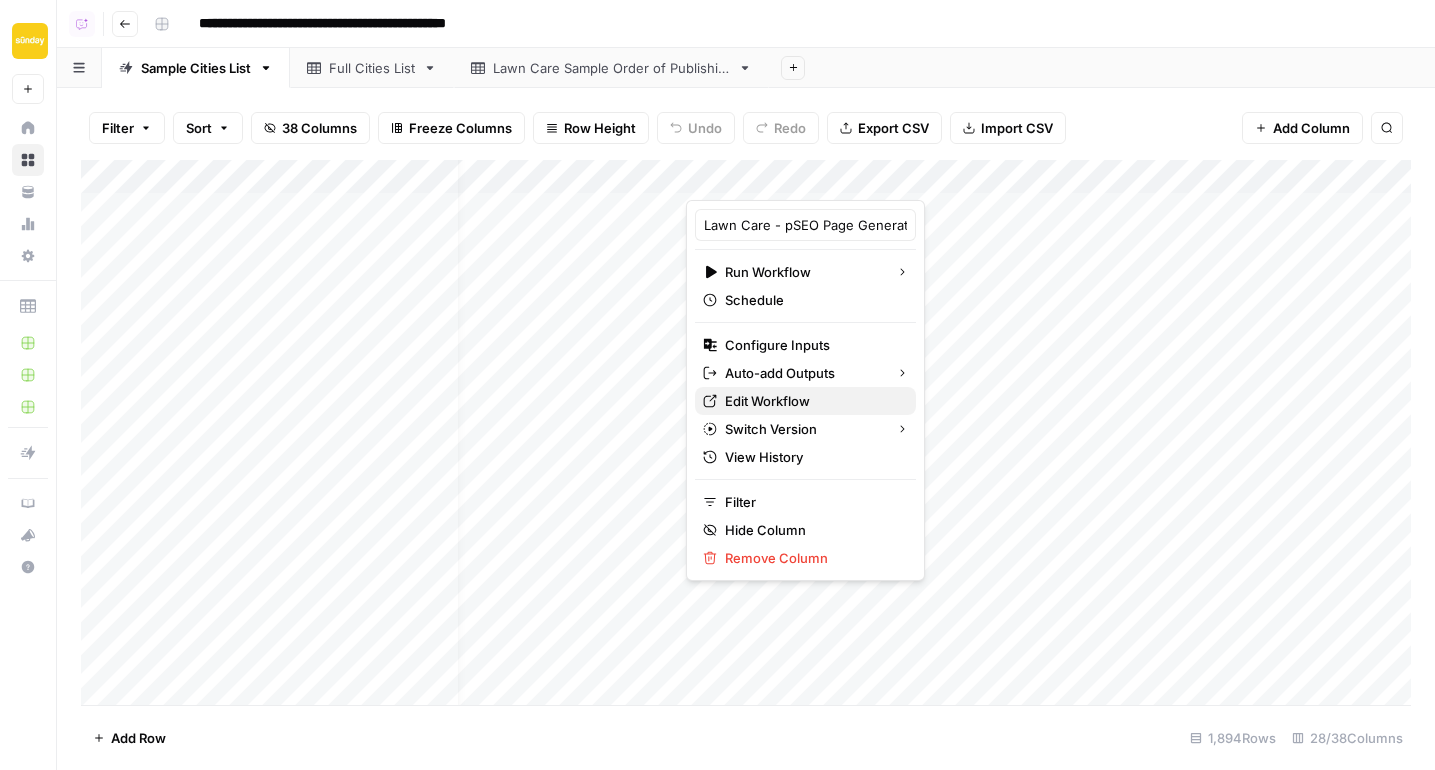 click on "Edit Workflow" at bounding box center (812, 401) 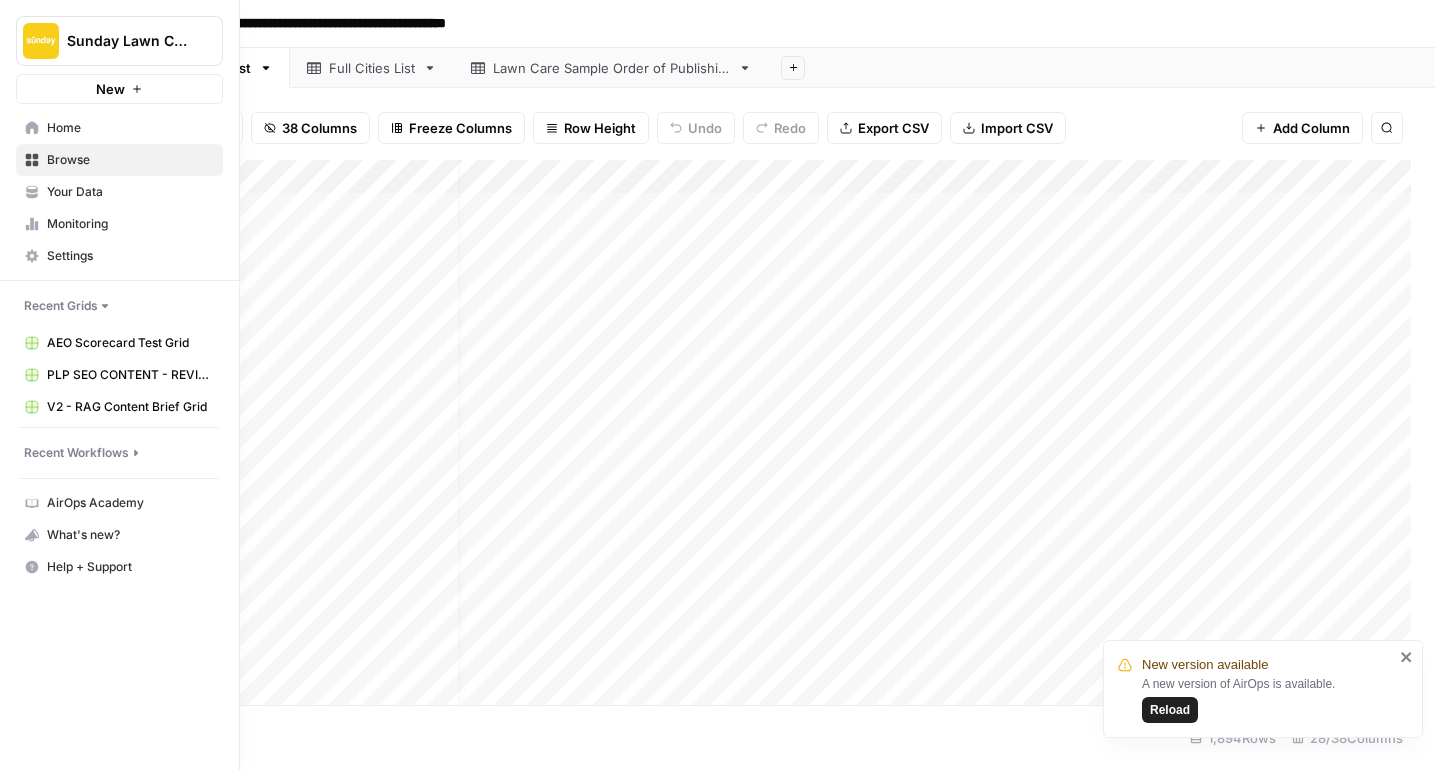 click 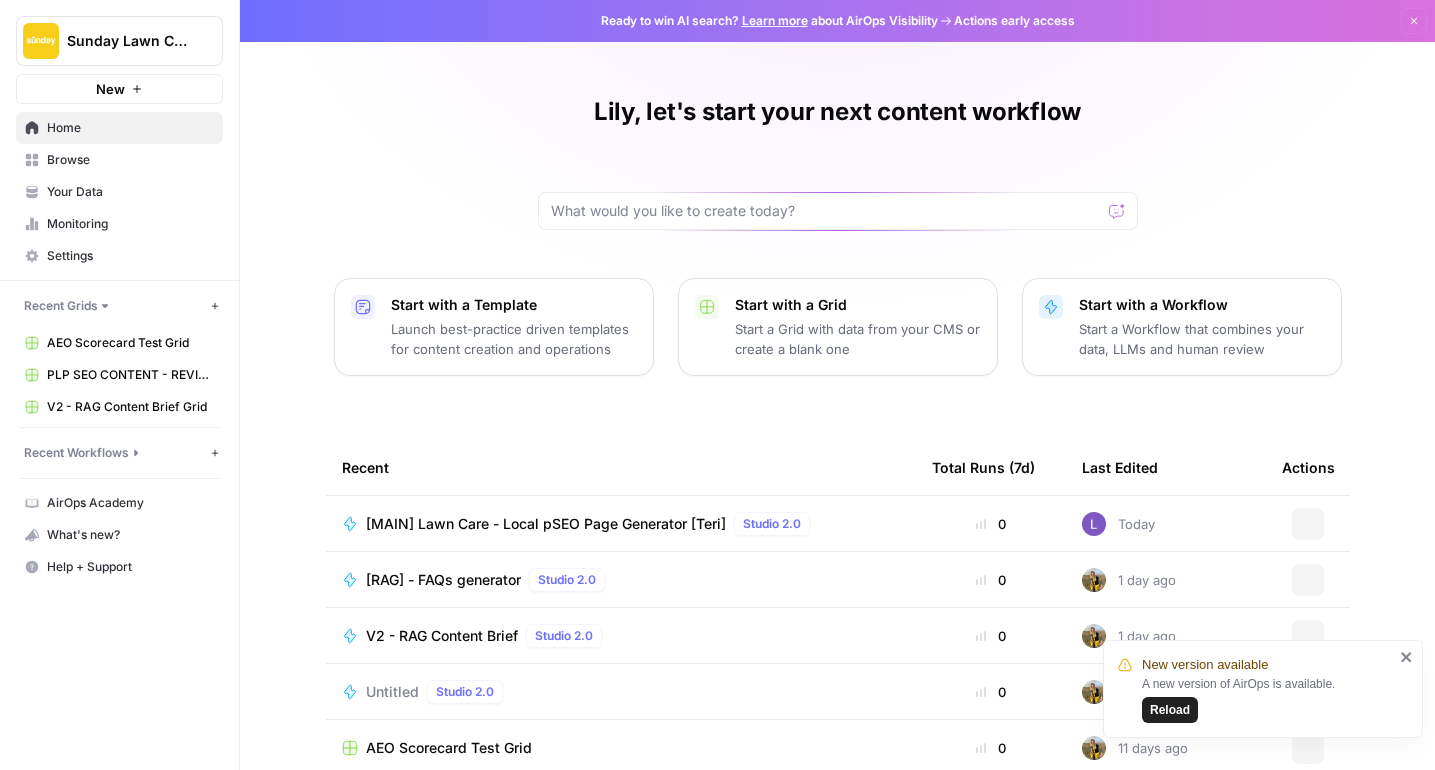 click on "Your Data" at bounding box center (130, 192) 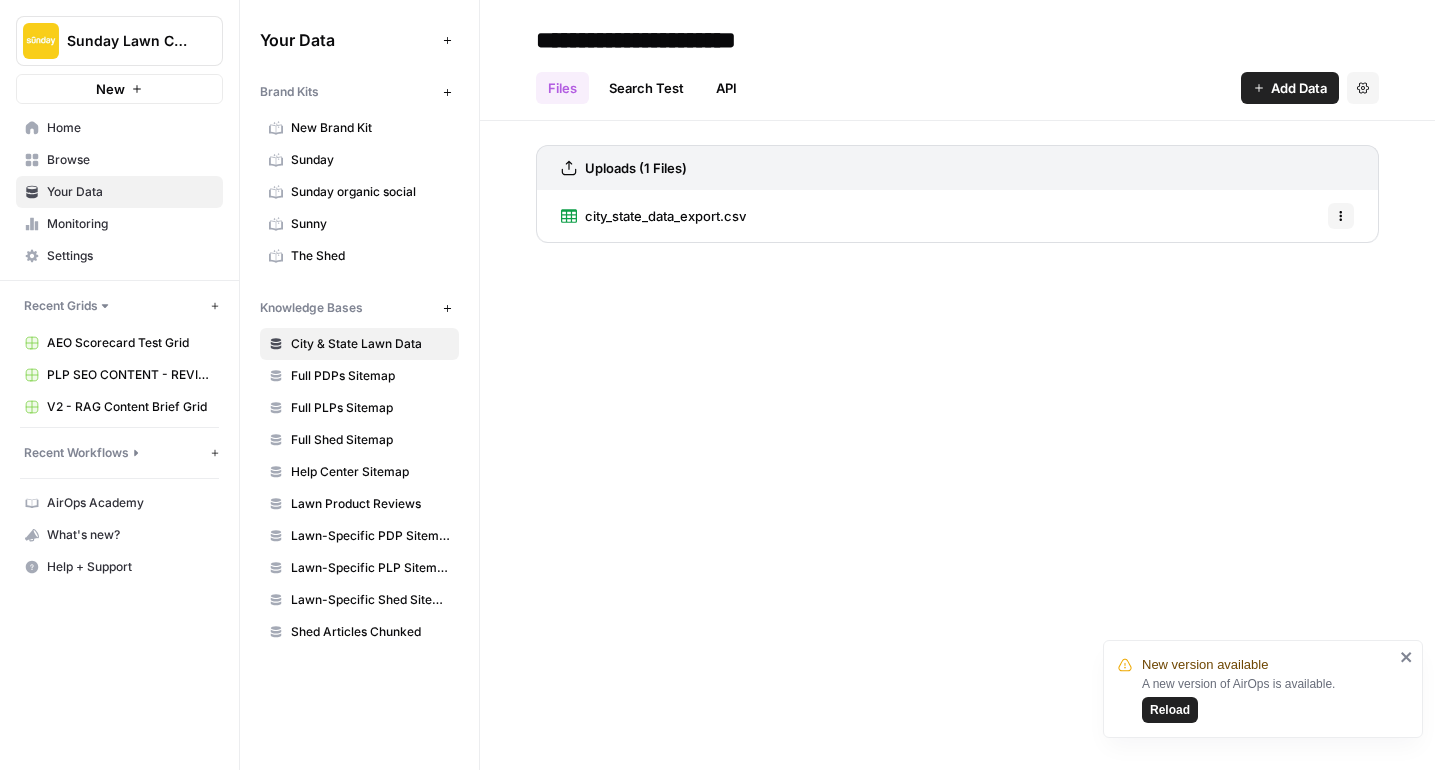 click on "Lawn Product Reviews" at bounding box center (359, 504) 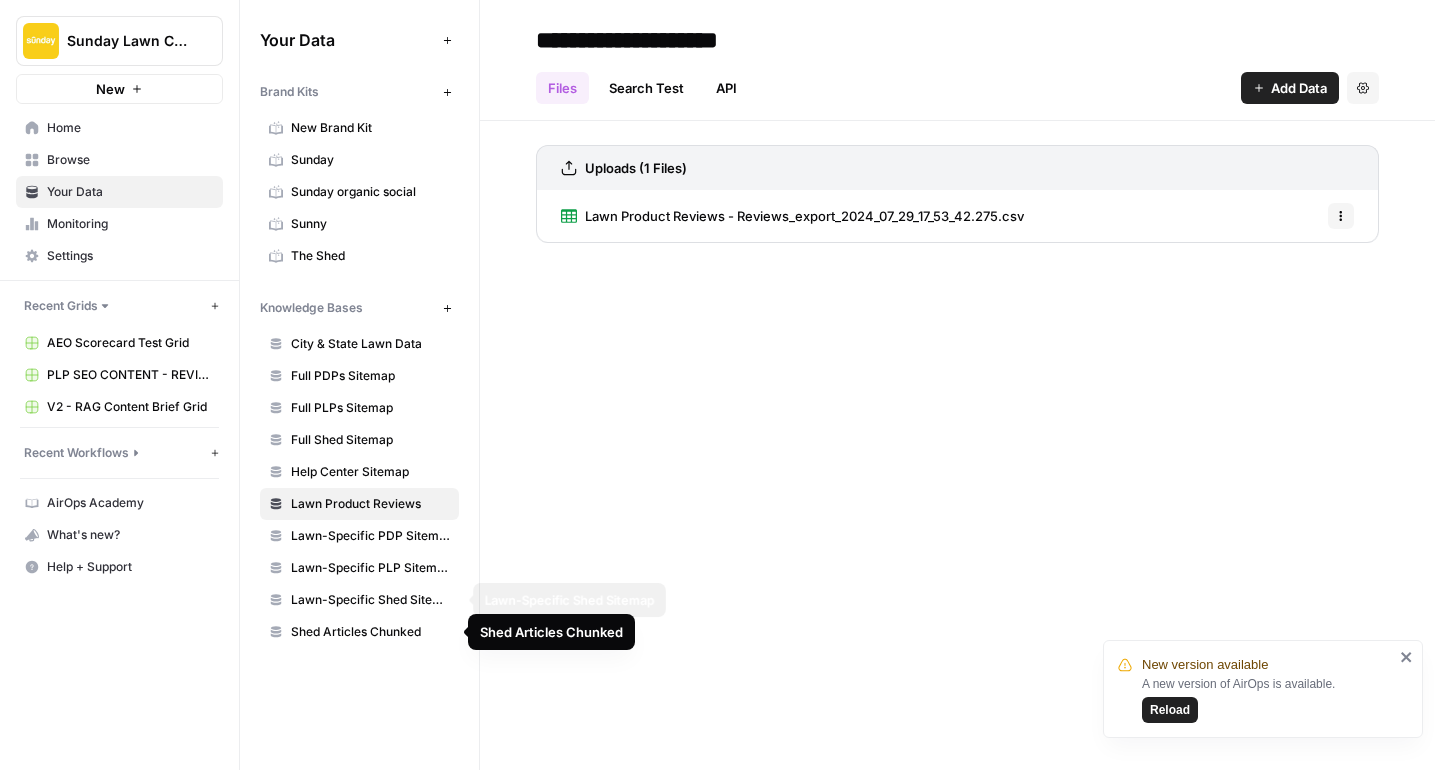 click on "Lawn-Specific Shed Sitemap" at bounding box center [370, 600] 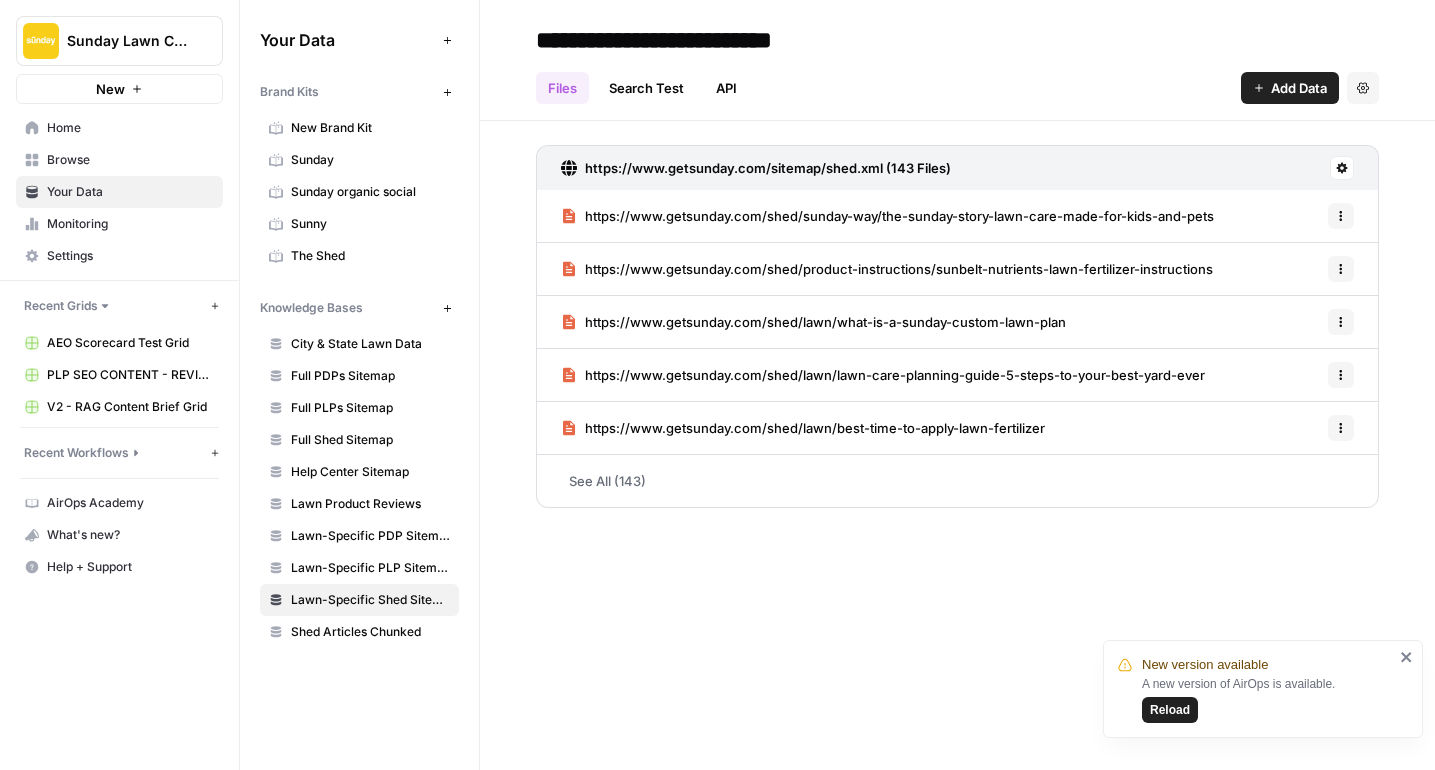 click on "https://www.getsunday.com/sitemap/shed.xml (143 Files)" at bounding box center [768, 168] 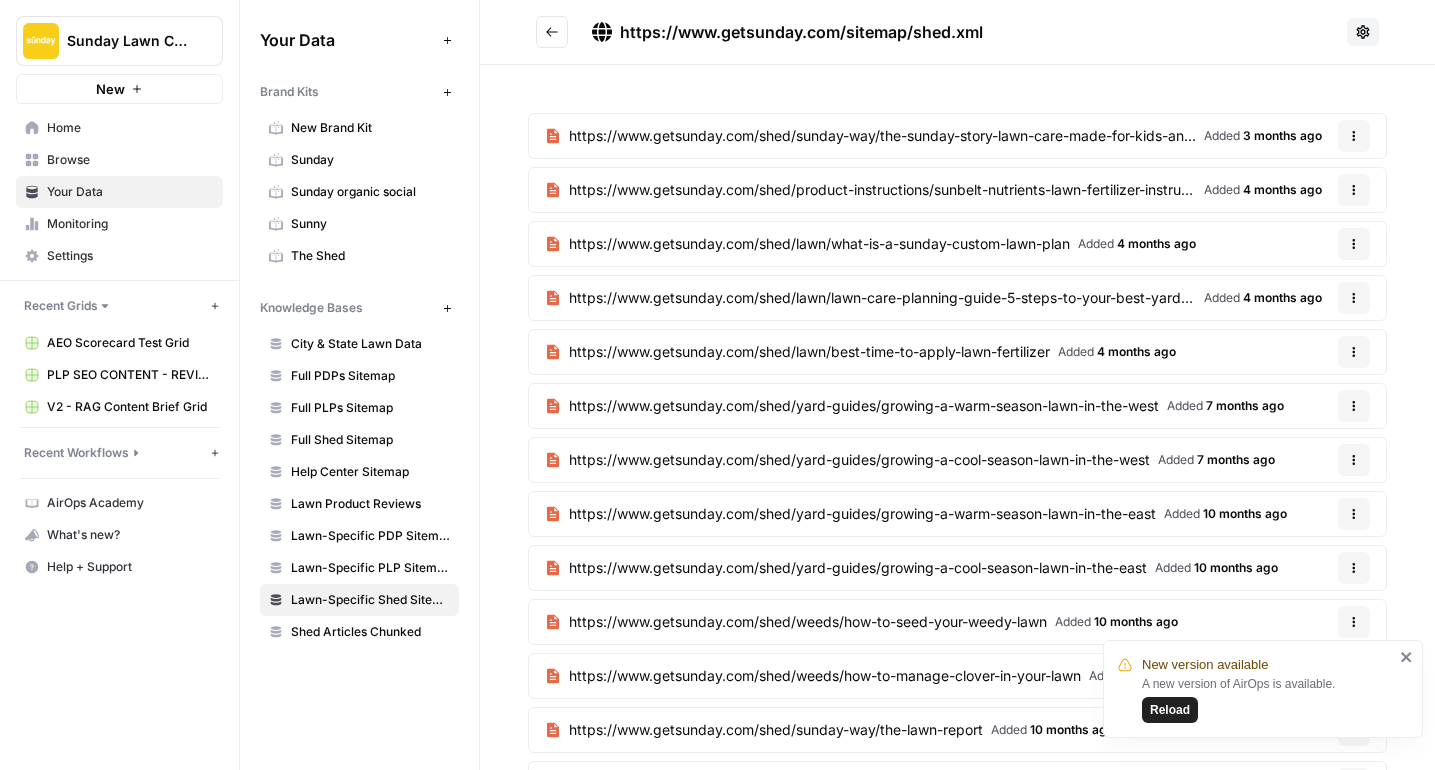 drag, startPoint x: 840, startPoint y: 31, endPoint x: 614, endPoint y: 28, distance: 226.01991 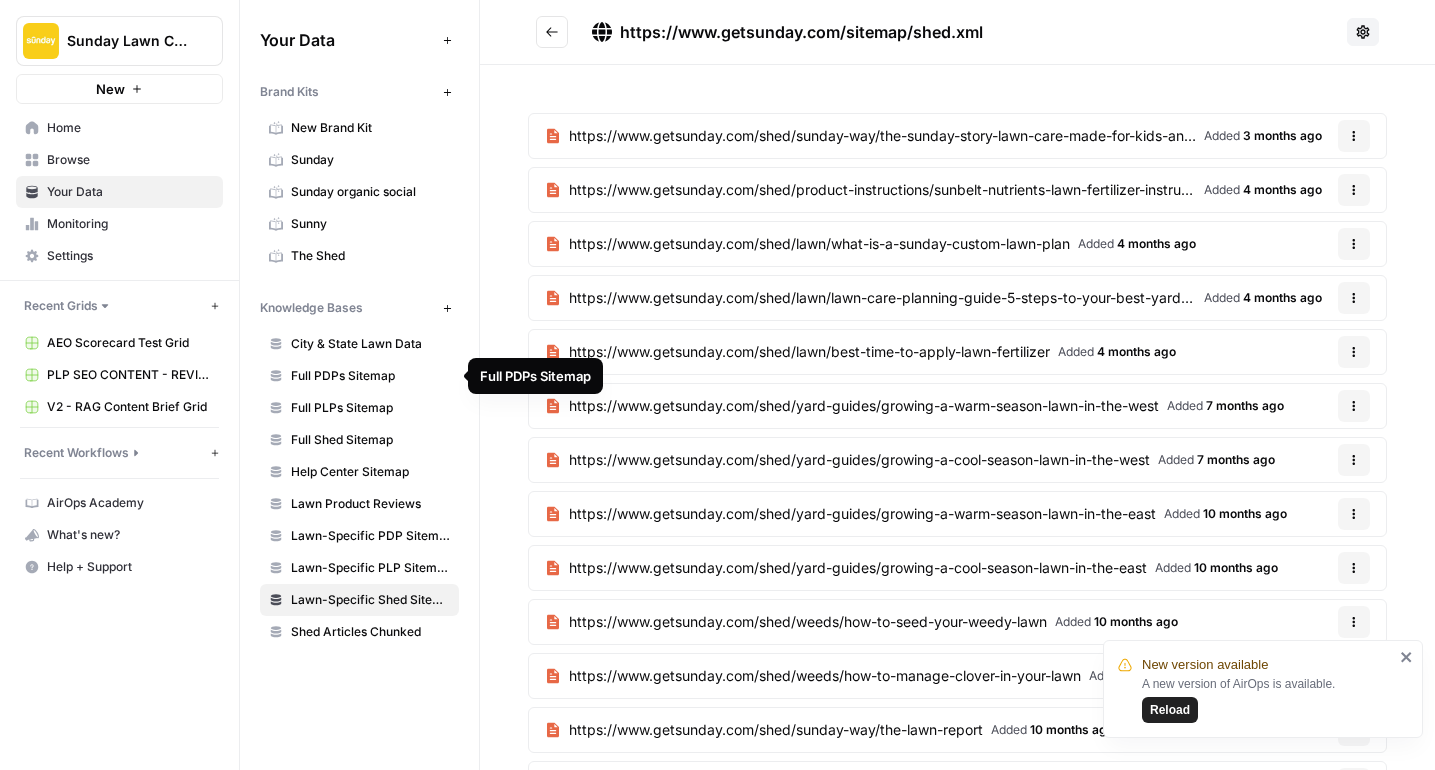 click on "Full PDPs Sitemap" at bounding box center (359, 376) 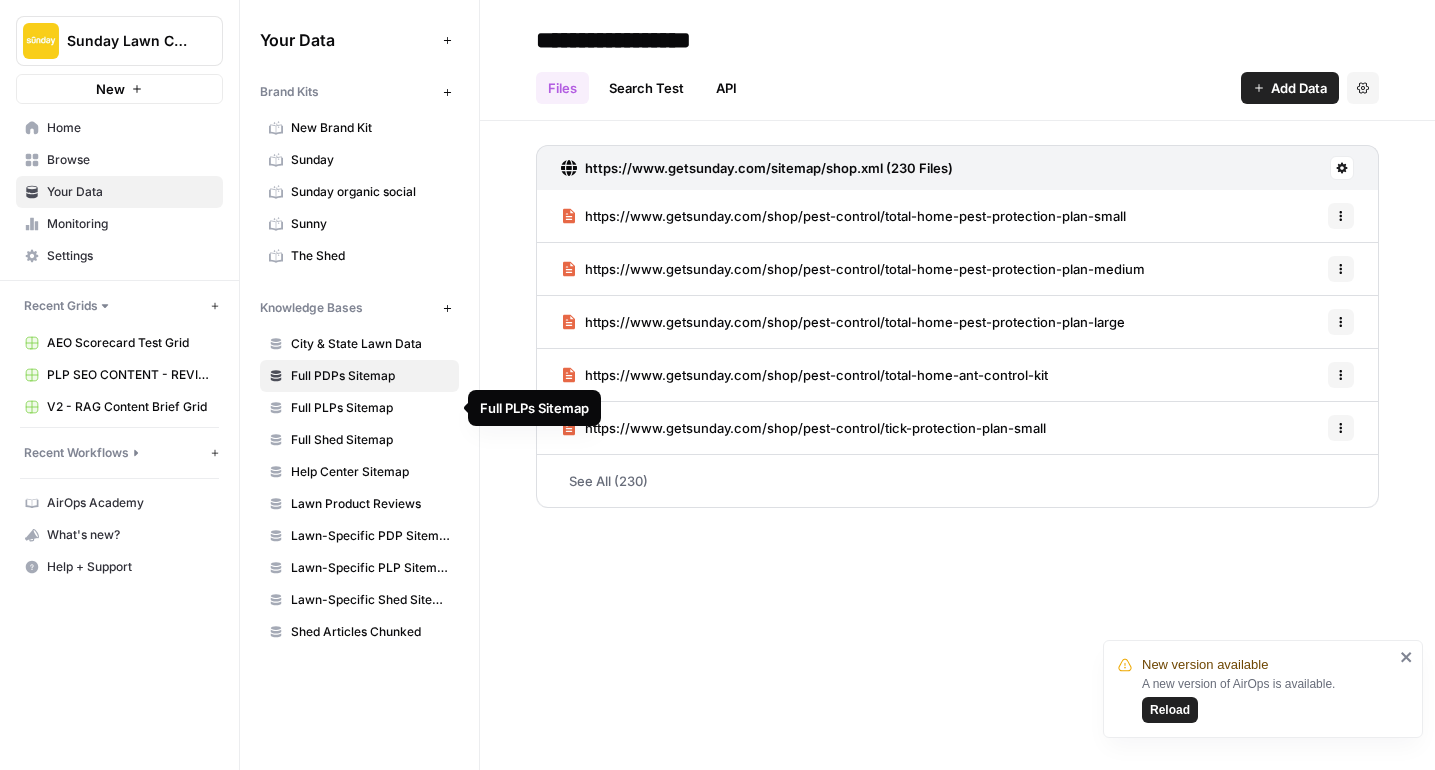 click on "Full PLPs Sitemap" at bounding box center [370, 408] 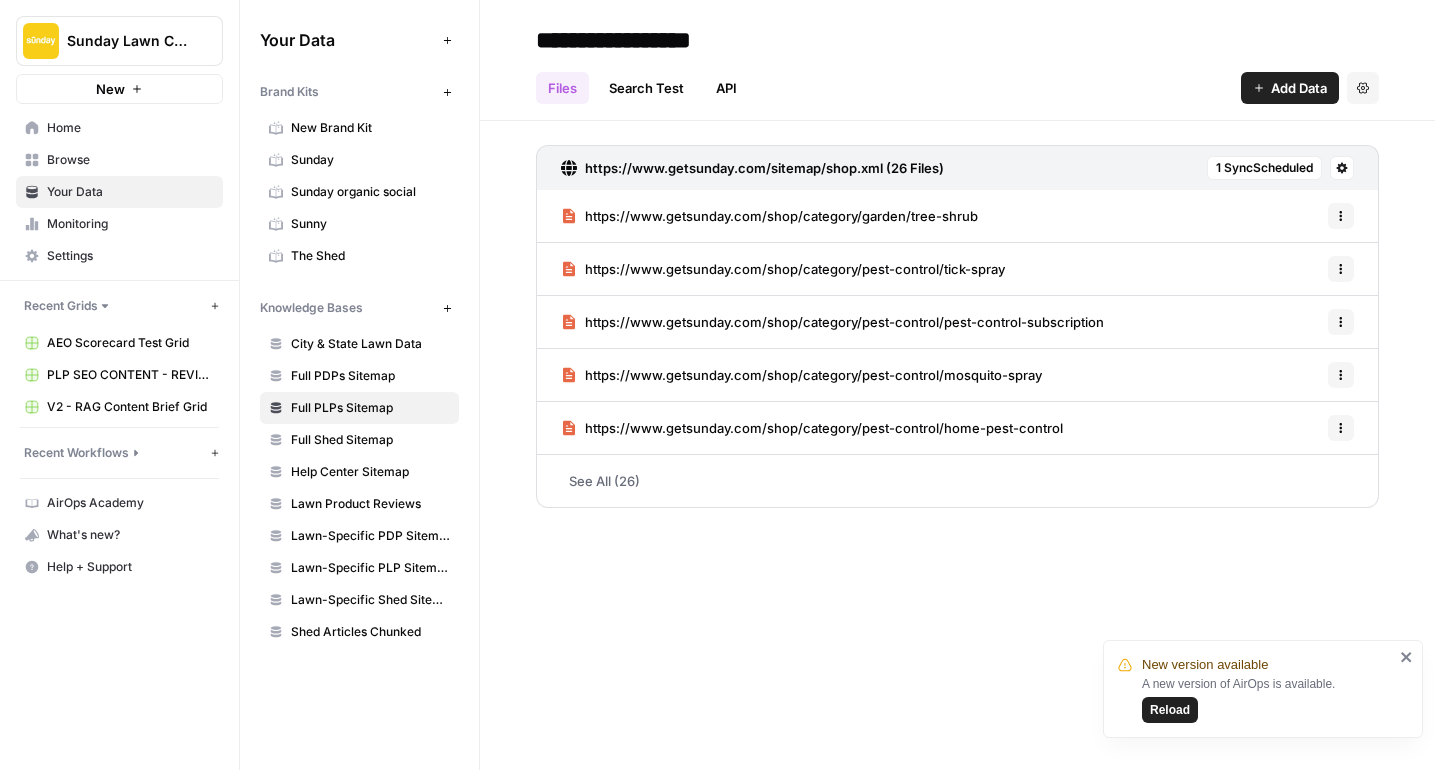 click on "City & State Lawn Data" at bounding box center (370, 344) 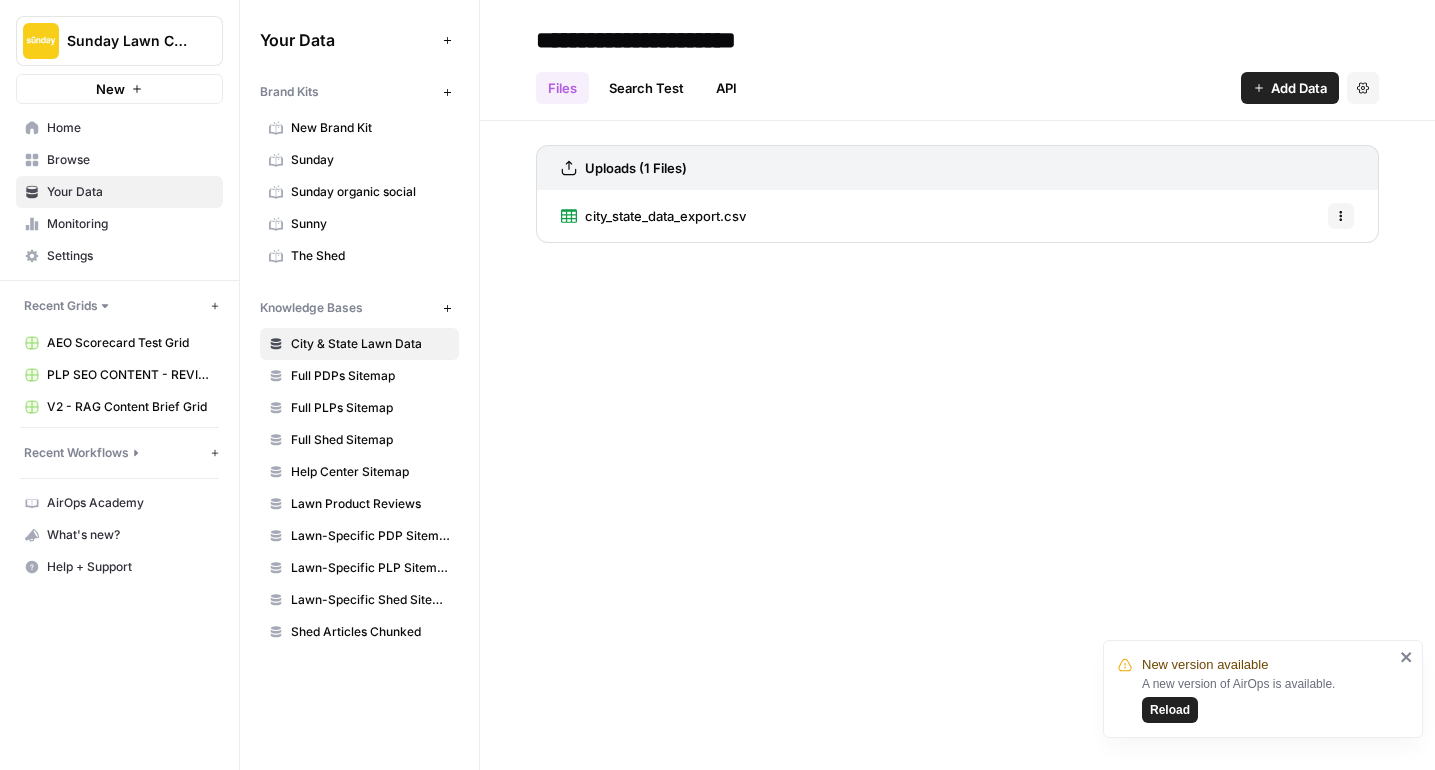 click on "city_state_data_export.csv" at bounding box center [665, 216] 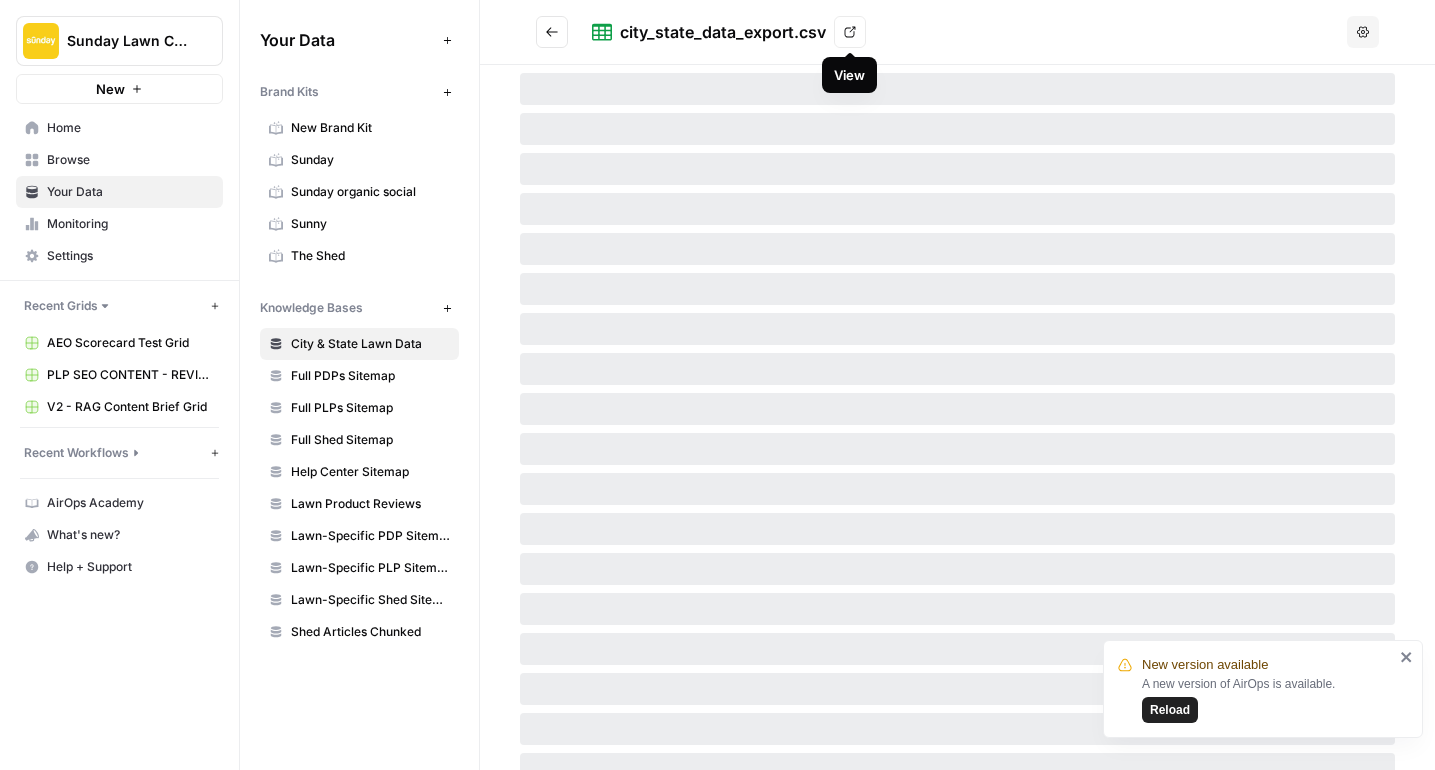 click 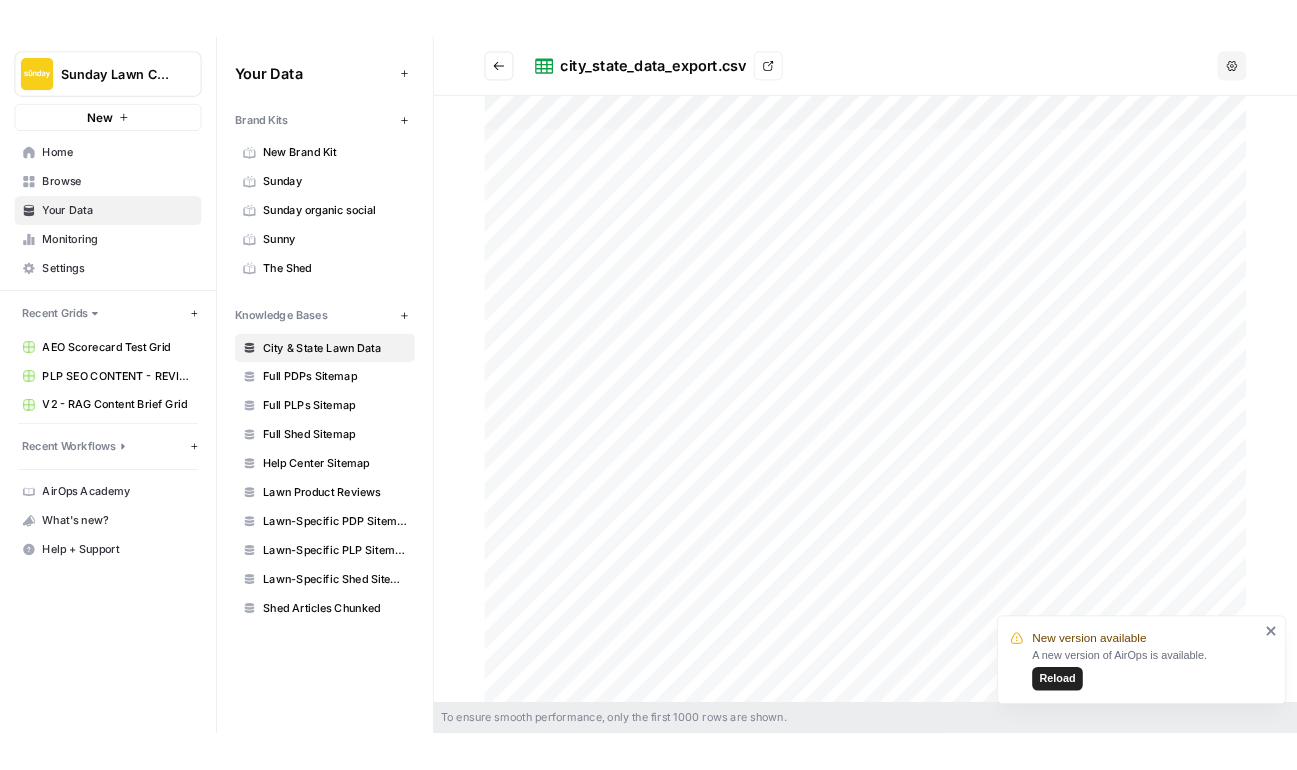 scroll, scrollTop: 0, scrollLeft: 0, axis: both 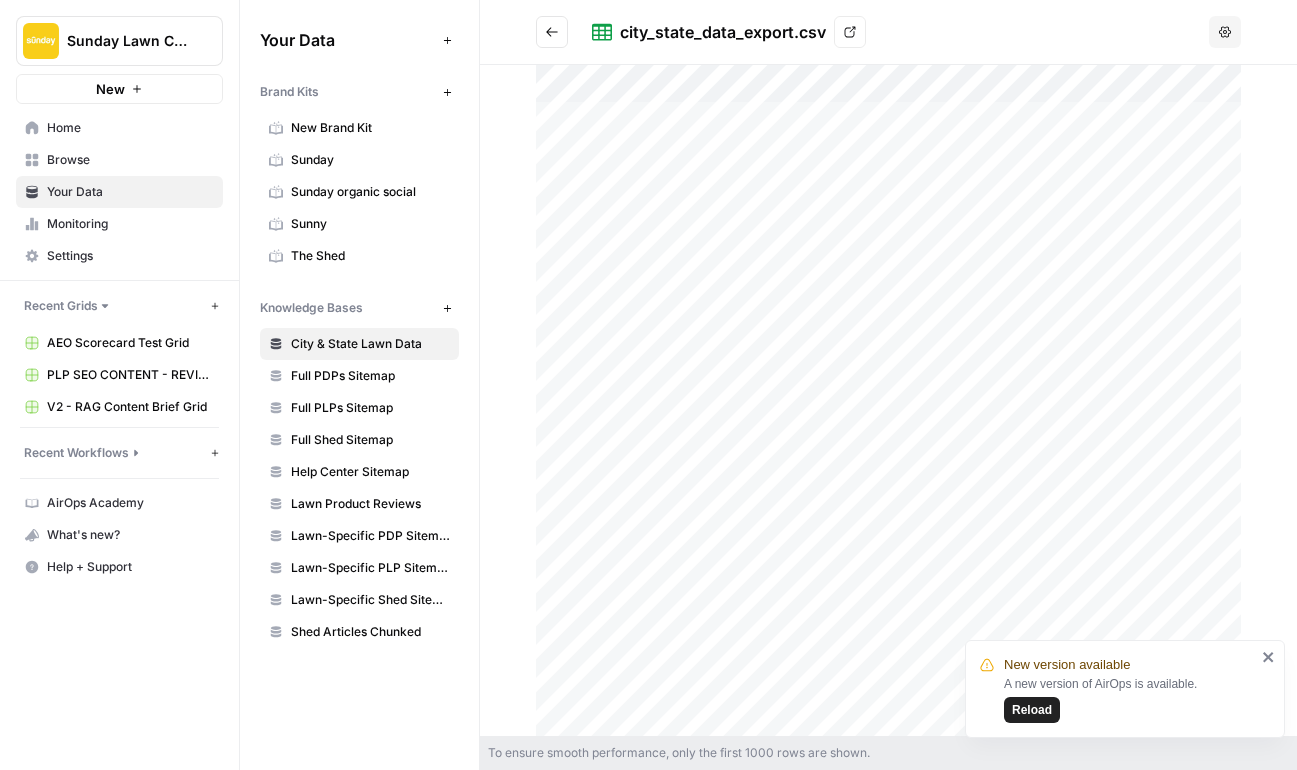 click on "City & State Lawn Data" at bounding box center (370, 344) 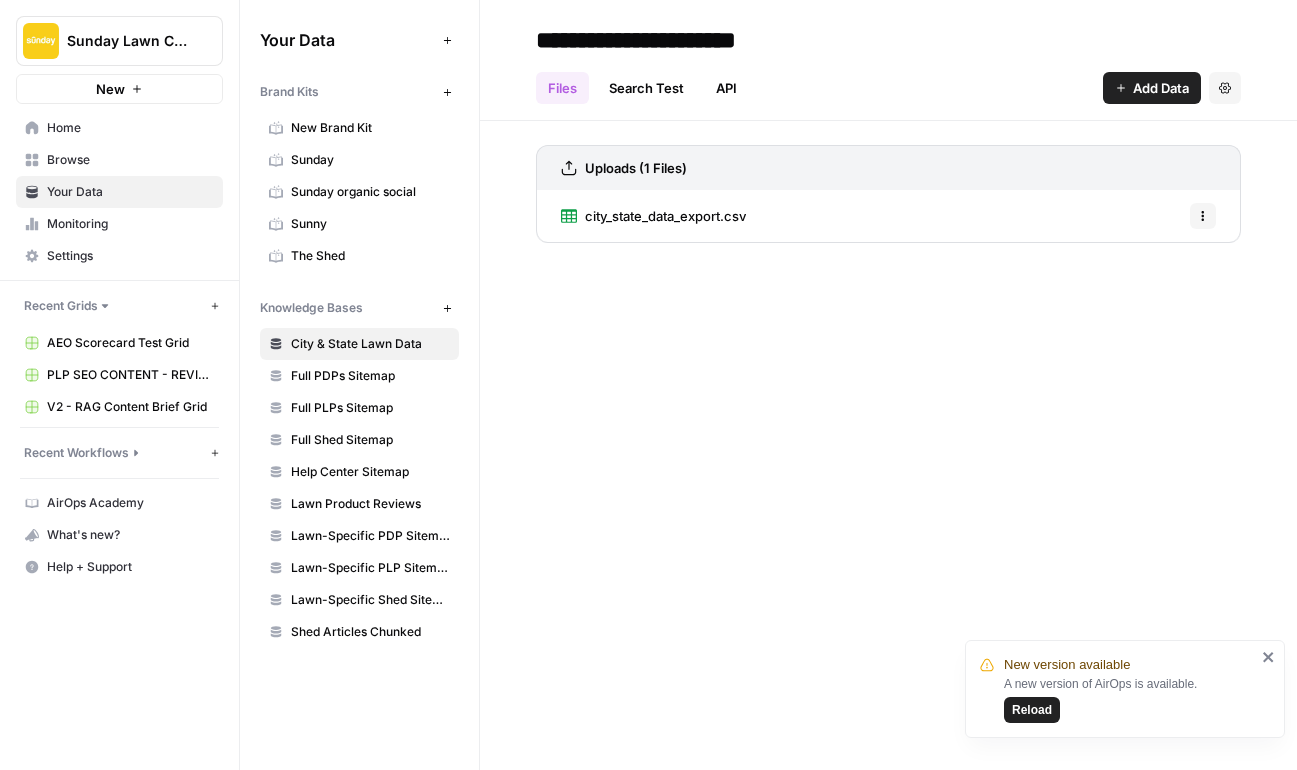 click on "city_state_data_export.csv" at bounding box center [665, 216] 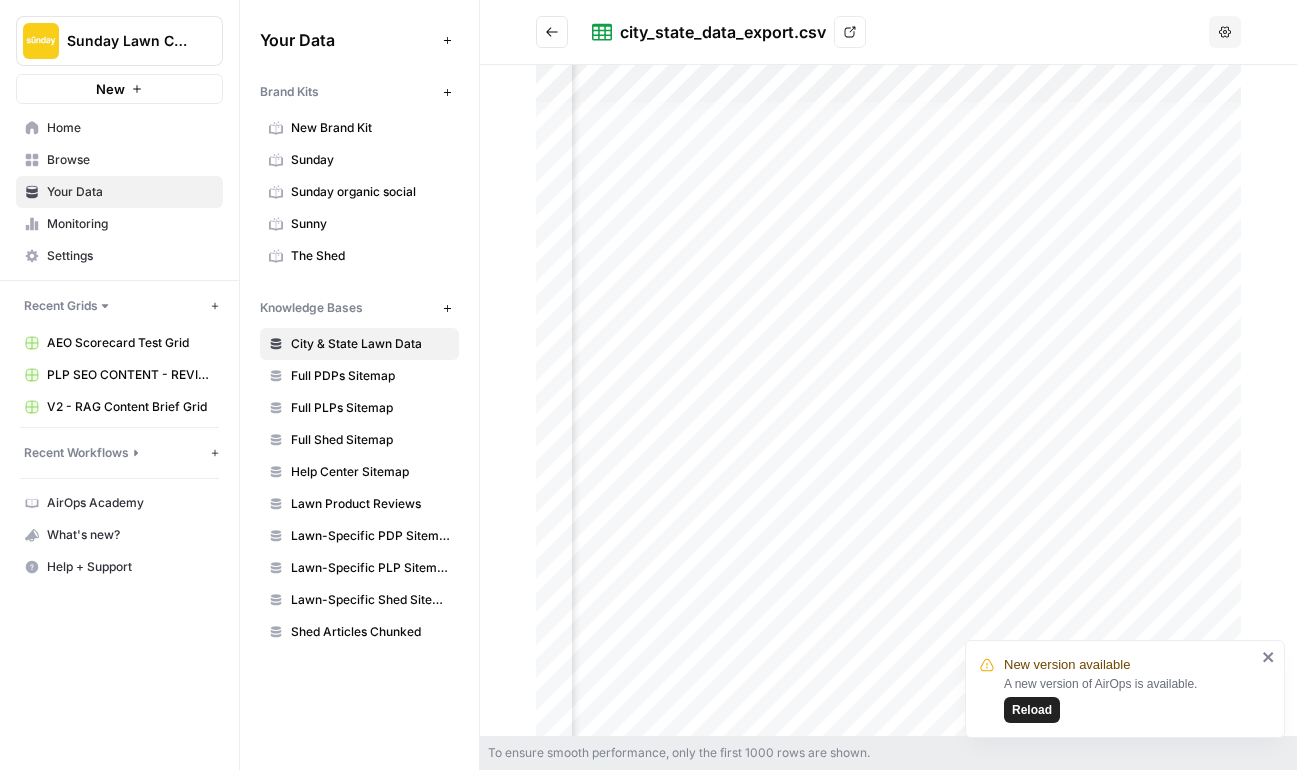 scroll, scrollTop: 2, scrollLeft: 1880, axis: both 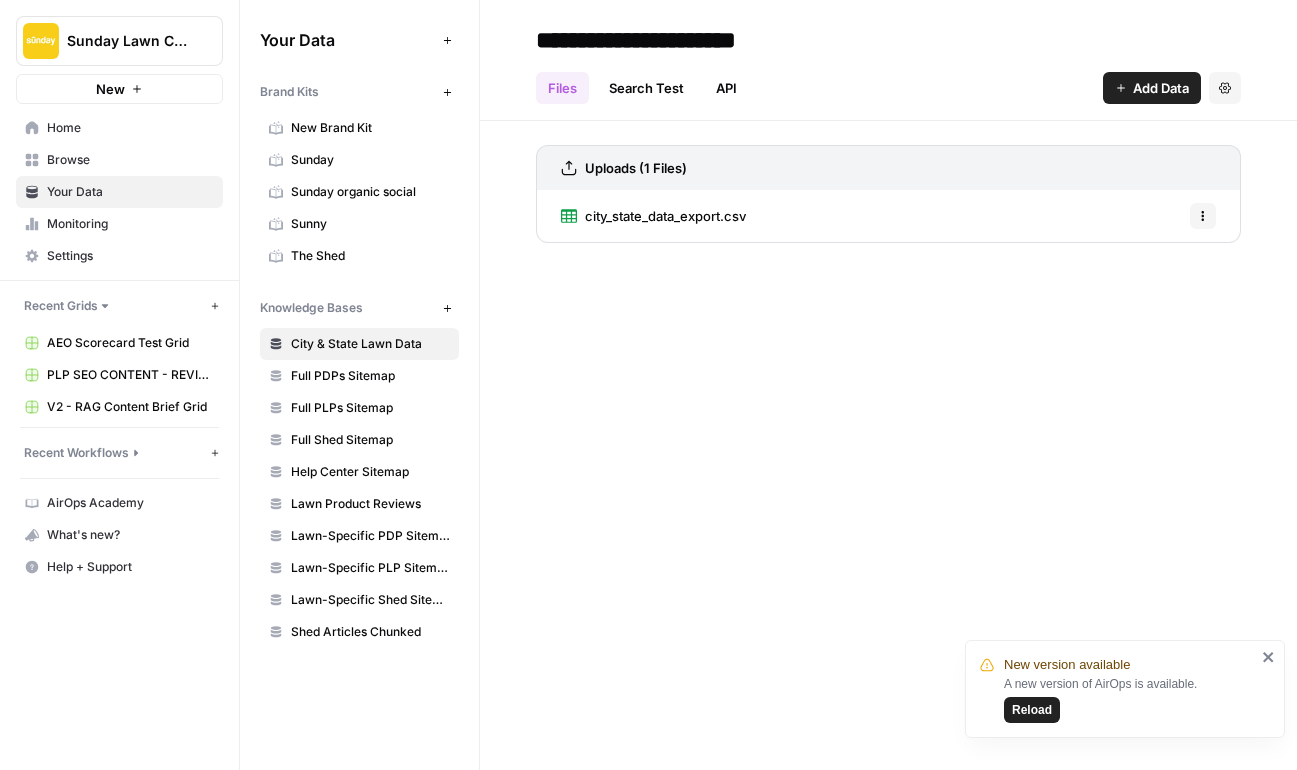 click on "Add Data" at bounding box center (1161, 88) 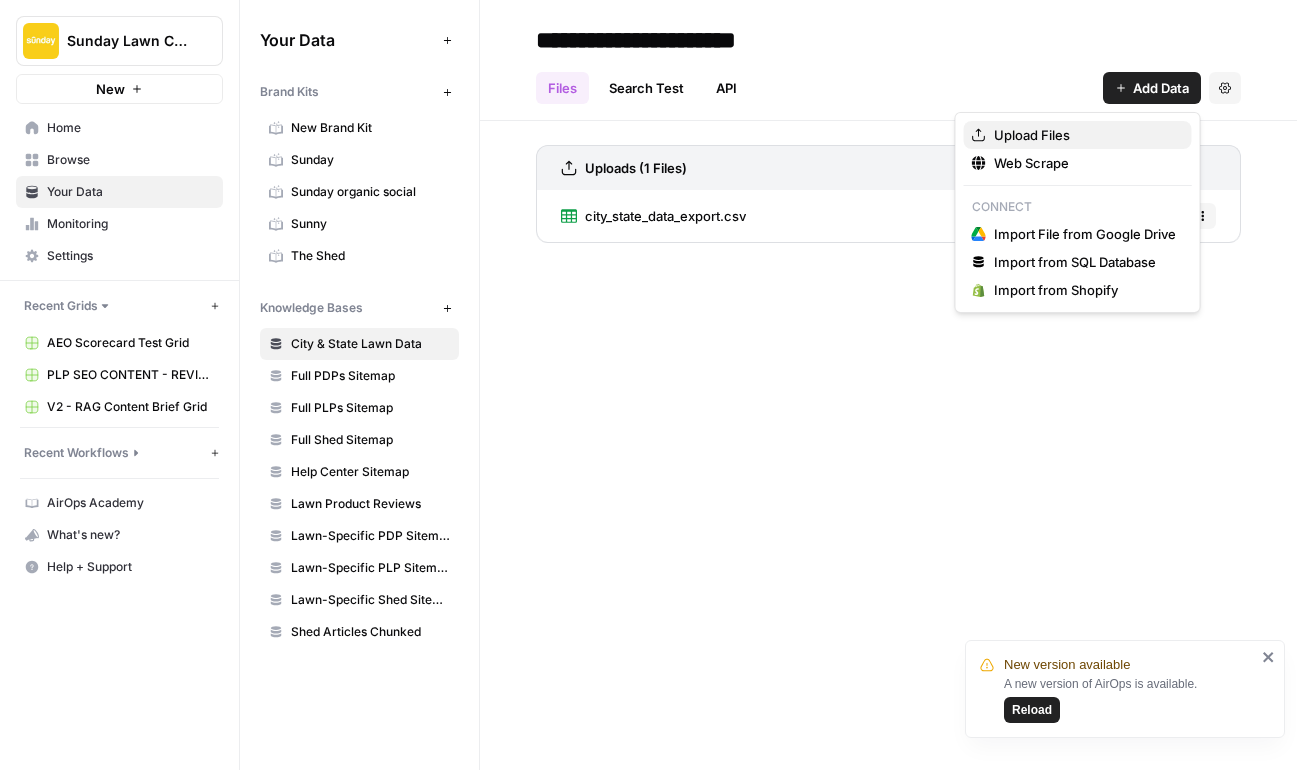 click on "Upload Files" at bounding box center (1085, 135) 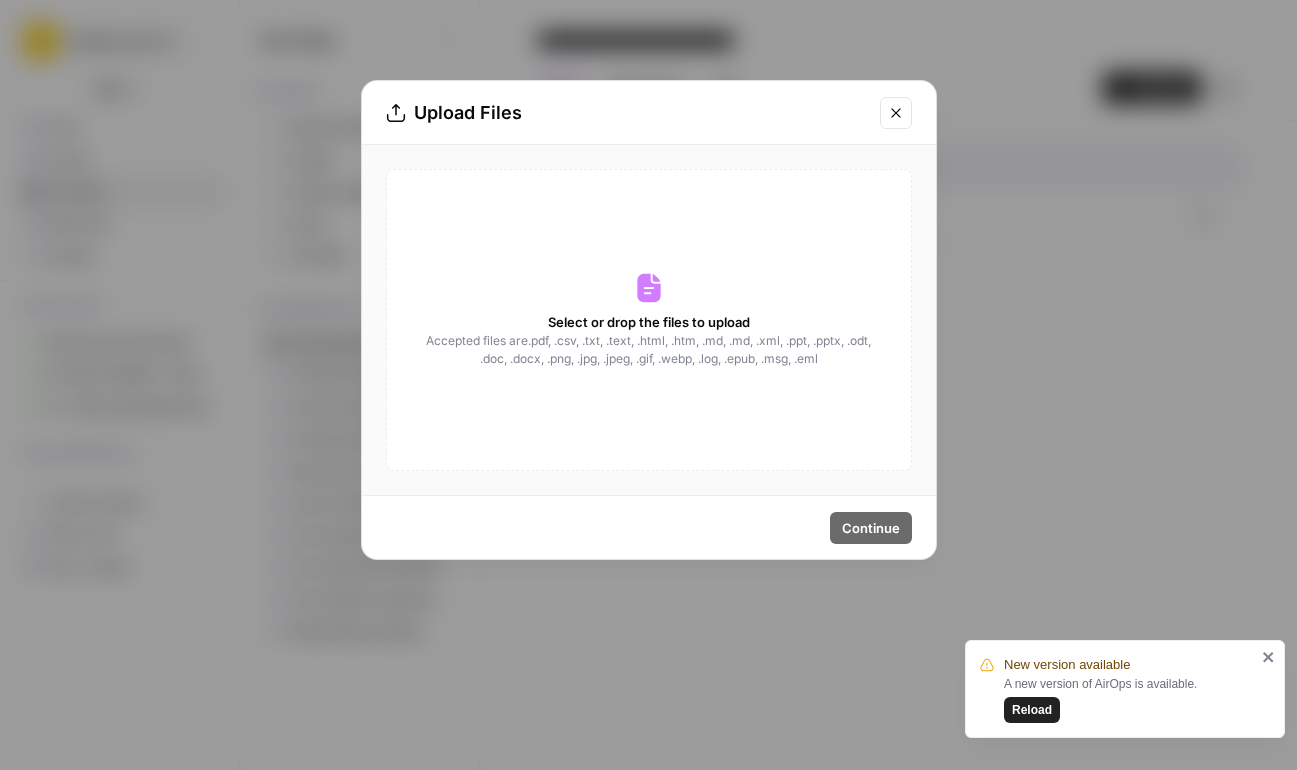 click 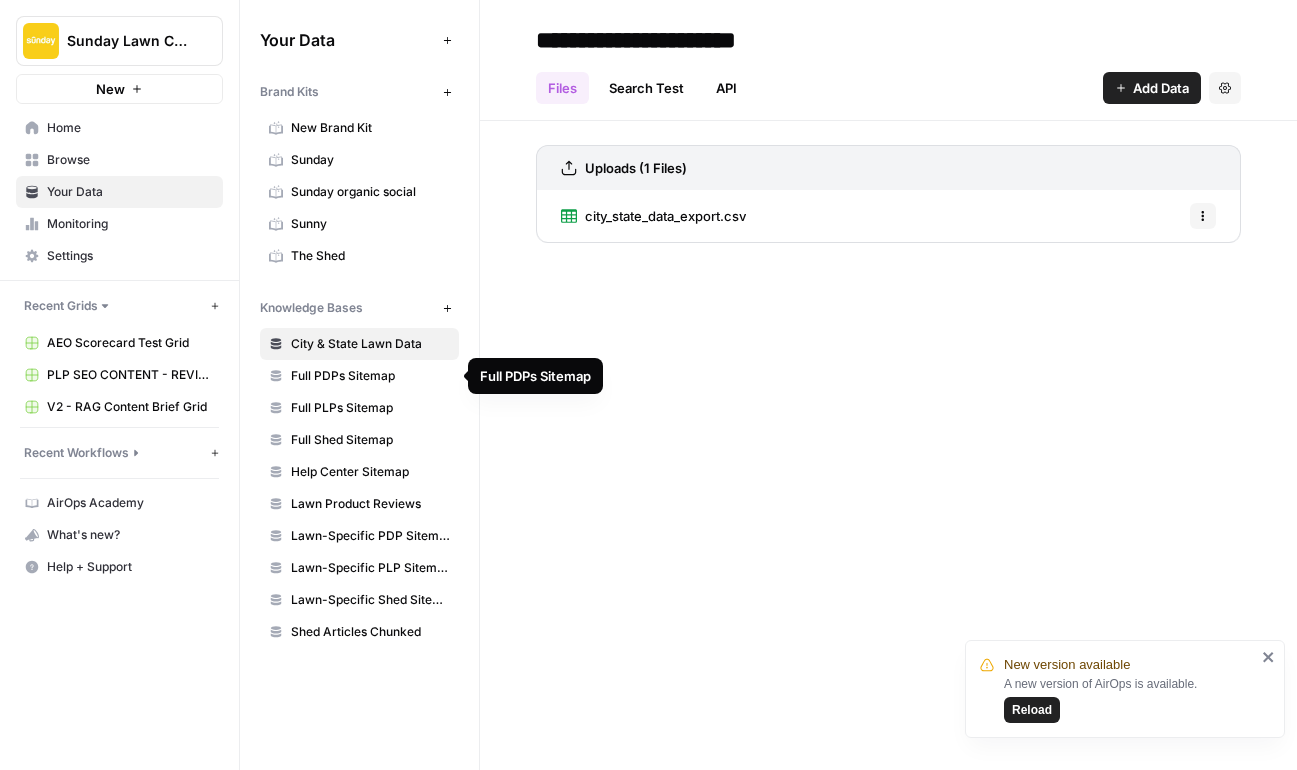 click on "Full PDPs Sitemap" at bounding box center [370, 376] 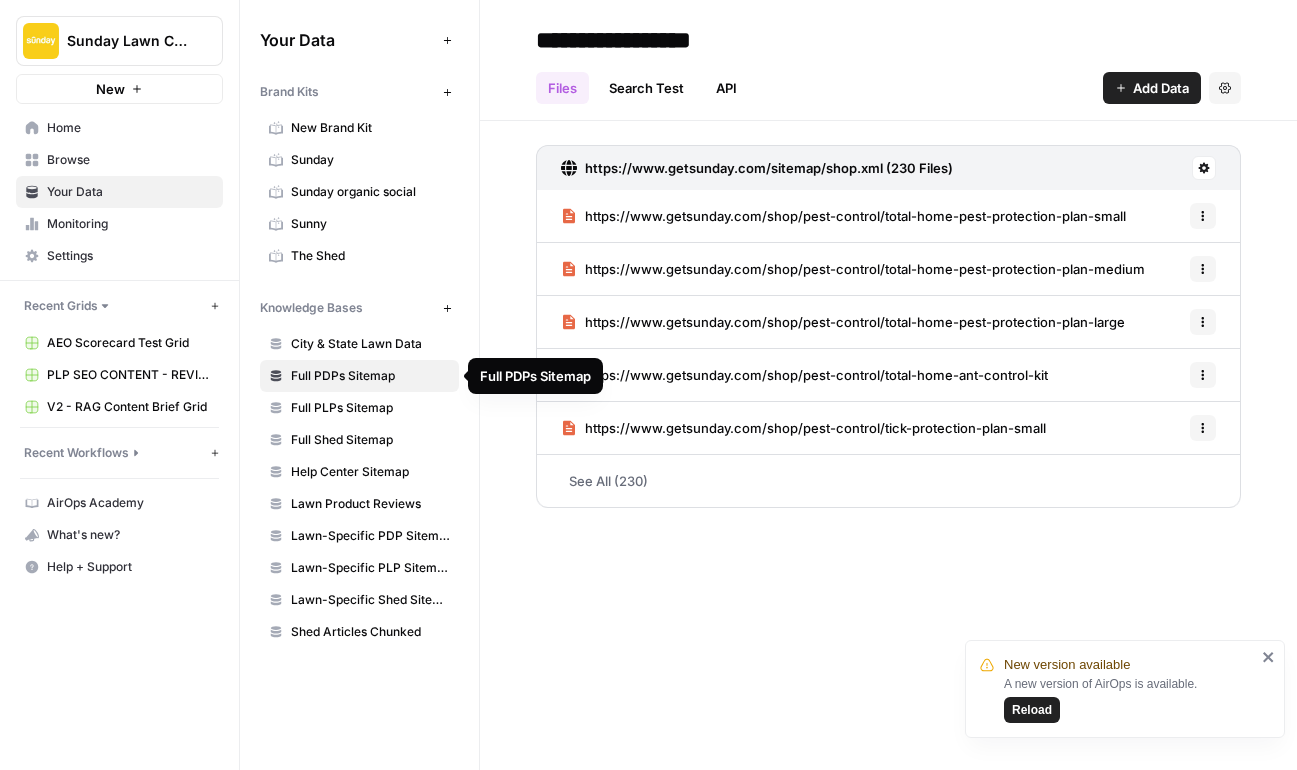 click on "Add Data" at bounding box center [1161, 88] 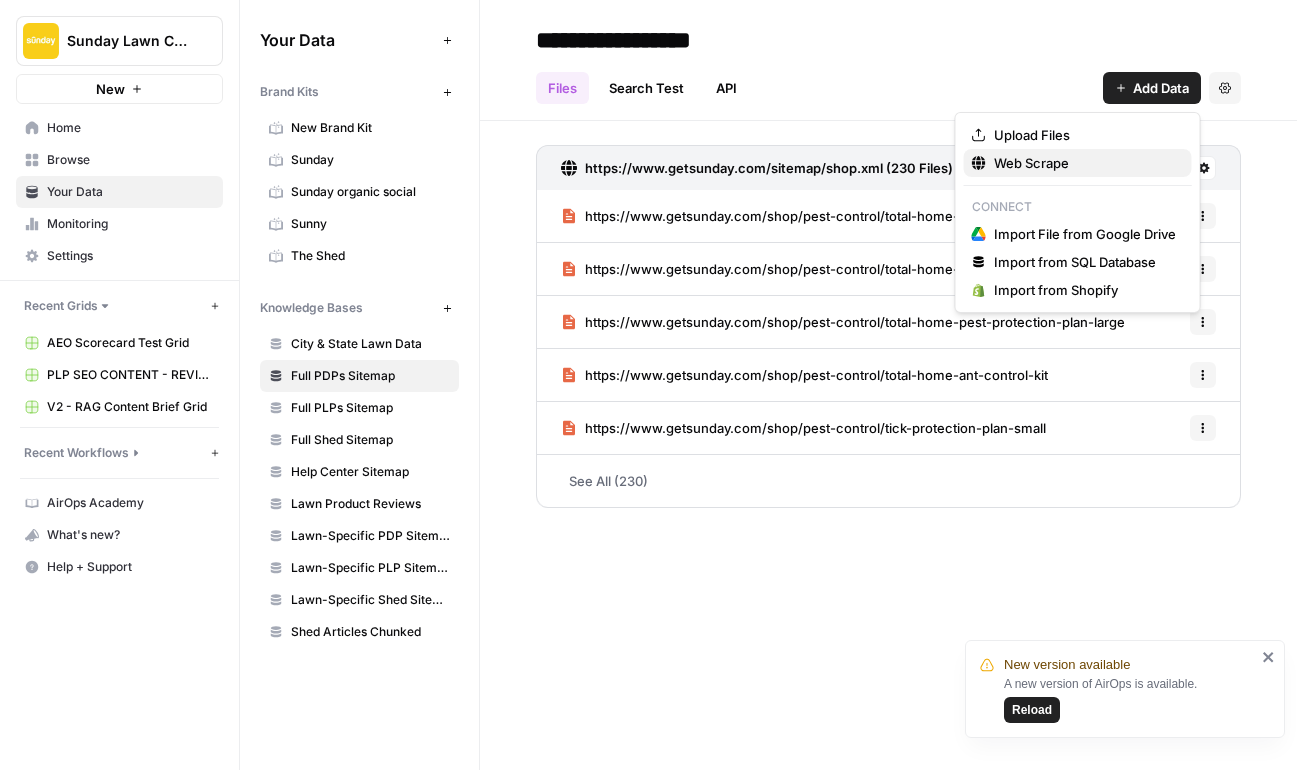 click on "Web Scrape" at bounding box center (1085, 163) 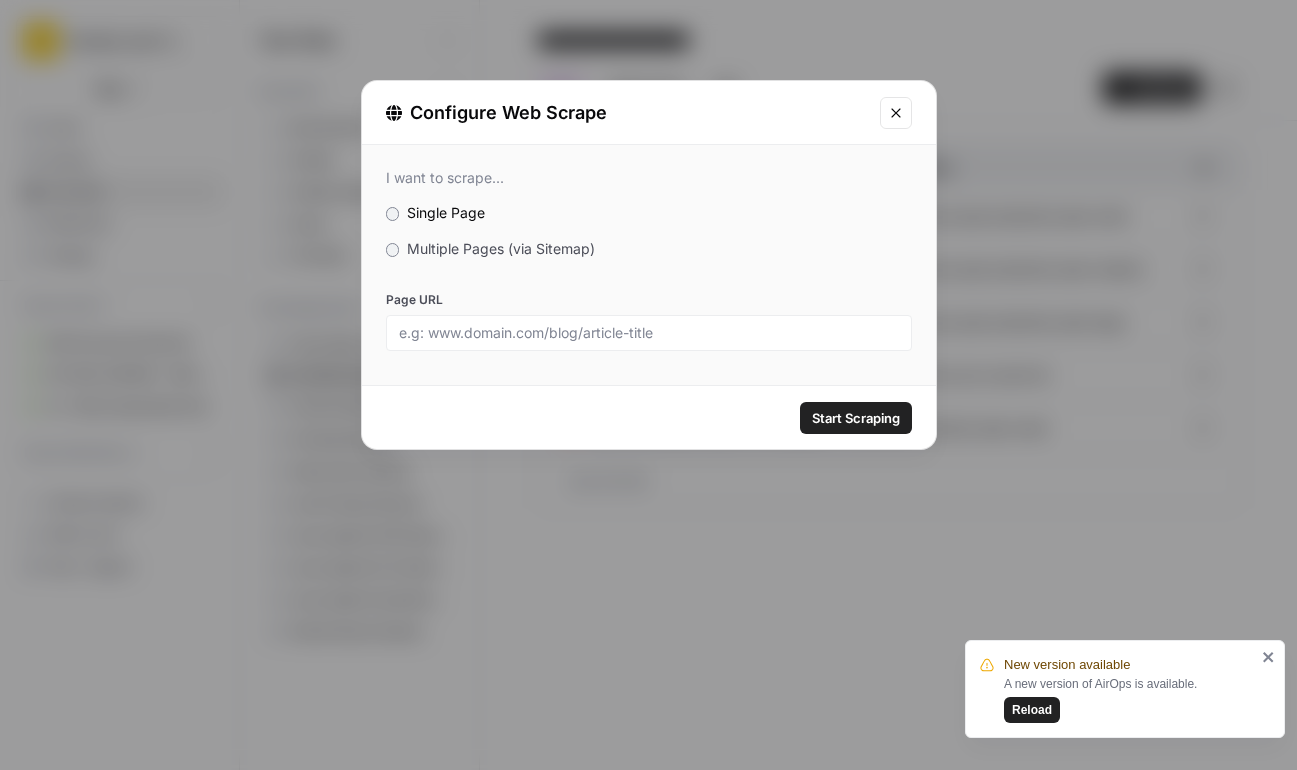 click on "Multiple Pages (via Sitemap)" at bounding box center [501, 248] 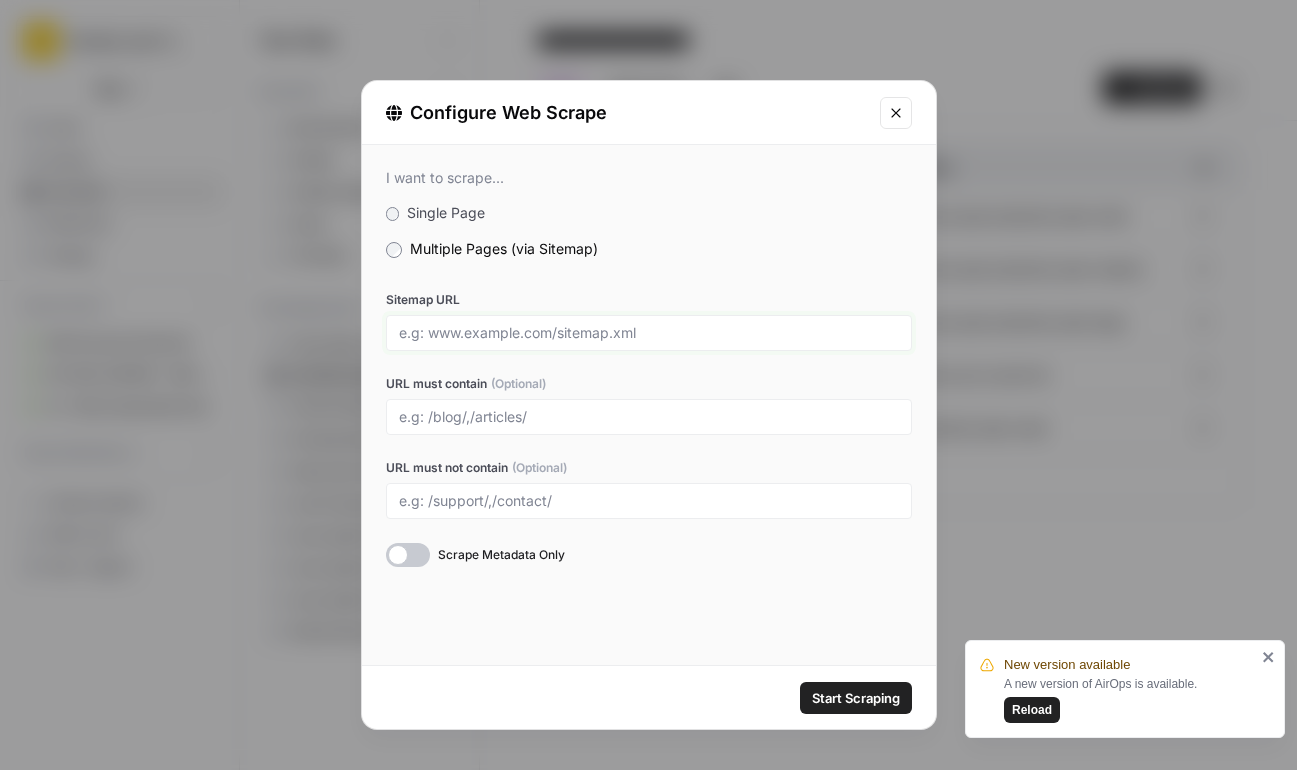 drag, startPoint x: 430, startPoint y: 333, endPoint x: 612, endPoint y: 331, distance: 182.01099 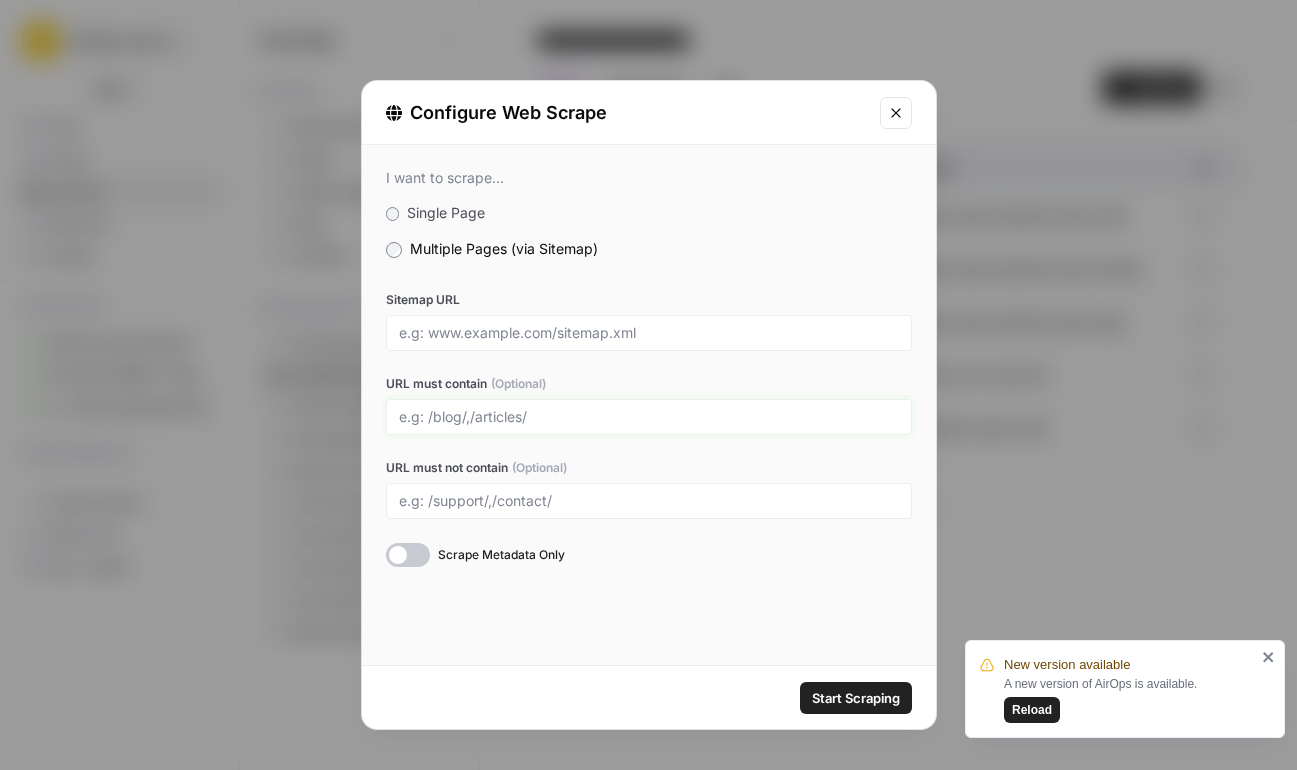 click on "URL must contain (Optional)" at bounding box center [649, 417] 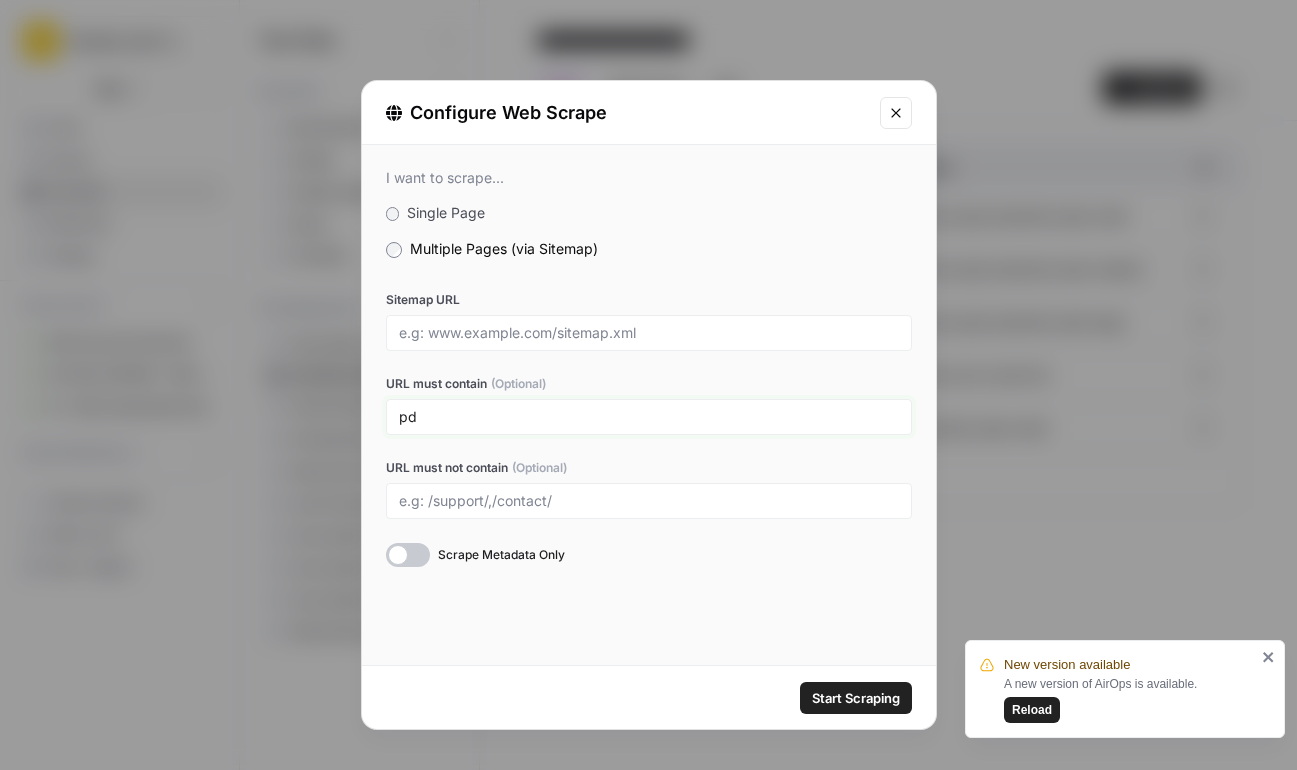 type on "p" 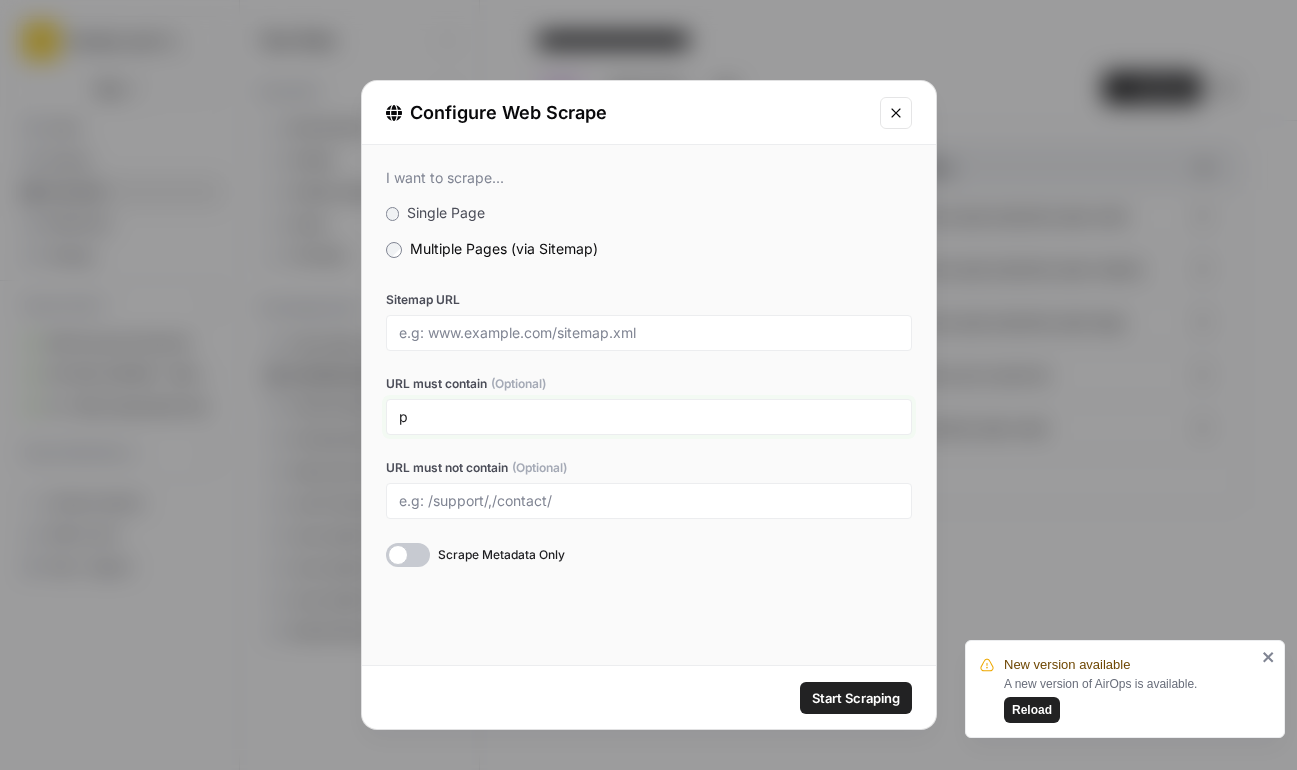 type 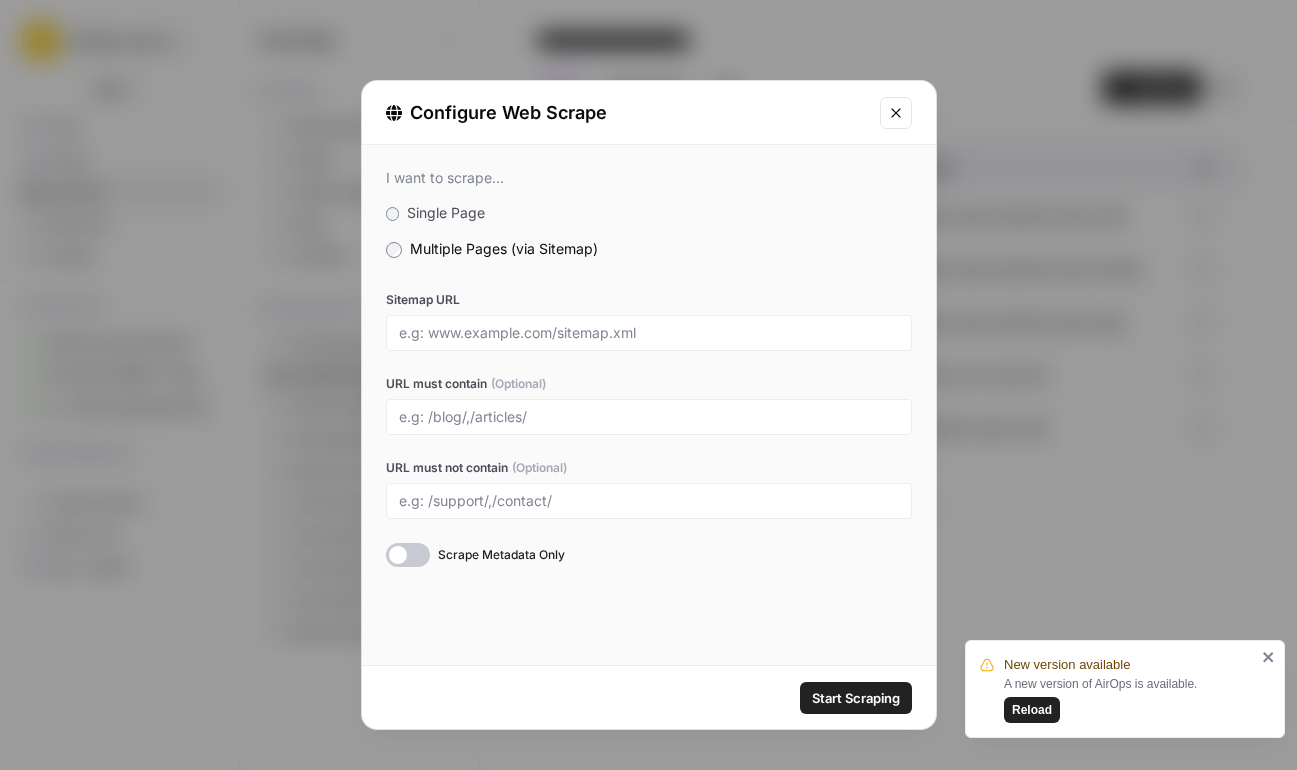 click 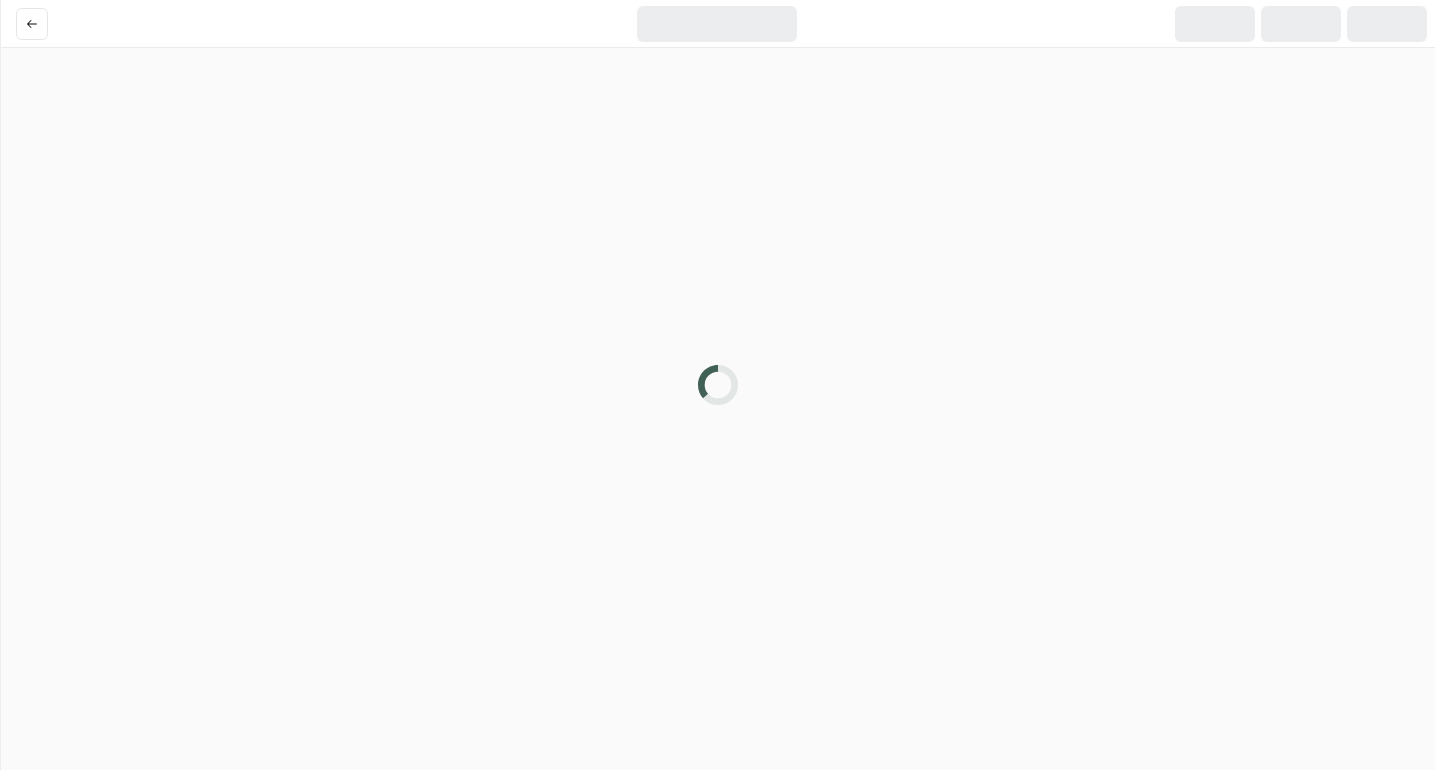 scroll, scrollTop: 0, scrollLeft: 0, axis: both 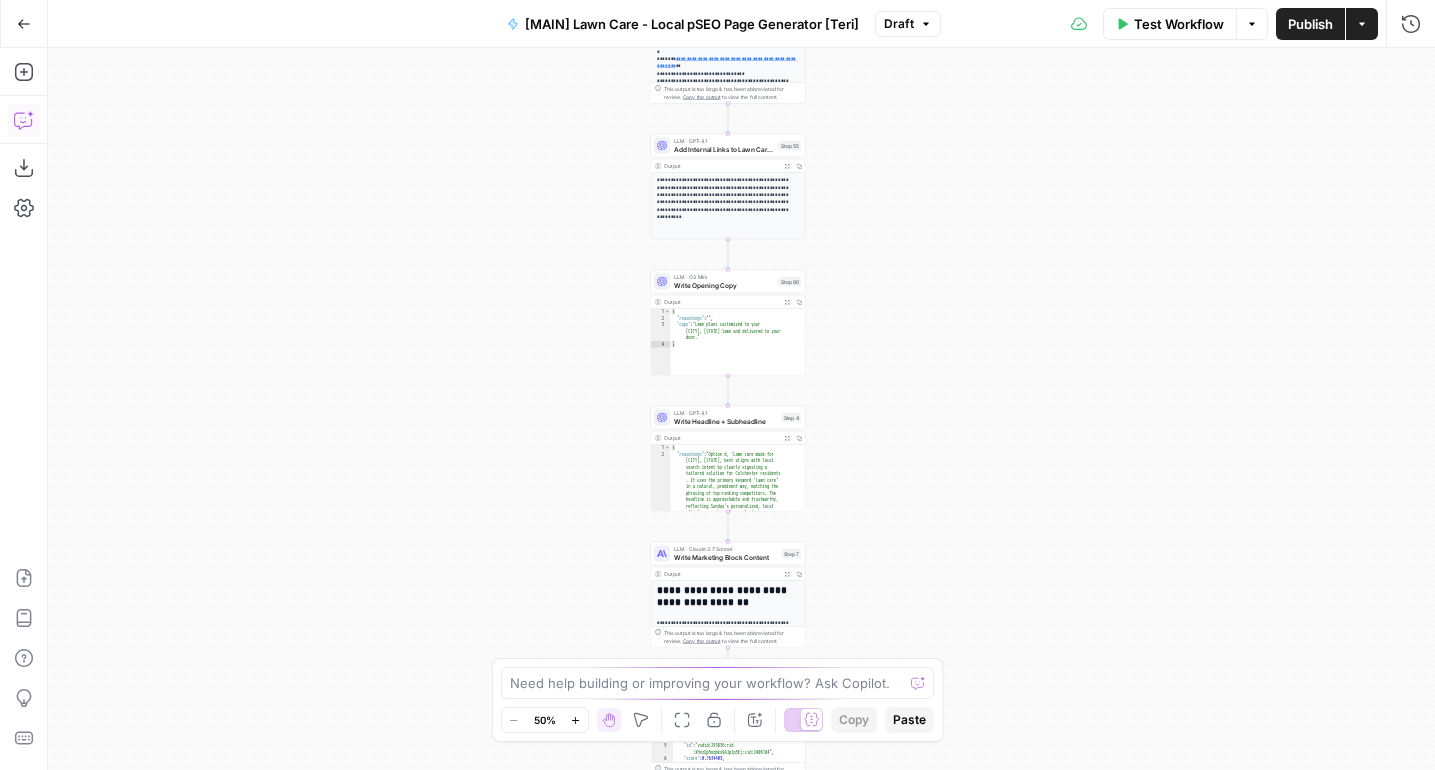 click 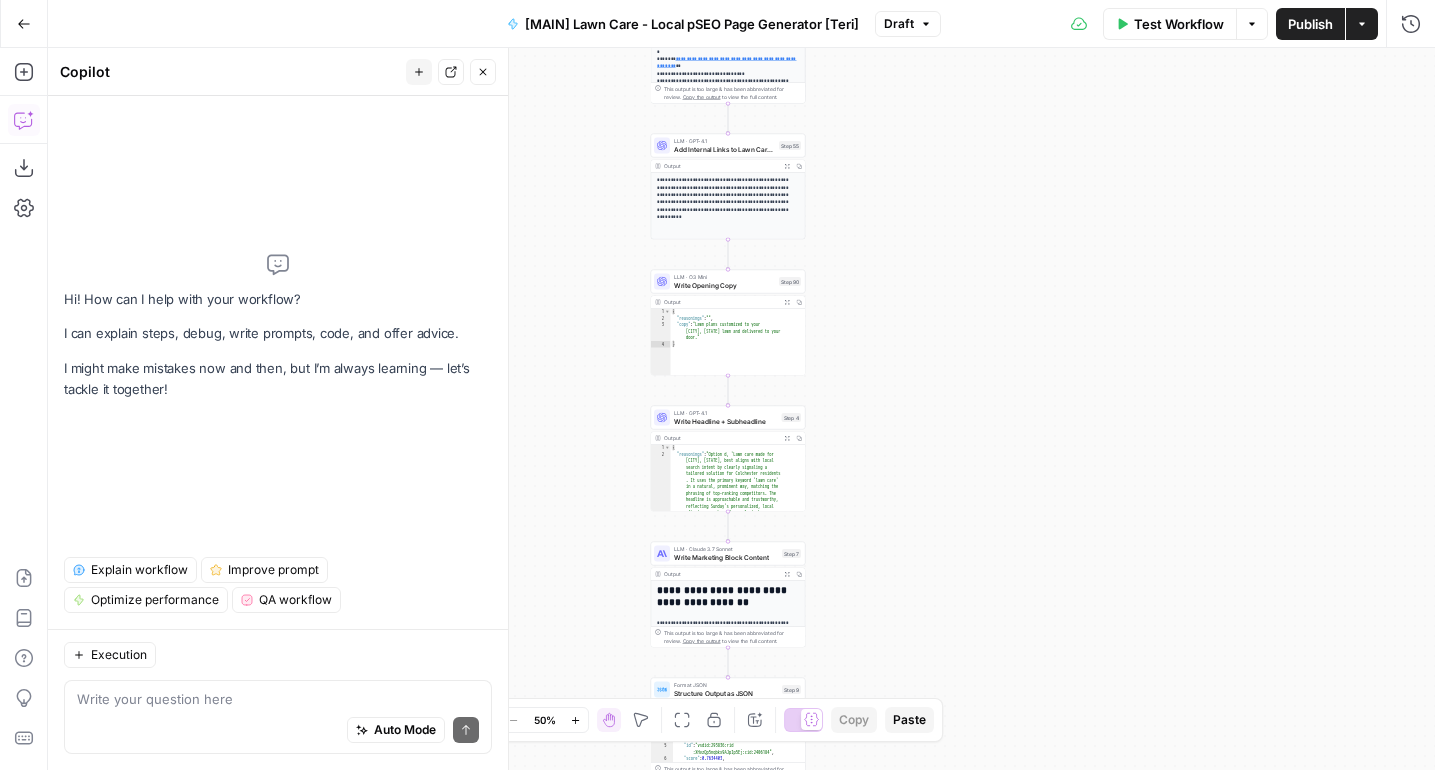 click on "Explain workflow" at bounding box center (139, 570) 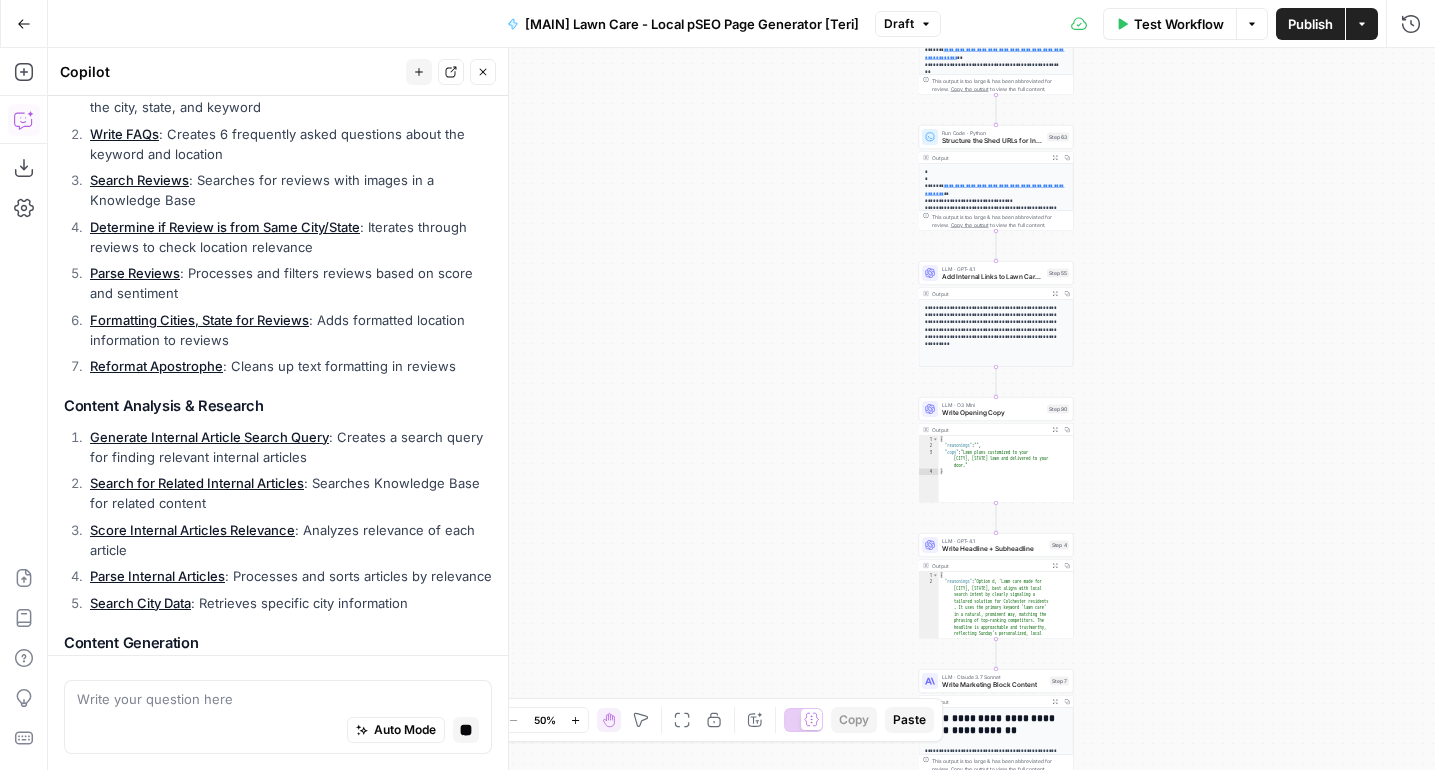 scroll, scrollTop: 373, scrollLeft: 0, axis: vertical 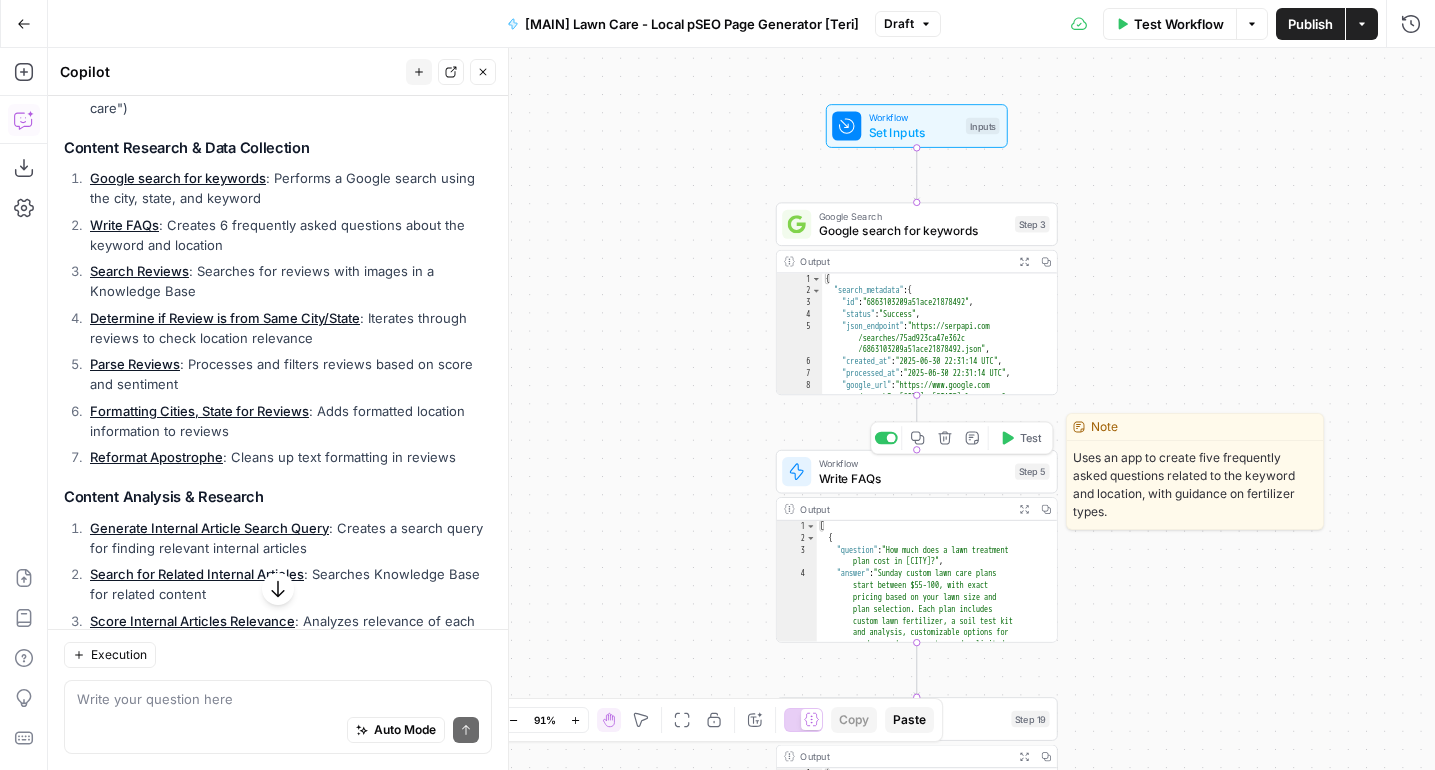 click on "Workflow Write FAQs Step 5 Copy step Delete step Edit Note Test" at bounding box center (917, 472) 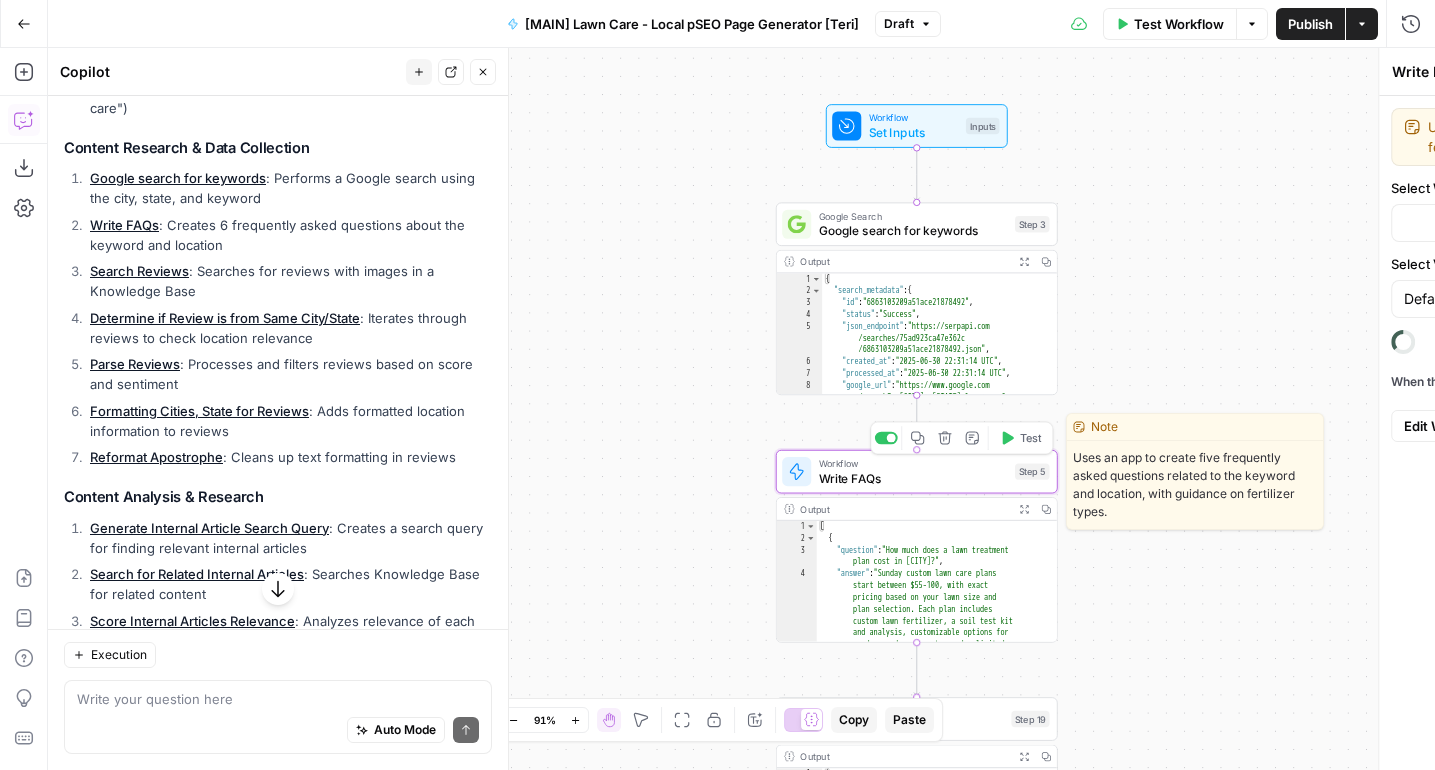 type on "[Local Guides] - FAQs generator" 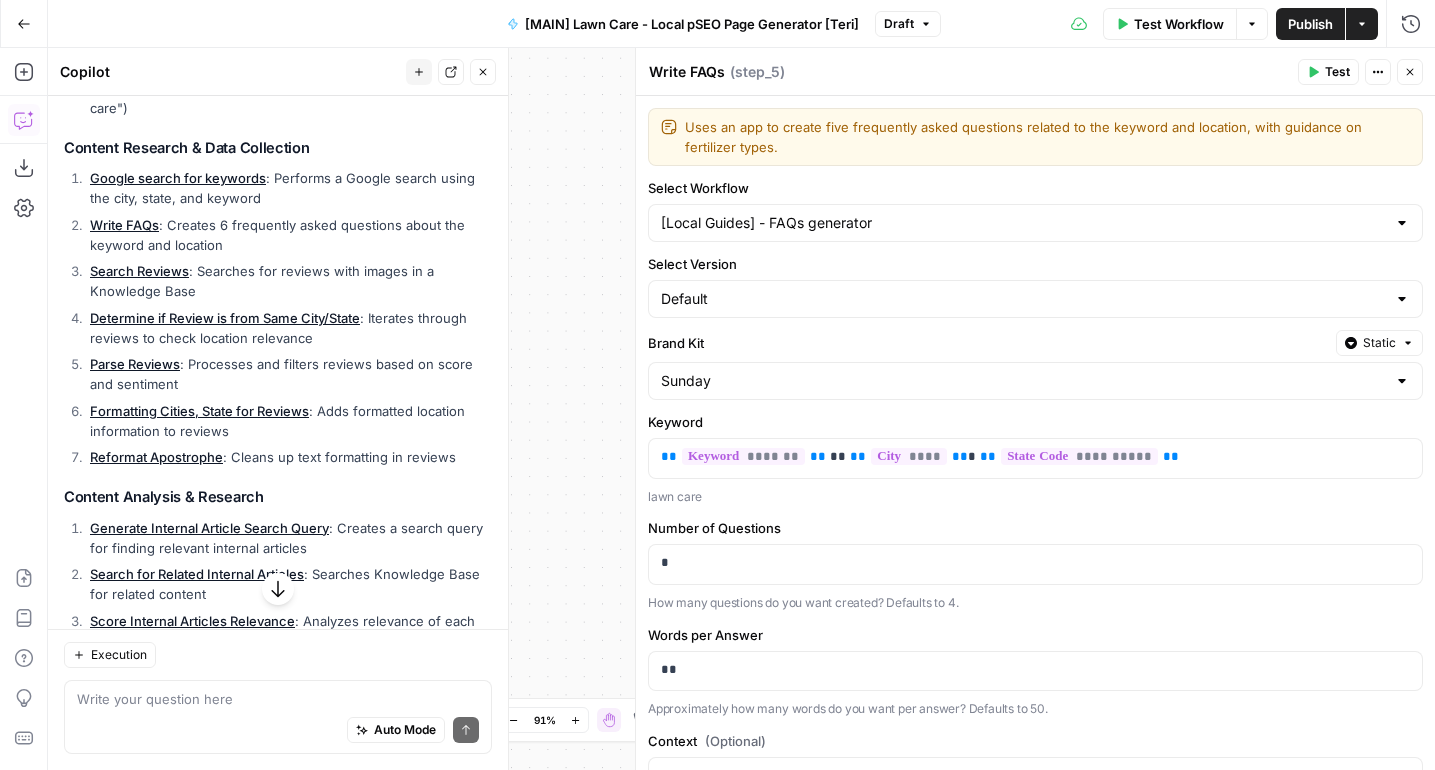 click on "Close" at bounding box center (1410, 72) 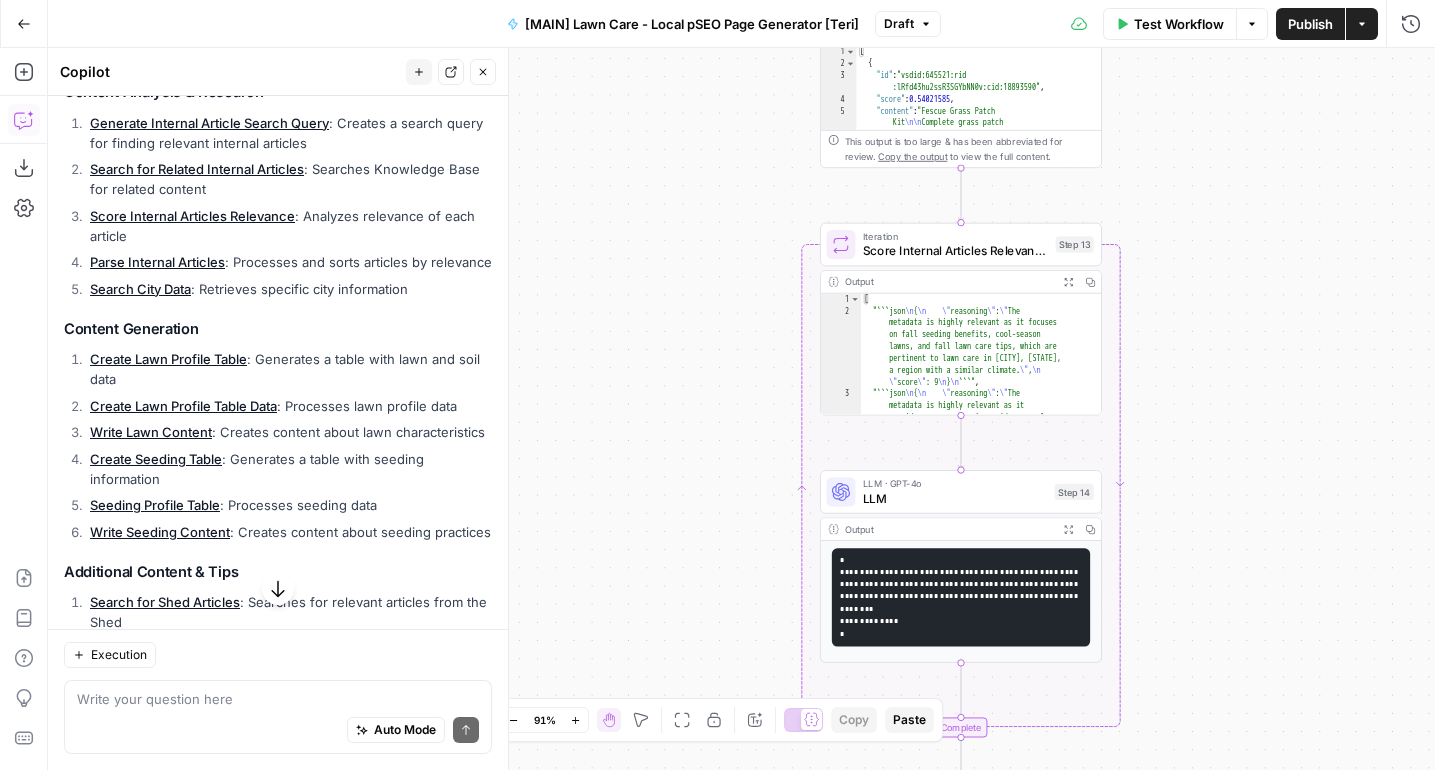 scroll, scrollTop: 782, scrollLeft: 0, axis: vertical 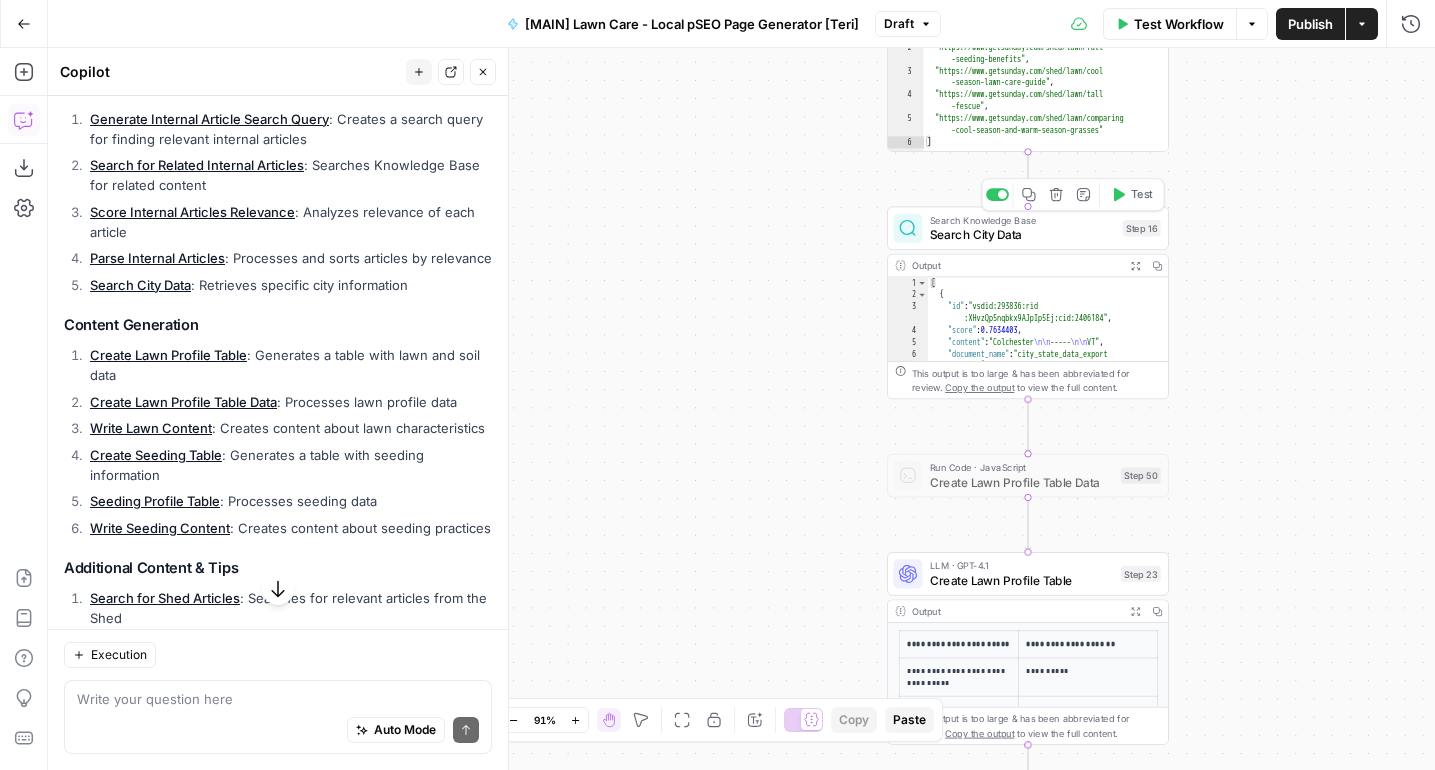 click on "Search City Data" at bounding box center (1023, 235) 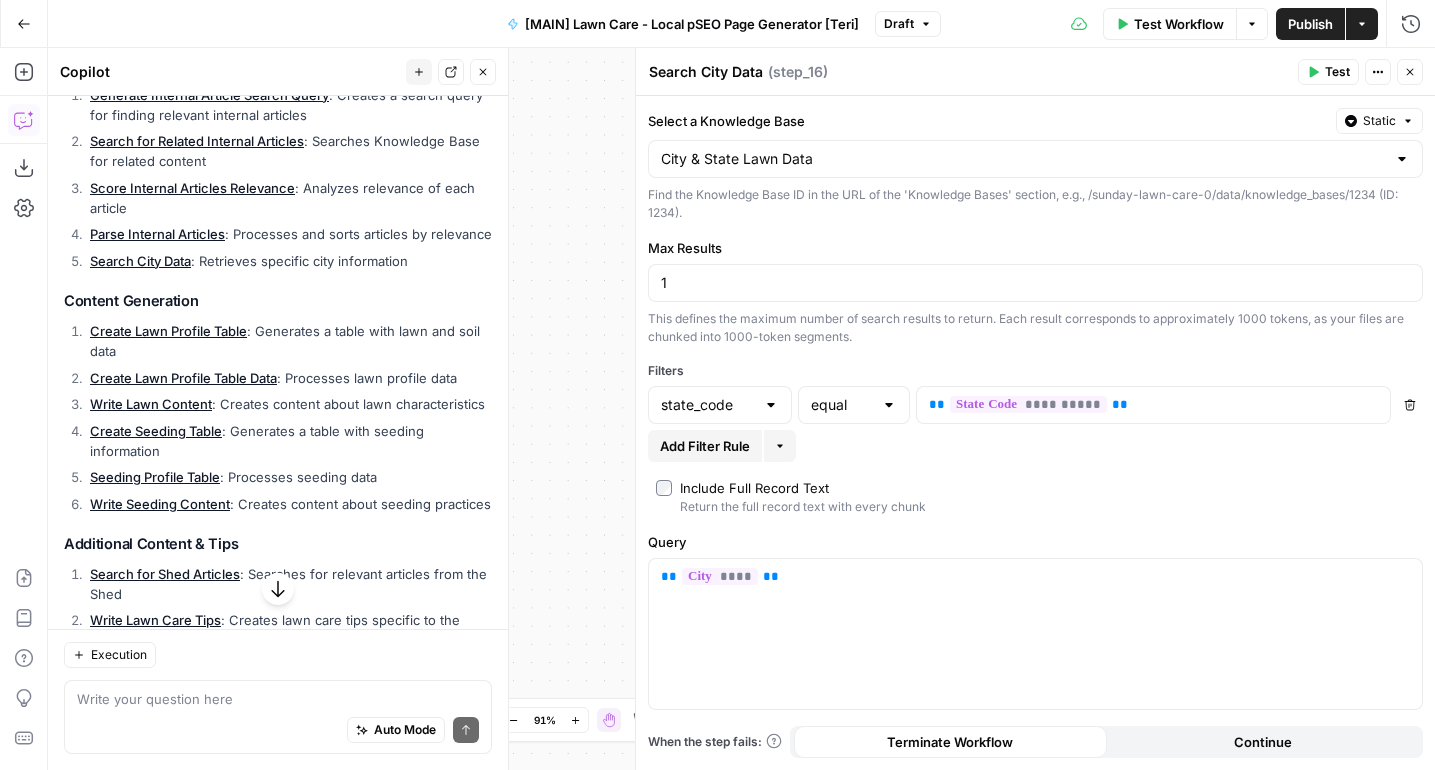 scroll, scrollTop: 884, scrollLeft: 0, axis: vertical 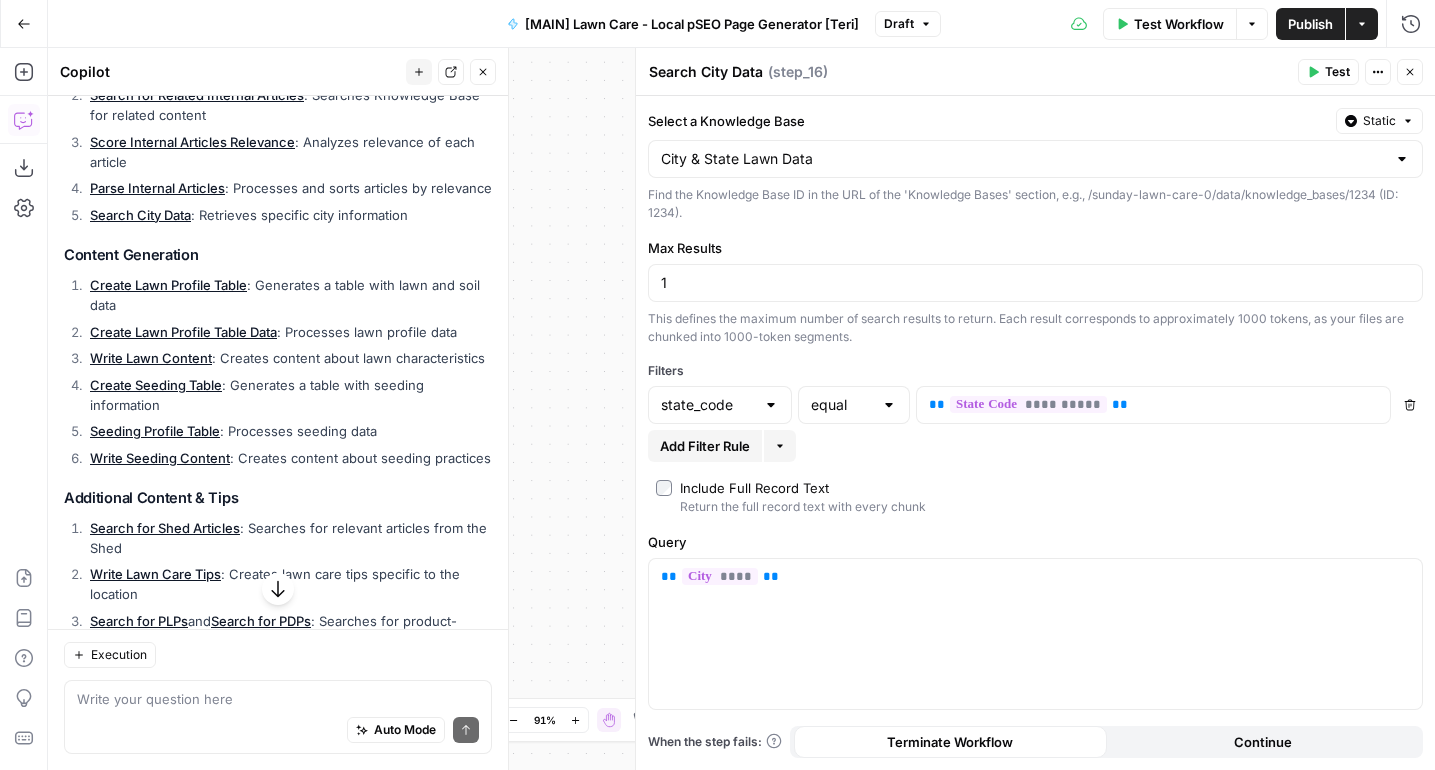 click on "Close" at bounding box center [1410, 72] 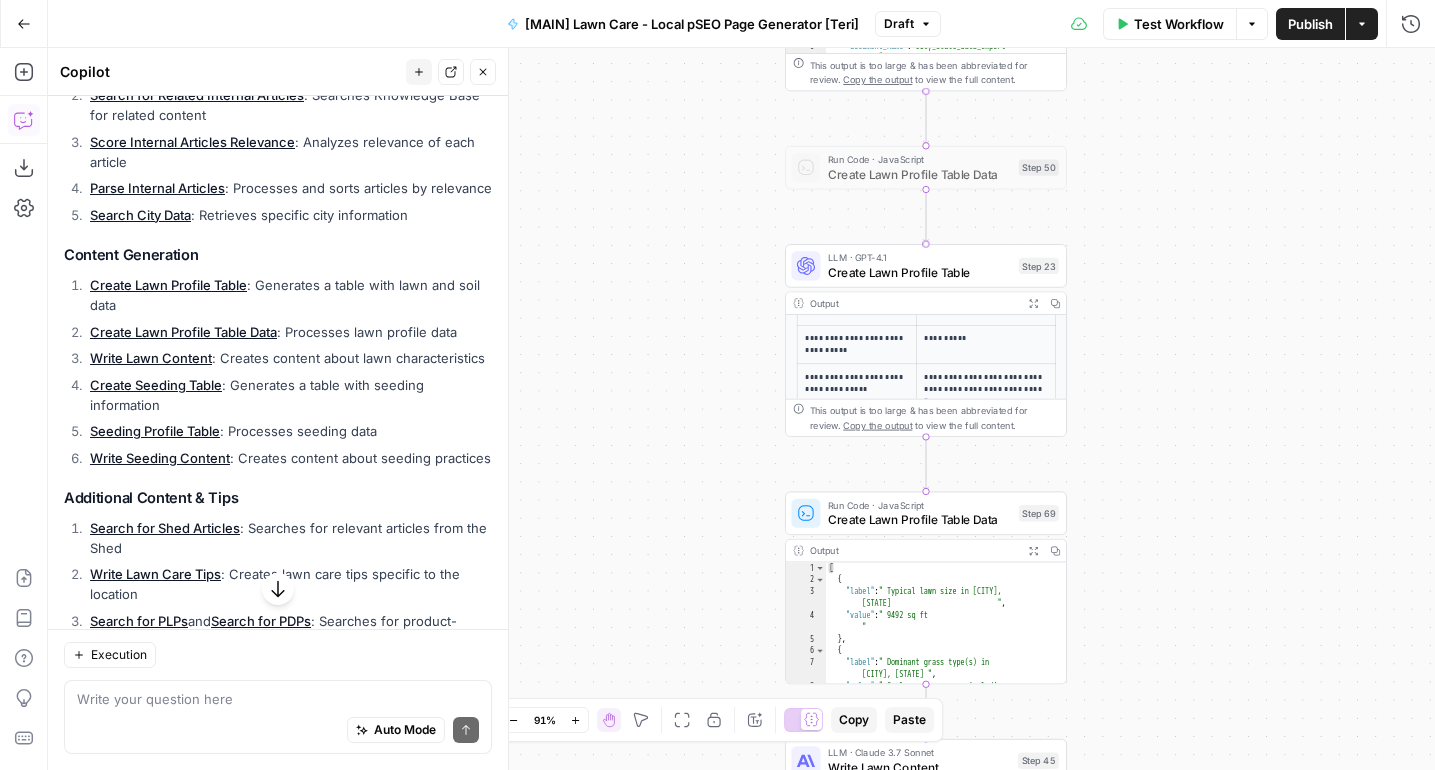 scroll, scrollTop: 0, scrollLeft: 0, axis: both 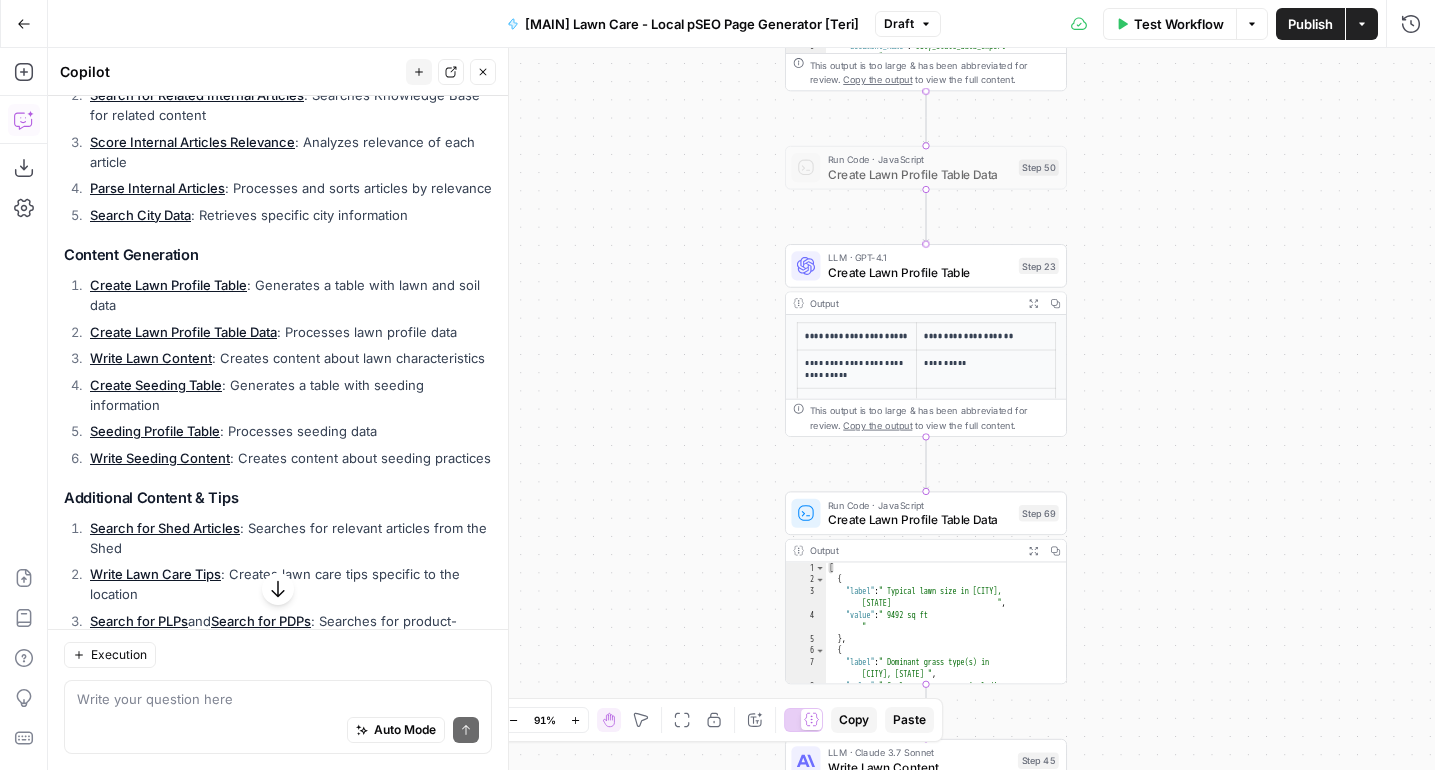 click on "LLM · GPT-4.1 Create Lawn Profile Table Step 23" at bounding box center [926, 266] 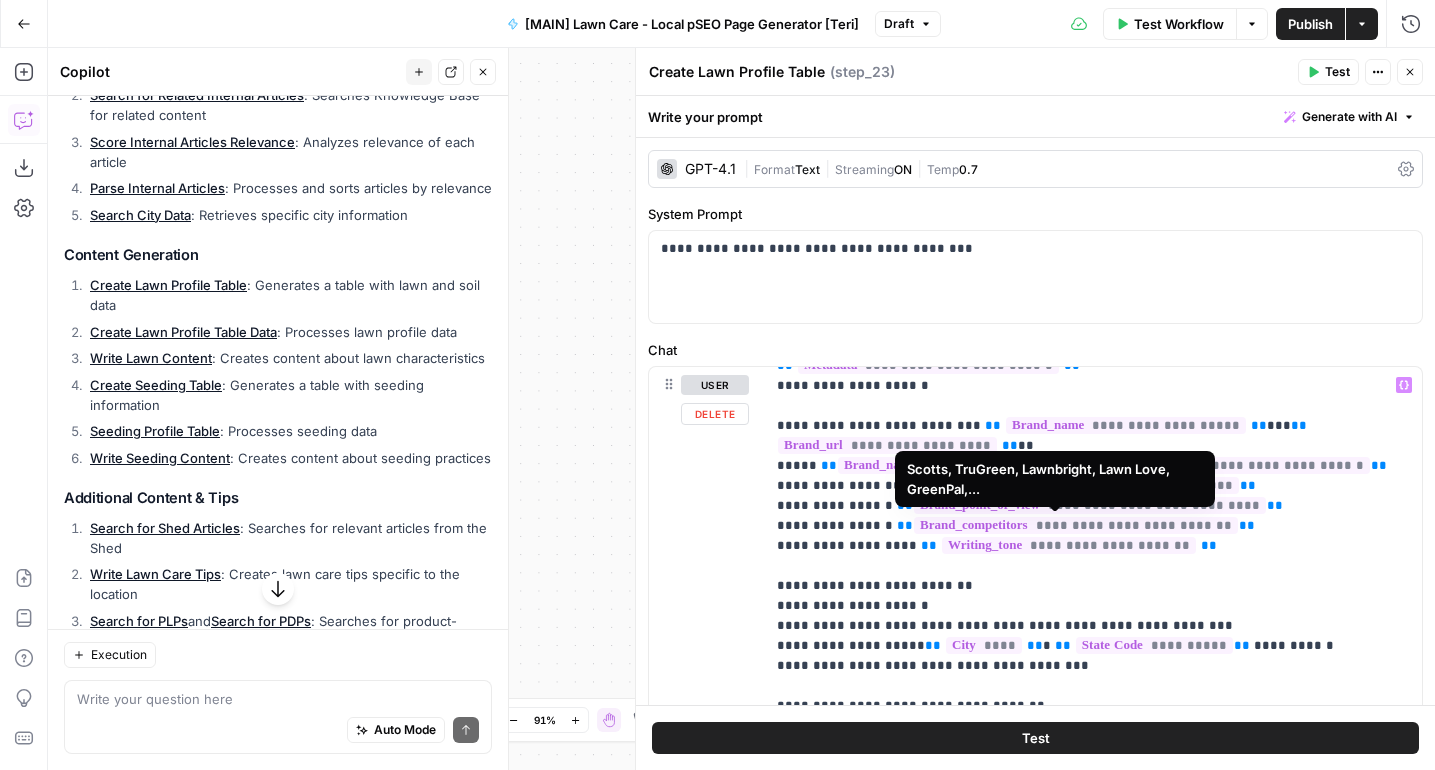 scroll, scrollTop: 121, scrollLeft: 0, axis: vertical 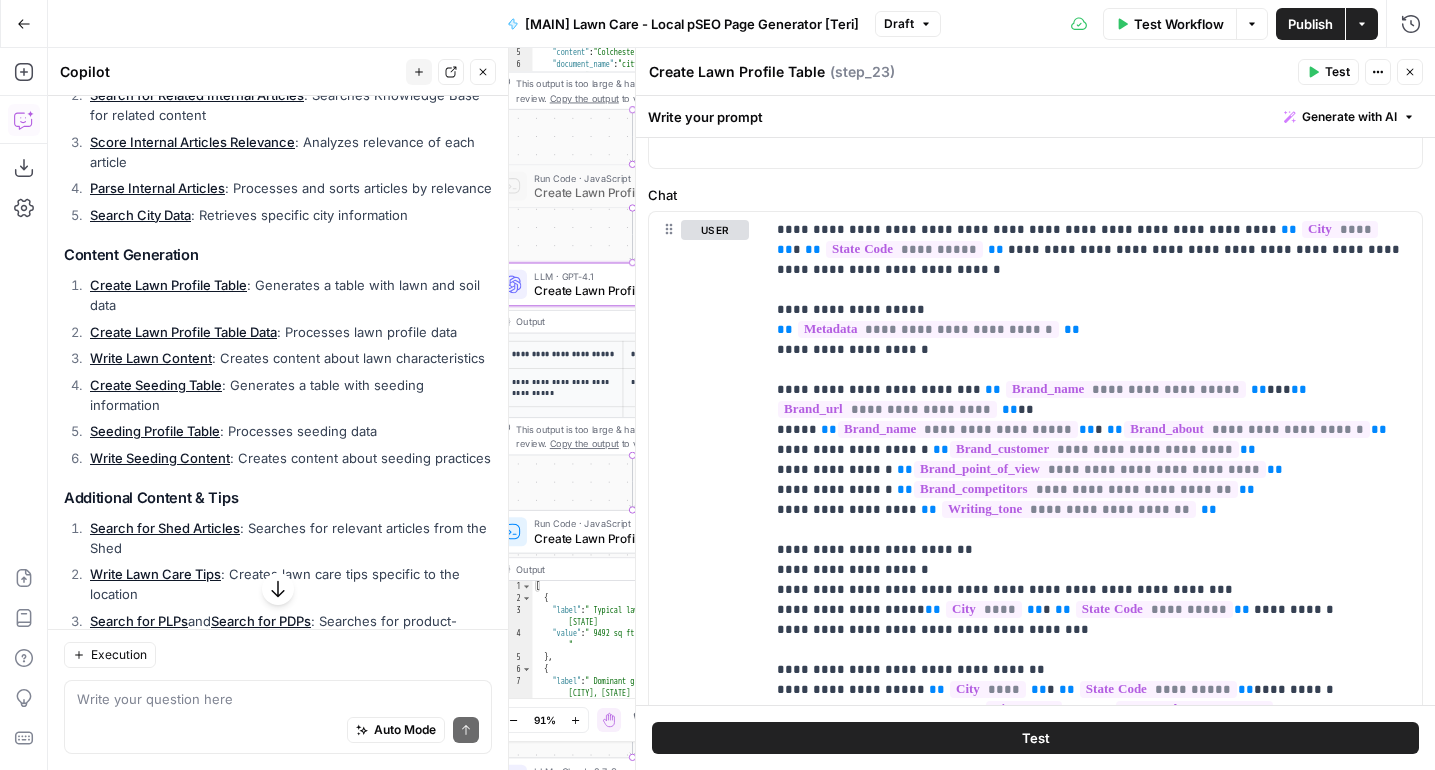 click on "Close" at bounding box center [1410, 72] 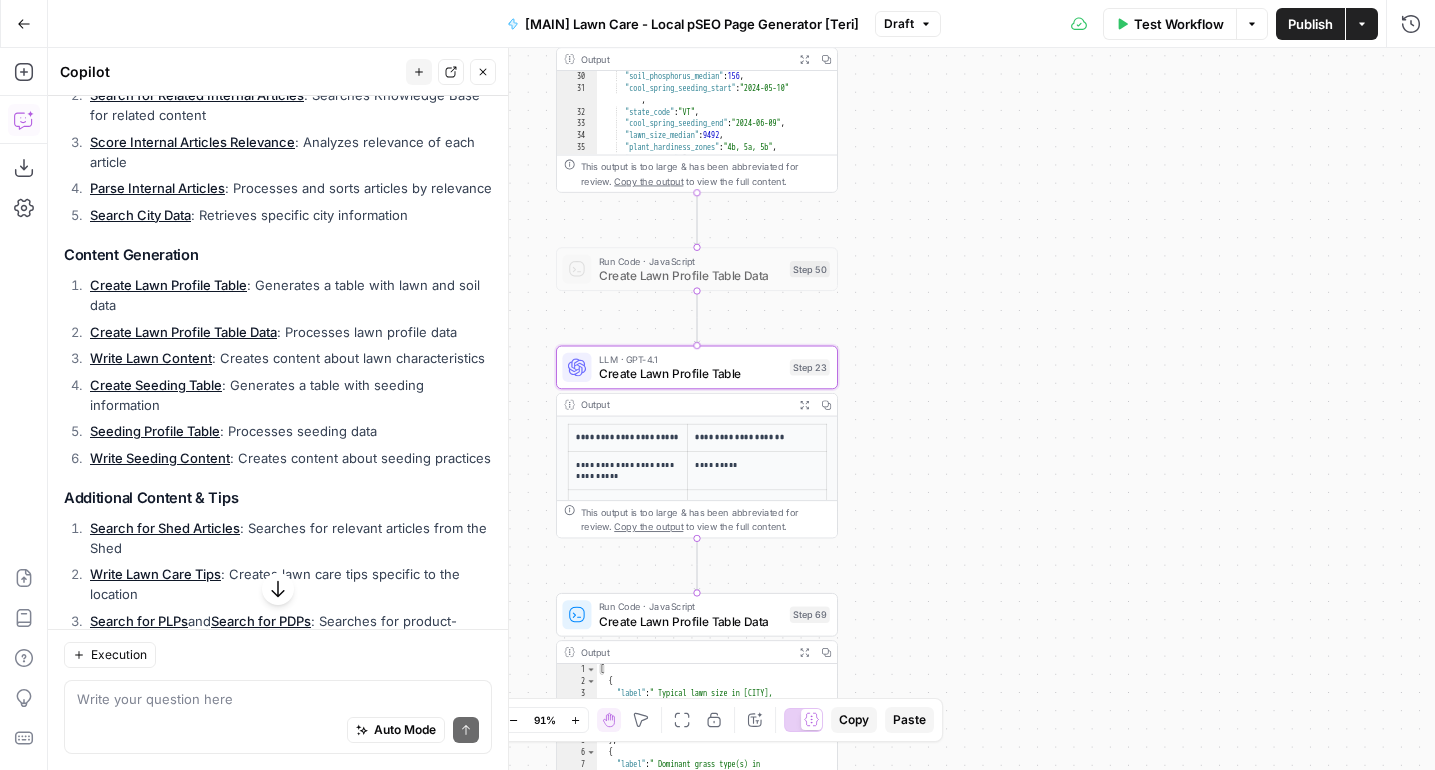 scroll, scrollTop: 494, scrollLeft: 0, axis: vertical 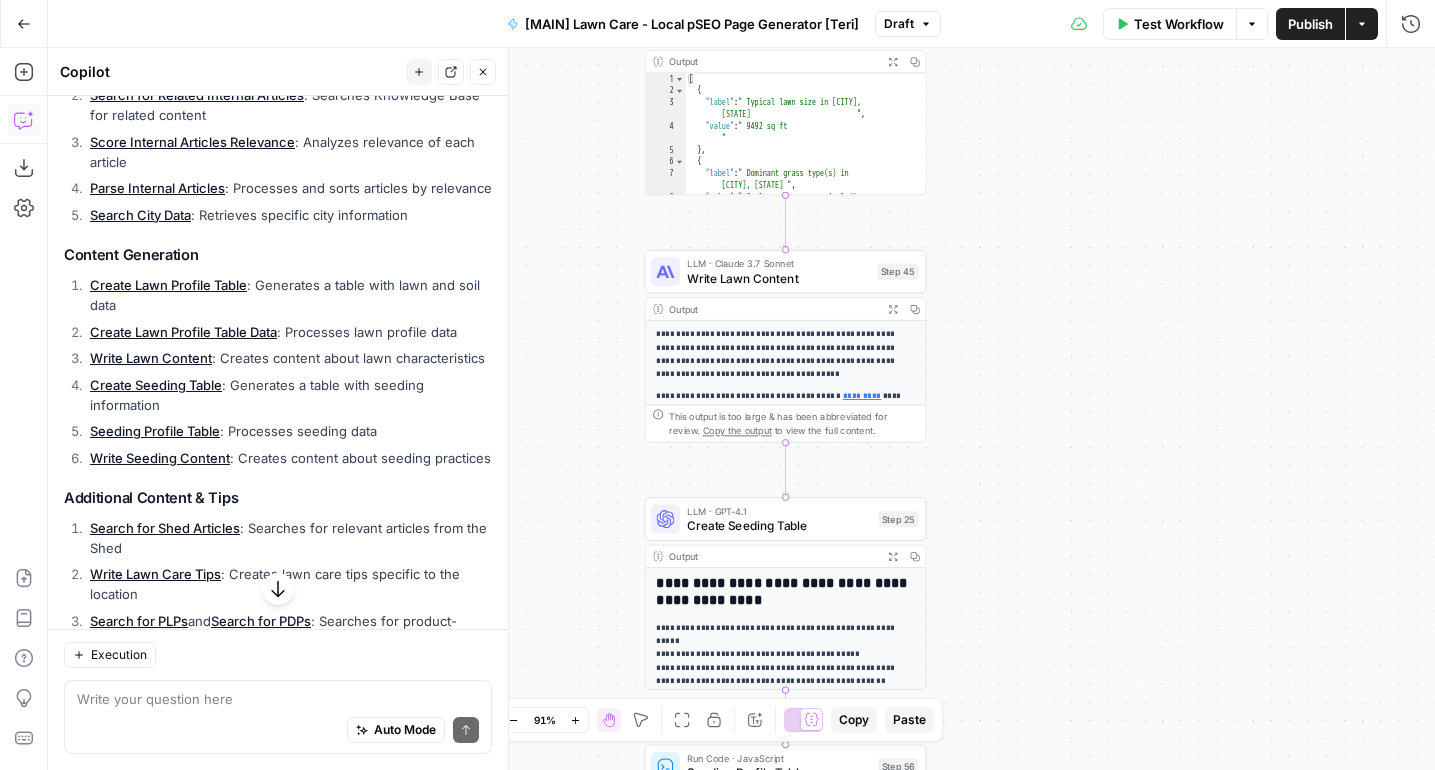 click on "Write Lawn Content" at bounding box center [778, 278] 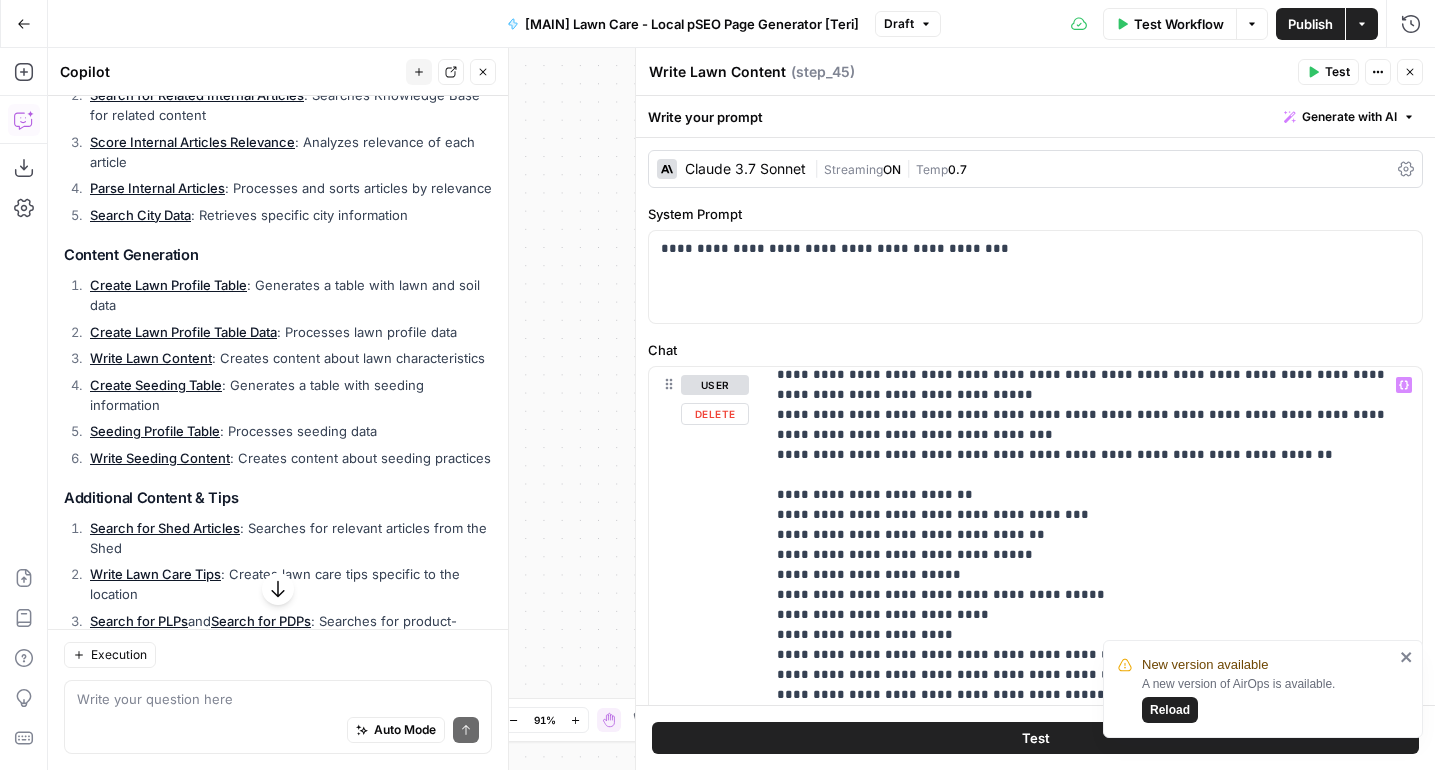 scroll, scrollTop: 981, scrollLeft: 0, axis: vertical 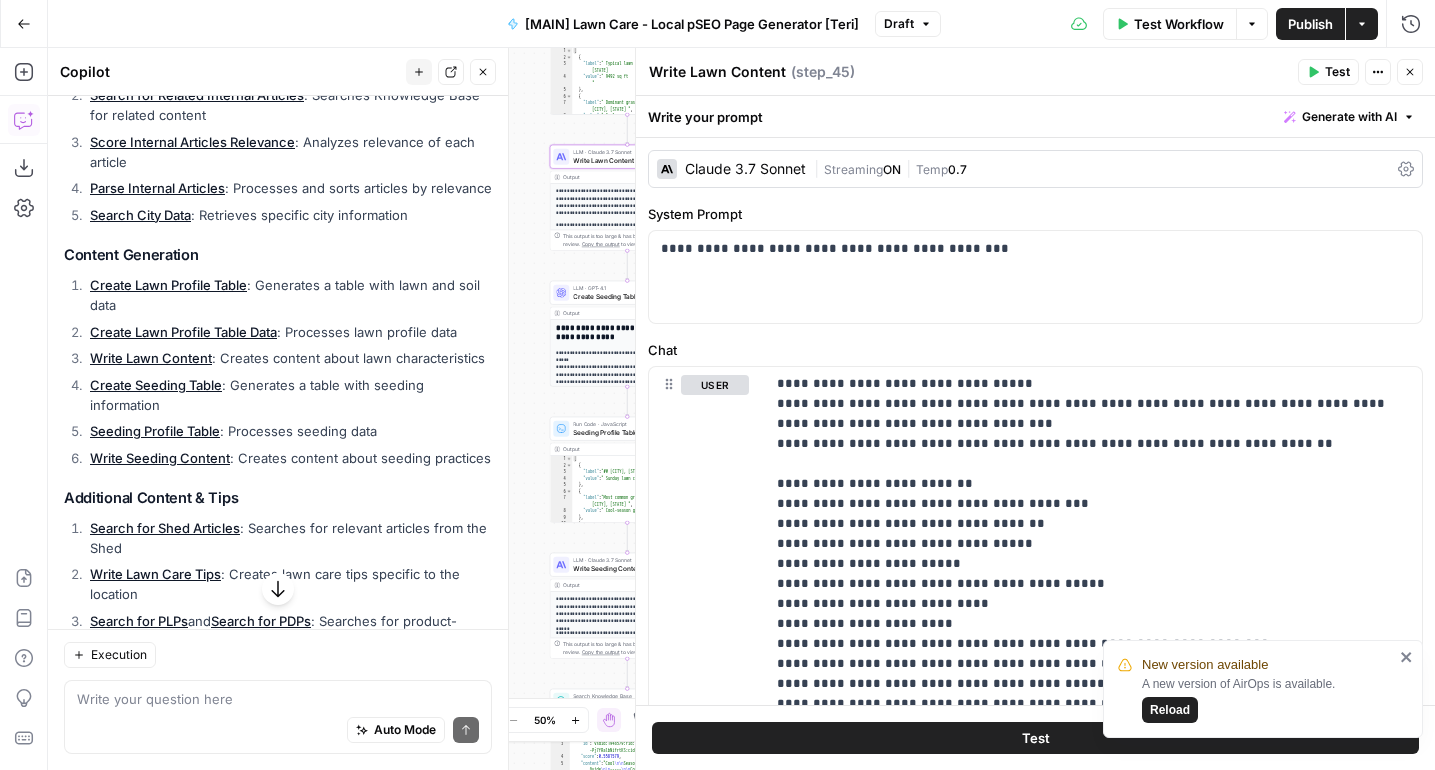 click 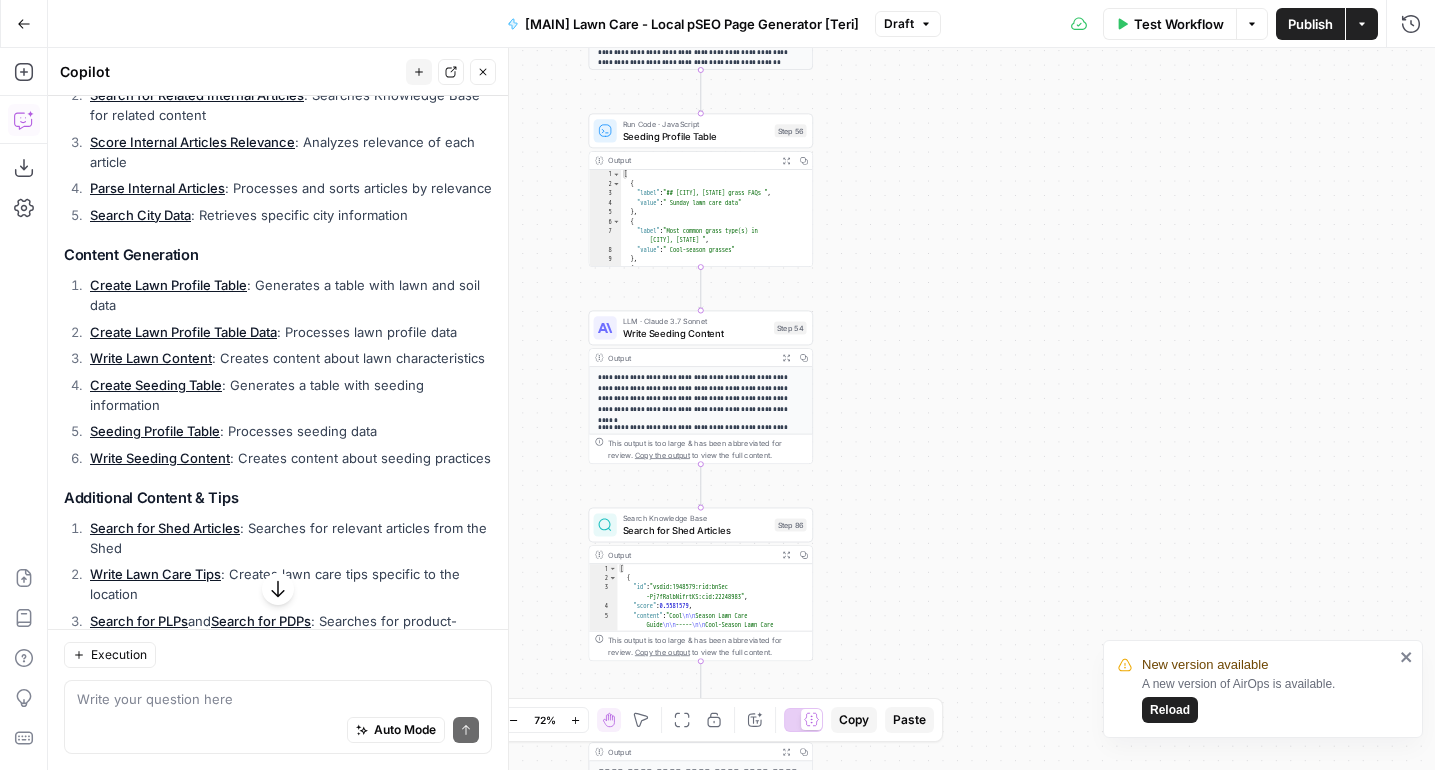 scroll, scrollTop: 215, scrollLeft: 0, axis: vertical 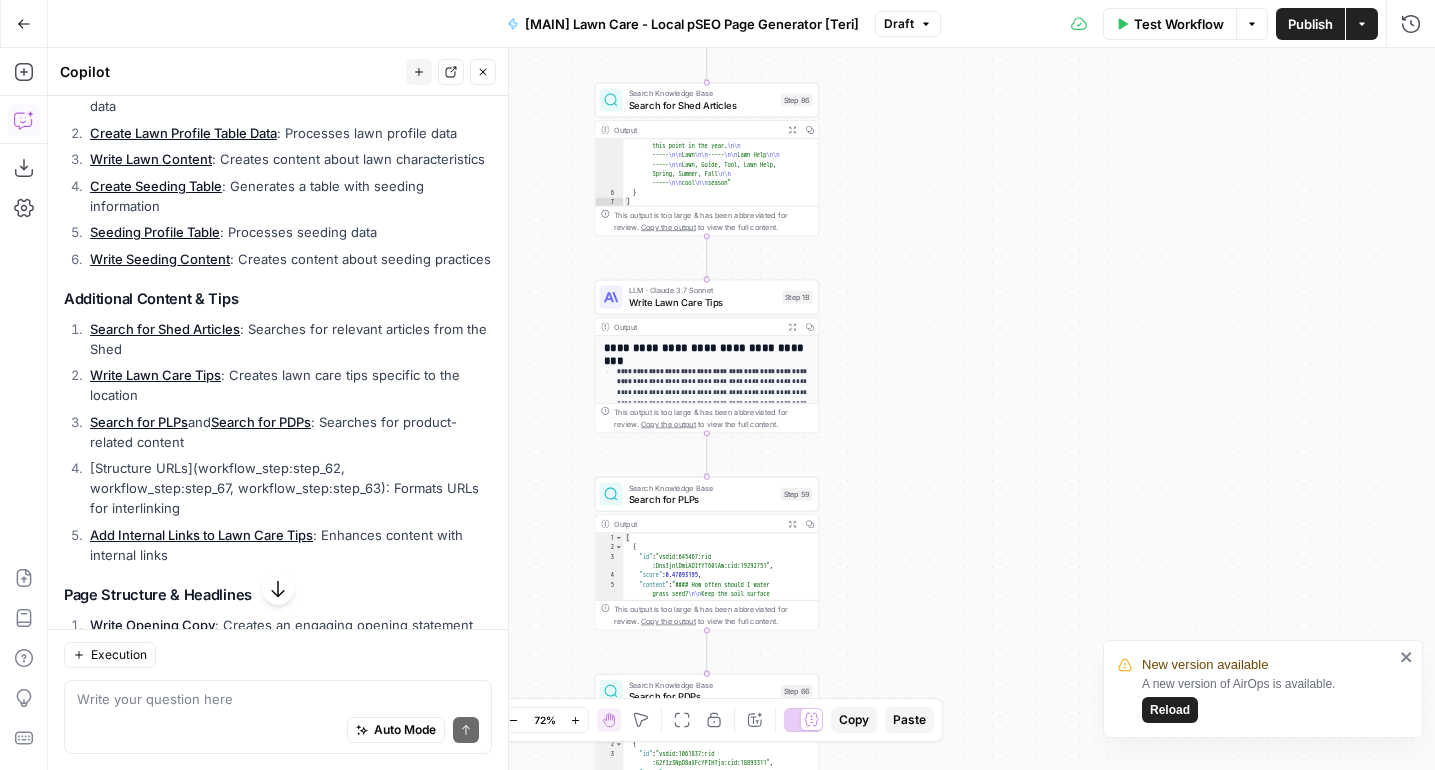 click on "Search for PLPs" at bounding box center [702, 499] 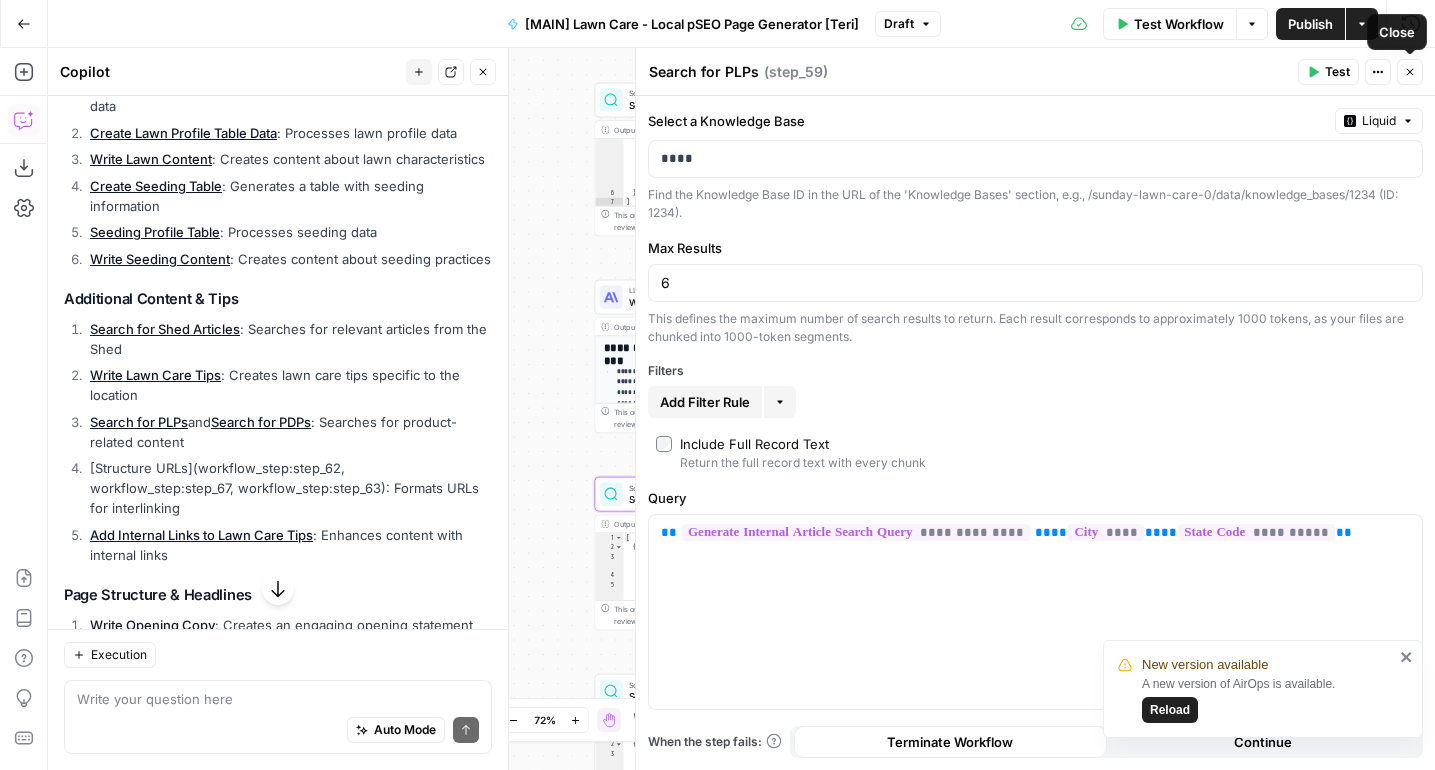click 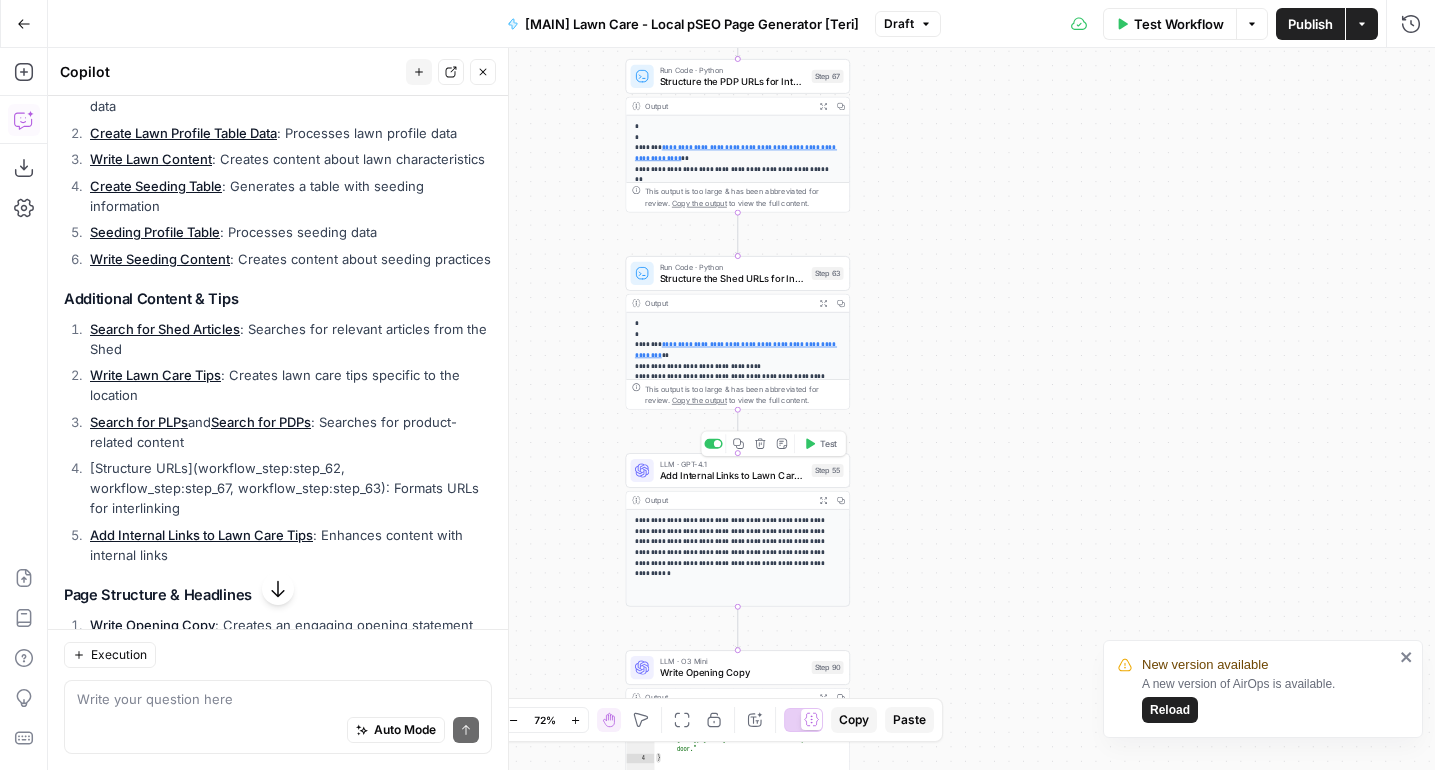click on "Add Internal Links to Lawn Care Tips" at bounding box center [733, 475] 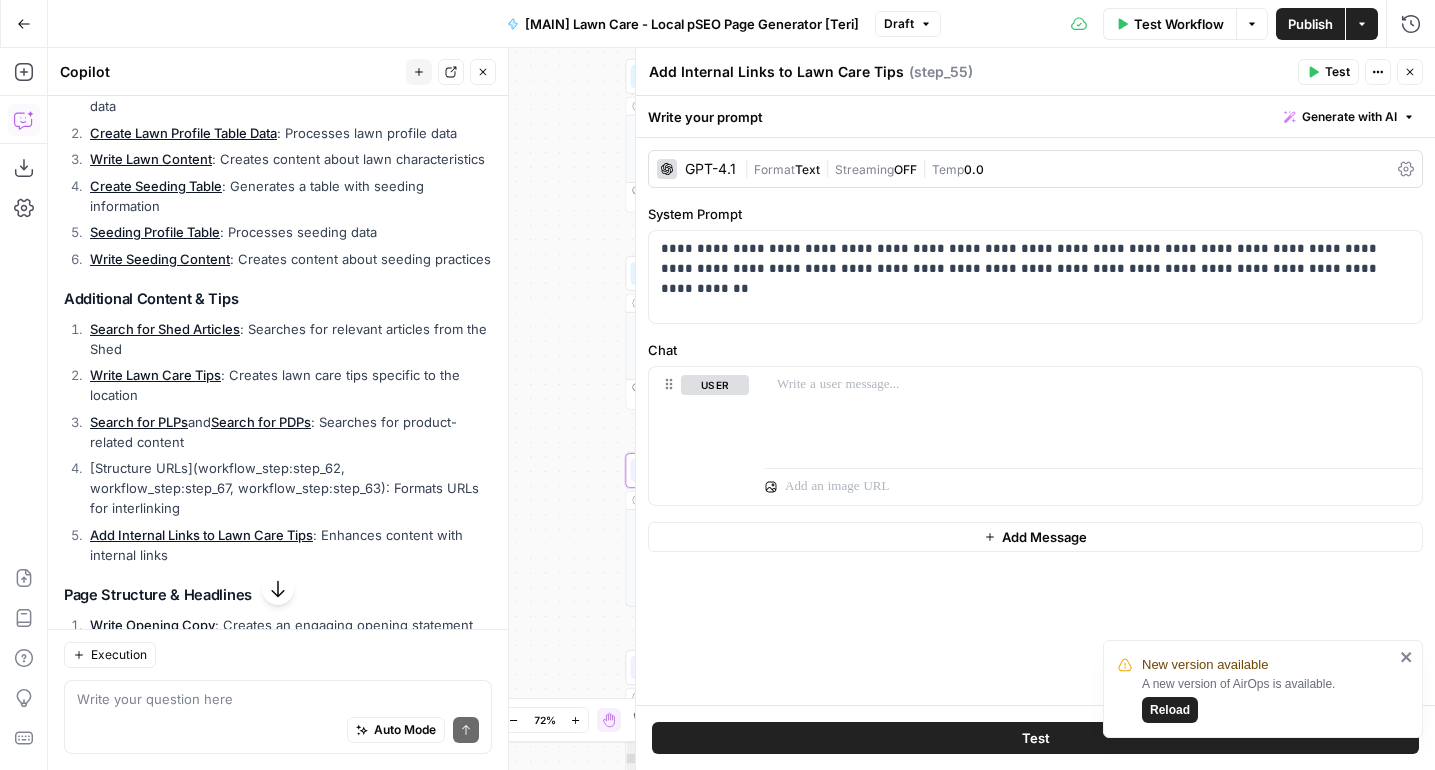click on "Close" at bounding box center [1410, 72] 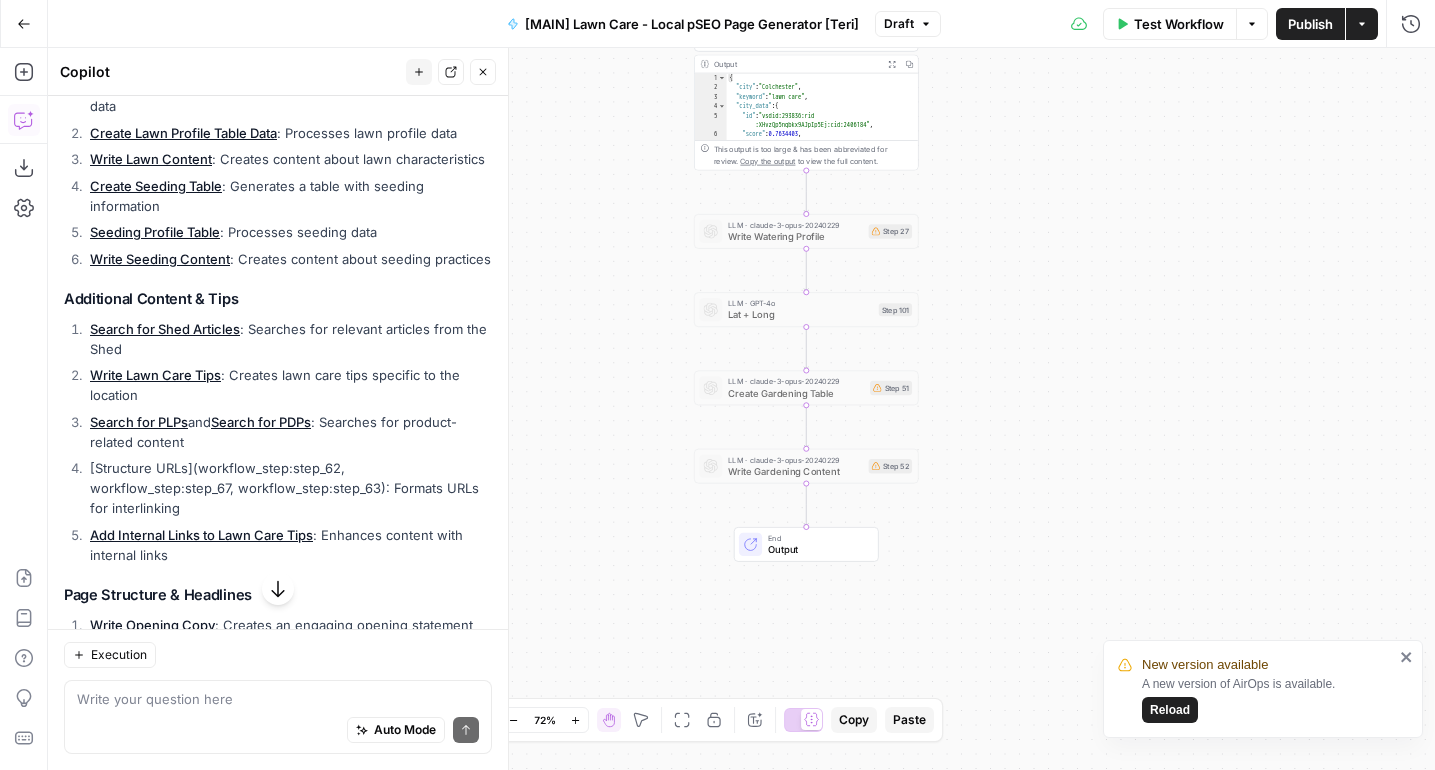 click on "Go Back" at bounding box center [24, 24] 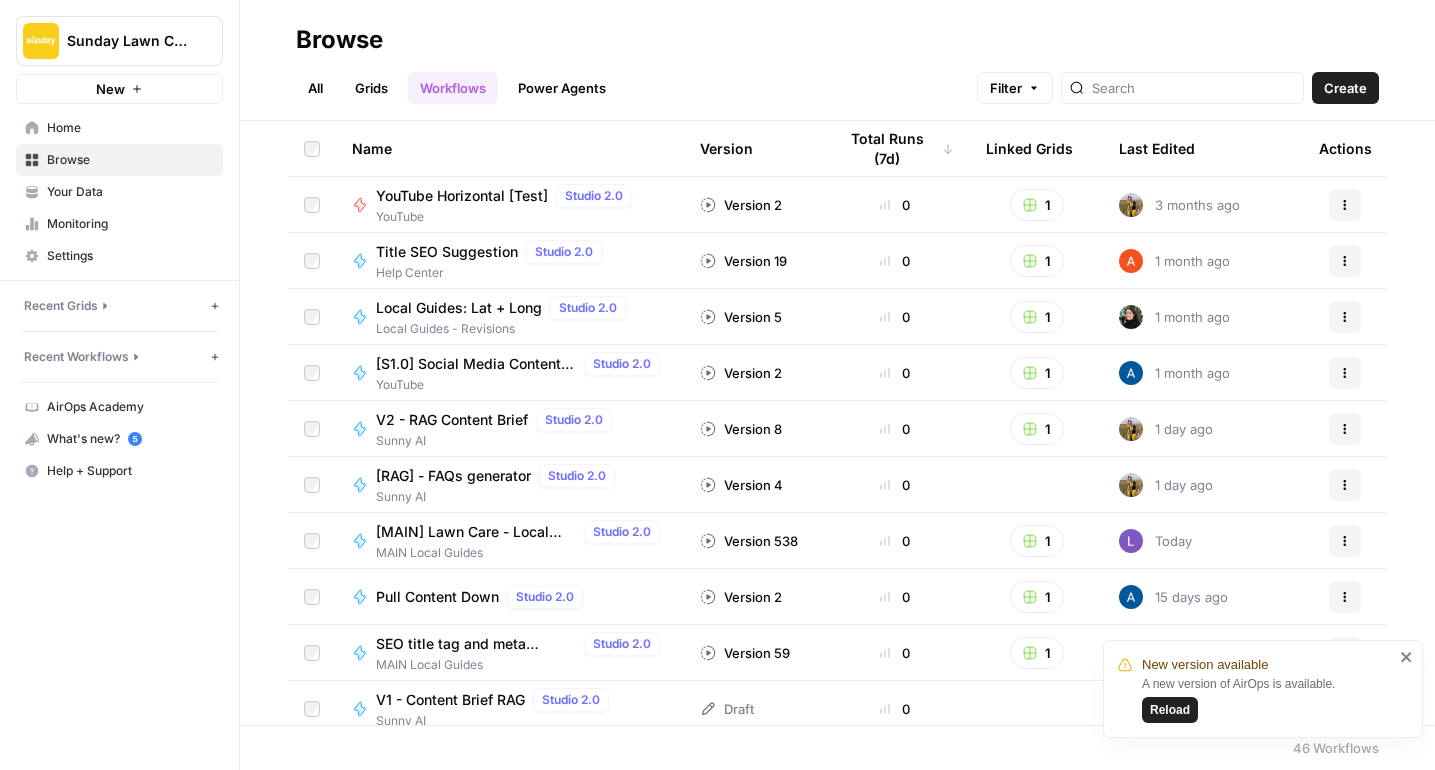 click on "Grids" at bounding box center [371, 88] 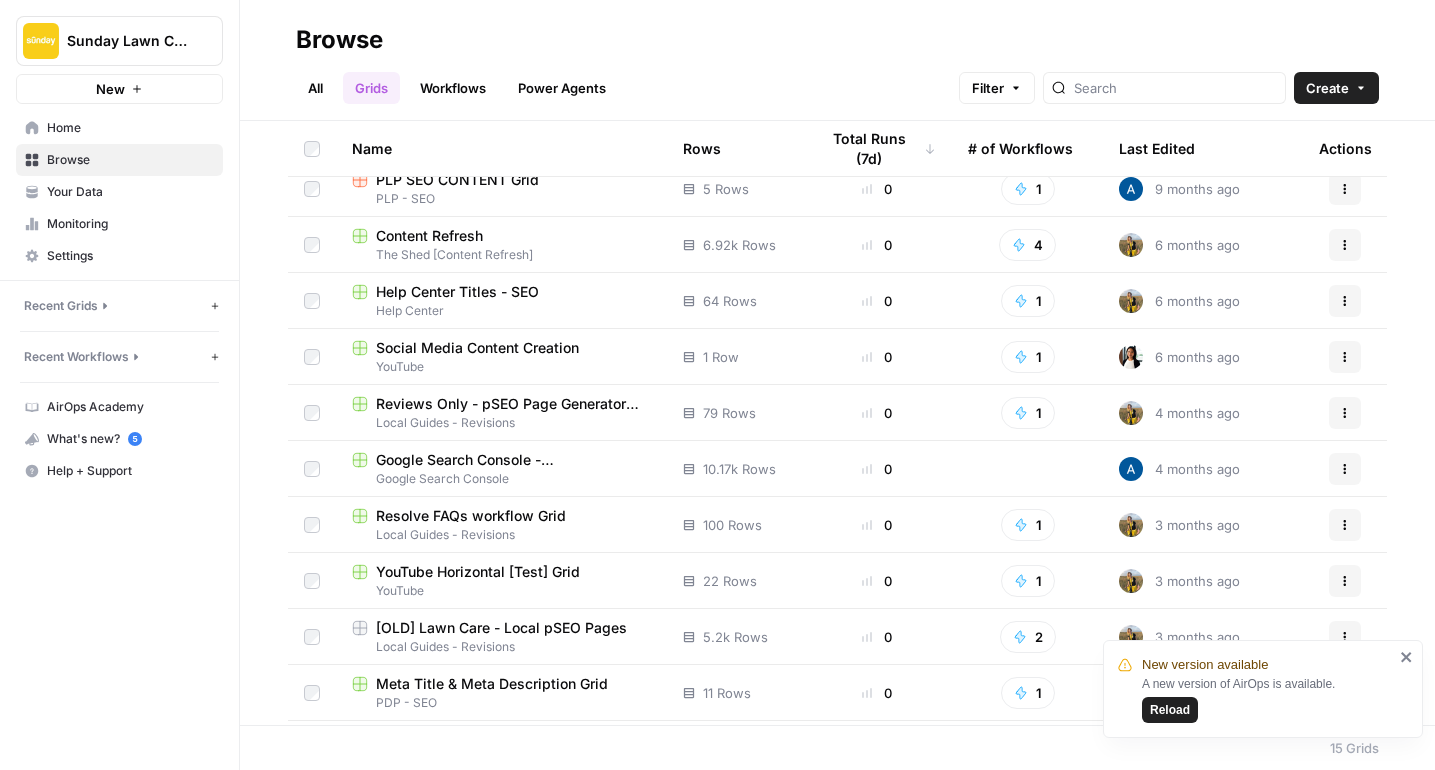 scroll, scrollTop: 0, scrollLeft: 0, axis: both 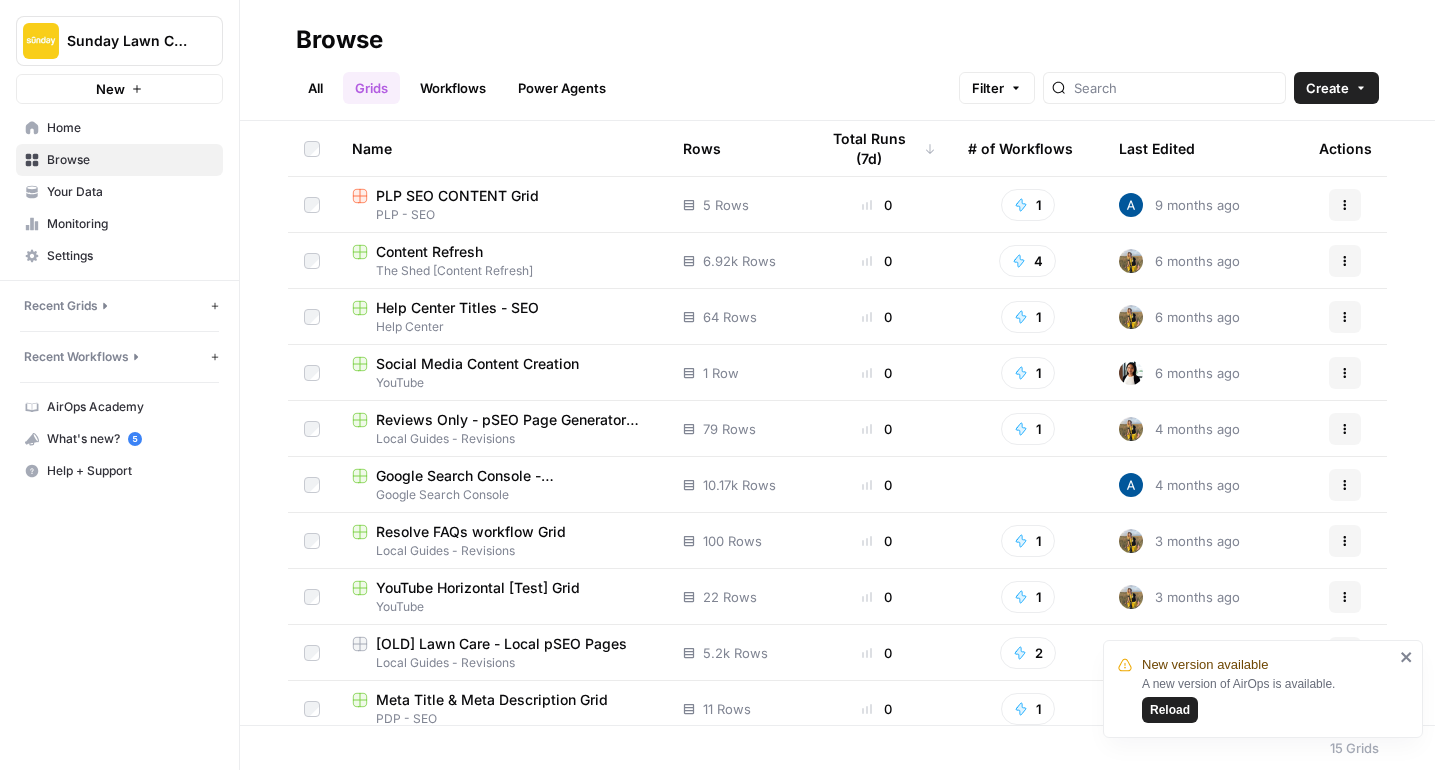 click on "PLP SEO CONTENT Grid" at bounding box center [457, 196] 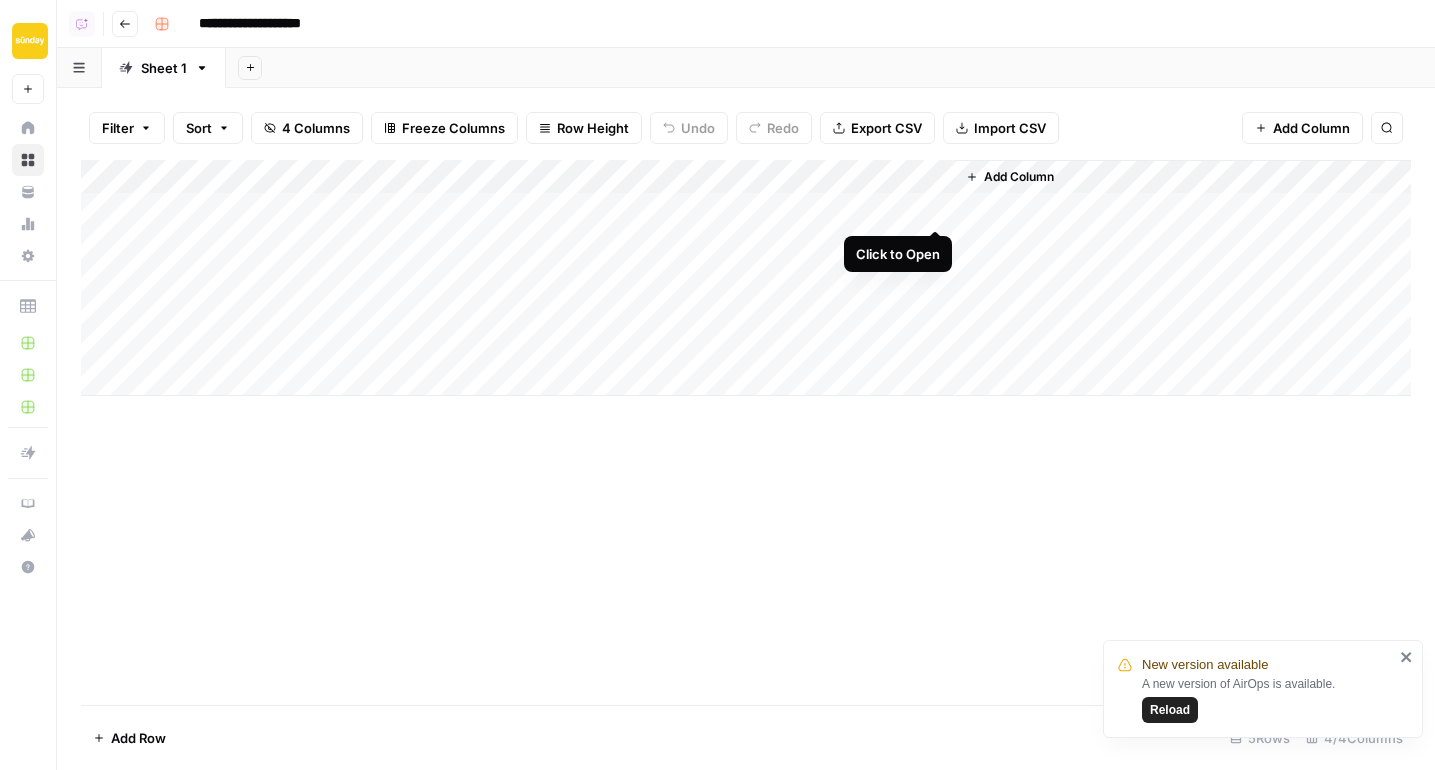 click on "Add Column" at bounding box center [746, 278] 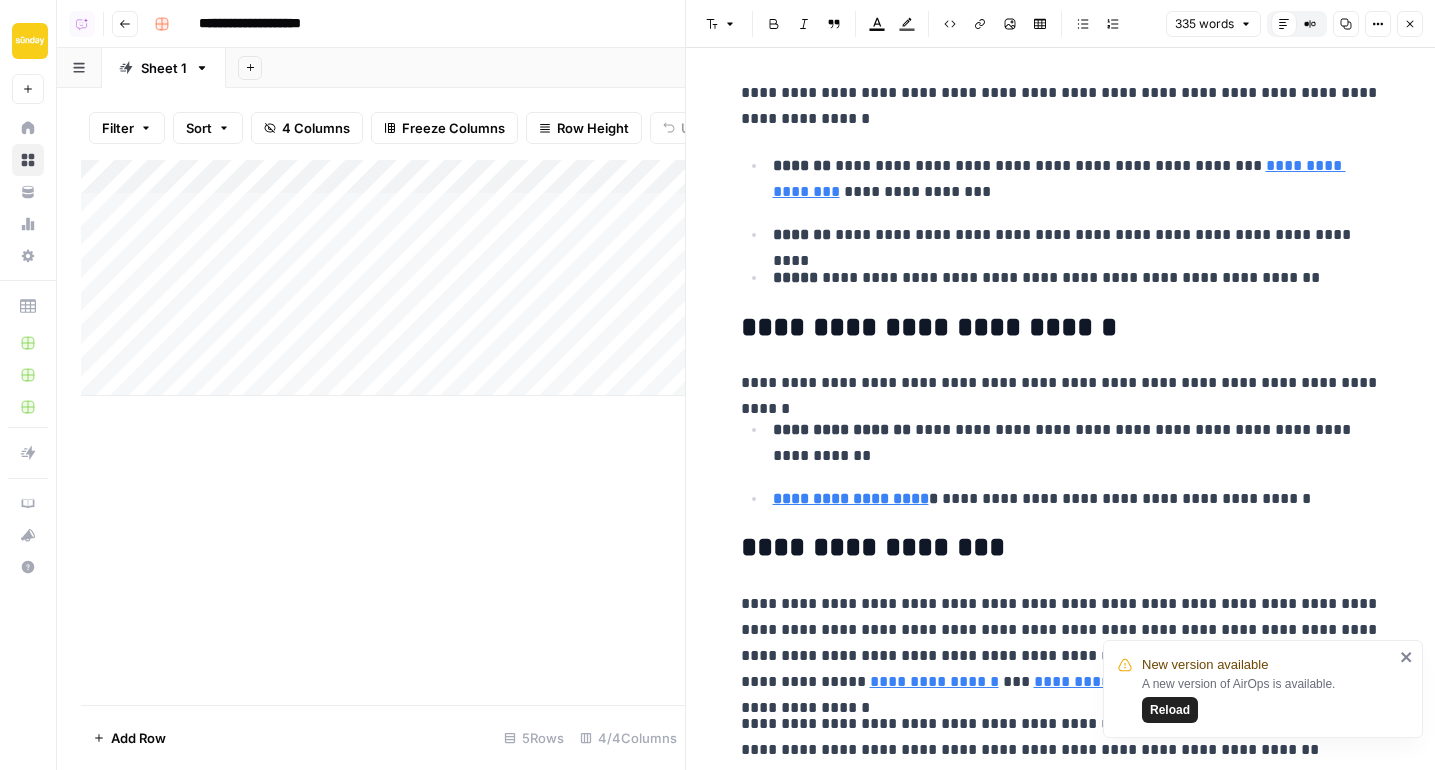 scroll, scrollTop: 0, scrollLeft: 0, axis: both 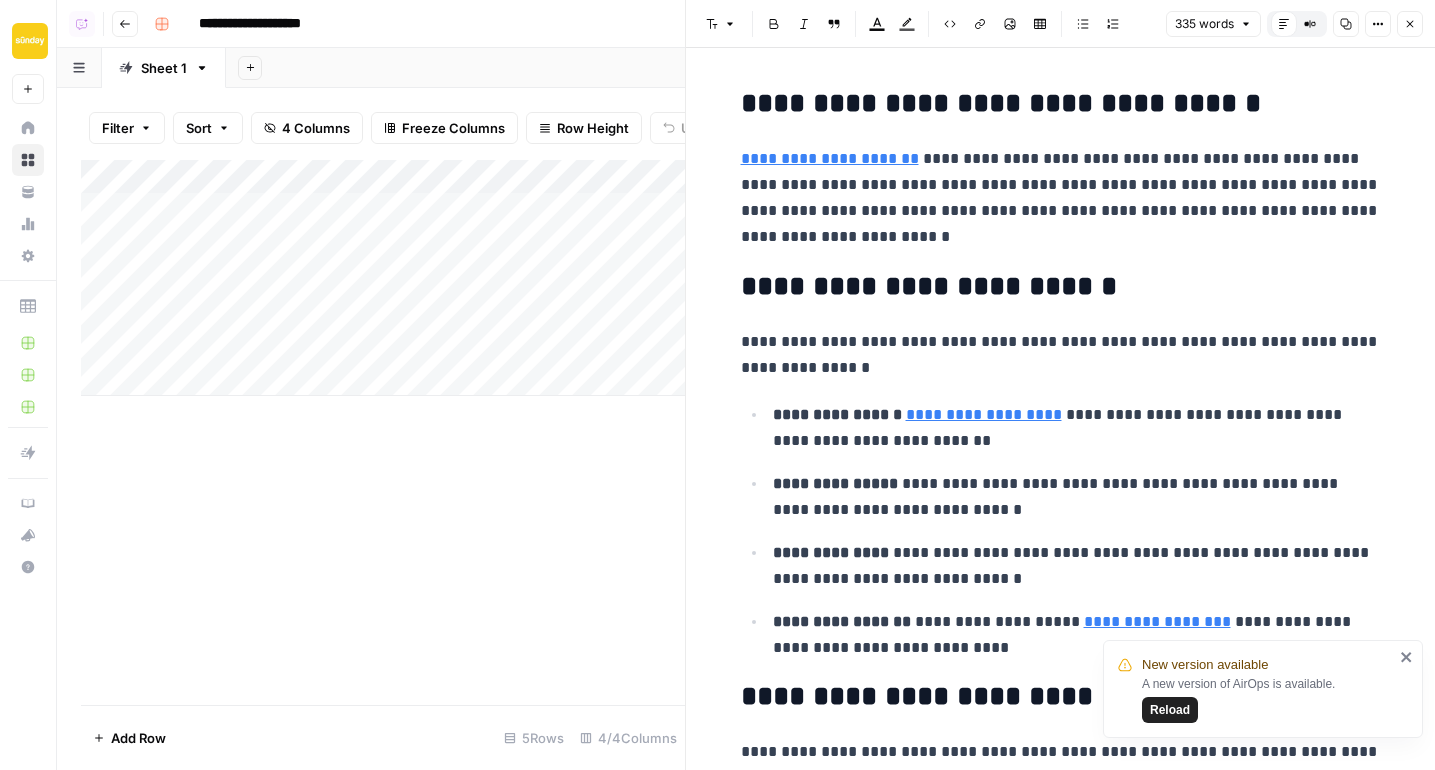 click on "Add Column" at bounding box center (383, 432) 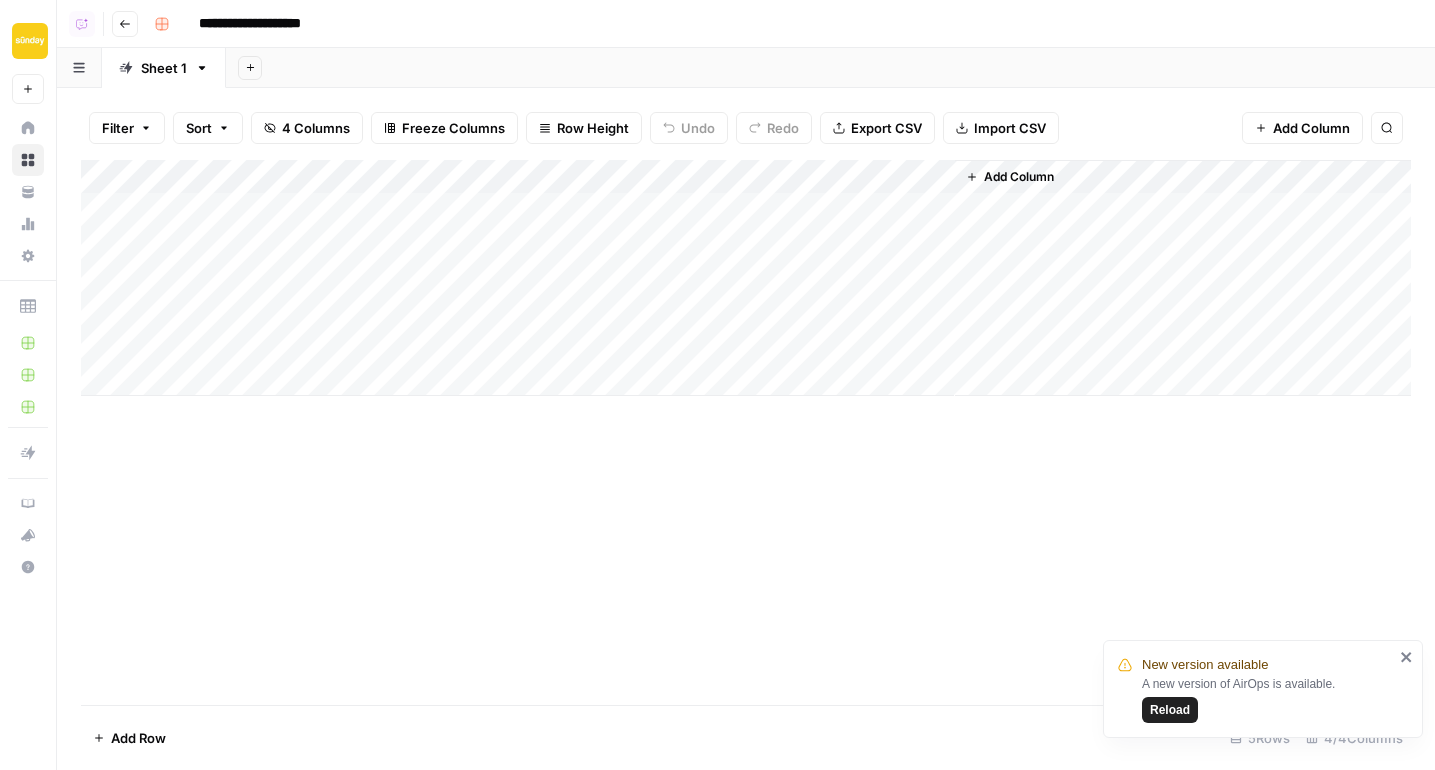 click on "Go back" at bounding box center [125, 24] 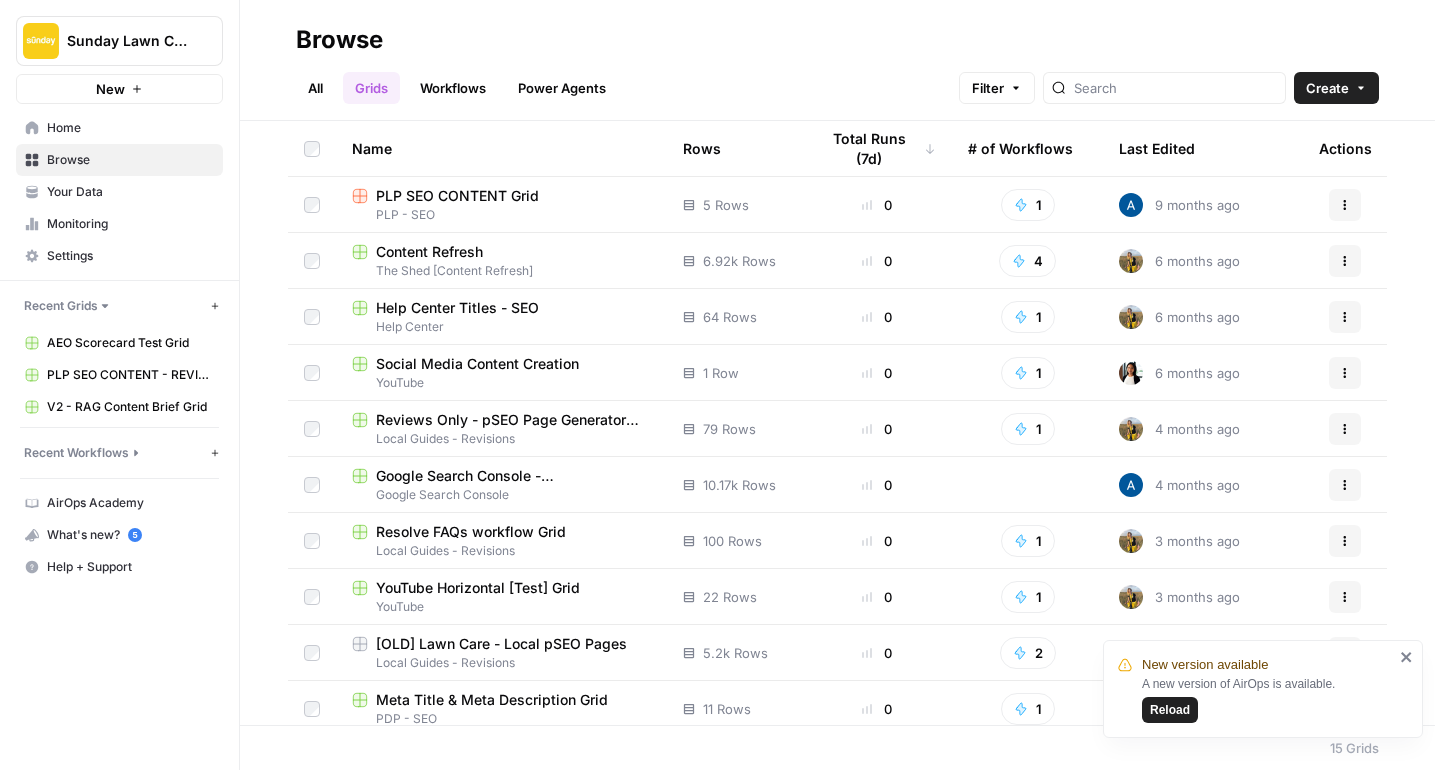 click on "Reviews Only - pSEO Page Generator [Teri] Grid" at bounding box center (513, 420) 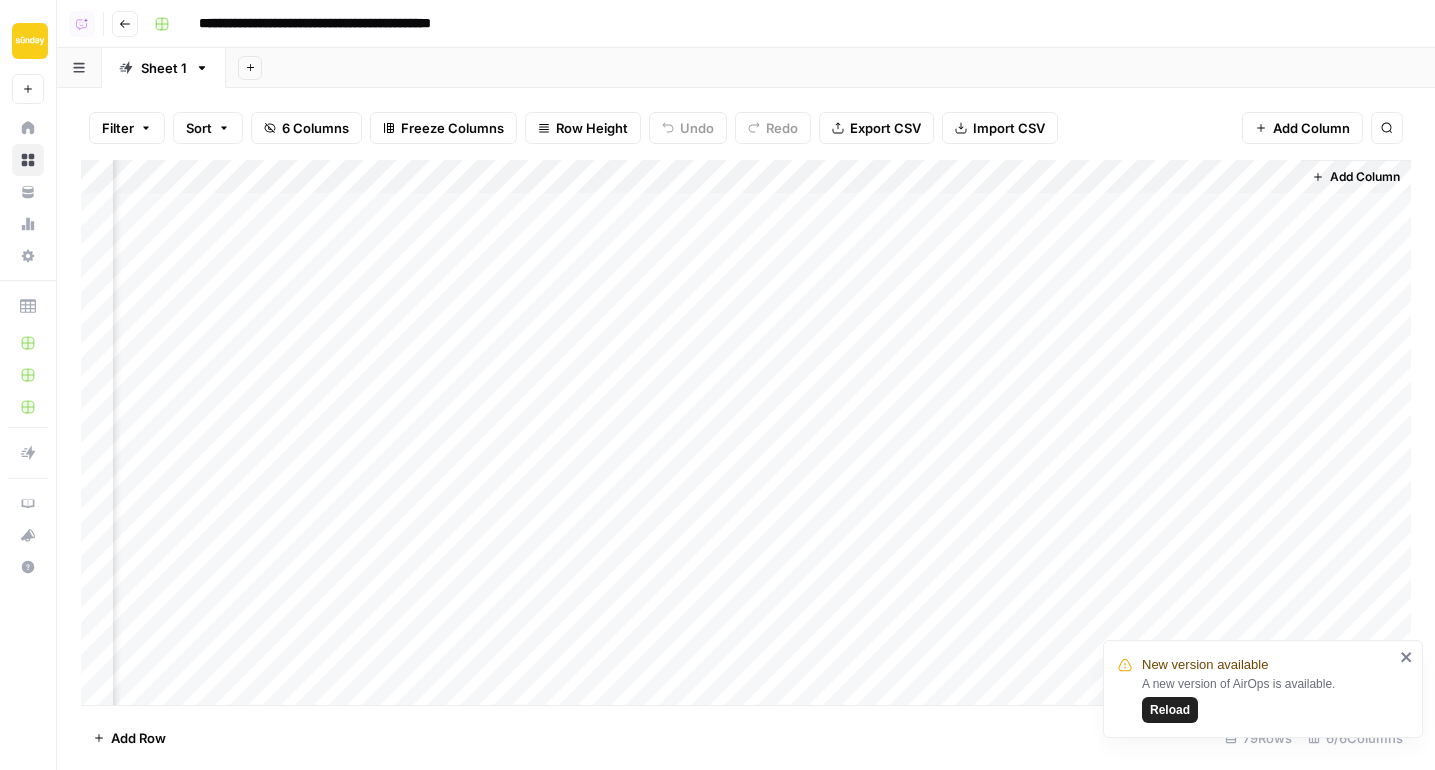 scroll, scrollTop: 0, scrollLeft: 0, axis: both 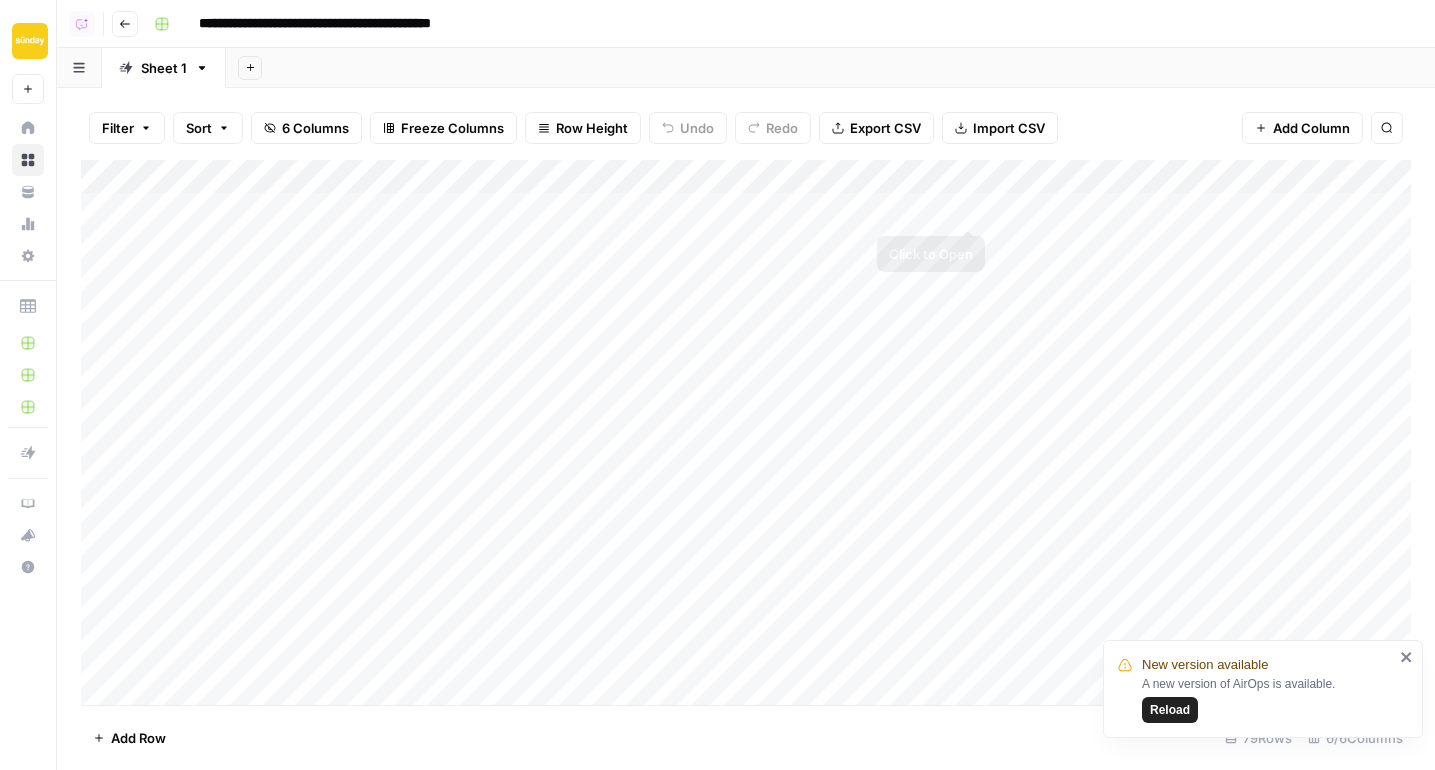 click on "Add Column" at bounding box center [746, 432] 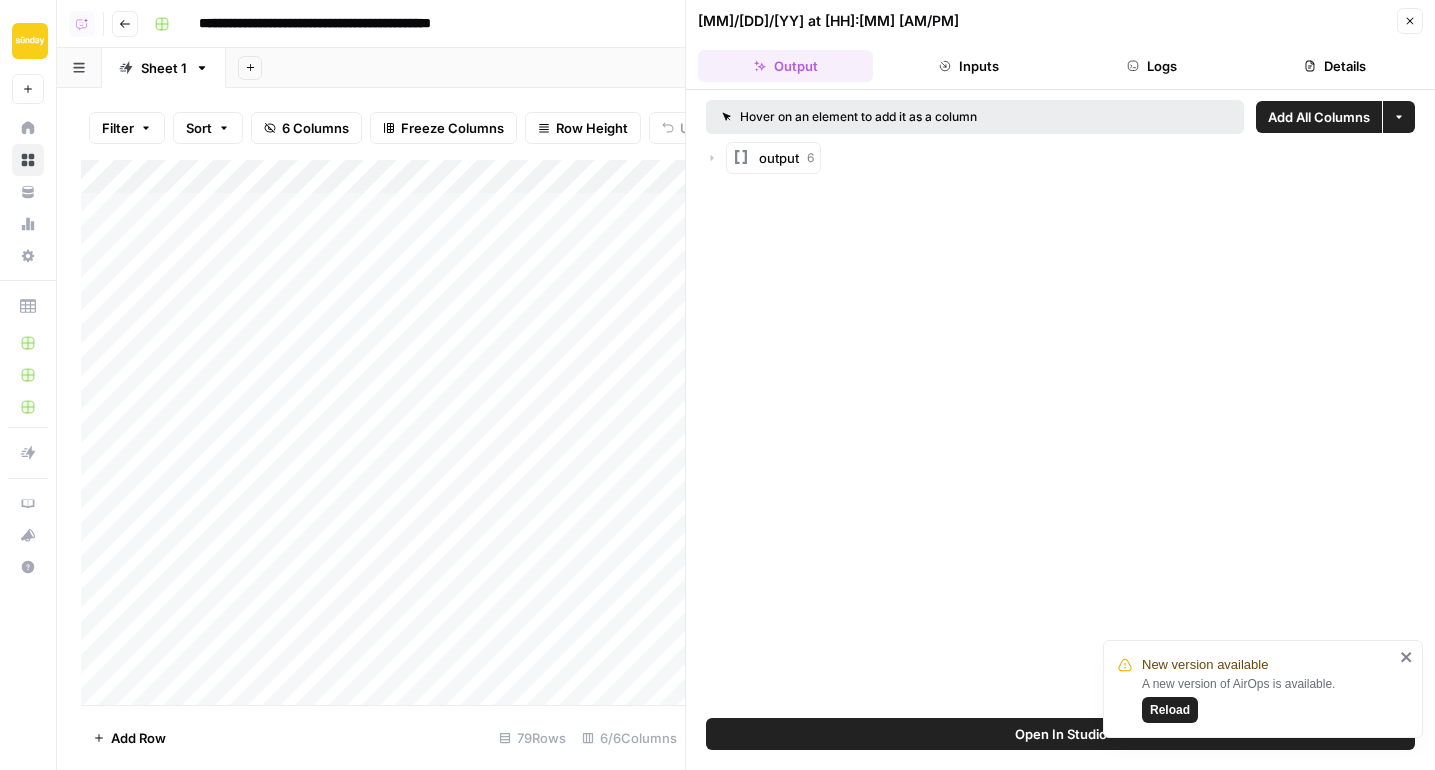 click on "Logs" at bounding box center [1152, 66] 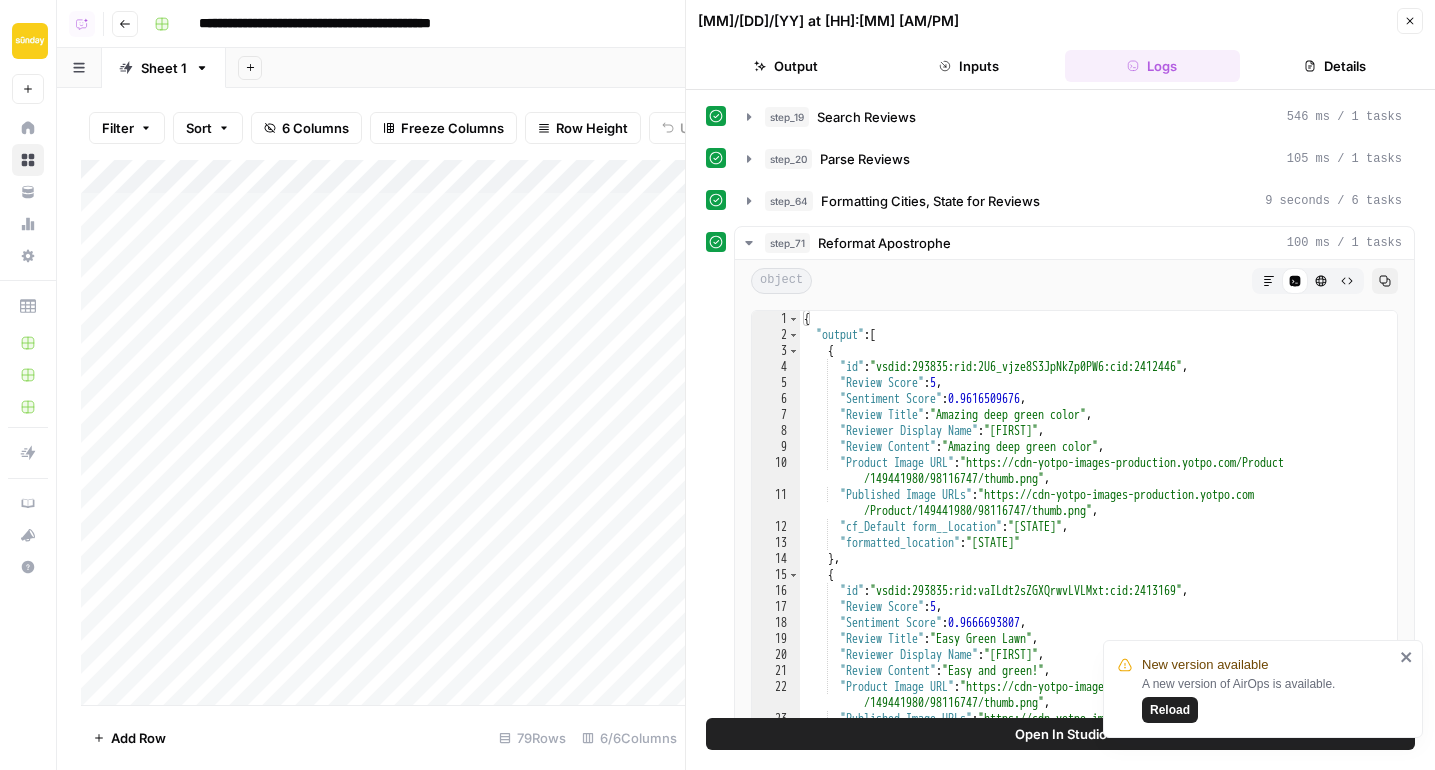 click 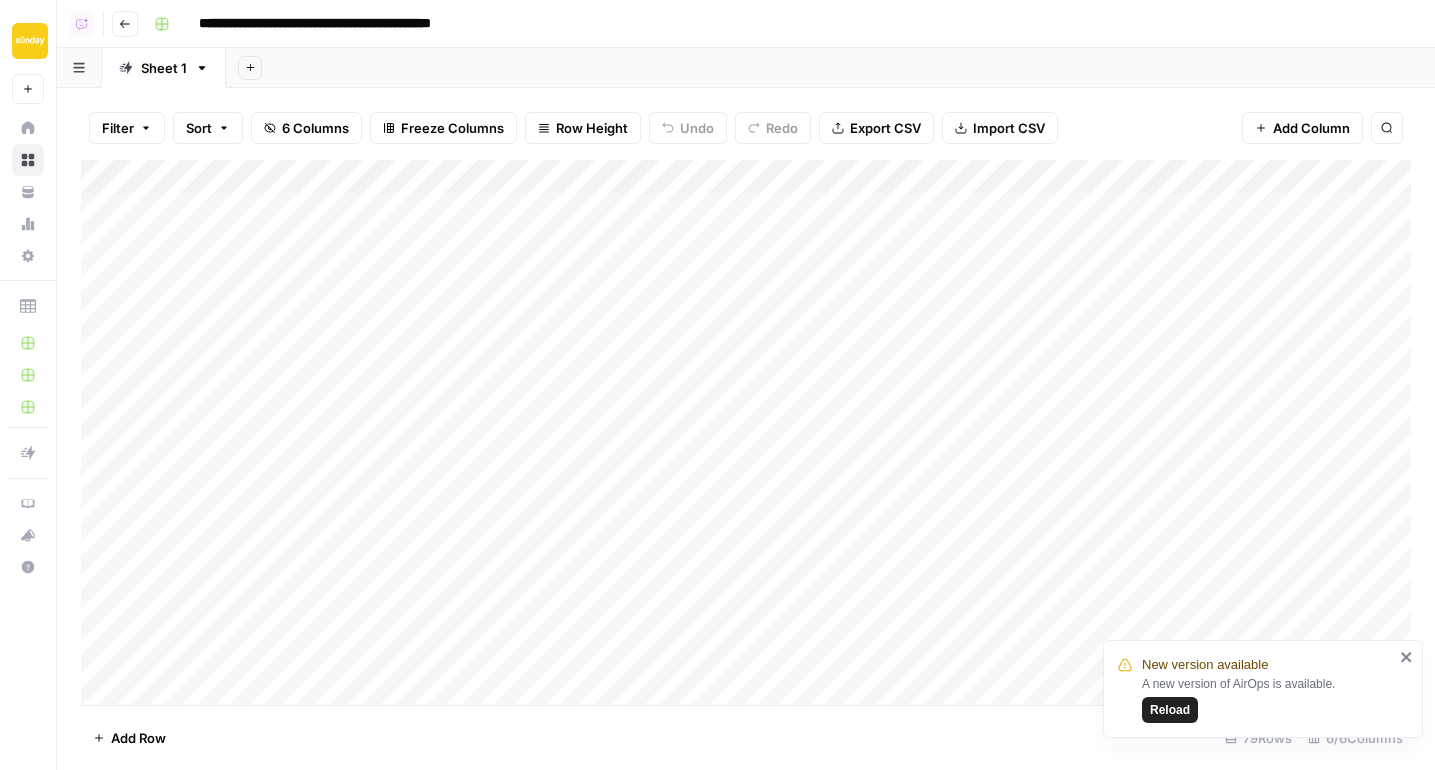 click 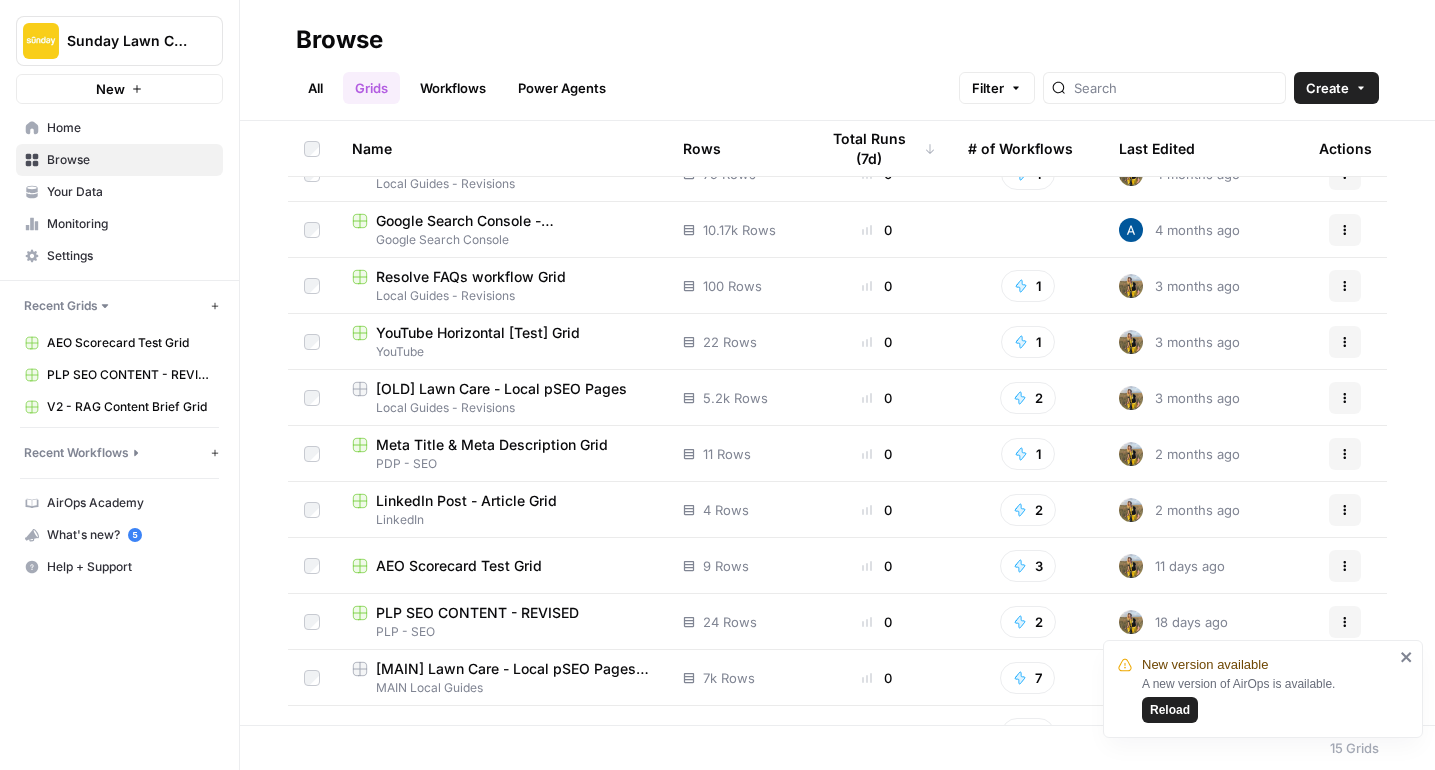 scroll, scrollTop: 292, scrollLeft: 0, axis: vertical 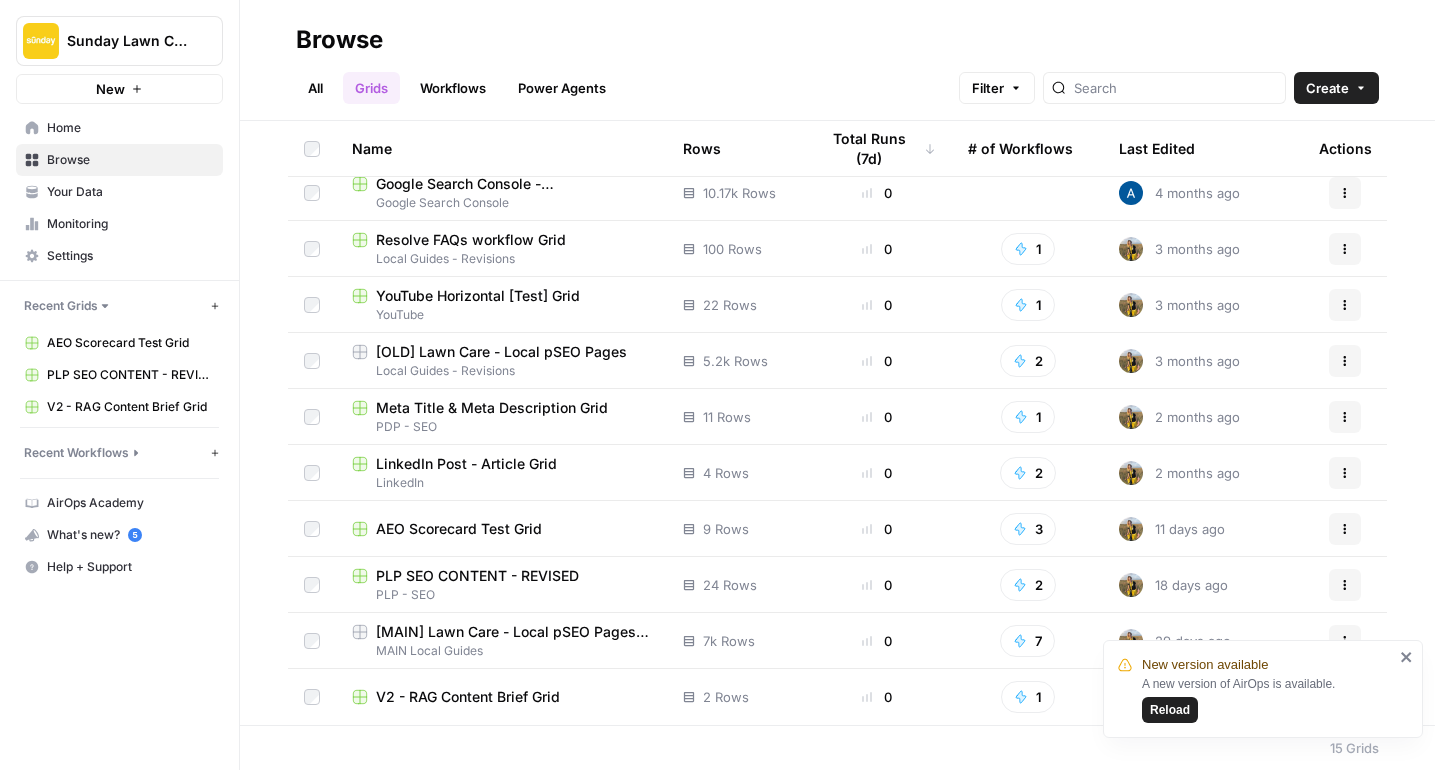 click on "PLP - SEO" at bounding box center [501, 595] 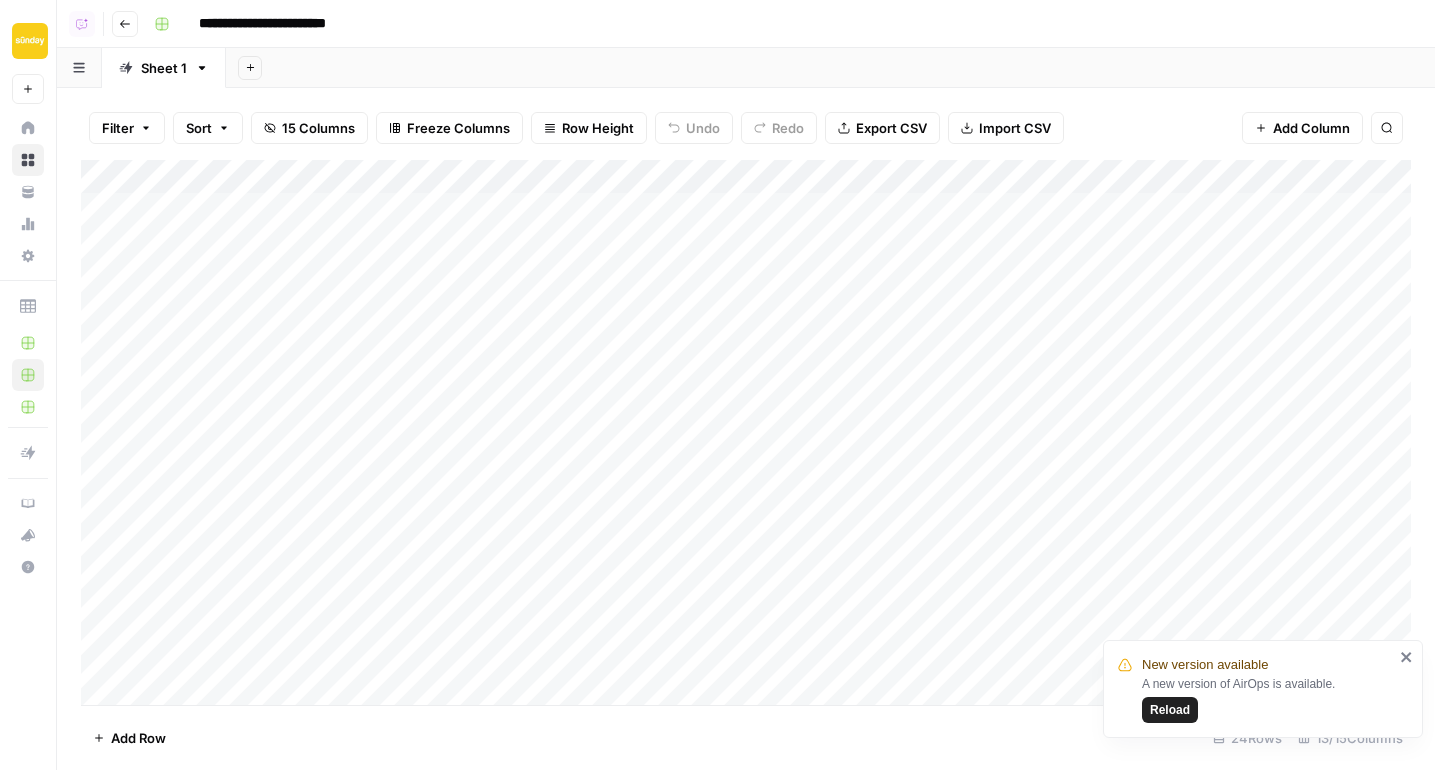 click on "Add Column" at bounding box center [746, 432] 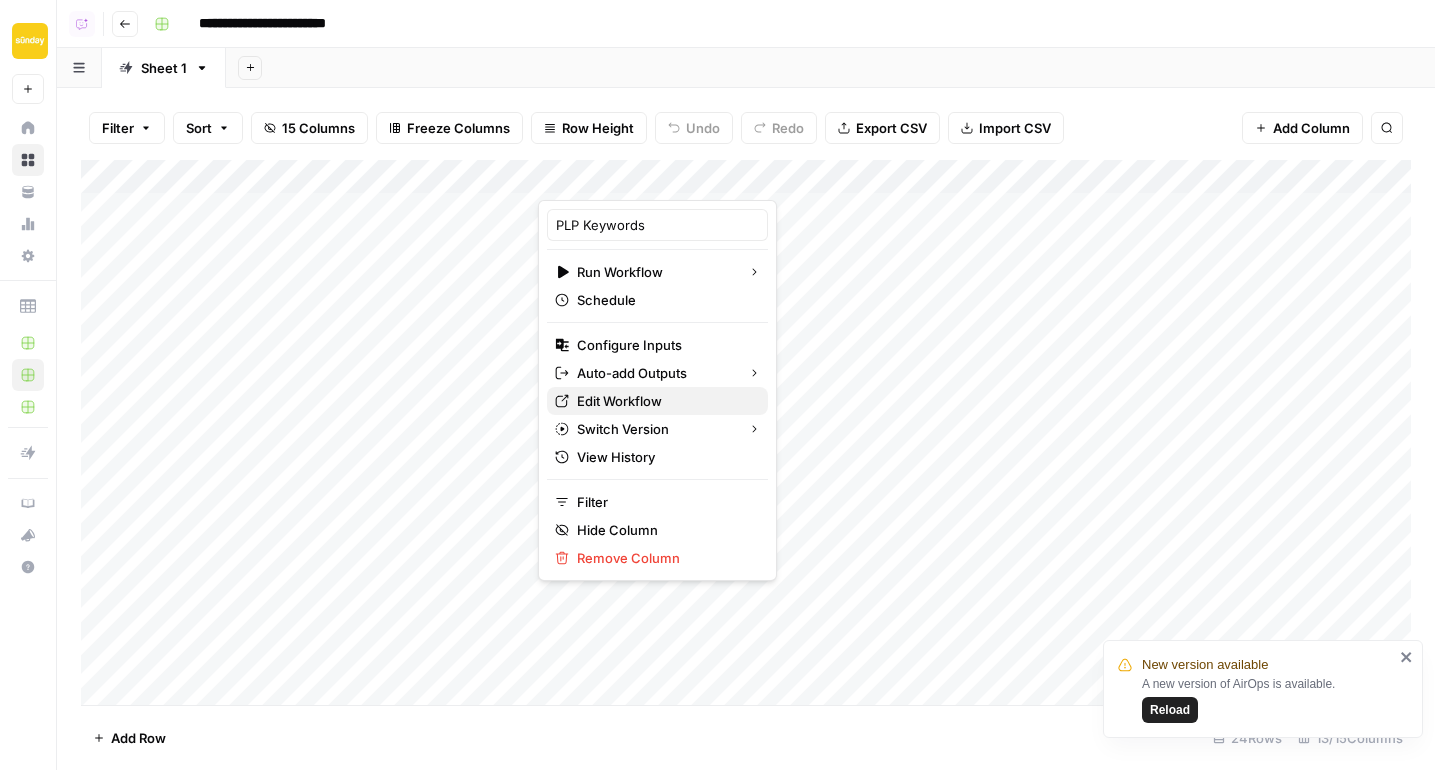 click on "Edit Workflow" at bounding box center [664, 401] 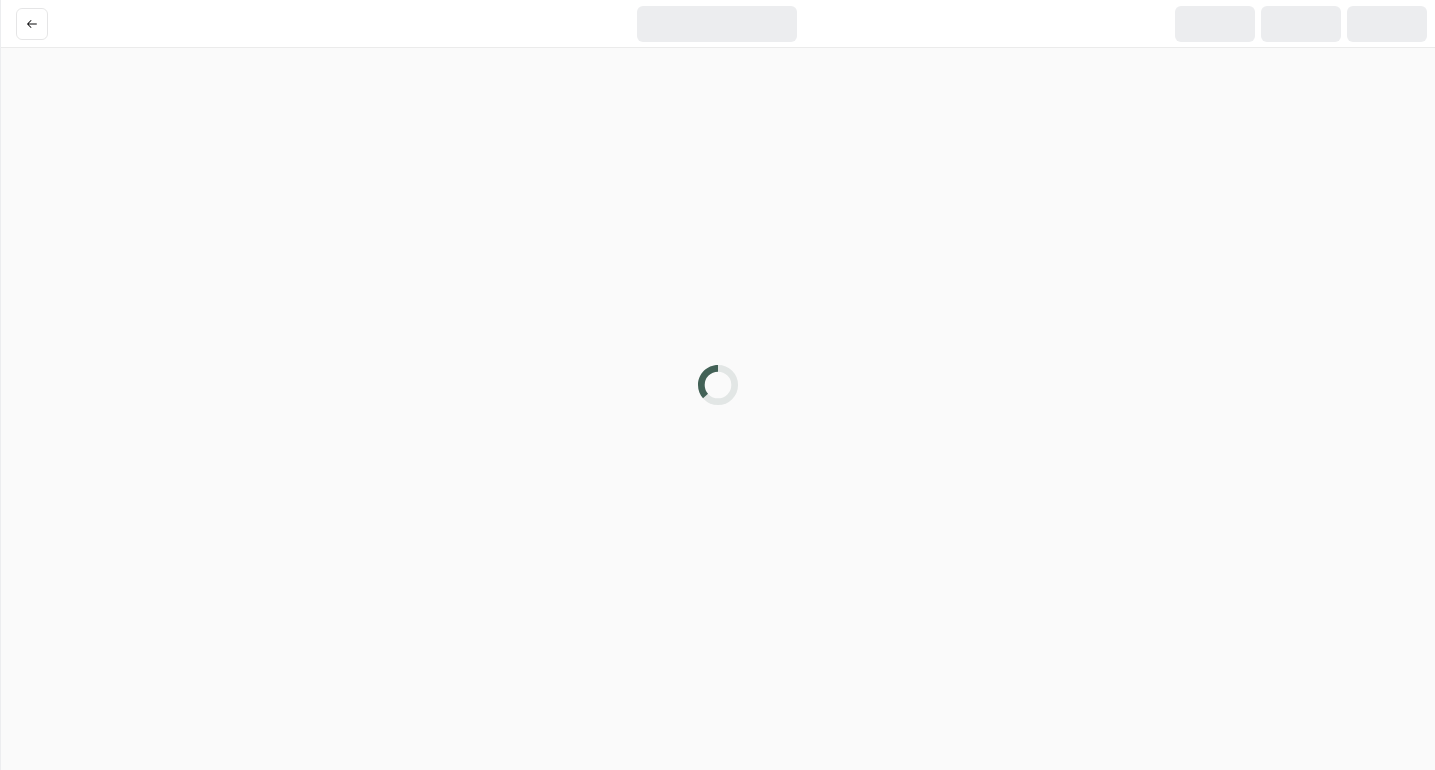 scroll, scrollTop: 0, scrollLeft: 0, axis: both 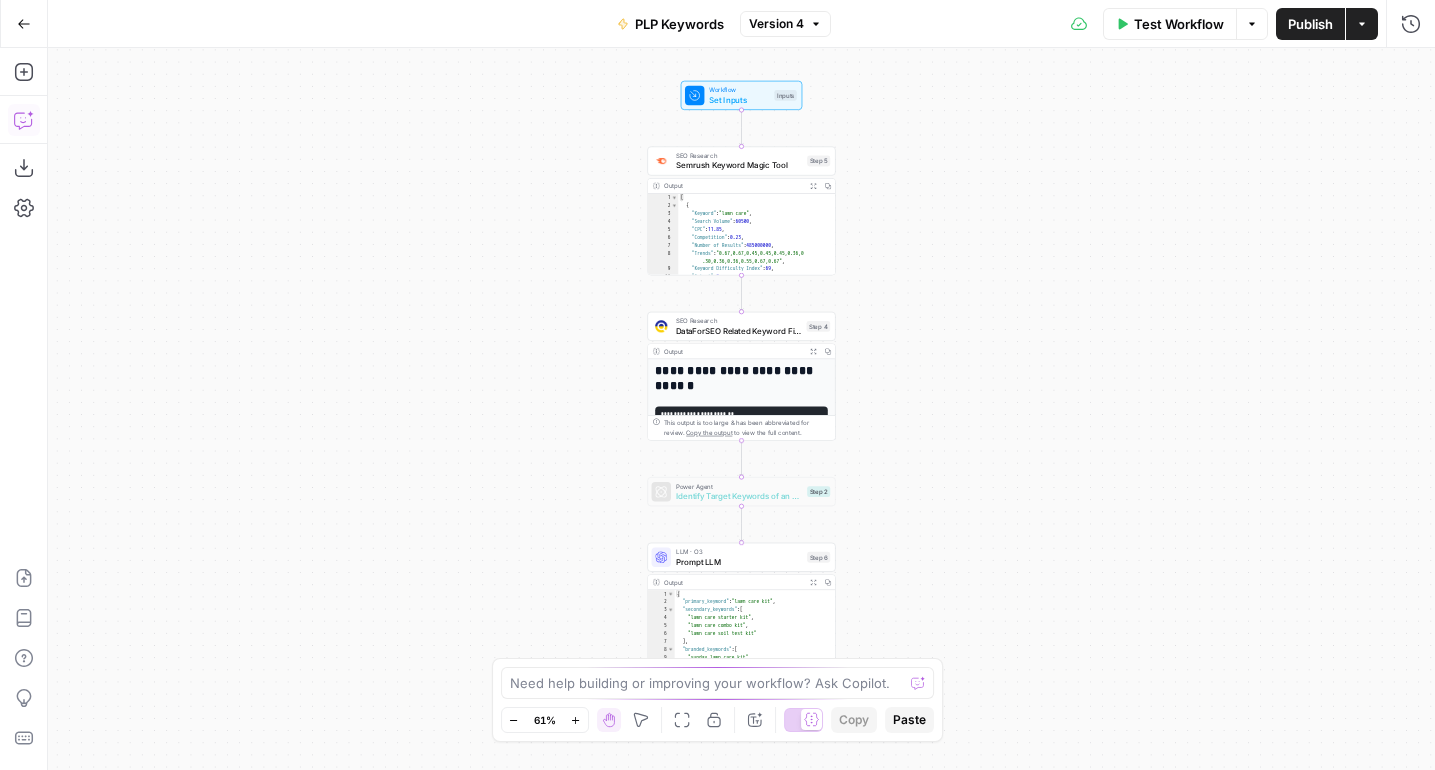 click 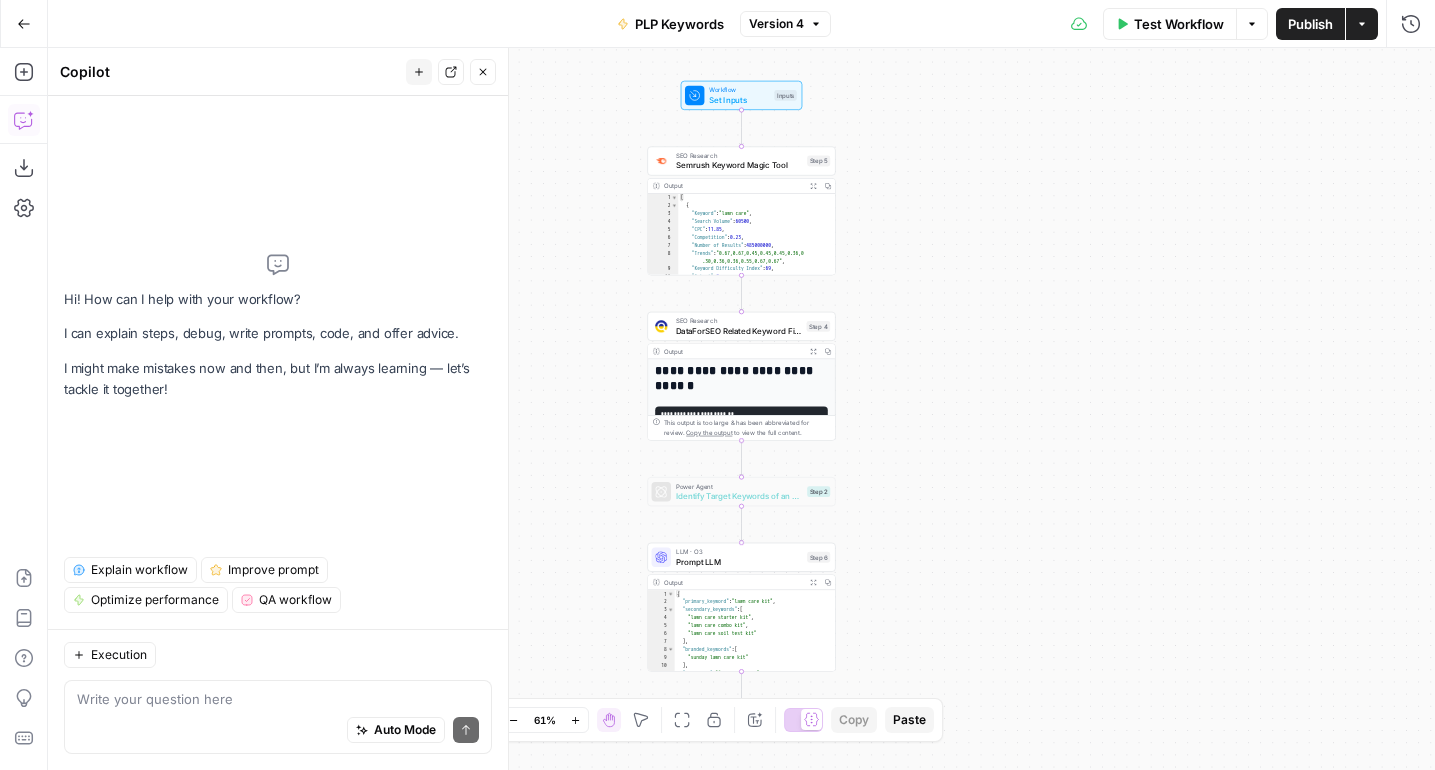 click on "Explain workflow" at bounding box center [139, 570] 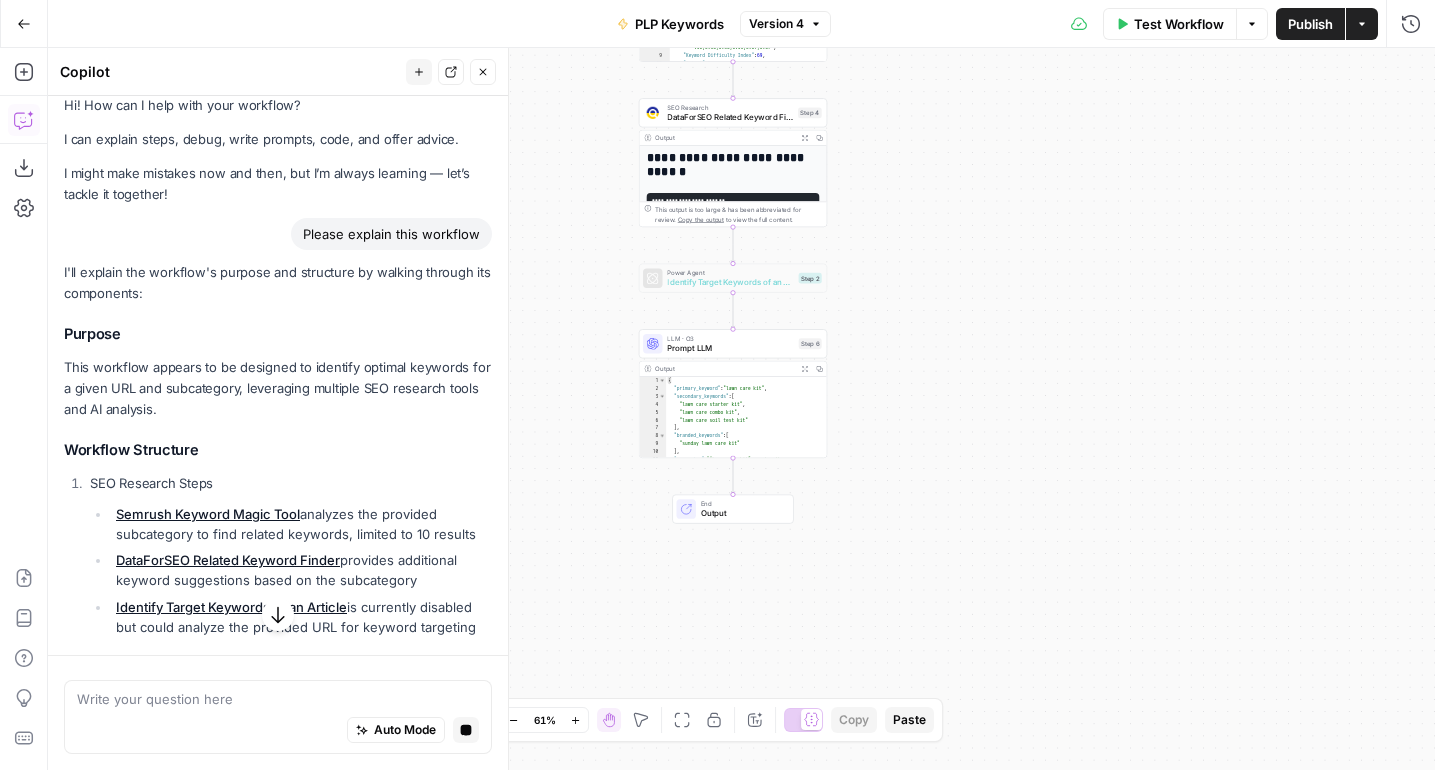scroll, scrollTop: 13, scrollLeft: 0, axis: vertical 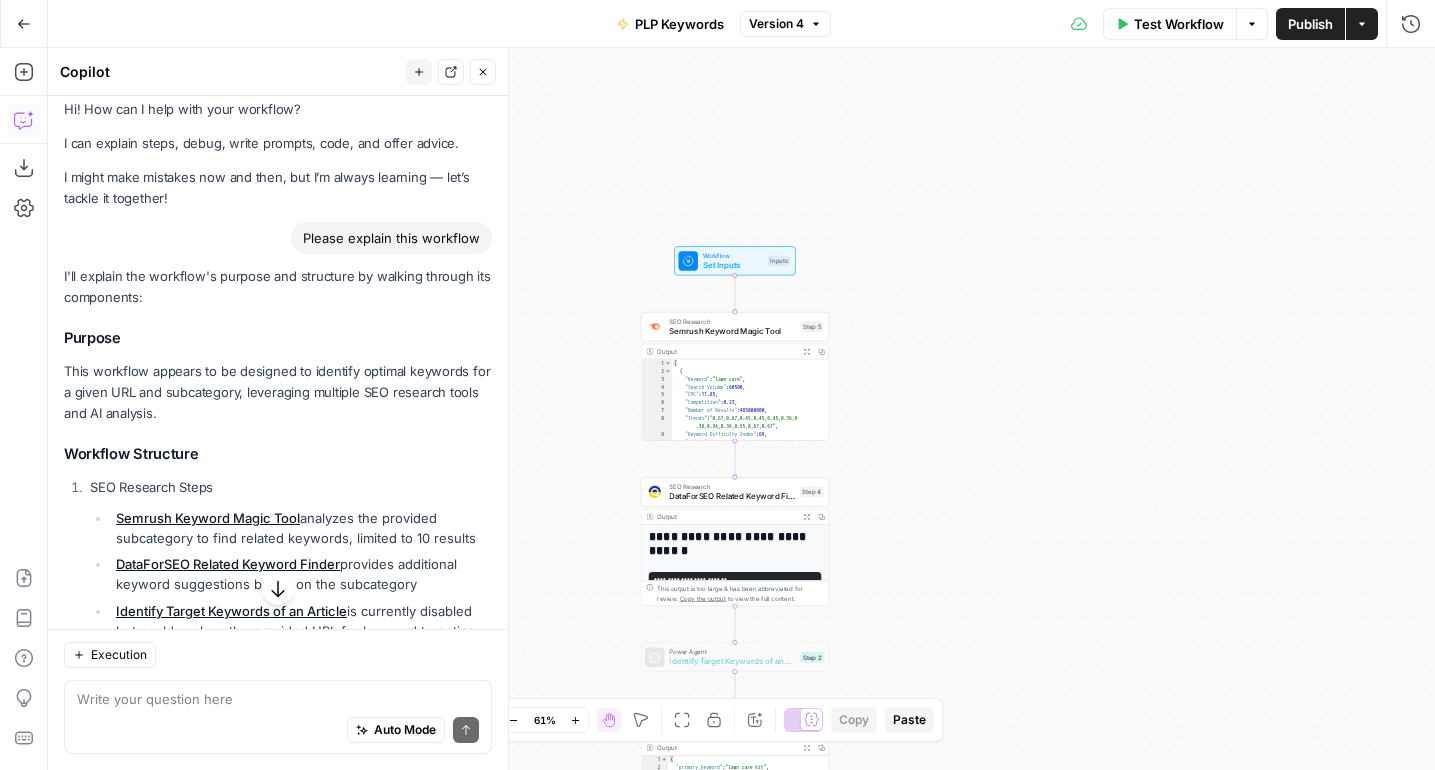 click on "Go Back" at bounding box center (24, 24) 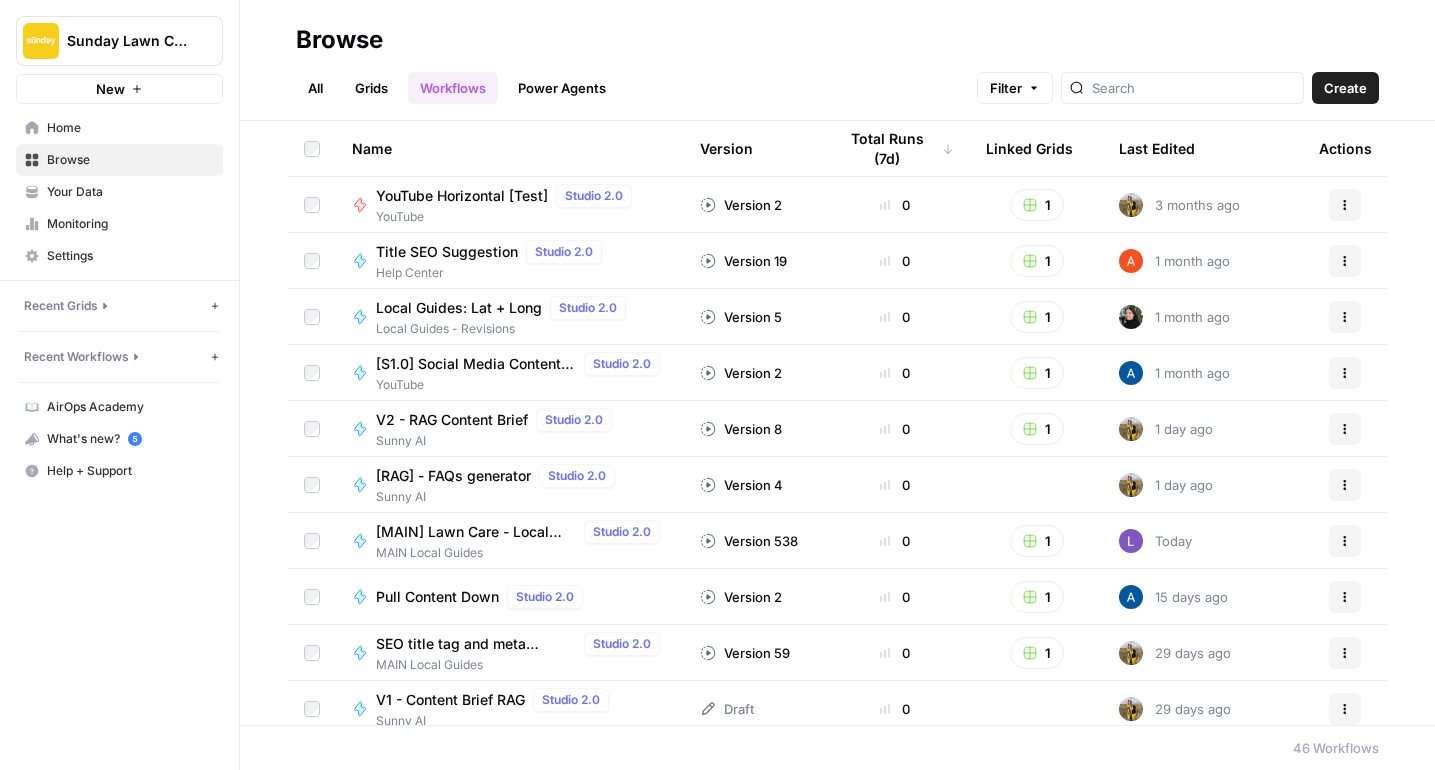 click on "Grids" at bounding box center (371, 88) 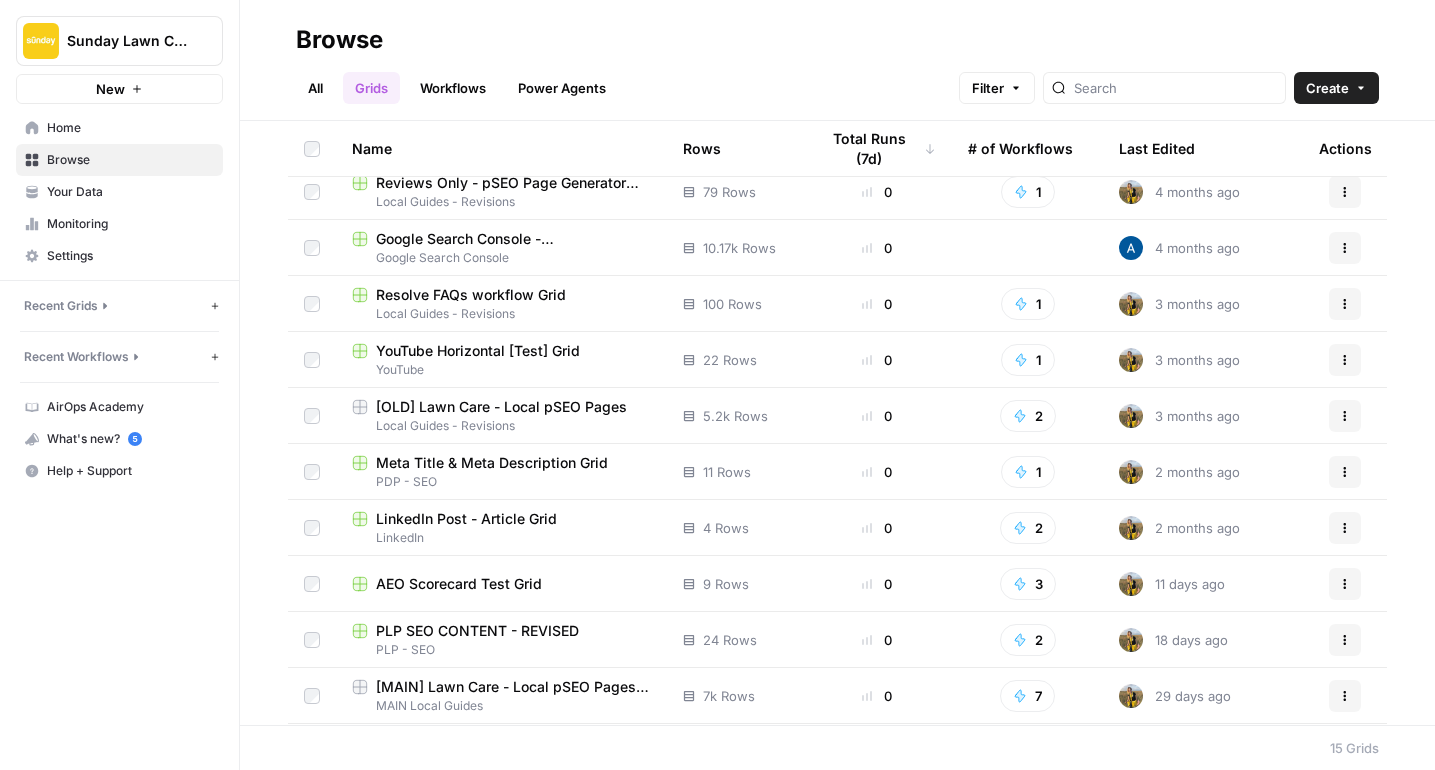 scroll, scrollTop: 222, scrollLeft: 0, axis: vertical 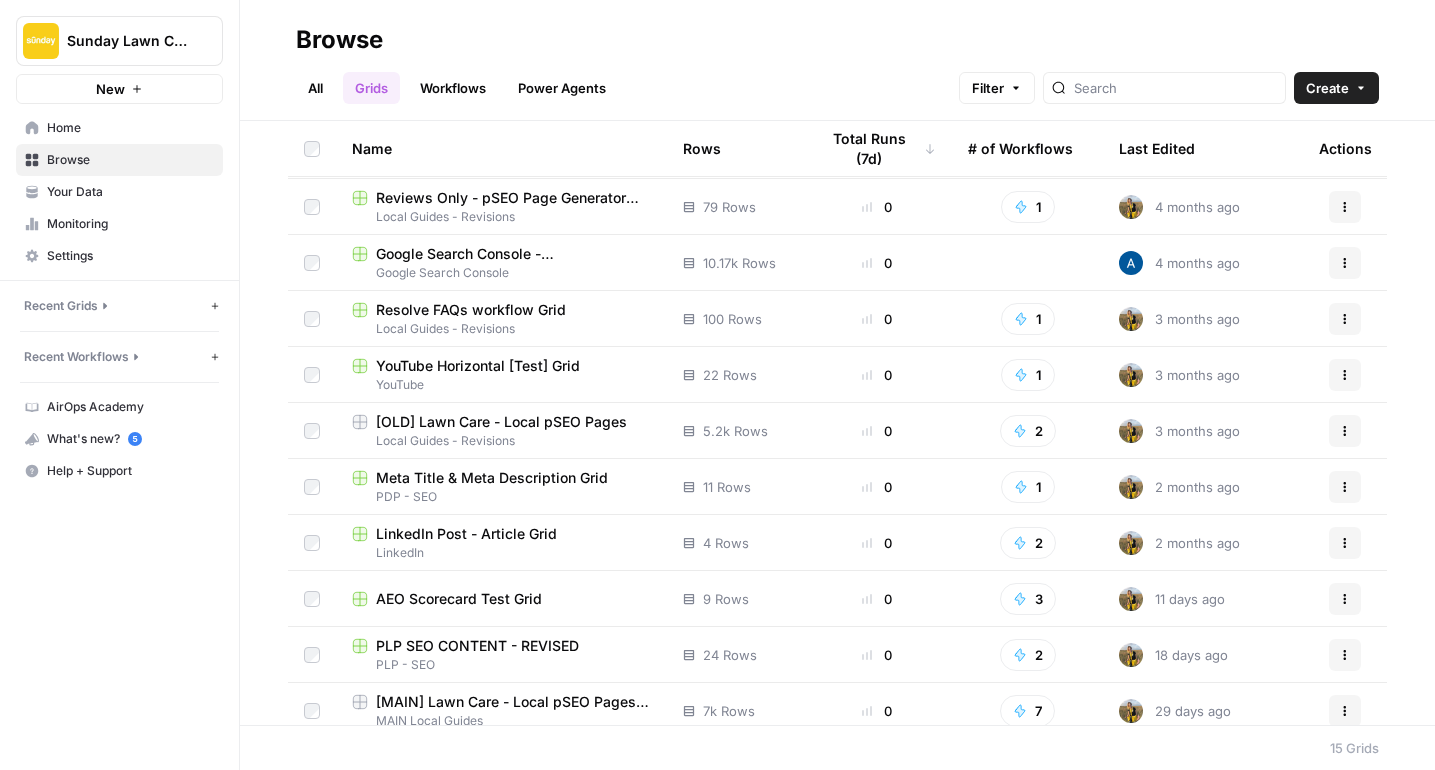 click on "PLP SEO CONTENT - REVISED" at bounding box center [477, 646] 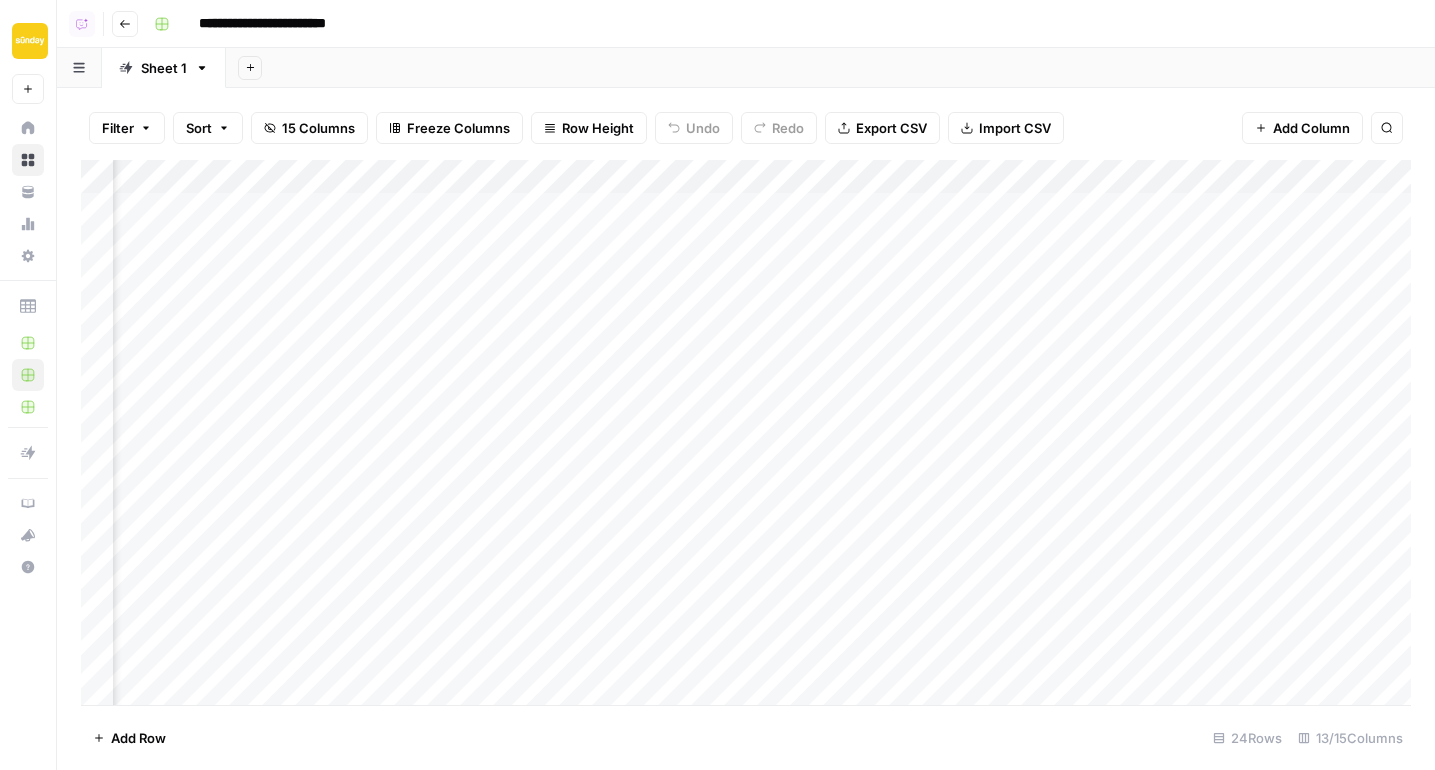 scroll, scrollTop: 0, scrollLeft: 699, axis: horizontal 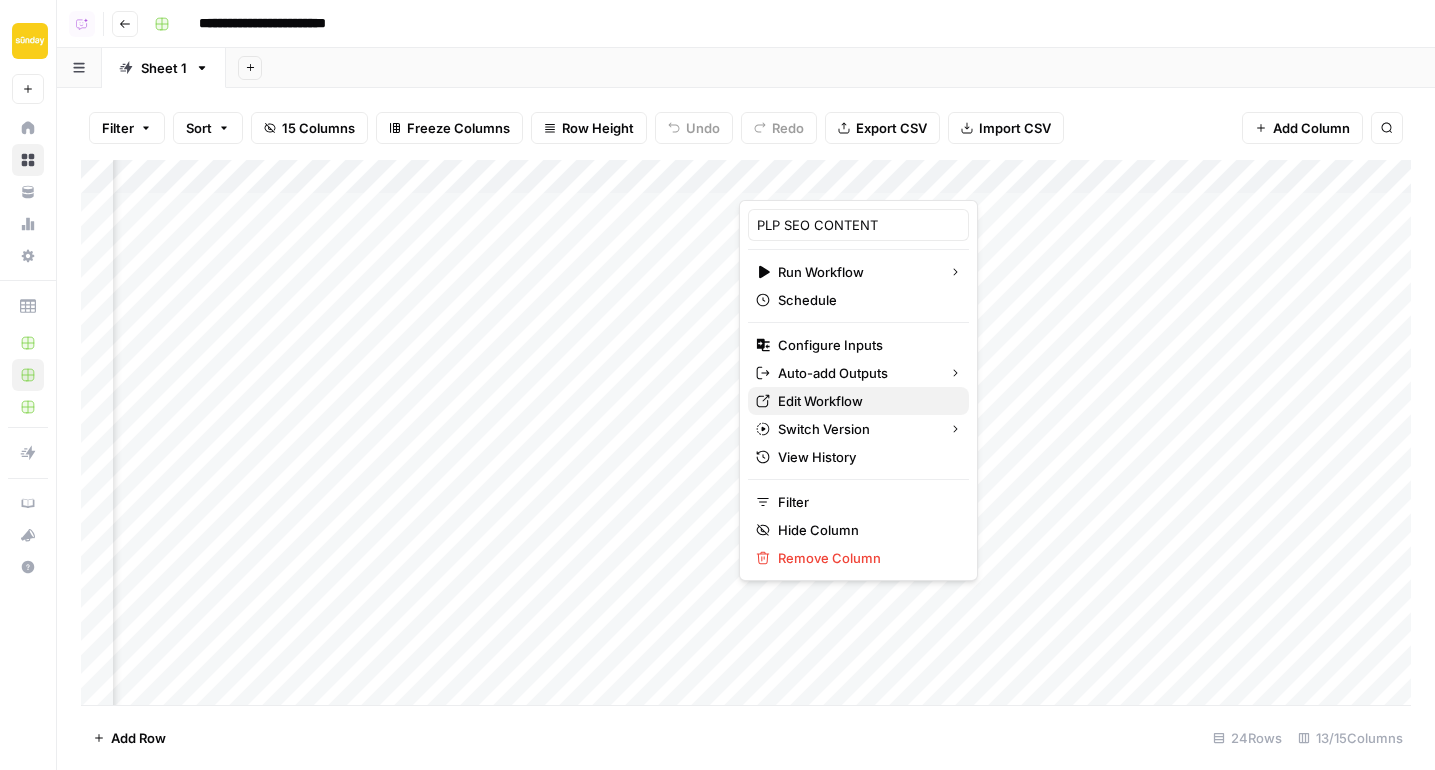 click on "Edit Workflow" at bounding box center (865, 401) 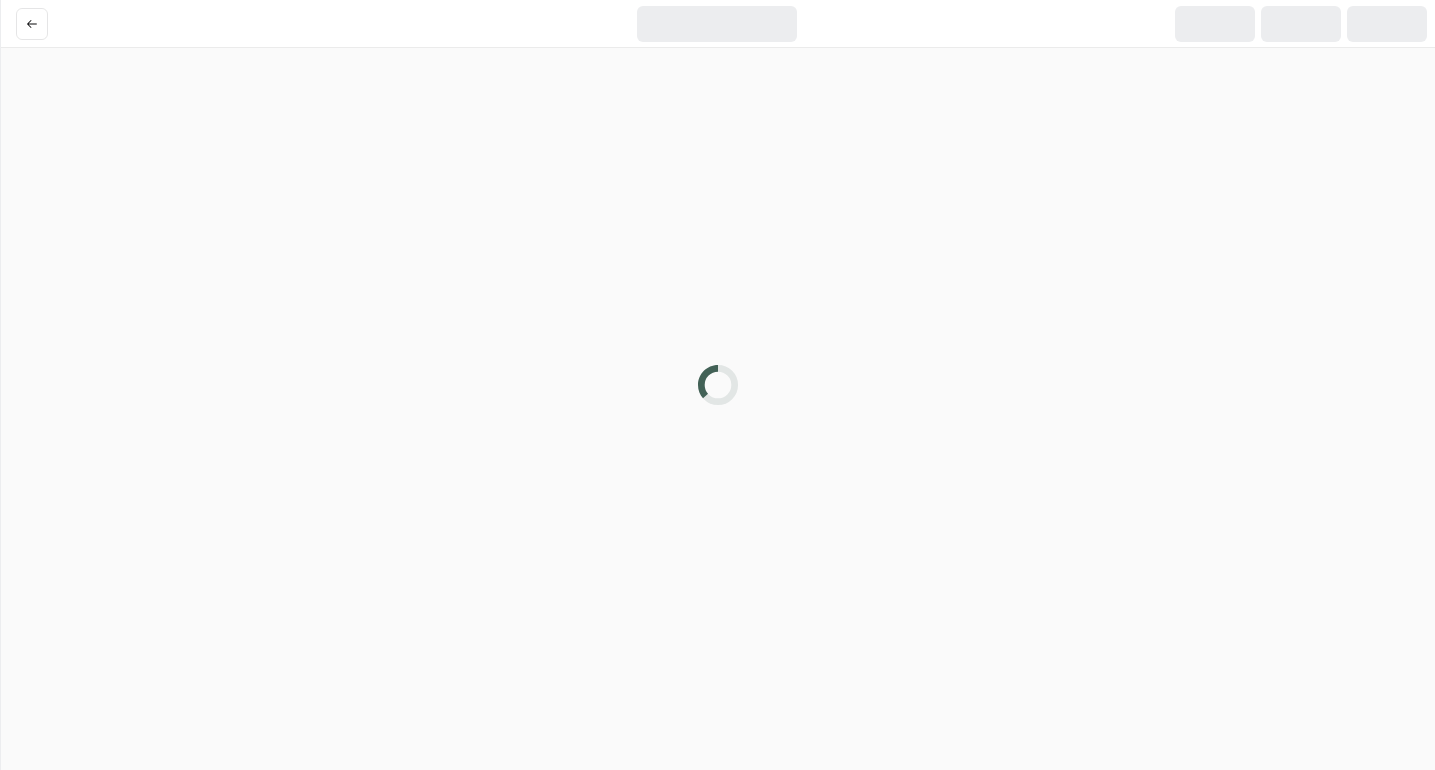 scroll, scrollTop: 0, scrollLeft: 0, axis: both 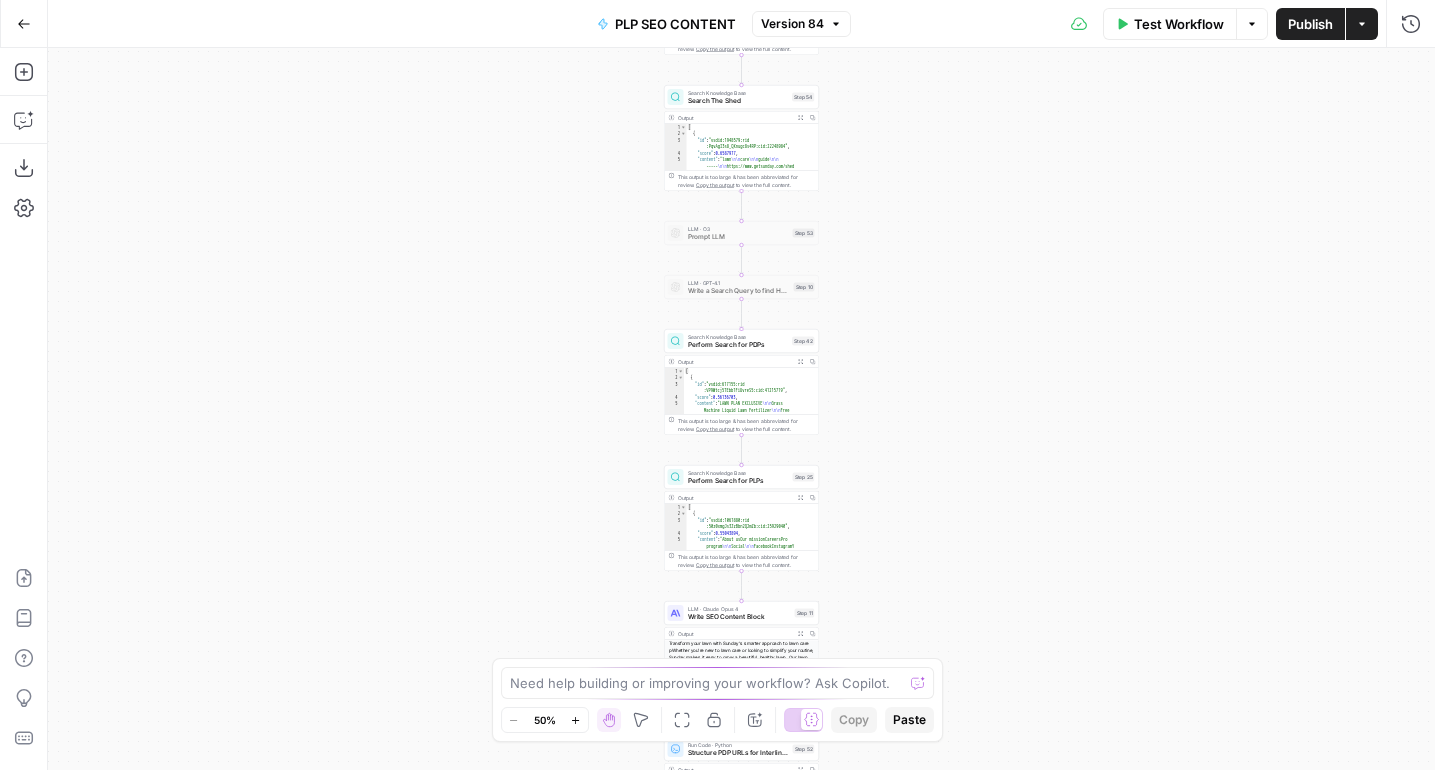 click on "Add Steps Copilot Download as JSON Settings Import JSON AirOps Academy Help Give Feedback Shortcuts" at bounding box center [24, 409] 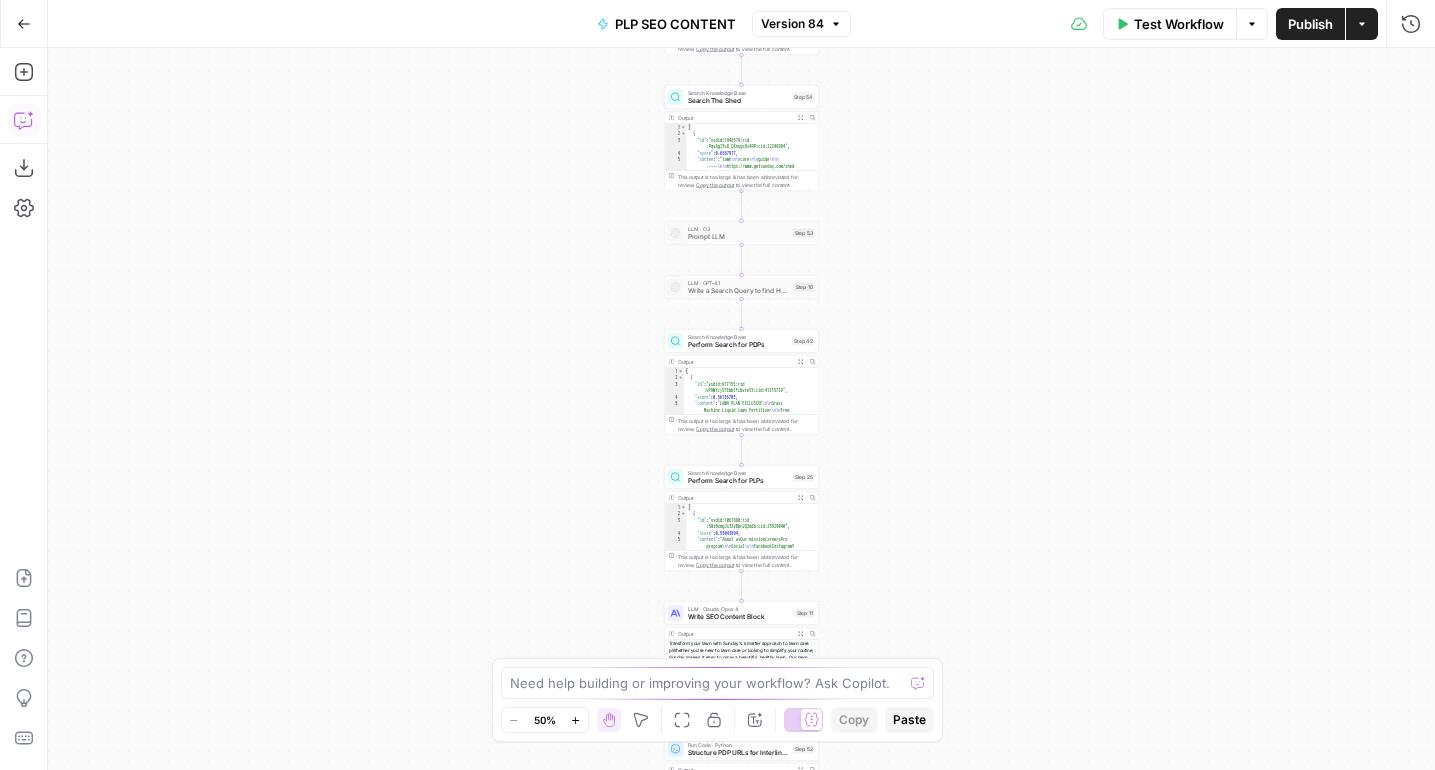 click 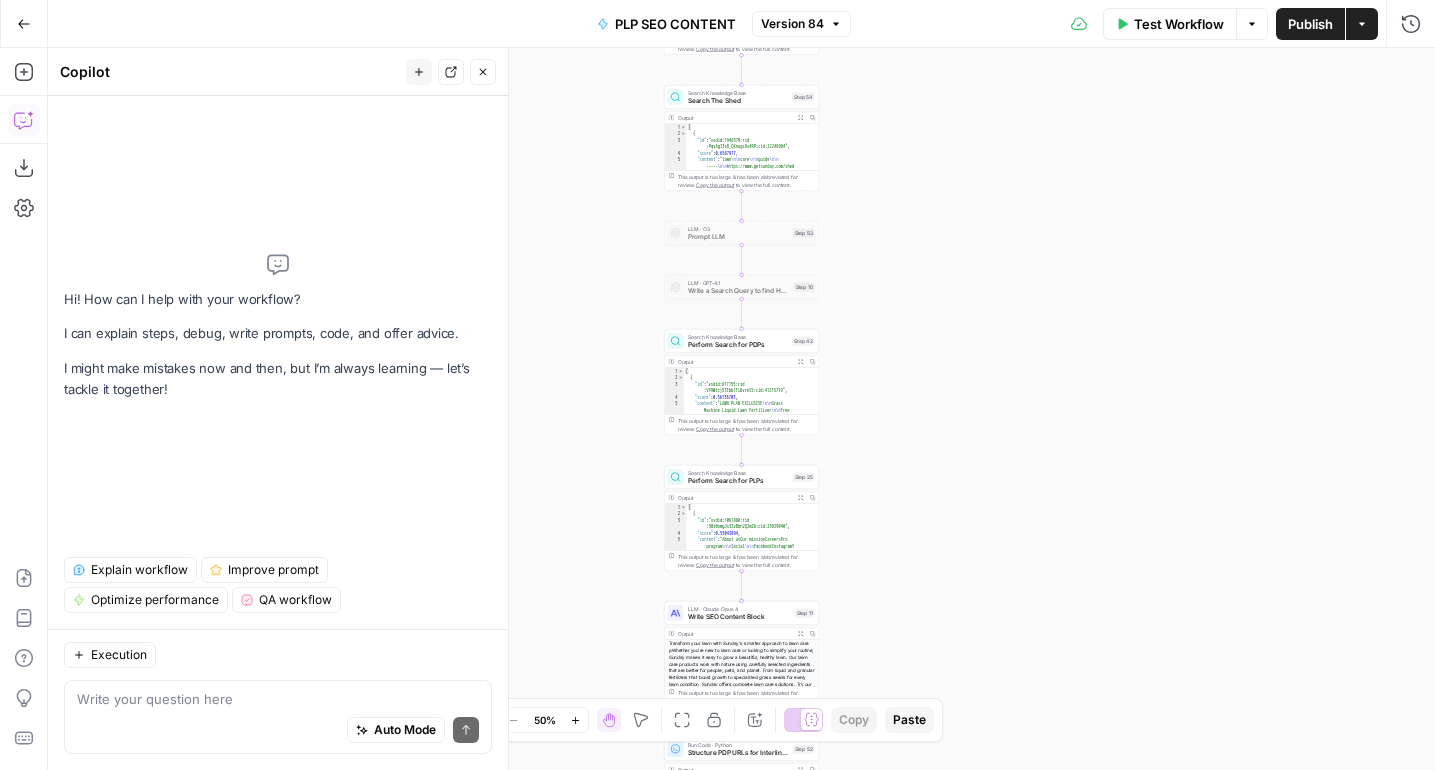 click on "Explain workflow" at bounding box center (139, 570) 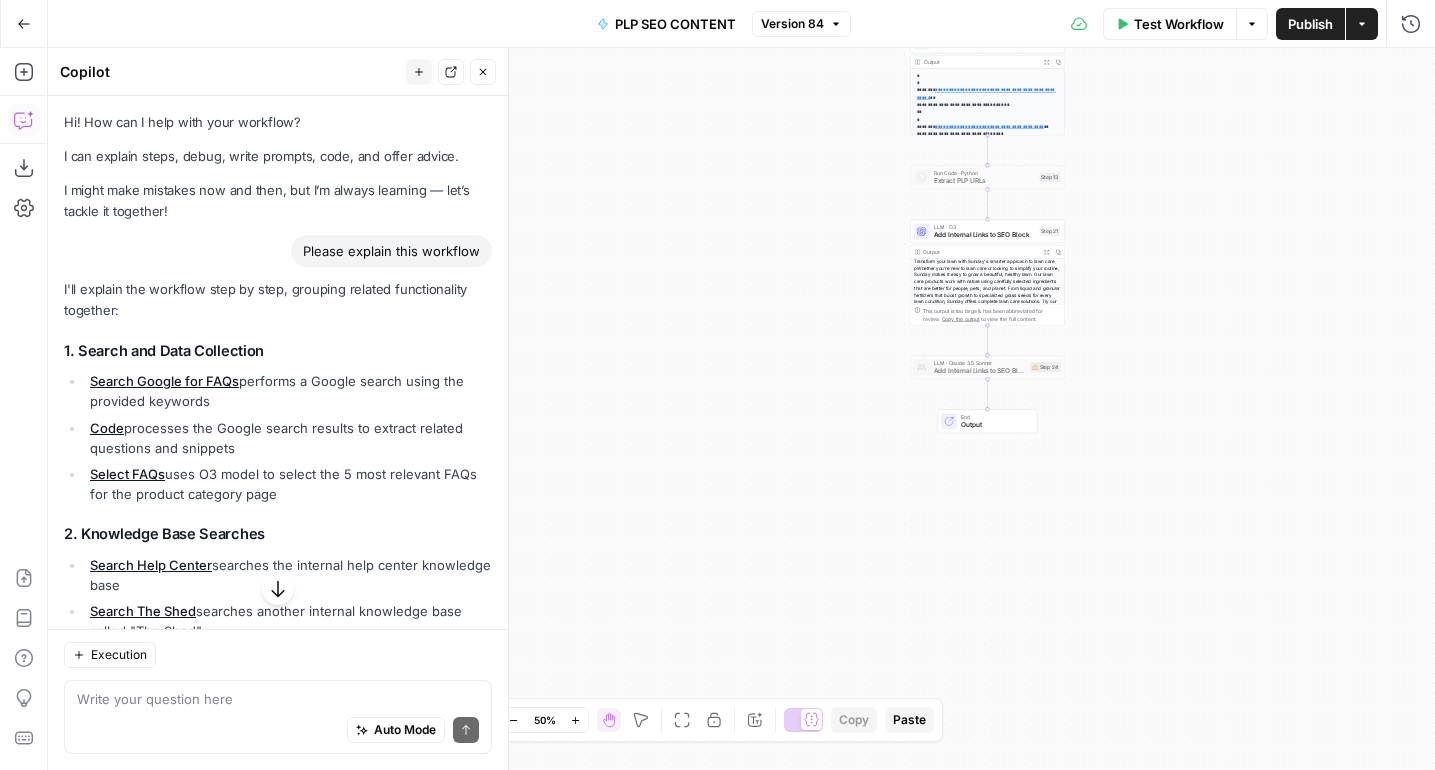 scroll, scrollTop: 135, scrollLeft: 0, axis: vertical 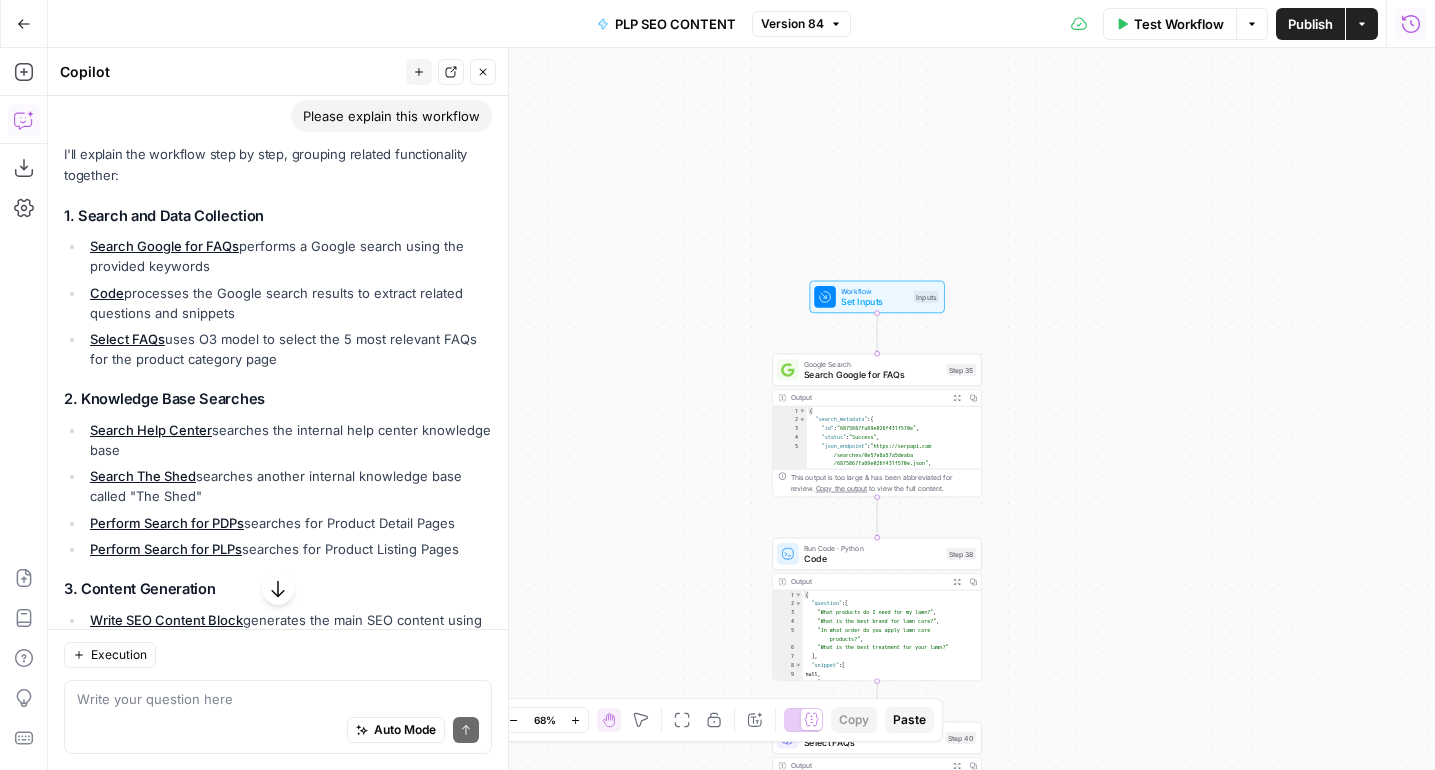 click 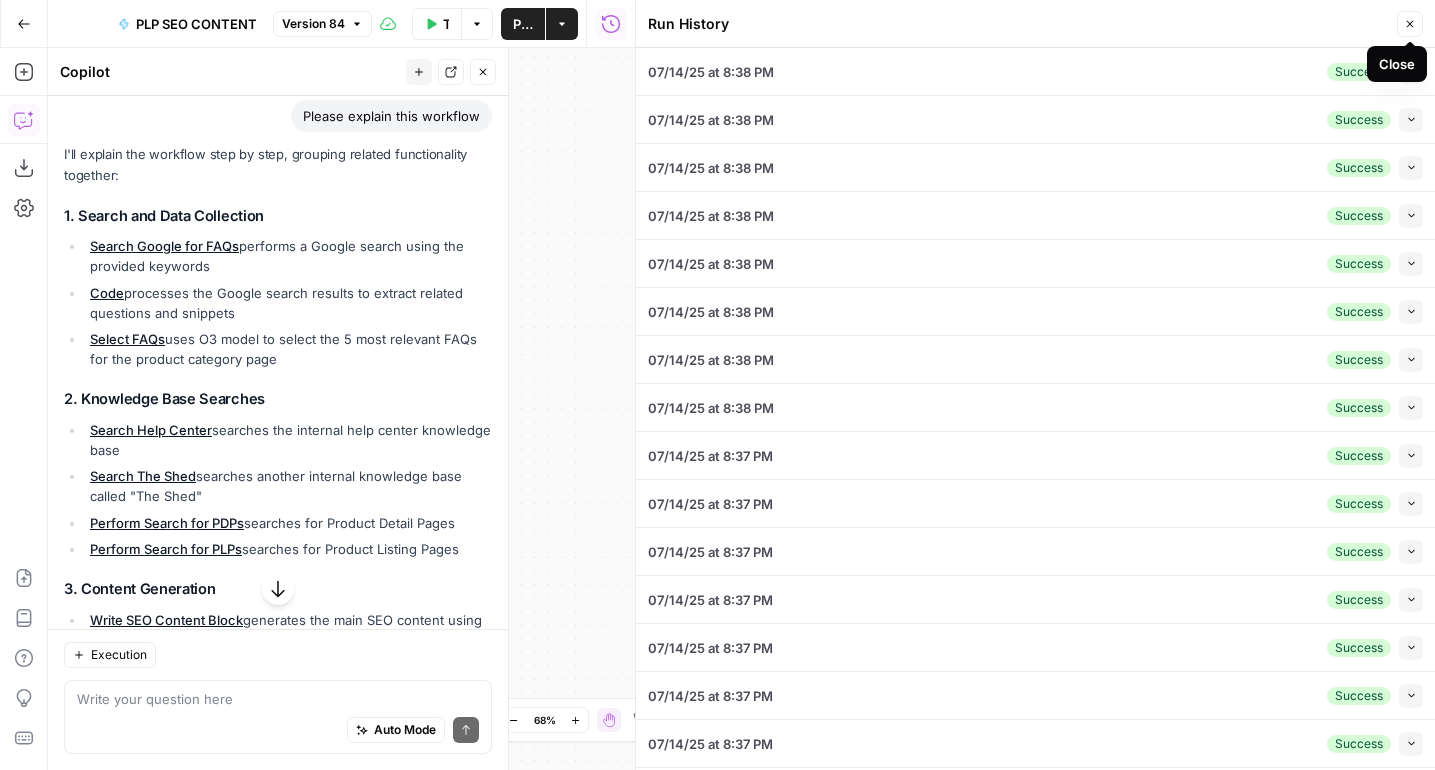 click 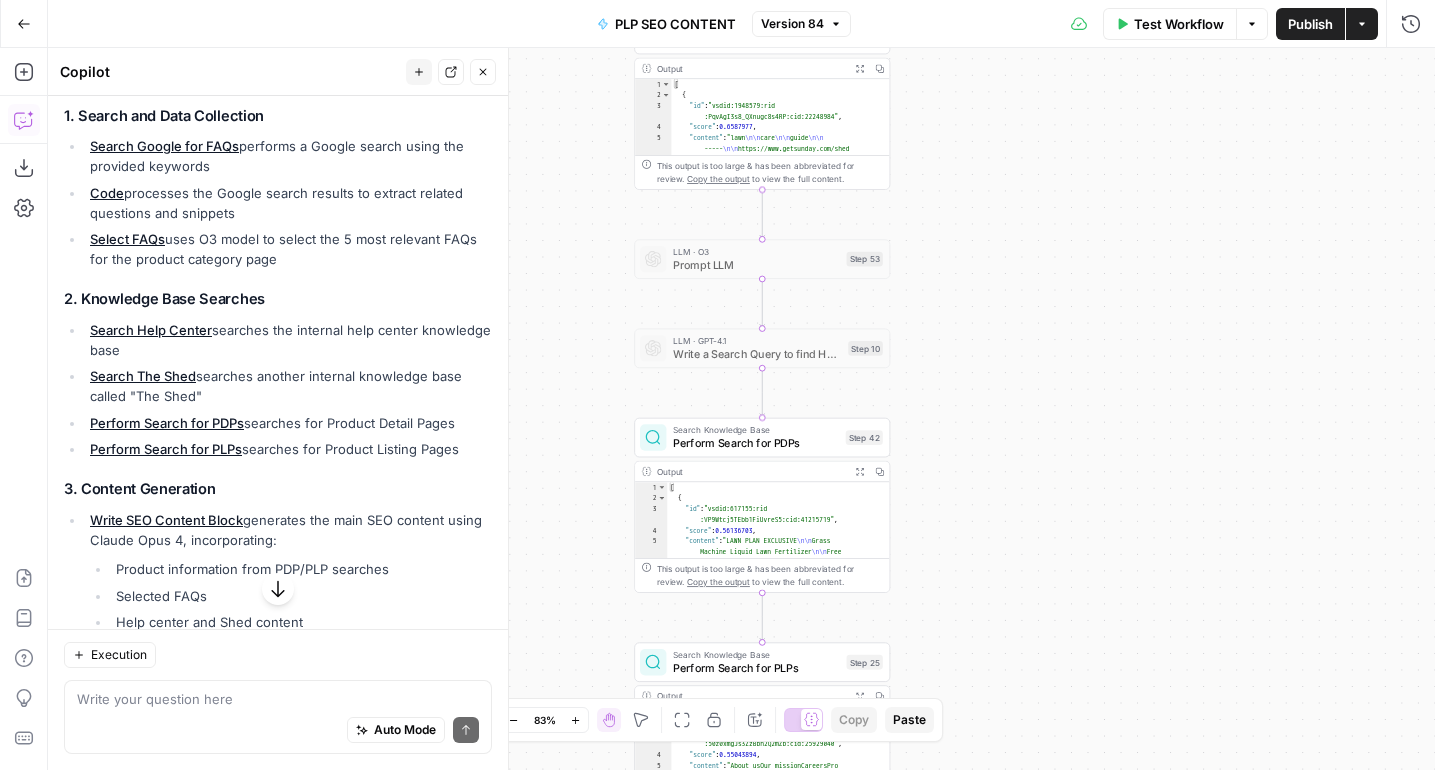 scroll, scrollTop: 241, scrollLeft: 0, axis: vertical 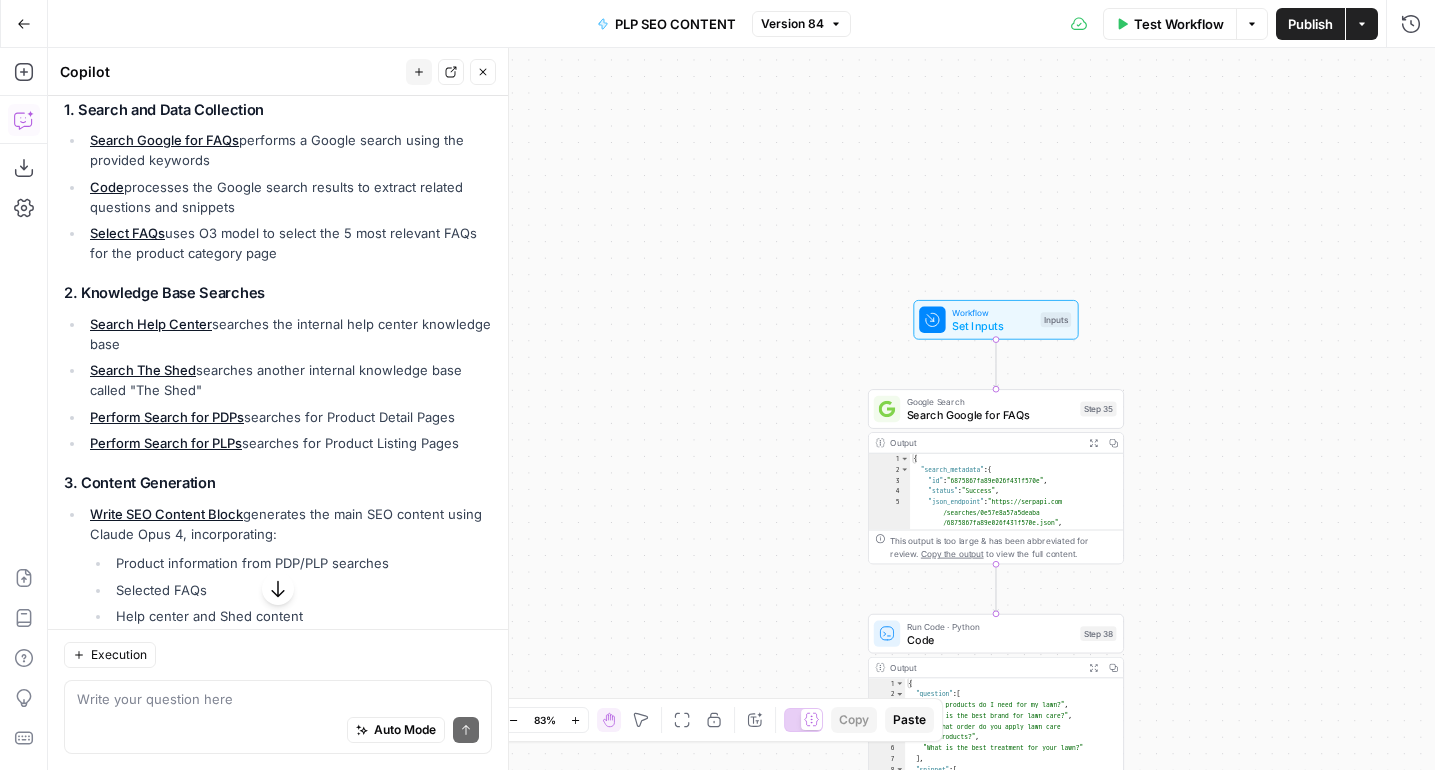 click on "Go Back" at bounding box center (24, 24) 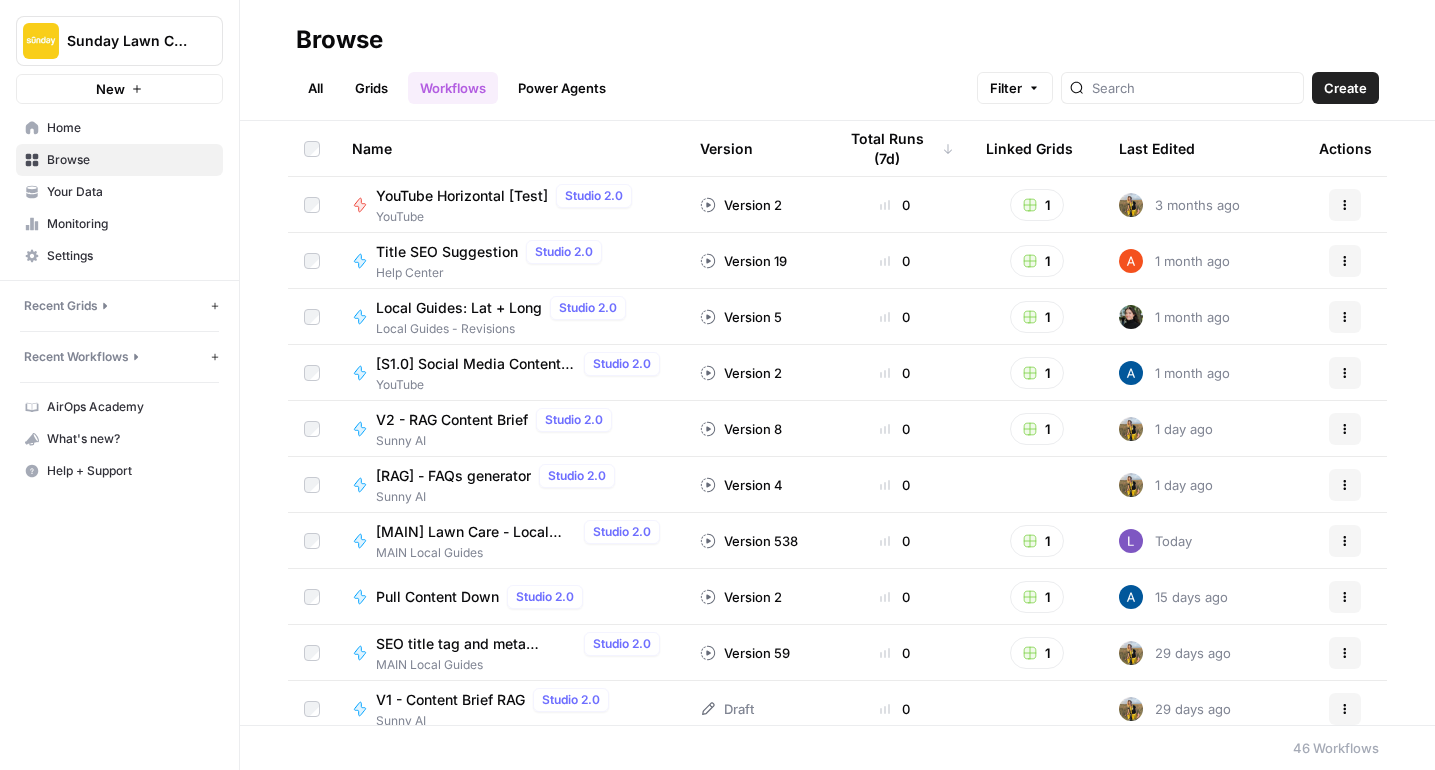 click on "Grids" at bounding box center (371, 88) 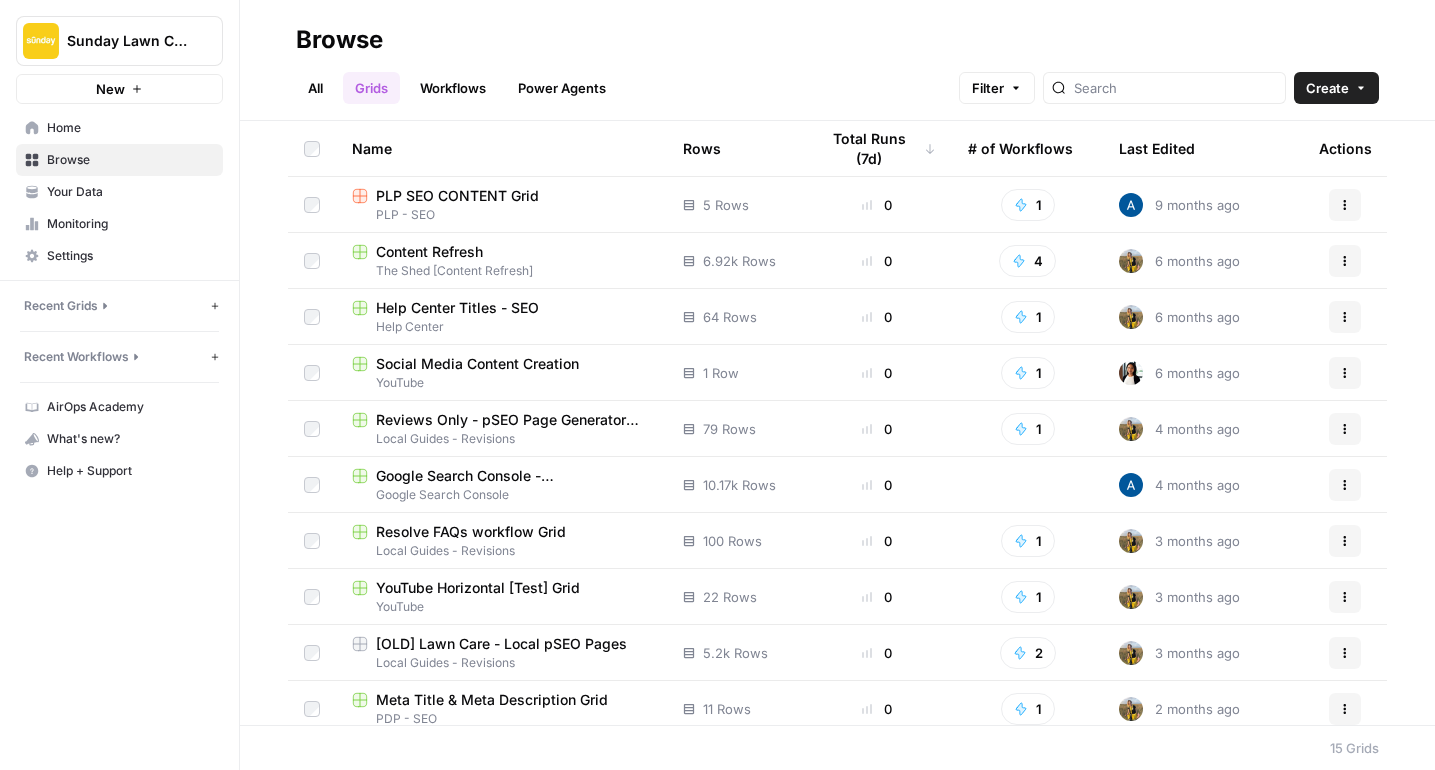 scroll, scrollTop: 292, scrollLeft: 0, axis: vertical 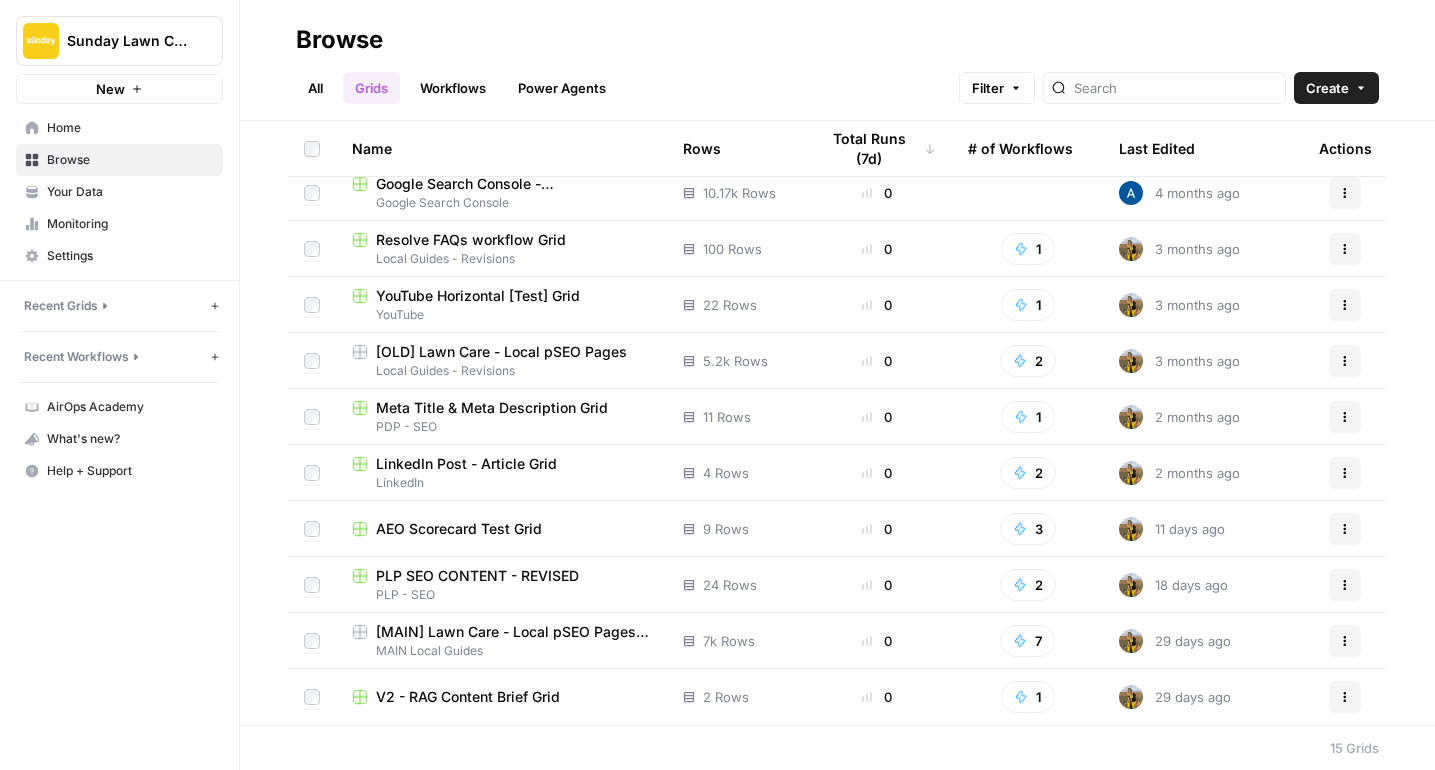 click on "[OLD] Lawn Care - Local pSEO Pages" at bounding box center (501, 352) 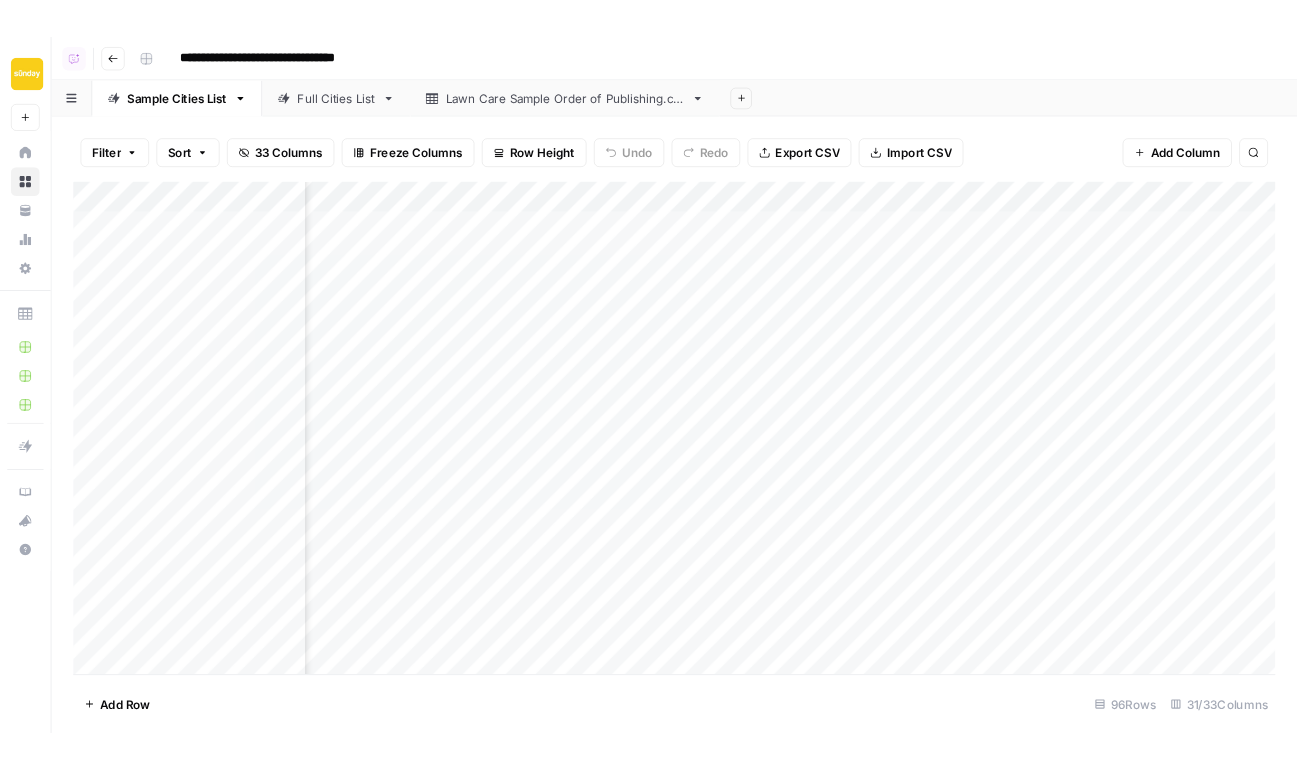 scroll, scrollTop: 0, scrollLeft: 0, axis: both 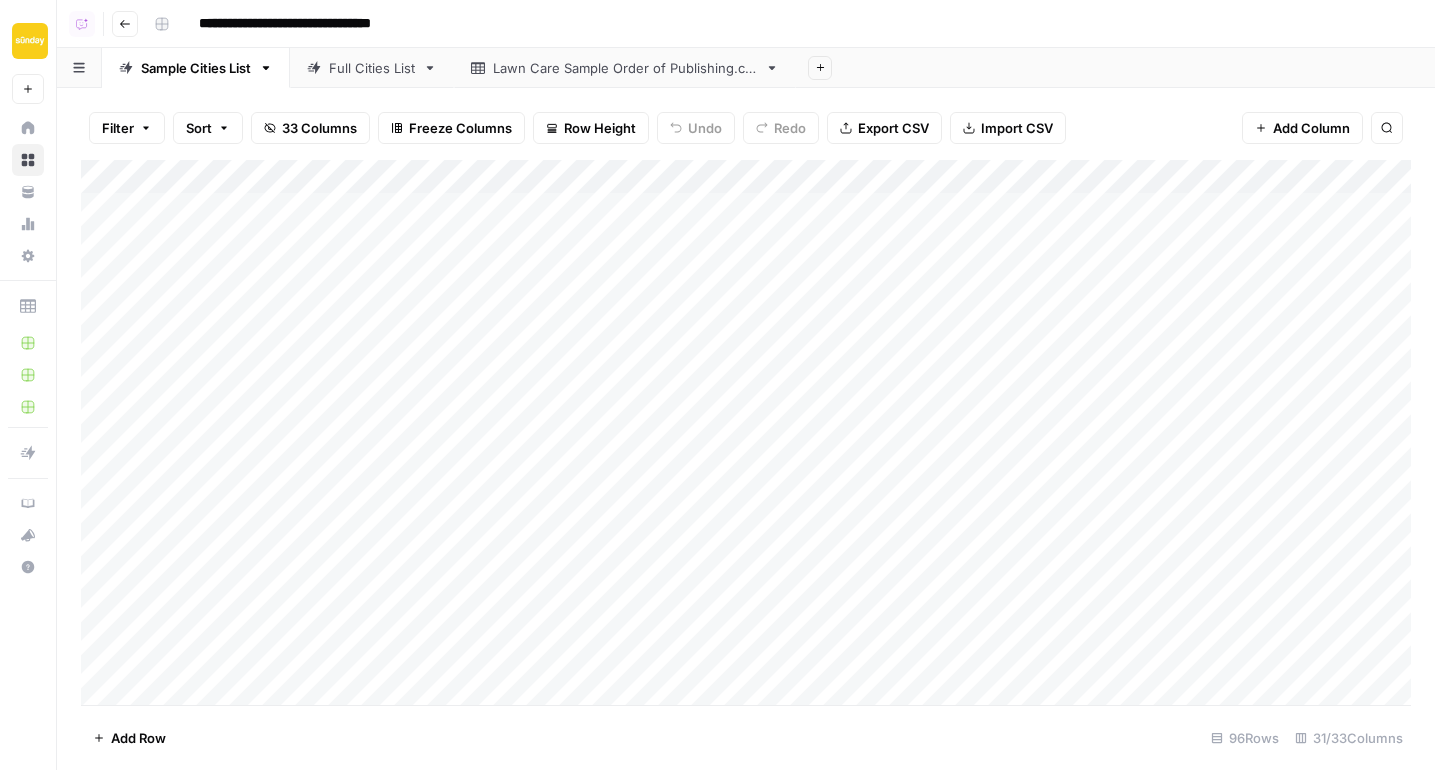 click on "Add Column" at bounding box center (746, 432) 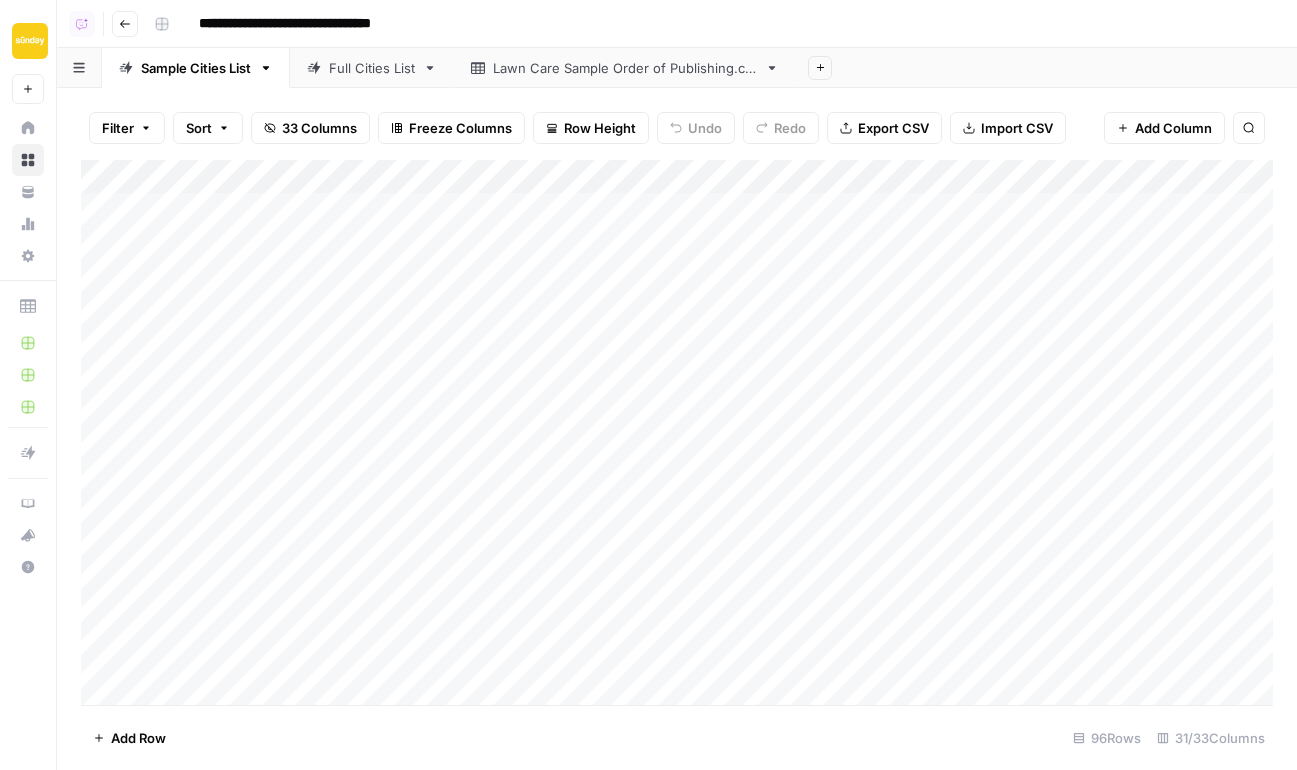 click on "Add Column" at bounding box center [677, 432] 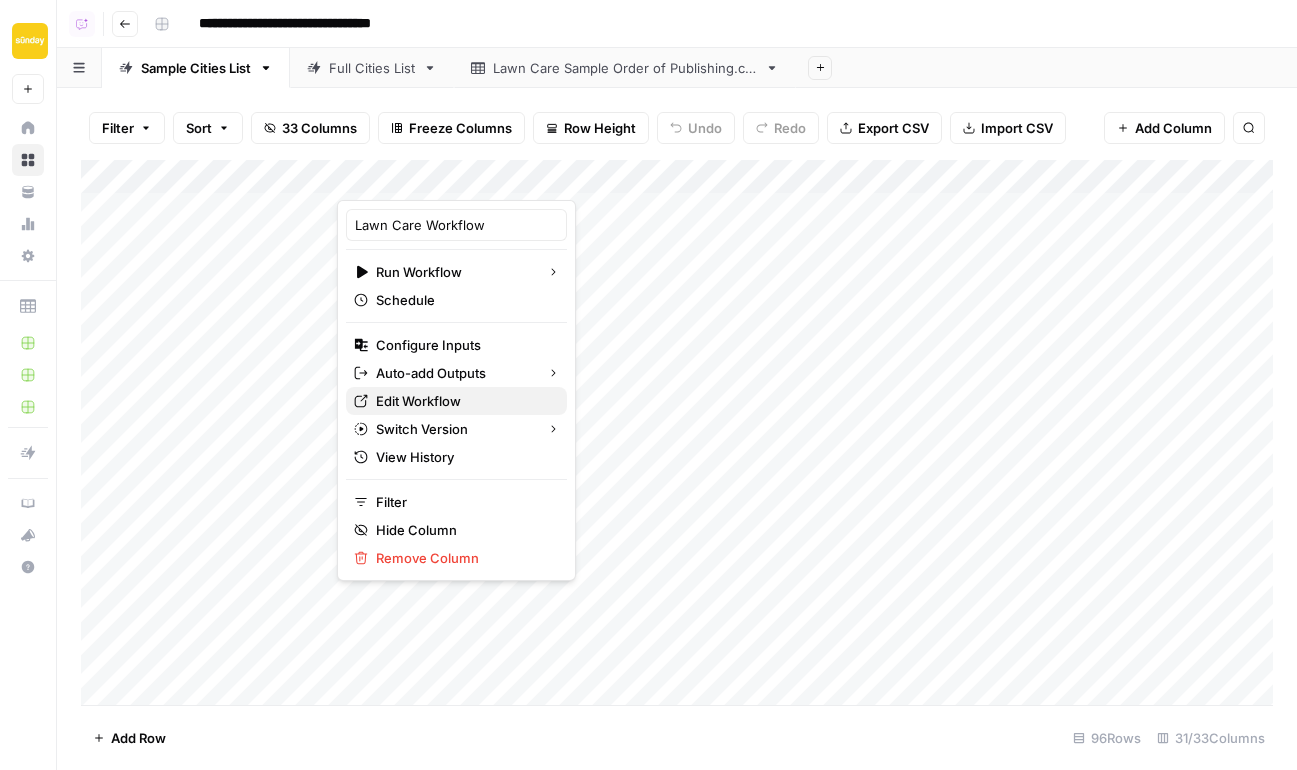 click on "Edit Workflow" at bounding box center (463, 401) 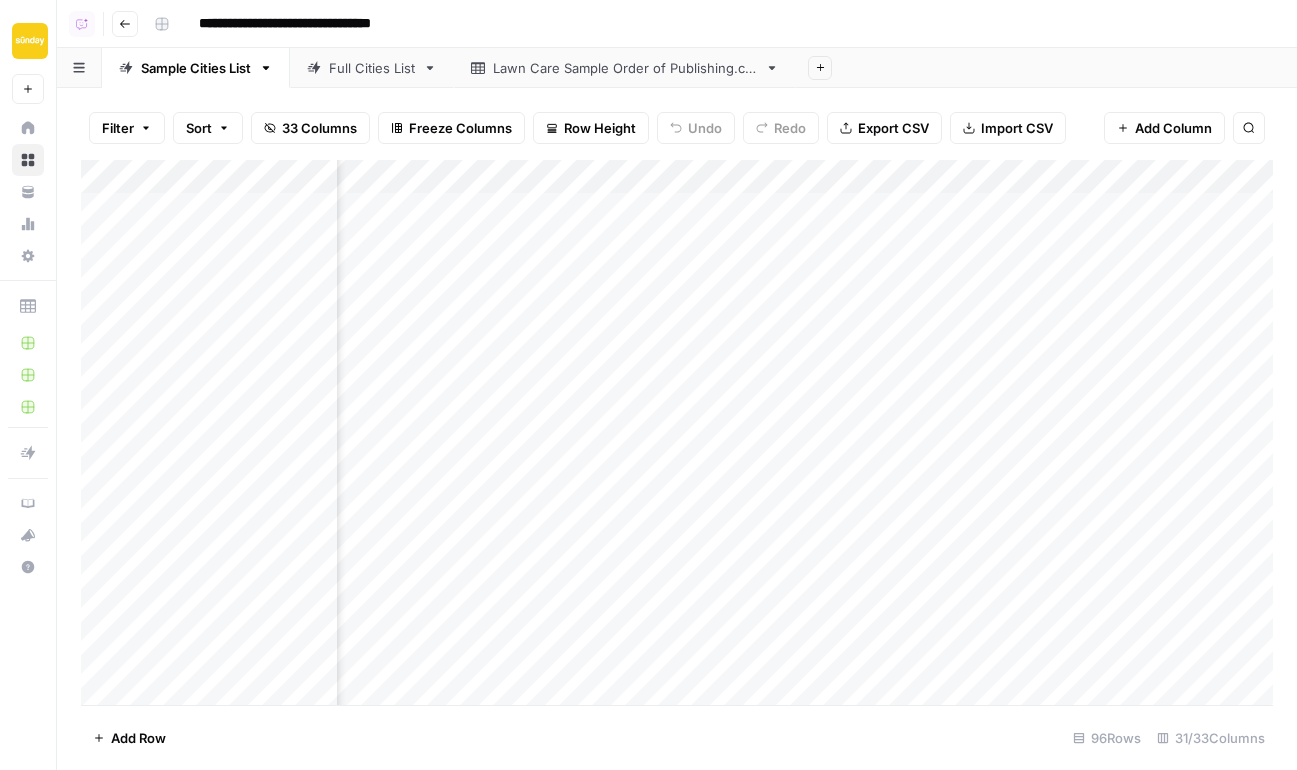 scroll, scrollTop: 0, scrollLeft: 527, axis: horizontal 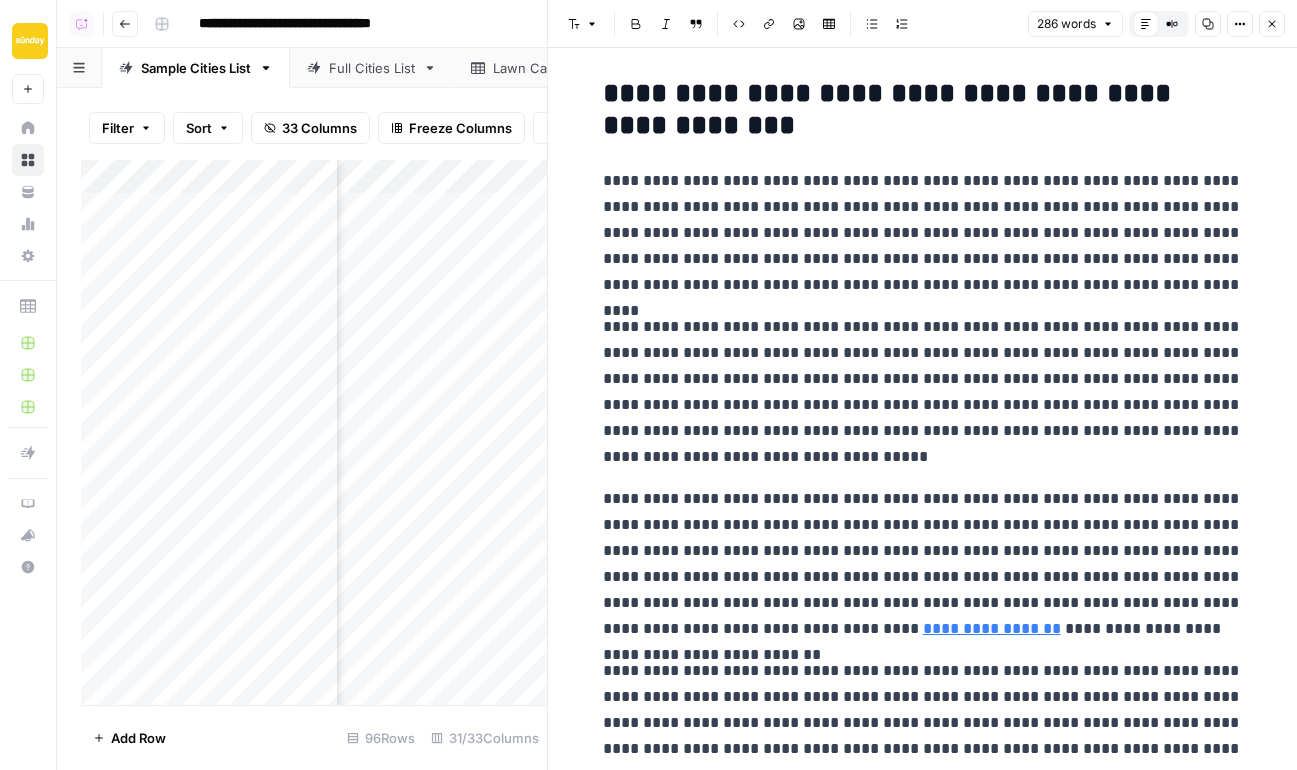 click on "Close" at bounding box center [1272, 24] 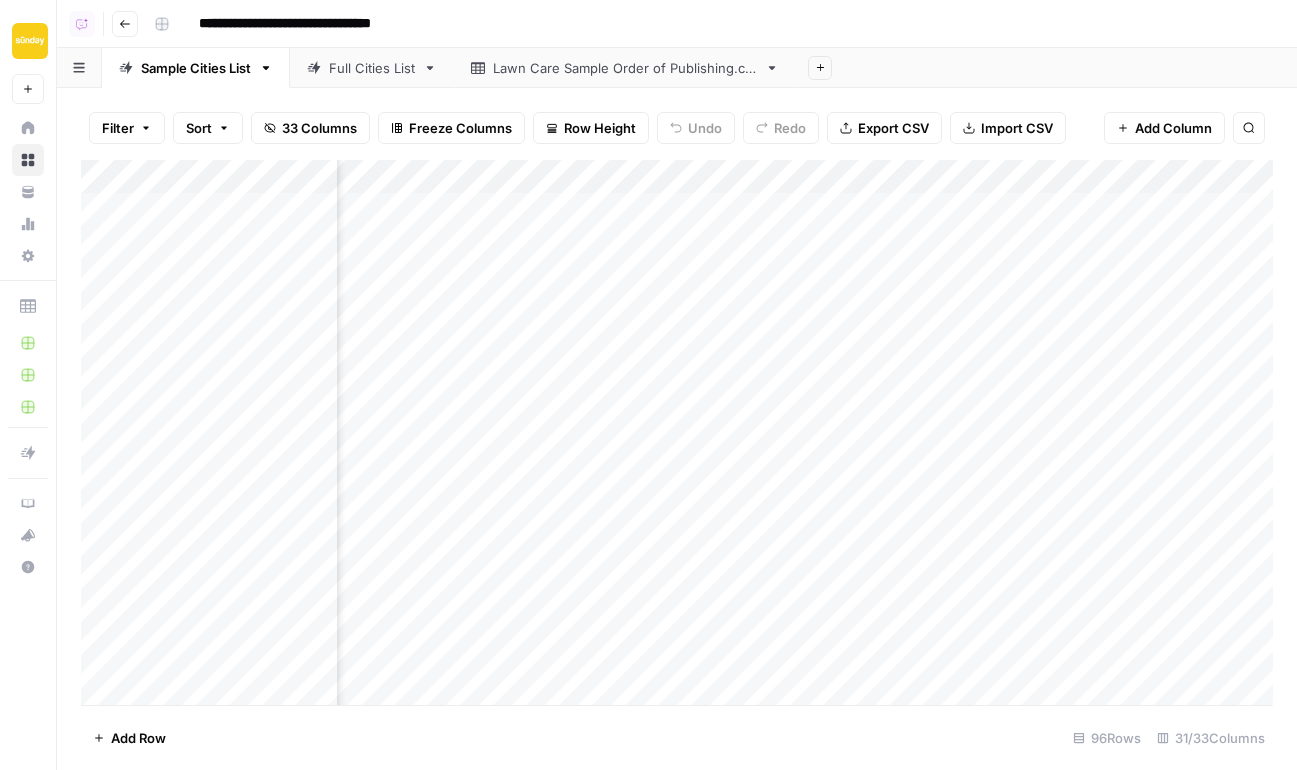 scroll, scrollTop: 0, scrollLeft: 784, axis: horizontal 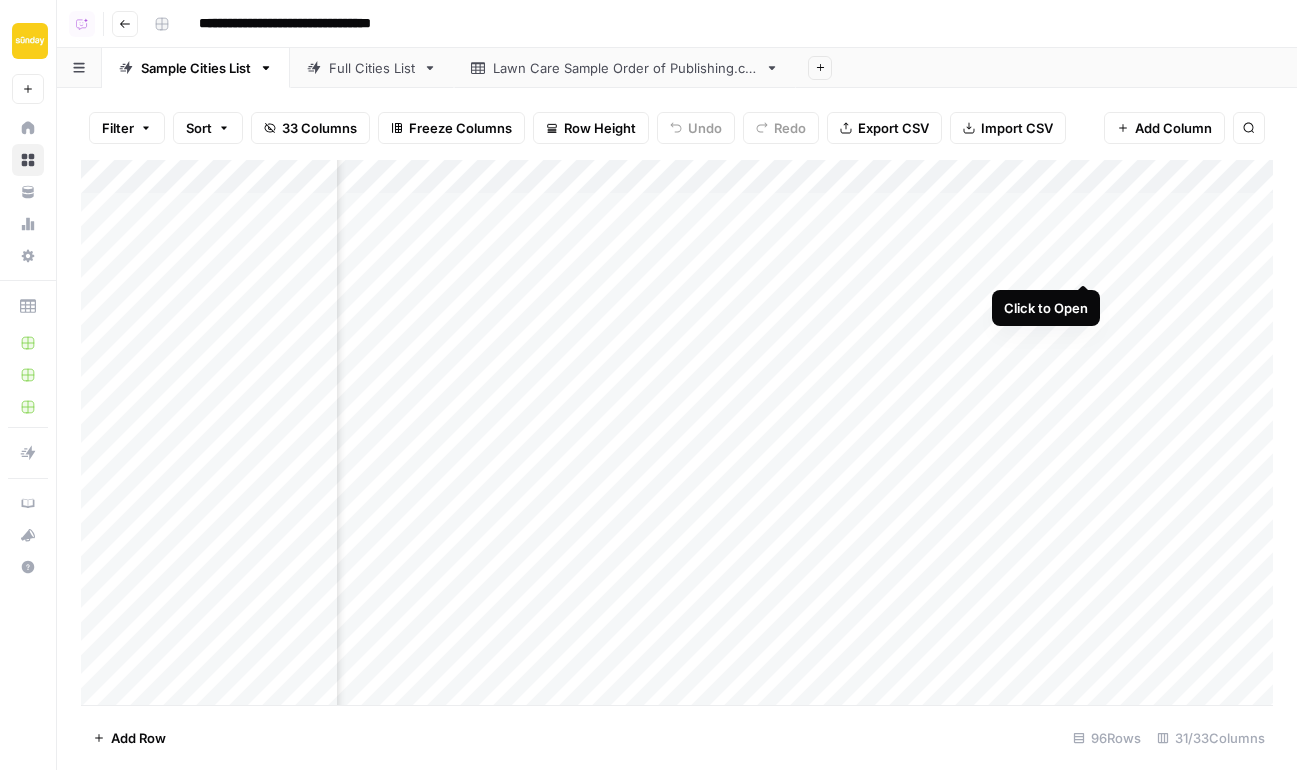 click on "Add Column" at bounding box center [677, 432] 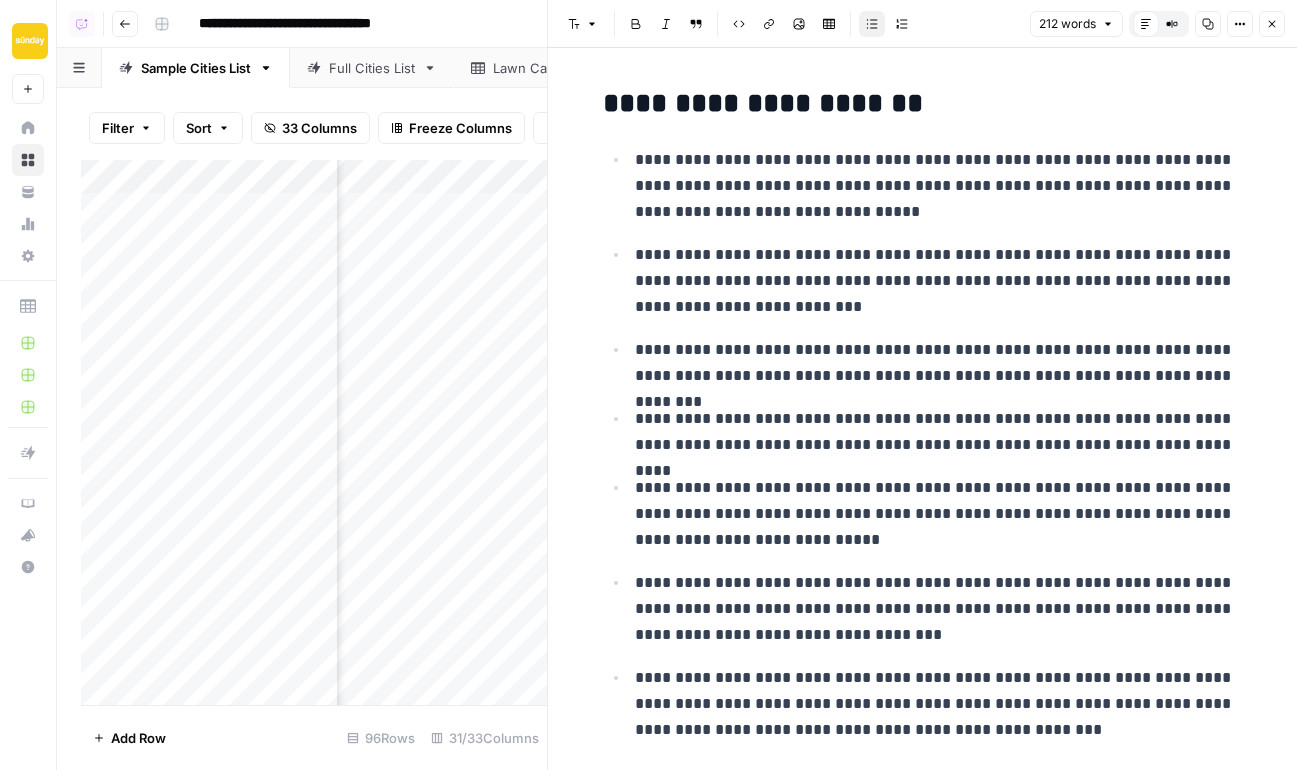click 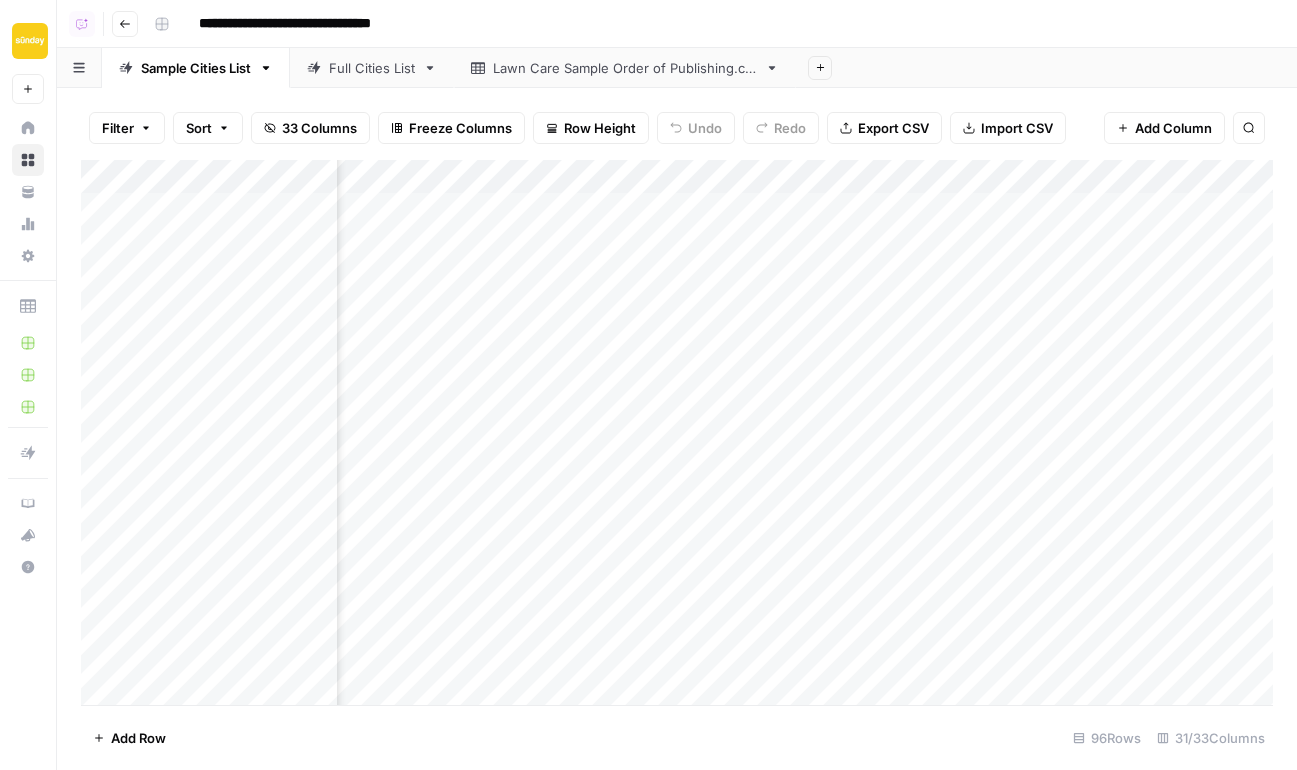 scroll, scrollTop: 0, scrollLeft: 599, axis: horizontal 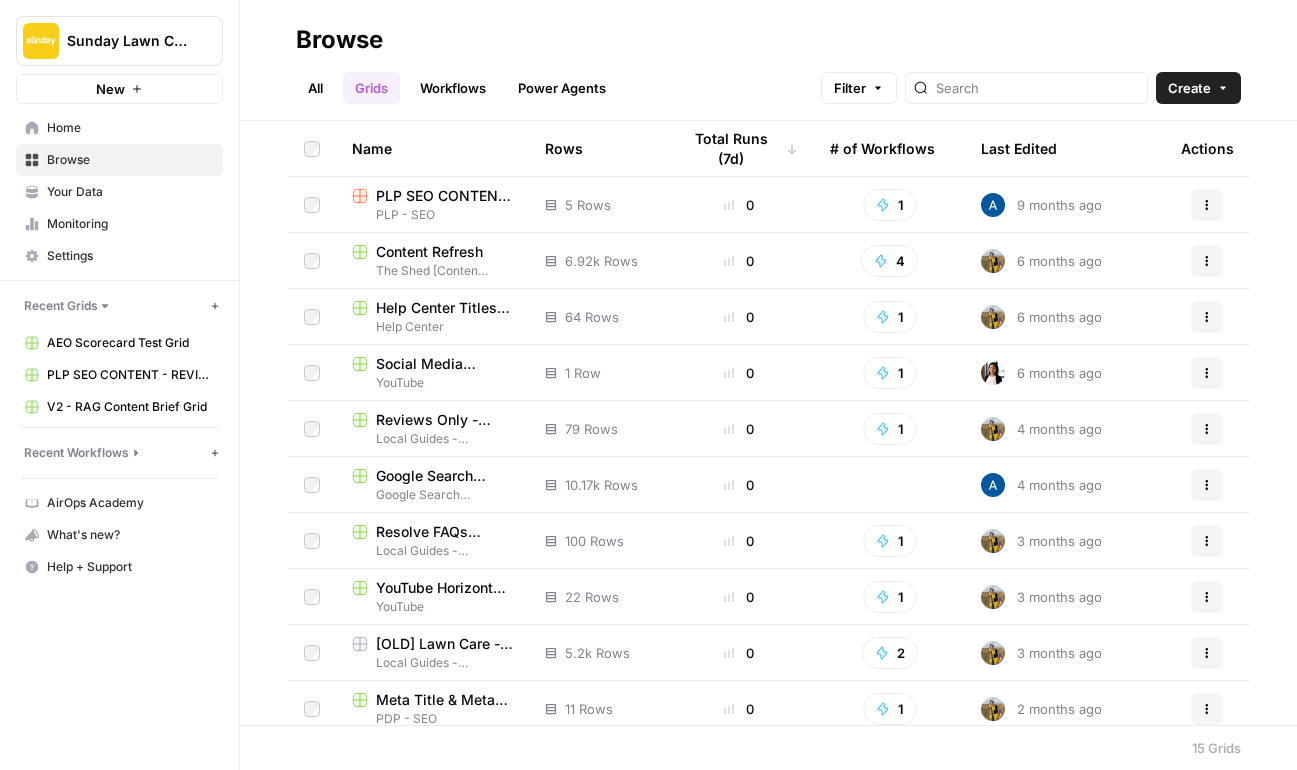 click on "Your Data" at bounding box center (119, 192) 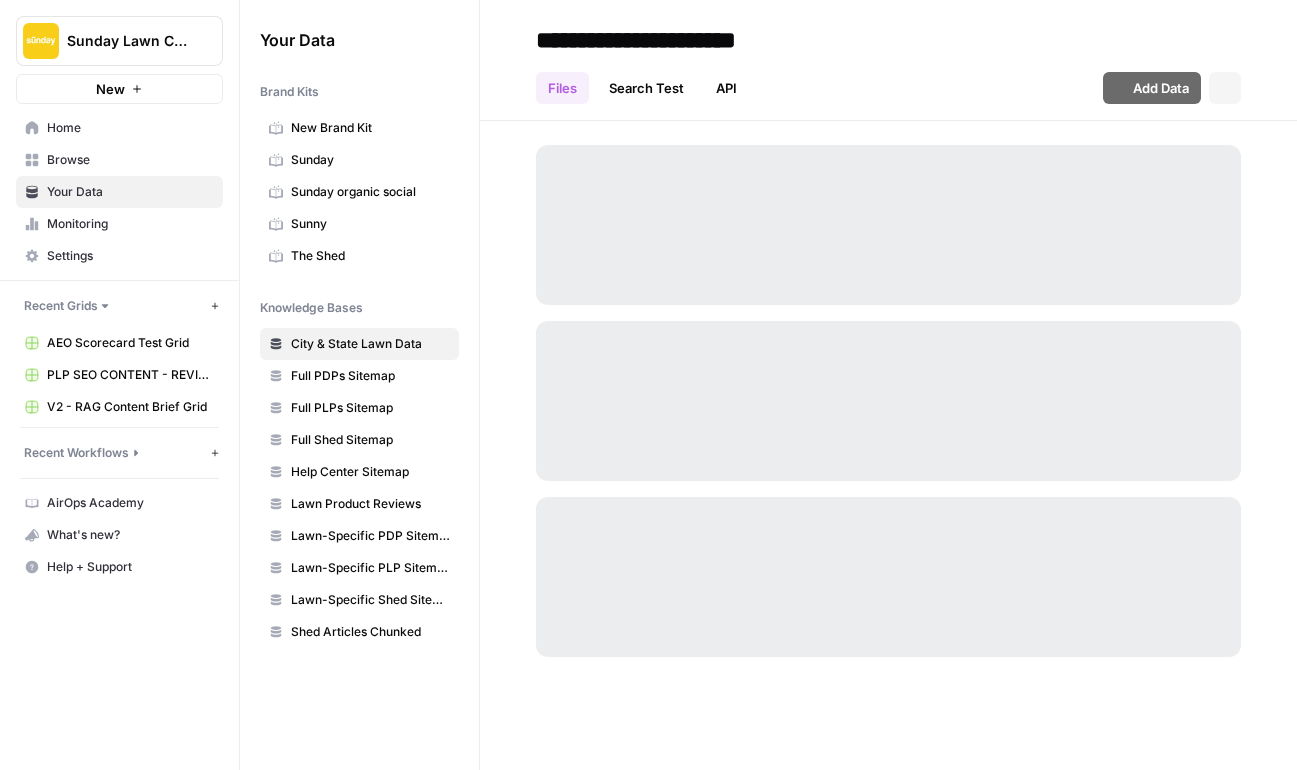 click on "Monitoring" at bounding box center [119, 224] 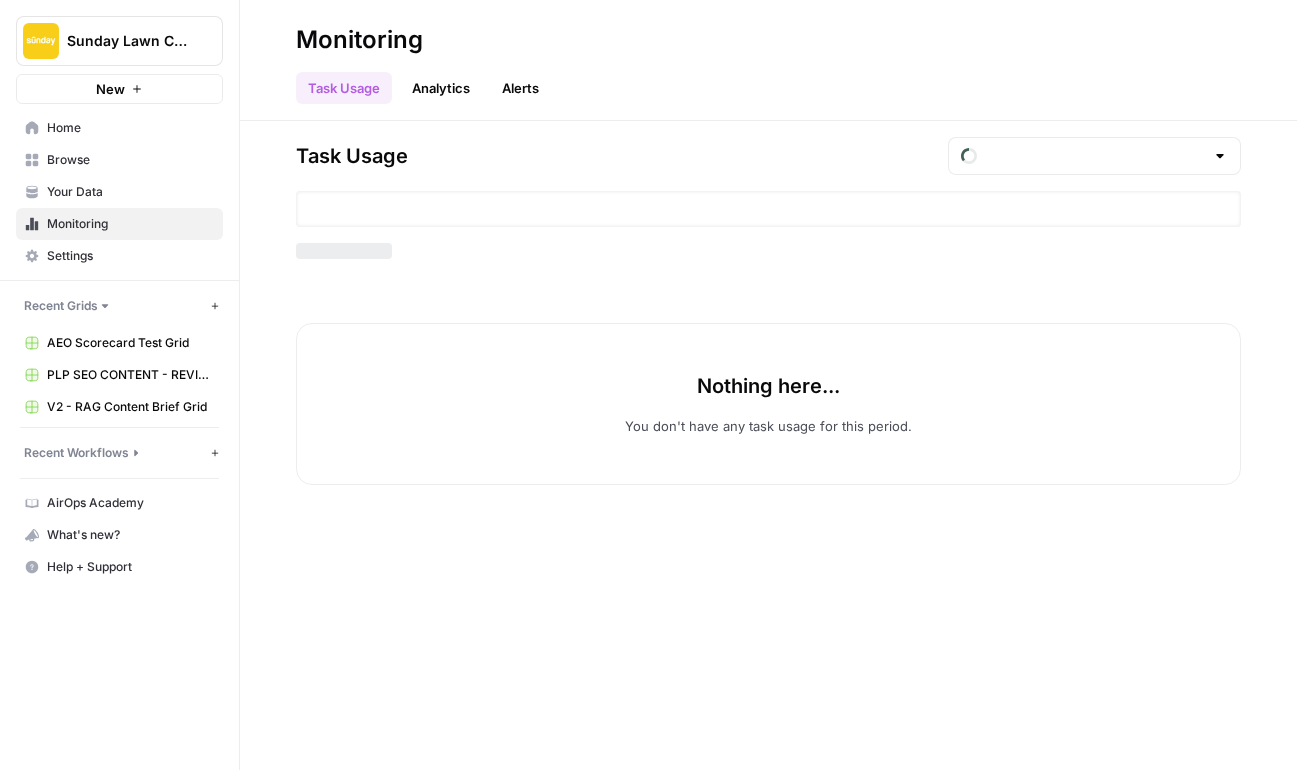 type on "August Tasks" 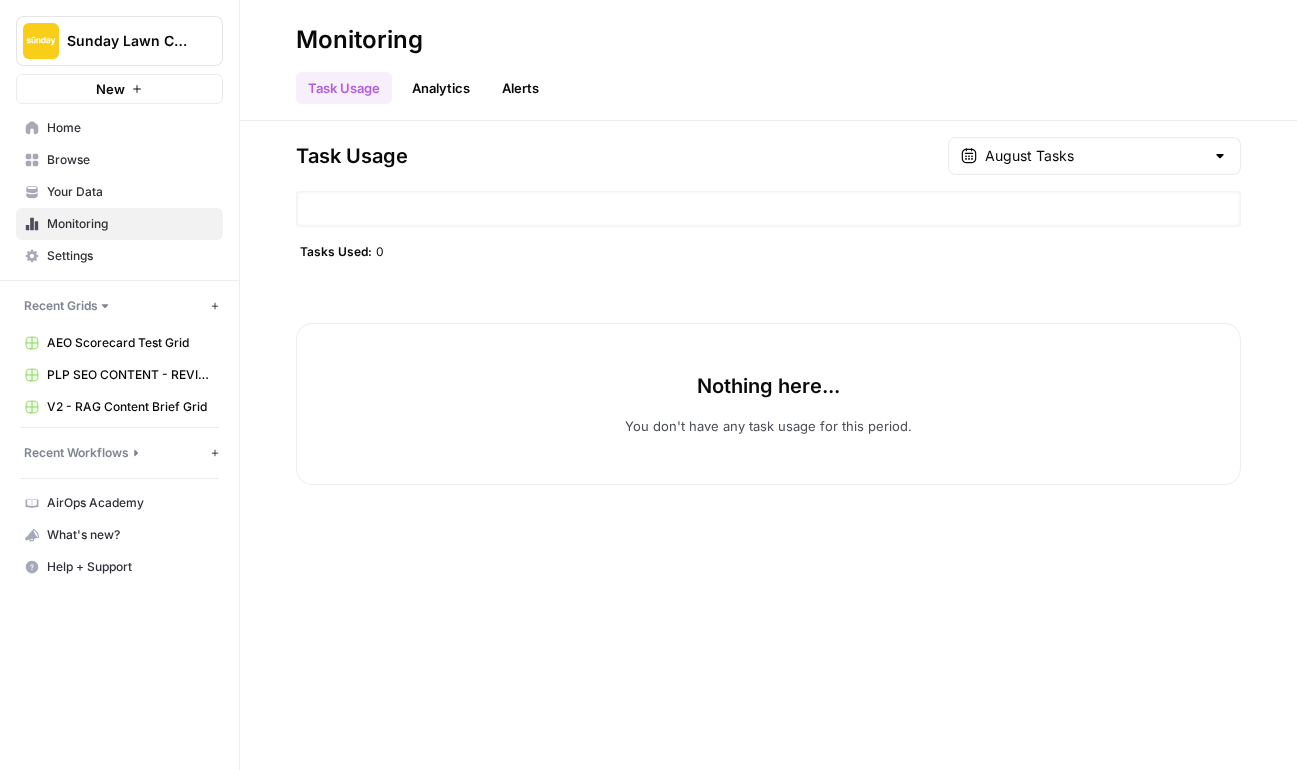 click on "Your Data" at bounding box center [130, 192] 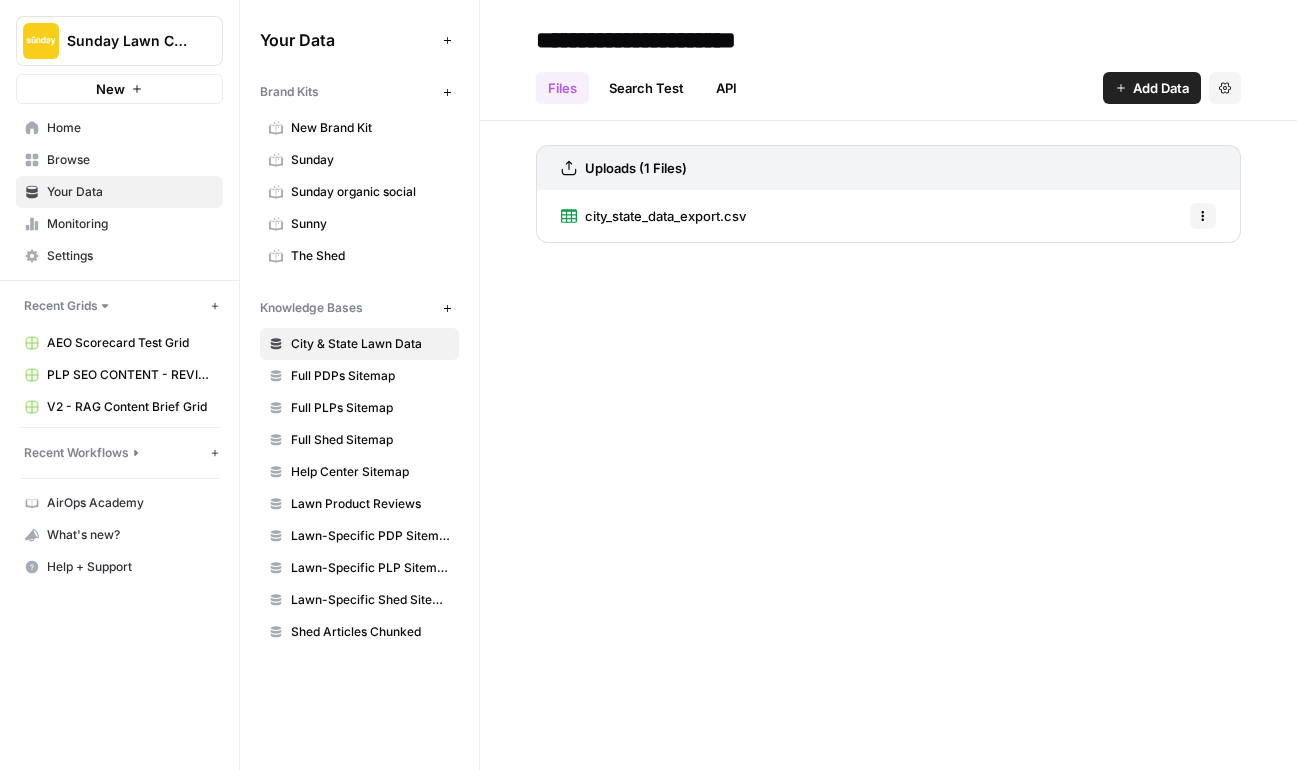 click on "Full PDPs Sitemap" at bounding box center (359, 376) 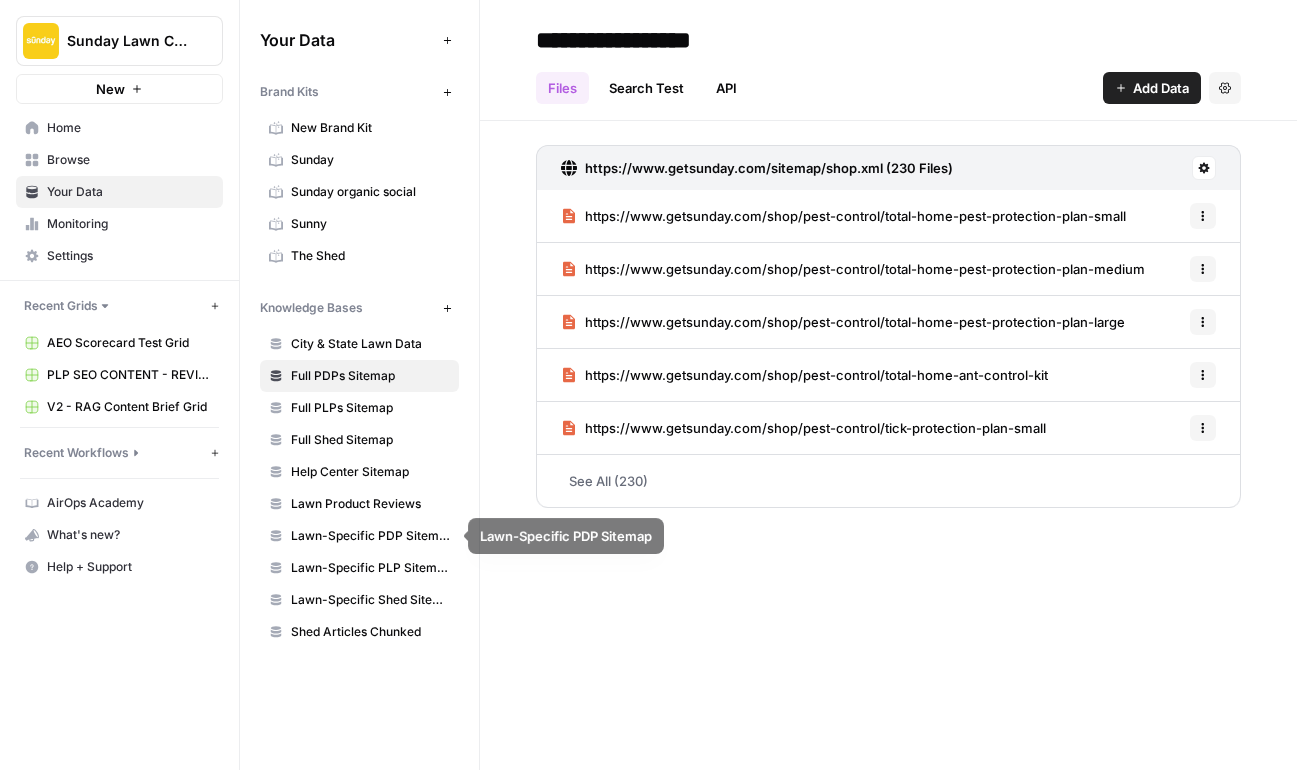click on "Lawn Product Reviews" at bounding box center [370, 504] 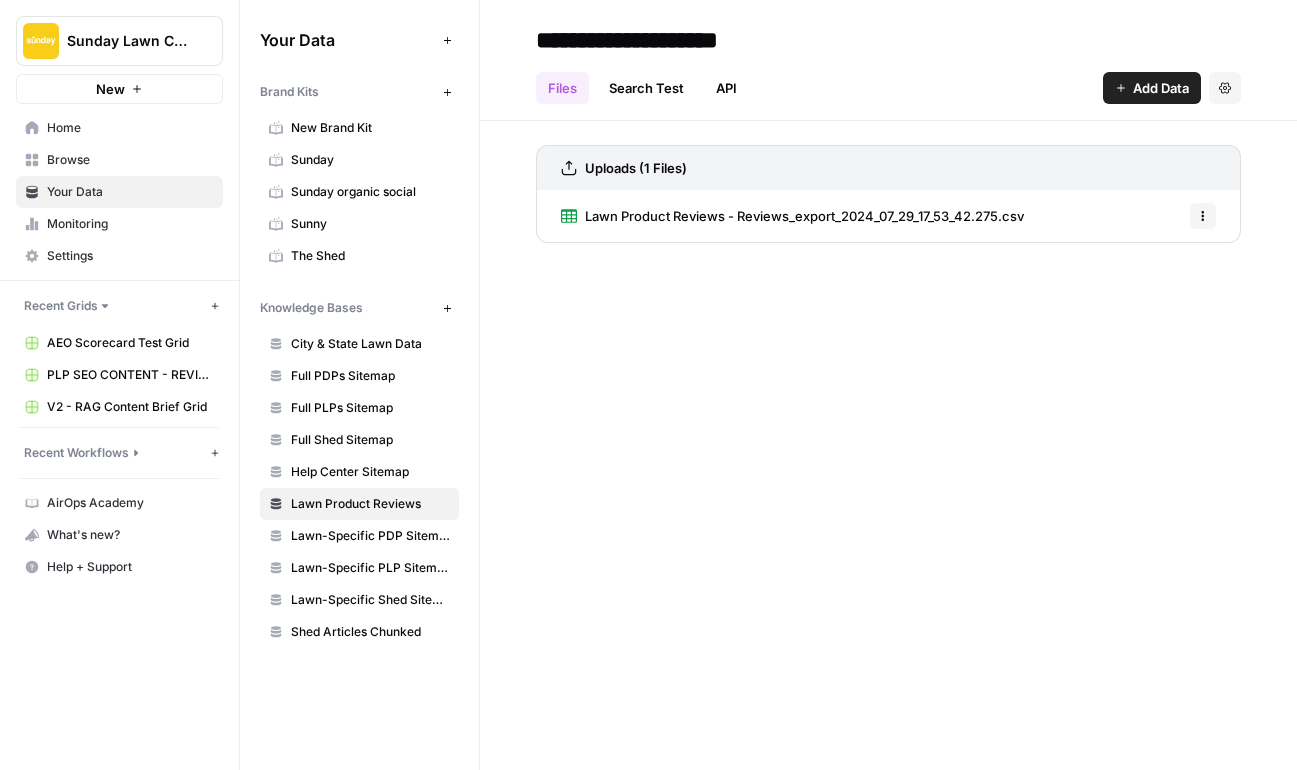 click on "Shed Articles Chunked" at bounding box center (370, 632) 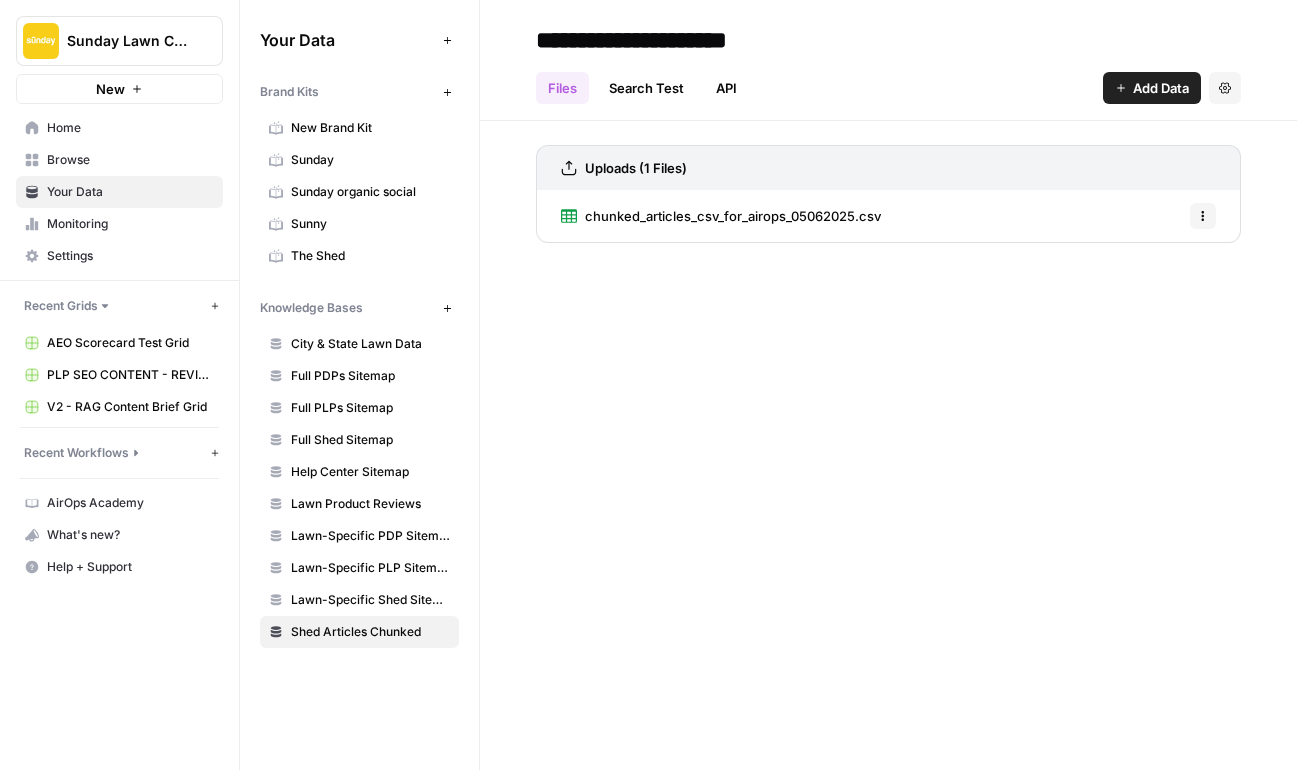 click on "Lawn-Specific Shed Sitemap" at bounding box center (370, 600) 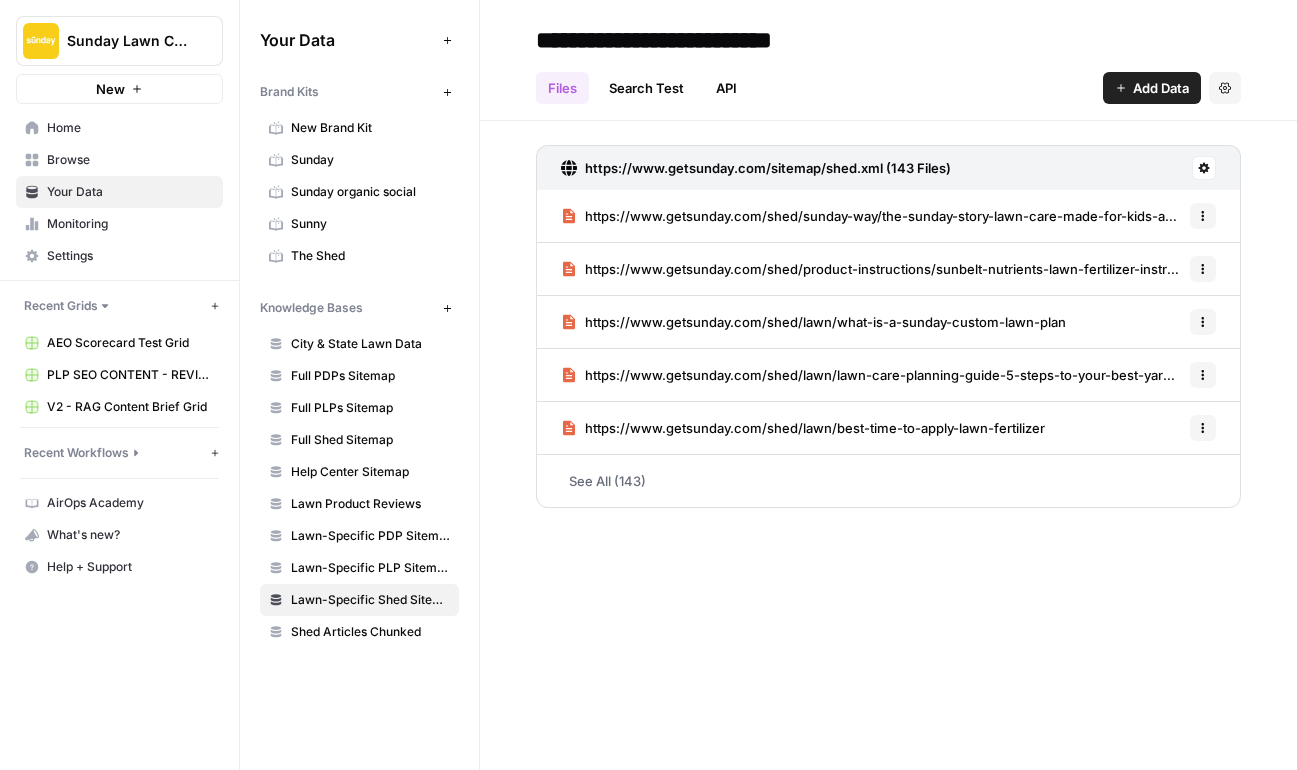 click on "Shed Articles Chunked" at bounding box center [370, 632] 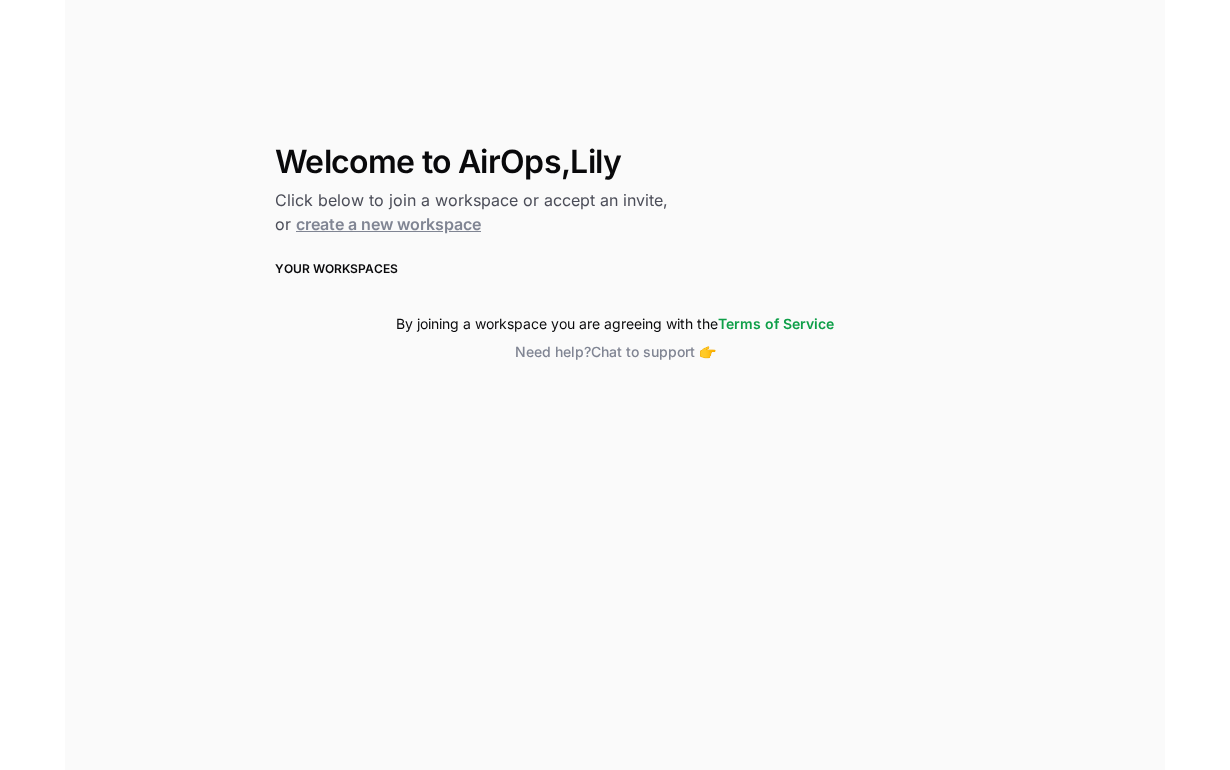 scroll, scrollTop: 0, scrollLeft: 0, axis: both 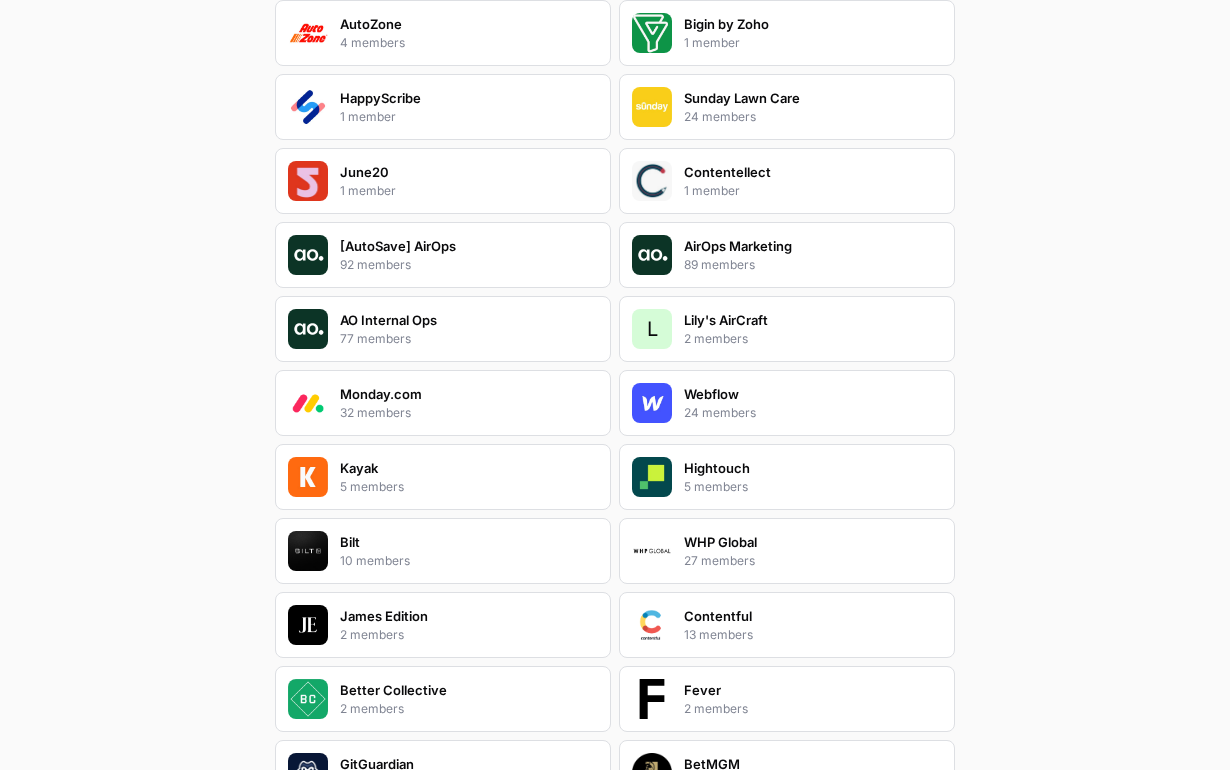 click on "L [BRAND] 2 members" at bounding box center (787, 329) 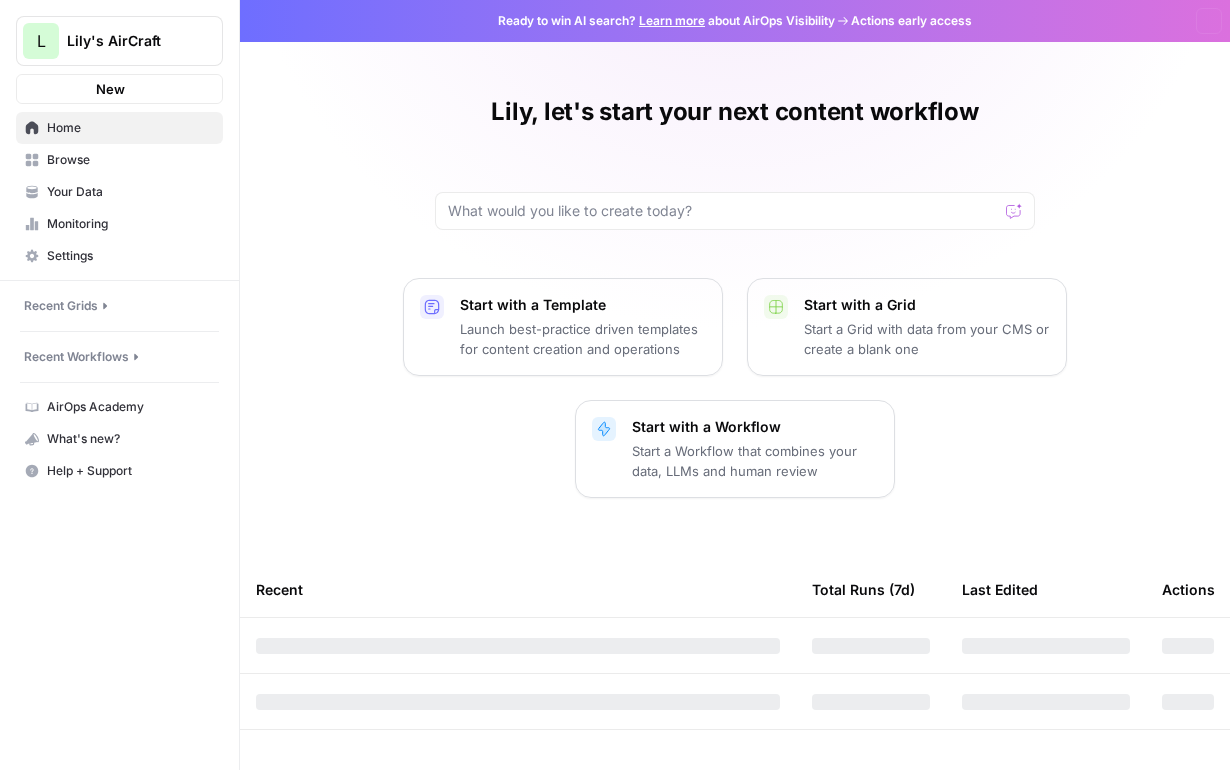 scroll, scrollTop: 0, scrollLeft: 0, axis: both 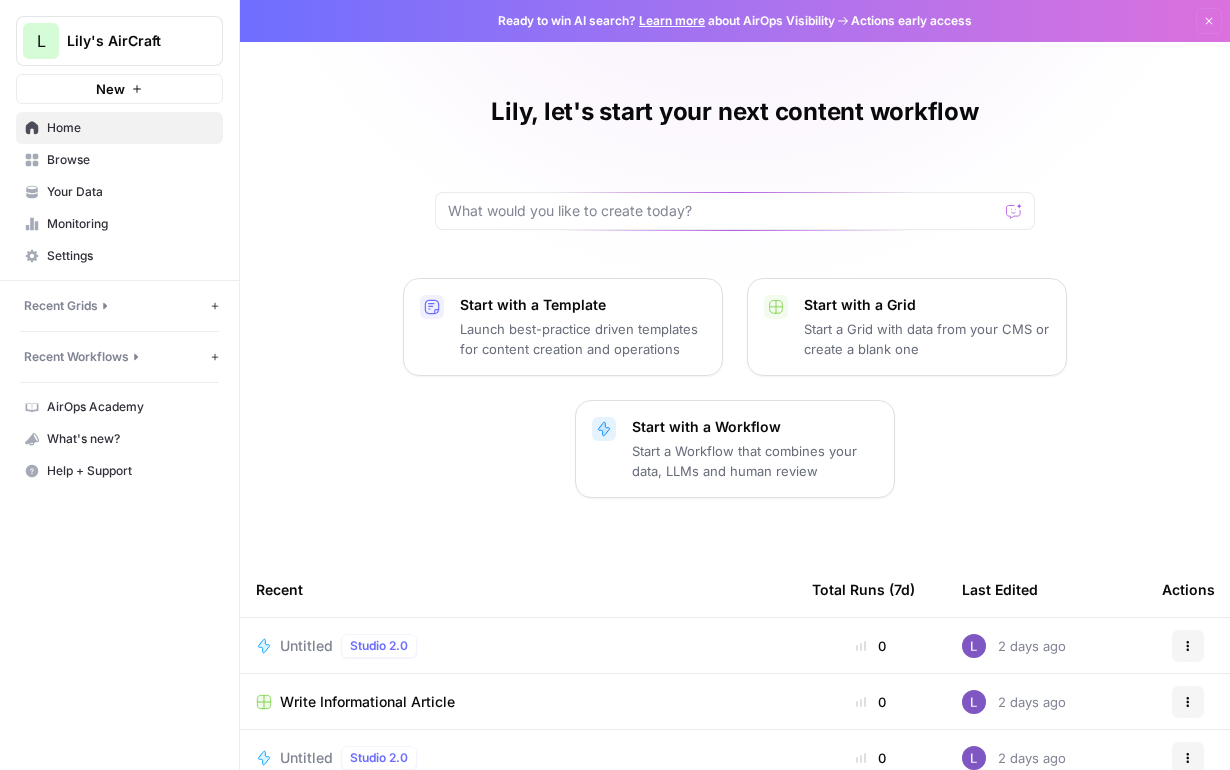 click on "Browse" at bounding box center (130, 160) 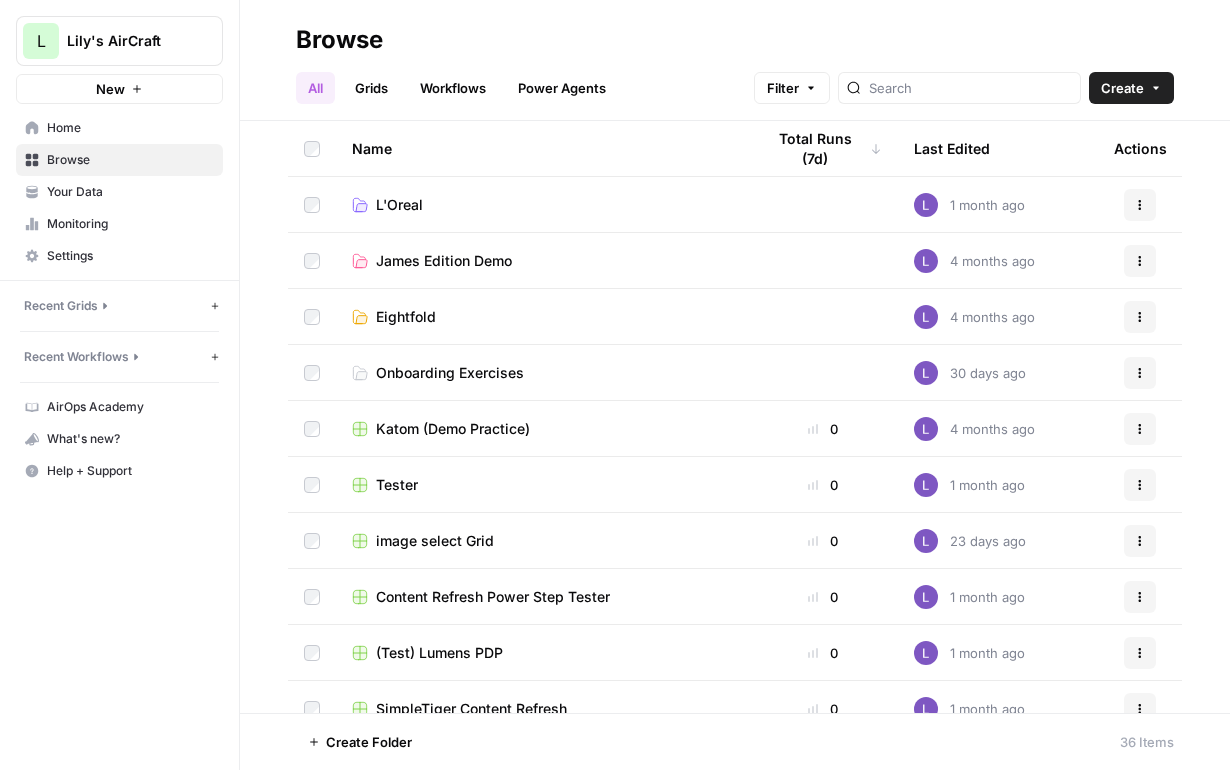 click on "Grids" at bounding box center (371, 88) 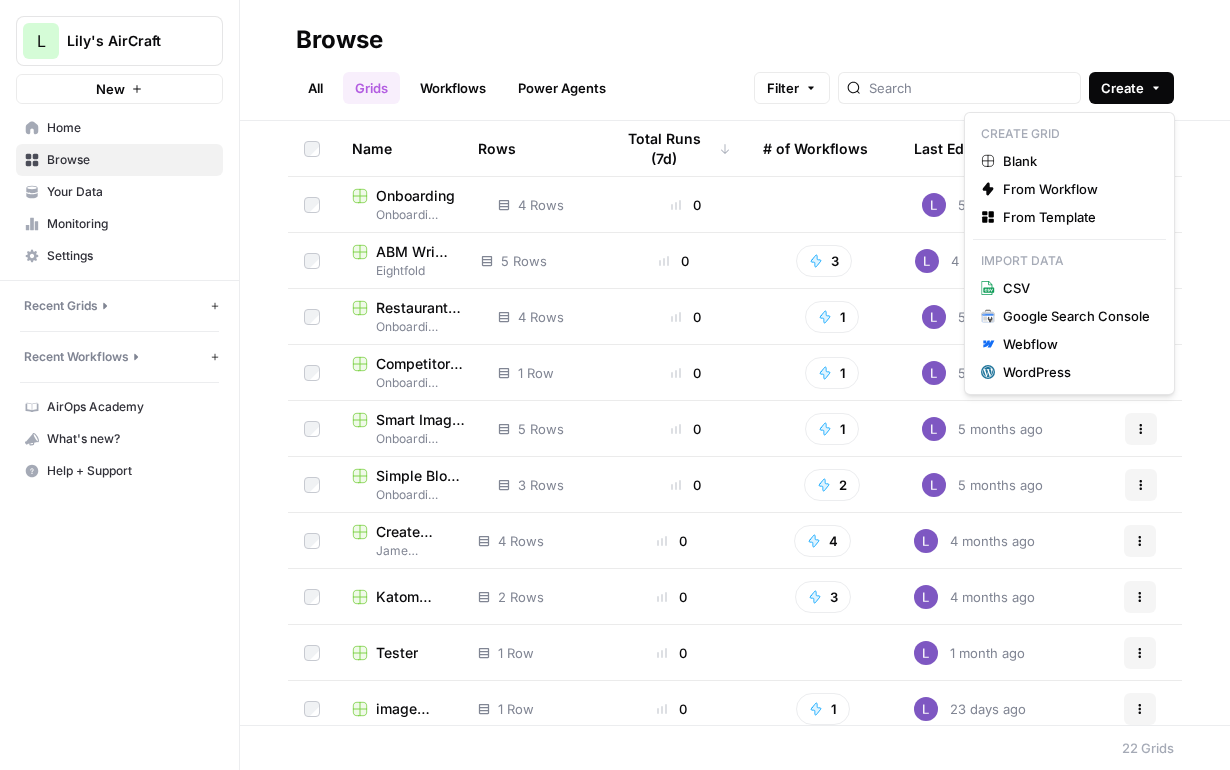 click on "Create" at bounding box center (1122, 88) 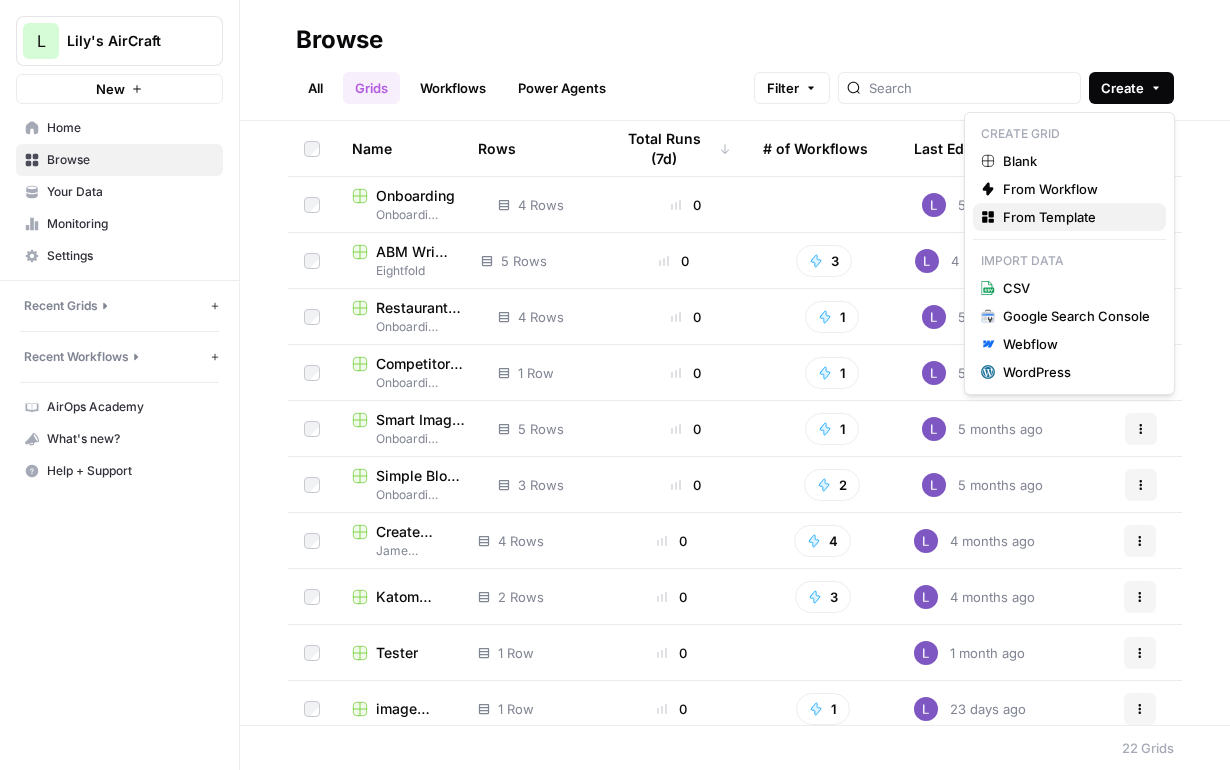 click on "From Template" at bounding box center [1076, 217] 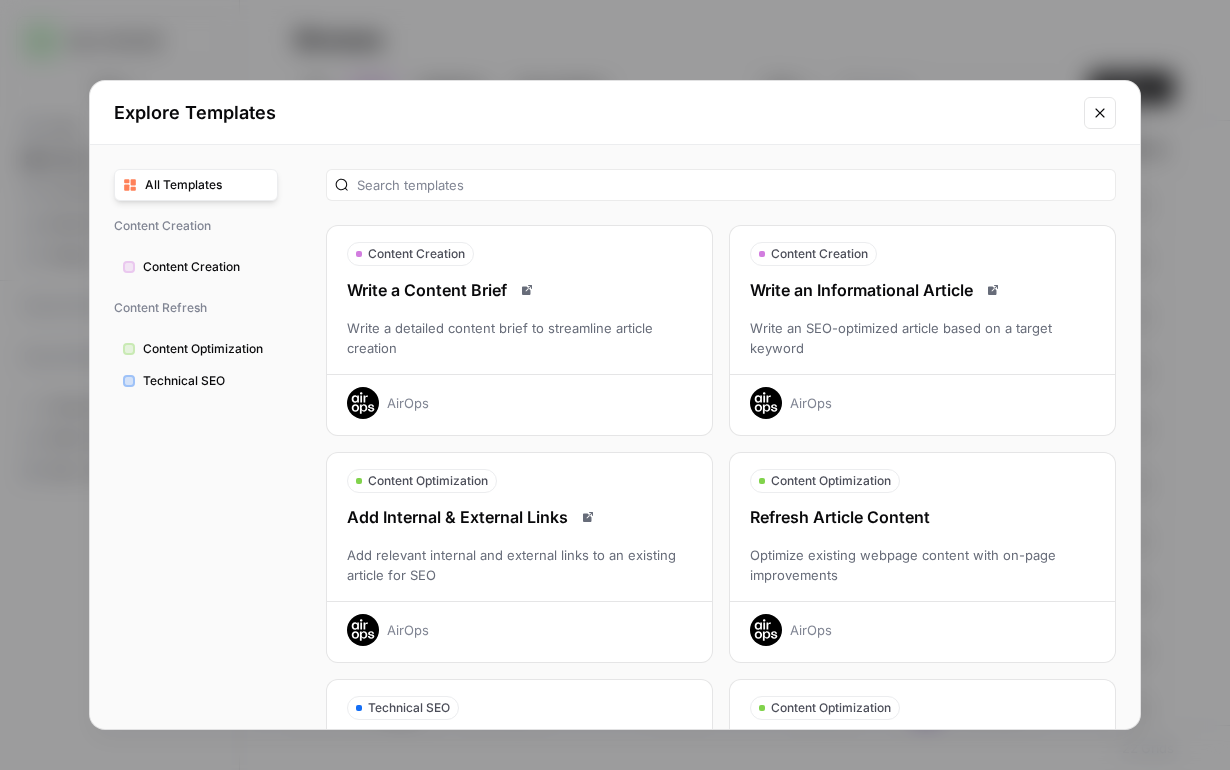 click on "Optimize existing webpage content with on-page improvements" at bounding box center (922, 565) 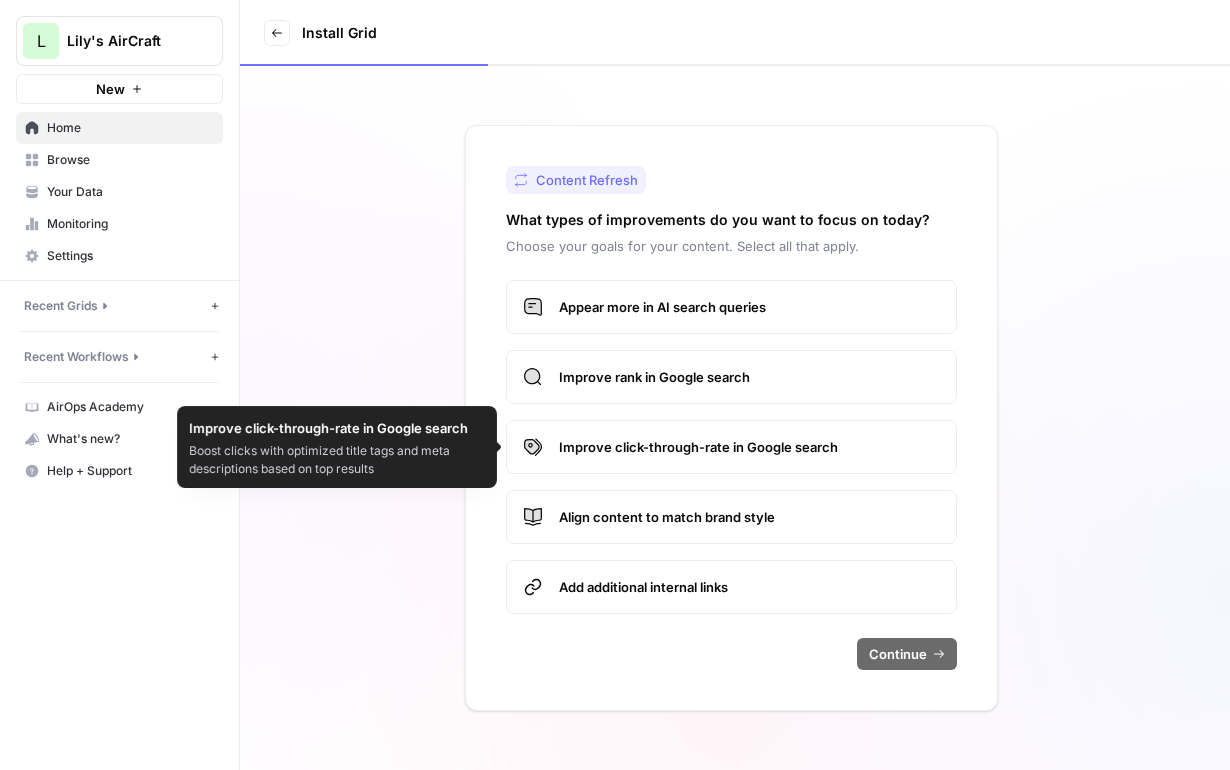 click on "Improve click-through-rate in Google search" at bounding box center (731, 447) 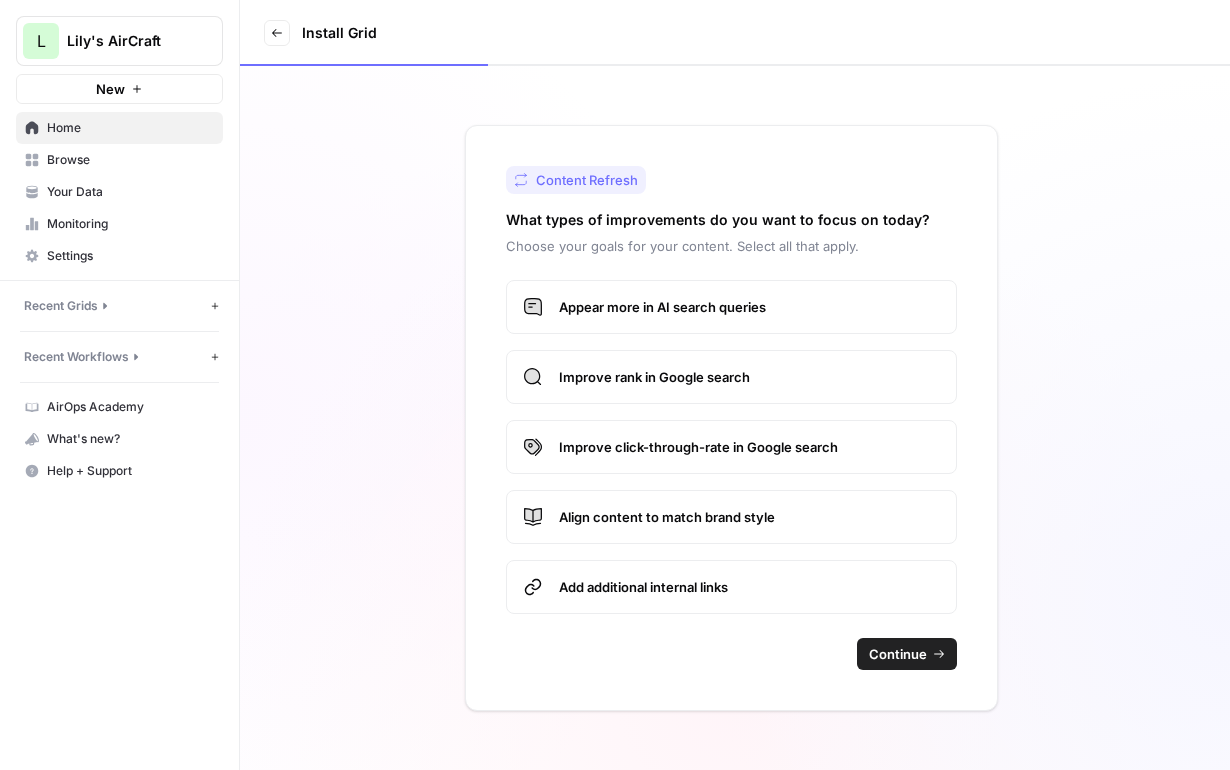 click on "Continue" at bounding box center (898, 654) 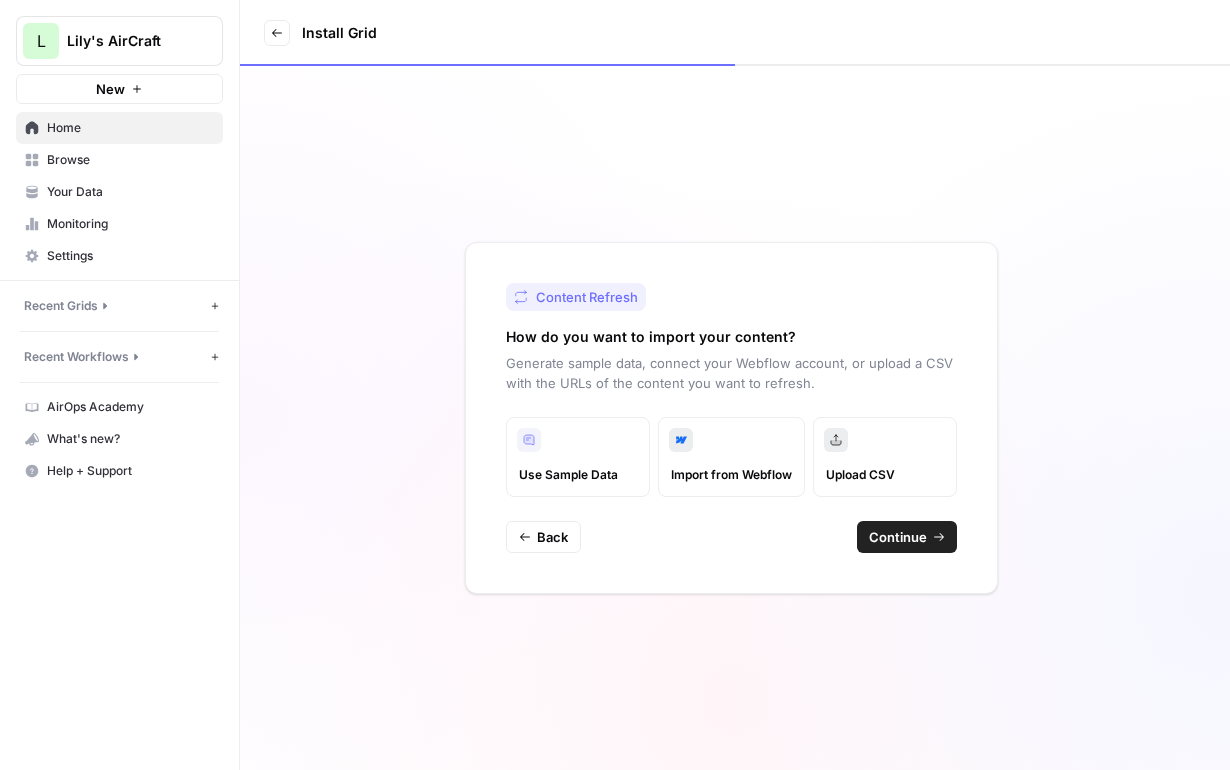 click on "Back" at bounding box center [543, 537] 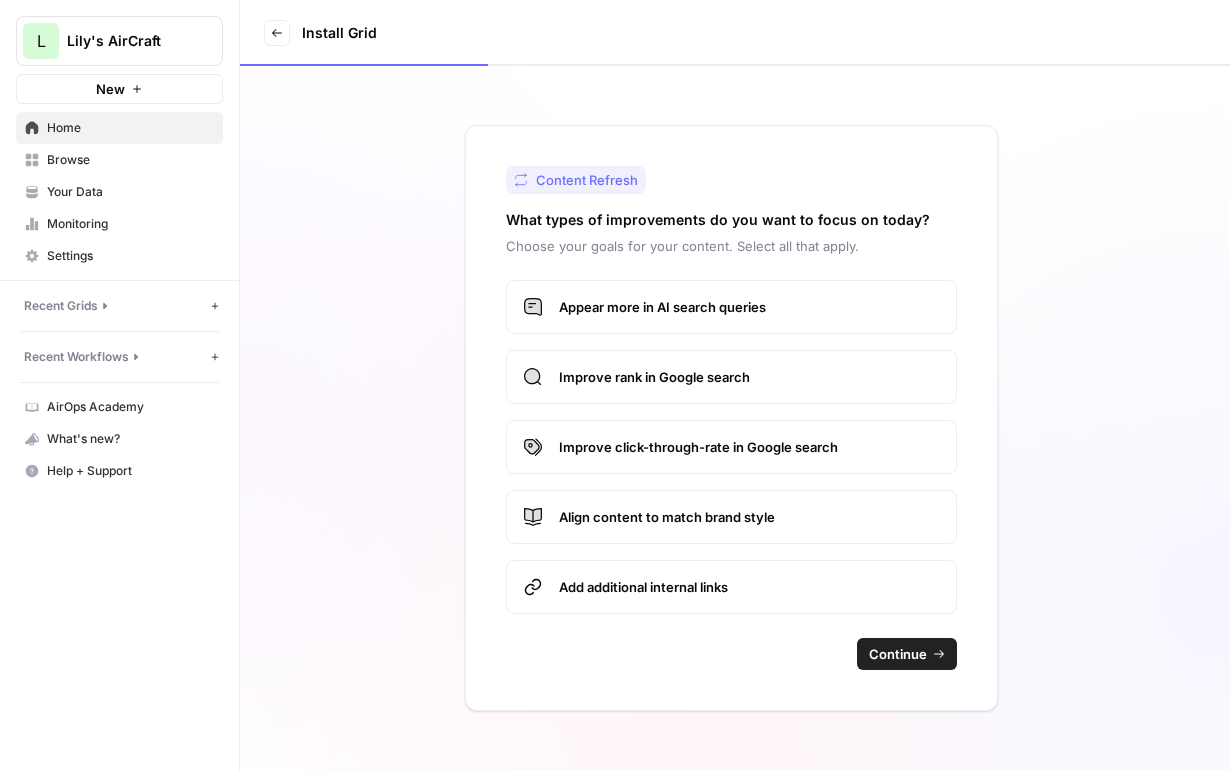 click on "Improve click-through-rate in Google search" at bounding box center (749, 447) 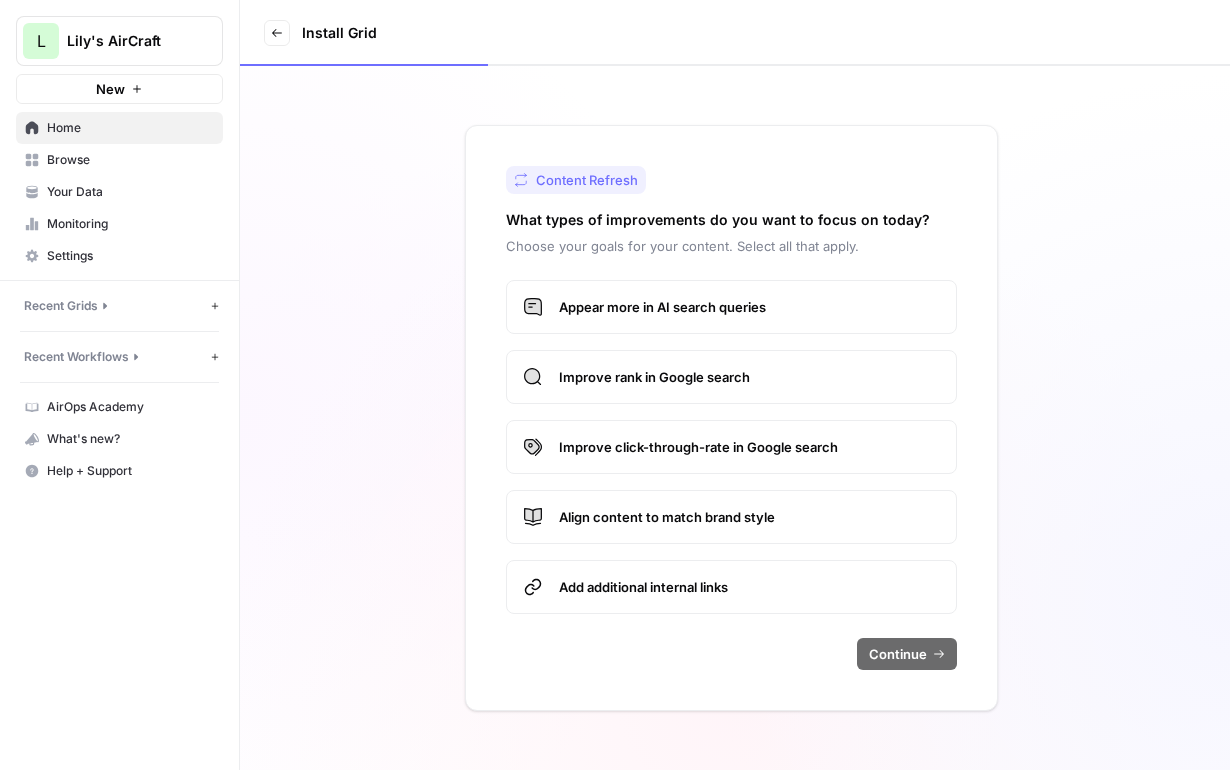 click on "Improve rank in Google search" at bounding box center (749, 377) 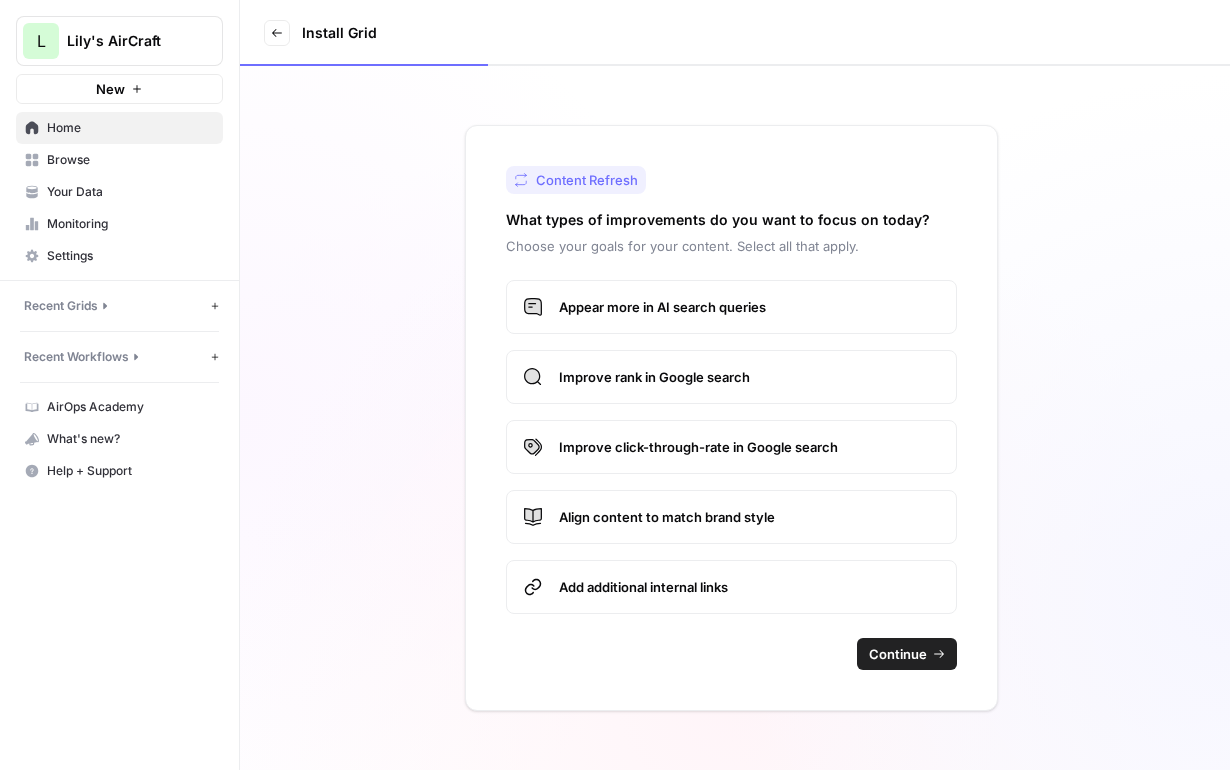 click on "Continue" at bounding box center [898, 654] 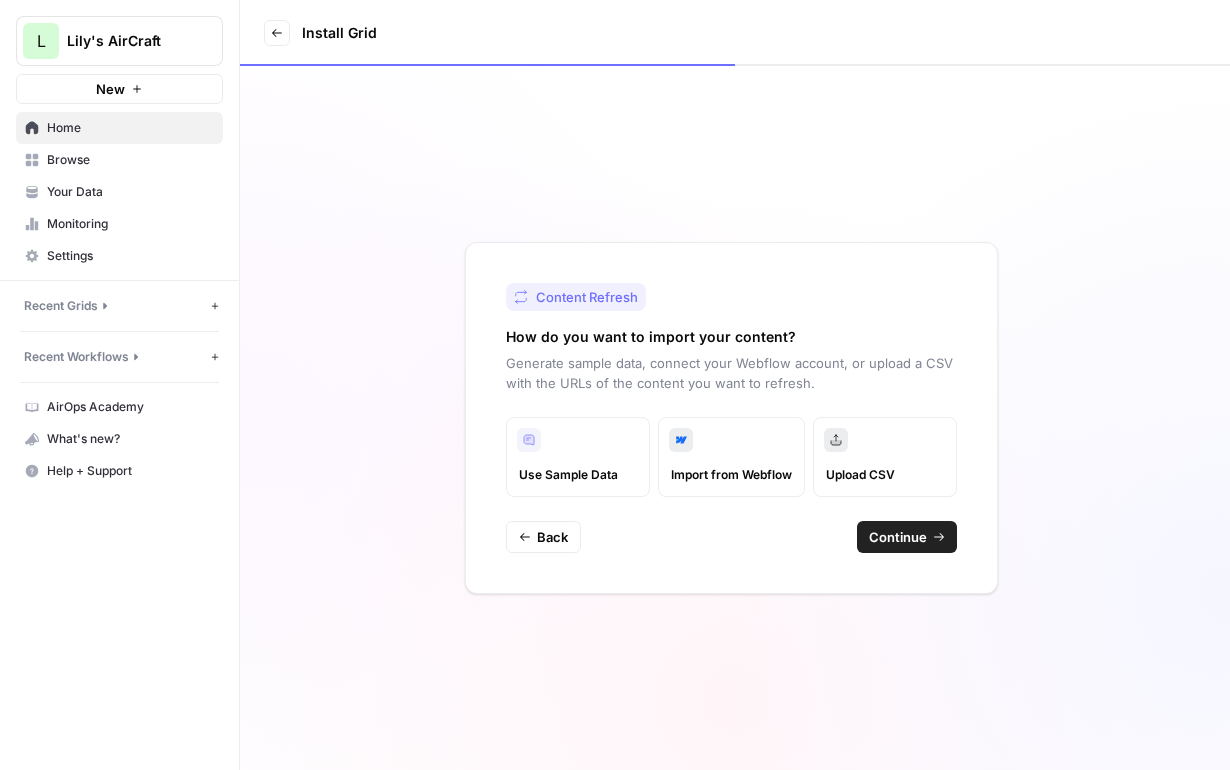 drag, startPoint x: 901, startPoint y: 549, endPoint x: 556, endPoint y: 461, distance: 356.04636 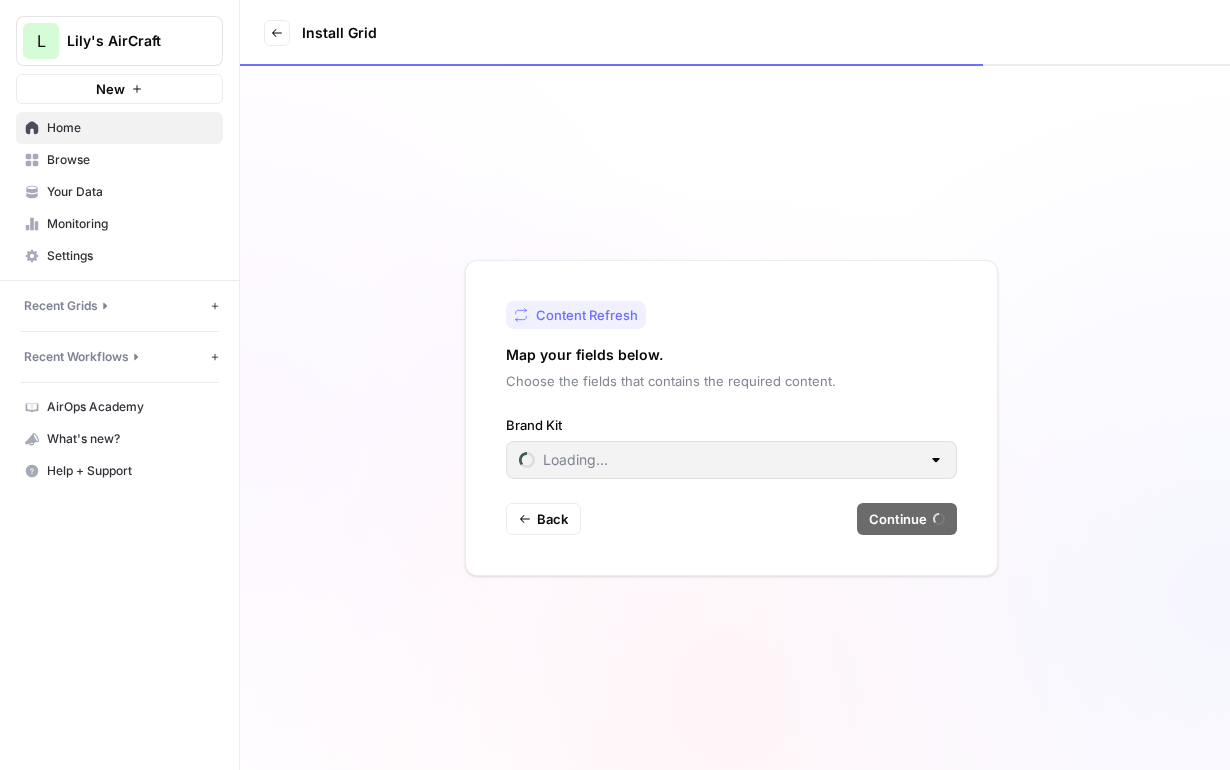 type on "AirOps" 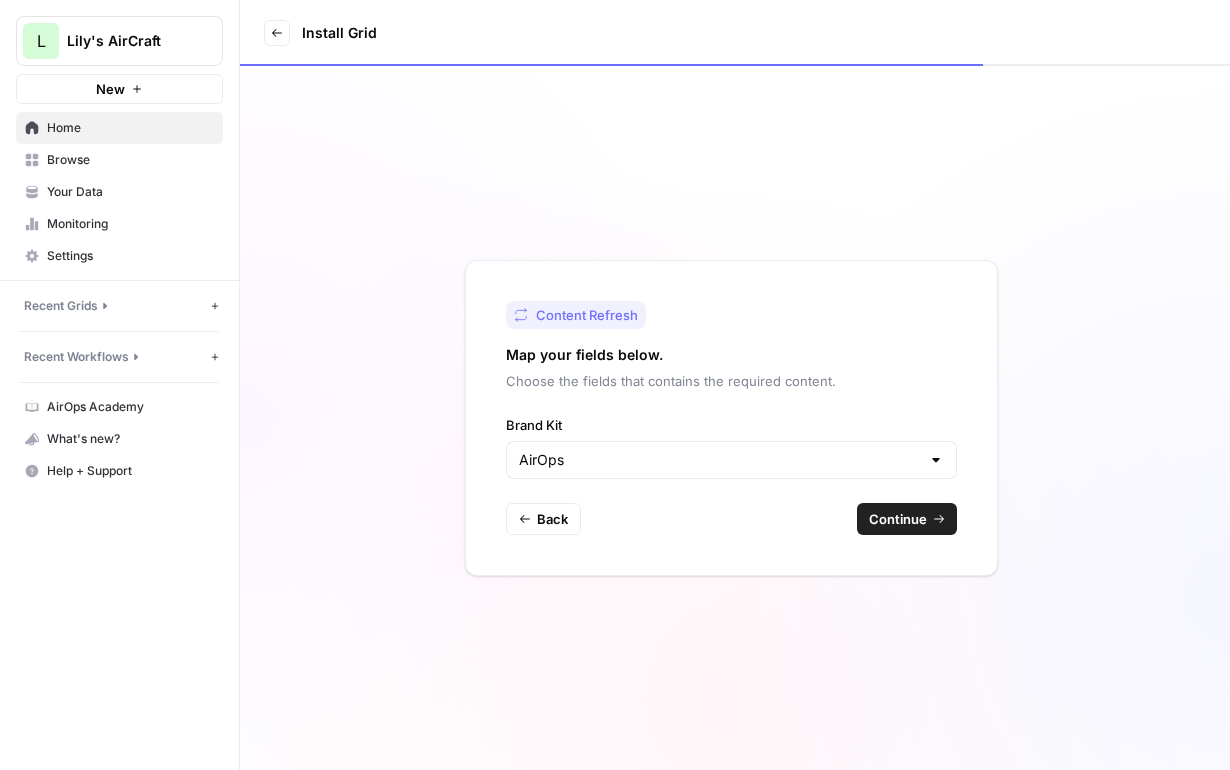 click on "Continue" at bounding box center (907, 519) 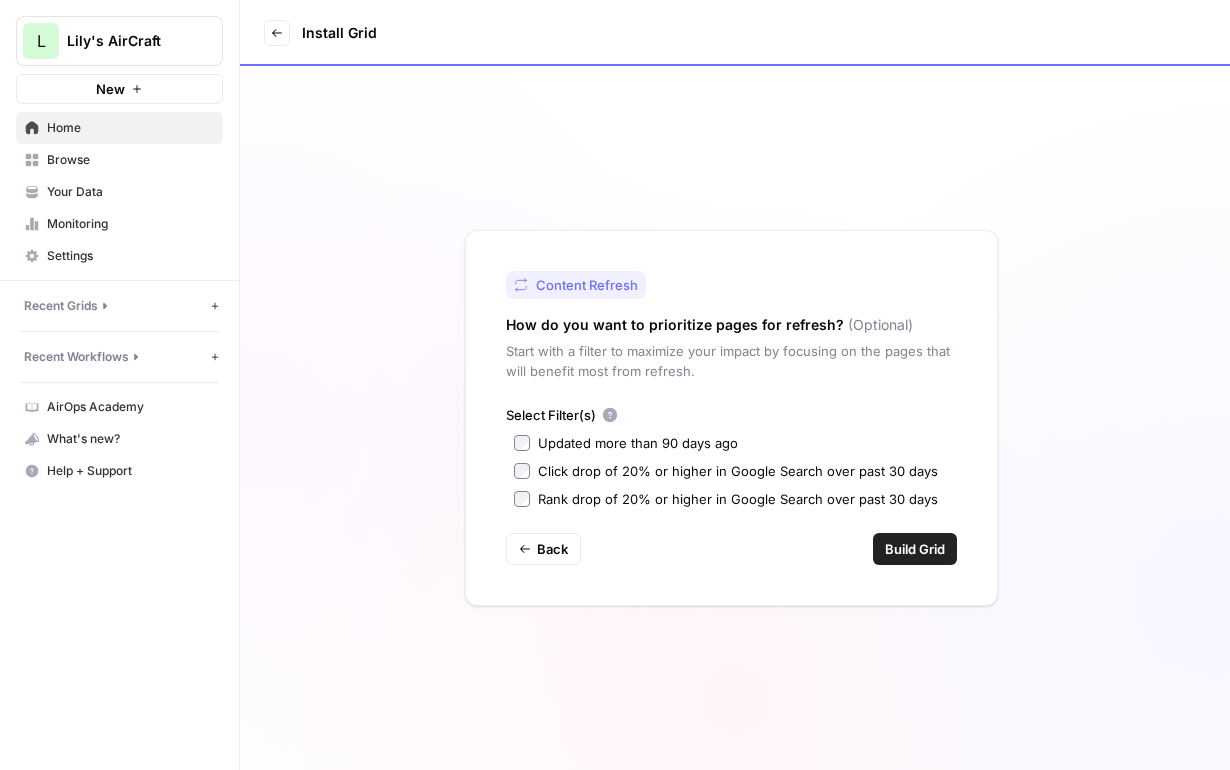 click on "Build Grid" at bounding box center [915, 549] 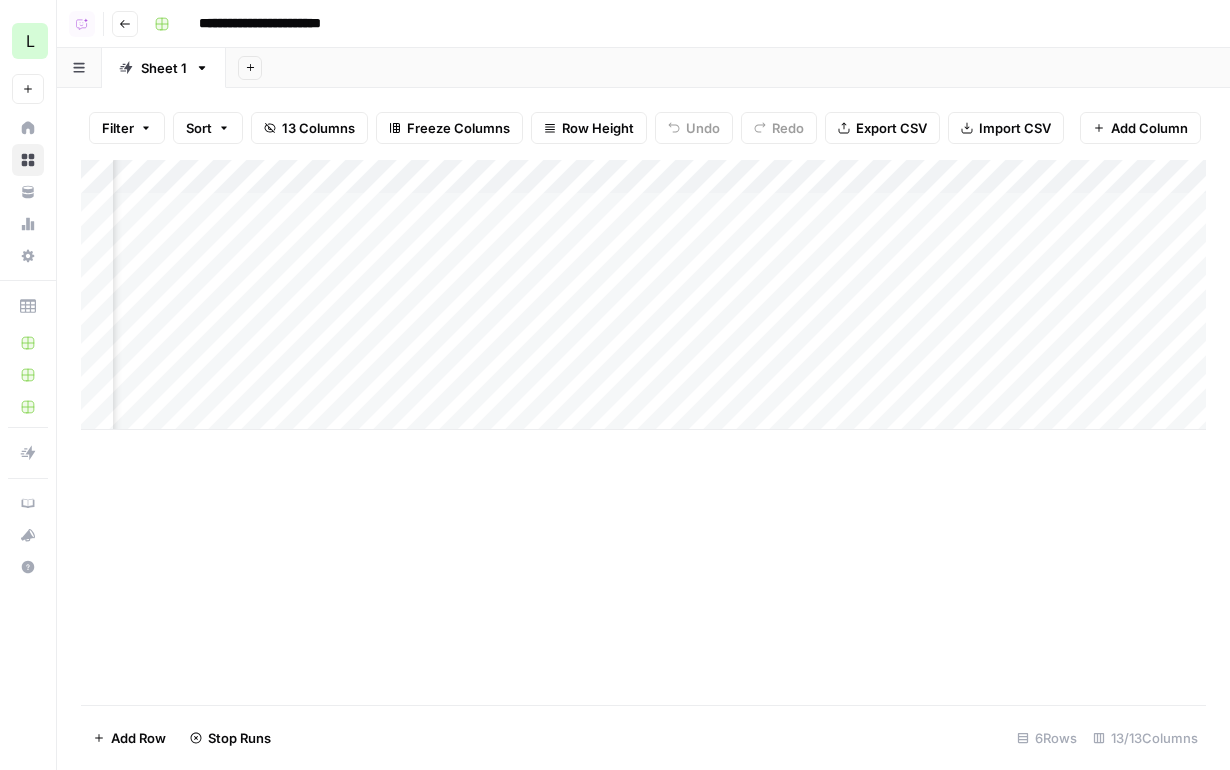 scroll, scrollTop: 0, scrollLeft: 820, axis: horizontal 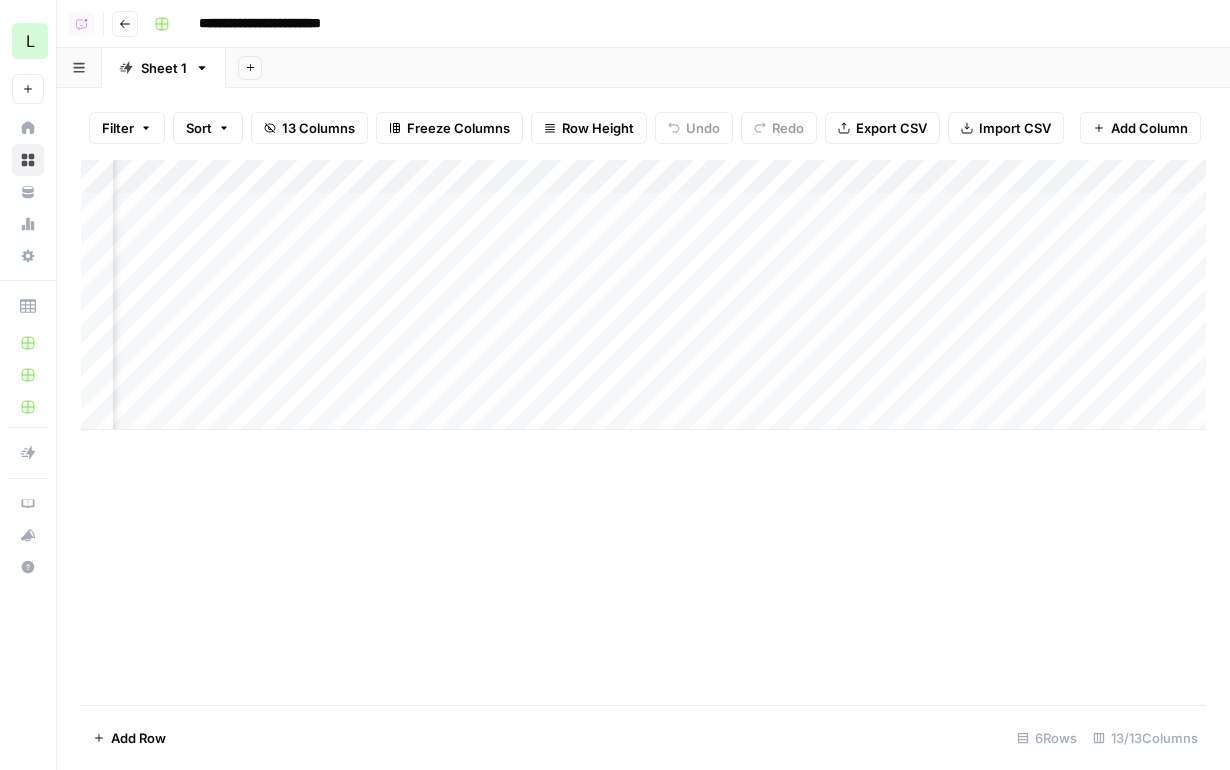 click on "Add Column" at bounding box center [643, 295] 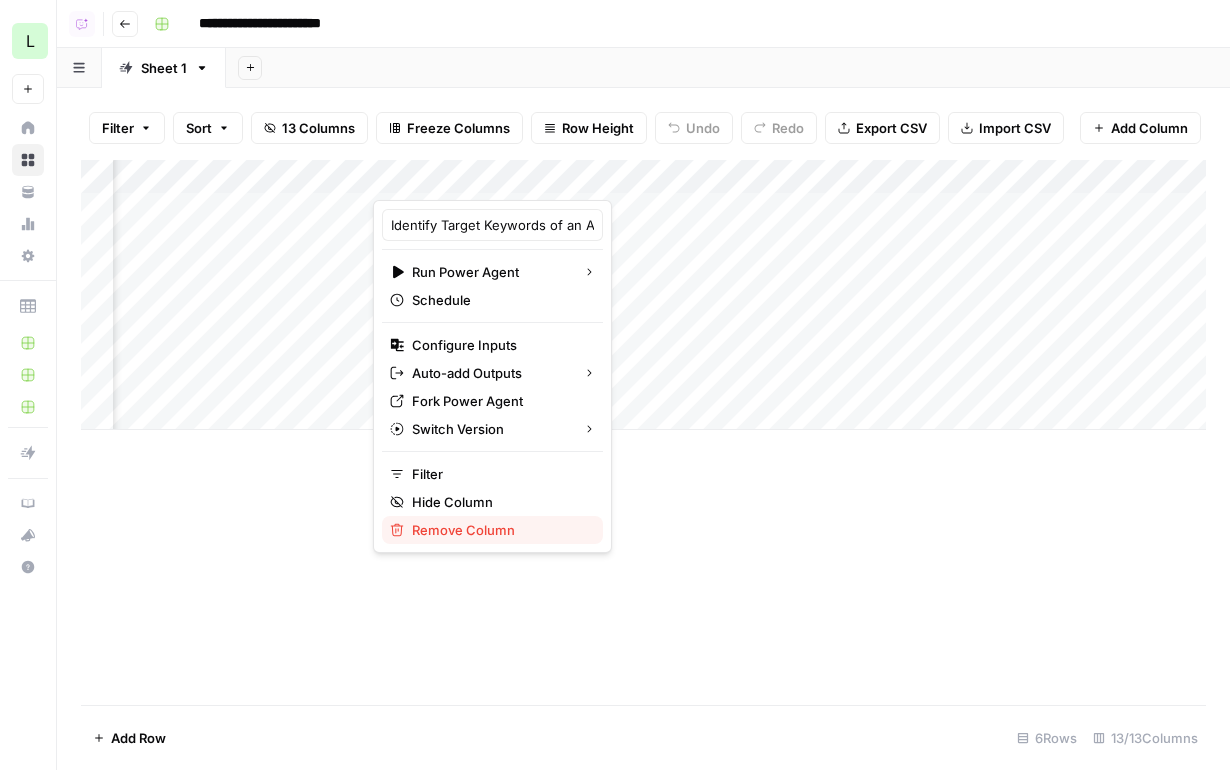click on "Remove Column" at bounding box center (499, 530) 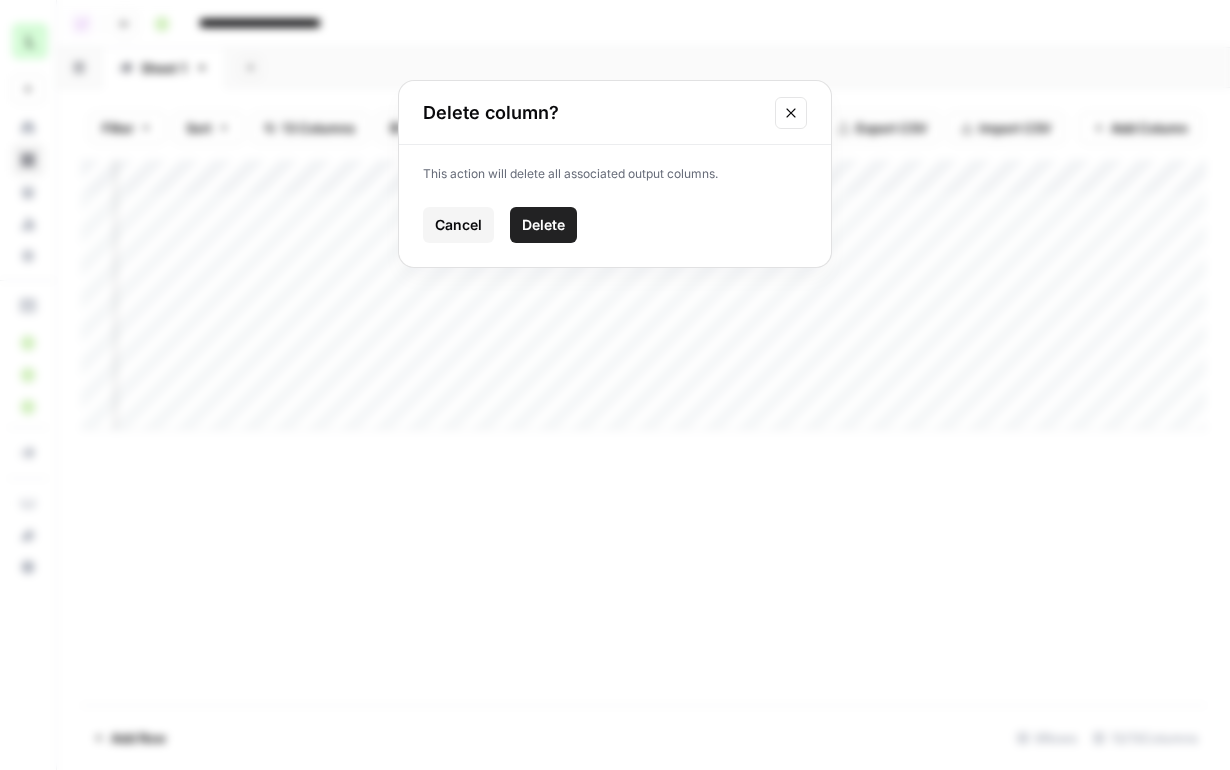 click on "Delete" at bounding box center (543, 225) 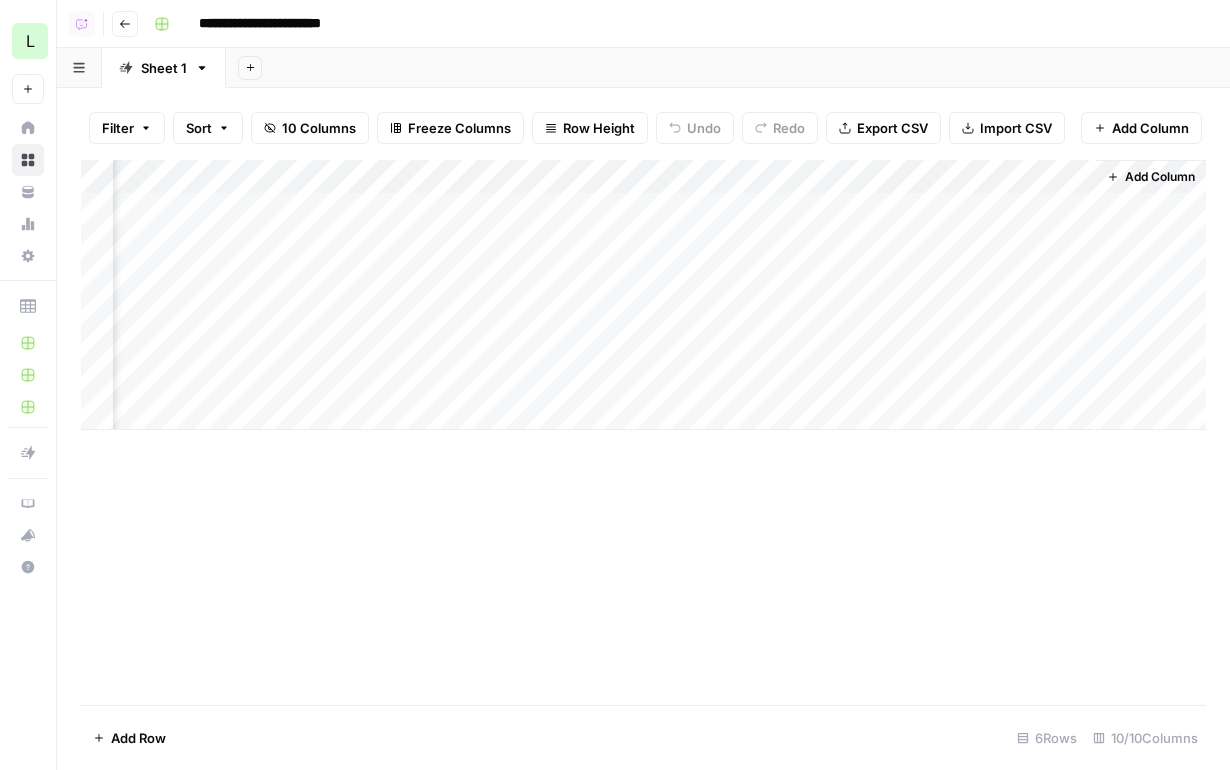 scroll, scrollTop: 0, scrollLeft: 819, axis: horizontal 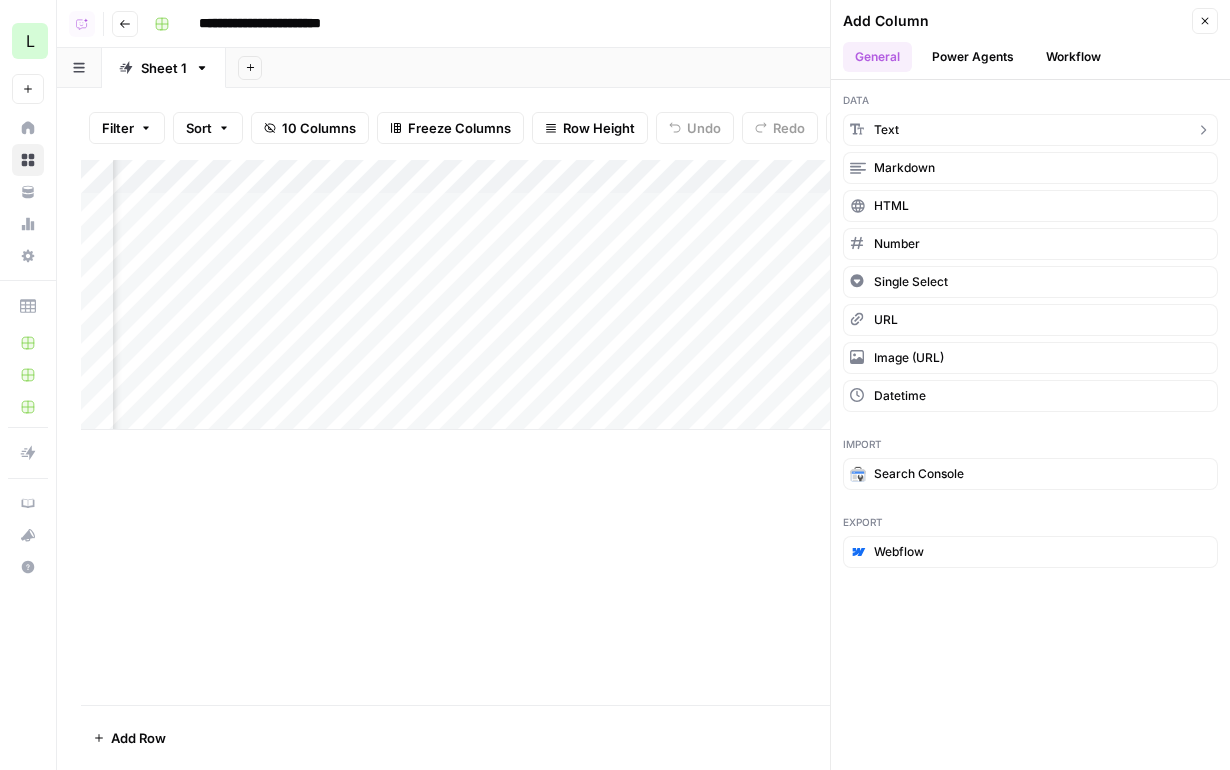 click on "text" at bounding box center (1030, 130) 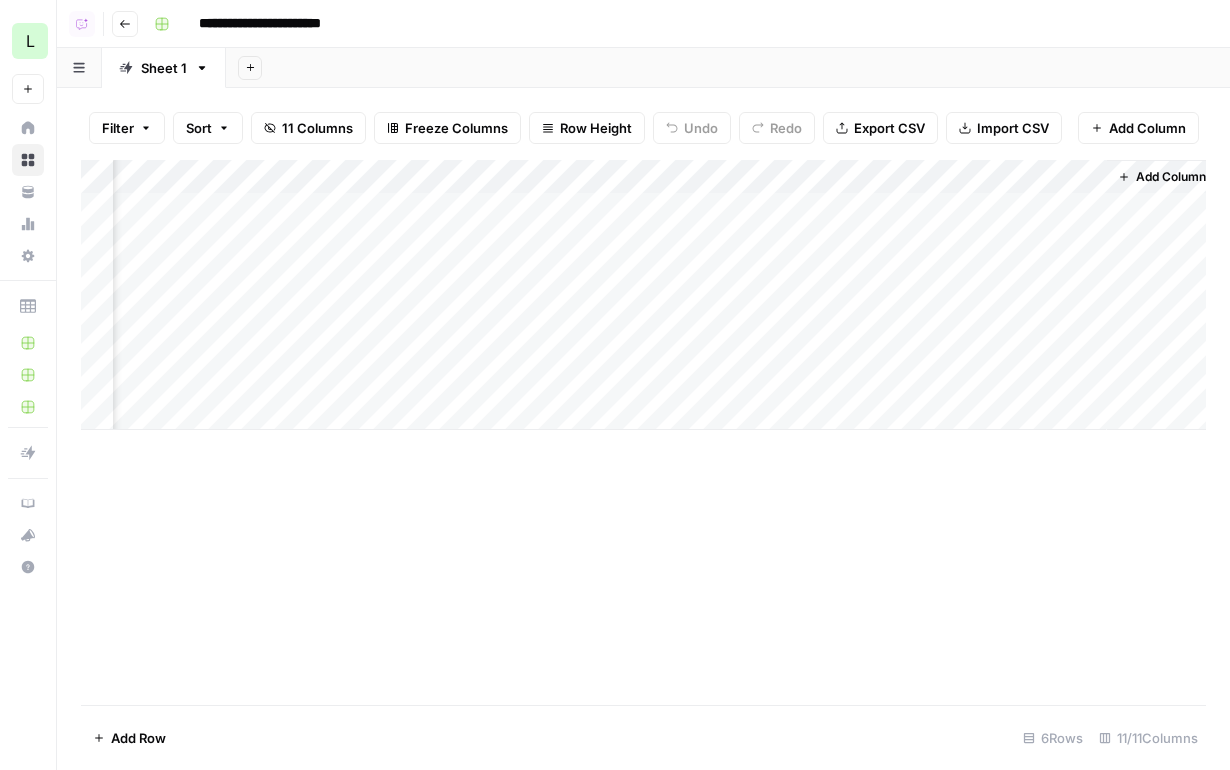 scroll, scrollTop: 0, scrollLeft: 999, axis: horizontal 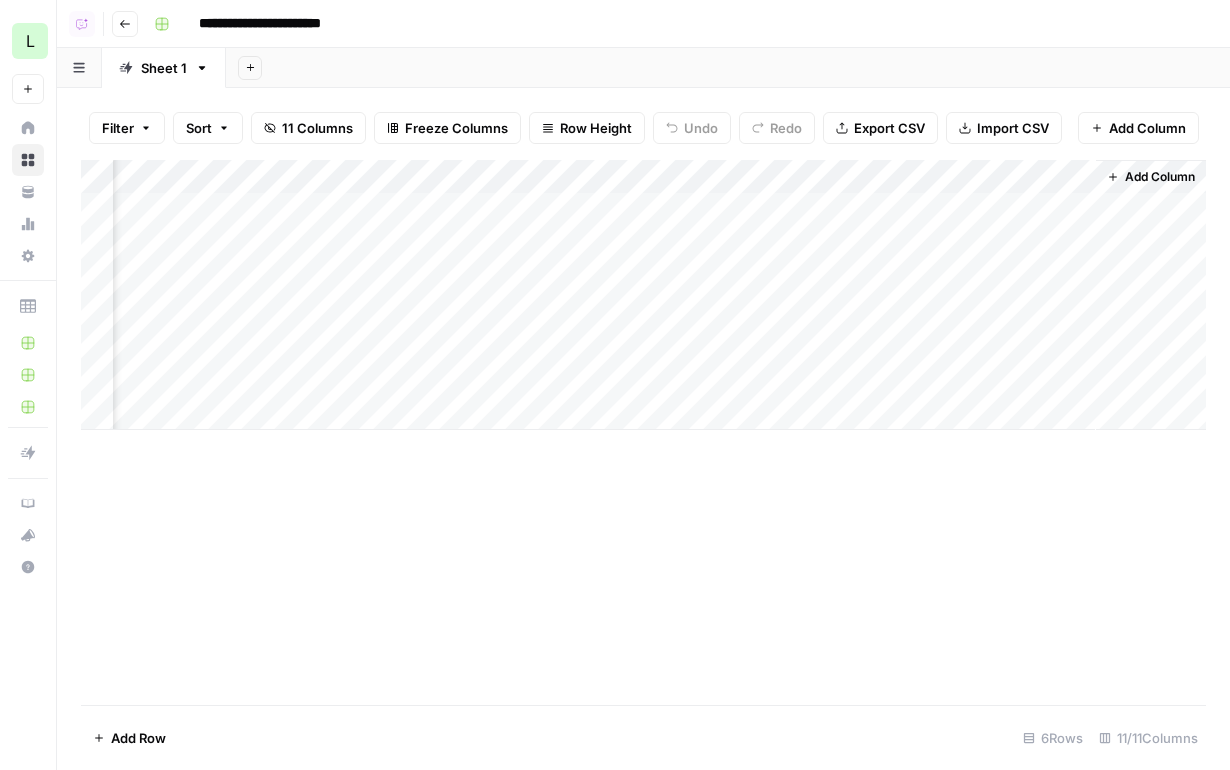 click on "Add Column" at bounding box center [1160, 177] 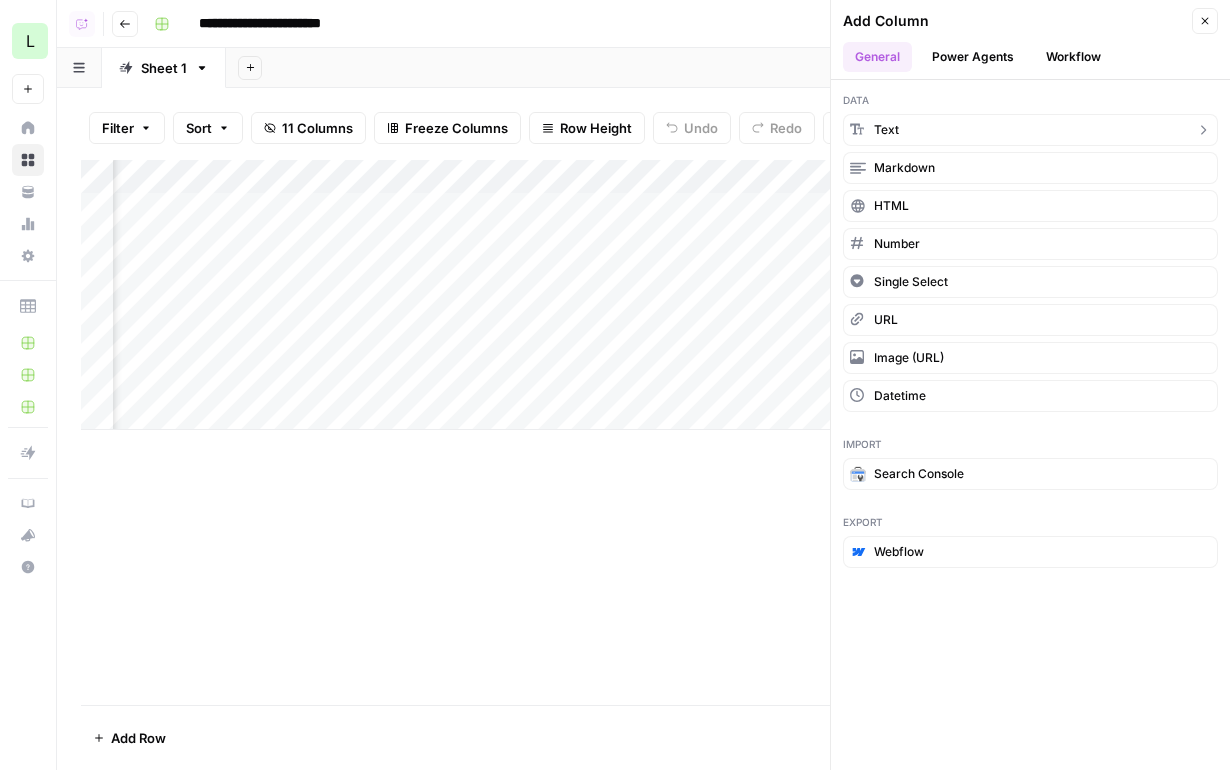 click on "text" at bounding box center (1030, 130) 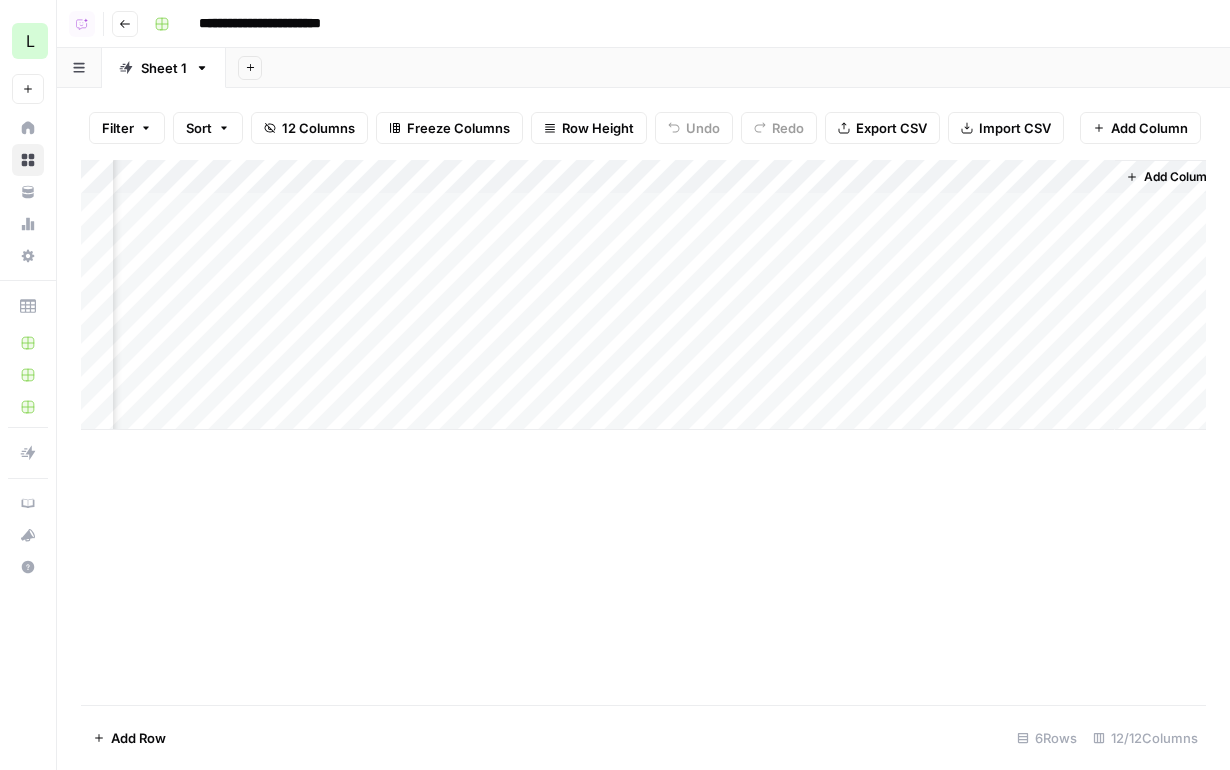 scroll, scrollTop: 0, scrollLeft: 1179, axis: horizontal 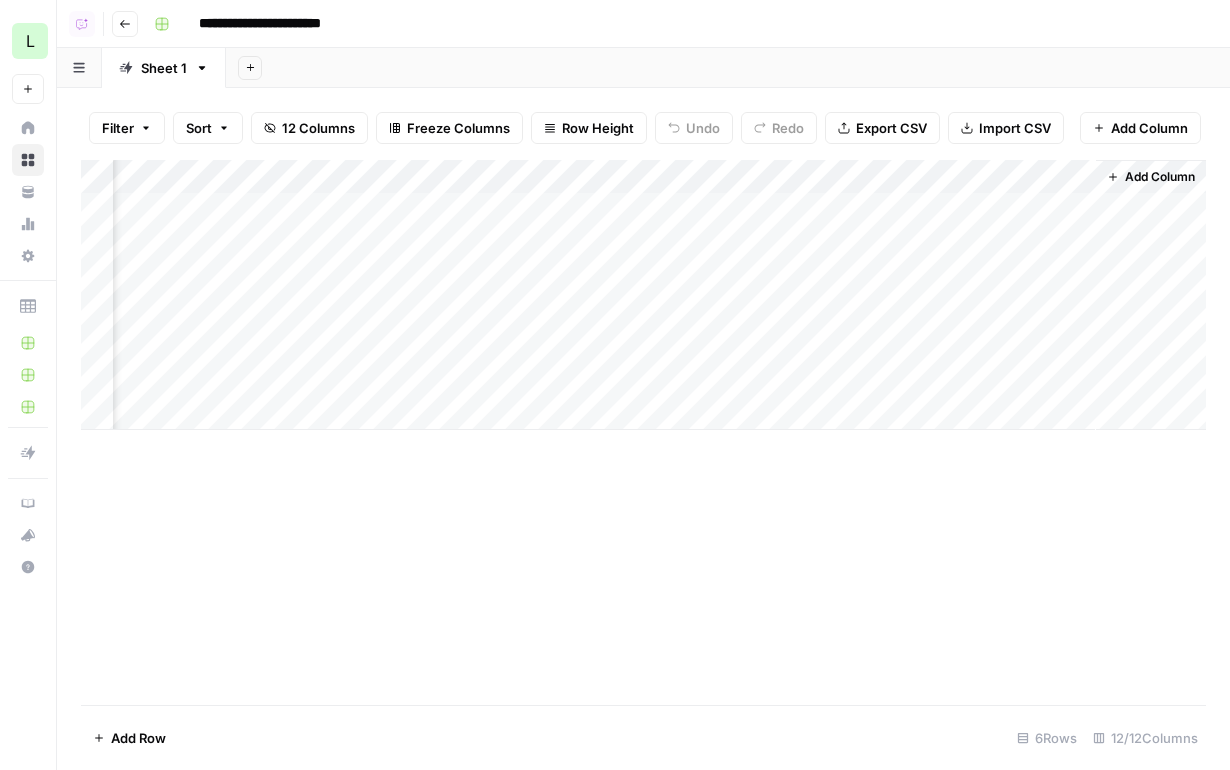 click on "Add Column" at bounding box center (643, 295) 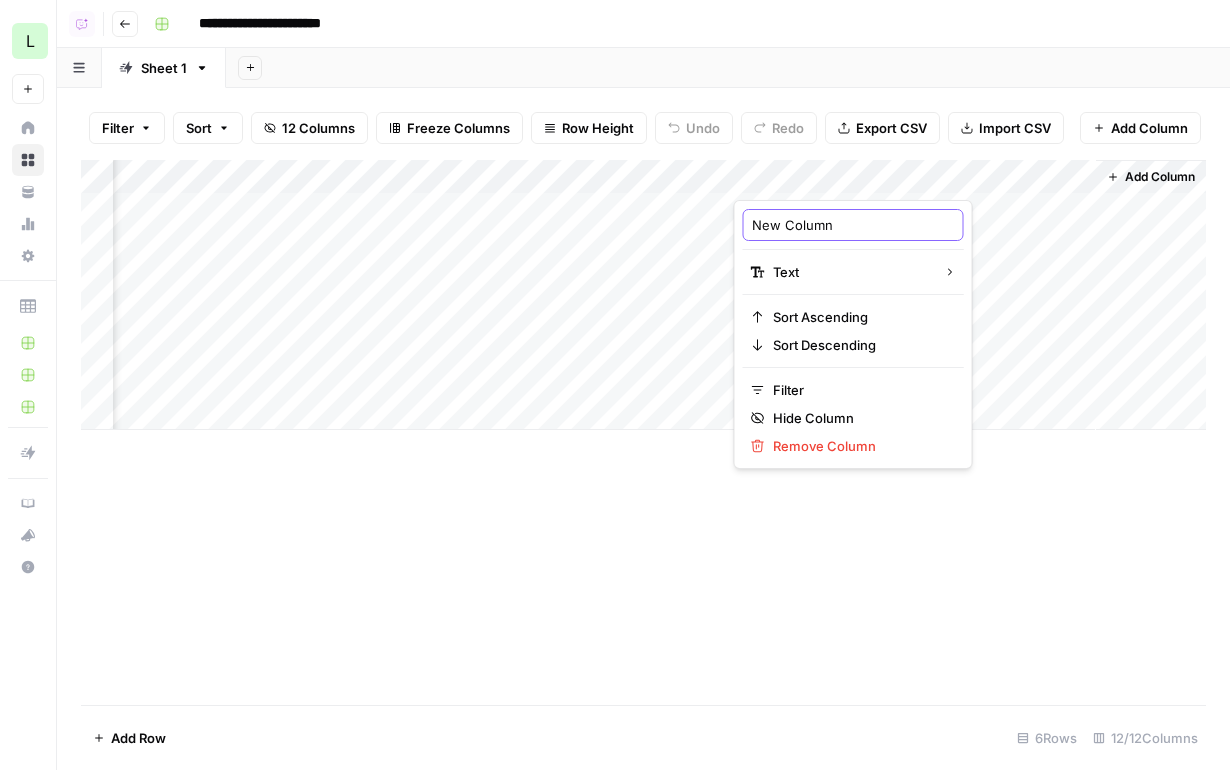 click on "New Column" at bounding box center (853, 225) 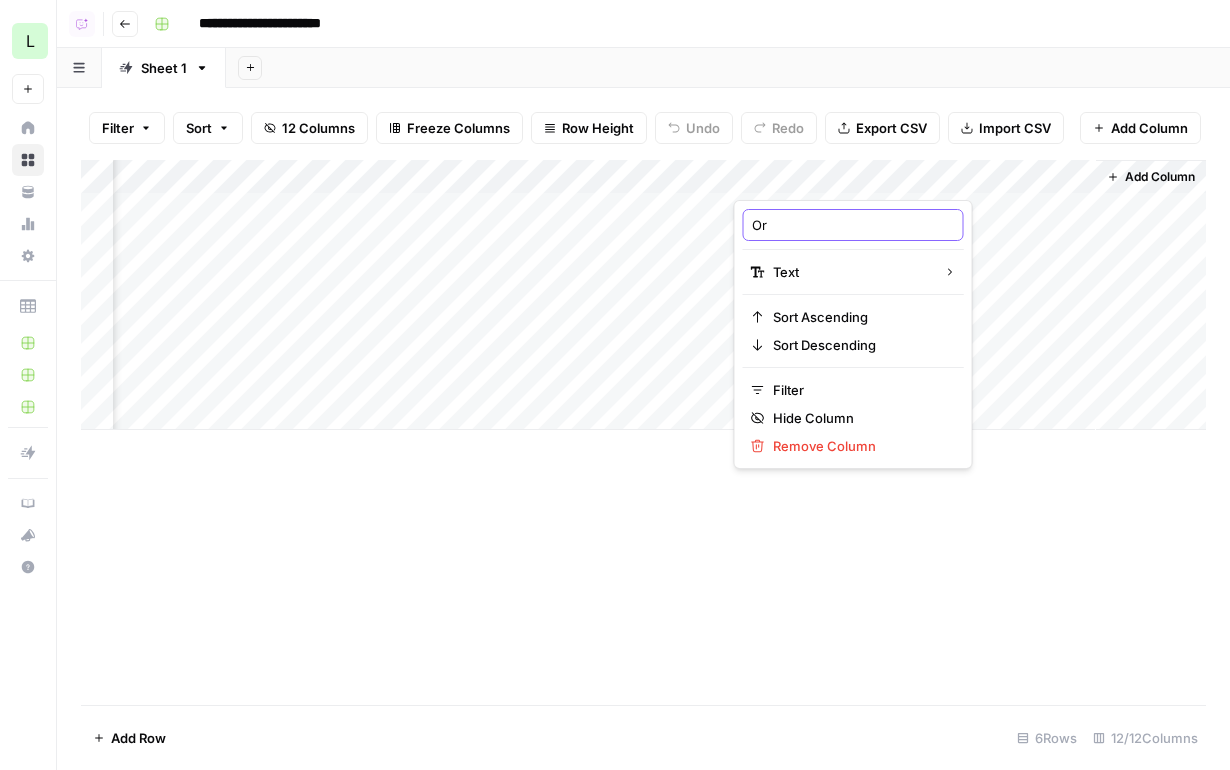 type on "O" 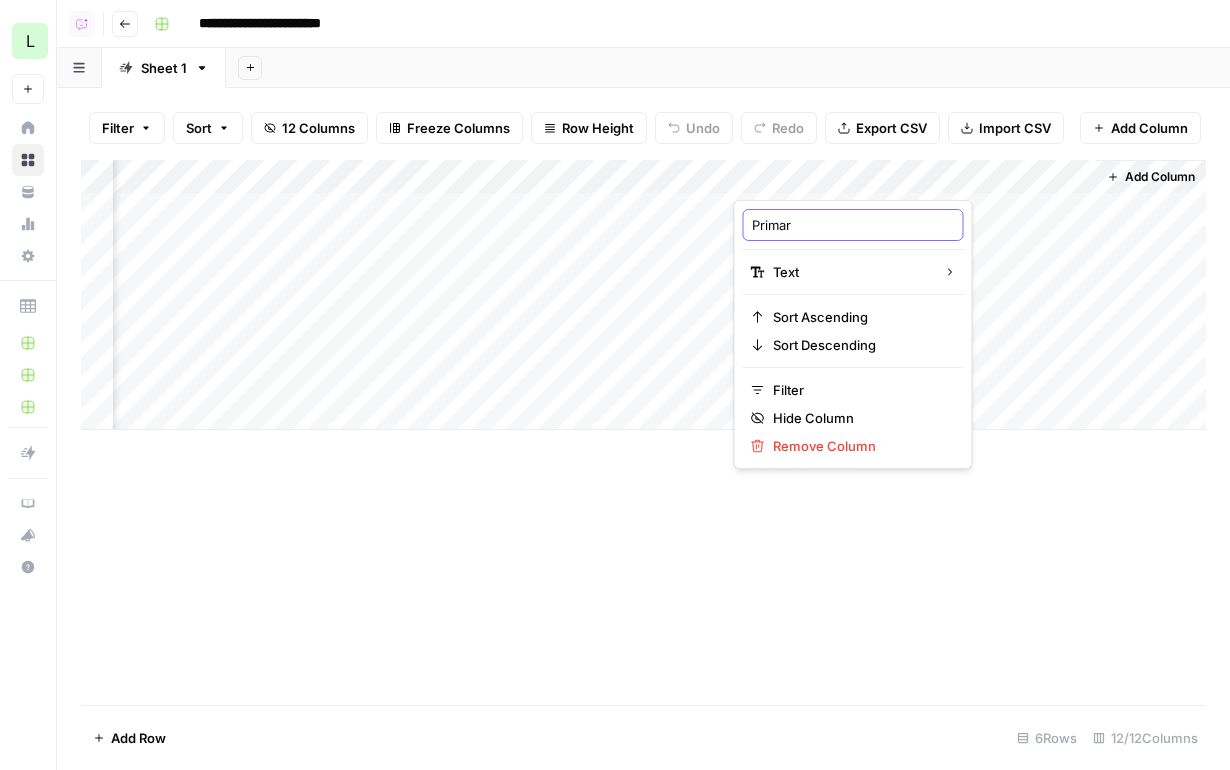 type on "Primary" 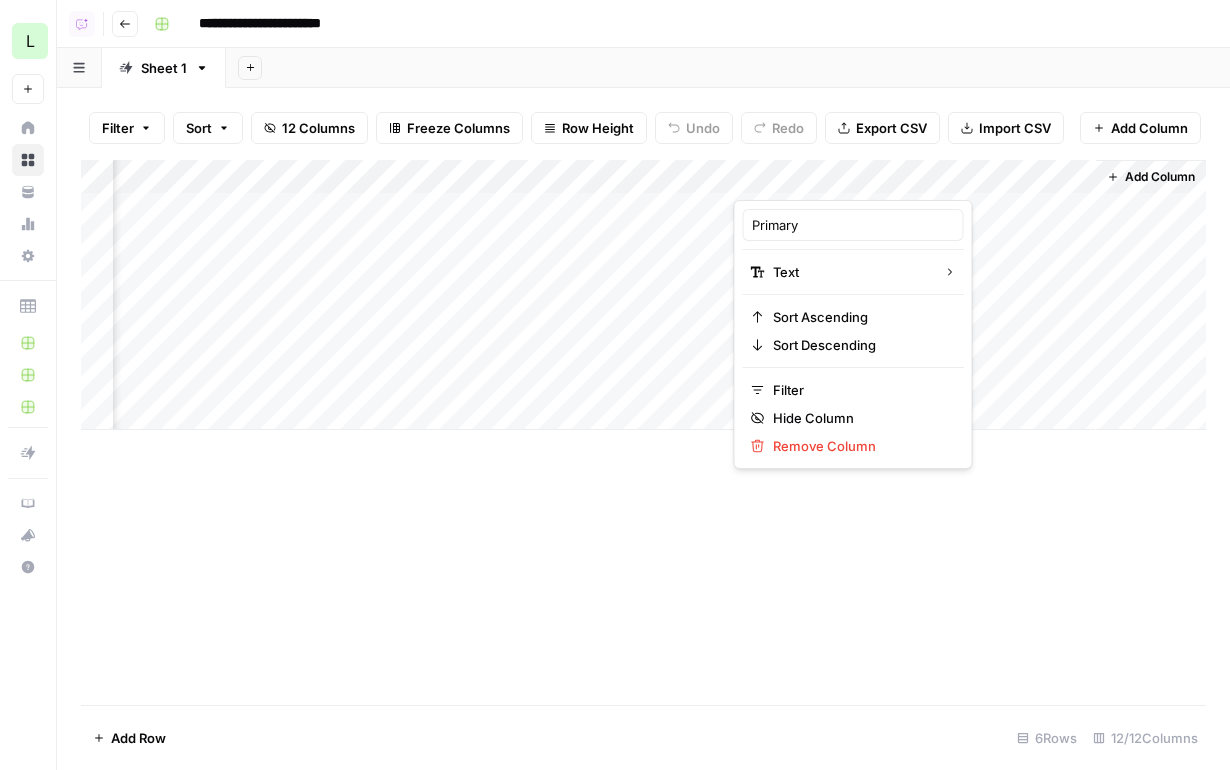 click on "Add Column" at bounding box center [643, 295] 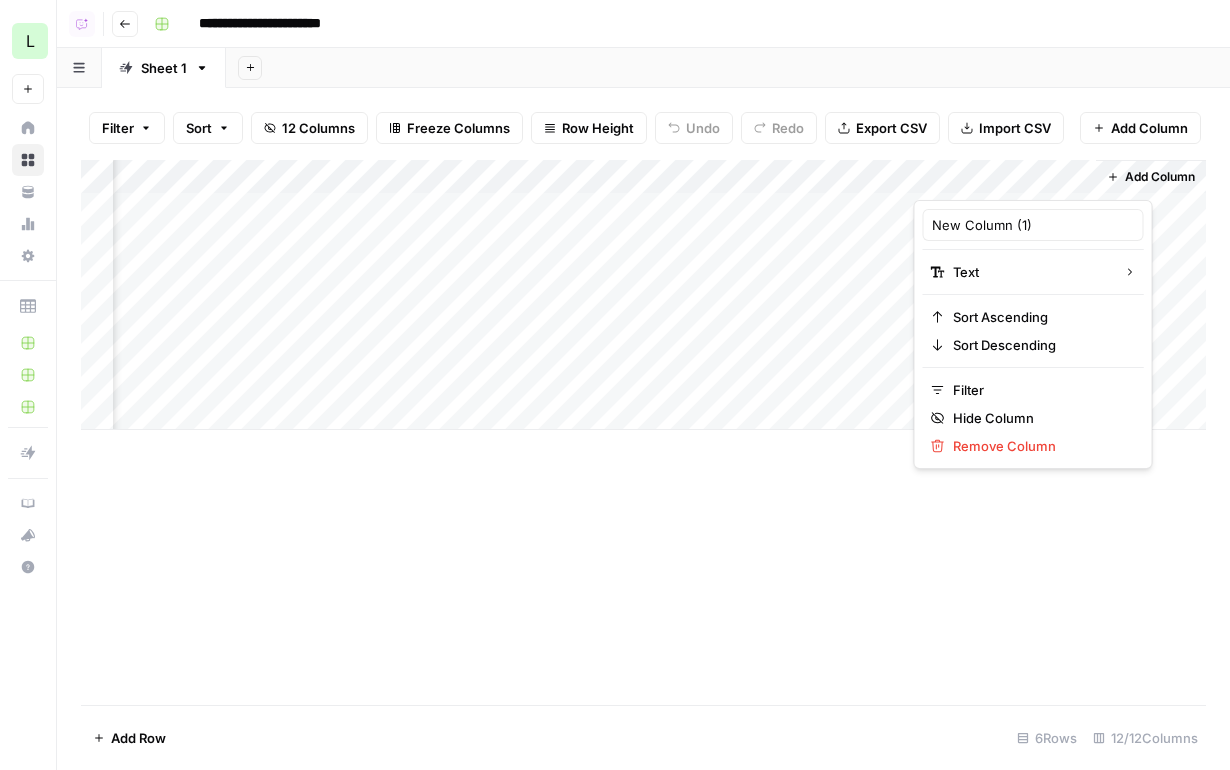click at bounding box center [1004, 180] 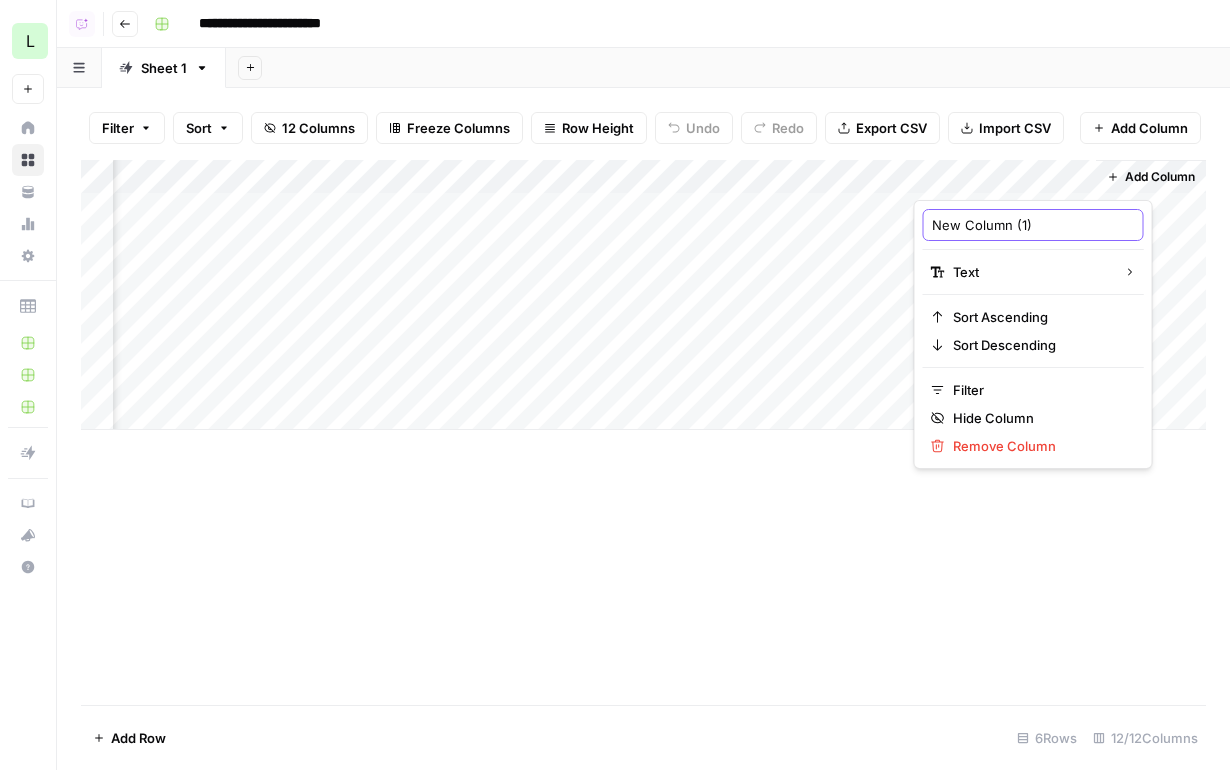 click on "New Column (1)" at bounding box center (1033, 225) 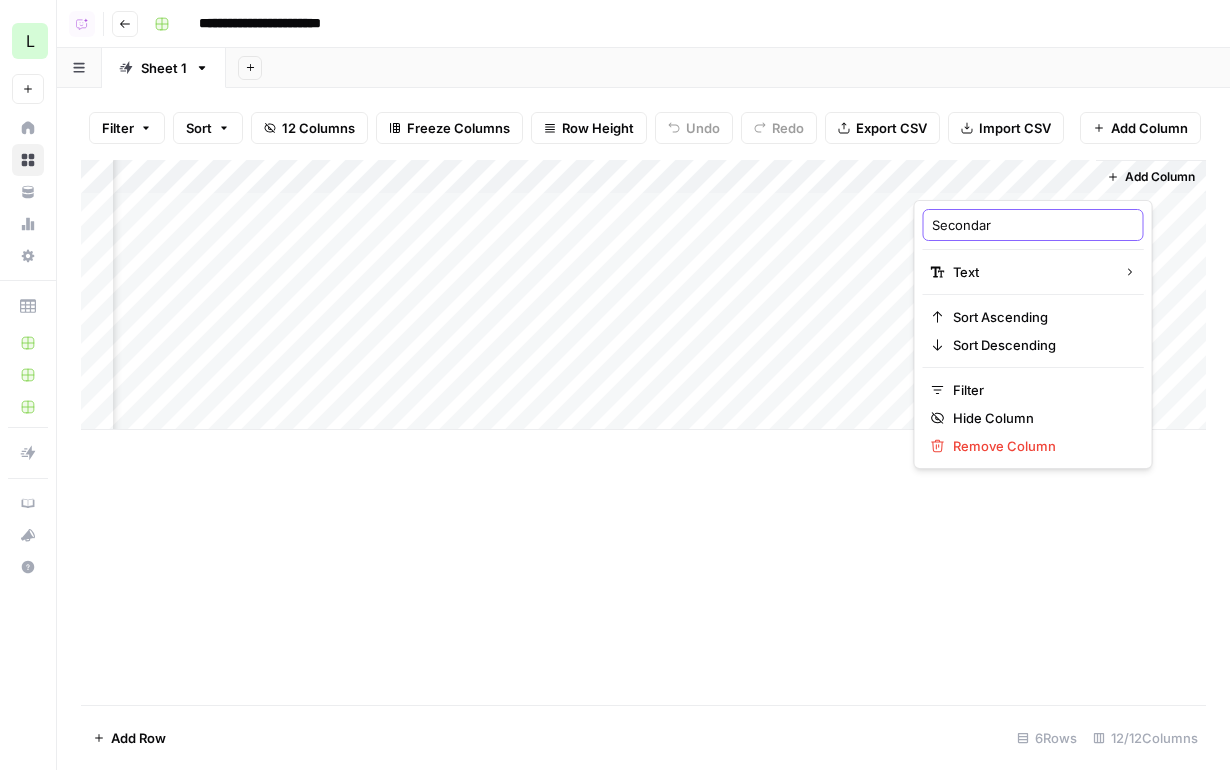 type on "Secondary" 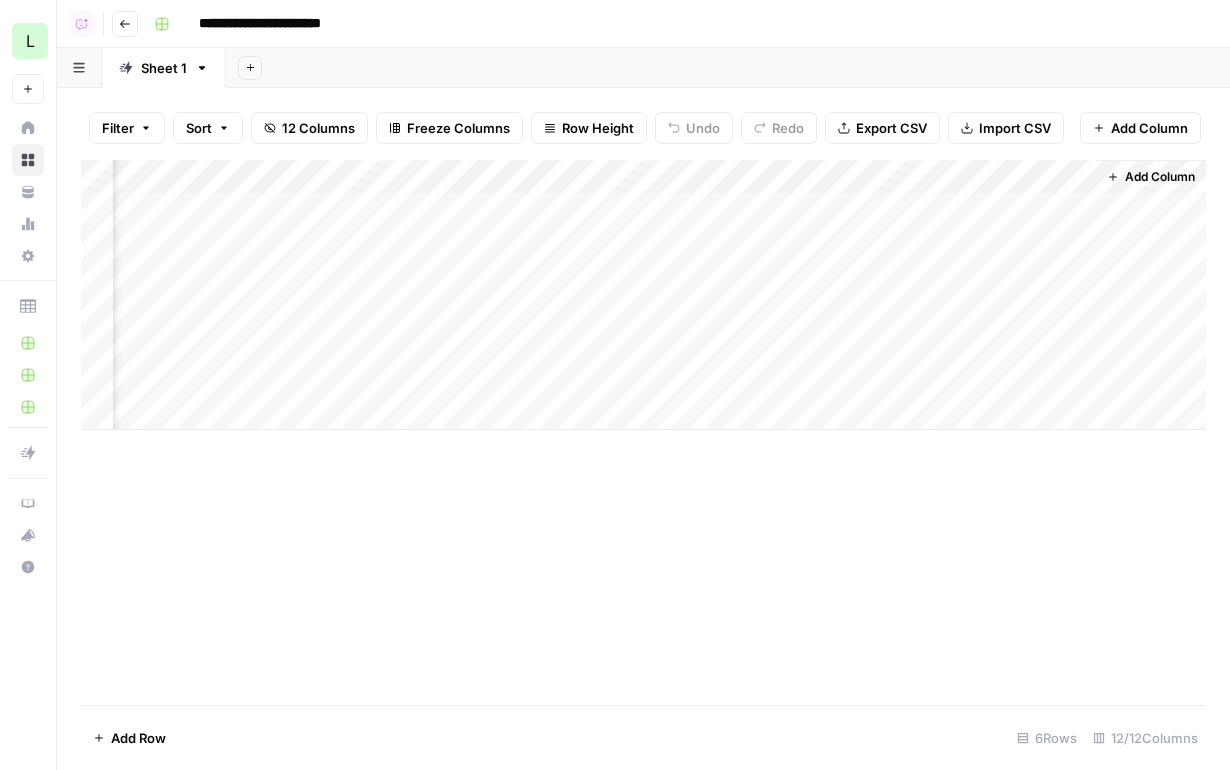 click on "Add Column" at bounding box center [643, 295] 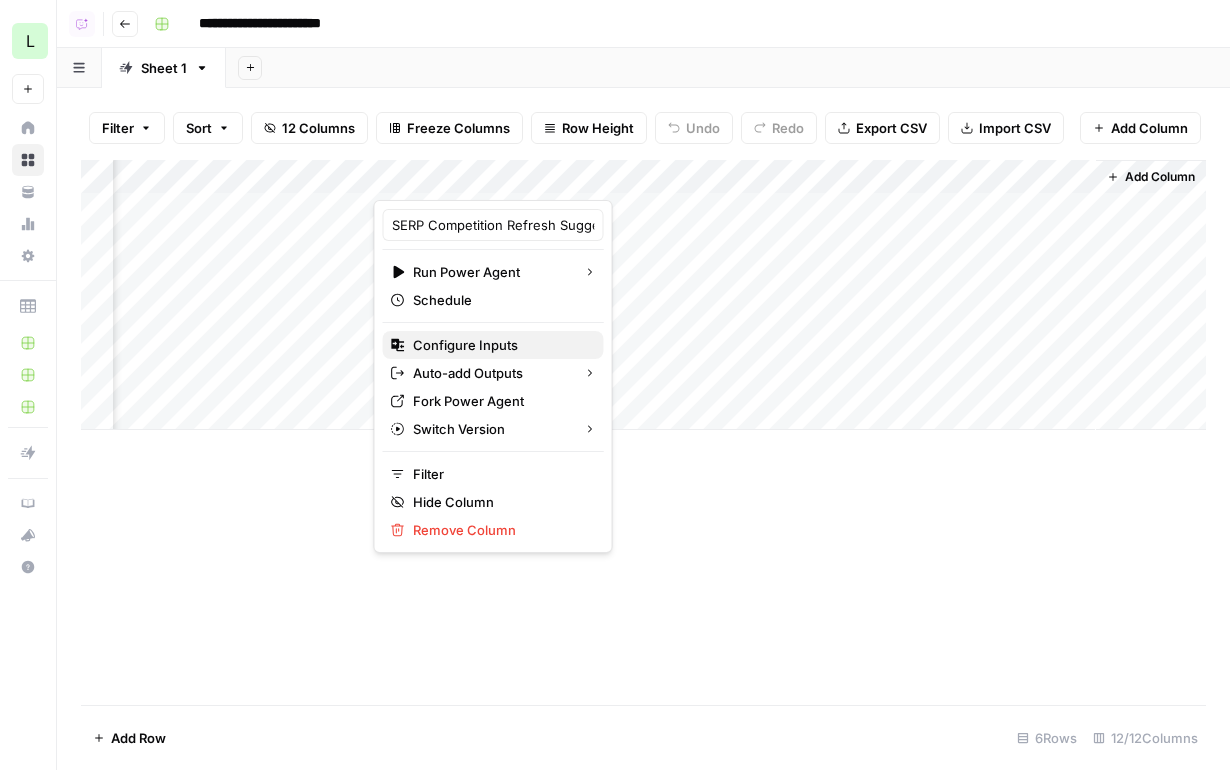click on "Configure Inputs" at bounding box center [500, 345] 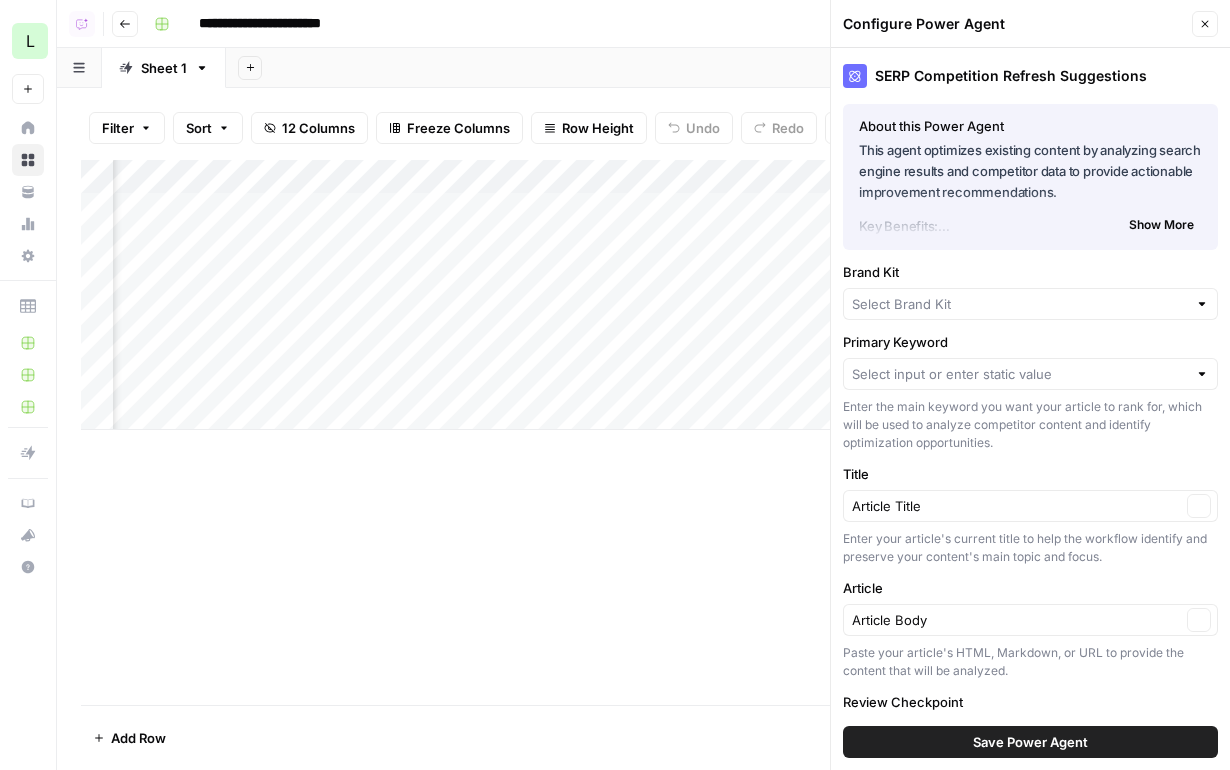 type on "AirOps" 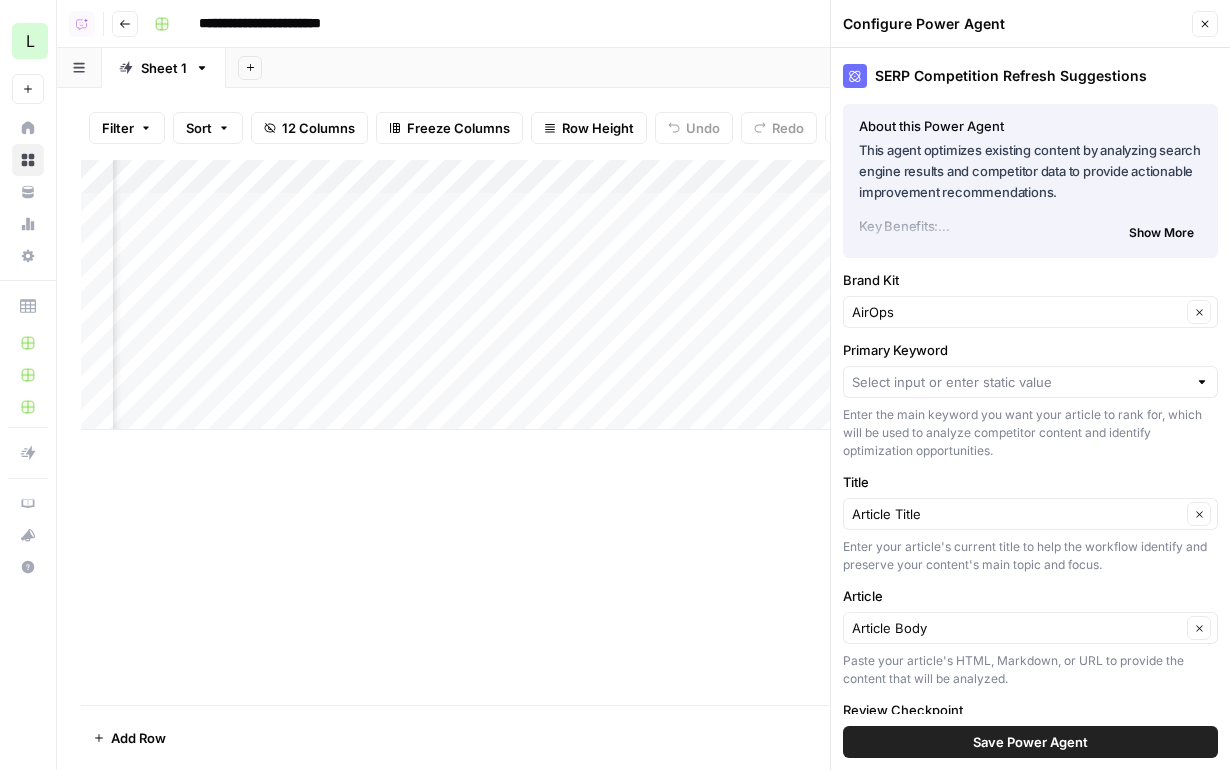 scroll, scrollTop: 41, scrollLeft: 0, axis: vertical 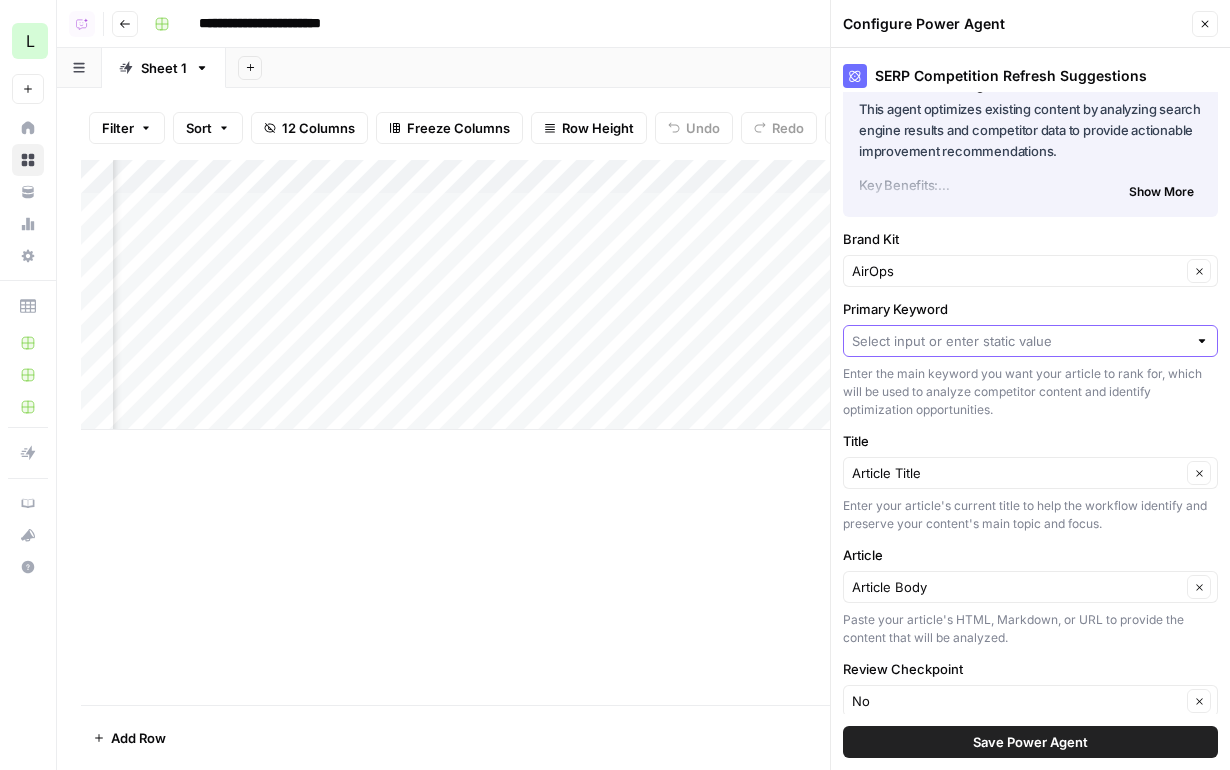 click on "Primary Keyword" at bounding box center (1019, 341) 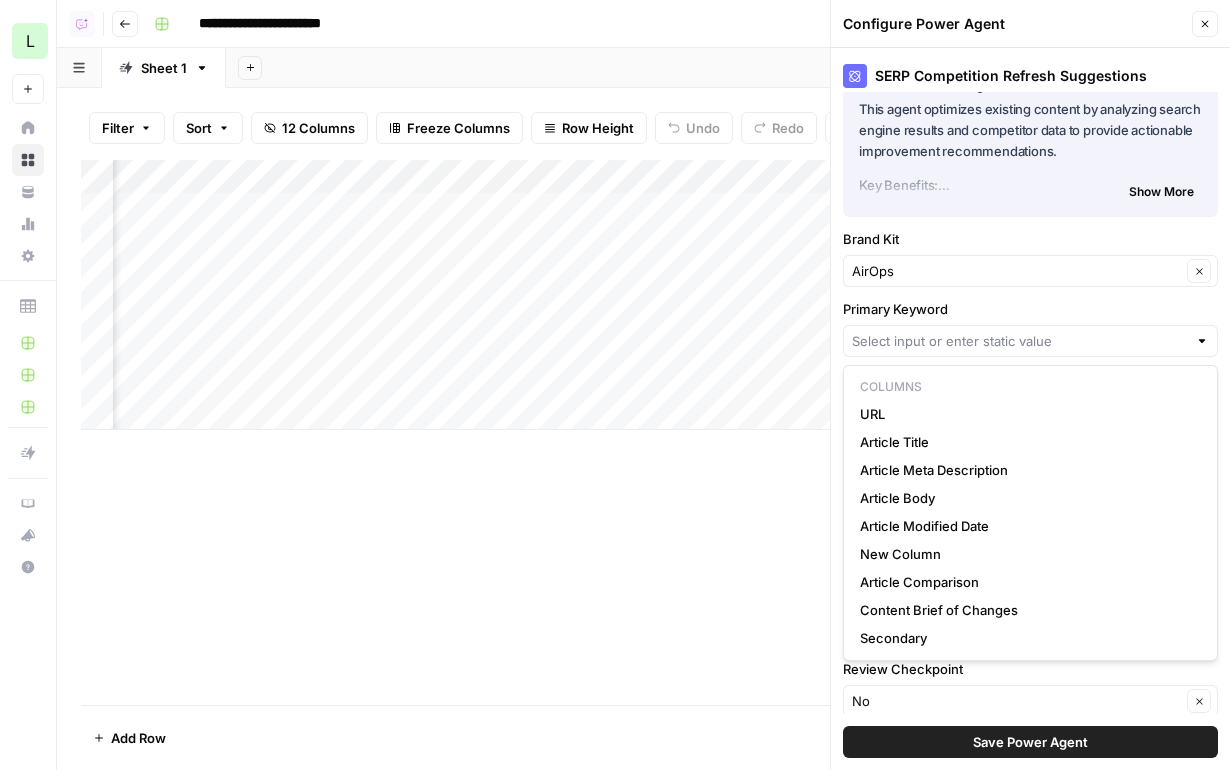 scroll, scrollTop: 0, scrollLeft: 1092, axis: horizontal 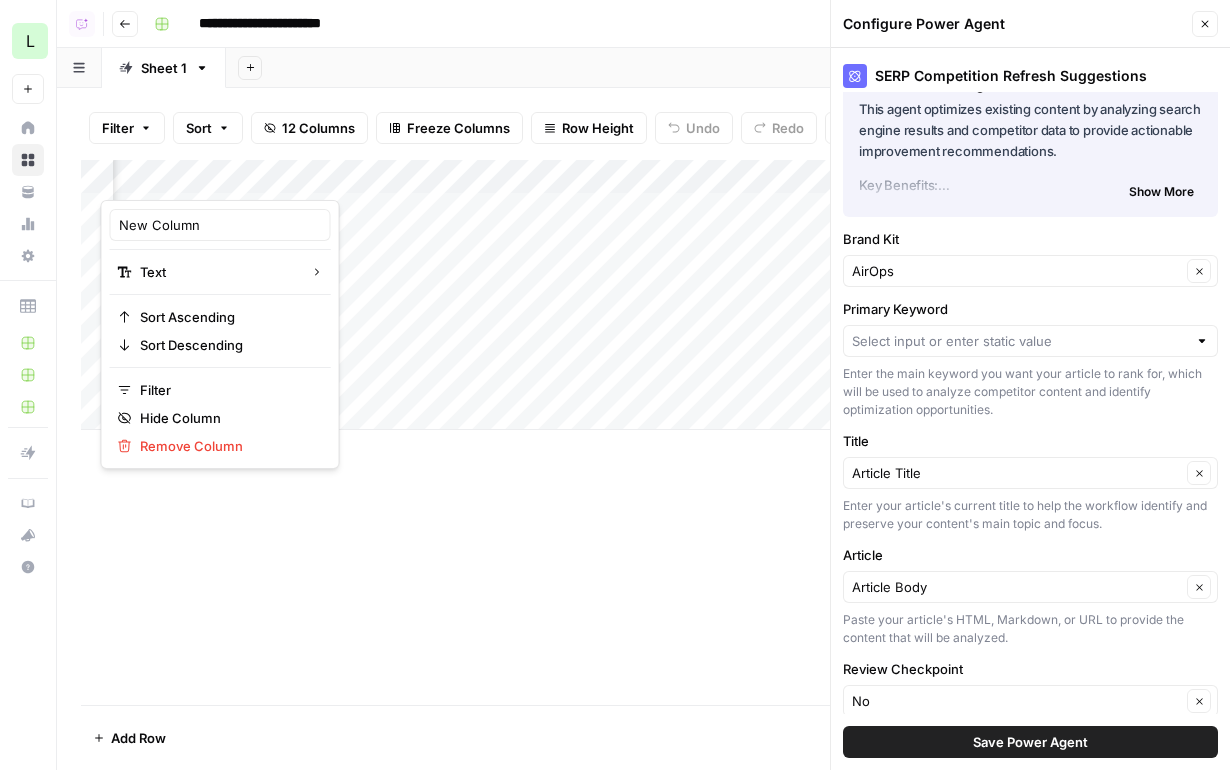 click at bounding box center (191, 180) 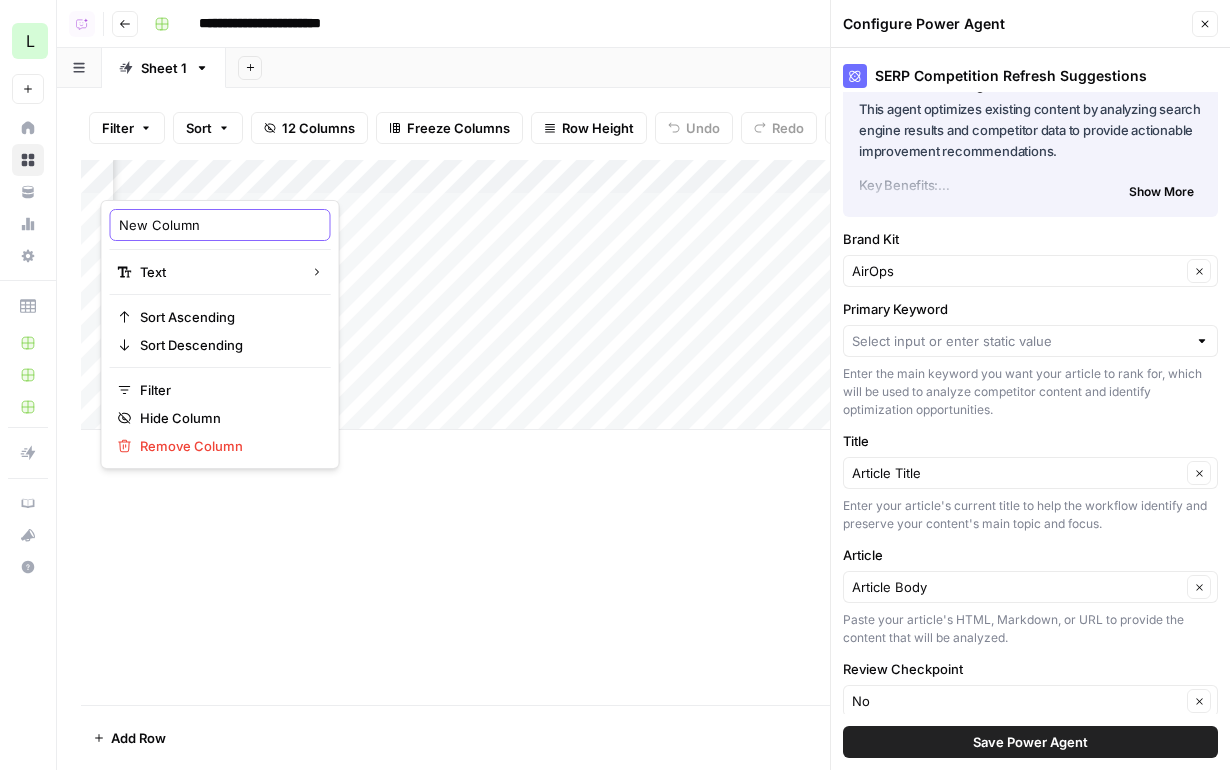 click on "New Column" at bounding box center (220, 225) 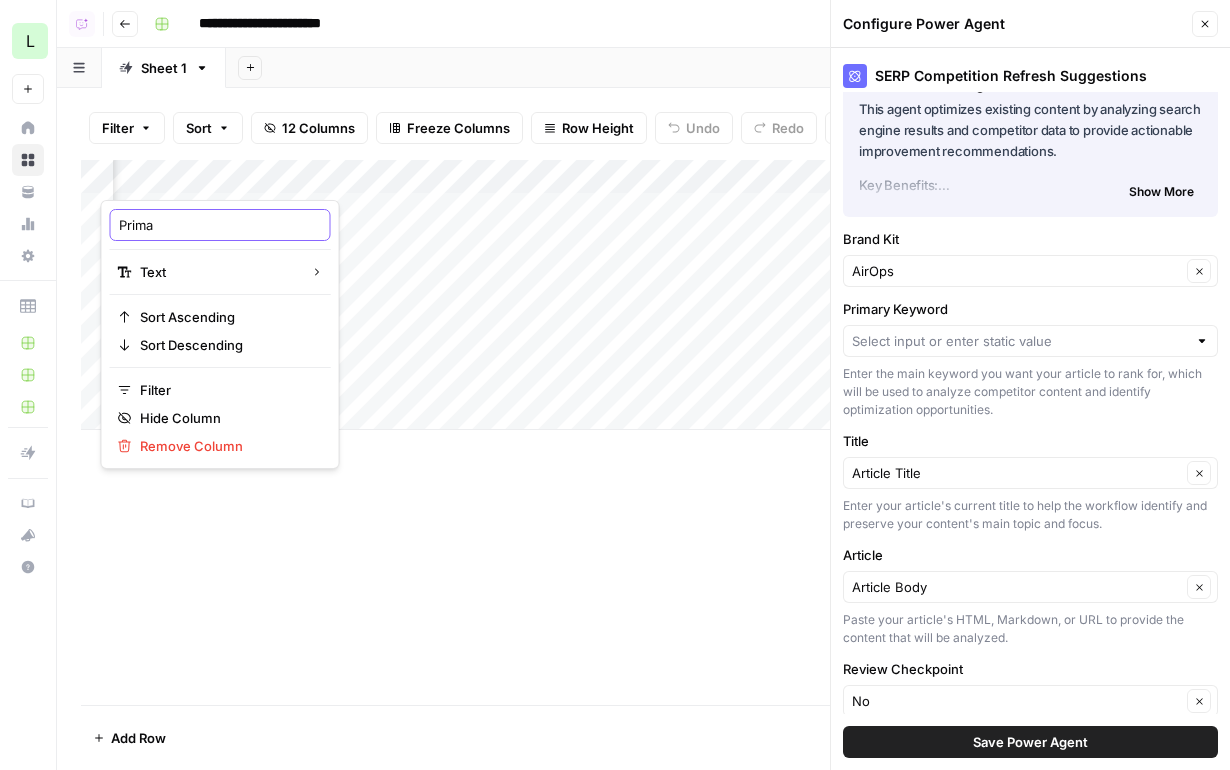 type on "Primar" 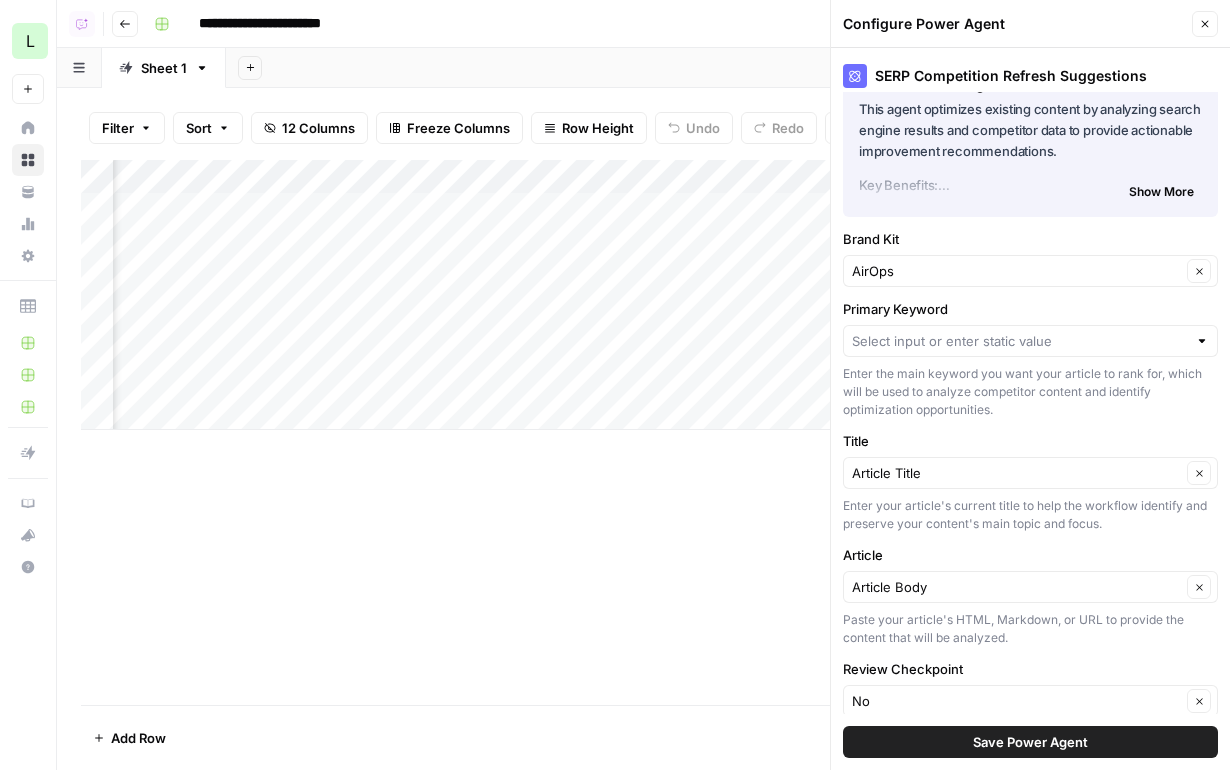 click on "Add Column" at bounding box center (643, 295) 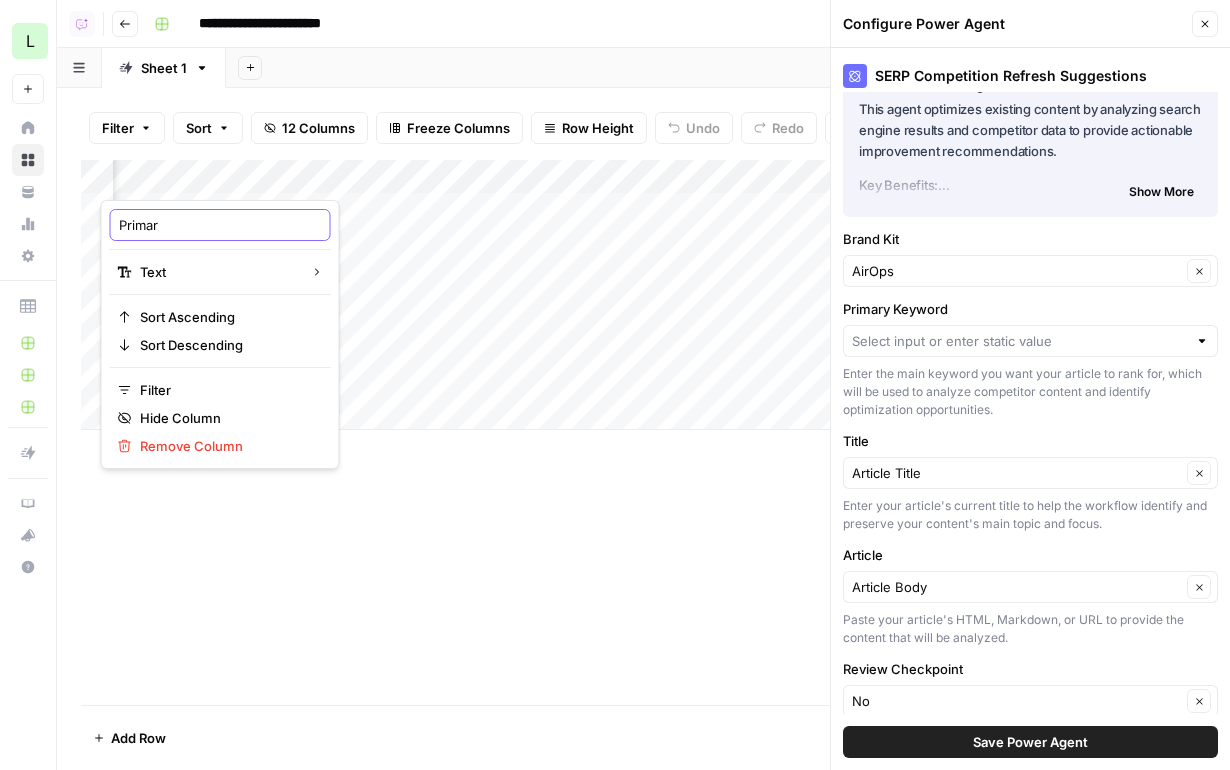 click on "Primar" at bounding box center [220, 225] 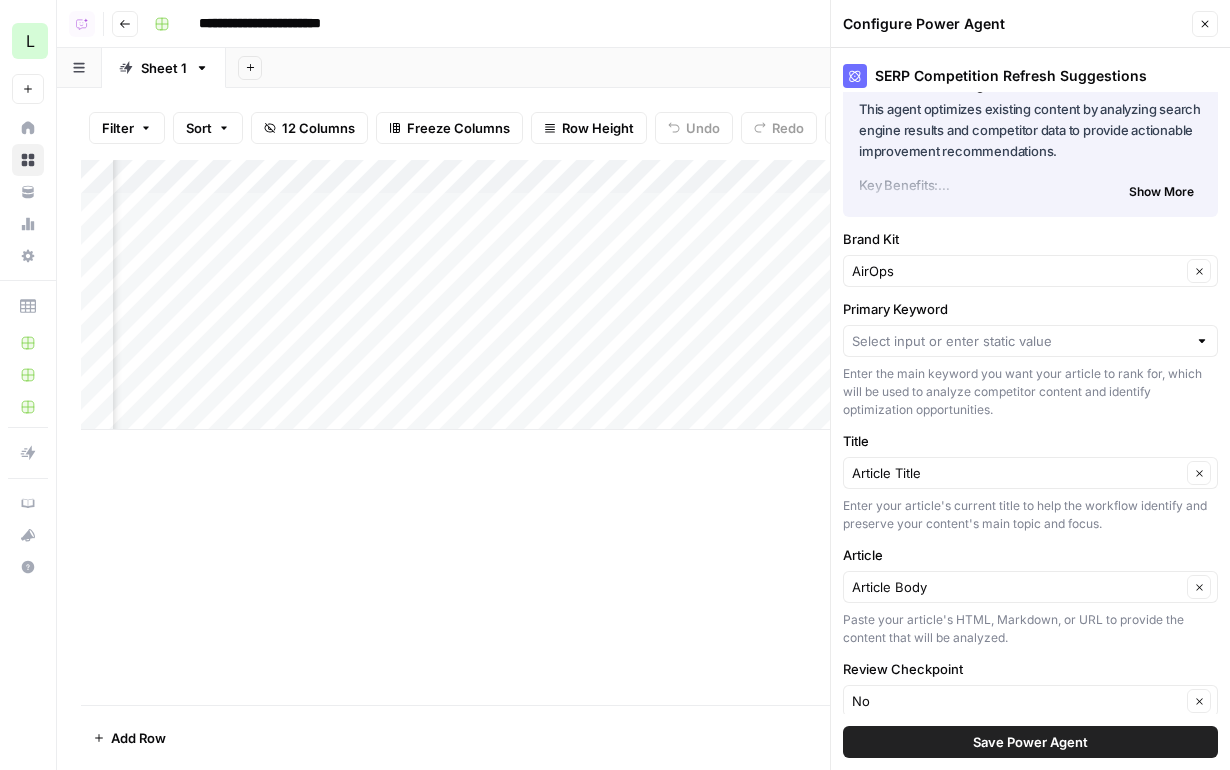 scroll, scrollTop: 0, scrollLeft: 639, axis: horizontal 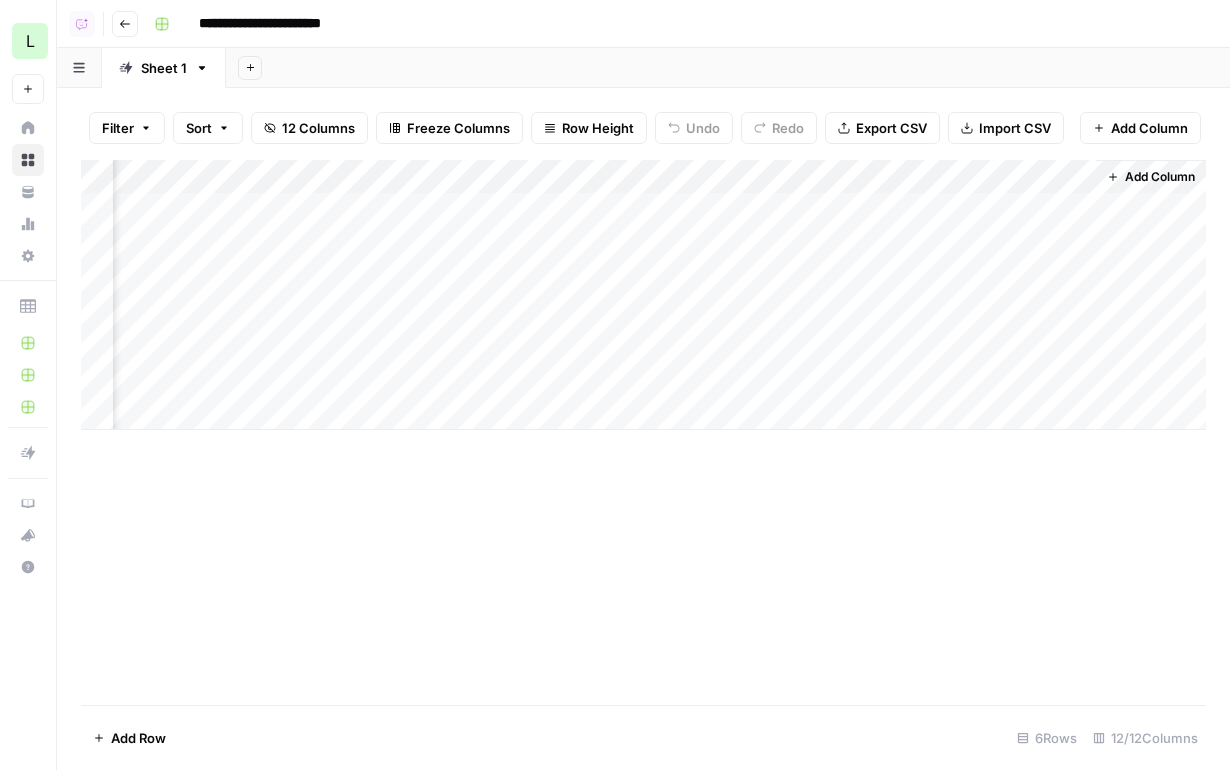 drag, startPoint x: 1014, startPoint y: 175, endPoint x: 277, endPoint y: 171, distance: 737.01086 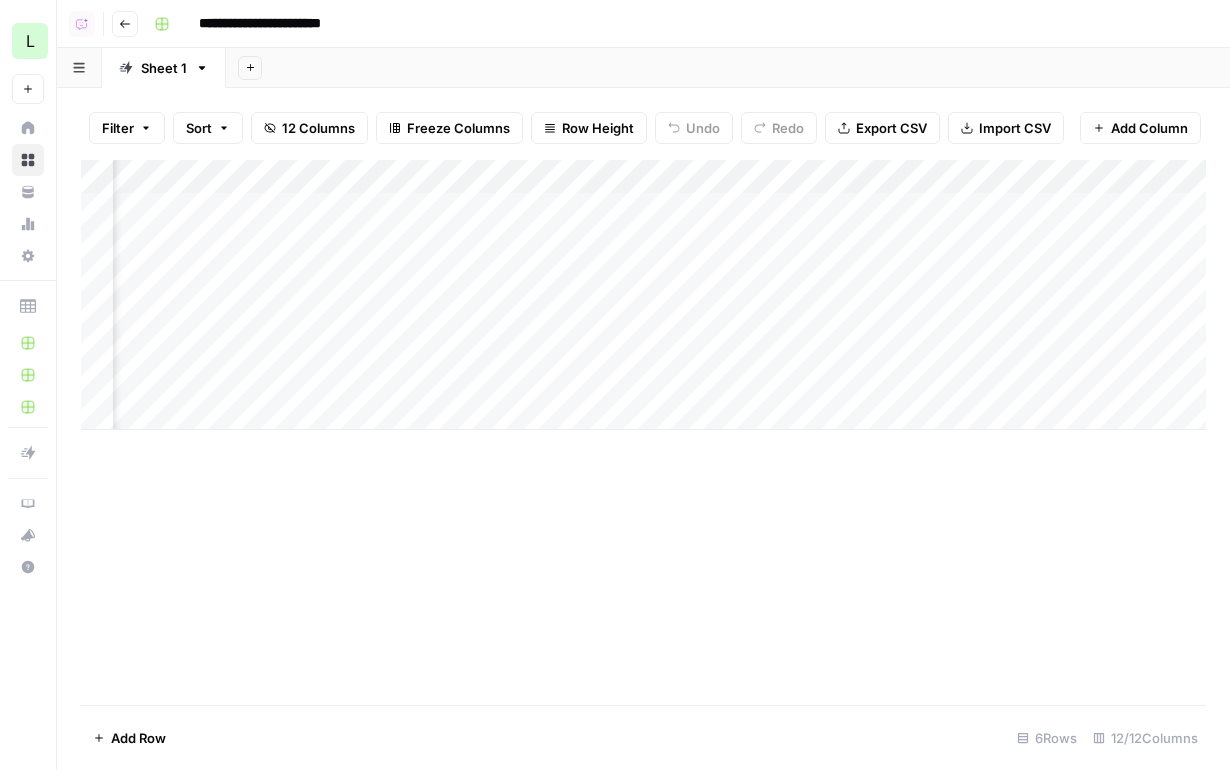 scroll, scrollTop: 0, scrollLeft: 852, axis: horizontal 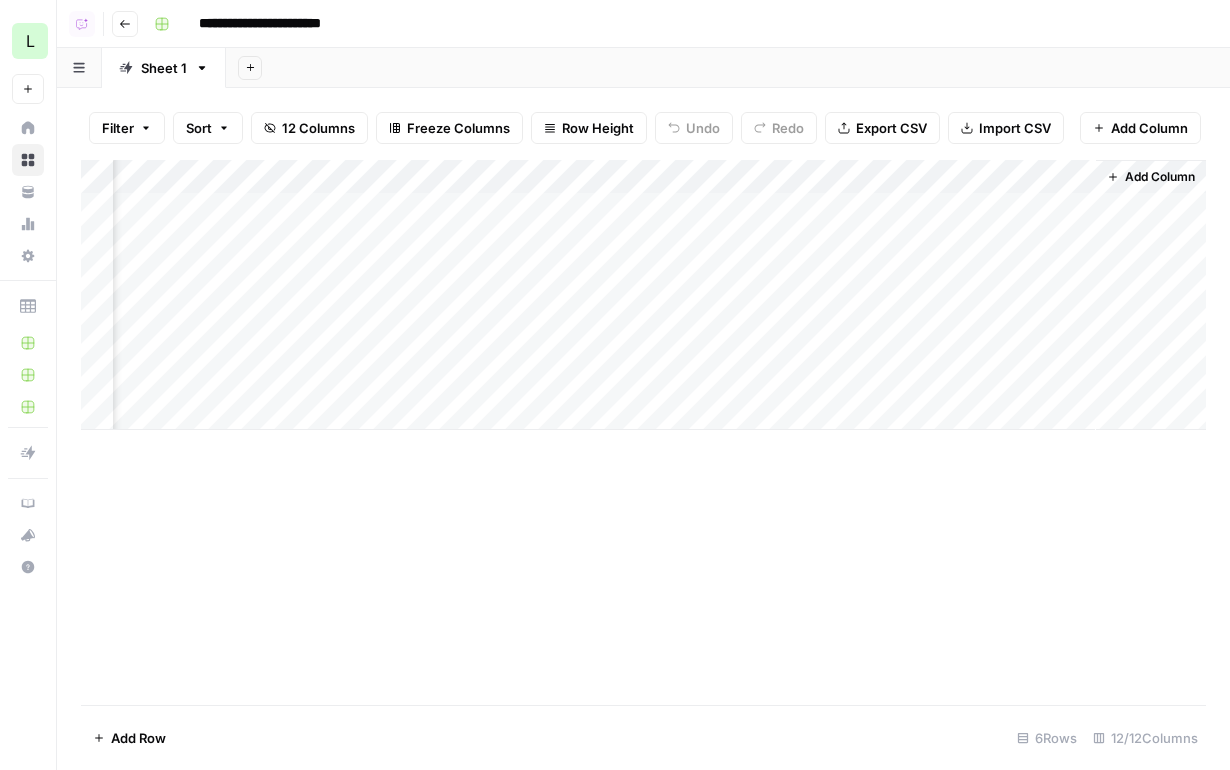 drag, startPoint x: 635, startPoint y: 179, endPoint x: 1096, endPoint y: 180, distance: 461.0011 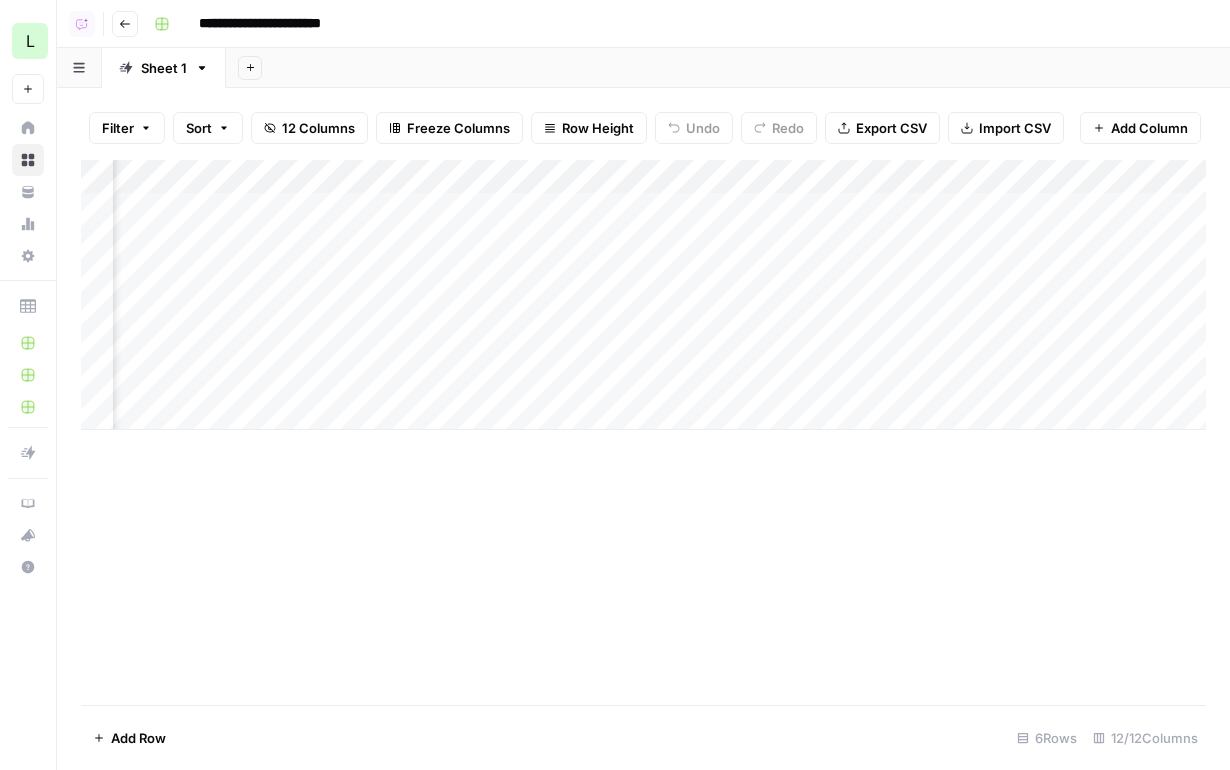 scroll, scrollTop: 0, scrollLeft: 847, axis: horizontal 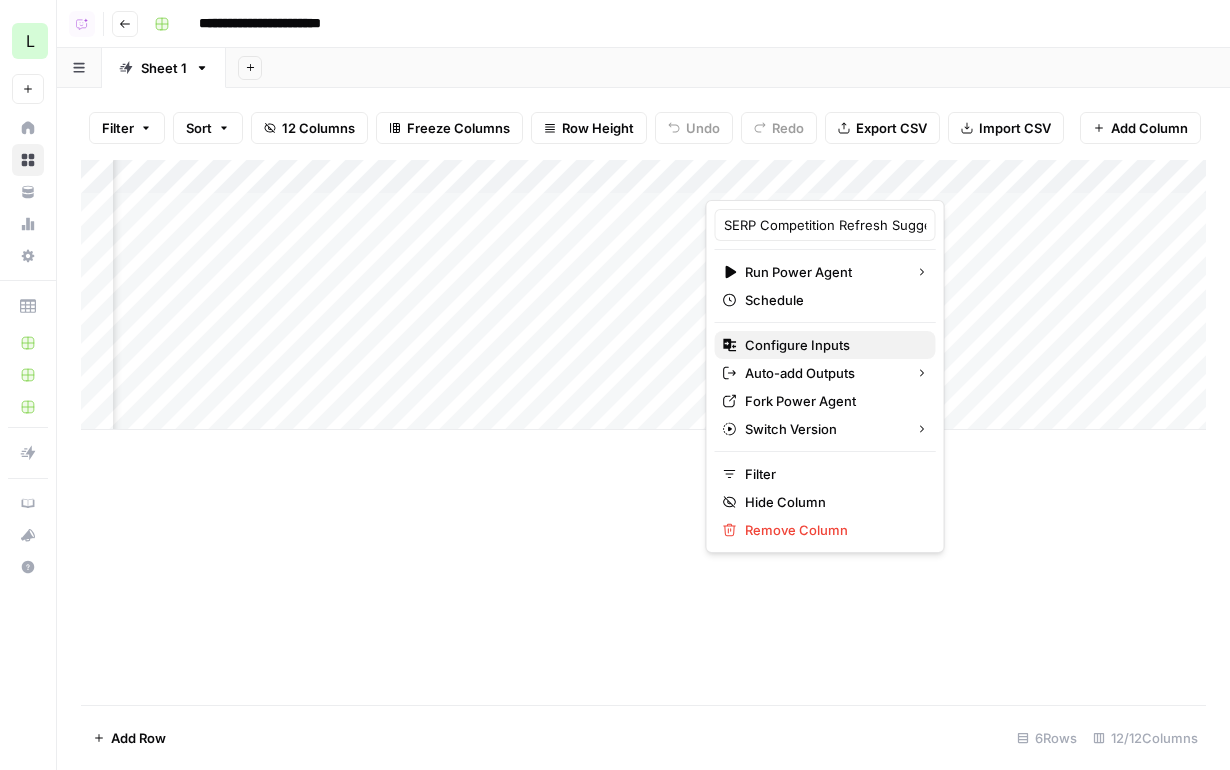 click on "Configure Inputs" at bounding box center [832, 345] 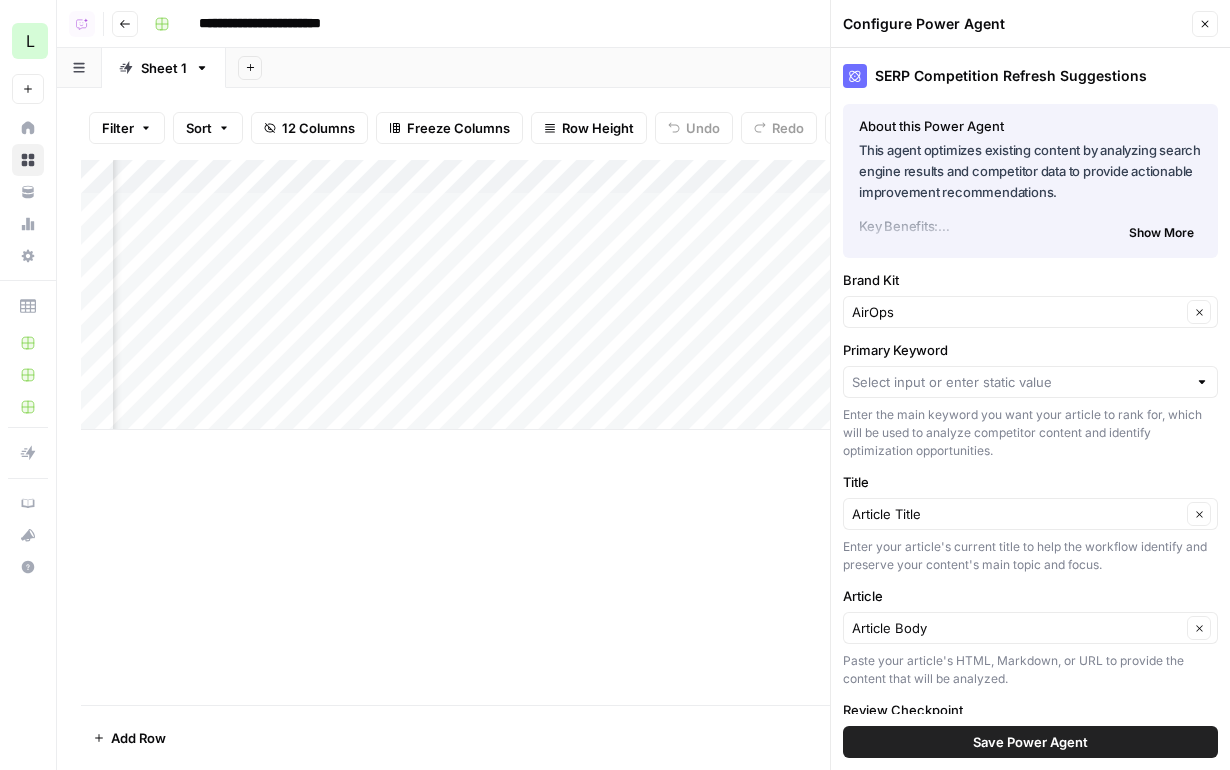 scroll, scrollTop: 72, scrollLeft: 0, axis: vertical 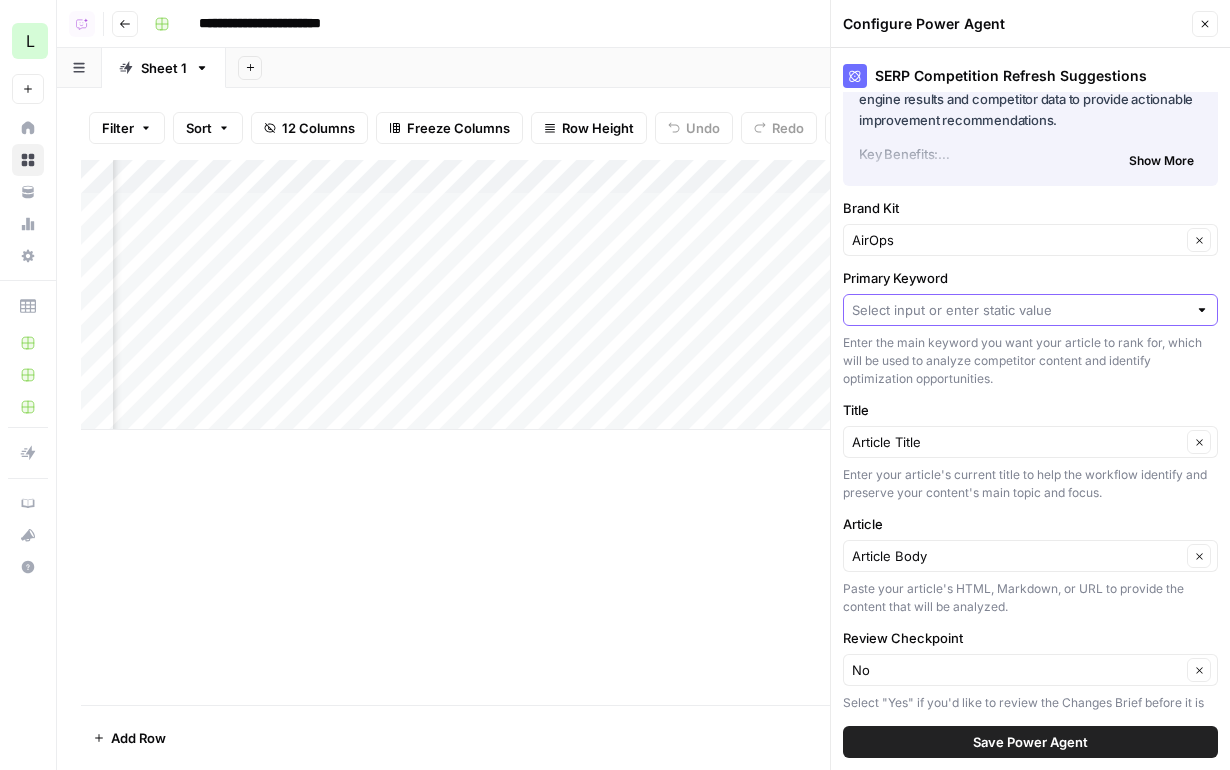 click on "Primary Keyword" at bounding box center [1019, 310] 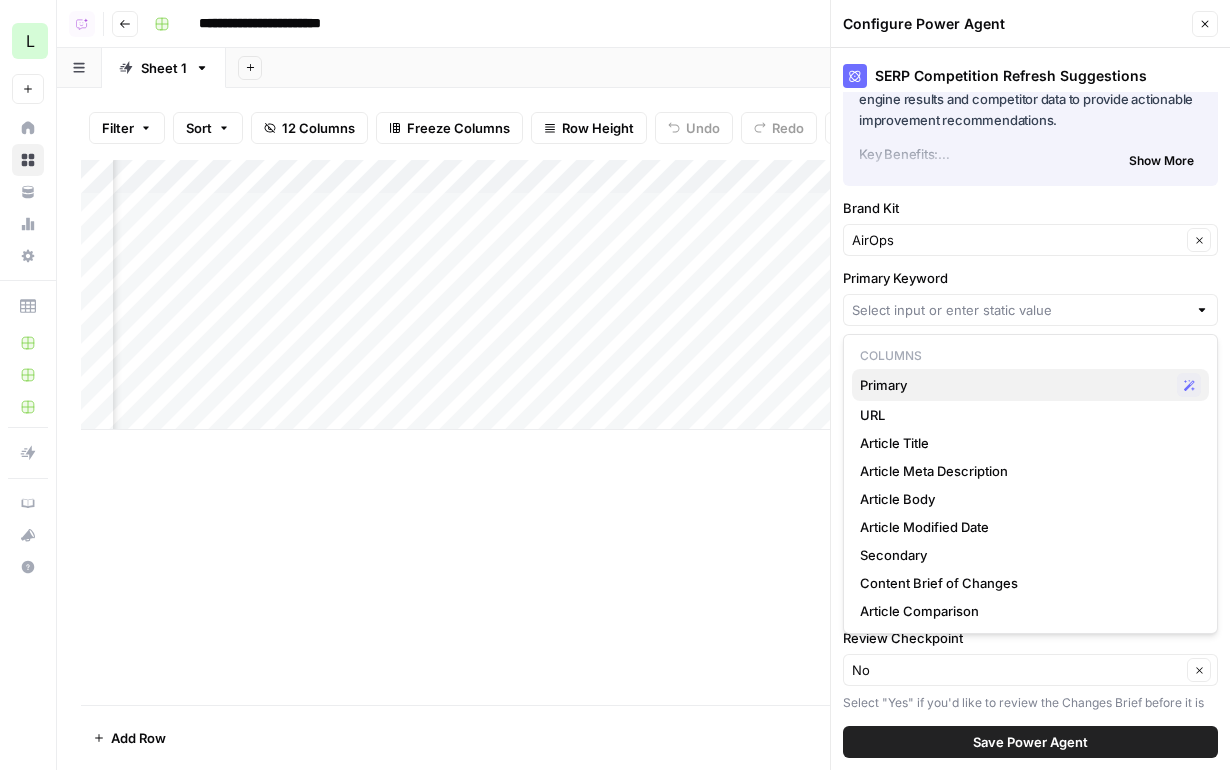 click on "Primary" at bounding box center [1014, 385] 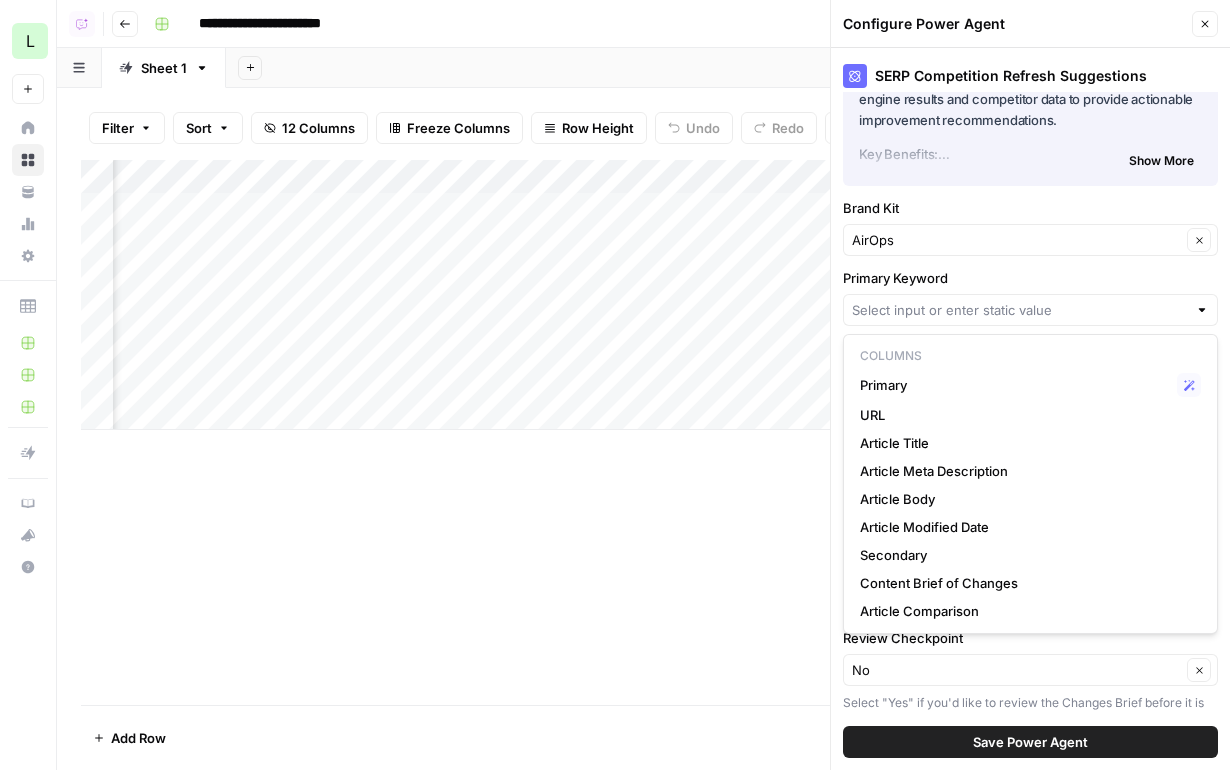 type on "Primary" 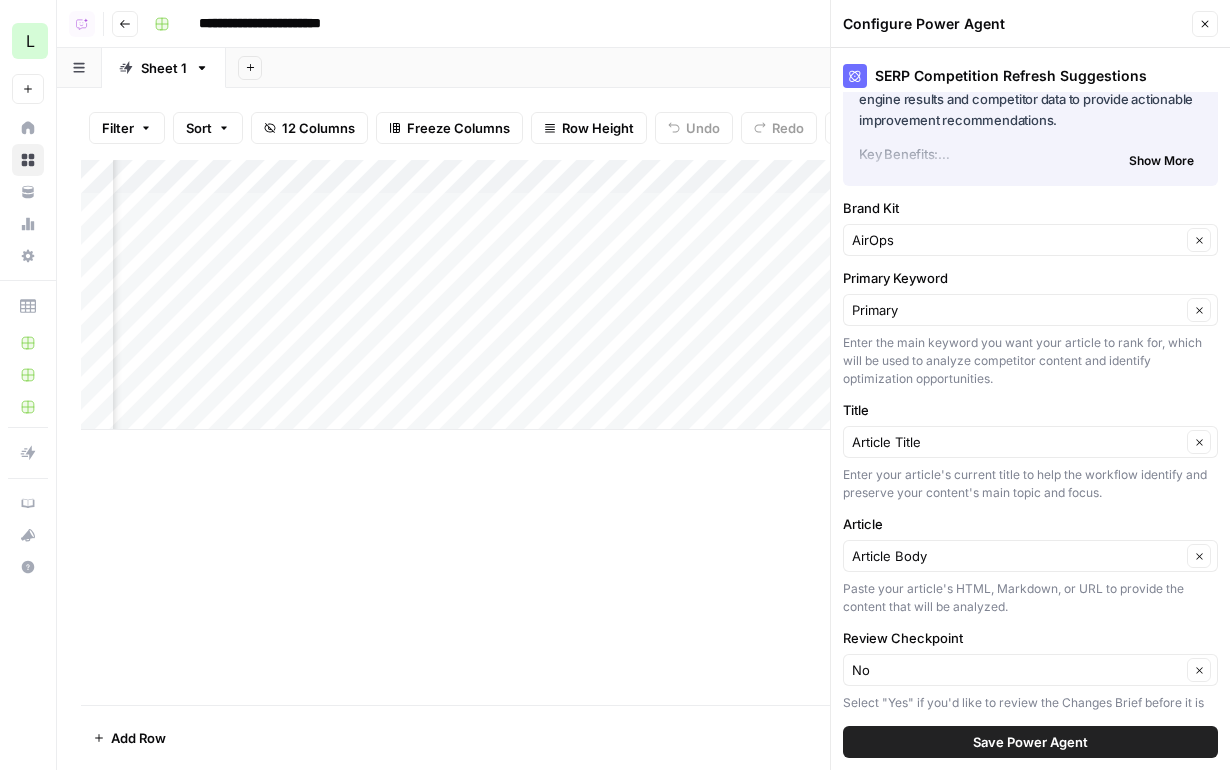scroll, scrollTop: 134, scrollLeft: 0, axis: vertical 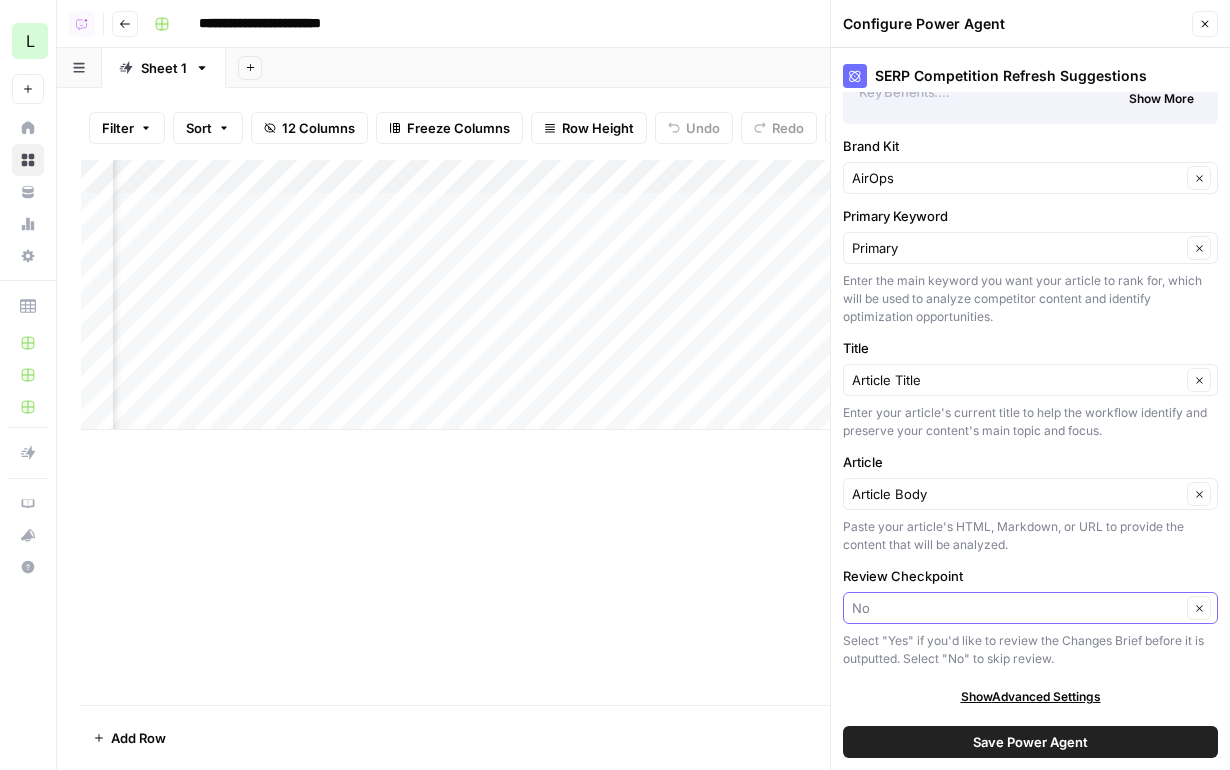 click on "Review Checkpoint" at bounding box center (1016, 608) 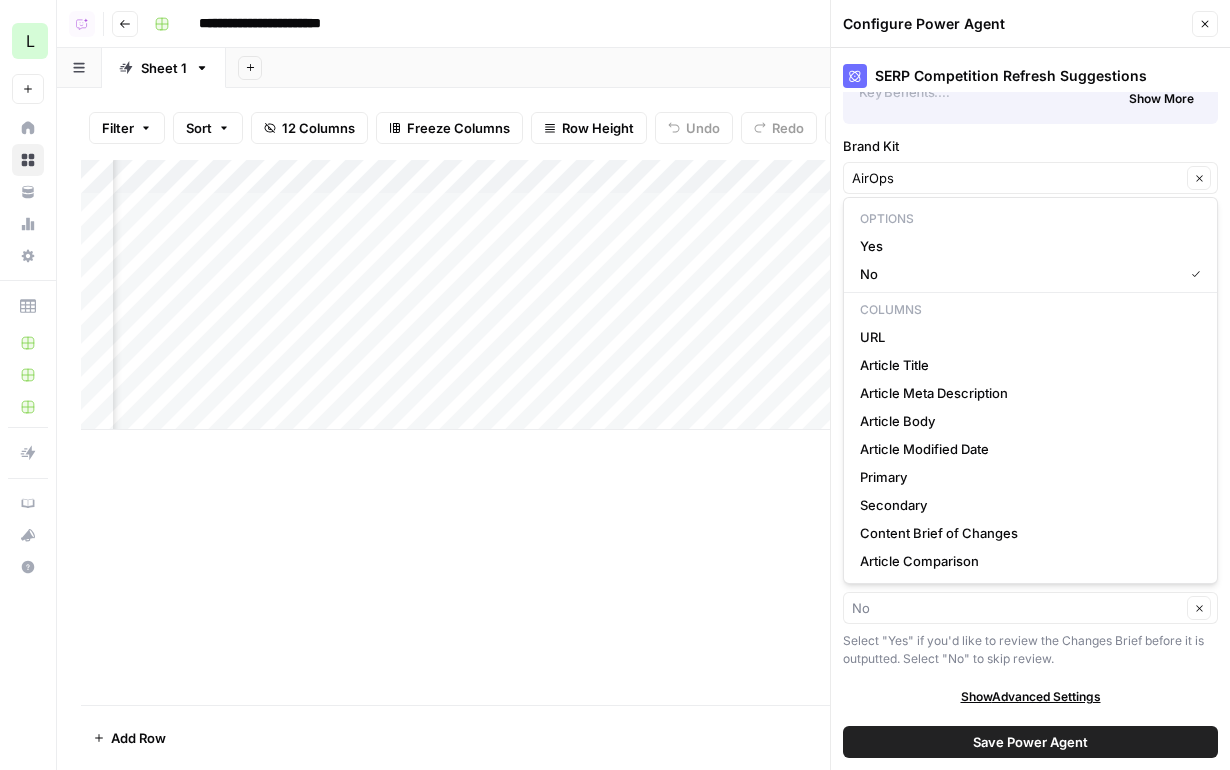 type on "No" 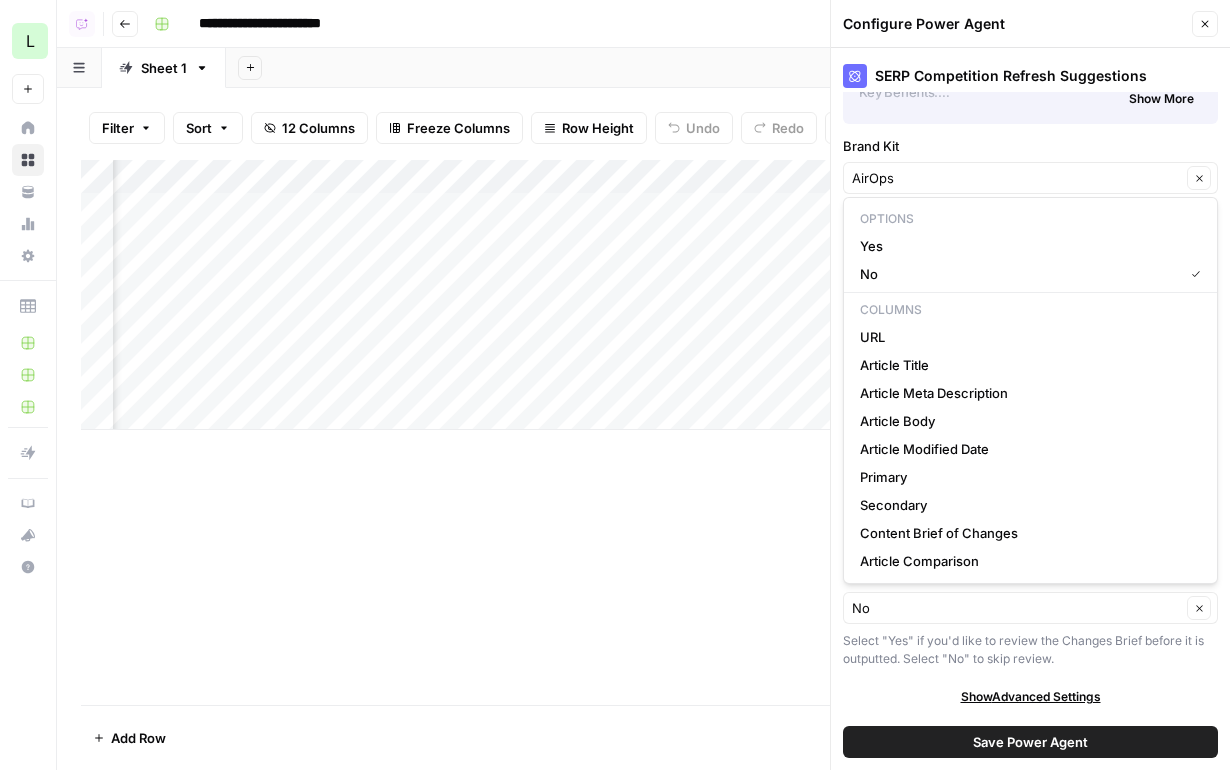 click on "Select "Yes" if you'd like to review the Changes Brief before it is outputted. Select "No" to skip review." at bounding box center (1030, 650) 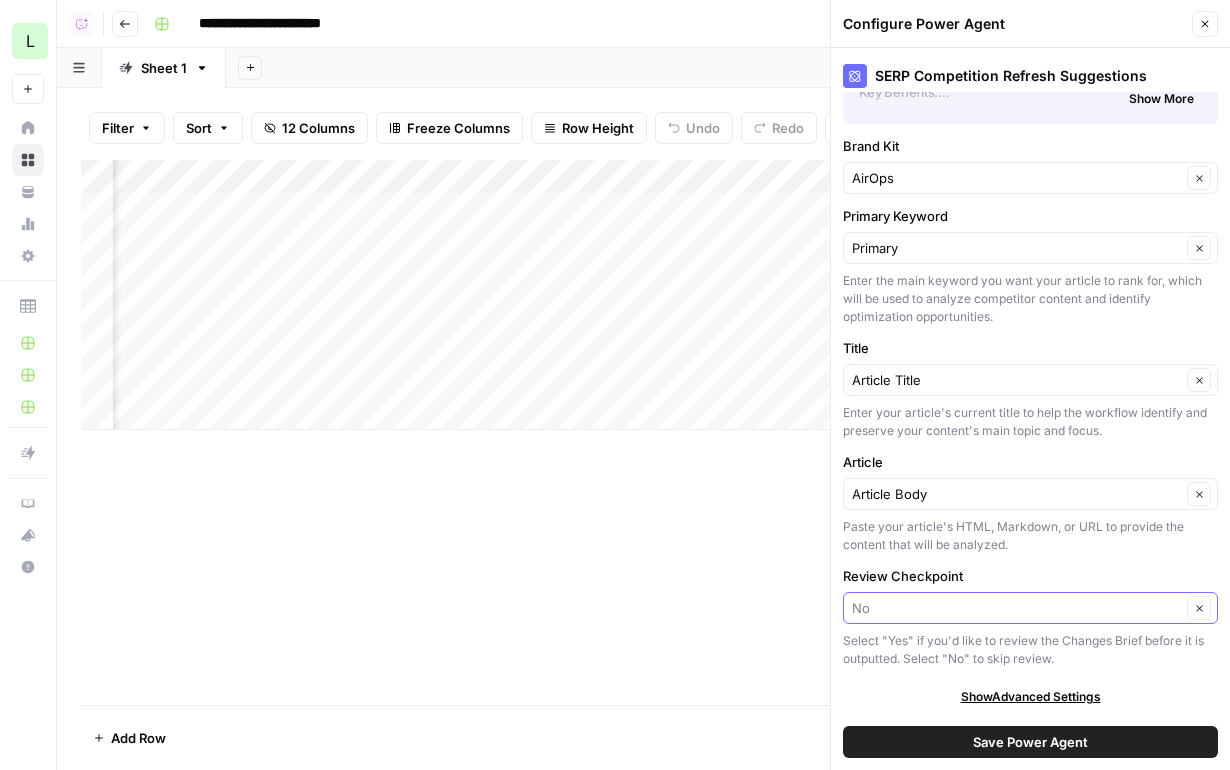 click on "Review Checkpoint" at bounding box center (1016, 608) 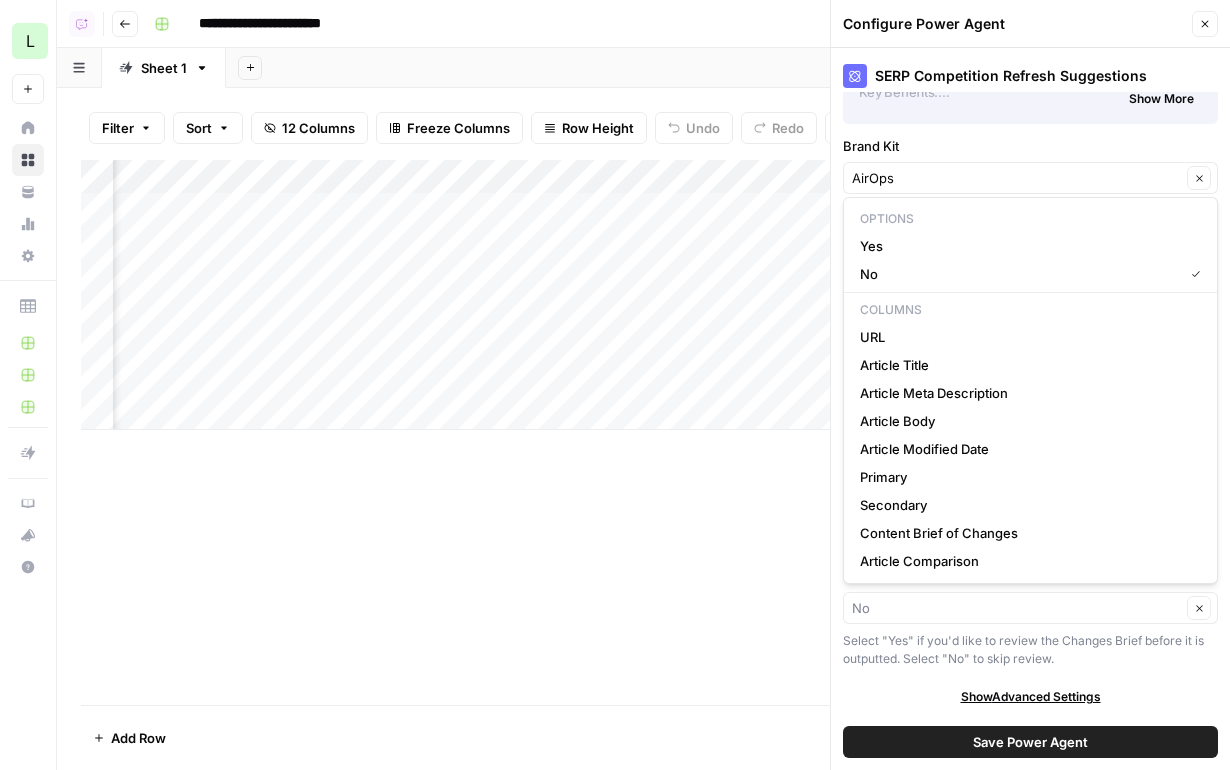 type on "No" 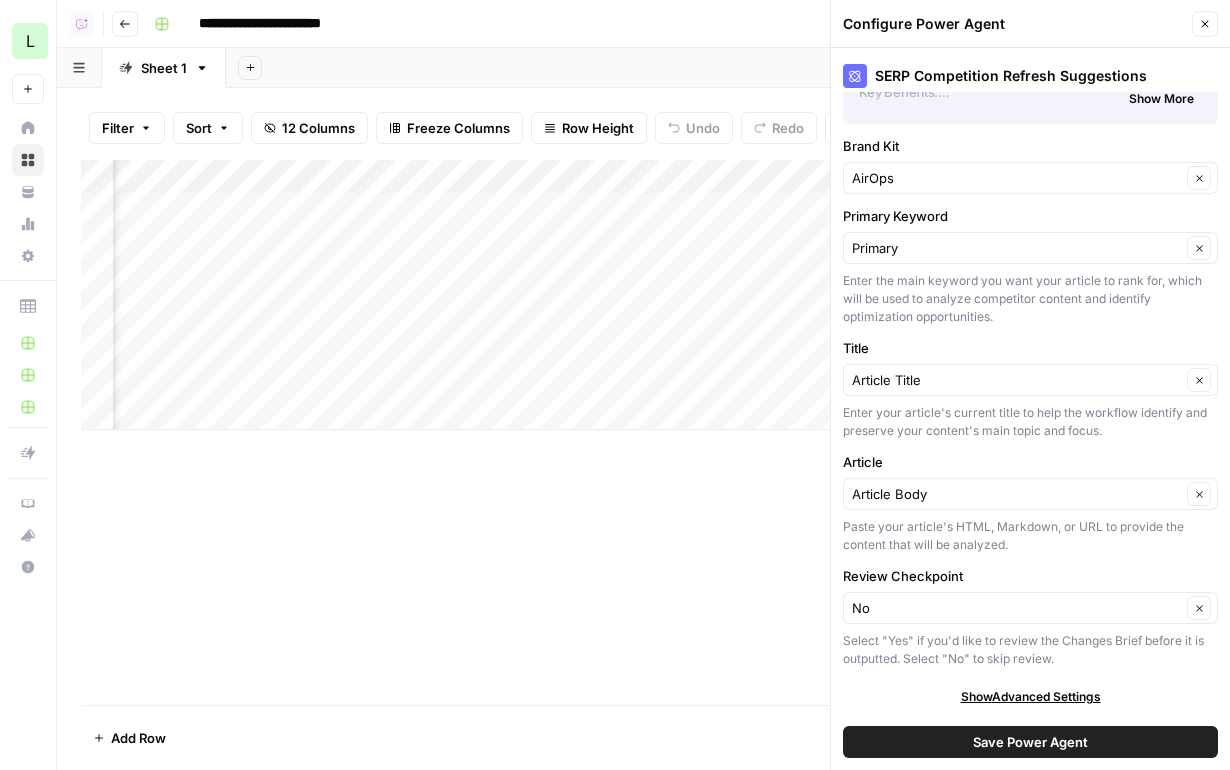 click on "Select "Yes" if you'd like to review the Changes Brief before it is outputted. Select "No" to skip review." at bounding box center [1030, 650] 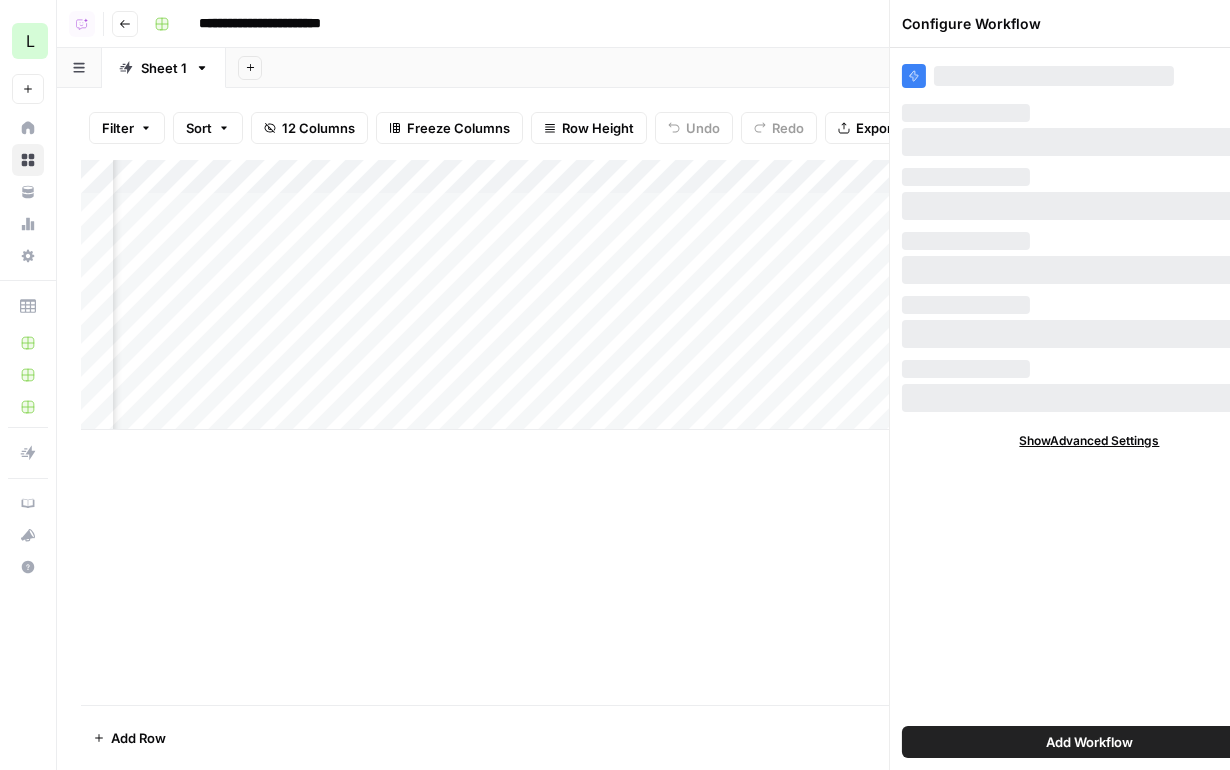 scroll, scrollTop: 0, scrollLeft: 0, axis: both 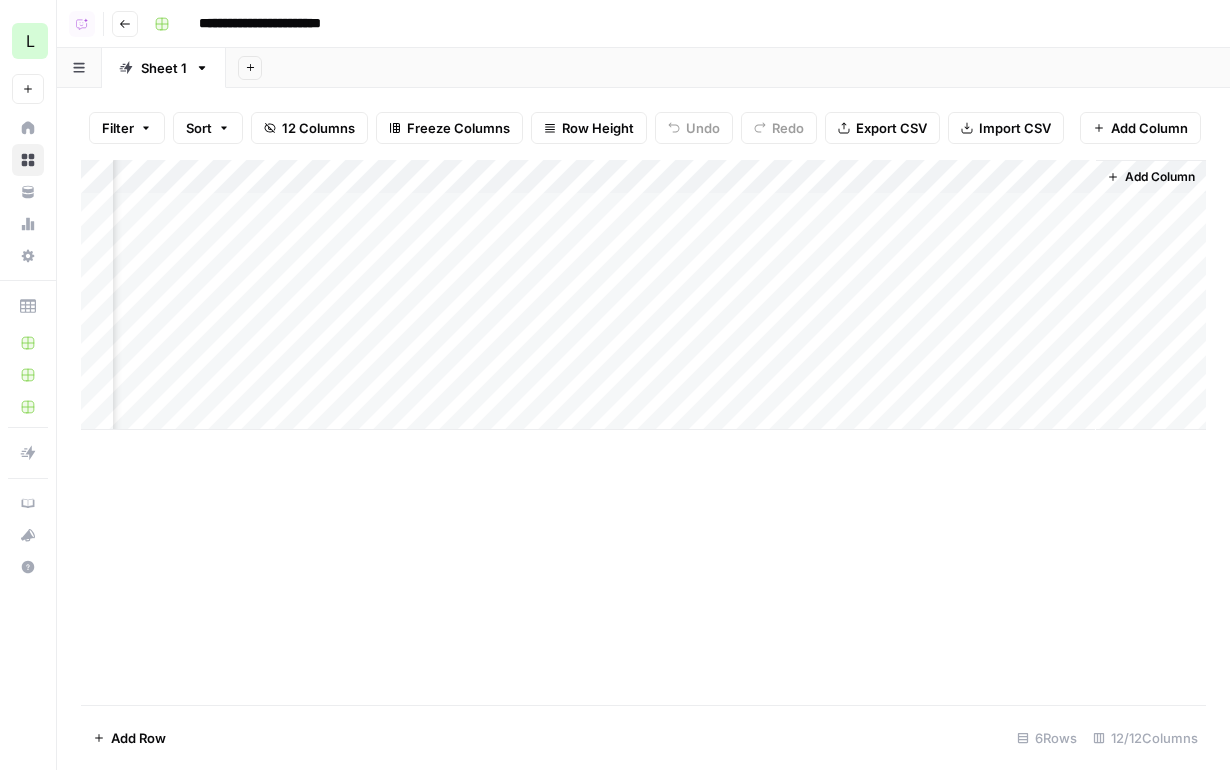 click on "Add Column" at bounding box center (643, 295) 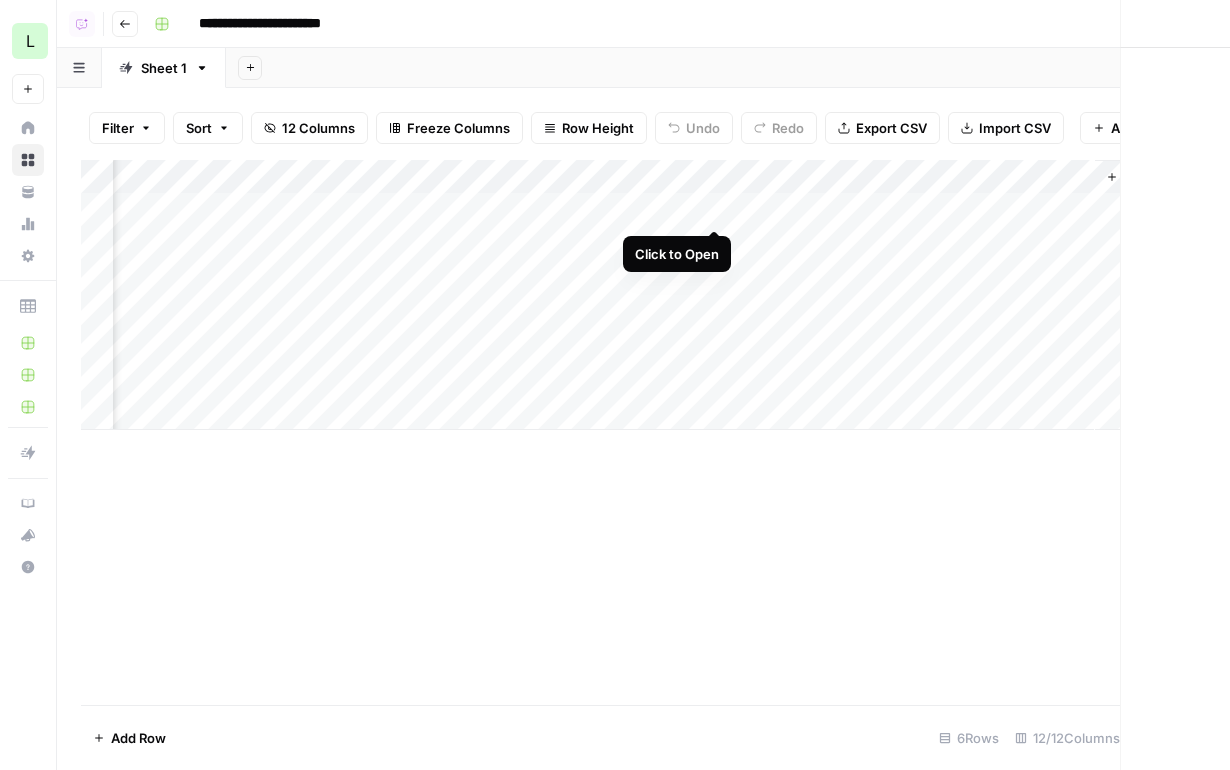 scroll, scrollTop: 0, scrollLeft: 1173, axis: horizontal 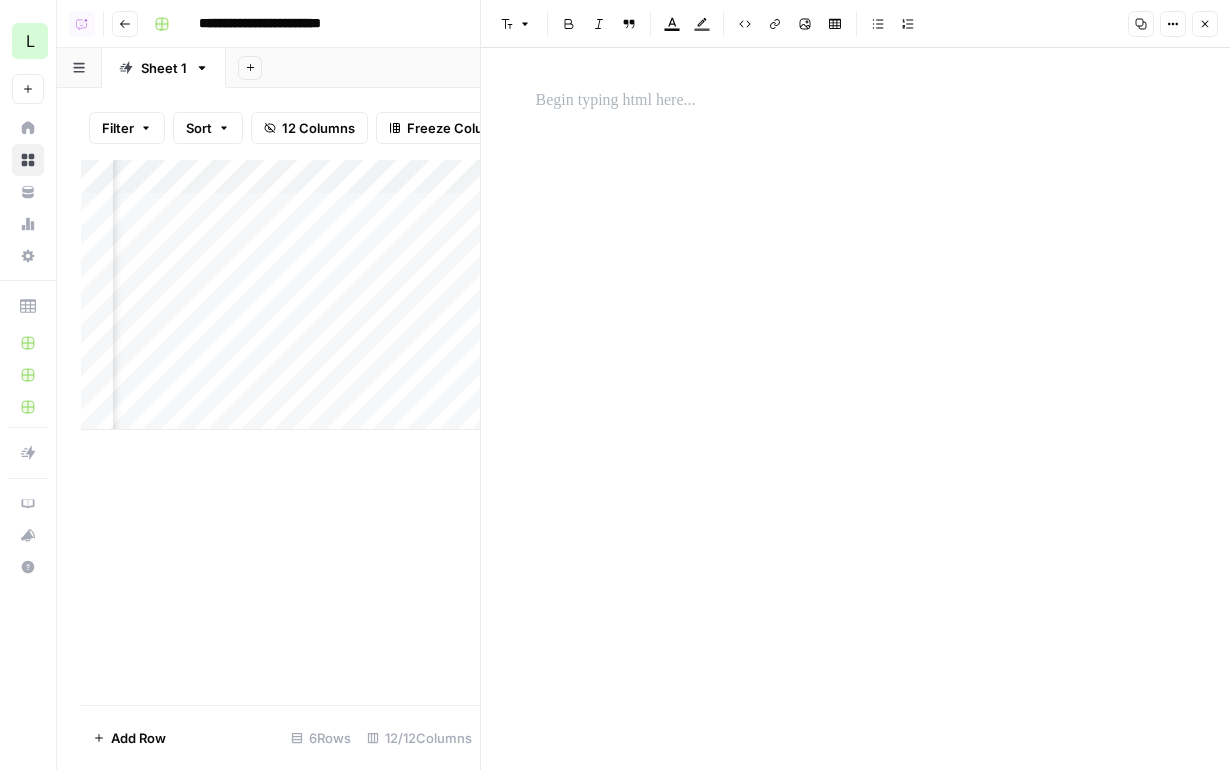 click at bounding box center [856, 425] 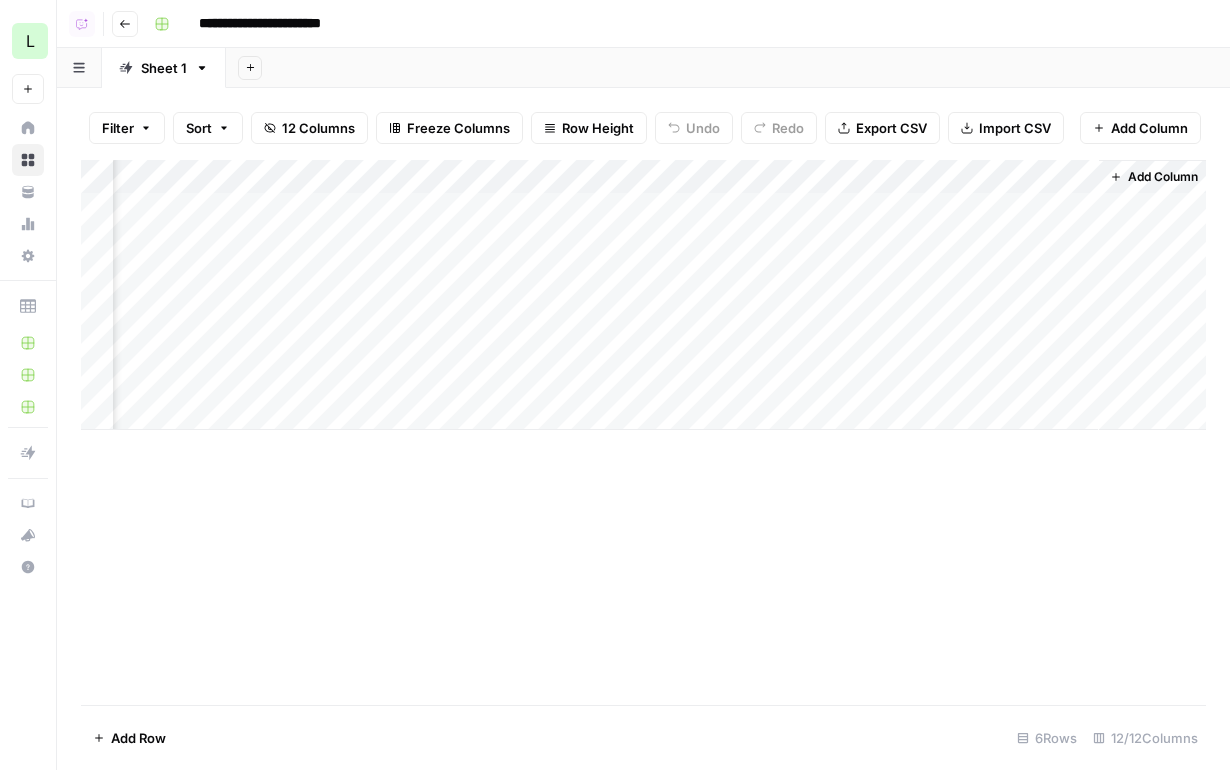 scroll, scrollTop: 0, scrollLeft: 1179, axis: horizontal 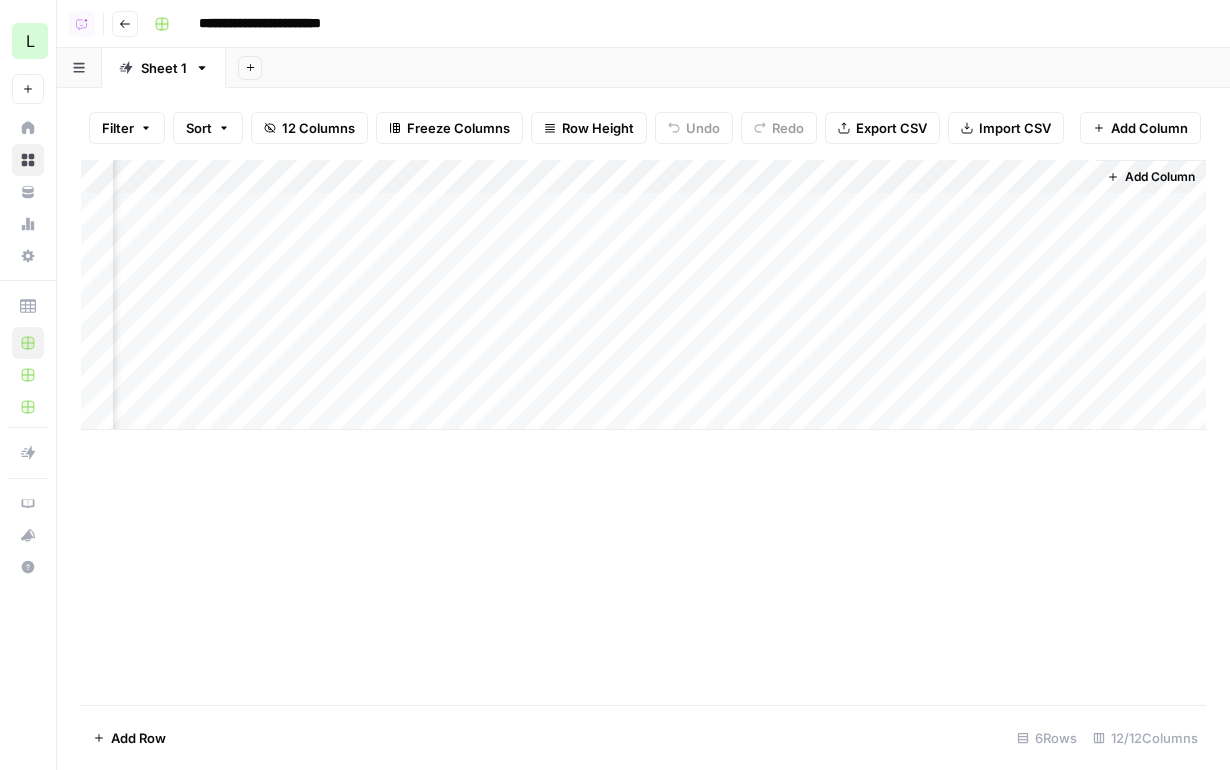 click on "Add Column" at bounding box center [643, 295] 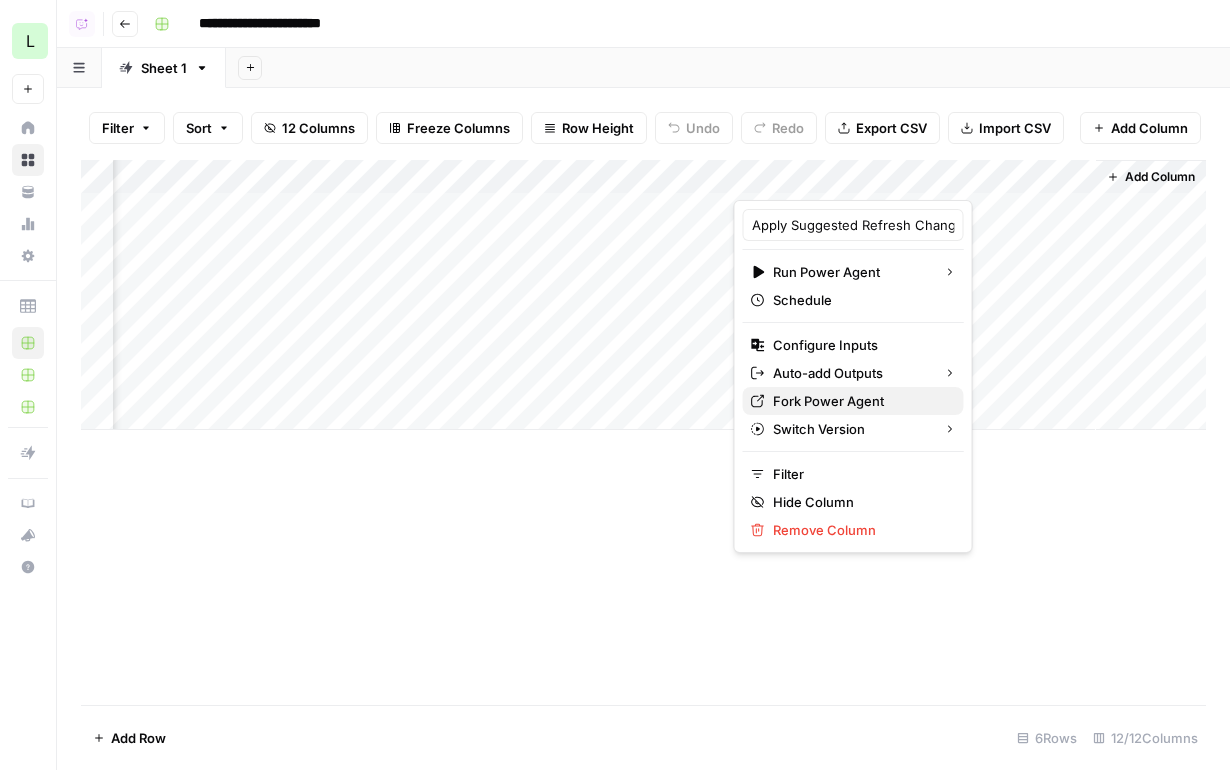 click on "Fork Power Agent" at bounding box center [860, 401] 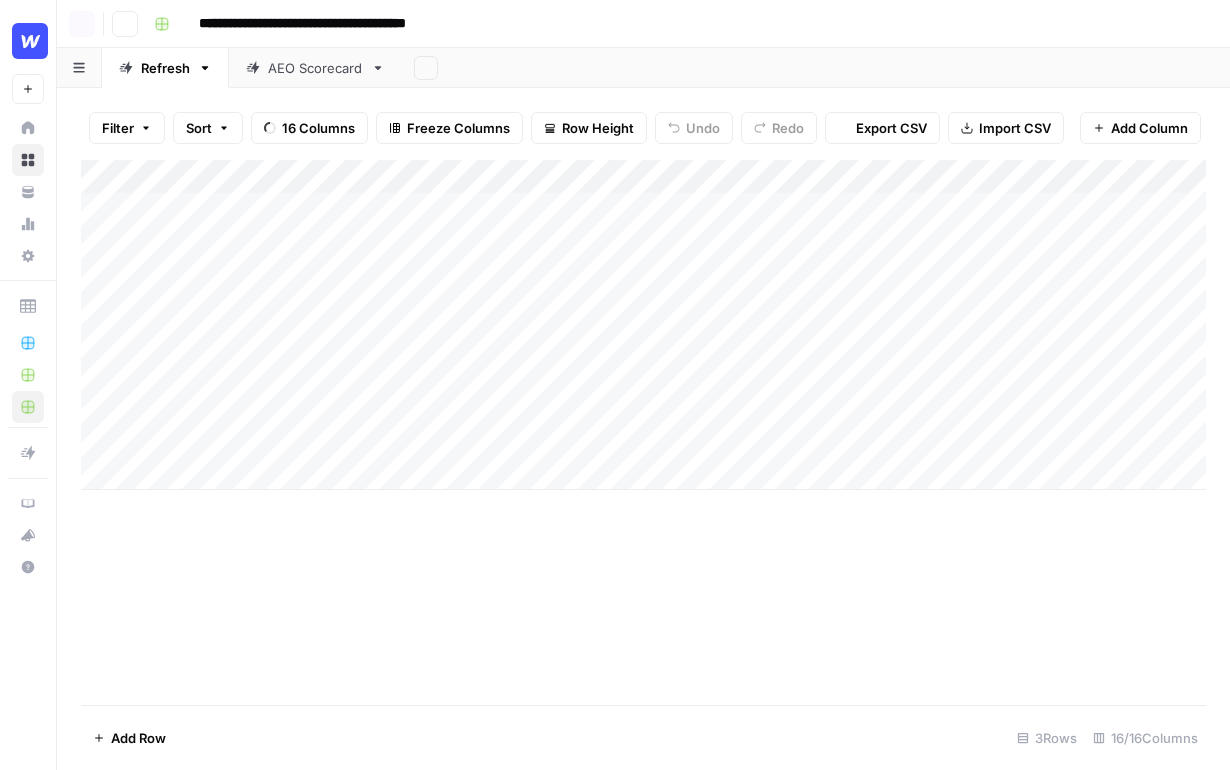 scroll, scrollTop: 0, scrollLeft: 0, axis: both 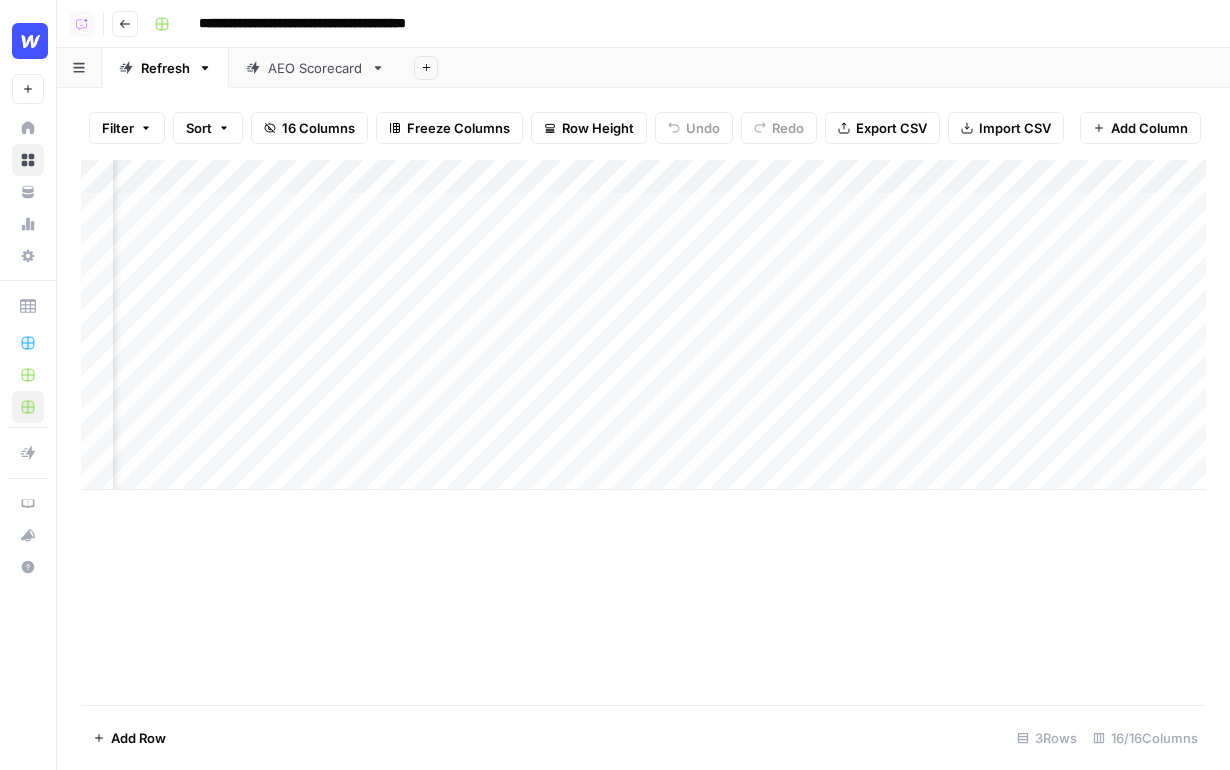 click on "Add Column" at bounding box center [643, 325] 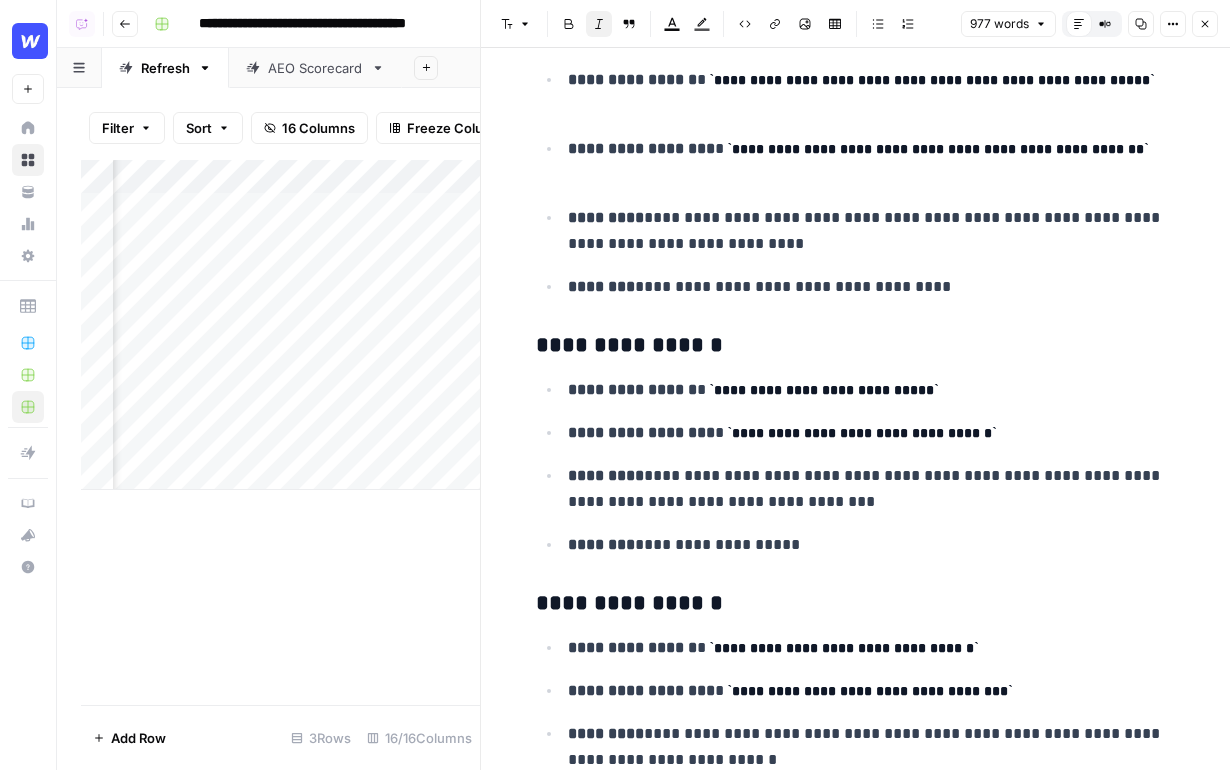 scroll, scrollTop: 735, scrollLeft: 0, axis: vertical 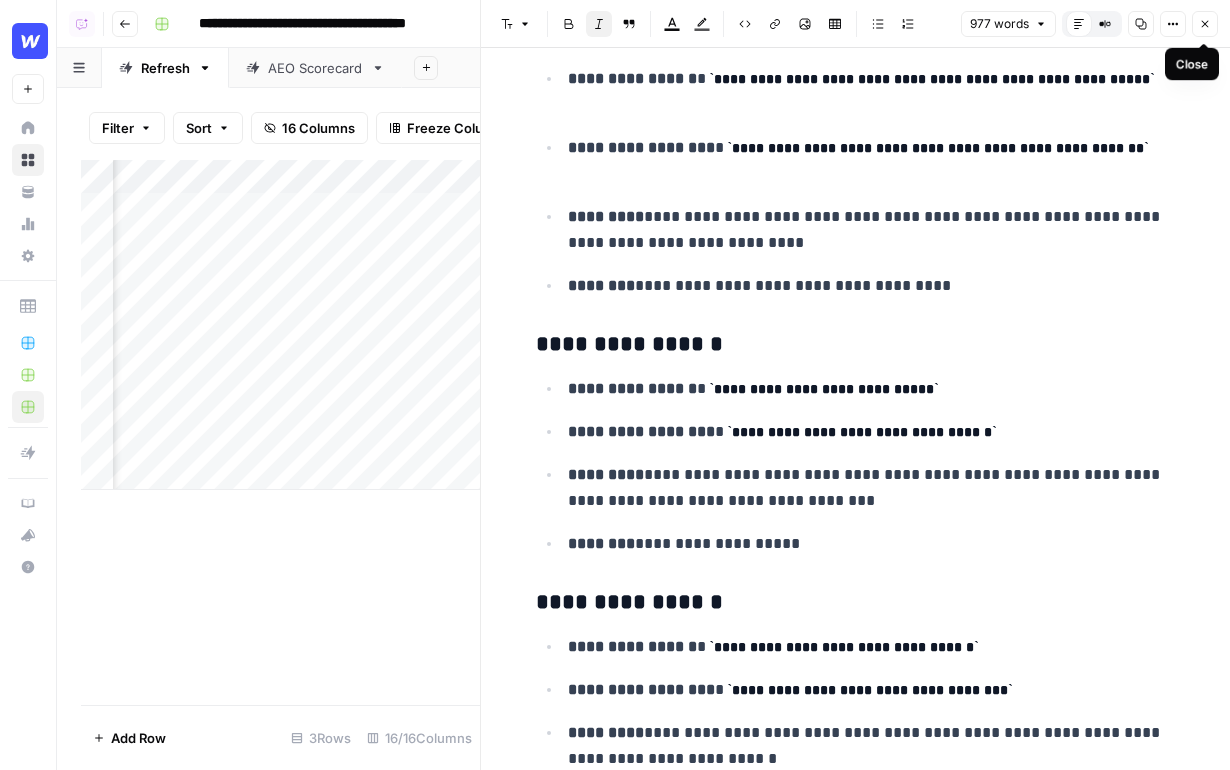 click 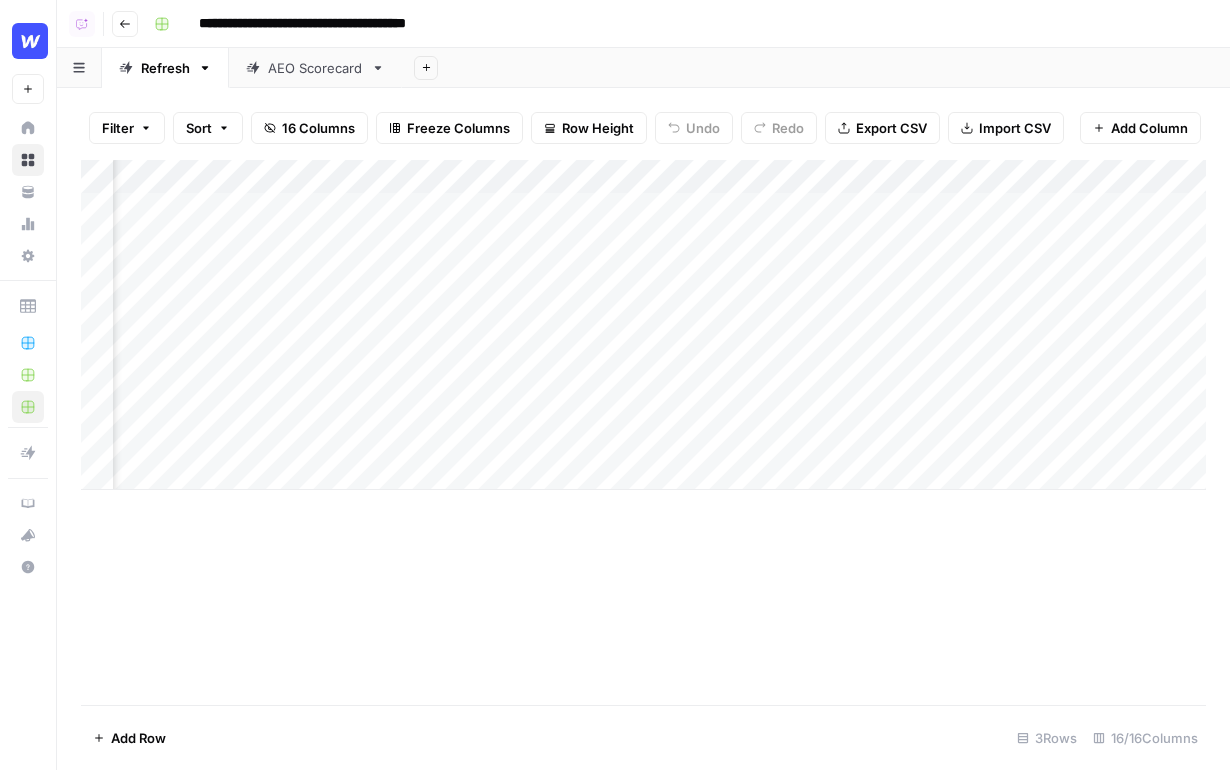 scroll, scrollTop: 0, scrollLeft: 2290, axis: horizontal 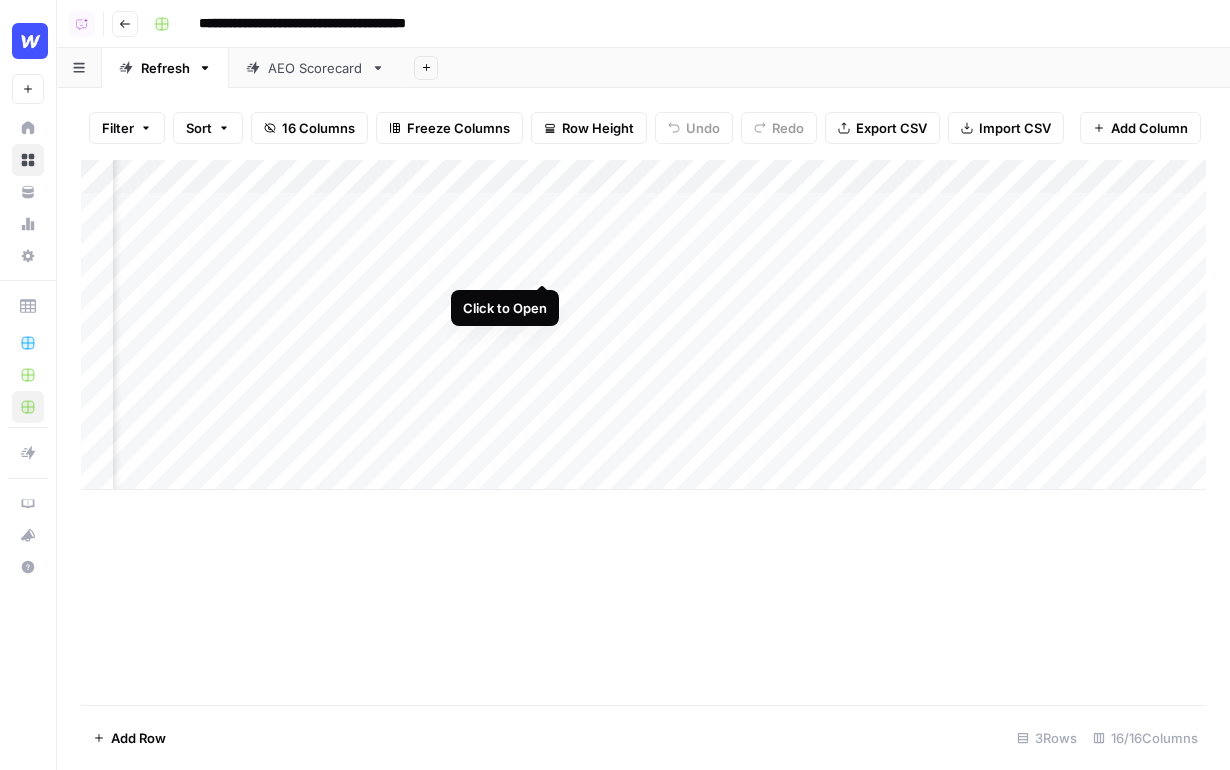 click on "Add Column" at bounding box center (643, 325) 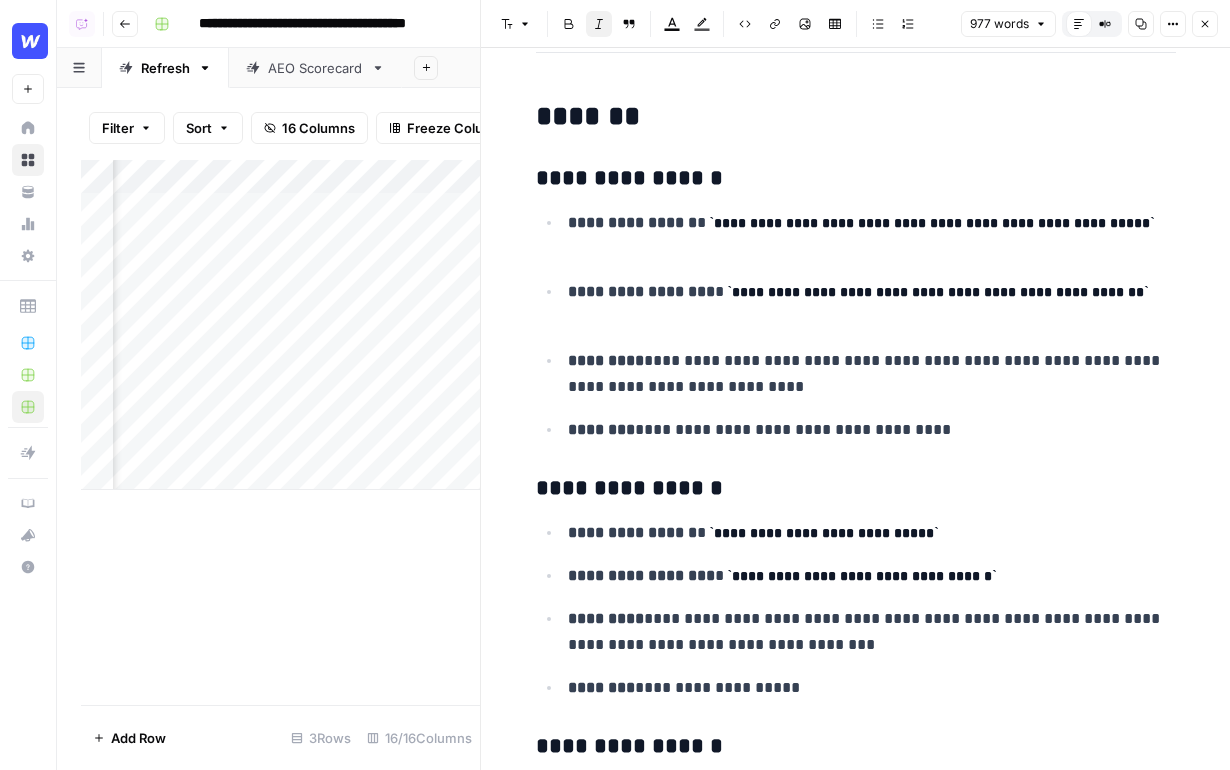 scroll, scrollTop: 595, scrollLeft: 0, axis: vertical 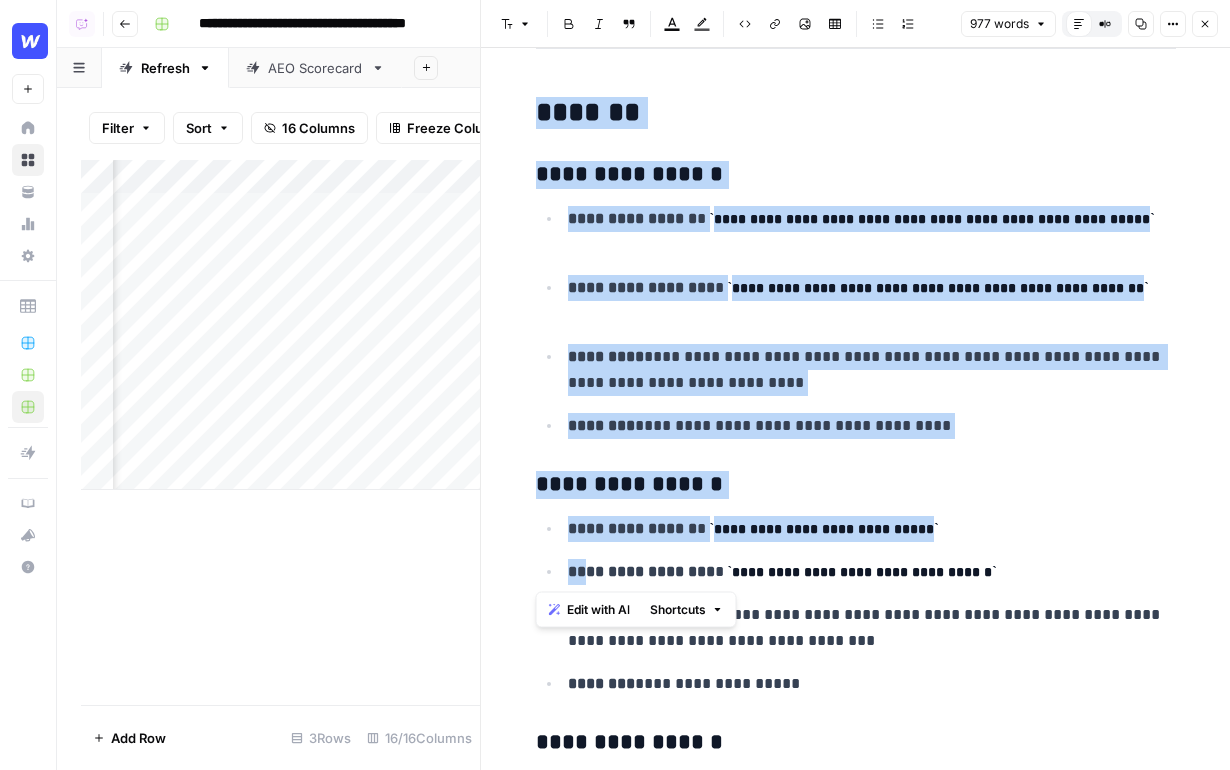 drag, startPoint x: 533, startPoint y: 105, endPoint x: 582, endPoint y: 562, distance: 459.61942 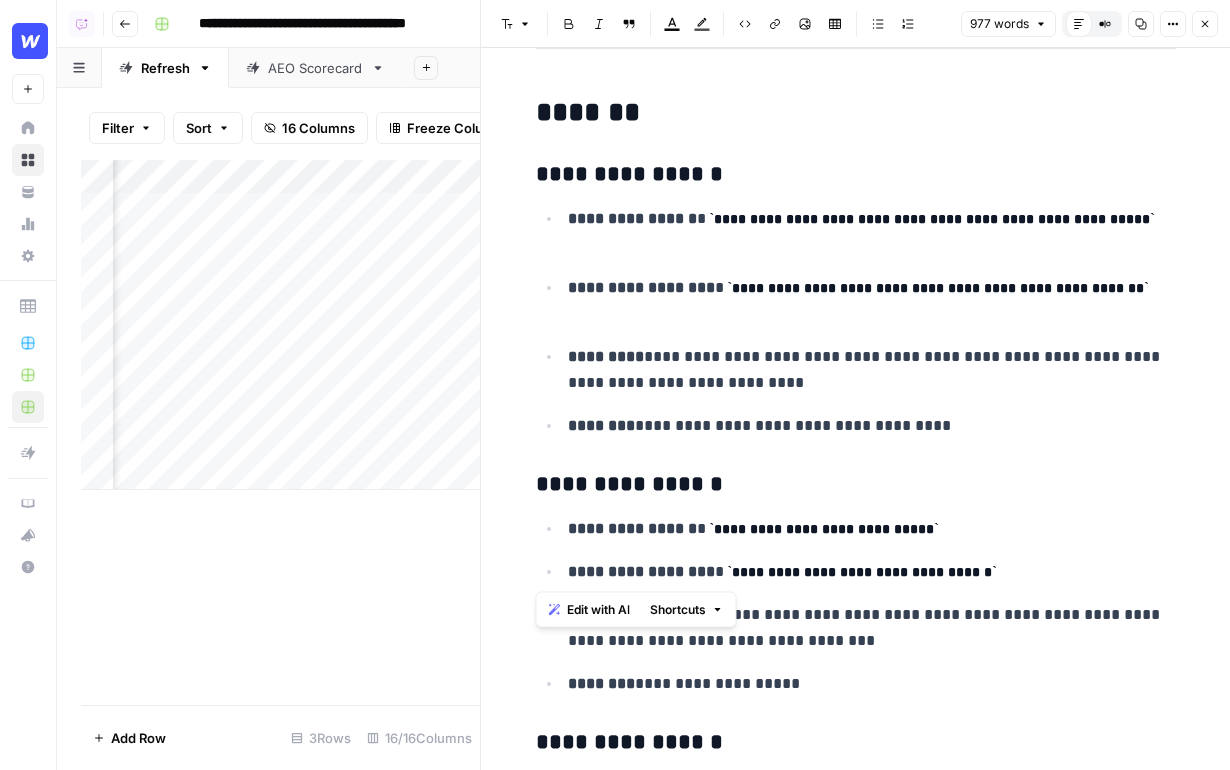 click on "**********" at bounding box center (872, 426) 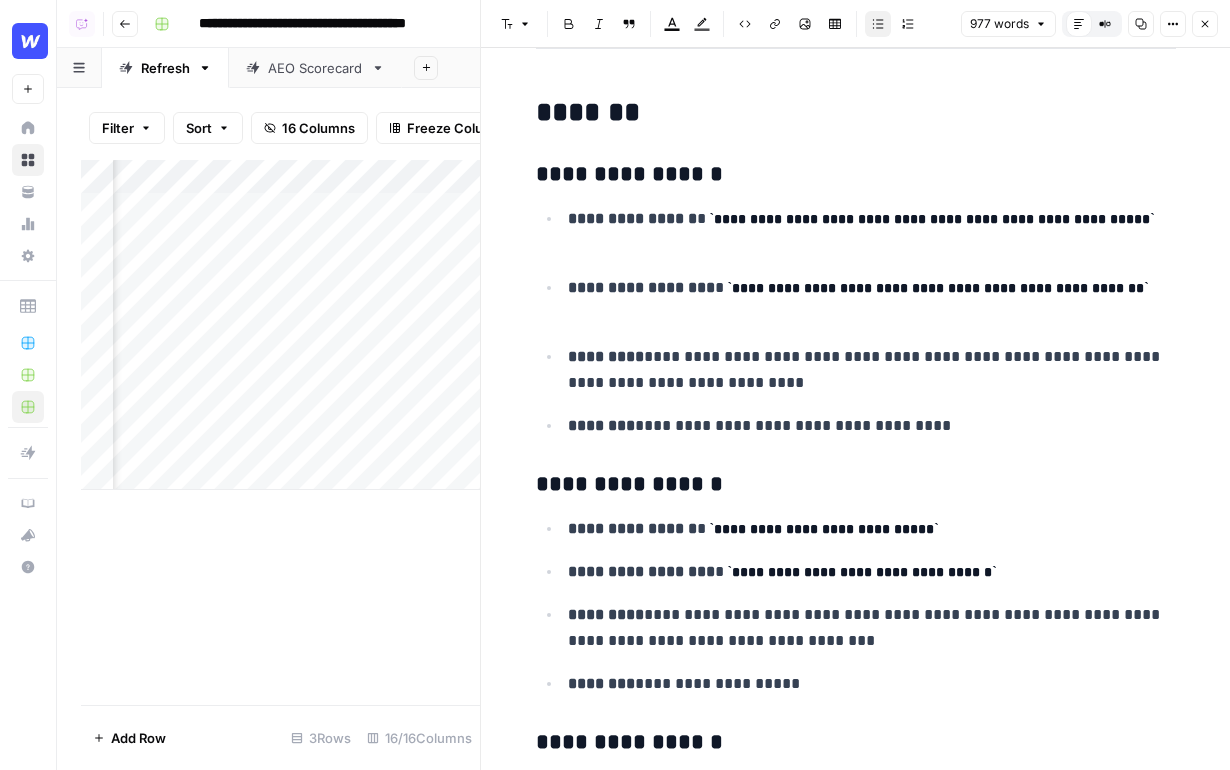 click 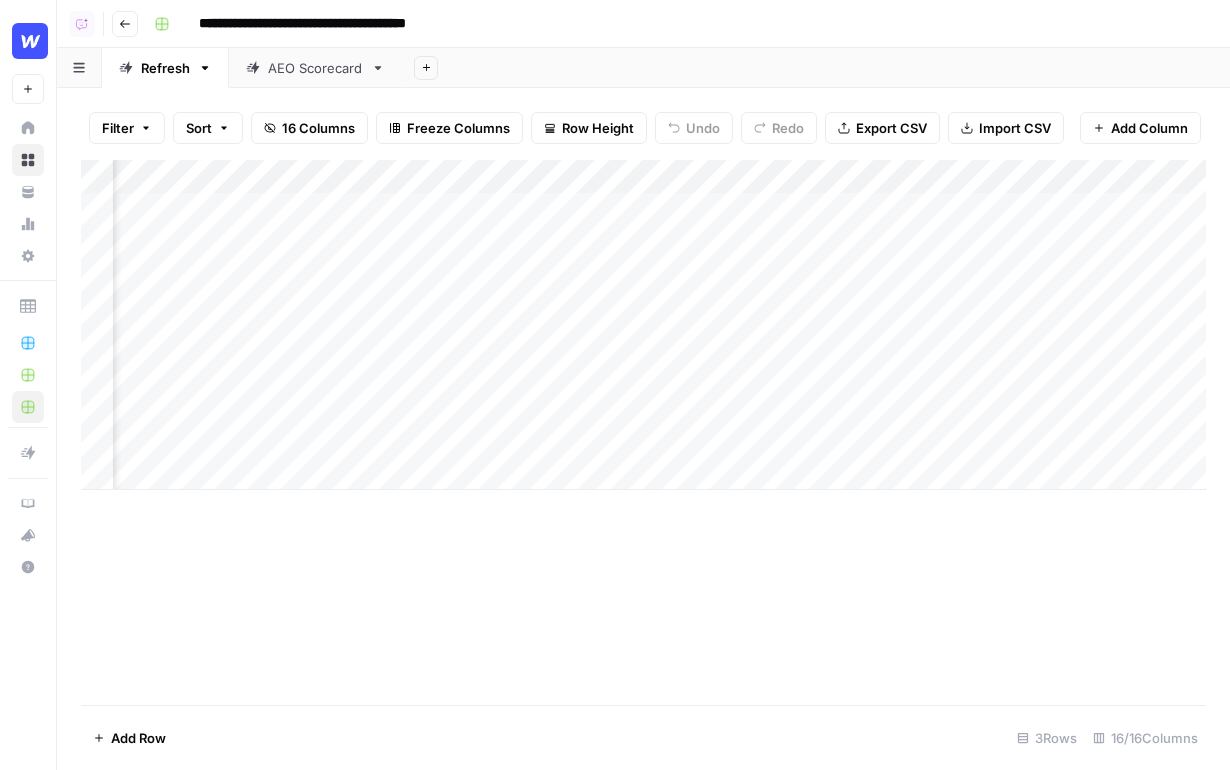 scroll, scrollTop: 0, scrollLeft: 2028, axis: horizontal 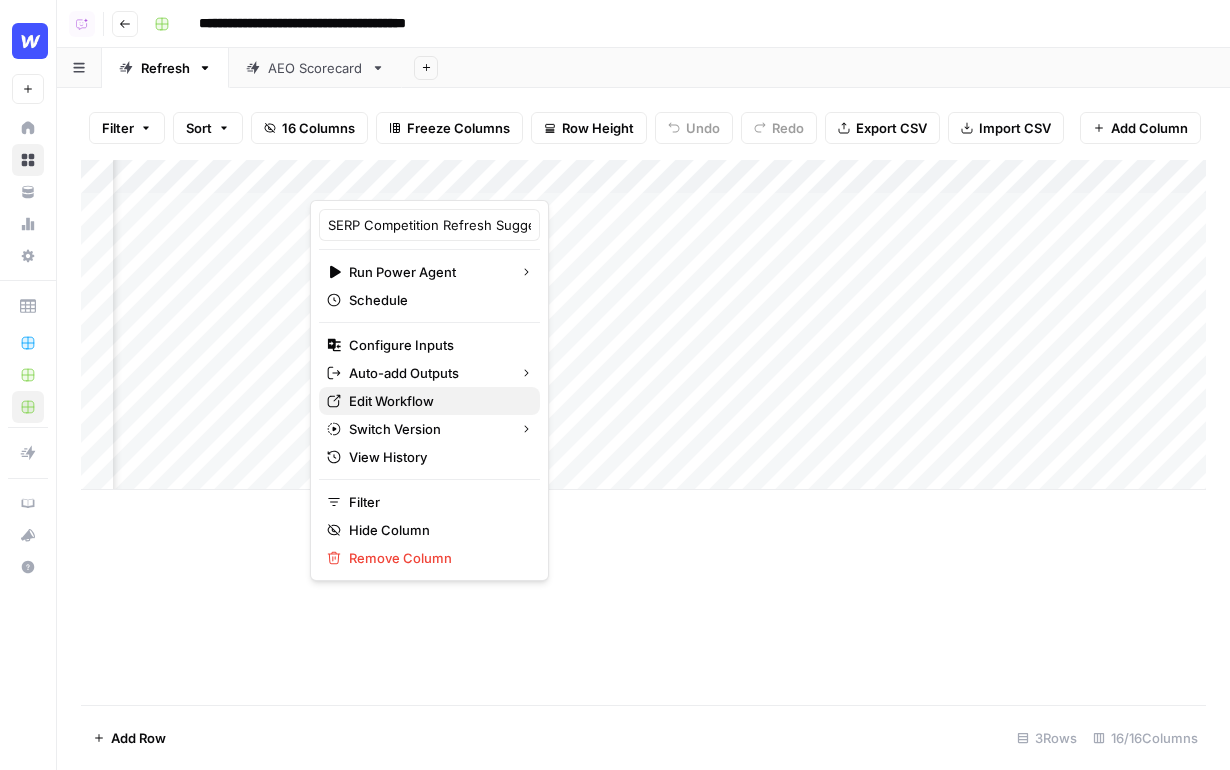 click on "Edit Workflow" at bounding box center (436, 401) 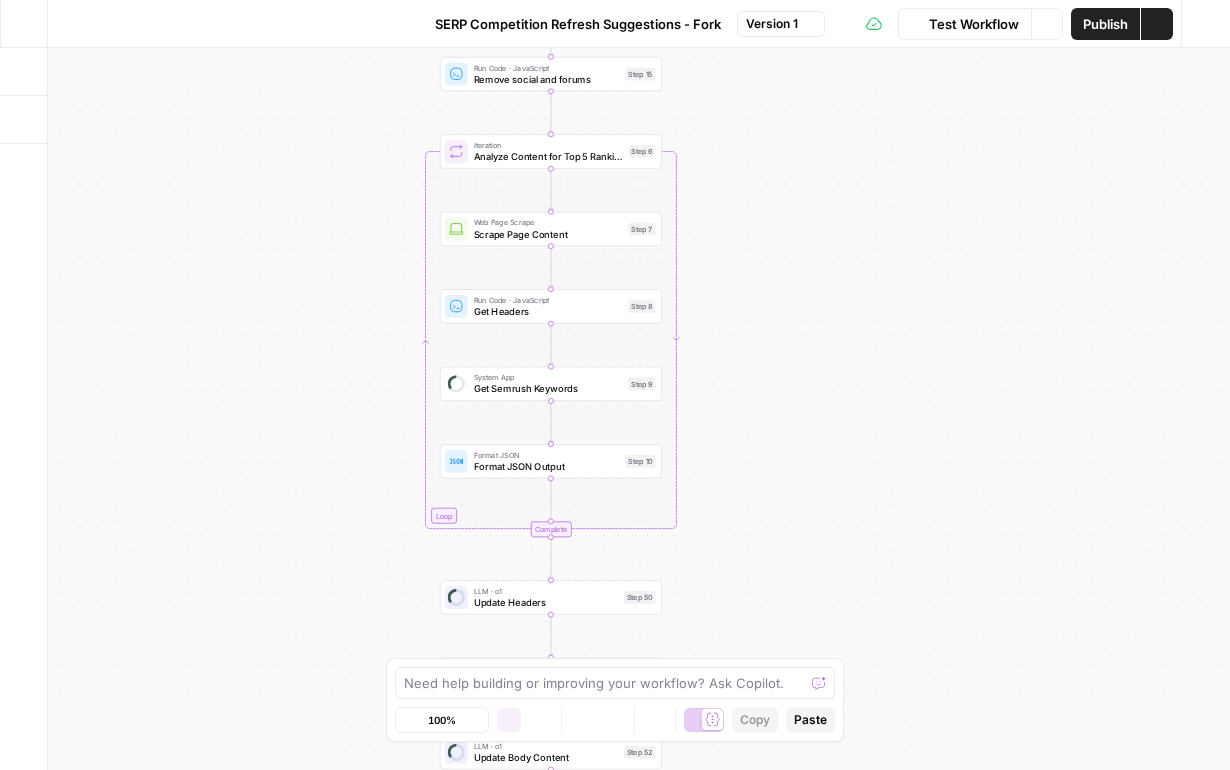 scroll, scrollTop: 0, scrollLeft: 0, axis: both 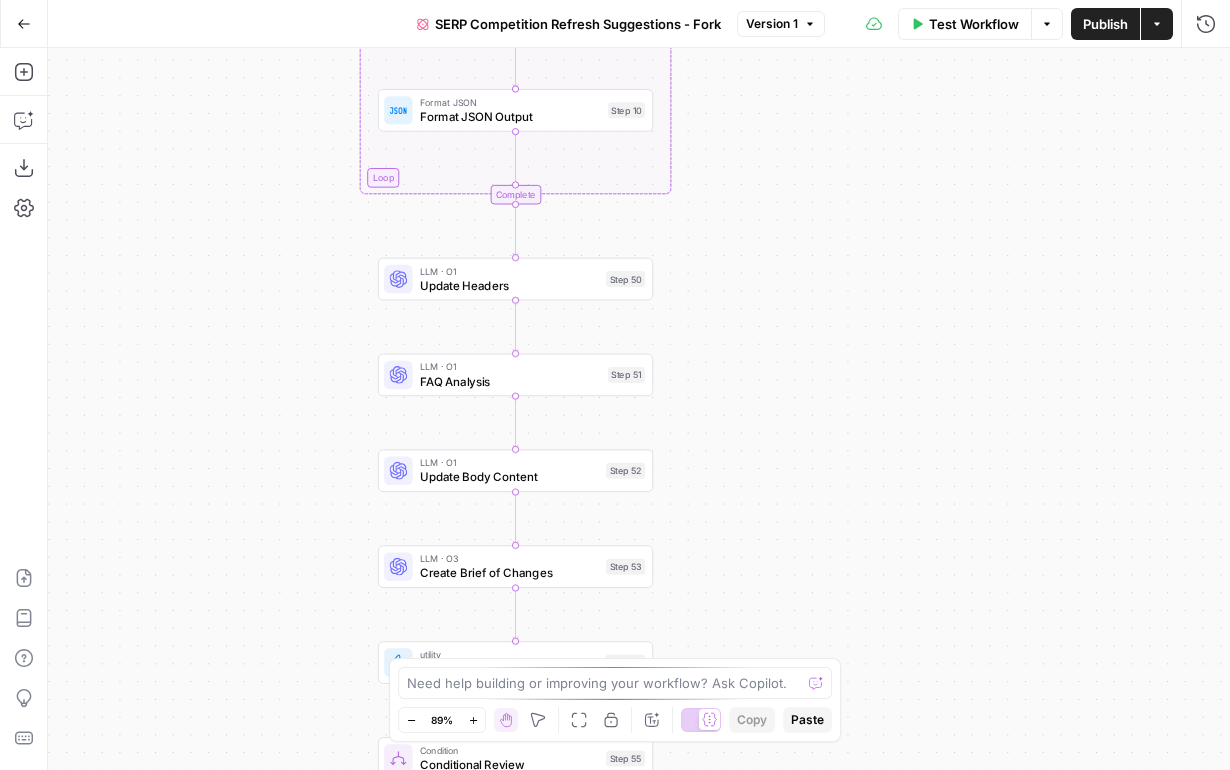 click on "true false Workflow Set Inputs Inputs Content Processing Convert Content Format Step 58 Google Search Perform Google Search Step 12 Loop Iteration Label if social or forum Step 13 LLM · GPT-4o Prompt Language Model Step 14 Complete Run Code · JavaScript Remove social and forums Step 15 Loop Iteration Analyze Content for Top 5 Ranking Pages Step 6 Web Page Scrape Scrape Page Content Step 7 Run Code · JavaScript Get Headers Step 8 SEO Research Get Semrush Keywords Step 9 Format JSON Format JSON Output Step 10 Complete LLM · O1 Update Headers Step 50 Copy step Delete step Edit Note Test LLM · O1 FAQ Analysis Step 51 LLM · O1 Update Body Content Step 52 LLM · O3 Create Brief of Changes Step 53 utility Convert Markdown to HTML Step 54 Condition Conditional Review Step 55 Human Review Change Brief Review Step 56 Run Code · Python Run Code Step 57 Format JSON Format Final JSON Step 21 End Output" at bounding box center (639, 409) 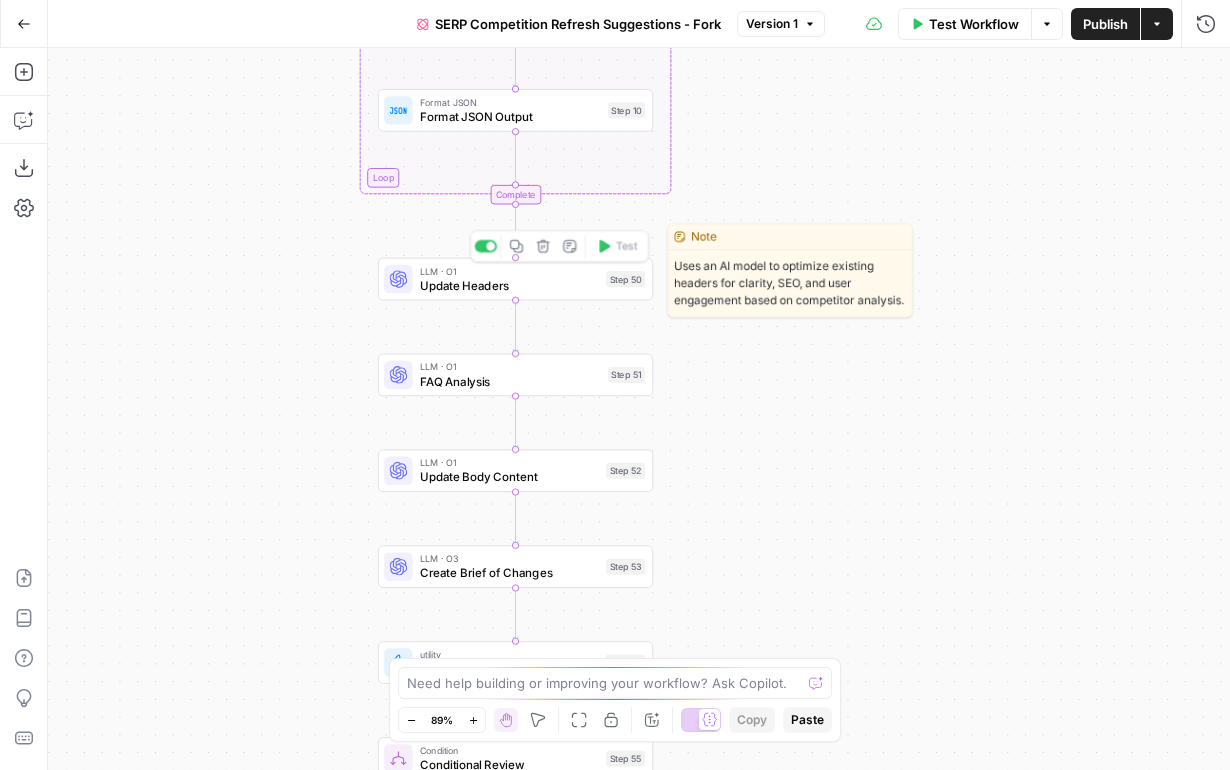 click on "Update Headers" at bounding box center [509, 285] 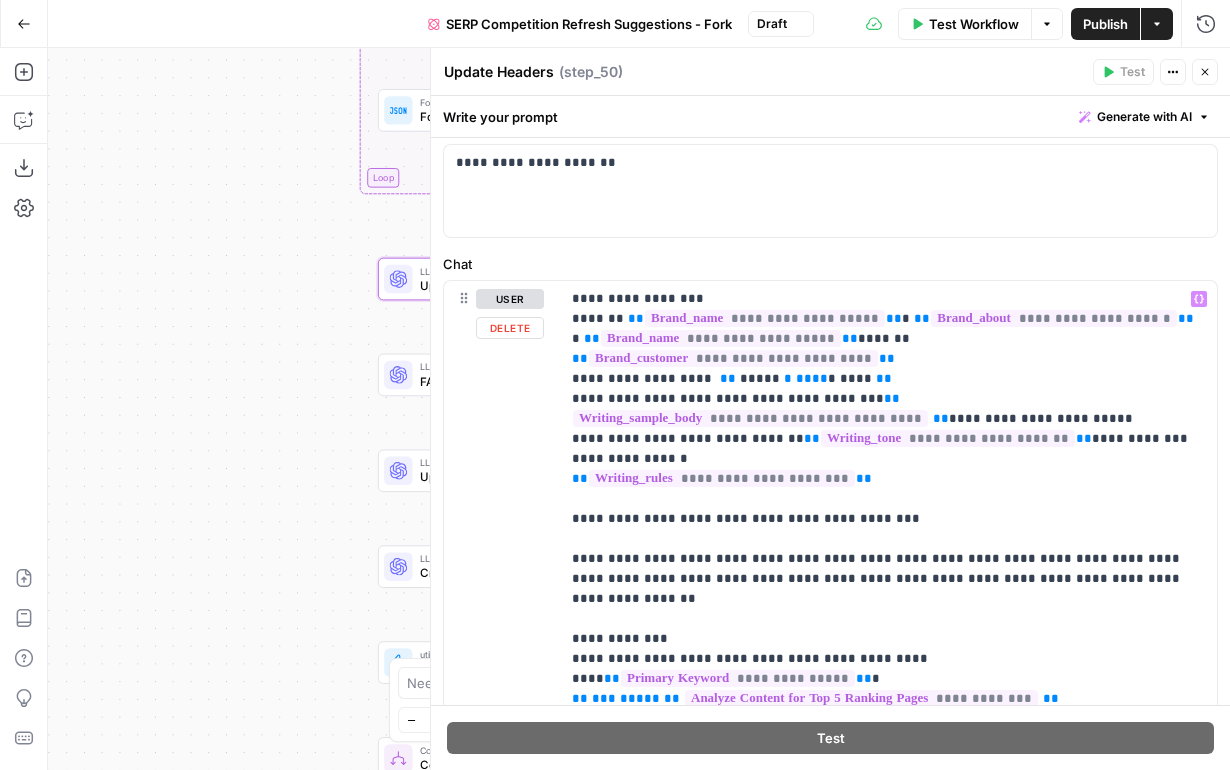 scroll, scrollTop: 143, scrollLeft: 0, axis: vertical 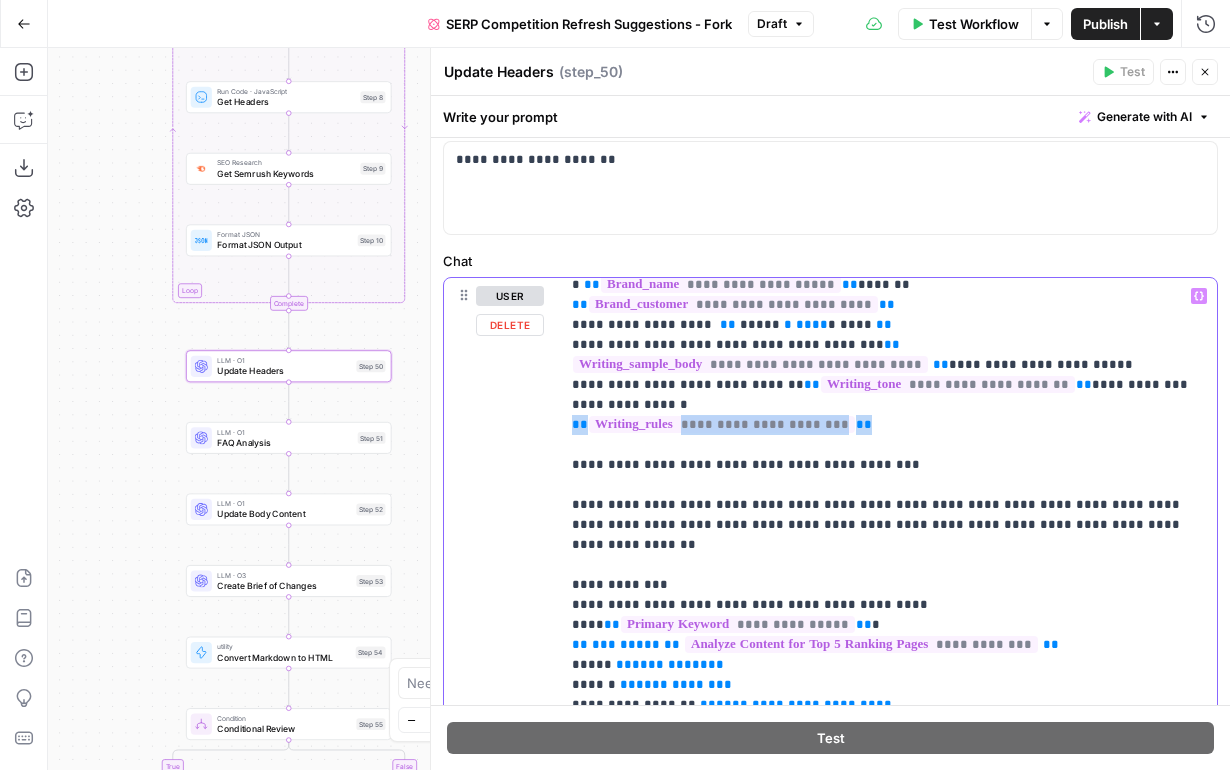 drag, startPoint x: 914, startPoint y: 431, endPoint x: 530, endPoint y: 428, distance: 384.01172 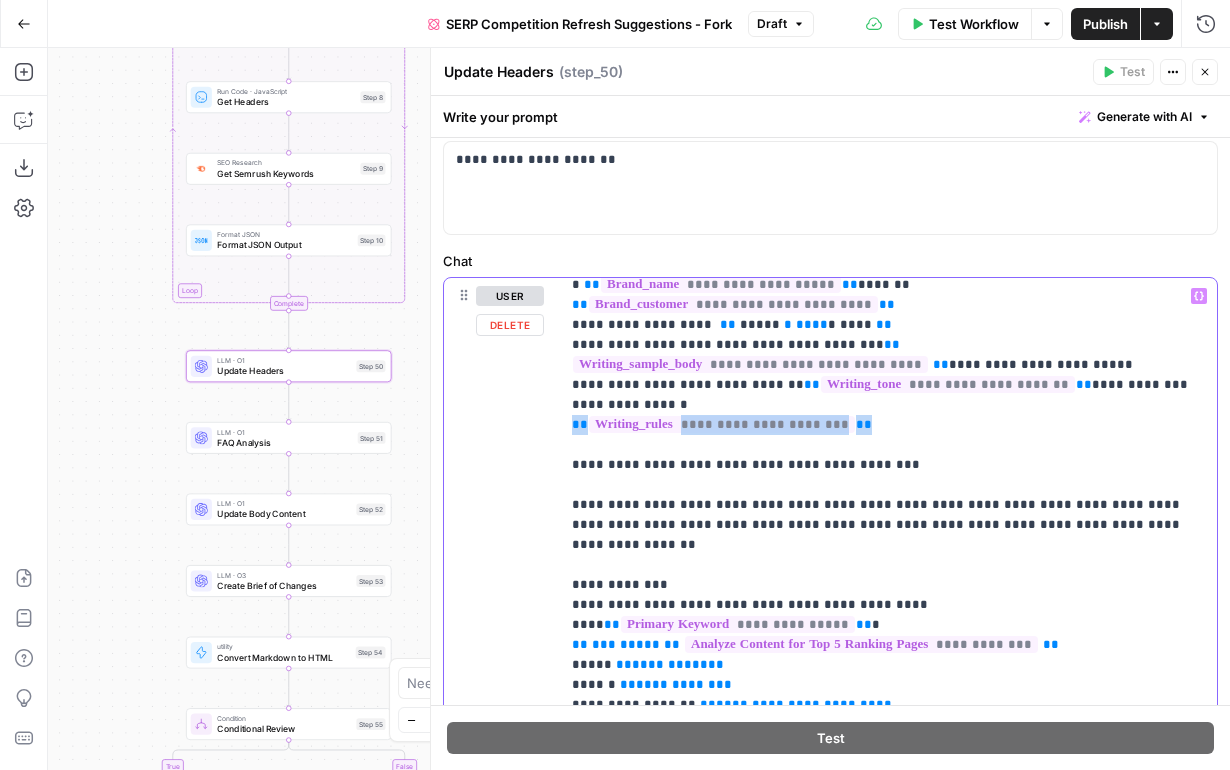 click on "**********" at bounding box center (830, 708) 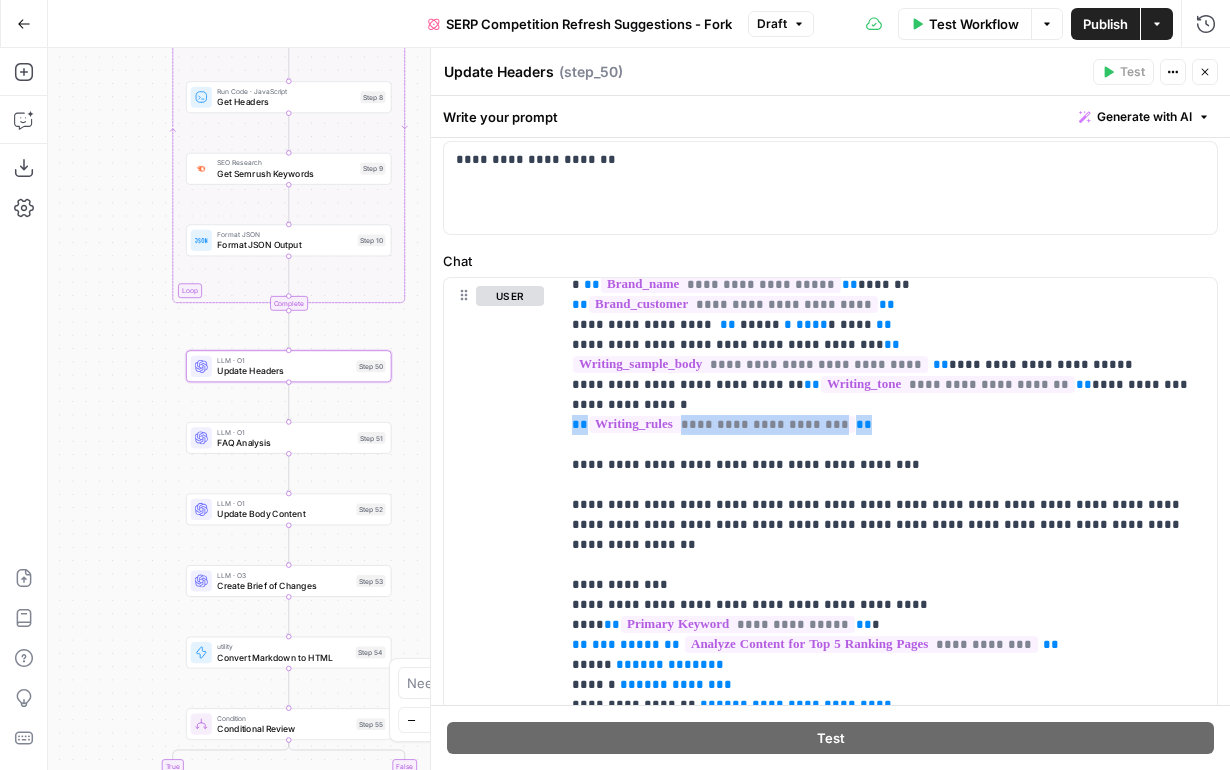 click 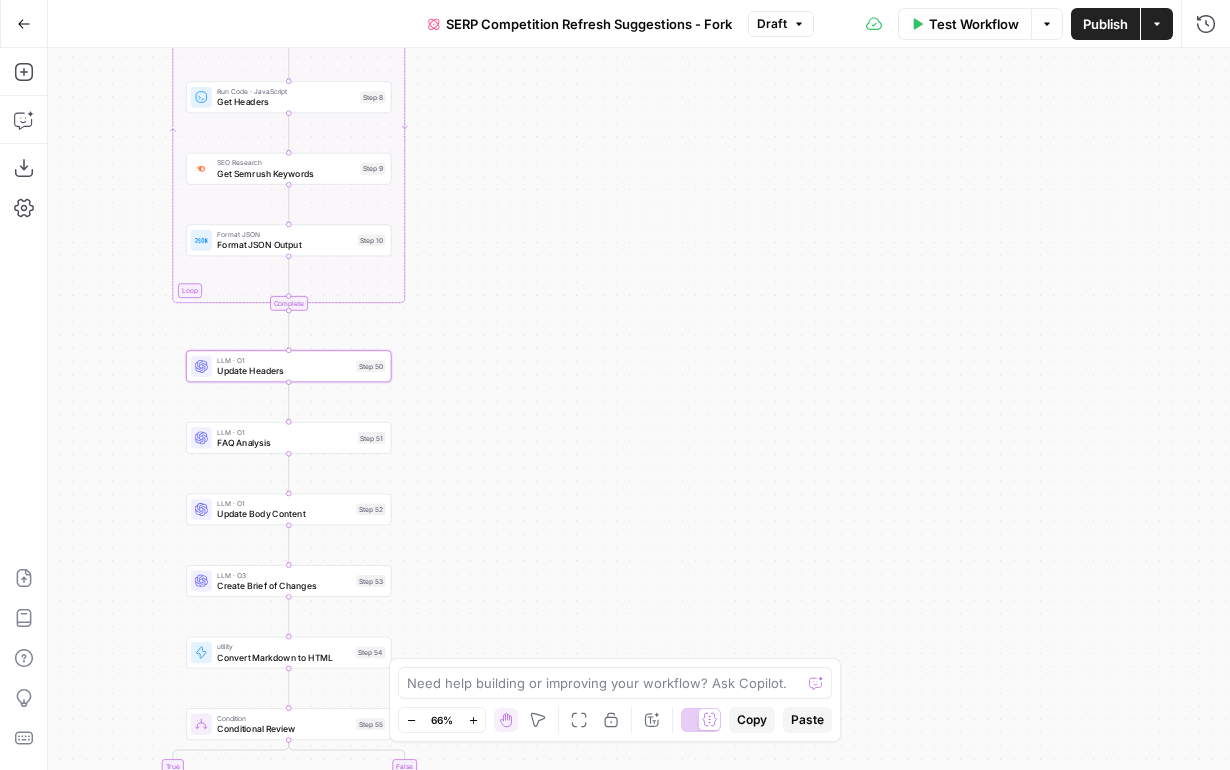 click on "Go Back" at bounding box center [24, 24] 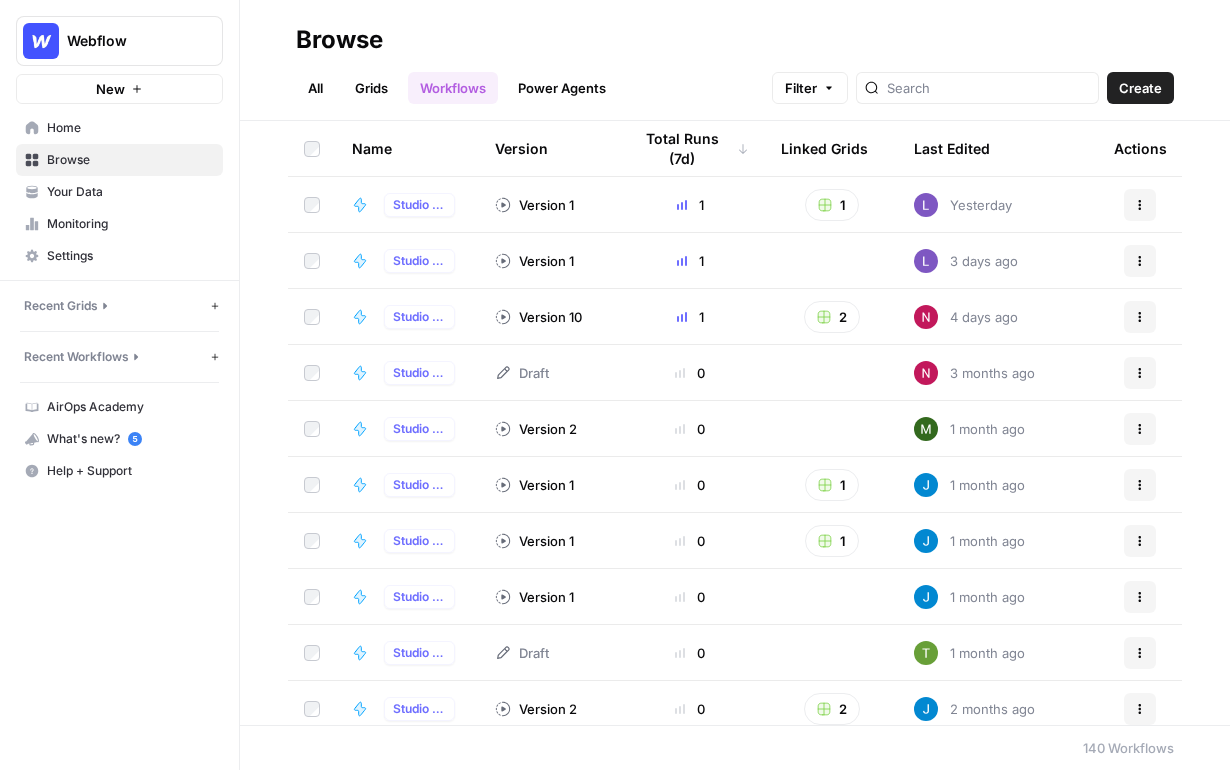 click on "Grids" at bounding box center (371, 88) 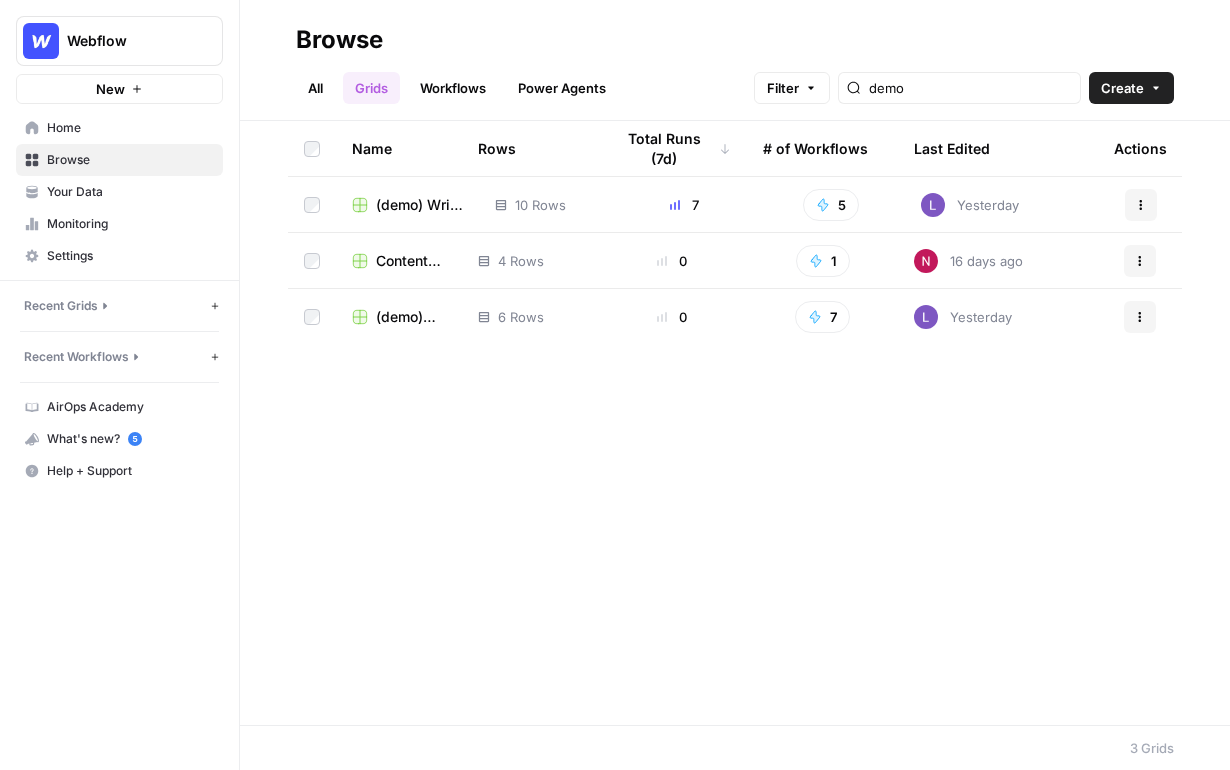 click on "Recent Grids" at bounding box center (115, 306) 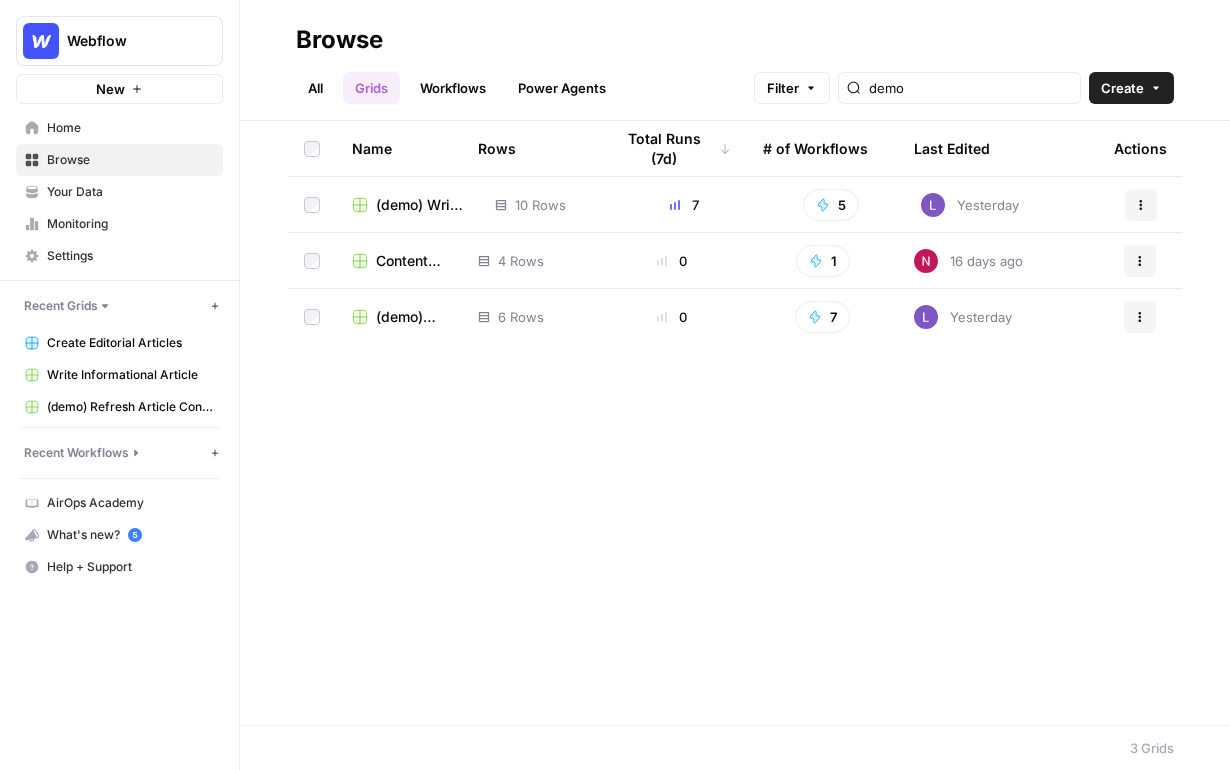 click on "Create Editorial Articles" at bounding box center [130, 343] 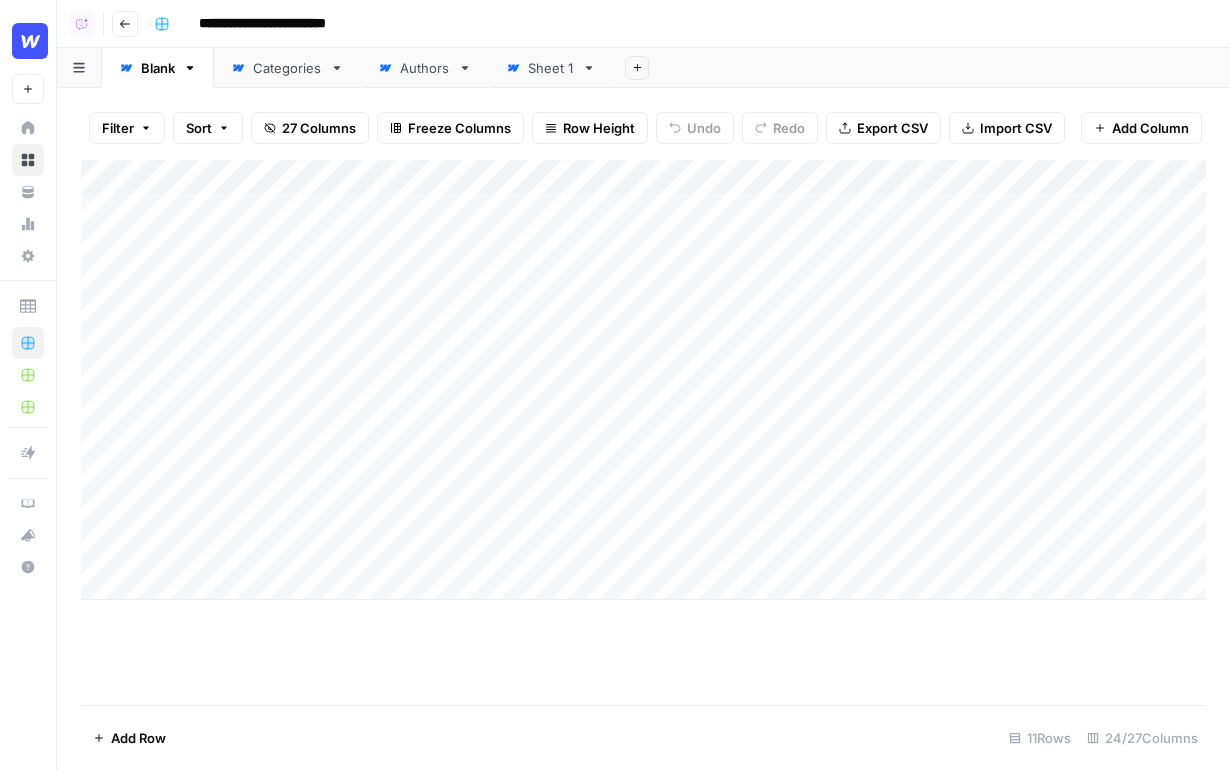 click 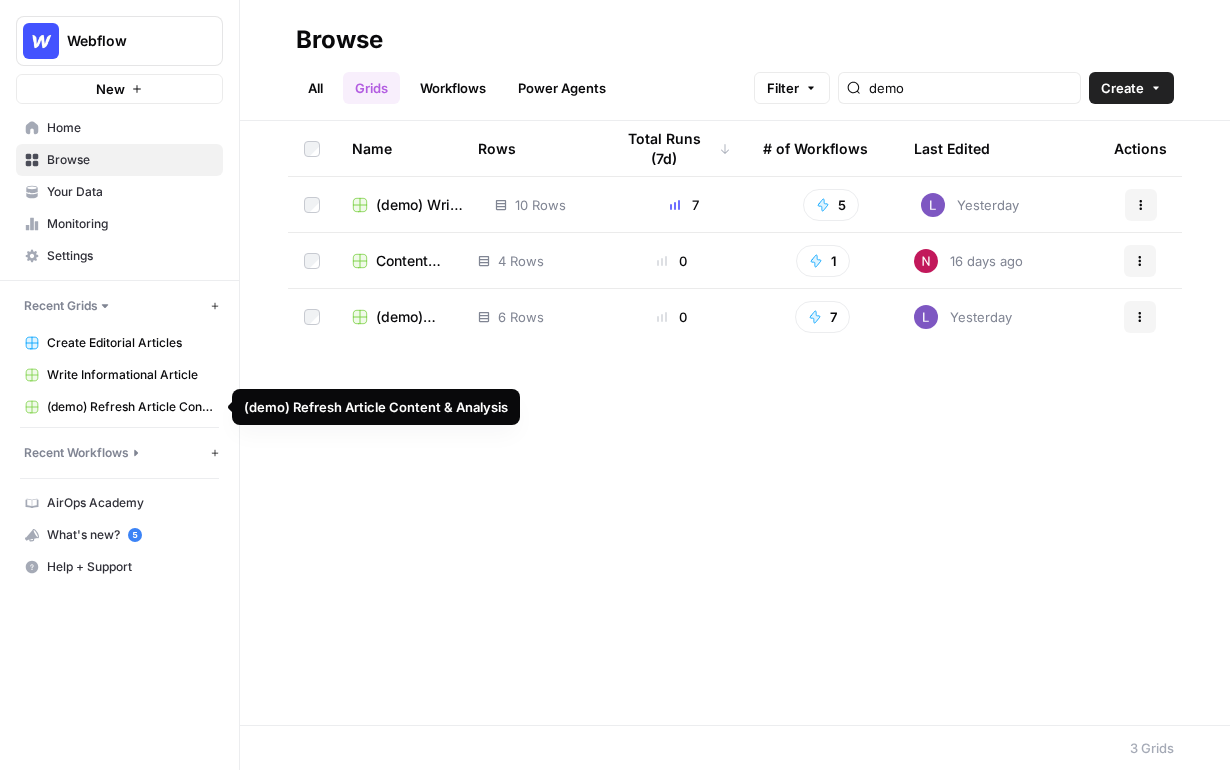 click on "(demo) Refresh Article Content & Analysis" at bounding box center [130, 407] 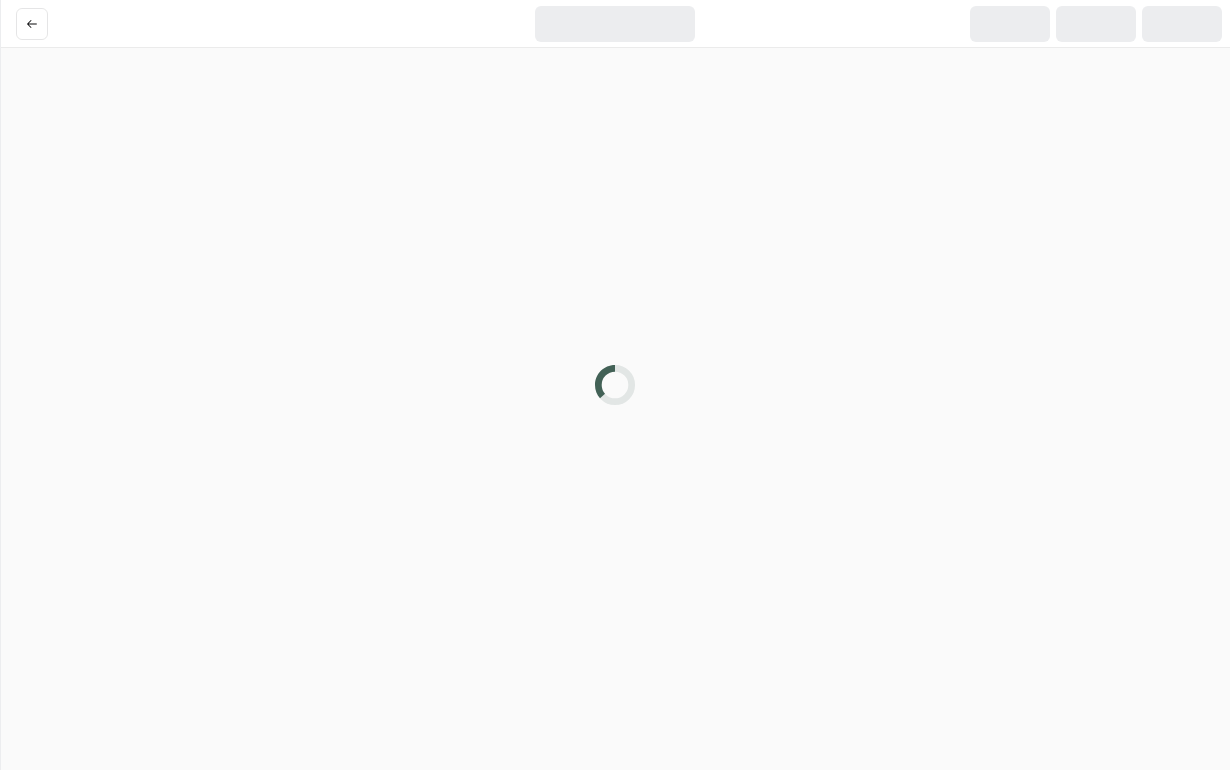 scroll, scrollTop: 0, scrollLeft: 0, axis: both 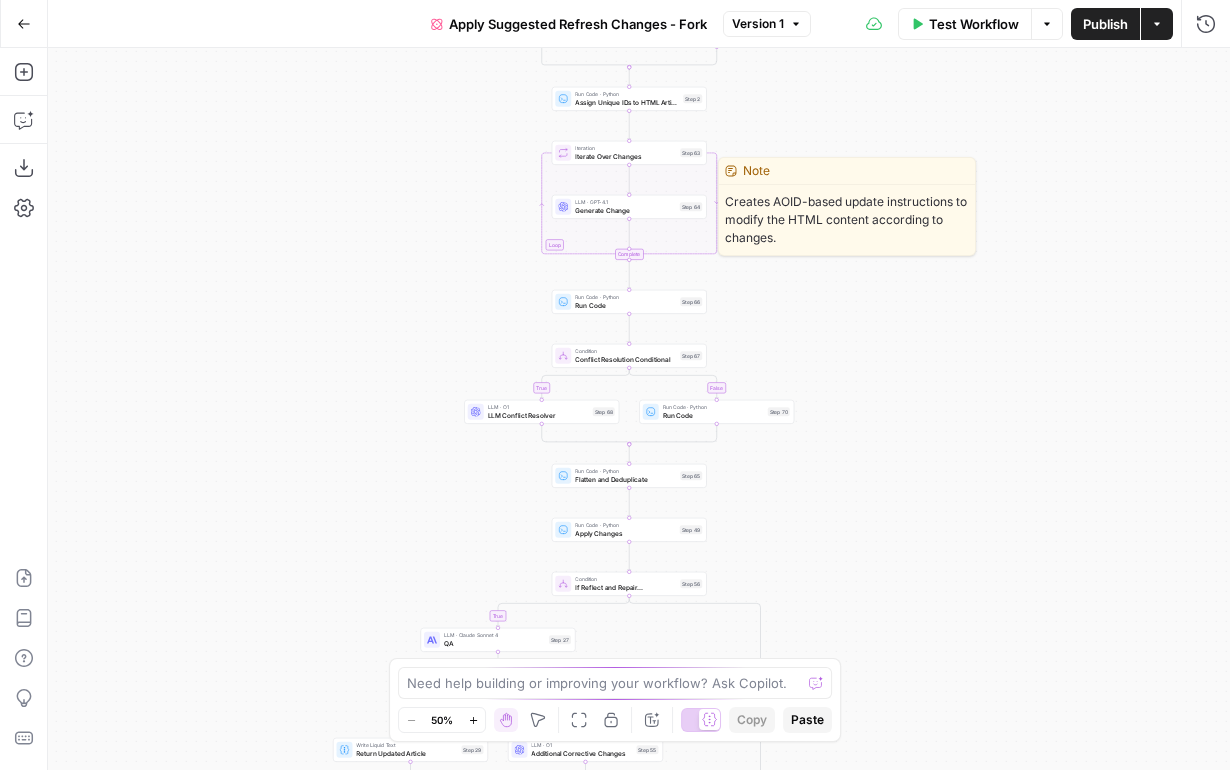 click on "LLM · GPT-4.1" at bounding box center [625, 202] 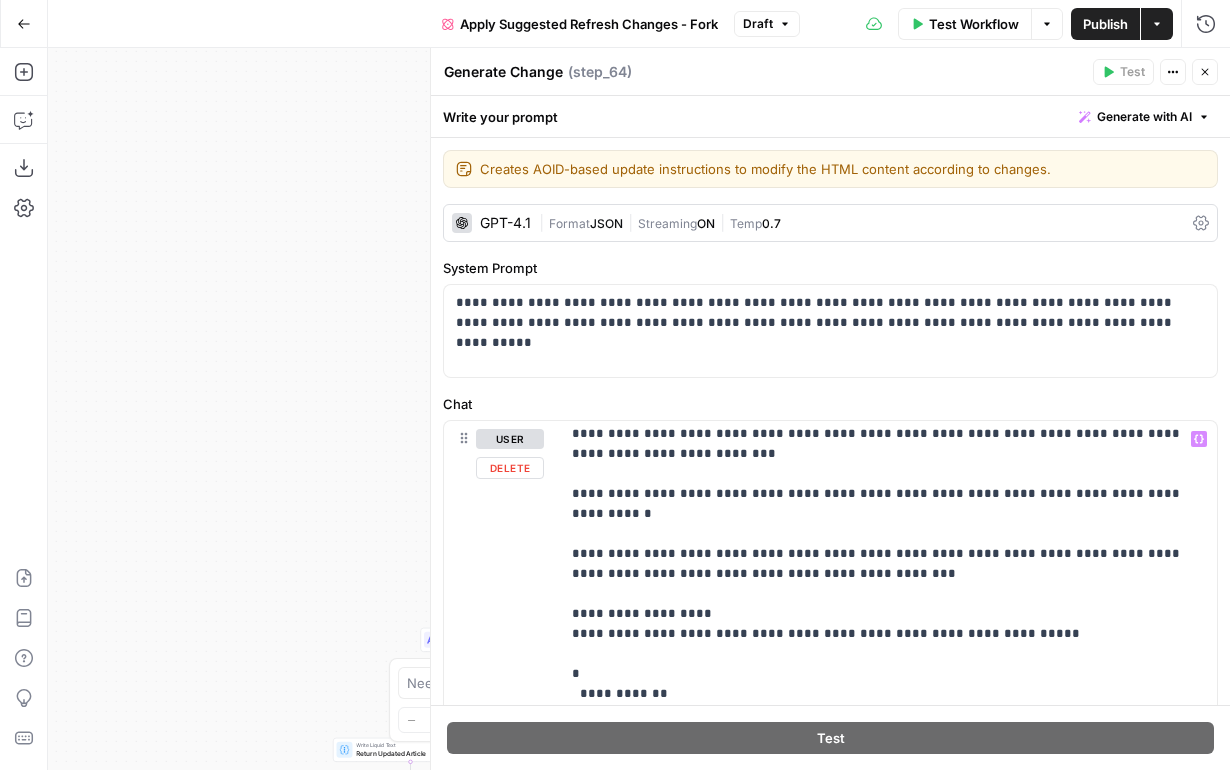 scroll, scrollTop: 561, scrollLeft: 0, axis: vertical 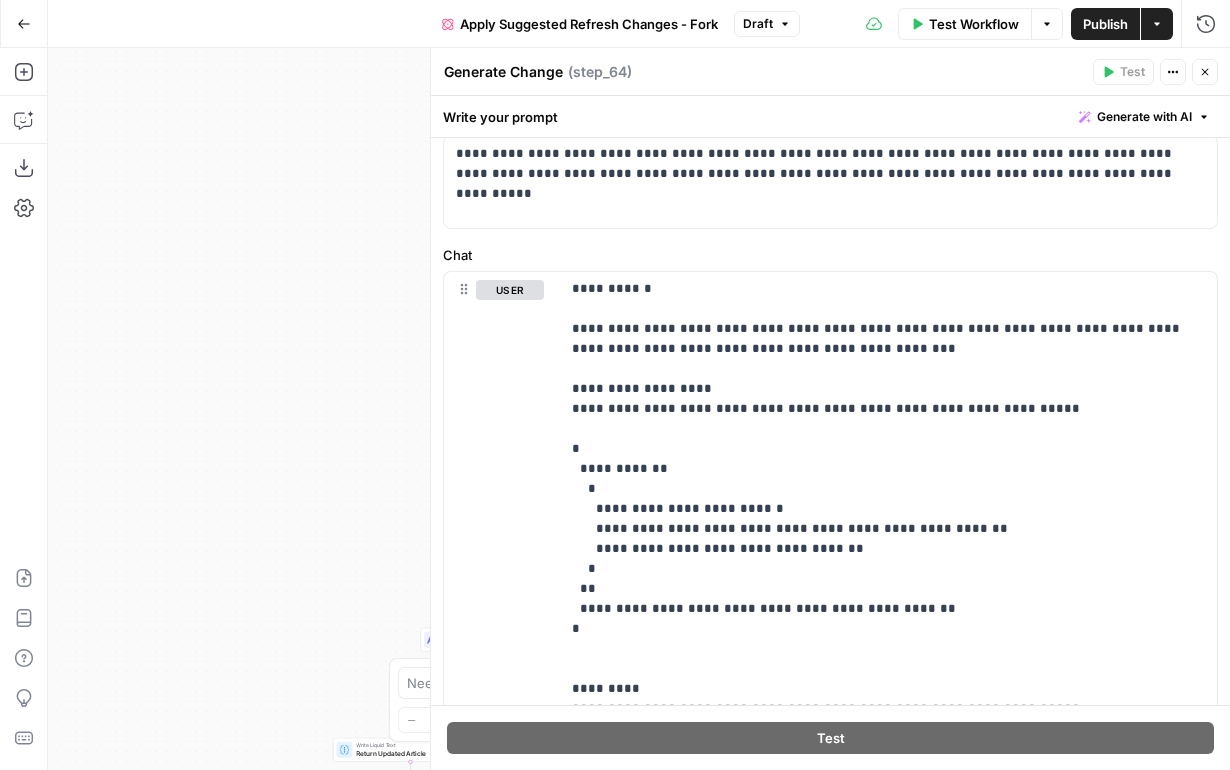 click 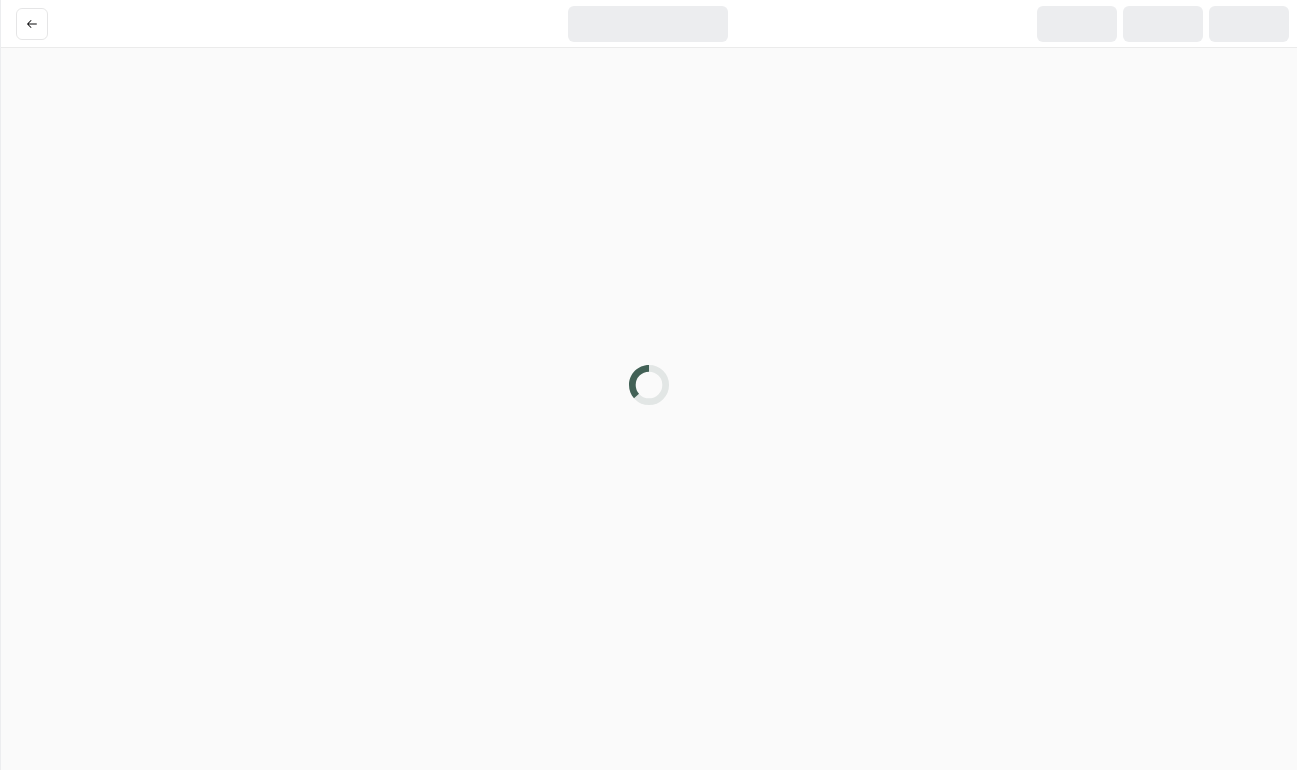 scroll, scrollTop: 0, scrollLeft: 0, axis: both 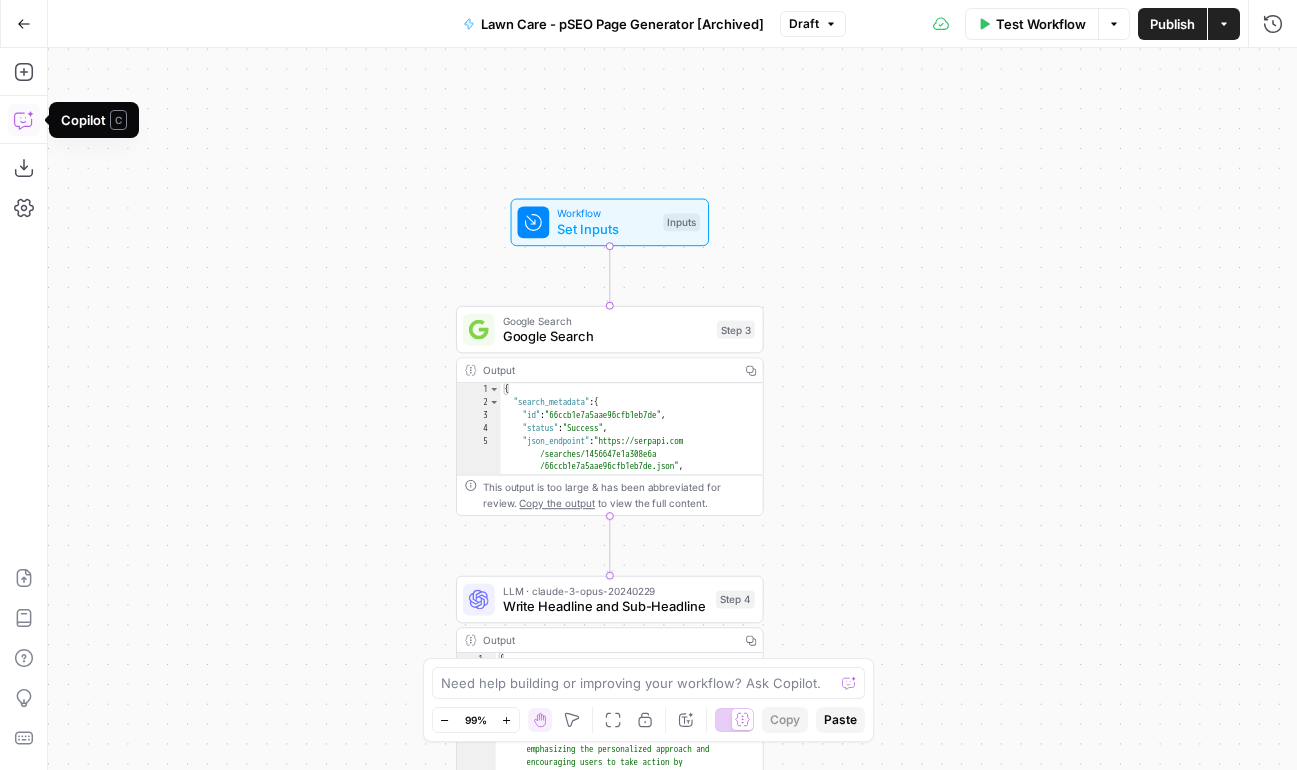 click 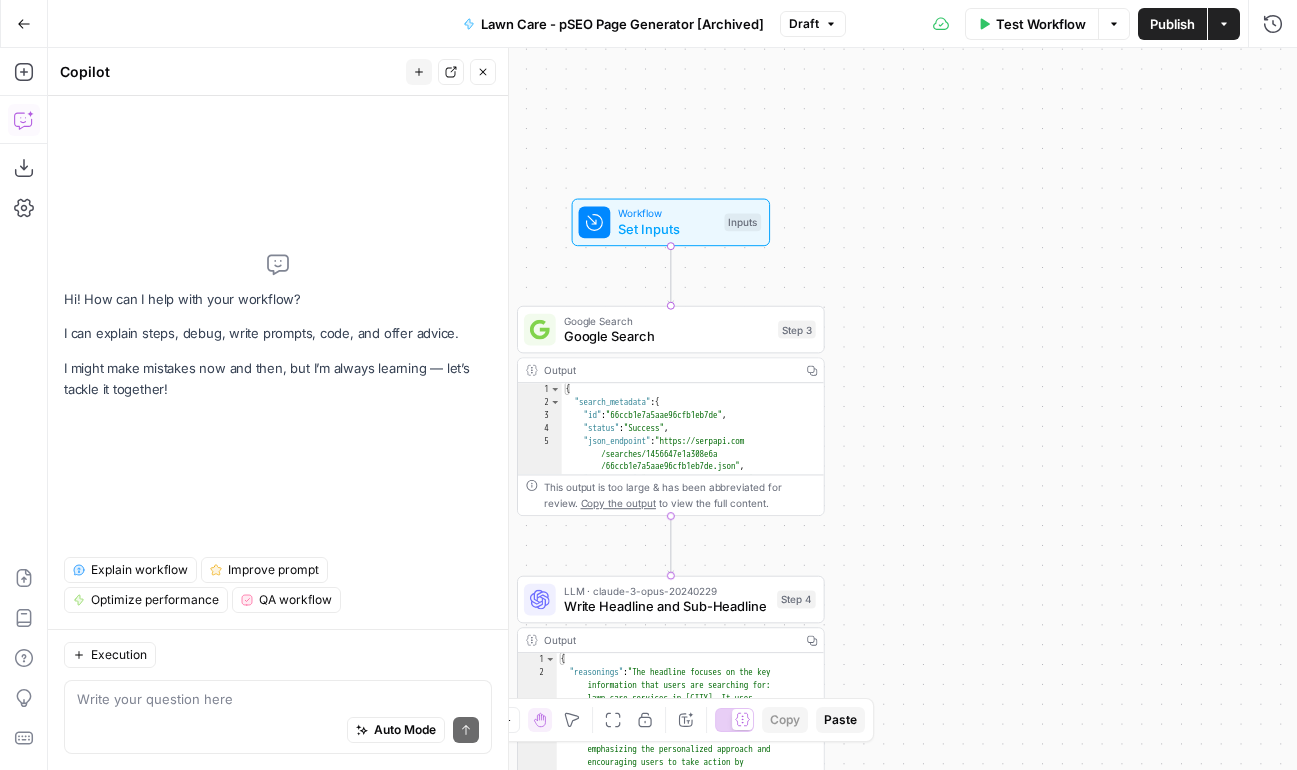 click on "Explain workflow" at bounding box center (139, 570) 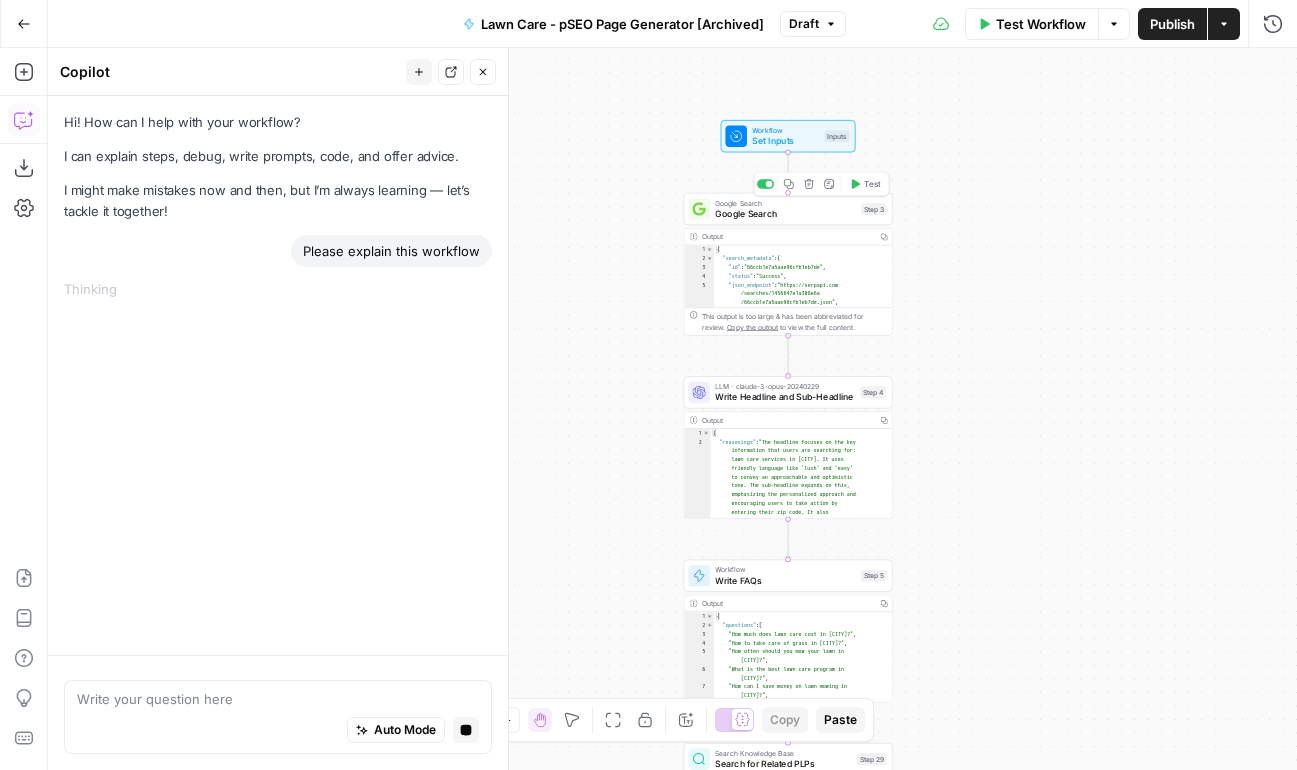 click on "Google Search" at bounding box center (785, 213) 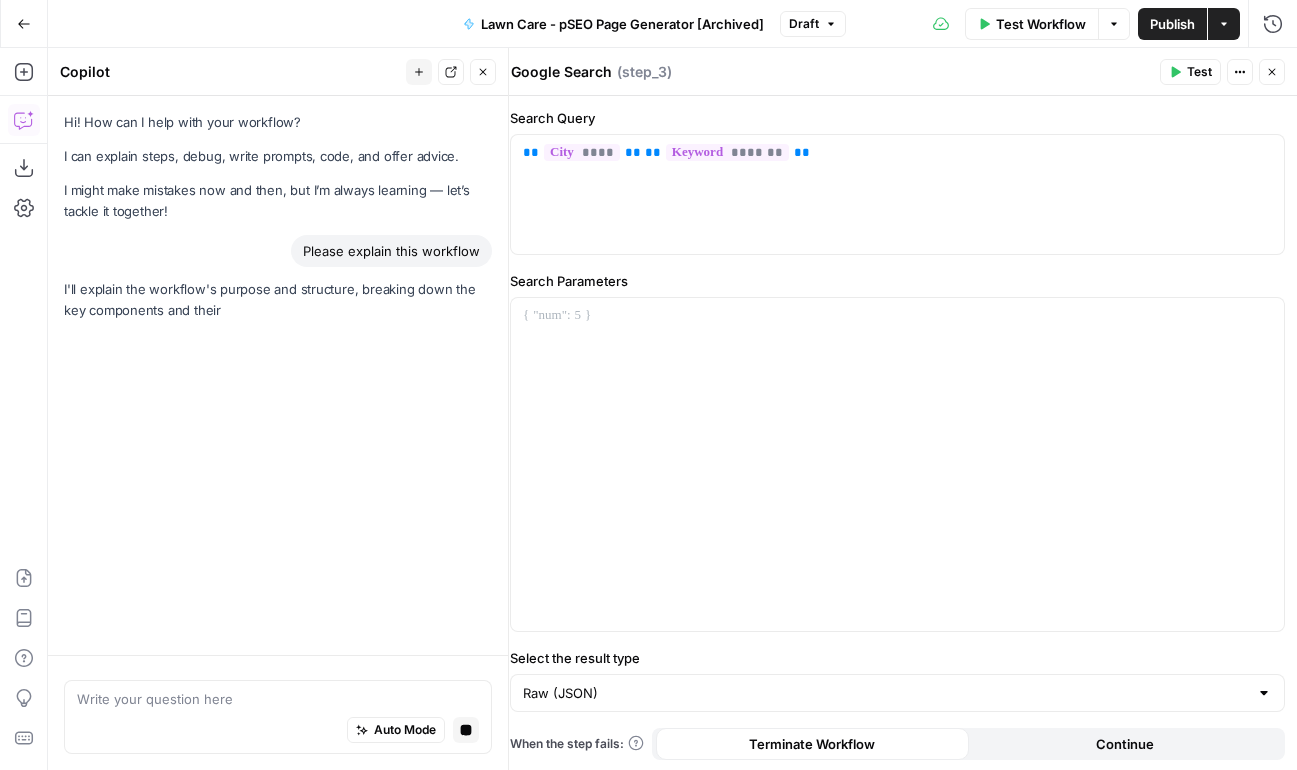 click on "Close" at bounding box center (1272, 72) 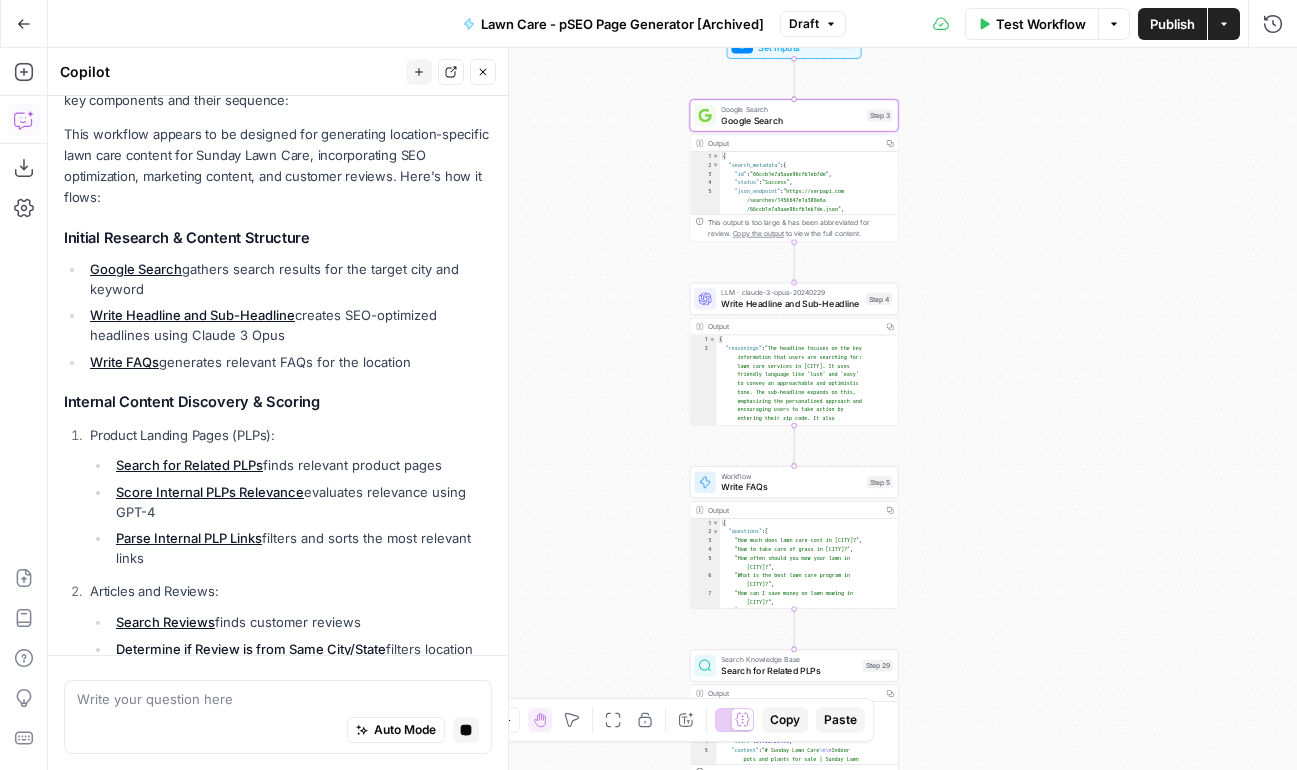scroll, scrollTop: 208, scrollLeft: 0, axis: vertical 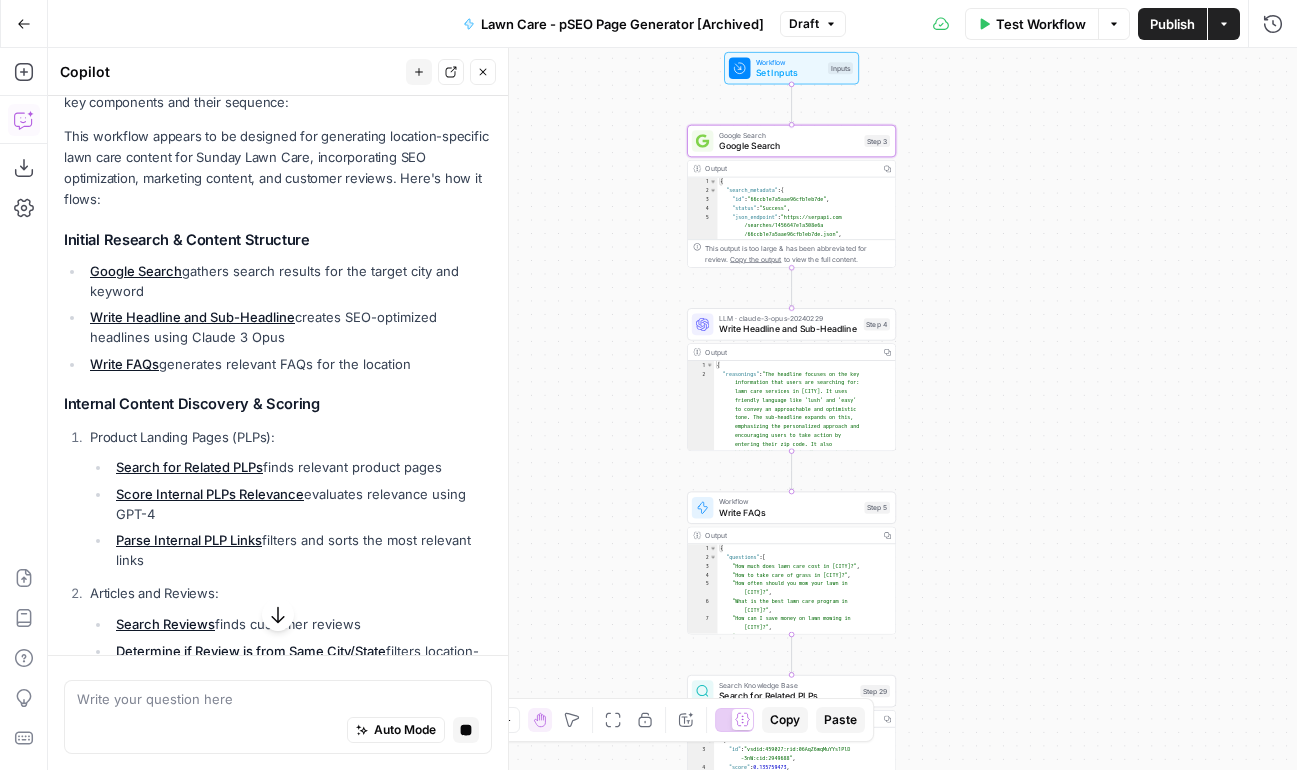 click on "Google Search" at bounding box center (789, 145) 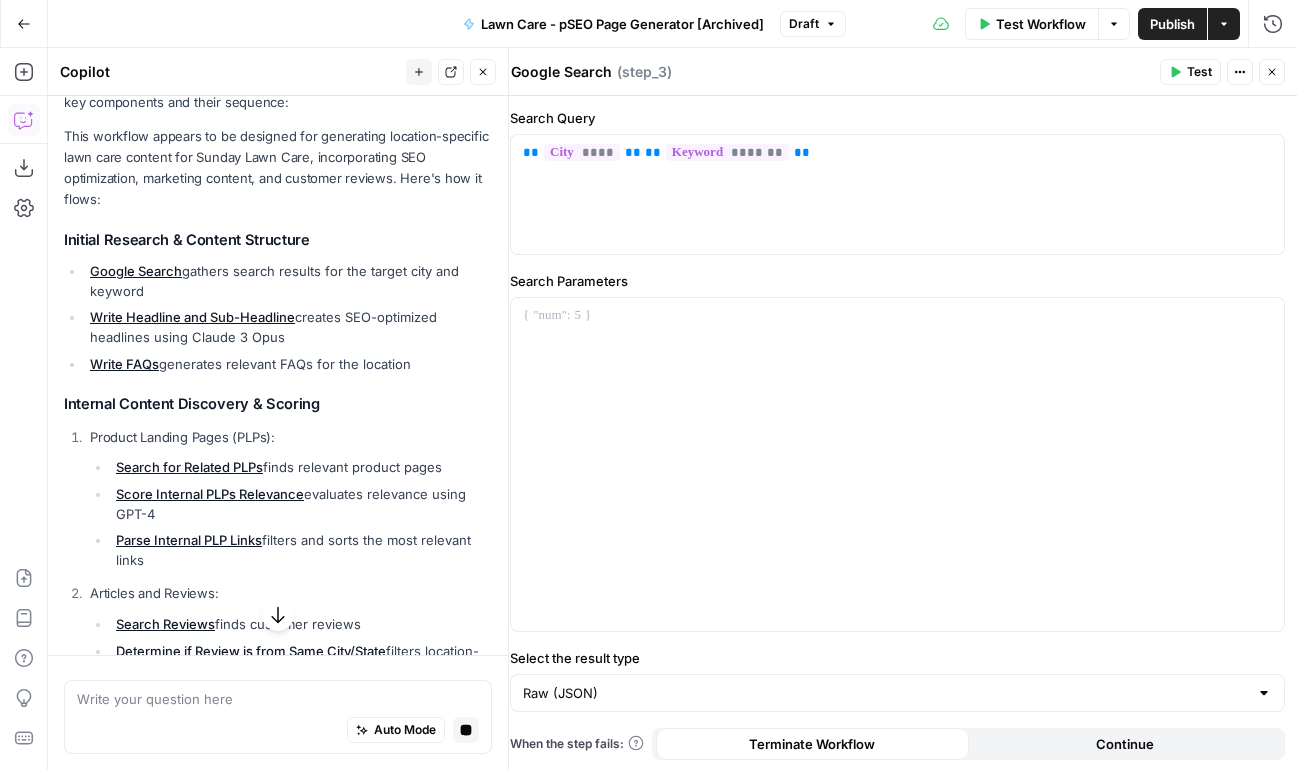 click 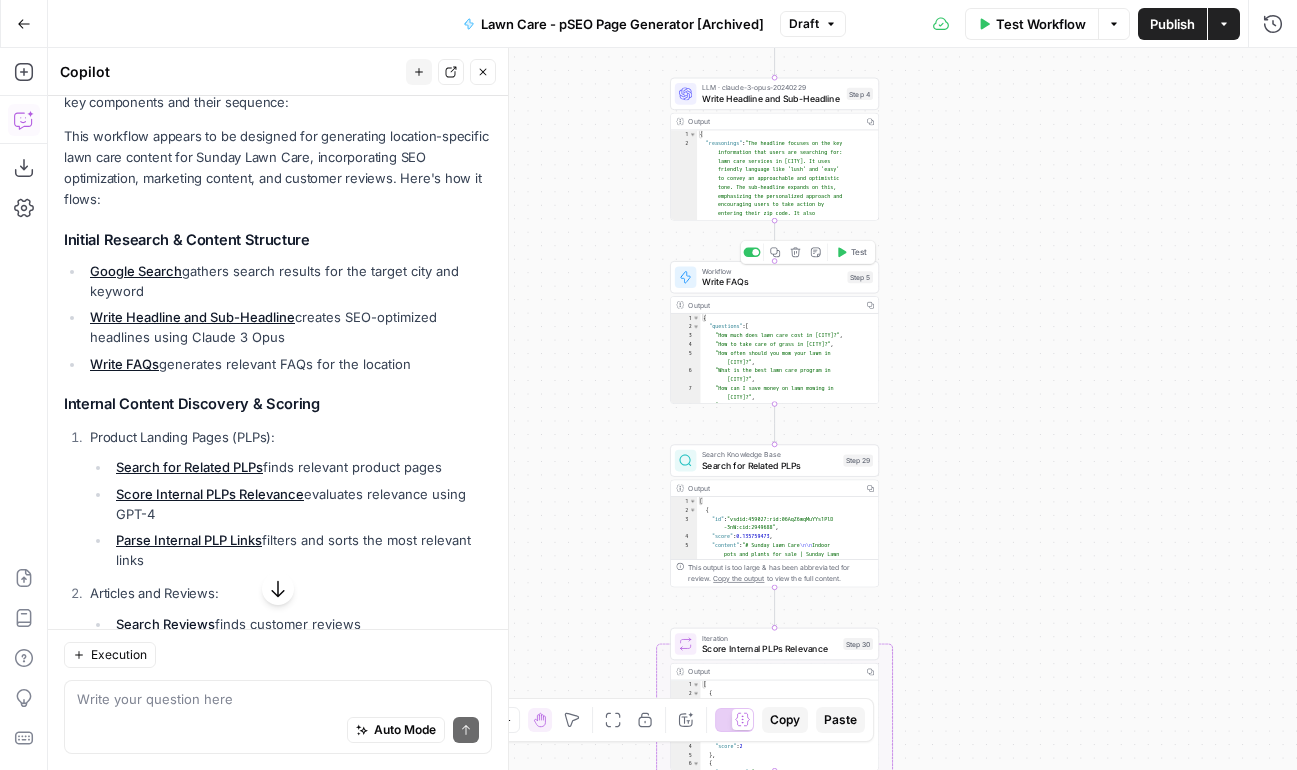 click on "Workflow Write FAQs Step 5 Copy step Delete step Add Note Test" at bounding box center [774, 277] 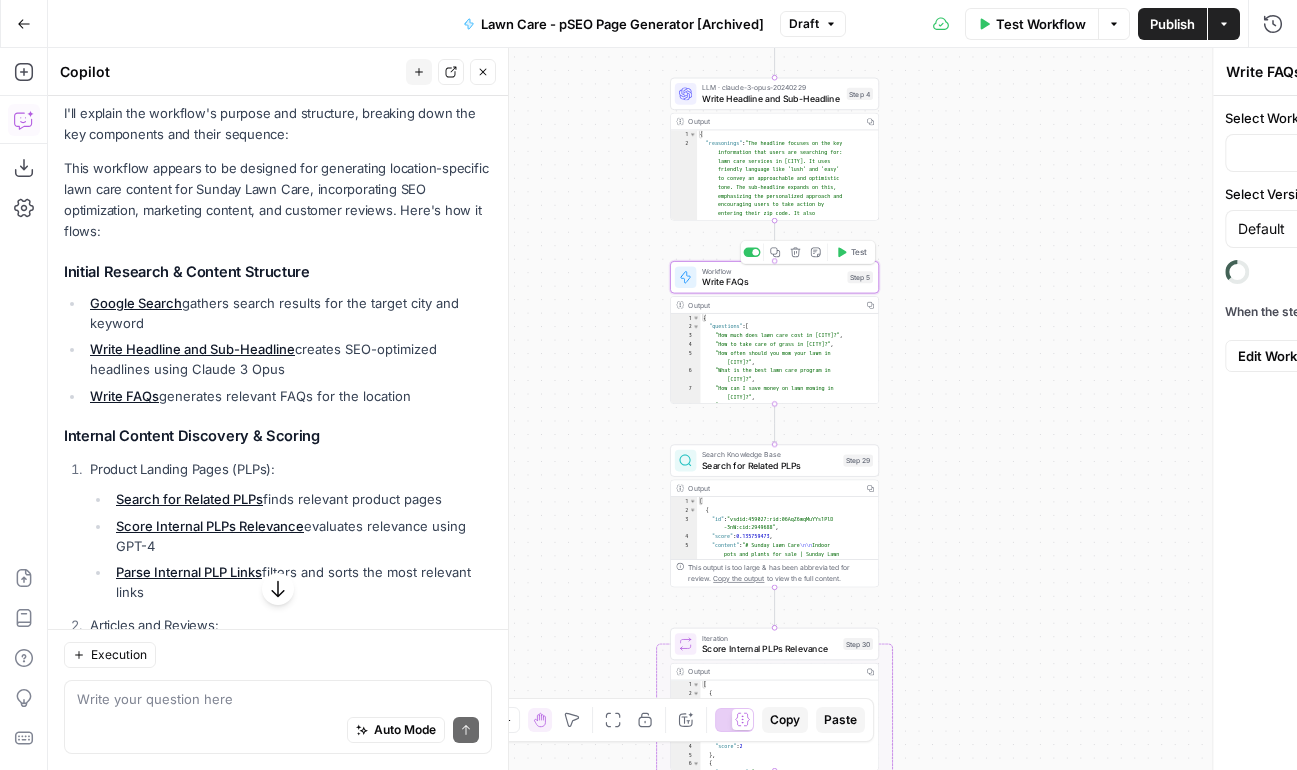 scroll, scrollTop: 240, scrollLeft: 0, axis: vertical 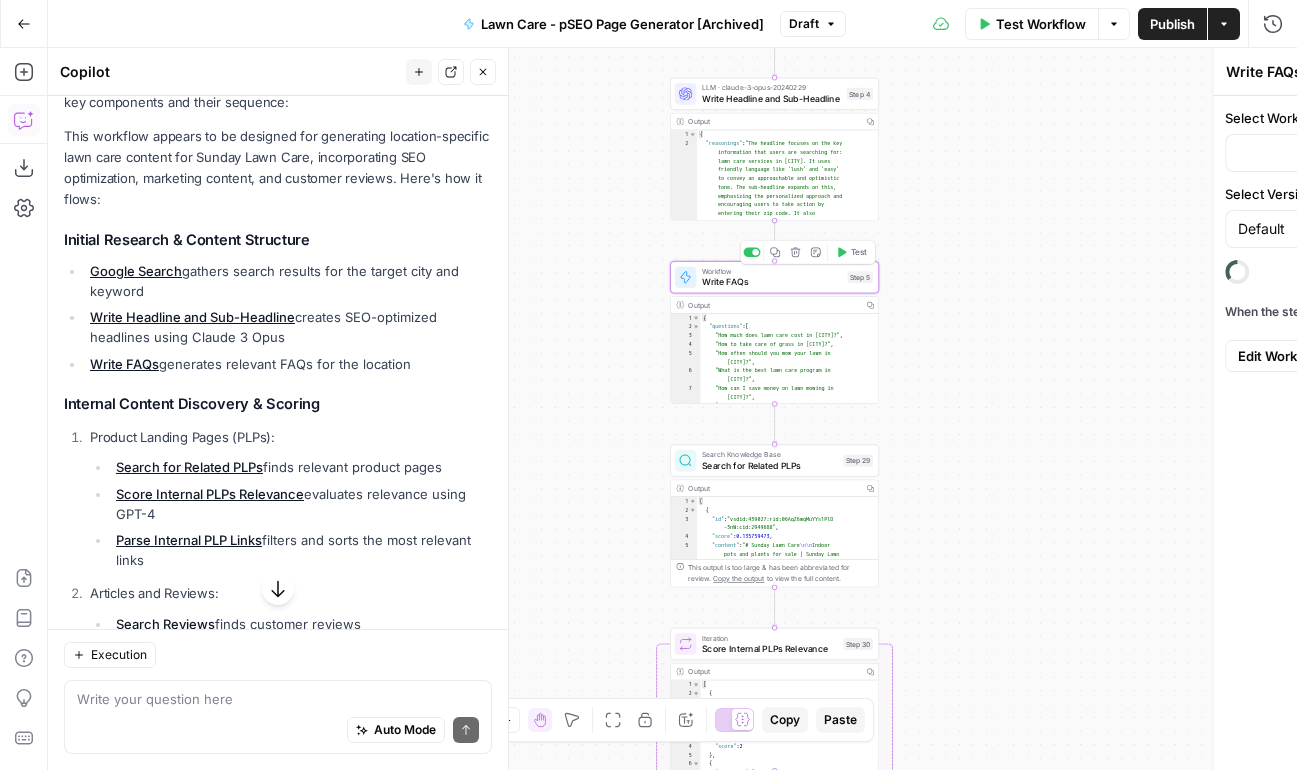 type on "Lawn Care - FAQs Generator" 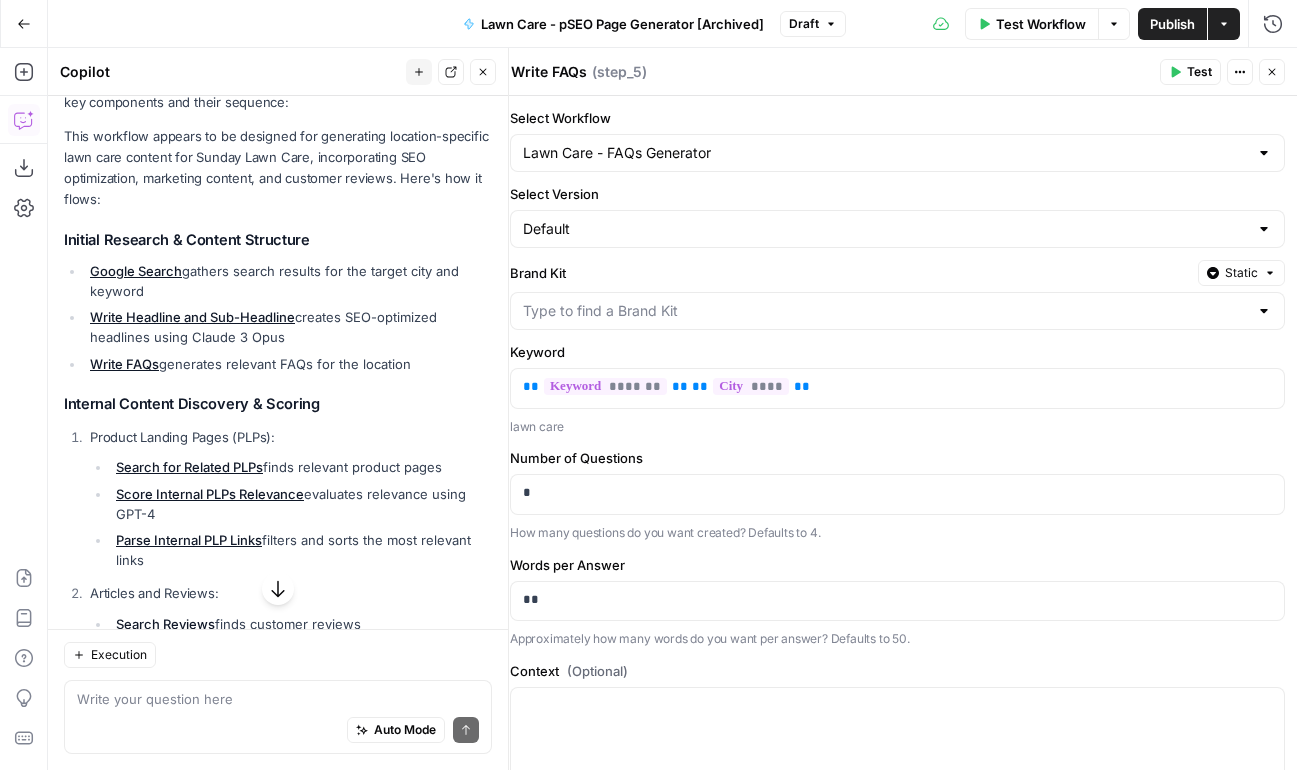 click on "Write FAQs Write FAQs  ( step_5 ) Test Actions Close" at bounding box center [897, 72] 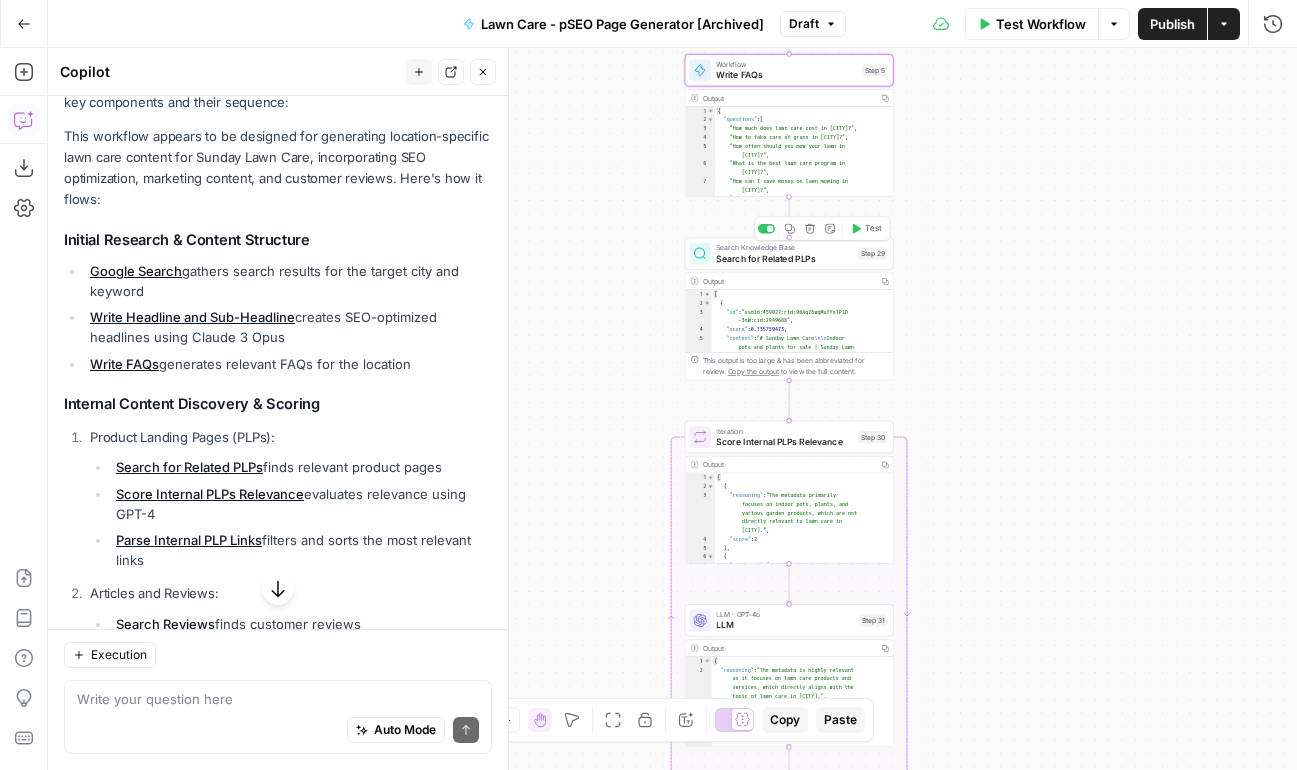 click on "Search for Related PLPs" at bounding box center (784, 258) 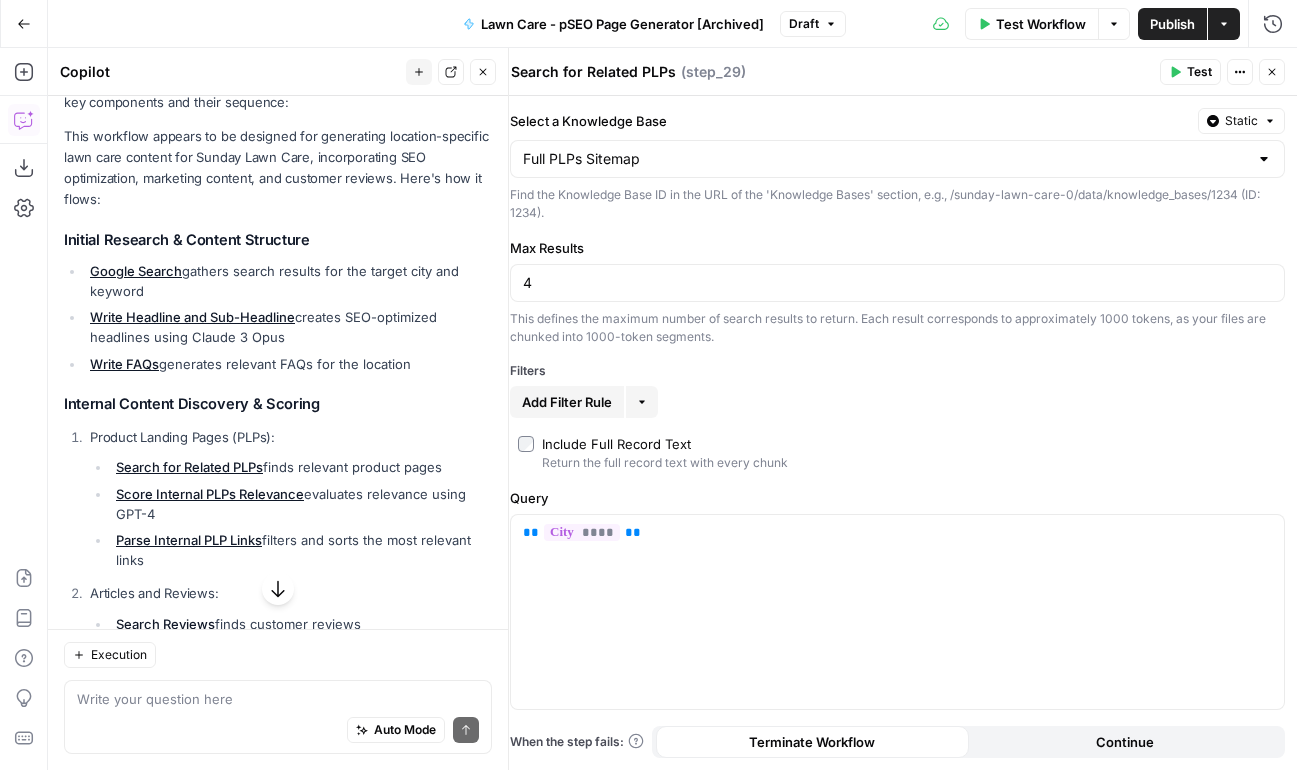 click 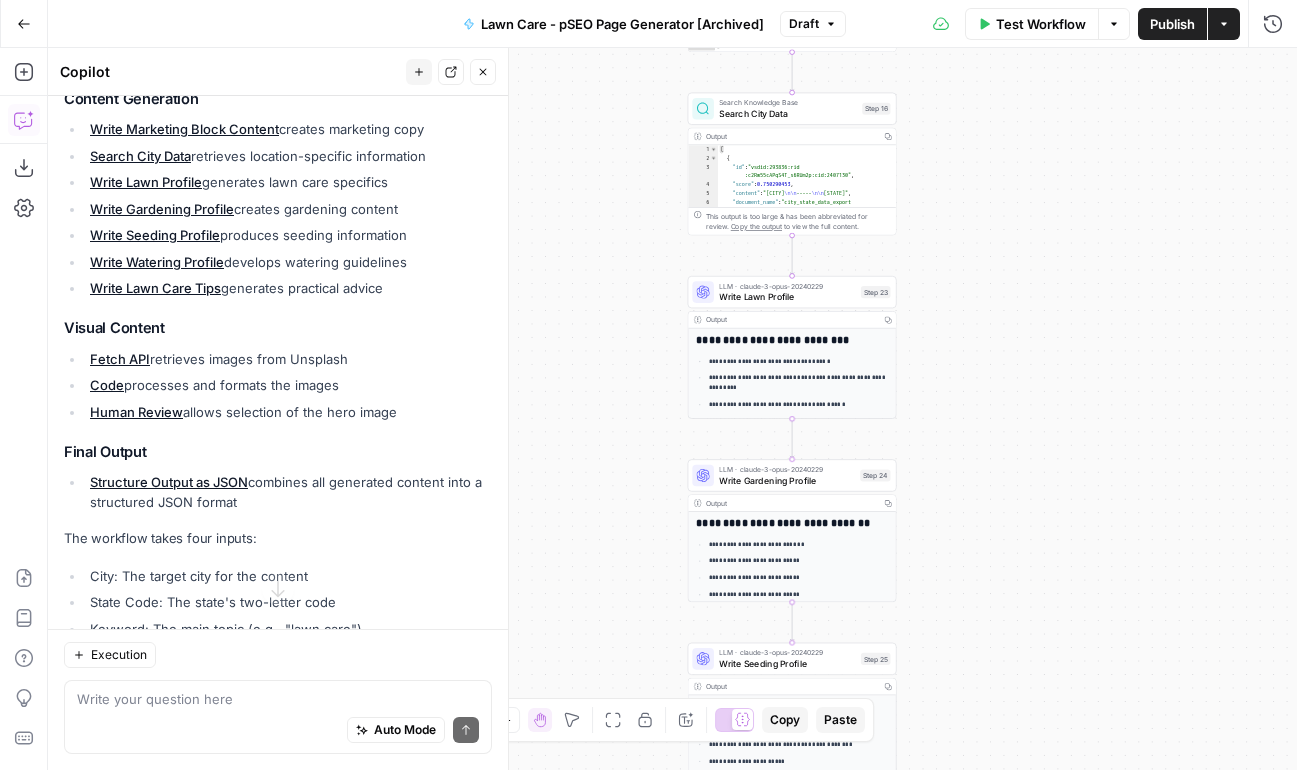 scroll, scrollTop: 928, scrollLeft: 0, axis: vertical 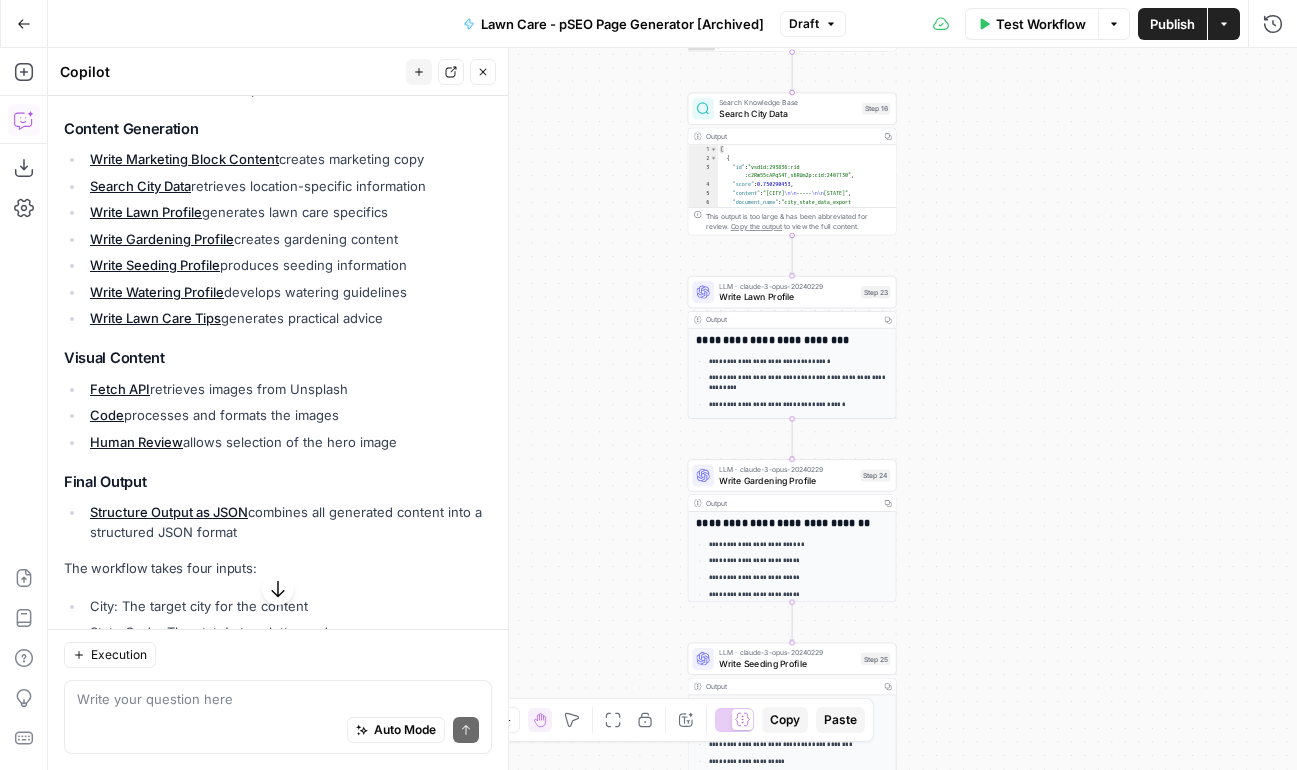 click on "Write Lawn Profile" at bounding box center (787, 296) 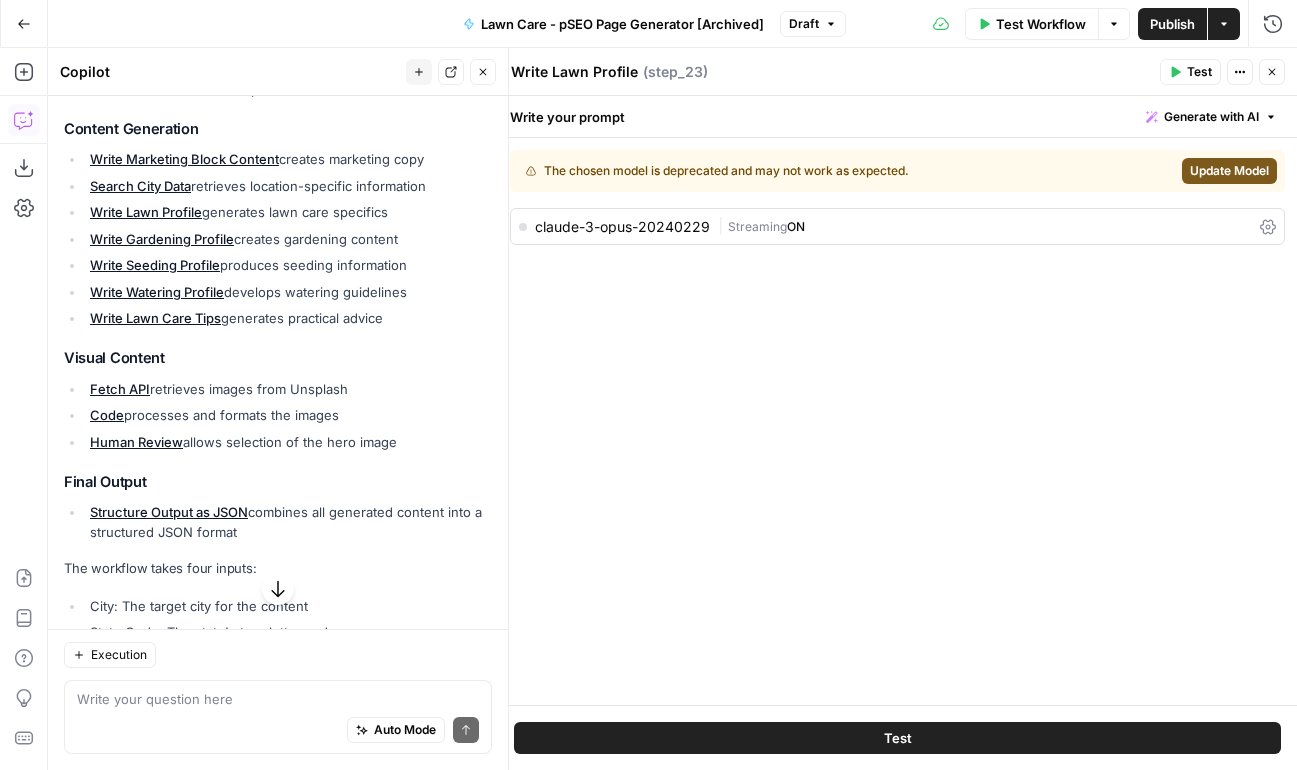 click 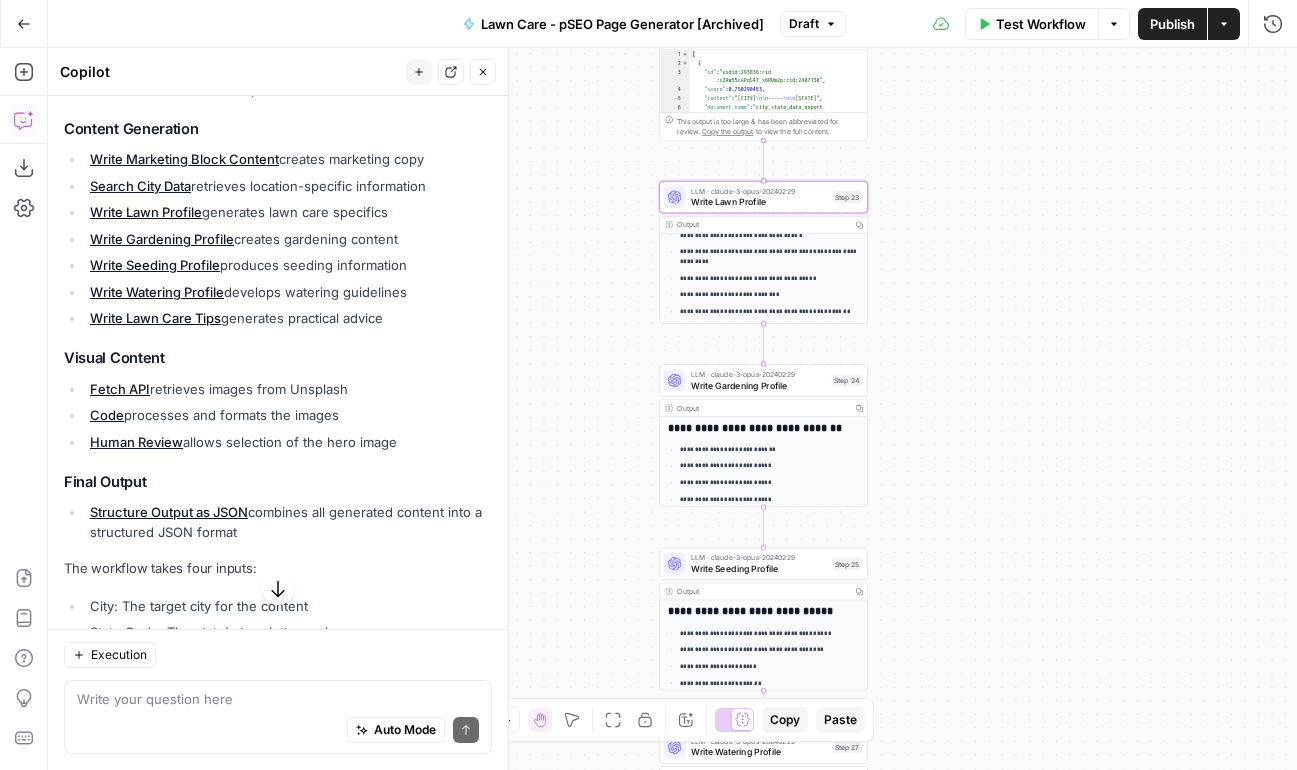 scroll, scrollTop: 101, scrollLeft: 0, axis: vertical 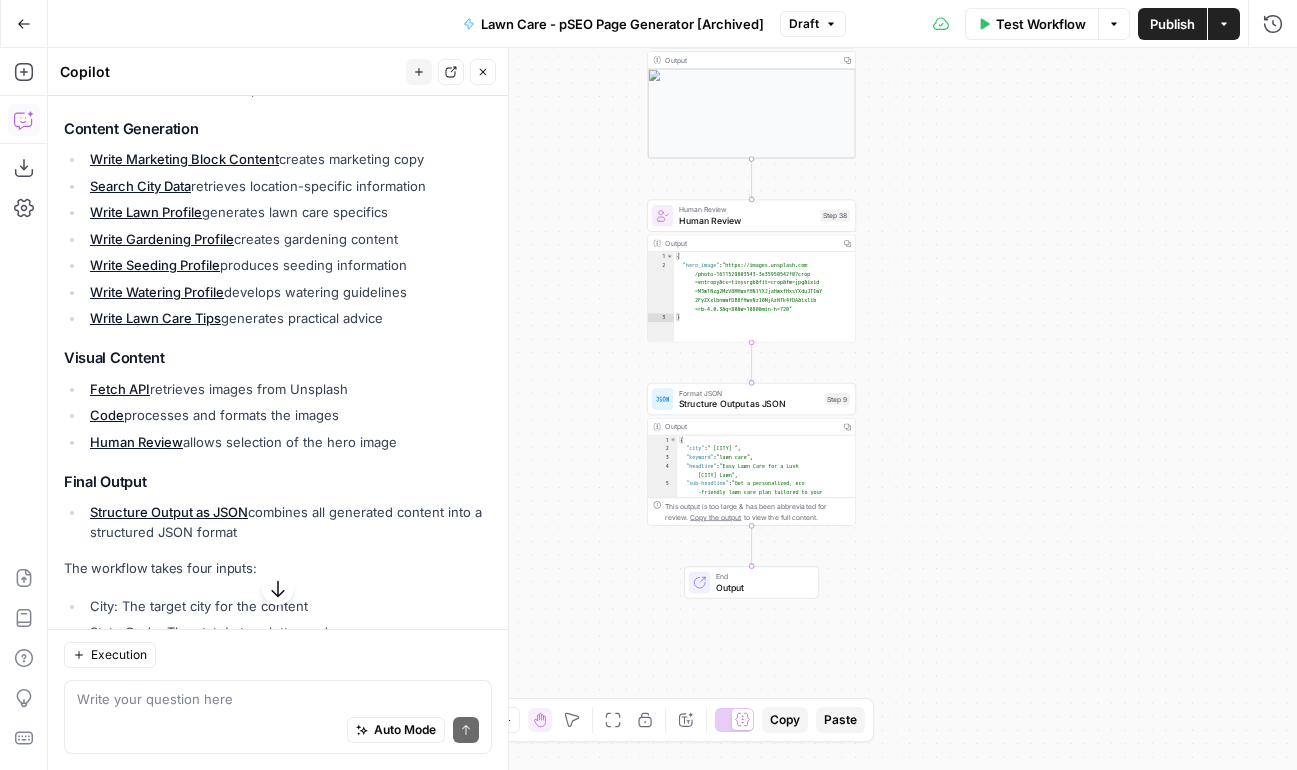 click 